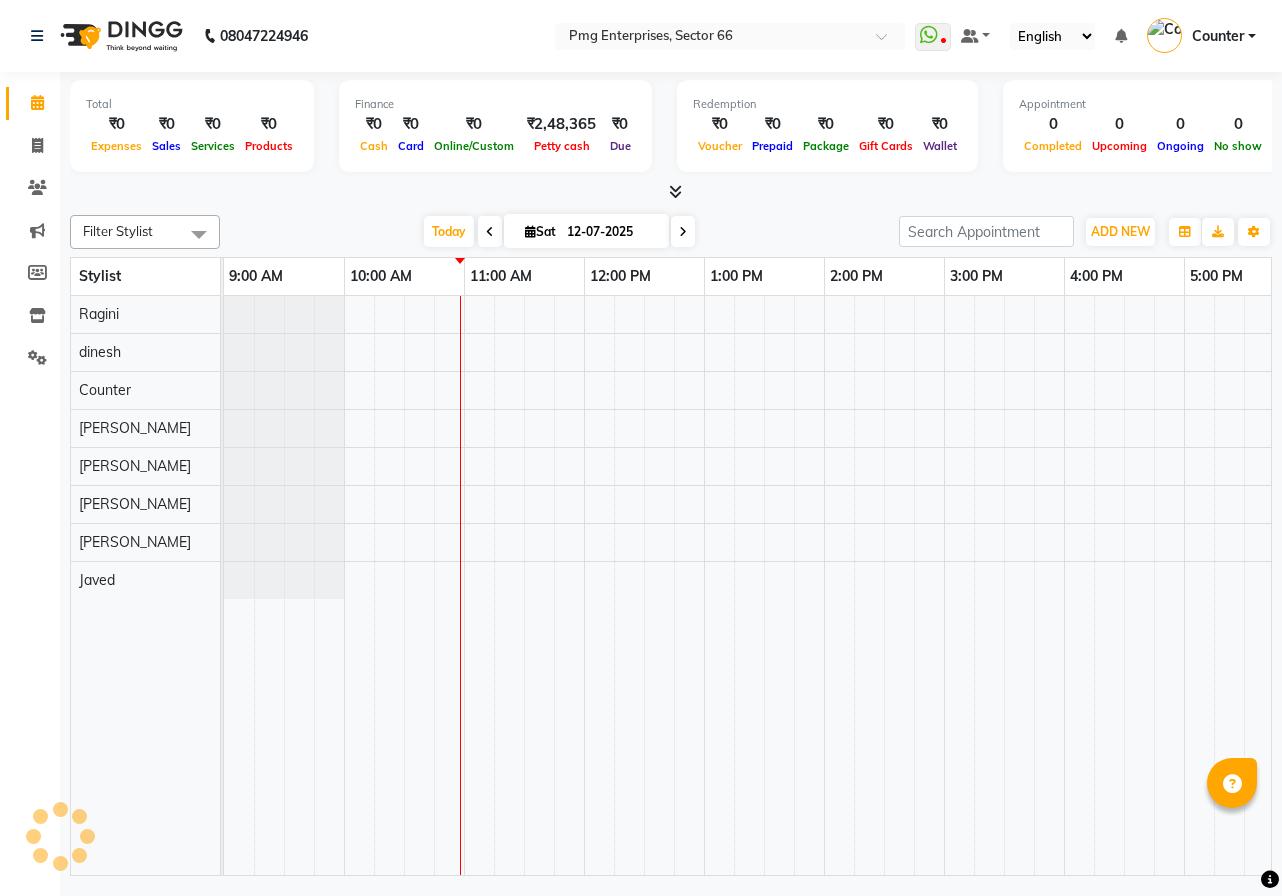scroll, scrollTop: 0, scrollLeft: 0, axis: both 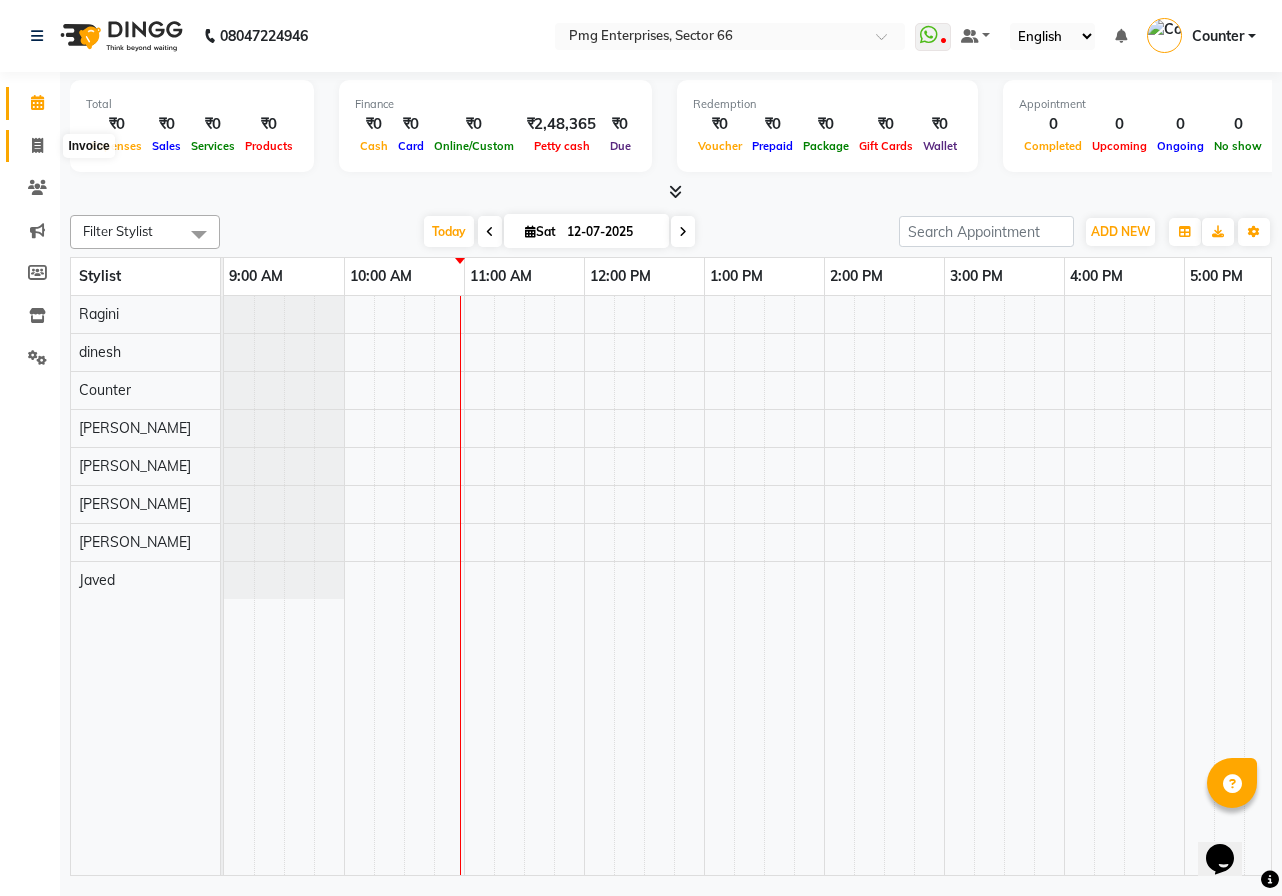 click 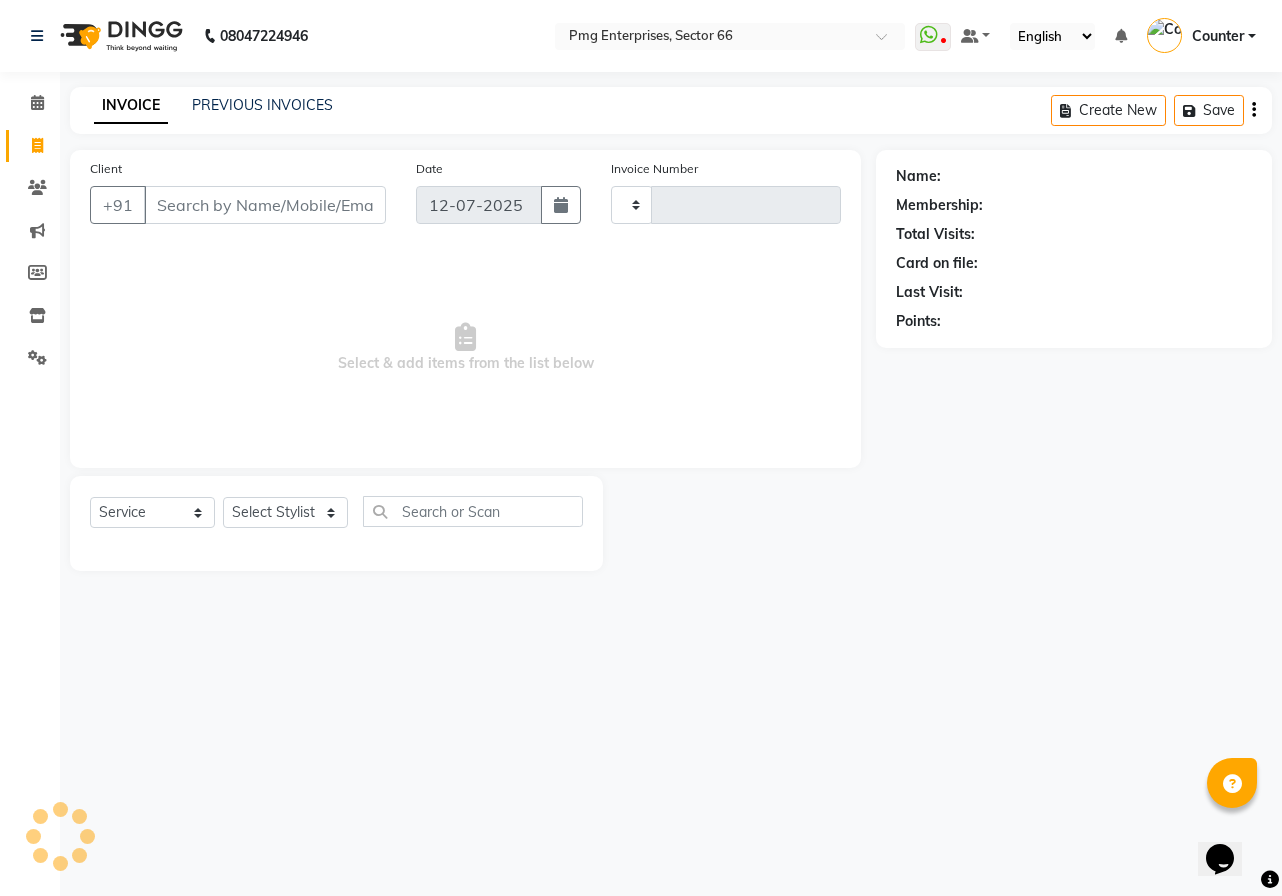 type on "2144" 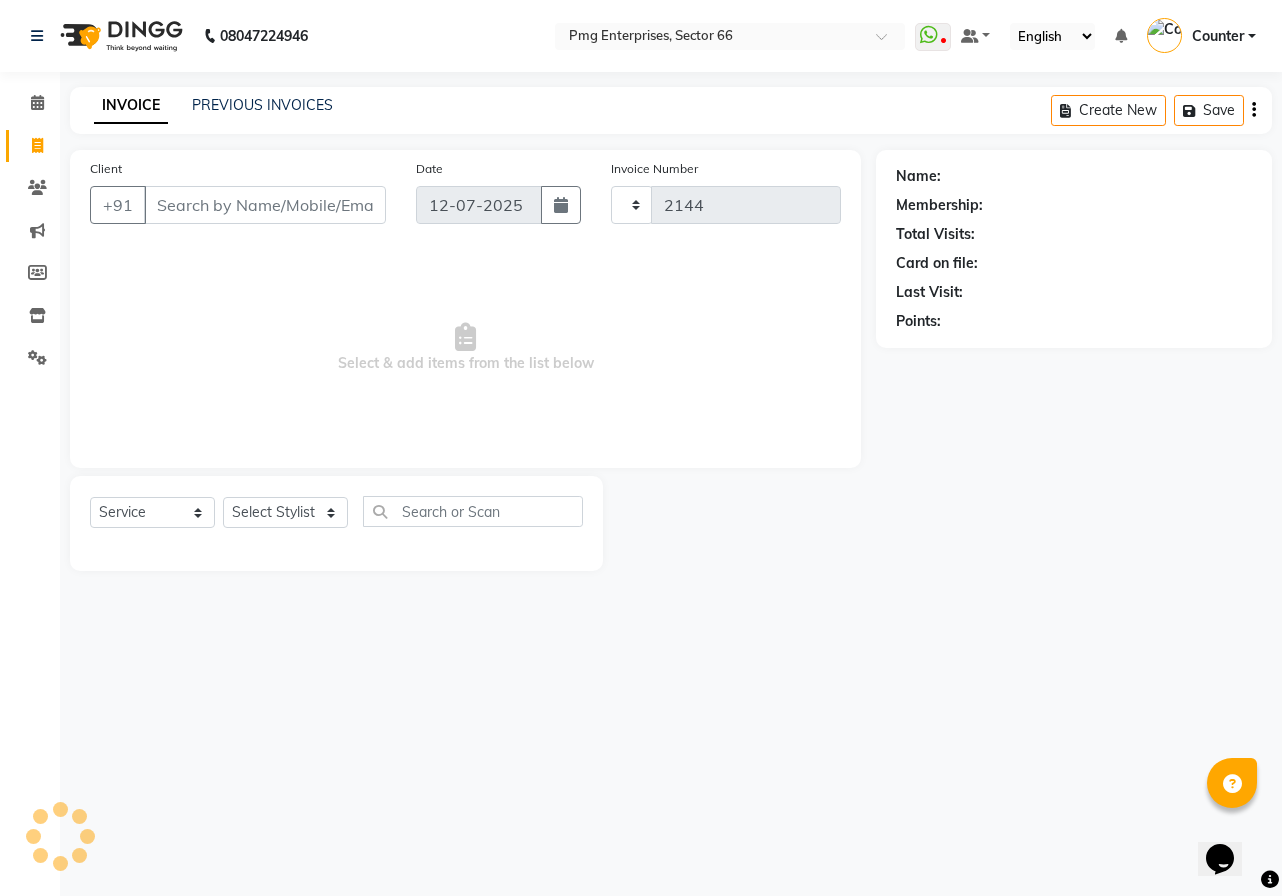 select on "889" 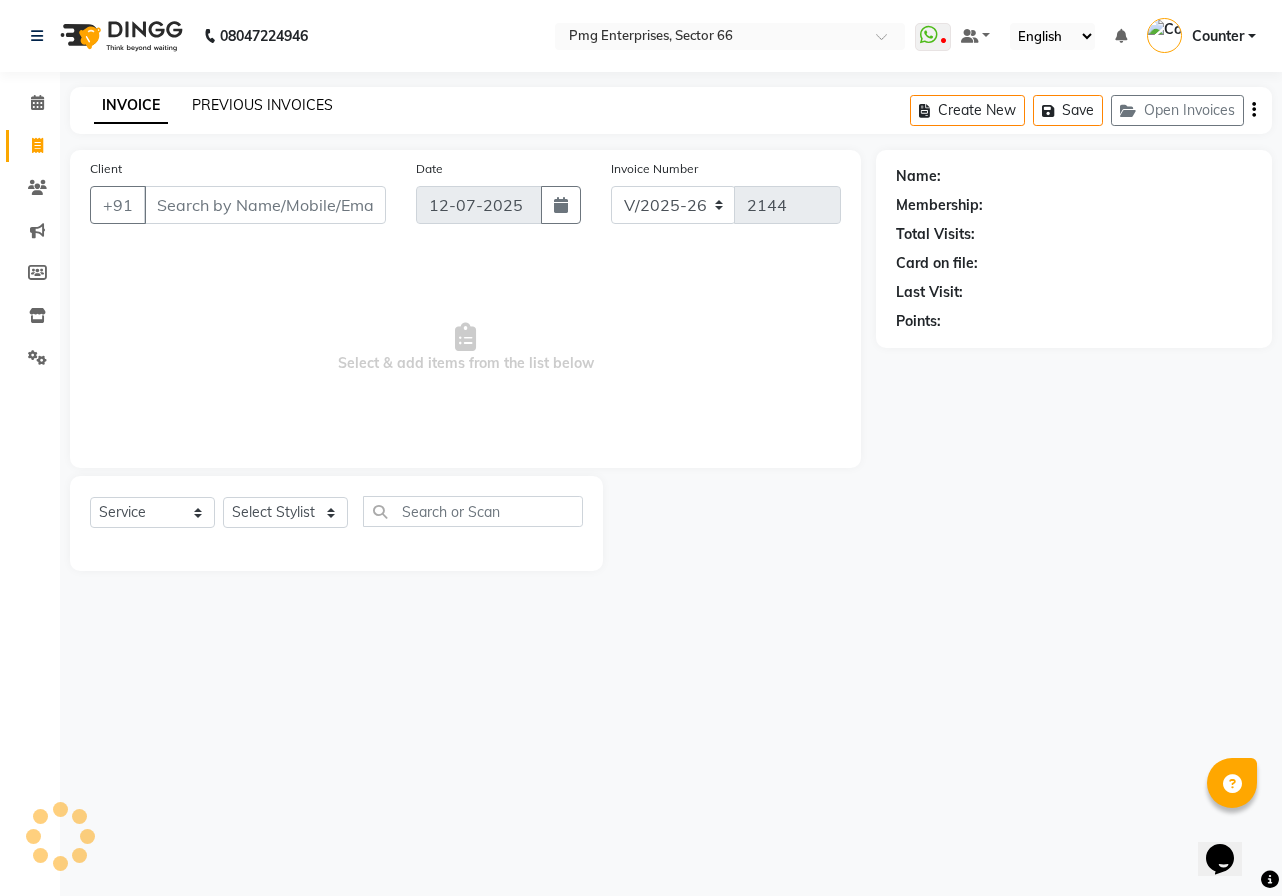 click on "PREVIOUS INVOICES" 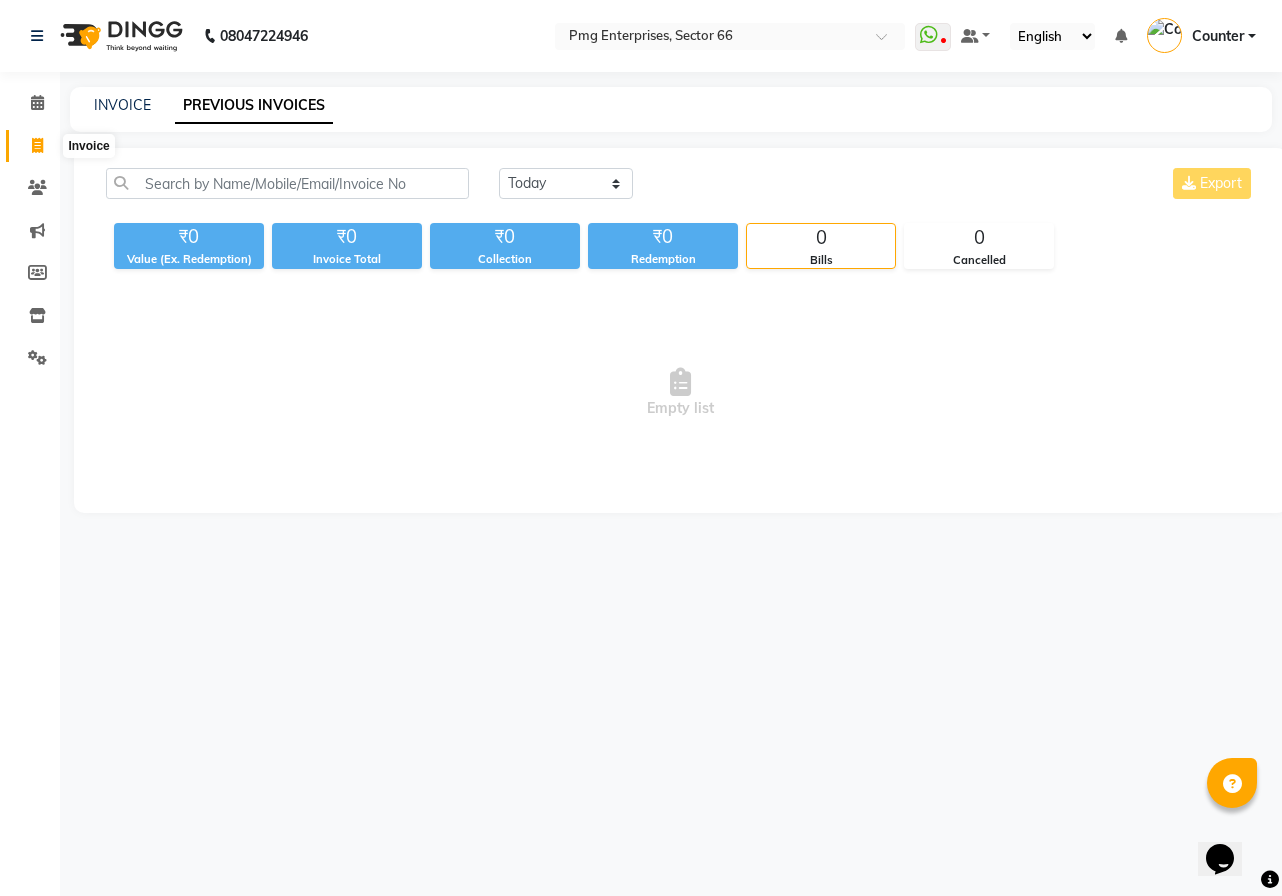 click 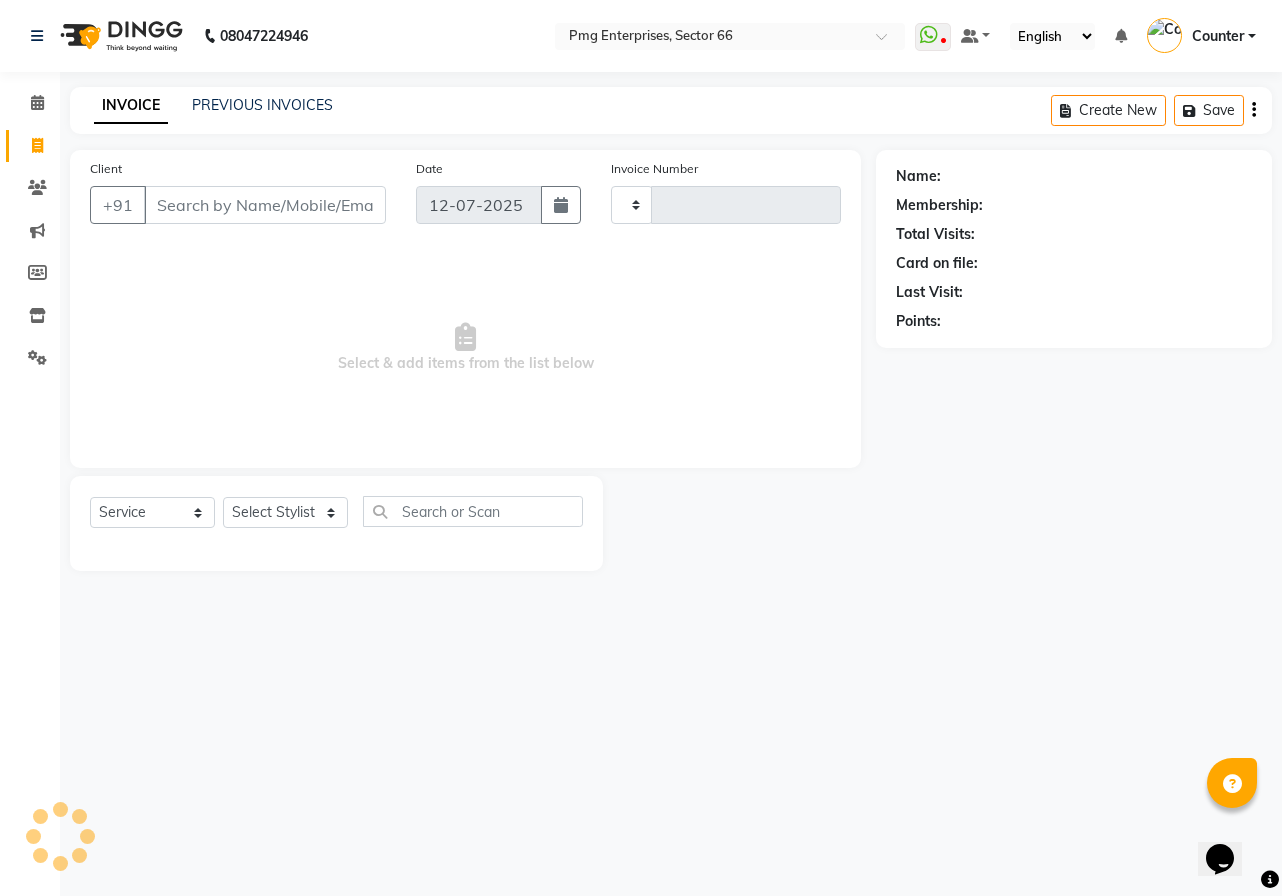 type on "2144" 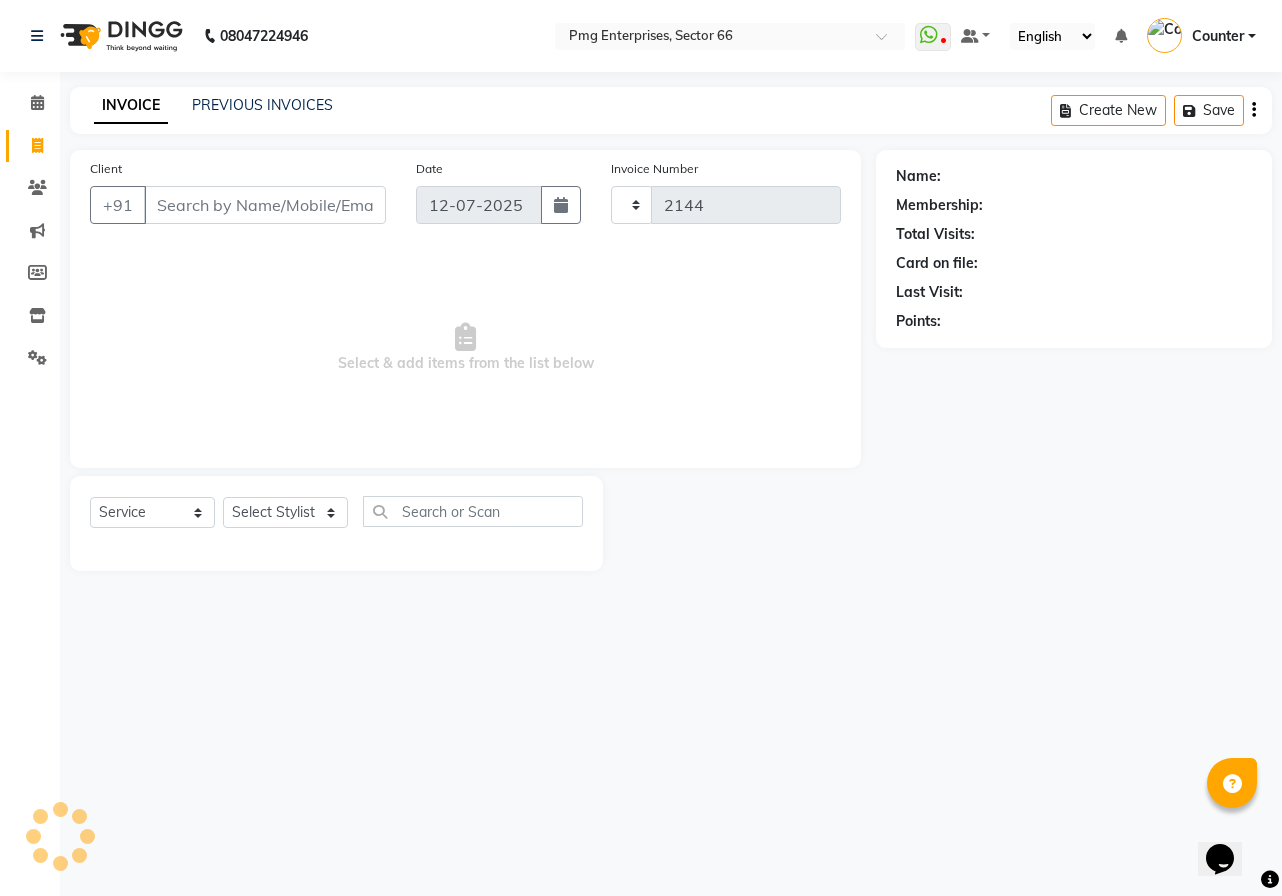 select on "889" 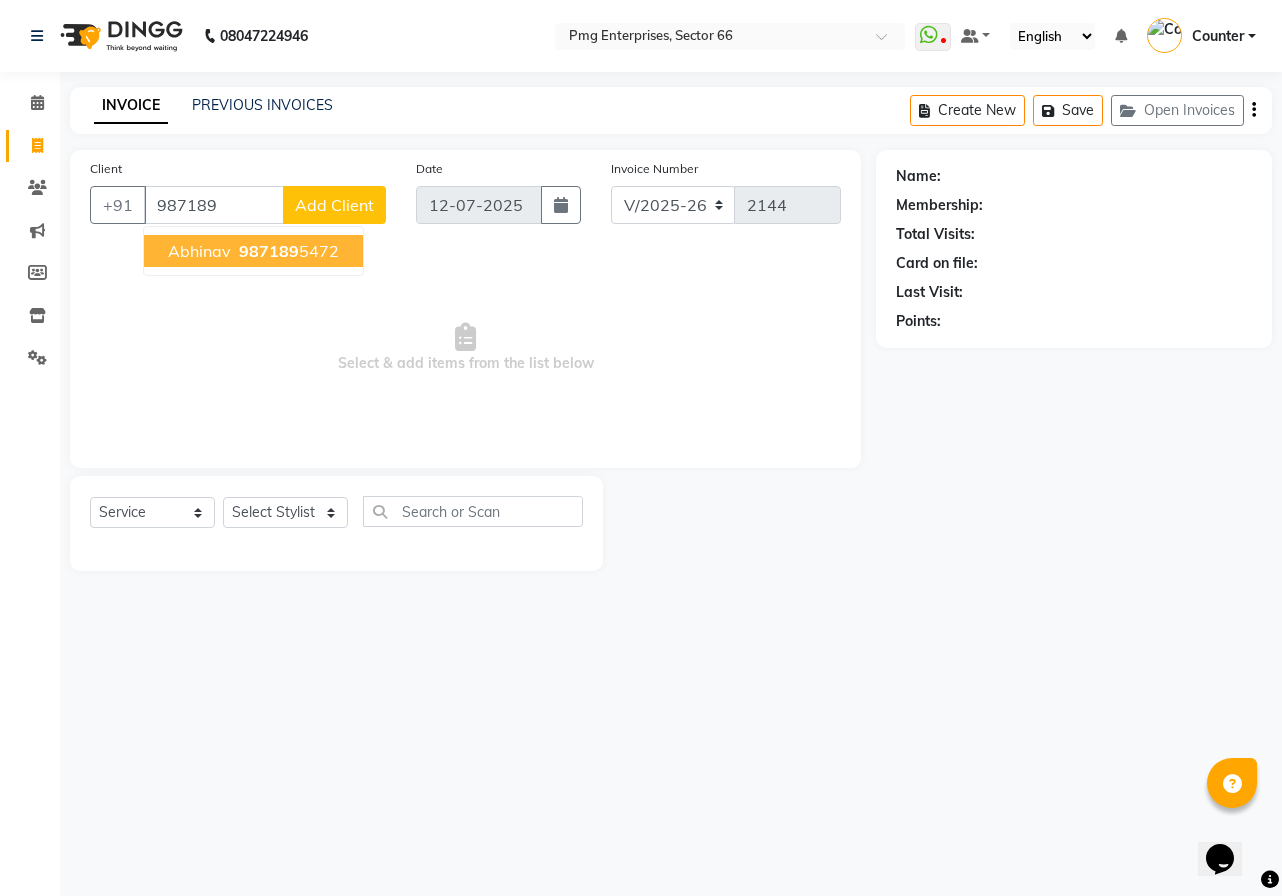 click on "987189" at bounding box center [269, 251] 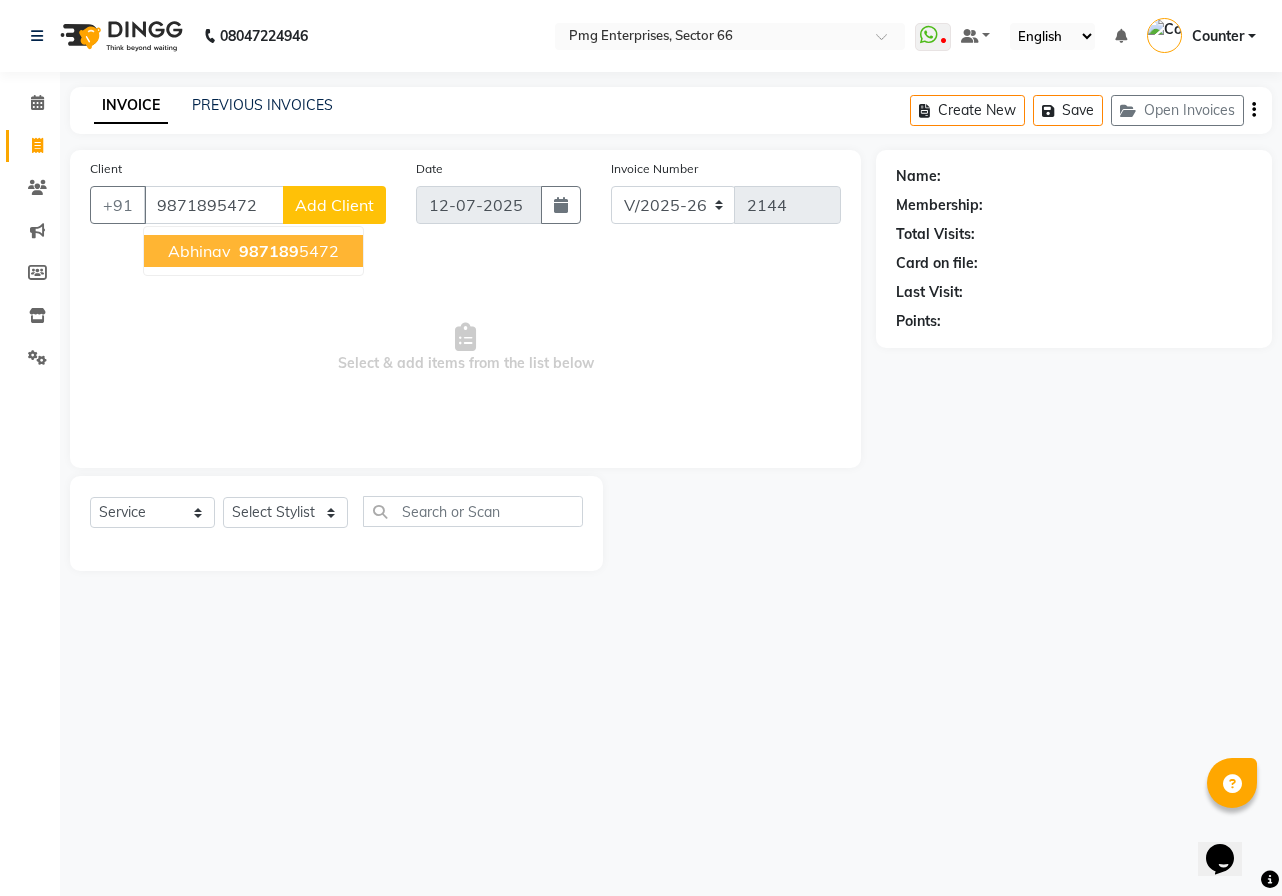 type on "9871895472" 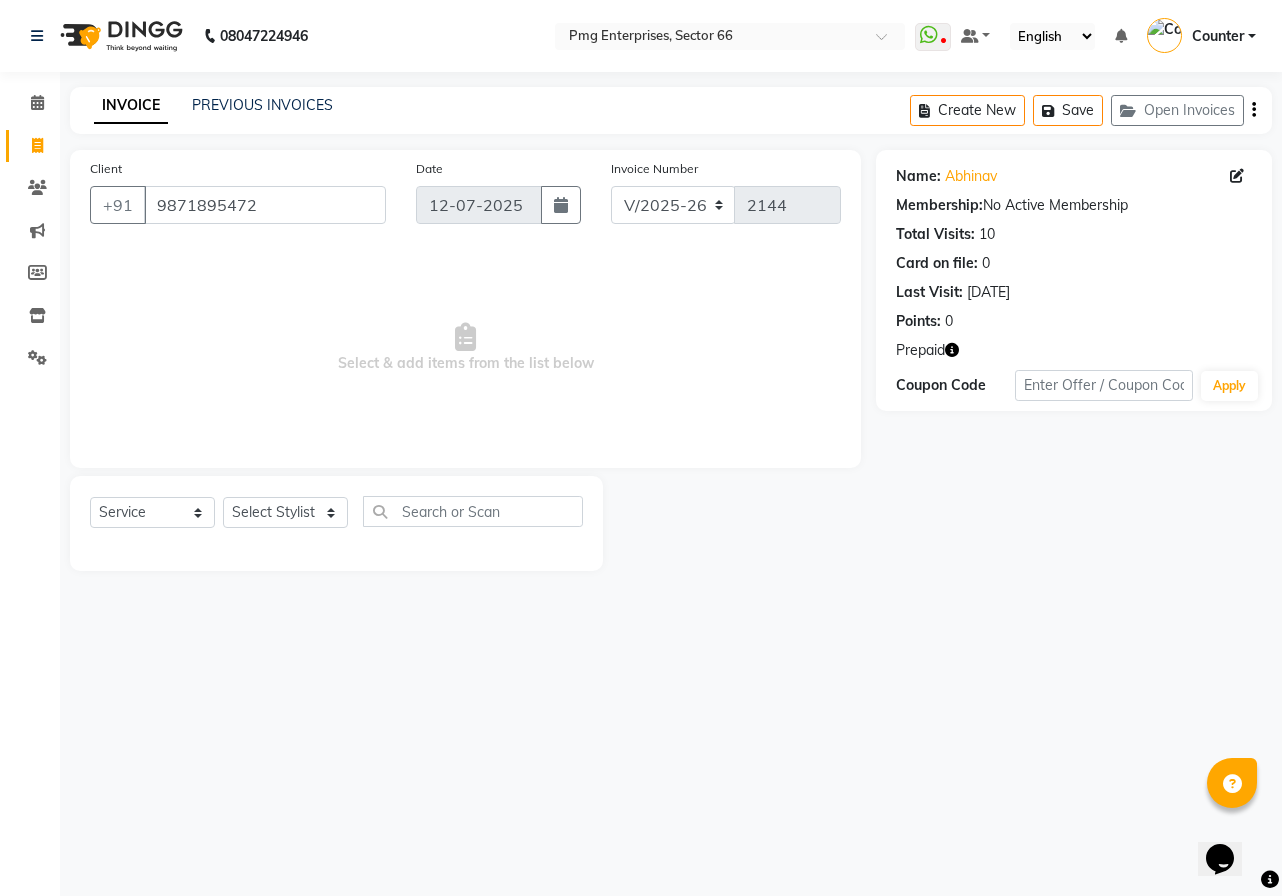 click 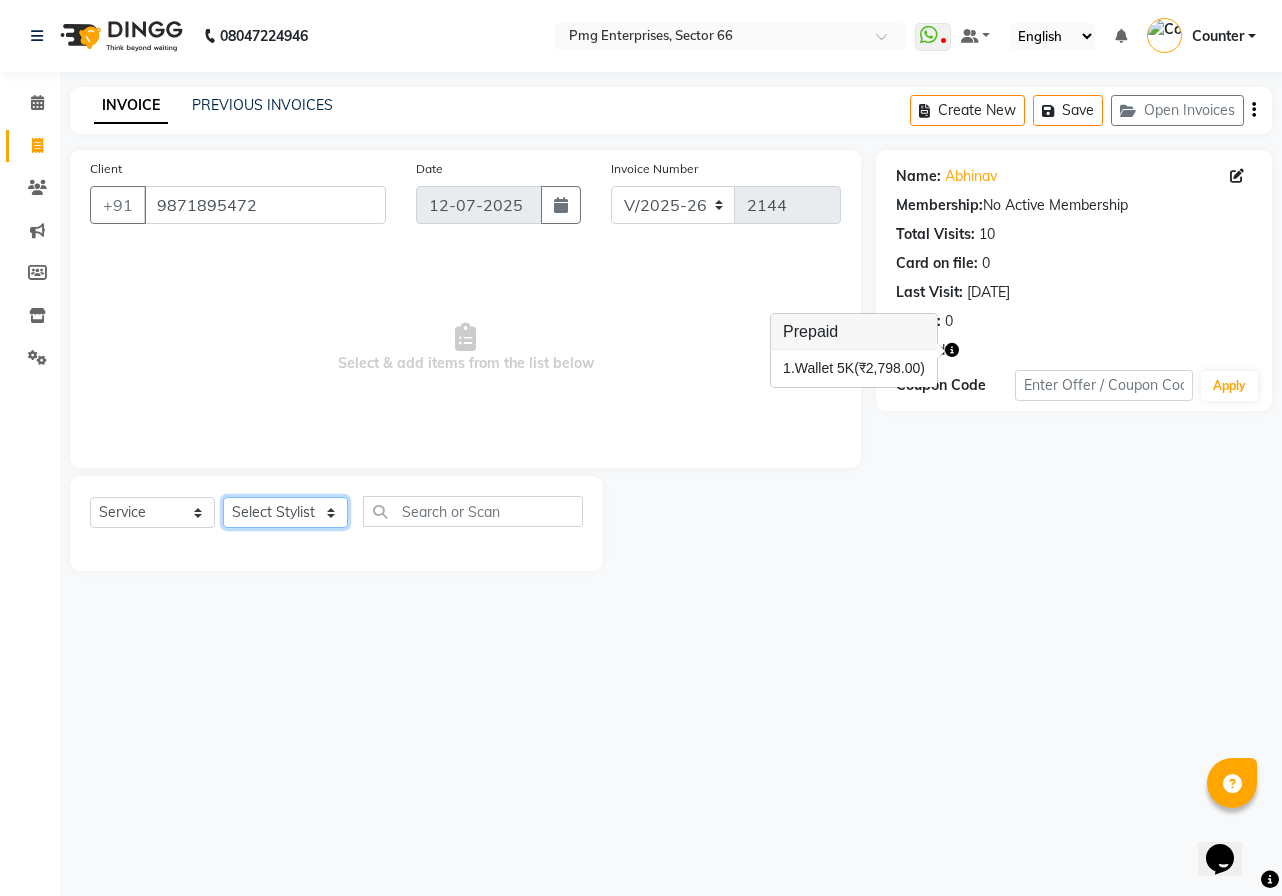 click on "Select Stylist [PERSON_NAME] Counter [PERSON_NAME] [PERSON_NAME] [PERSON_NAME] [PERSON_NAME]" 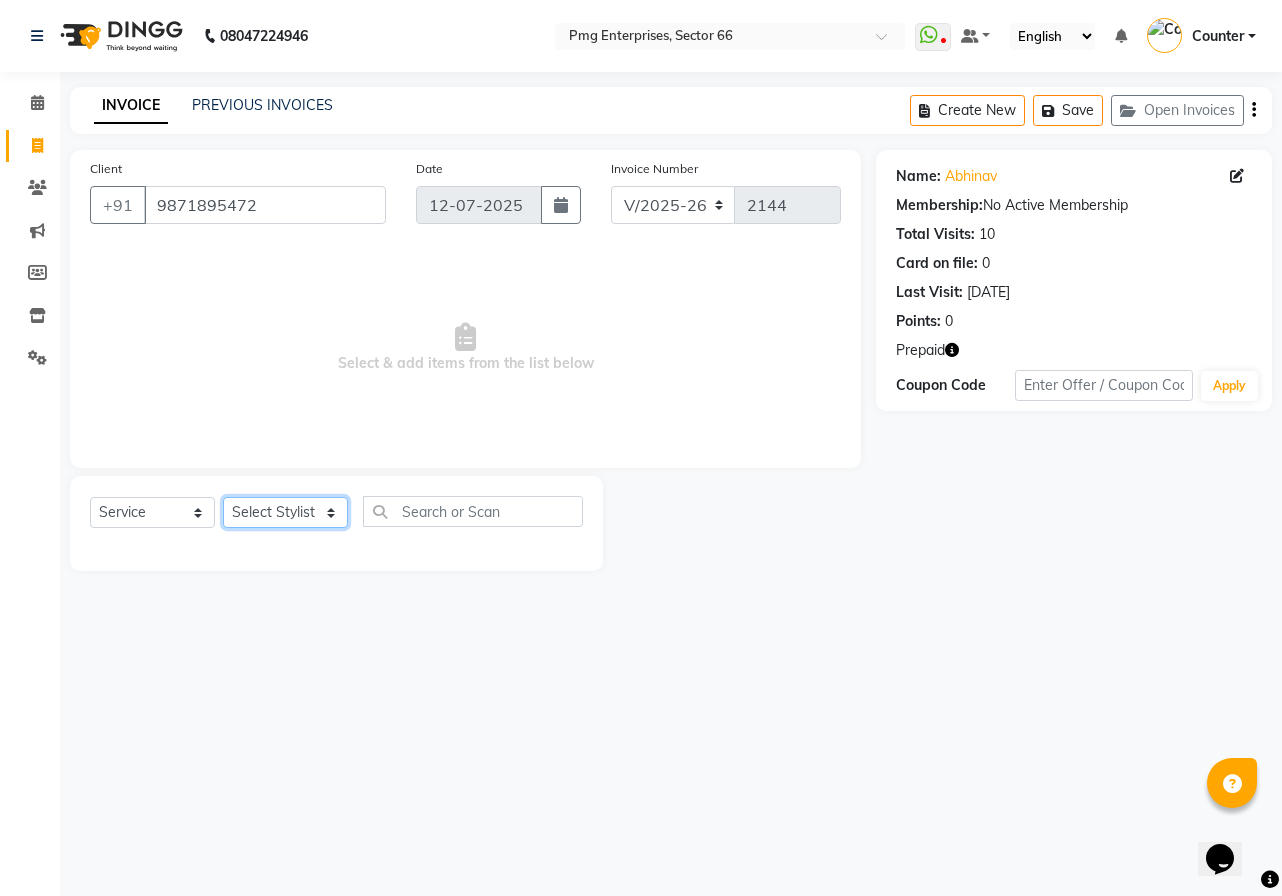 select on "49466" 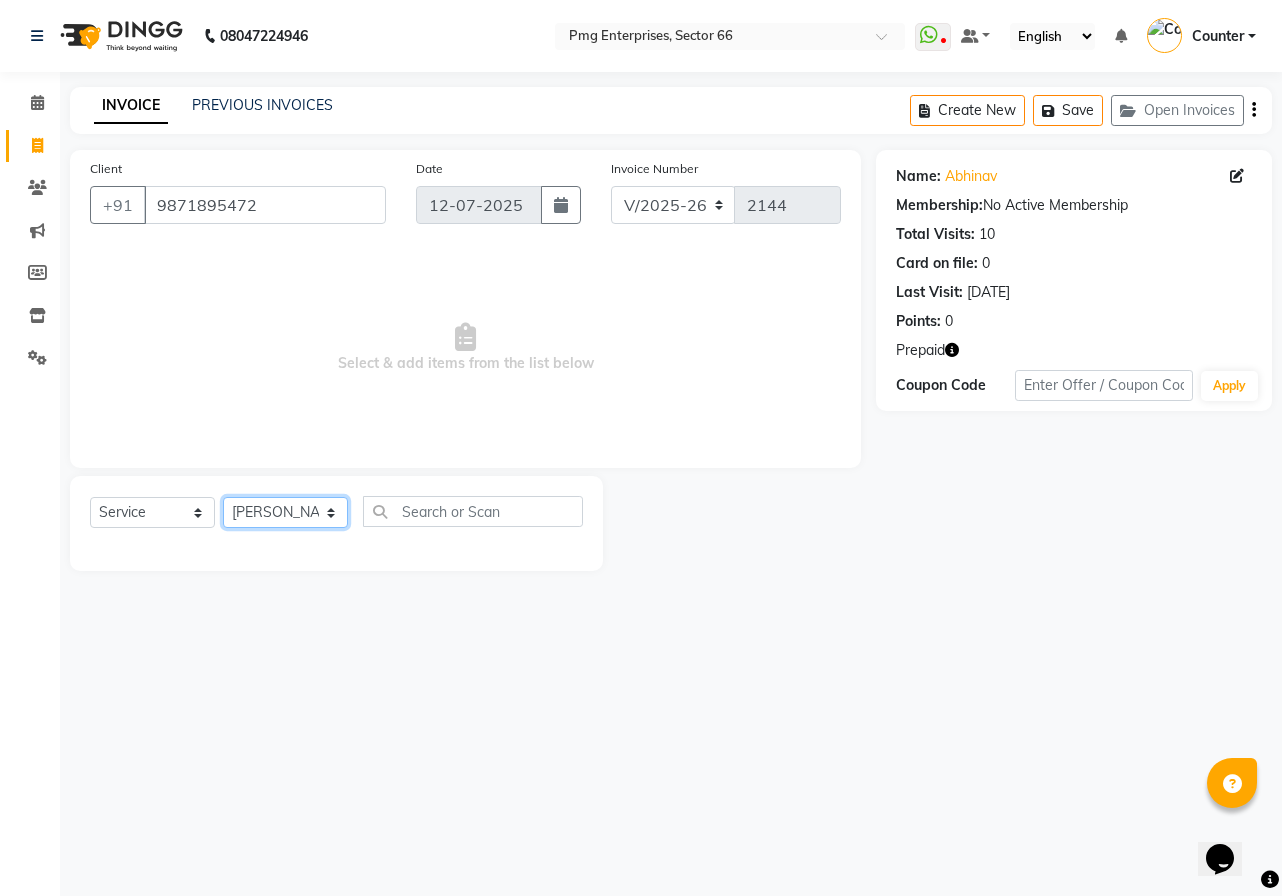 click on "Select Stylist [PERSON_NAME] Counter [PERSON_NAME] [PERSON_NAME] [PERSON_NAME] [PERSON_NAME]" 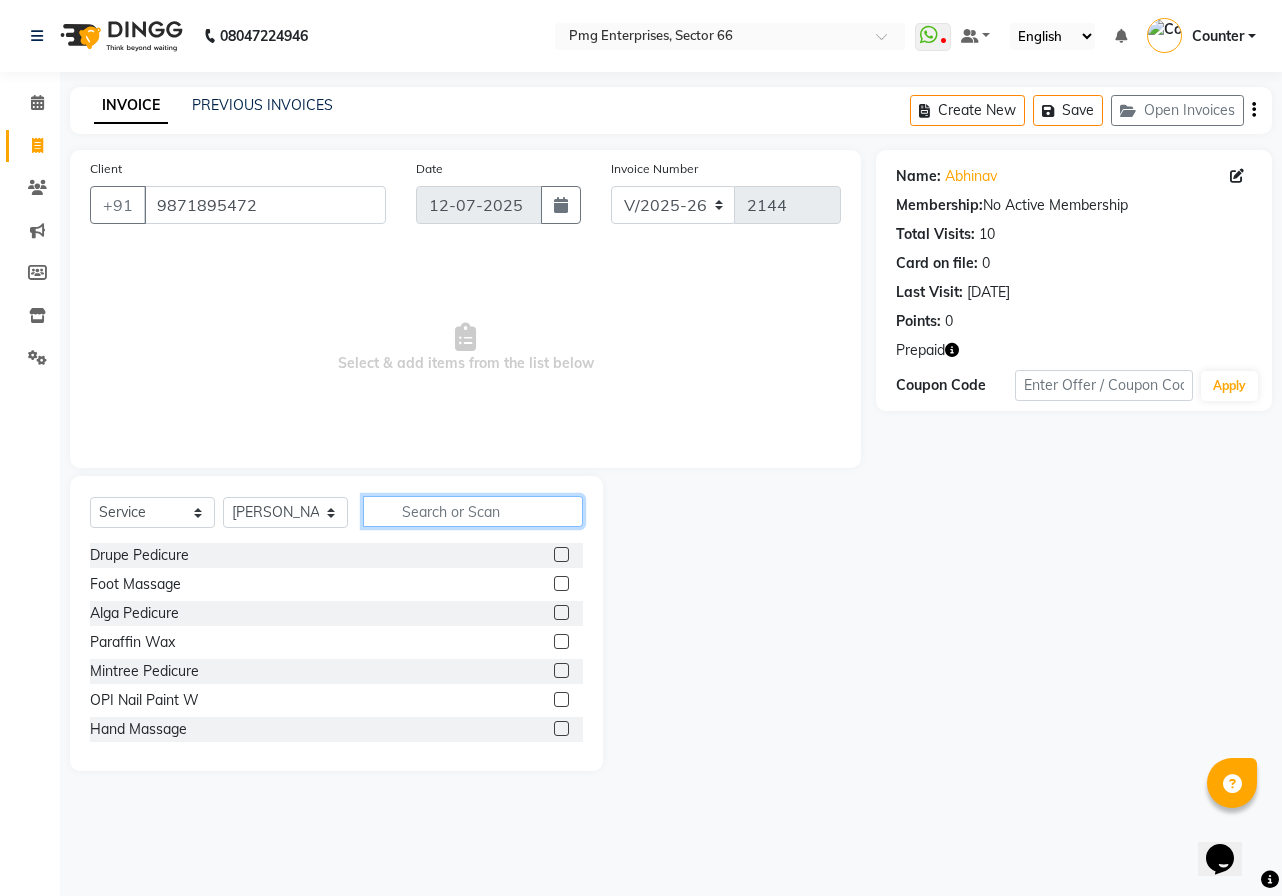 click 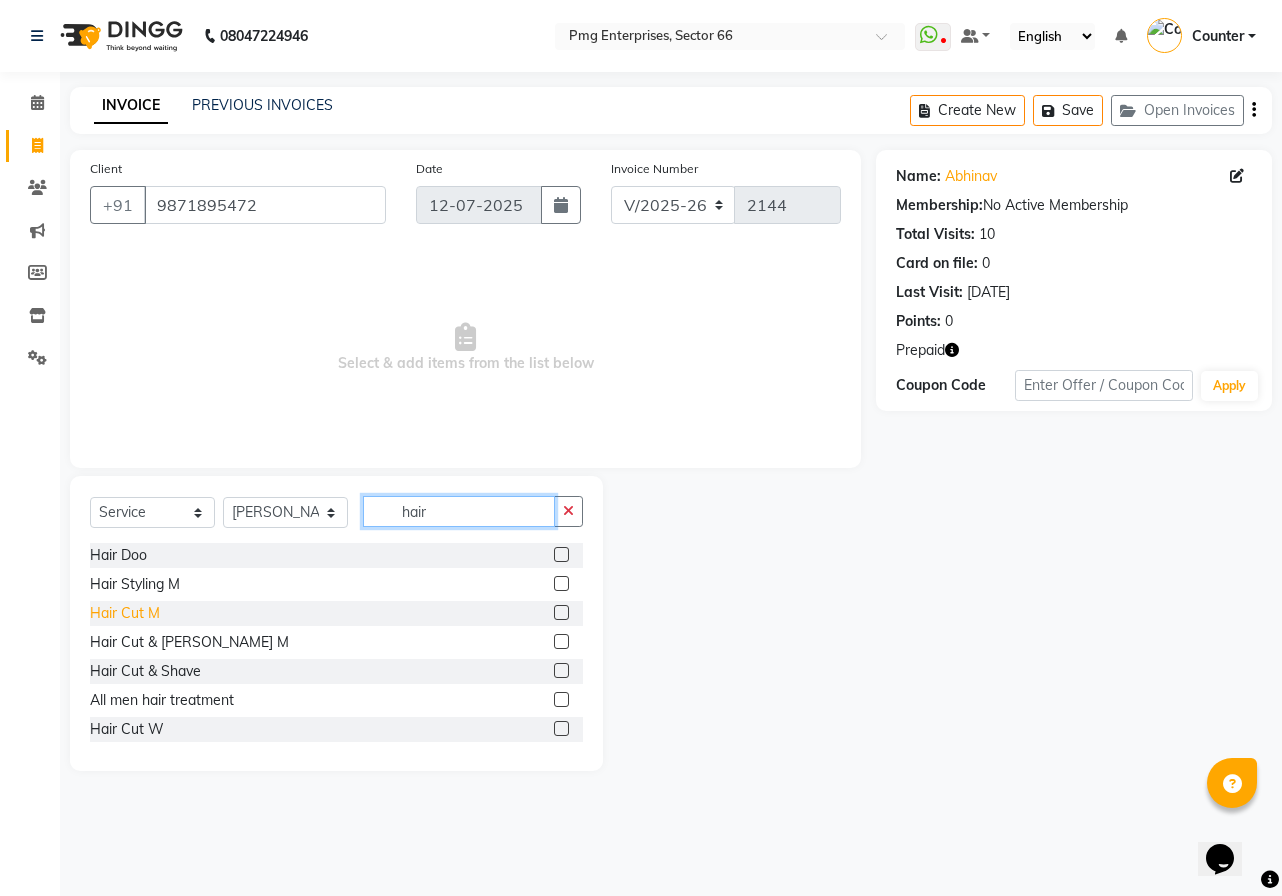 type on "hair" 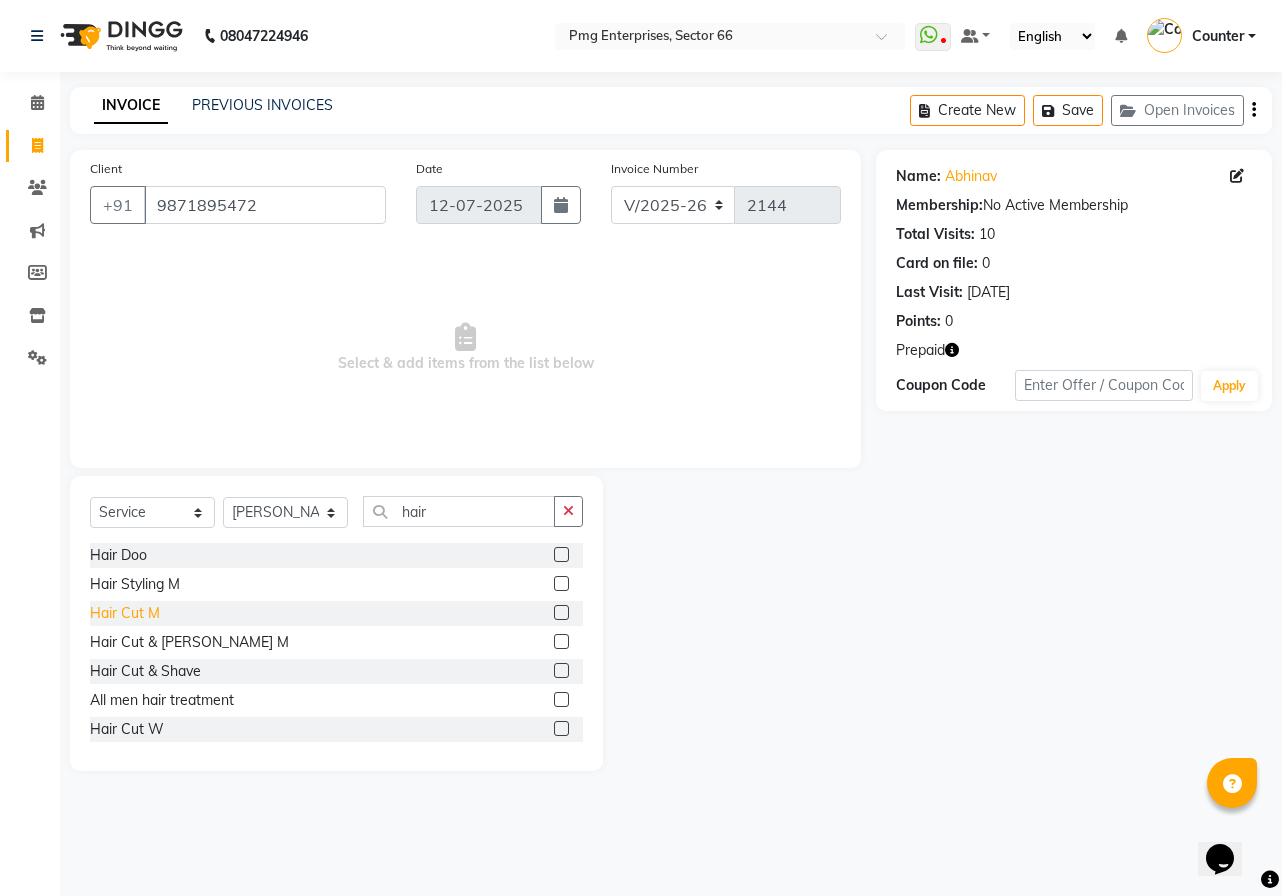 click on "Hair Cut M" 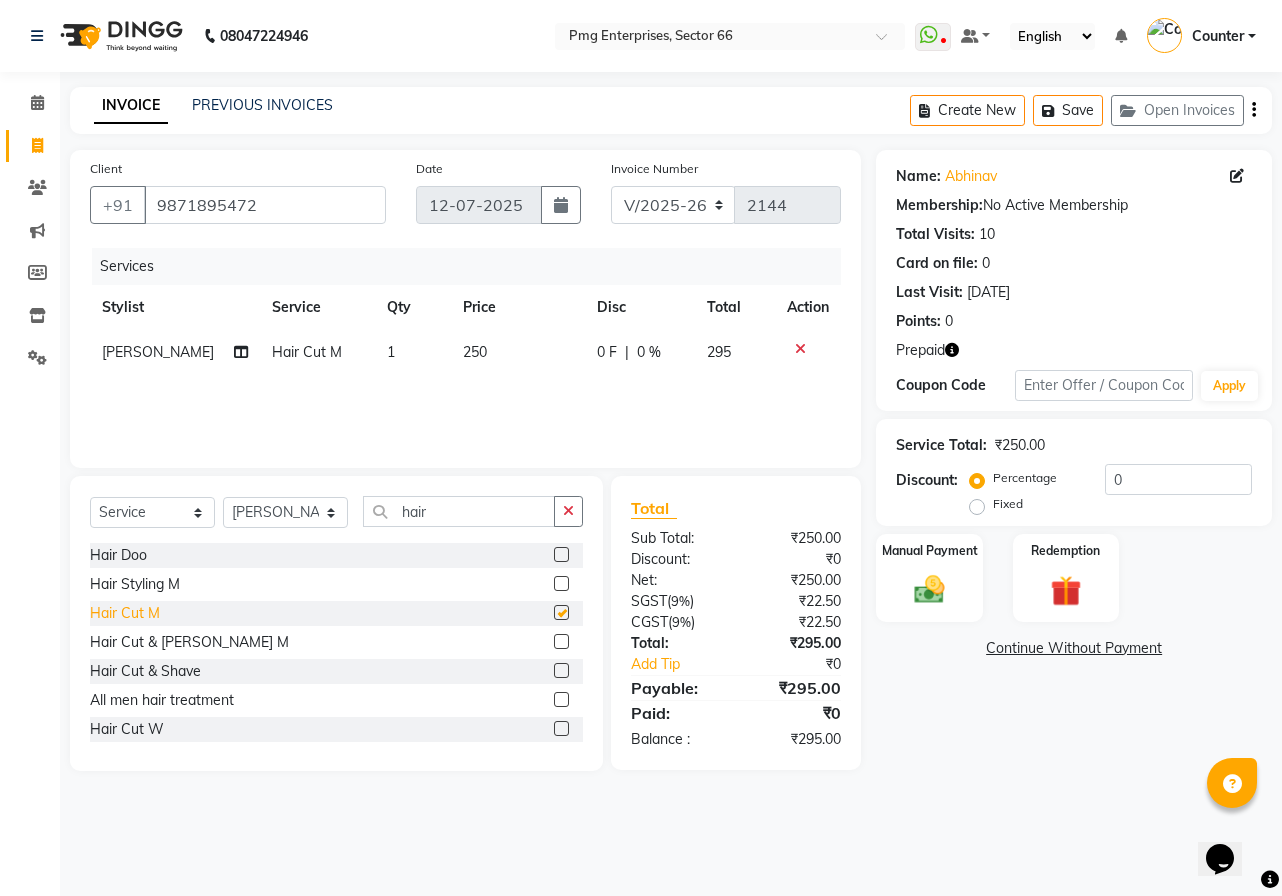 checkbox on "false" 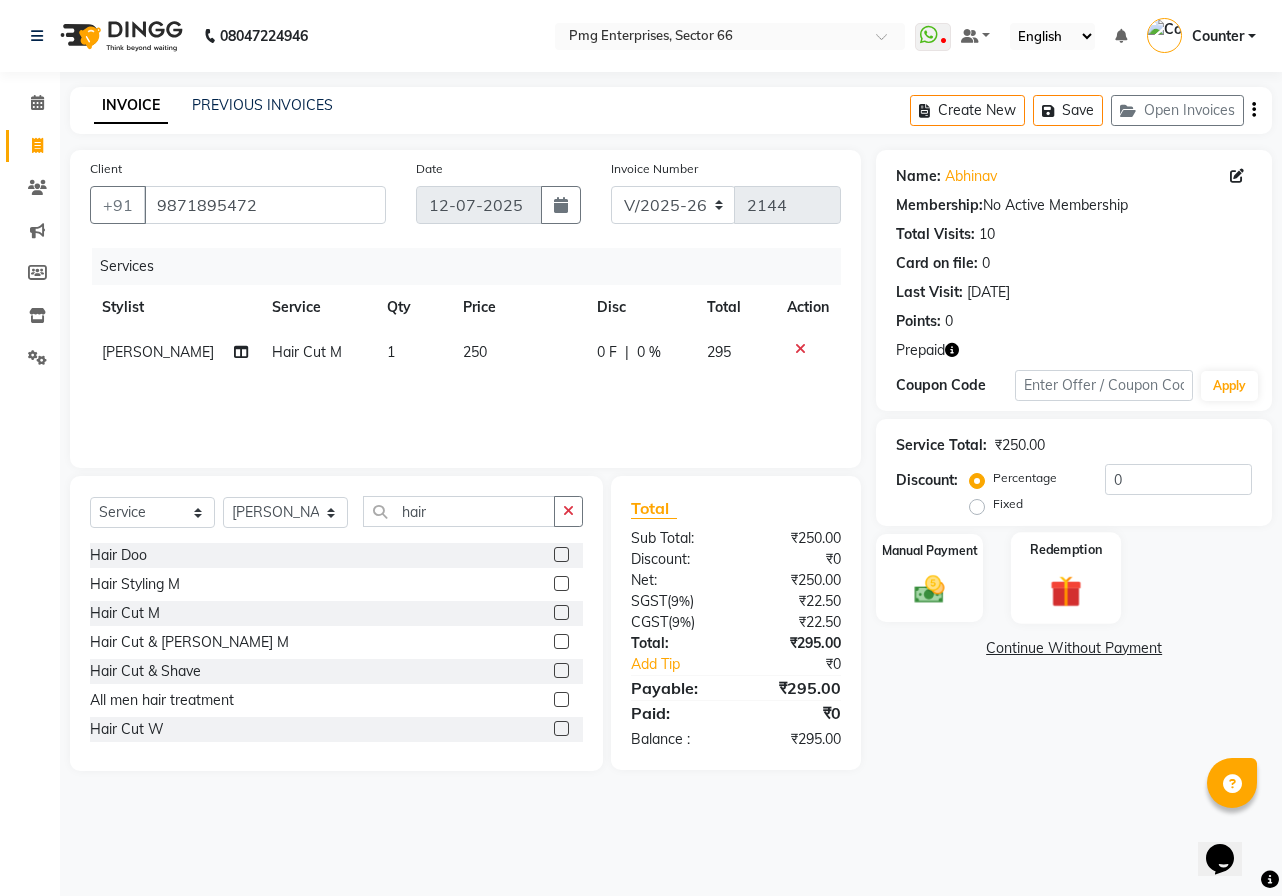 click 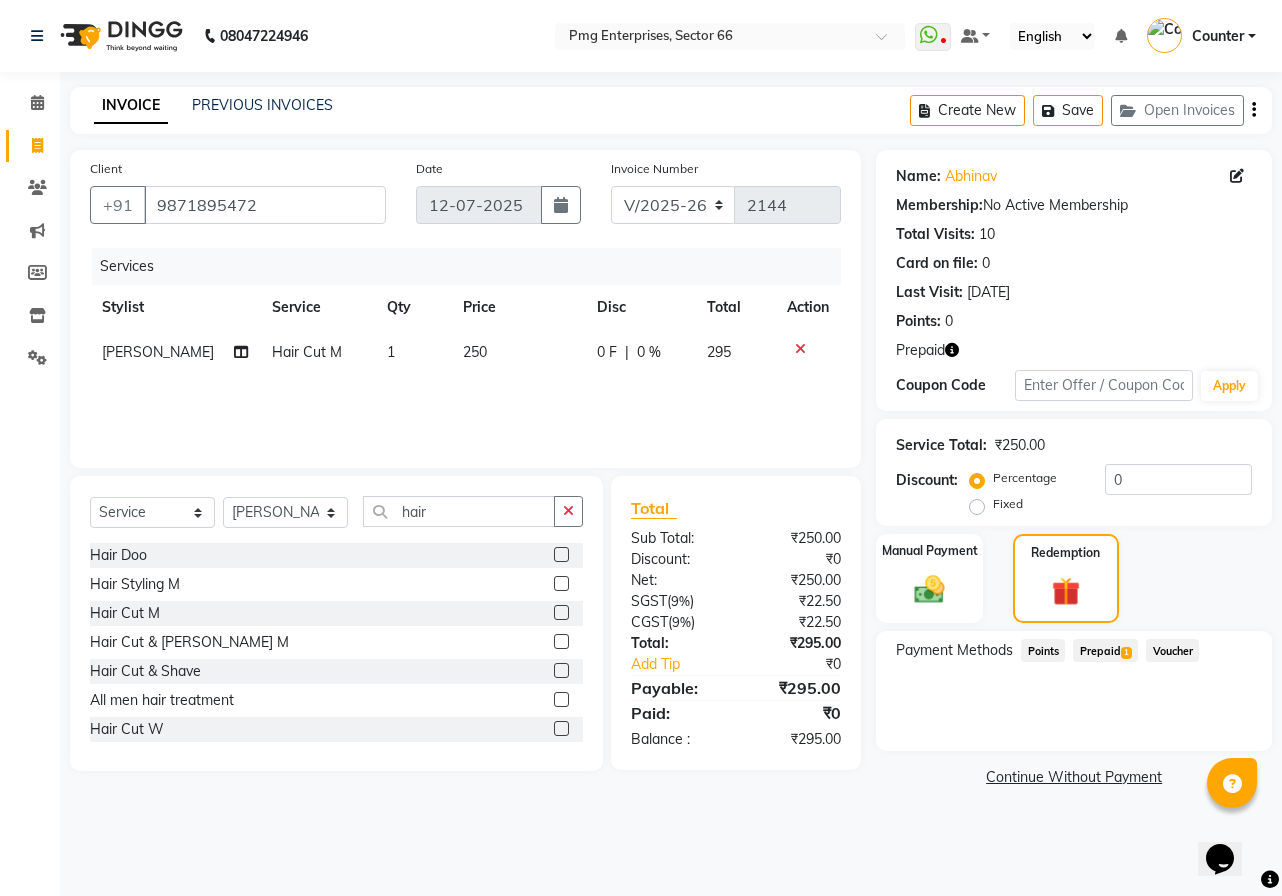 click on "Prepaid  1" 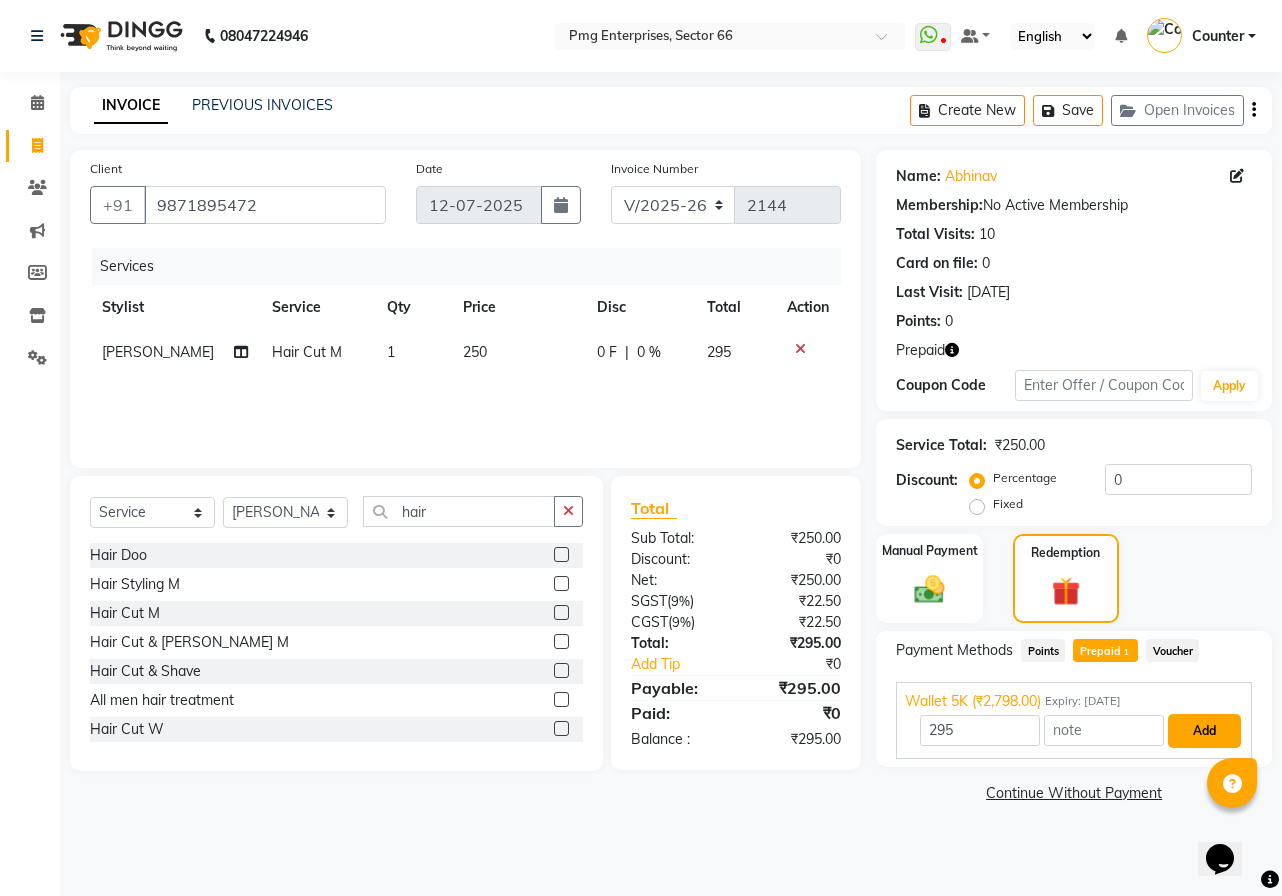click on "Add" at bounding box center [1204, 731] 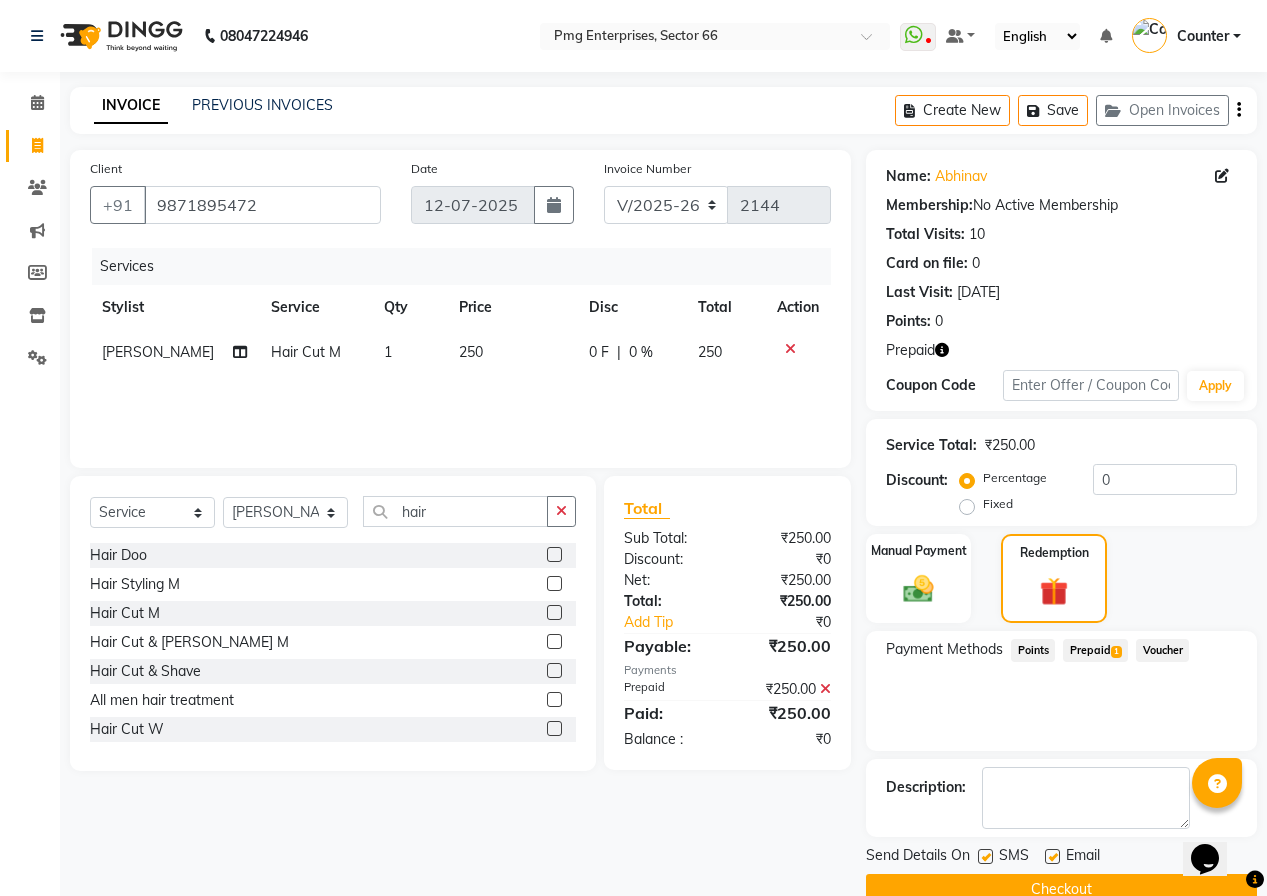 click on "Checkout" 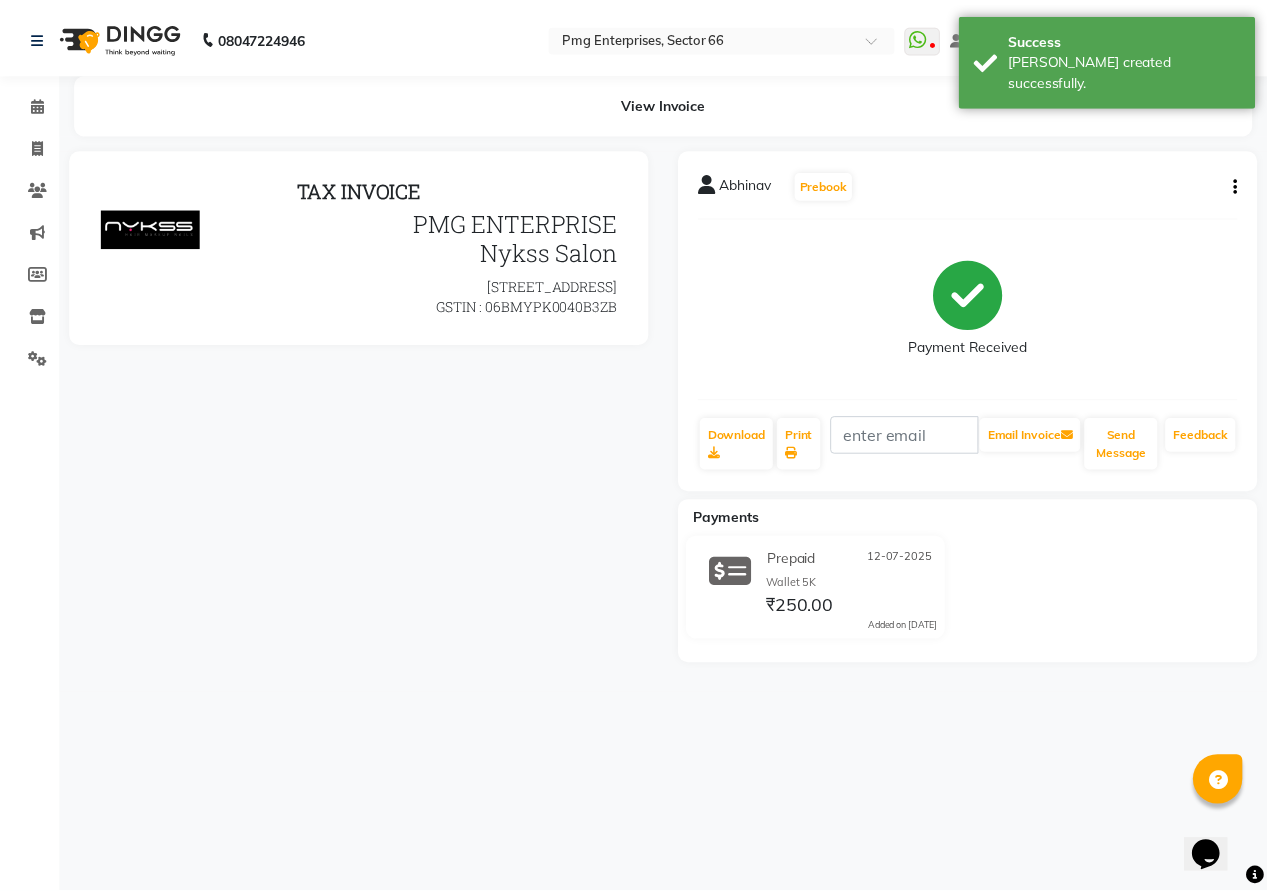 scroll, scrollTop: 0, scrollLeft: 0, axis: both 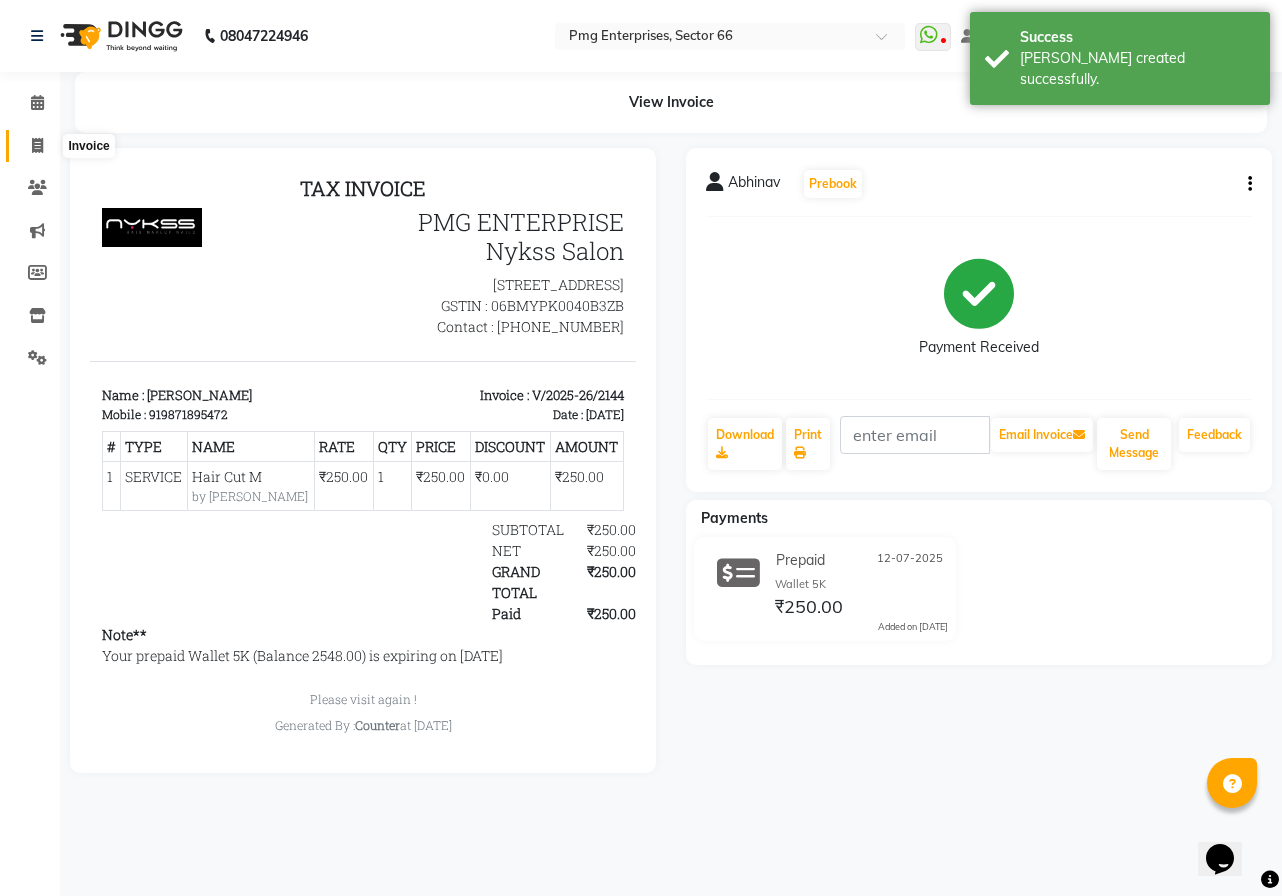 click 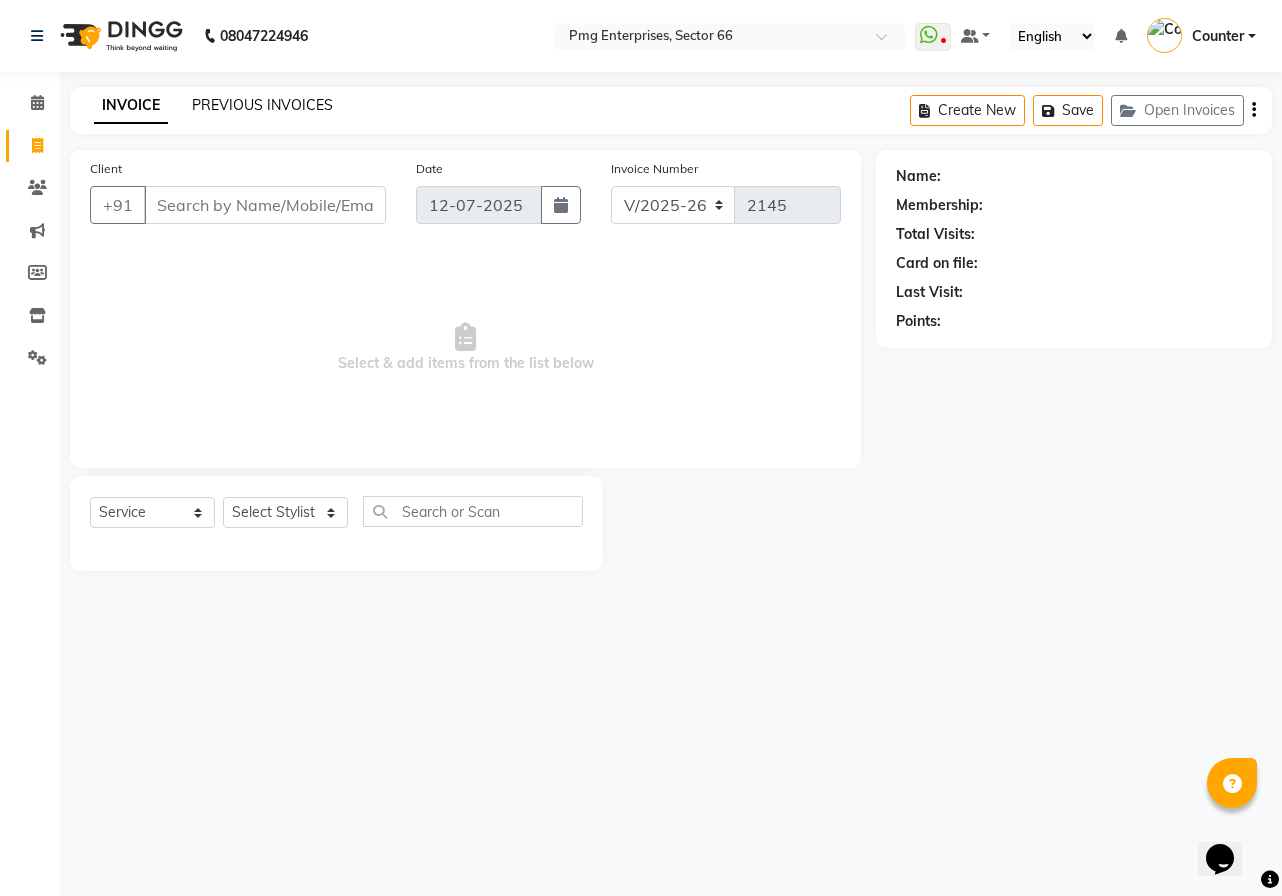 click on "PREVIOUS INVOICES" 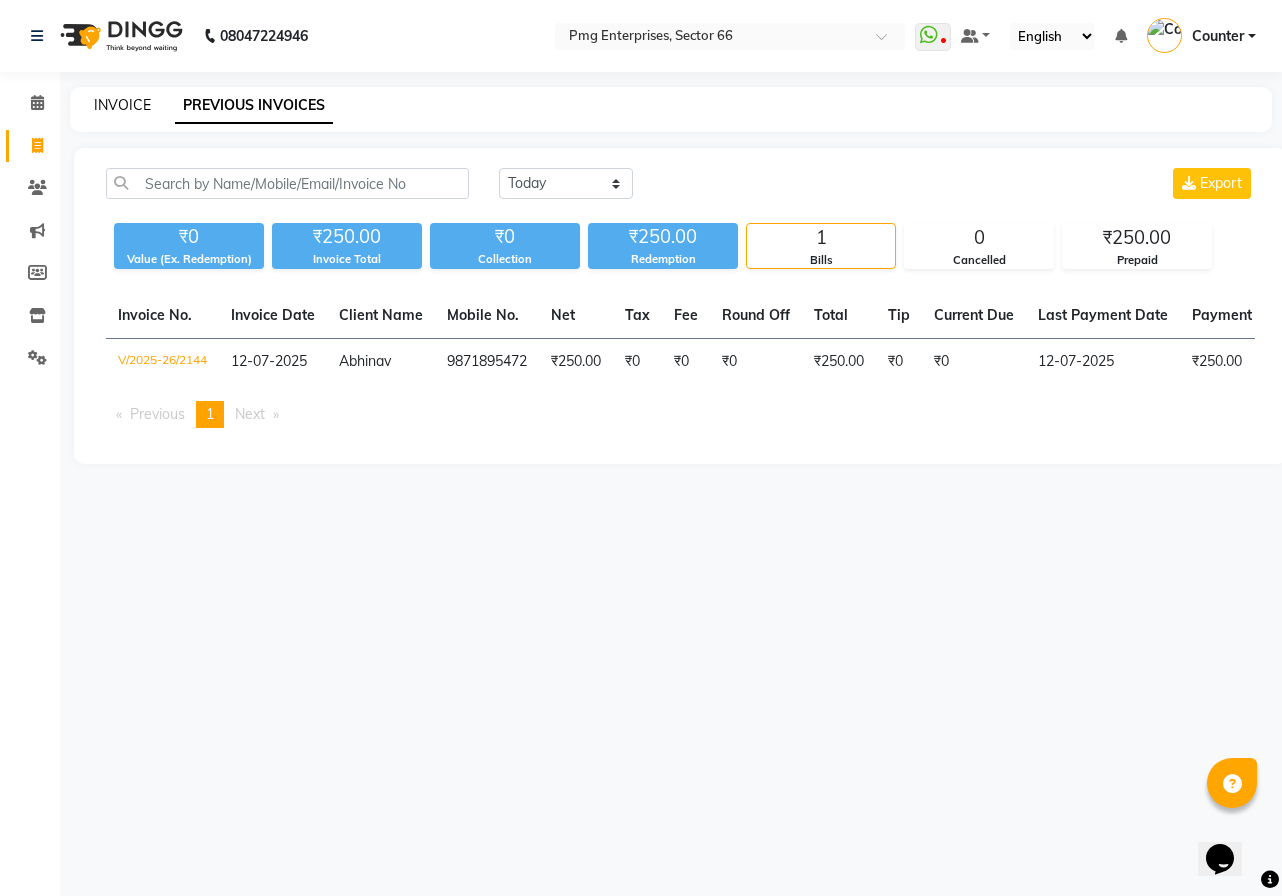 click on "INVOICE" 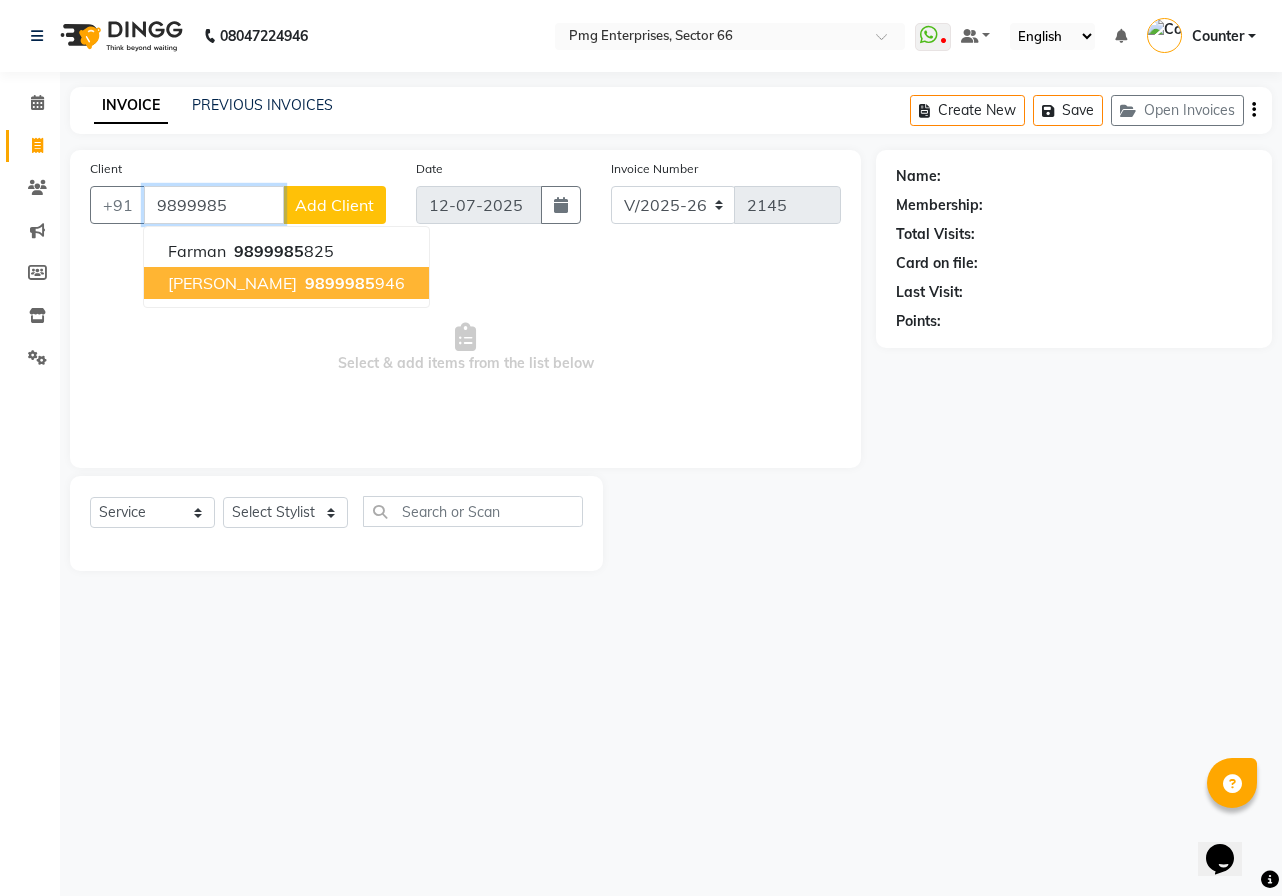 click on "[PERSON_NAME]" at bounding box center [232, 283] 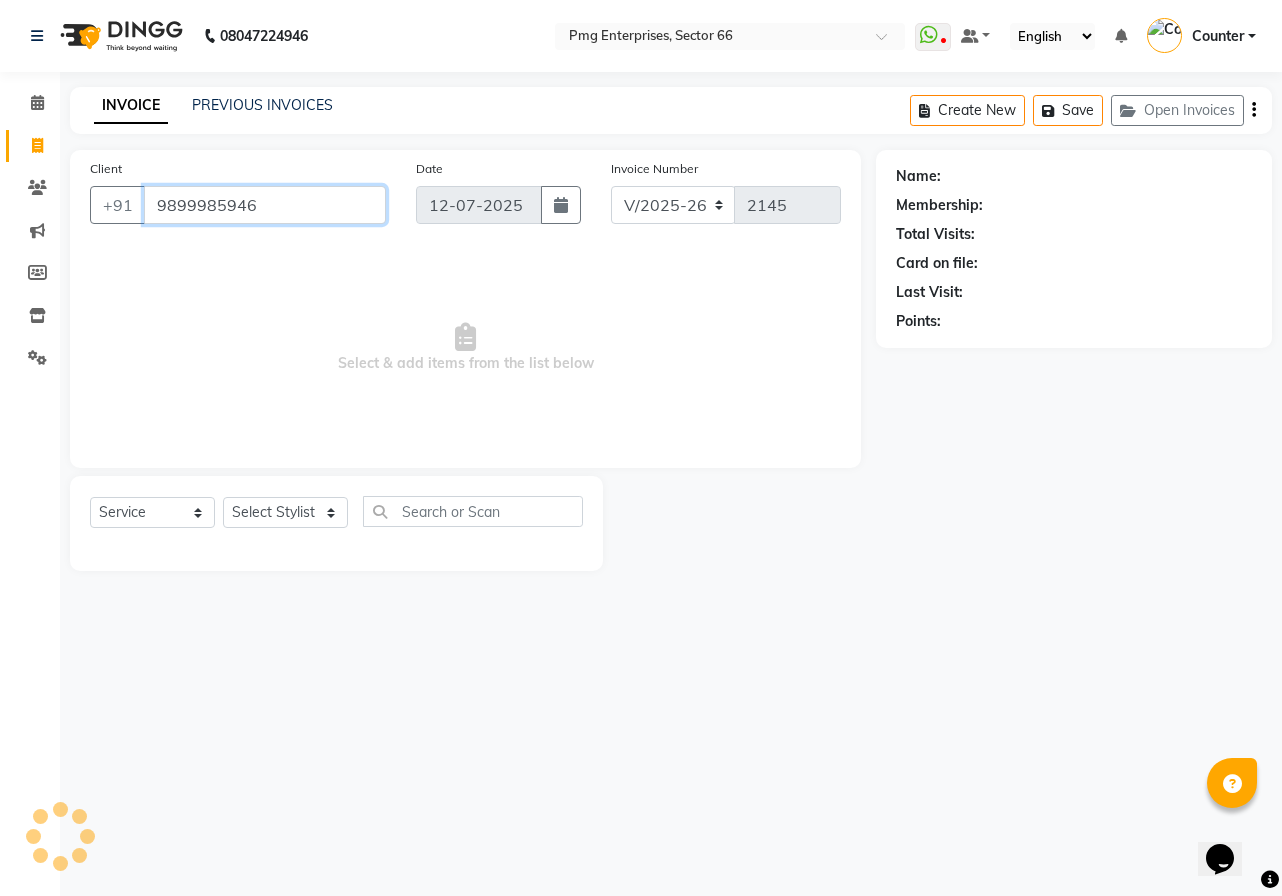 type on "9899985946" 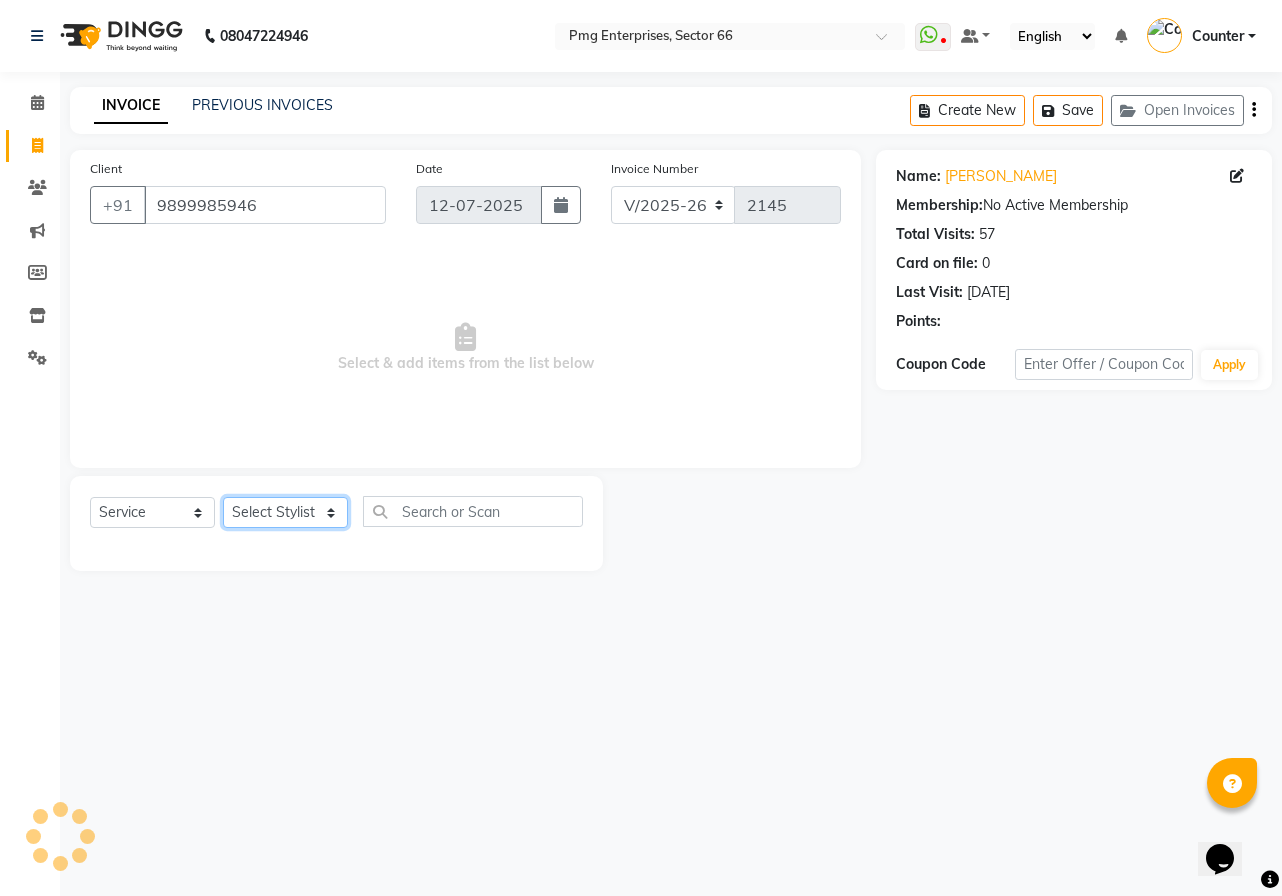 click on "Select Stylist [PERSON_NAME] Counter [PERSON_NAME] [PERSON_NAME] [PERSON_NAME] [PERSON_NAME]" 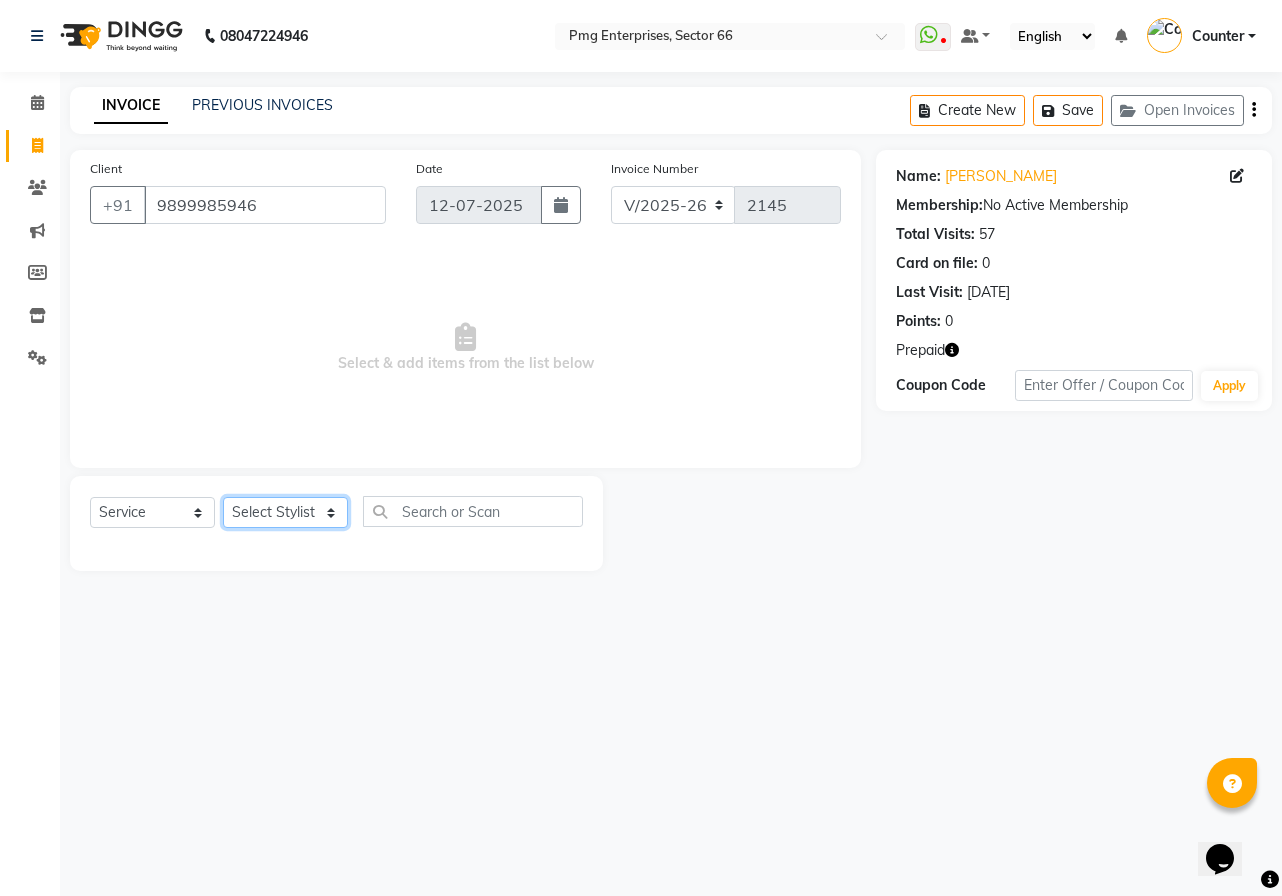 select on "14602" 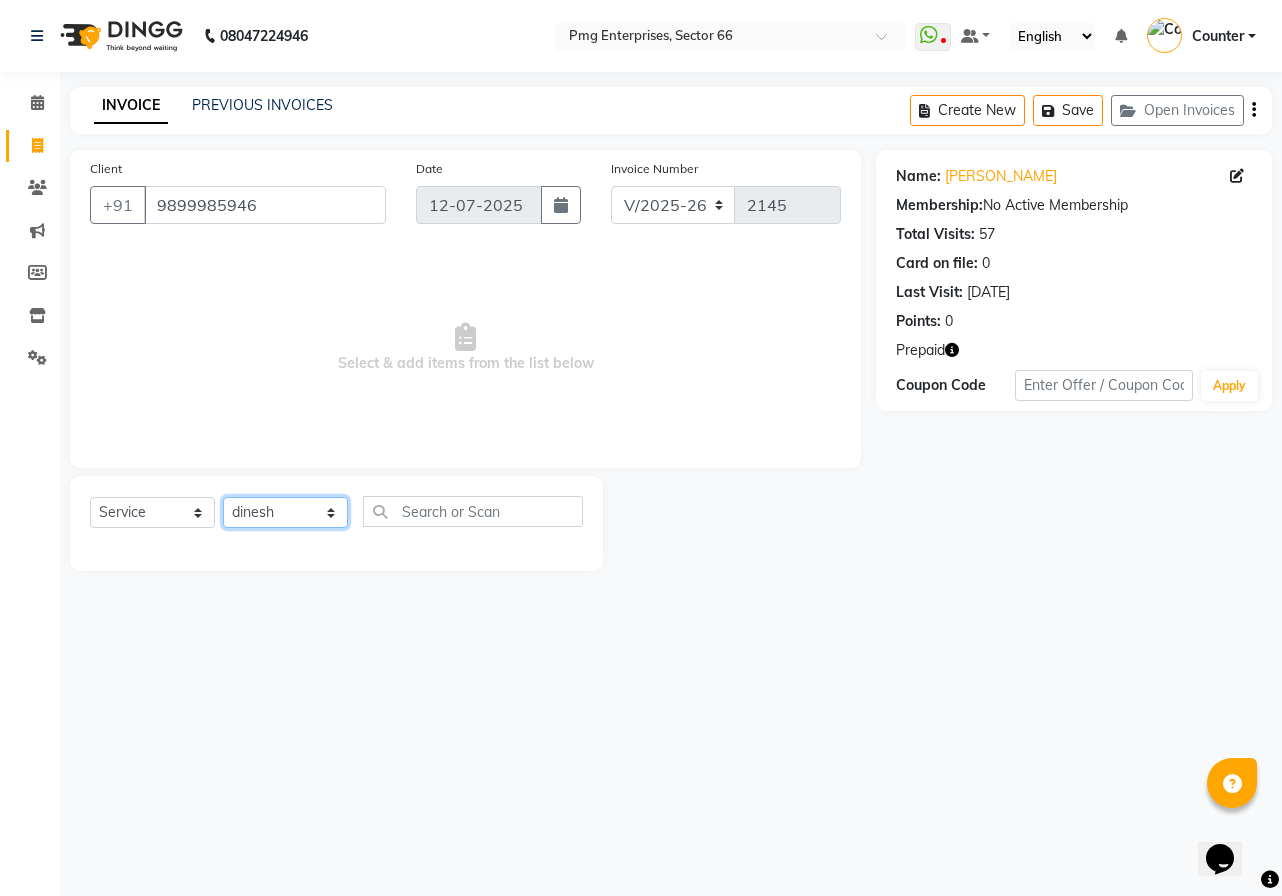 click on "Select Stylist [PERSON_NAME] Counter [PERSON_NAME] [PERSON_NAME] [PERSON_NAME] [PERSON_NAME]" 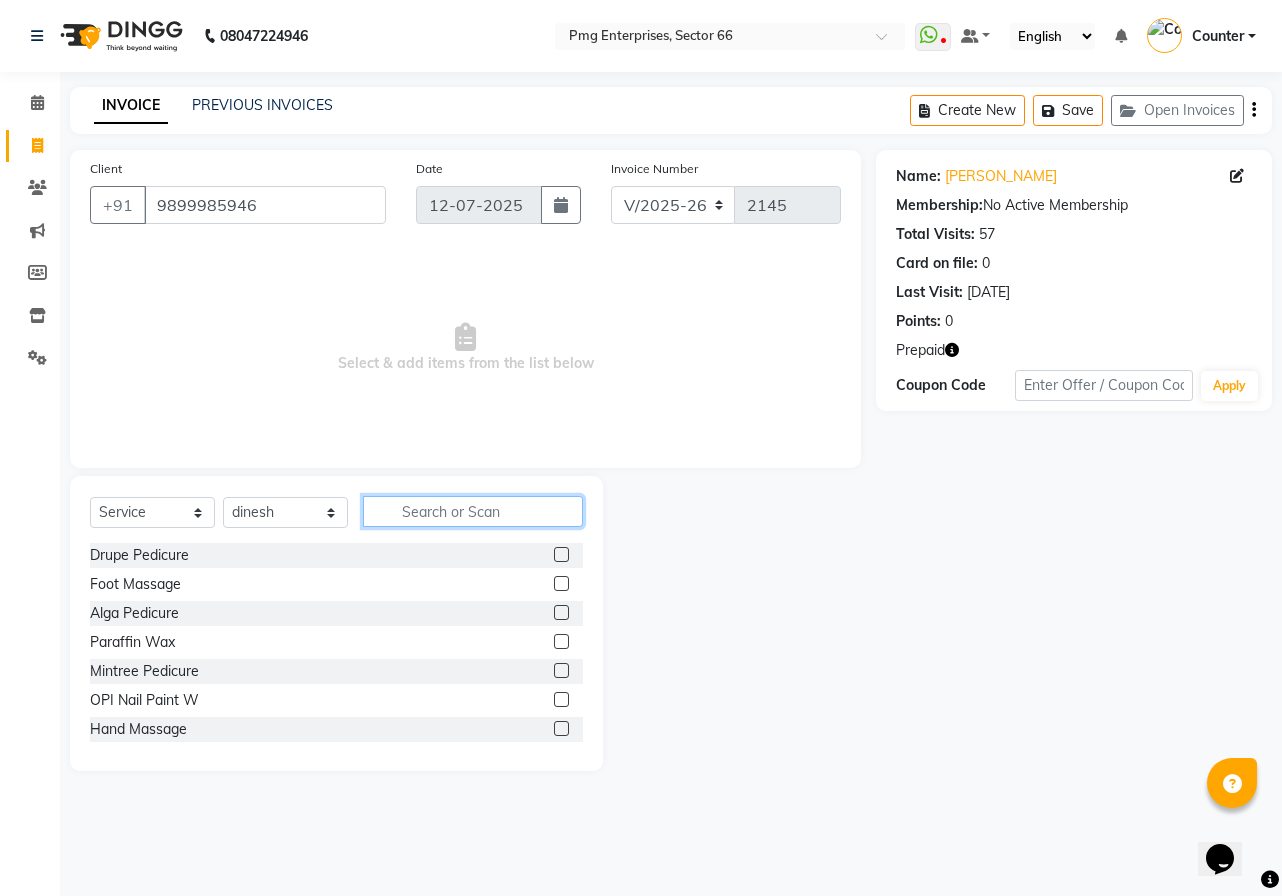 click 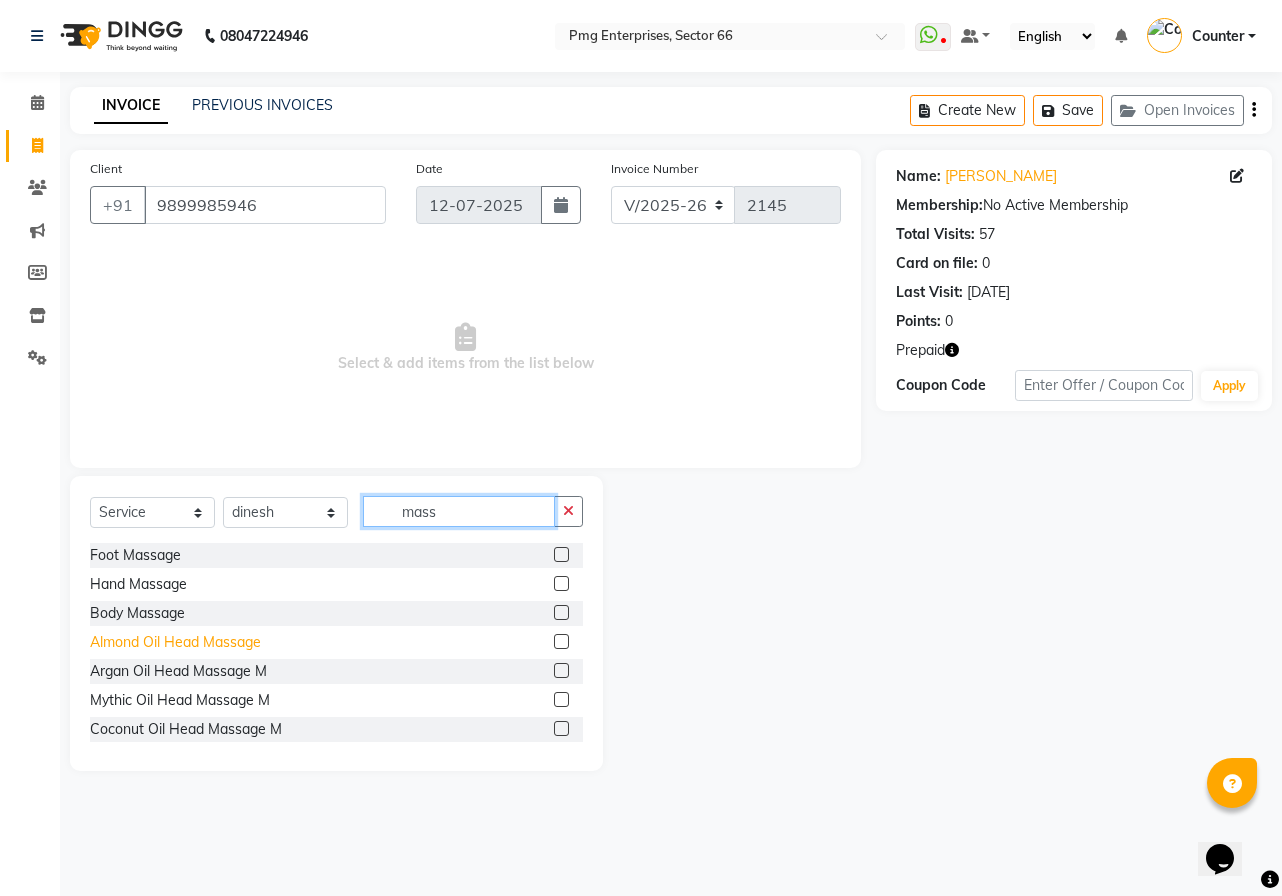 type on "mass" 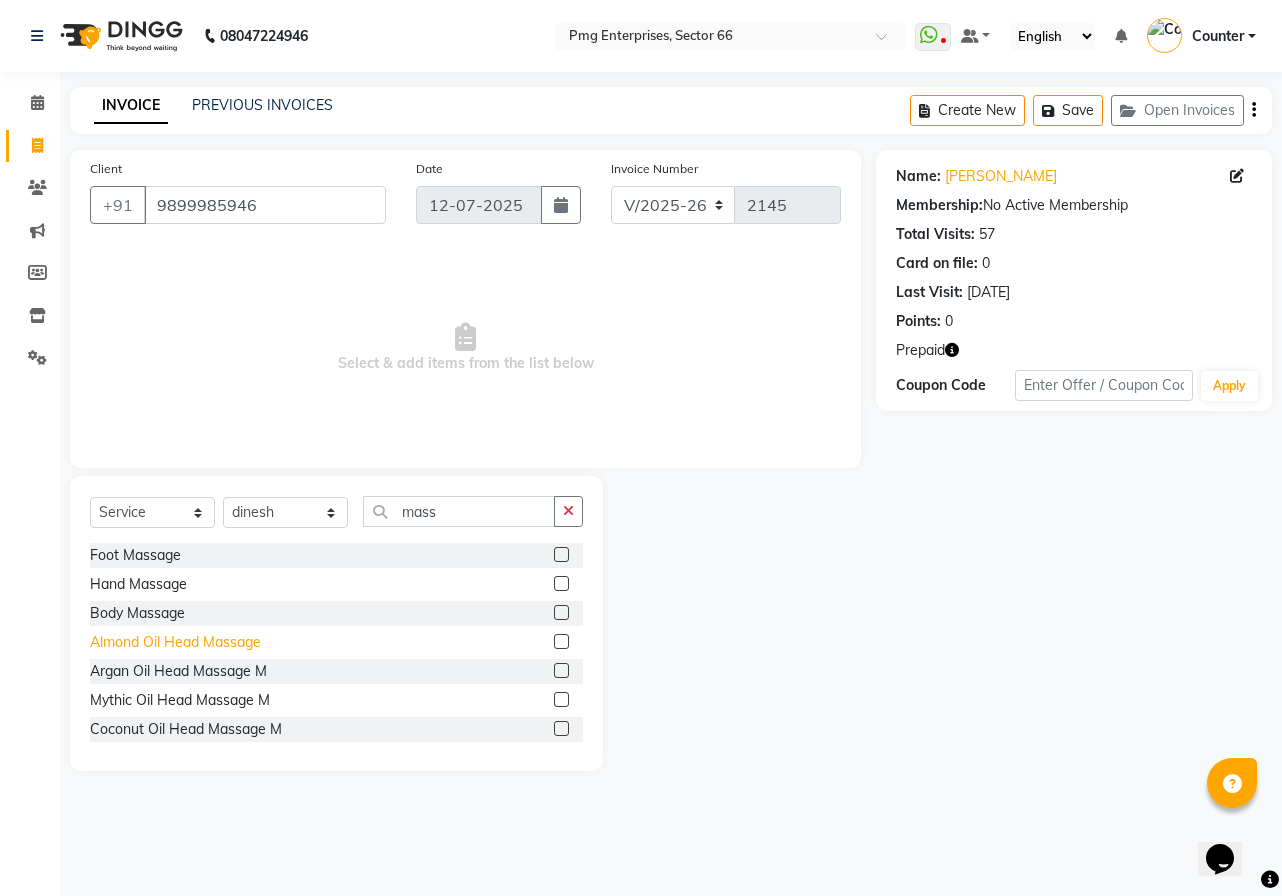 click on "Almond Oil Head Massage" 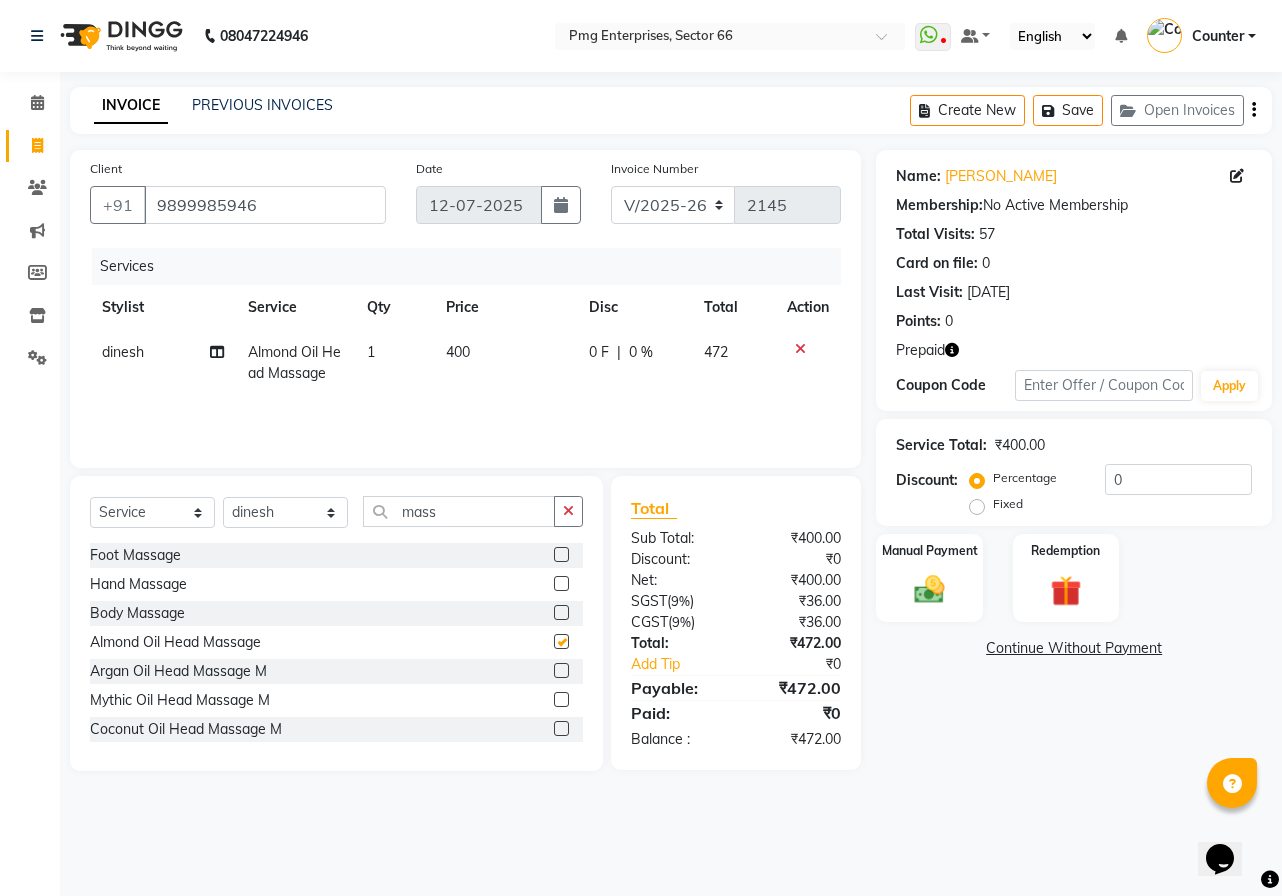 checkbox on "false" 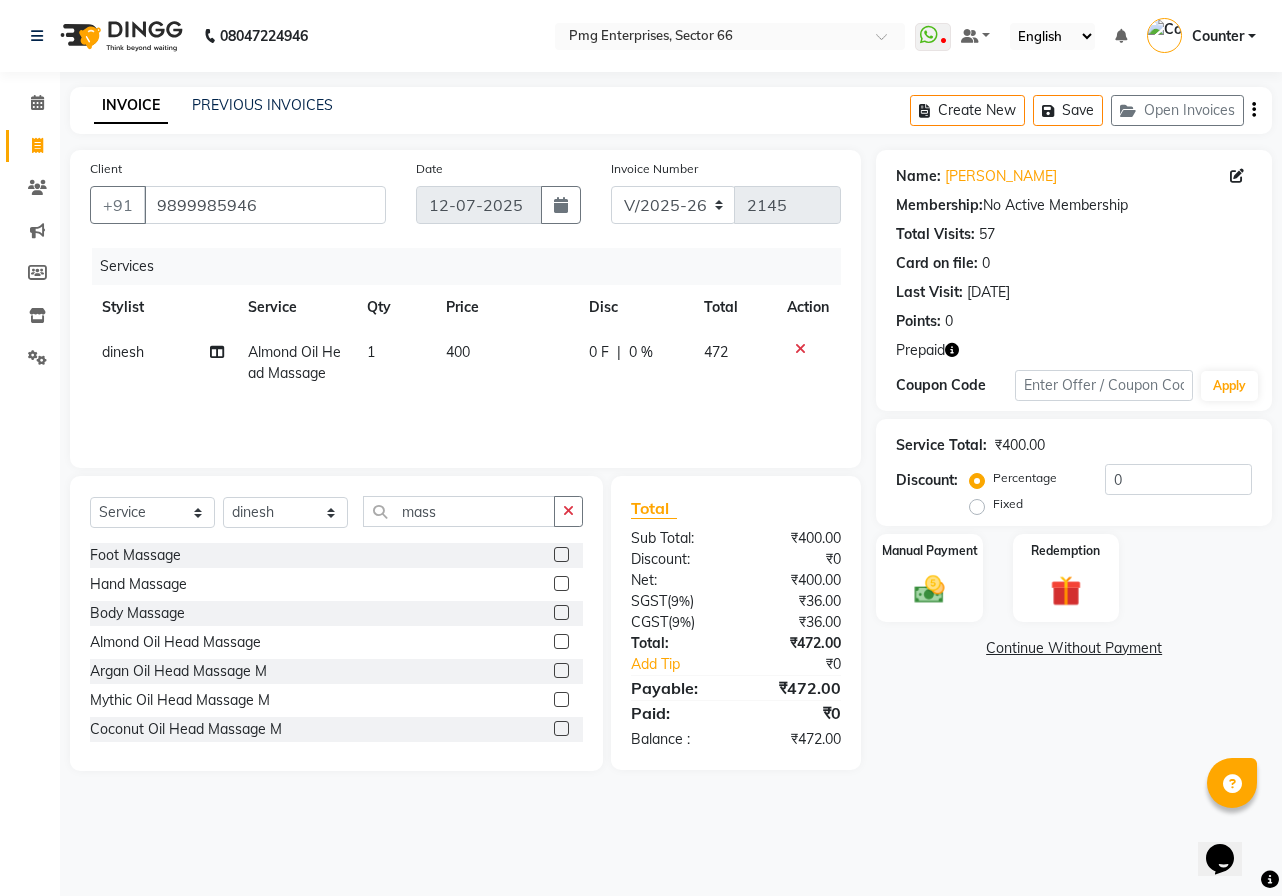 click on "400" 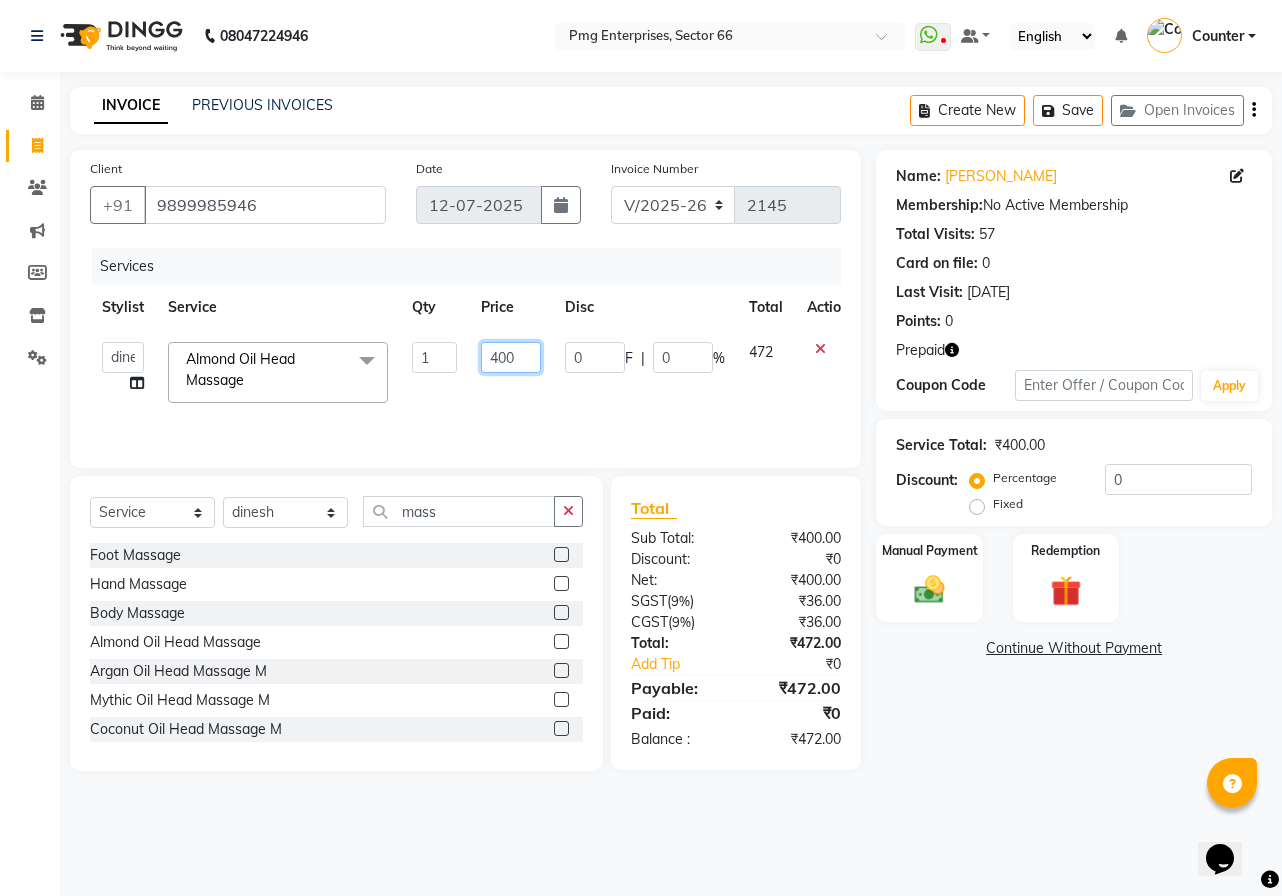 click on "400" 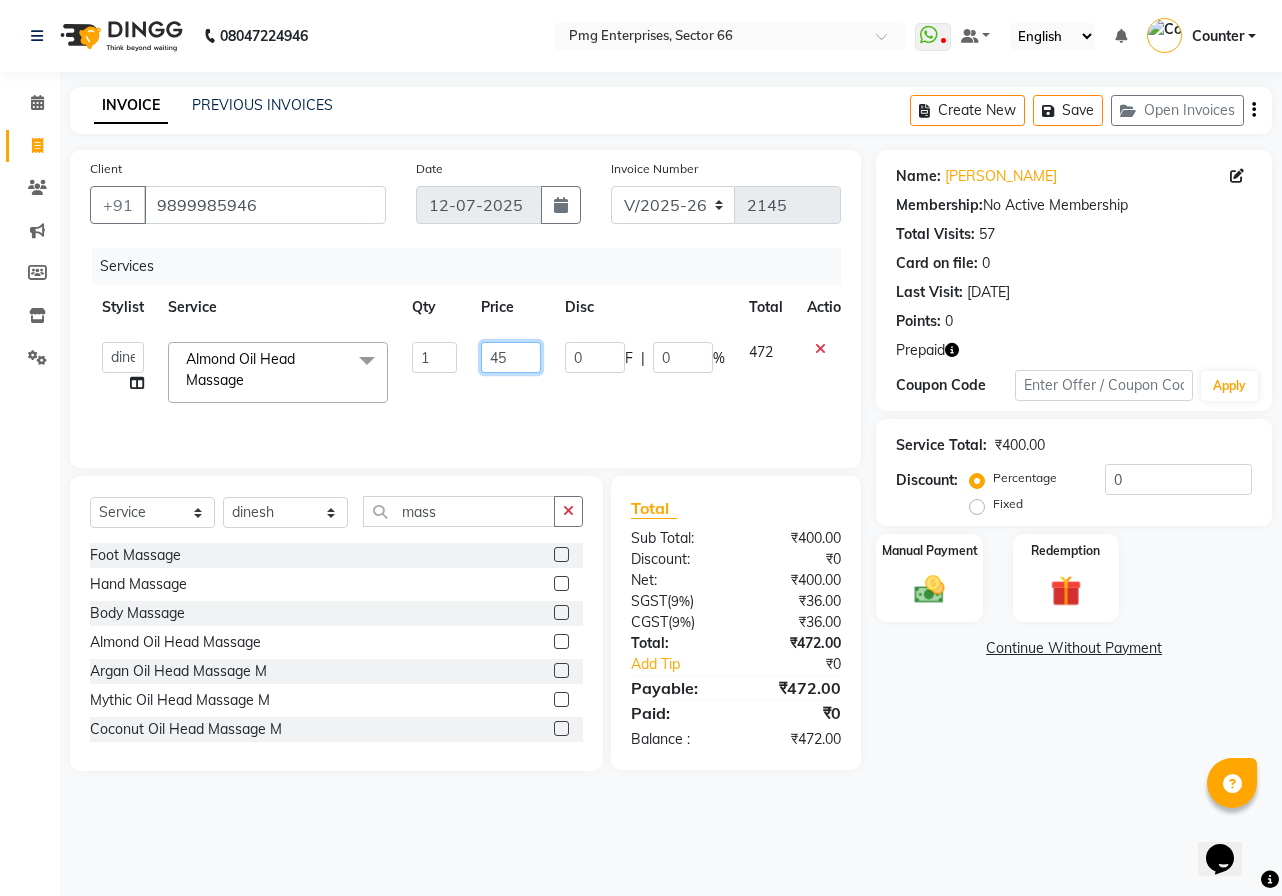 type on "450" 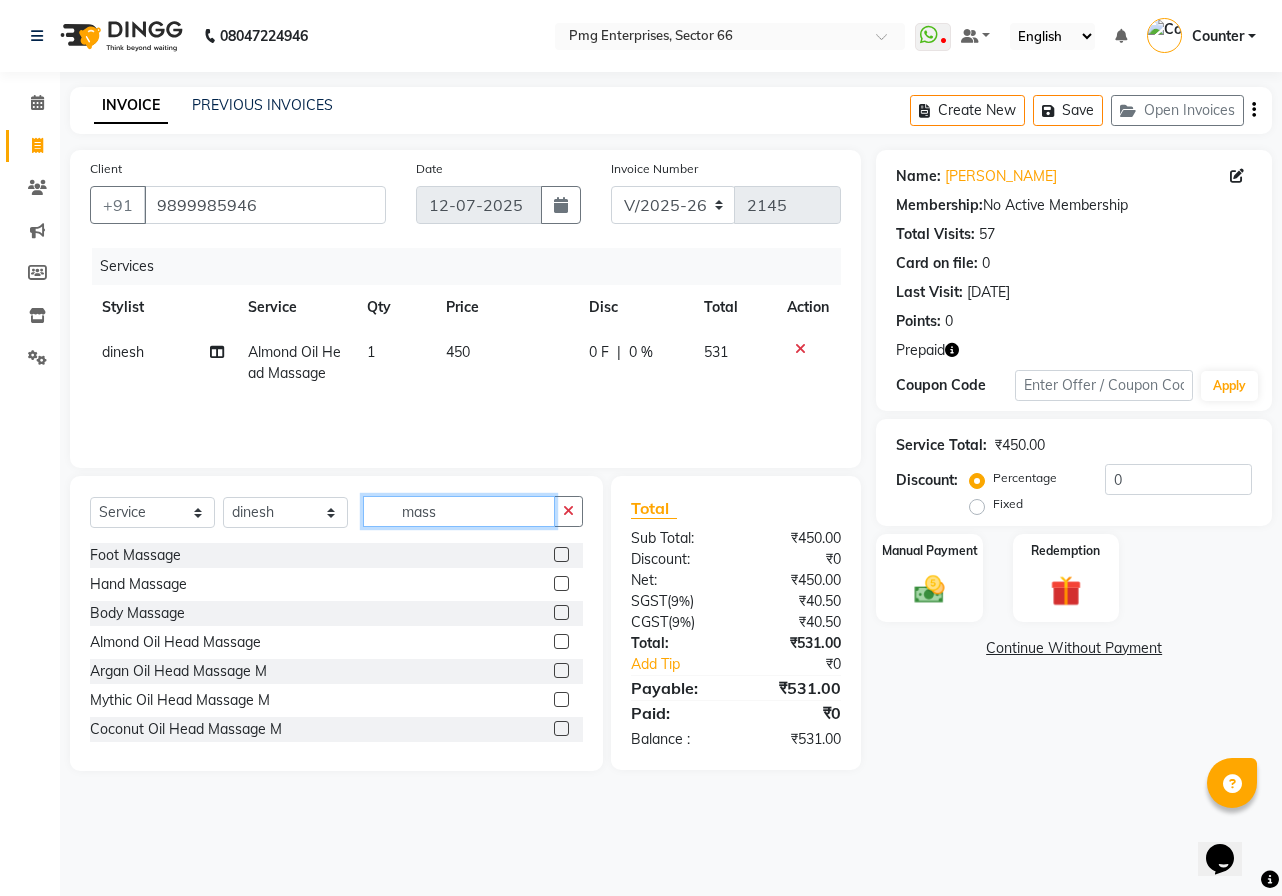 click on "mass" 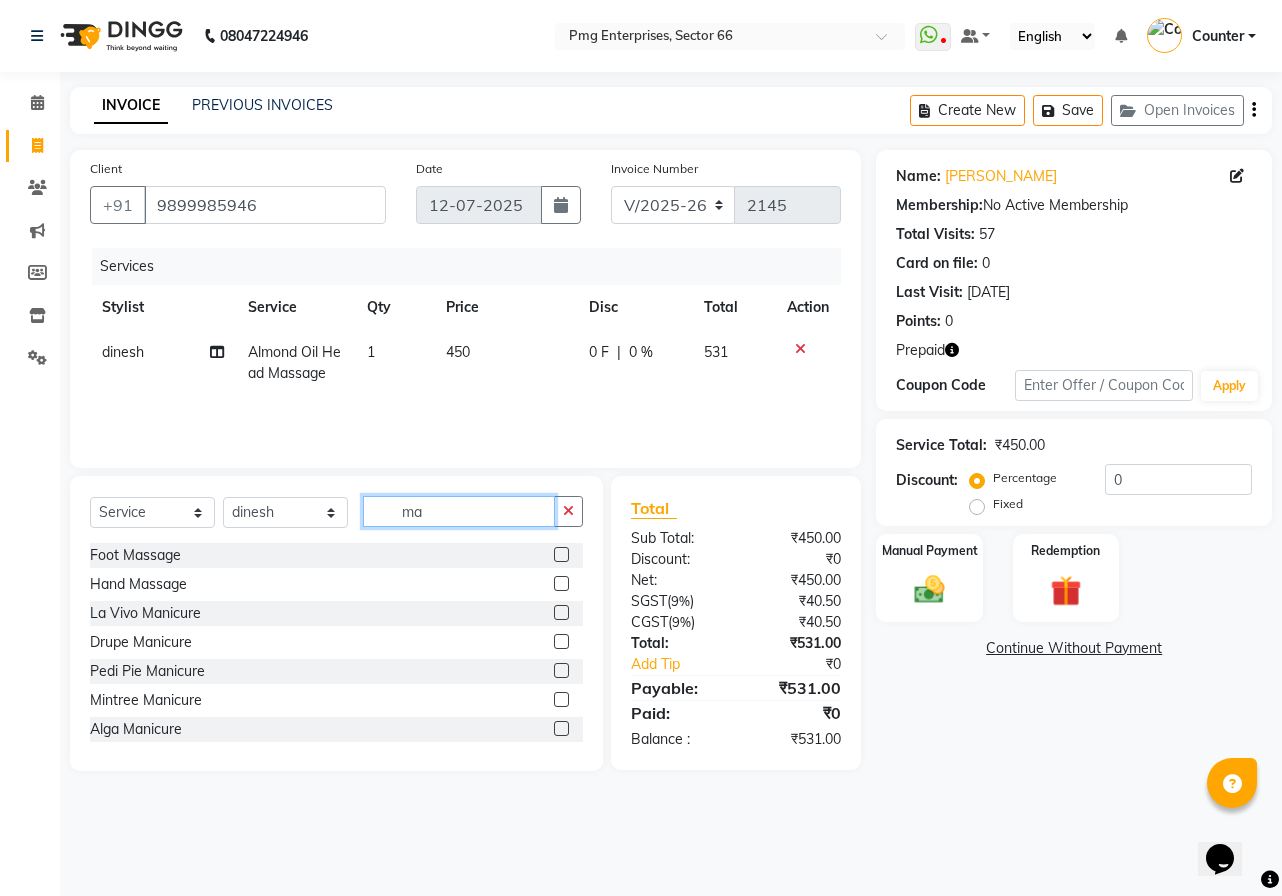 type on "m" 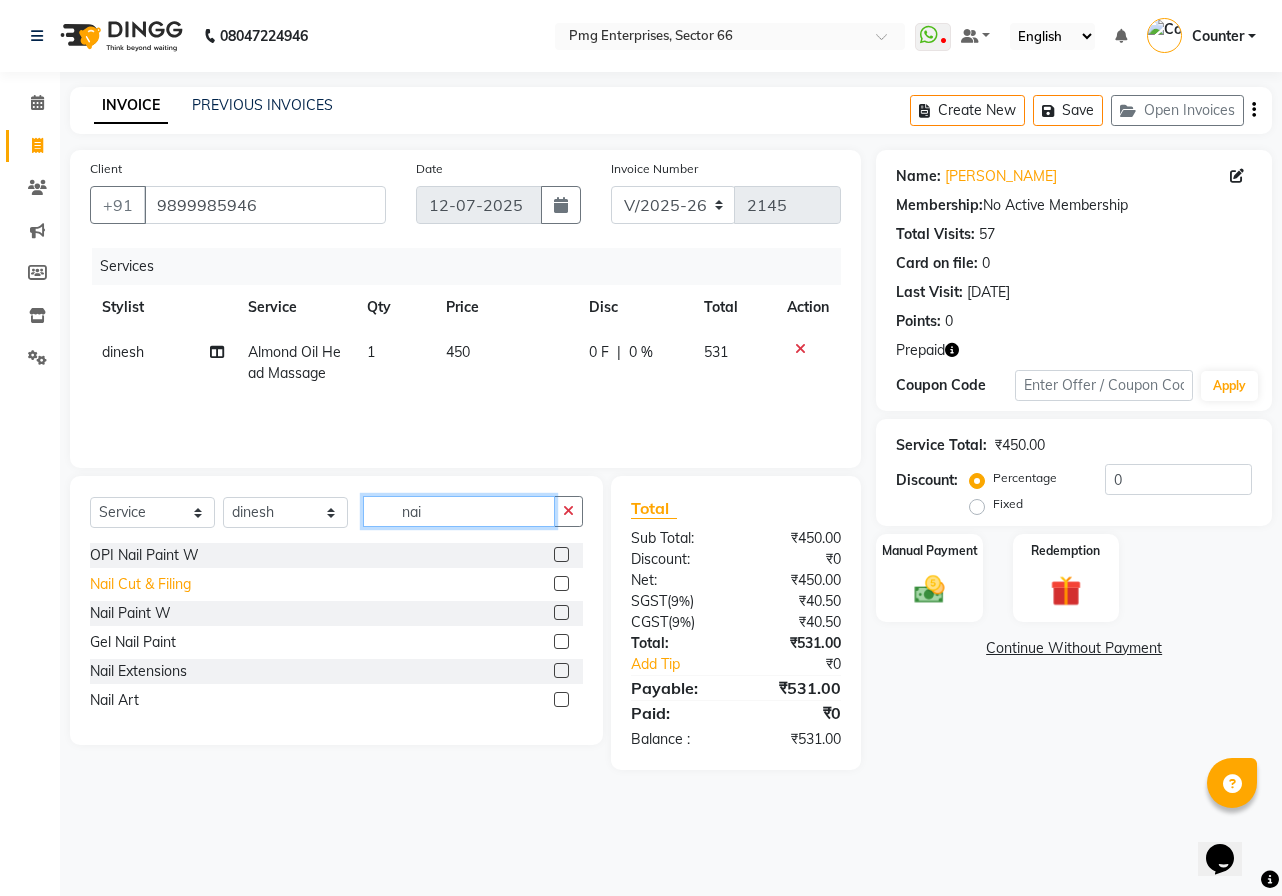 type on "nai" 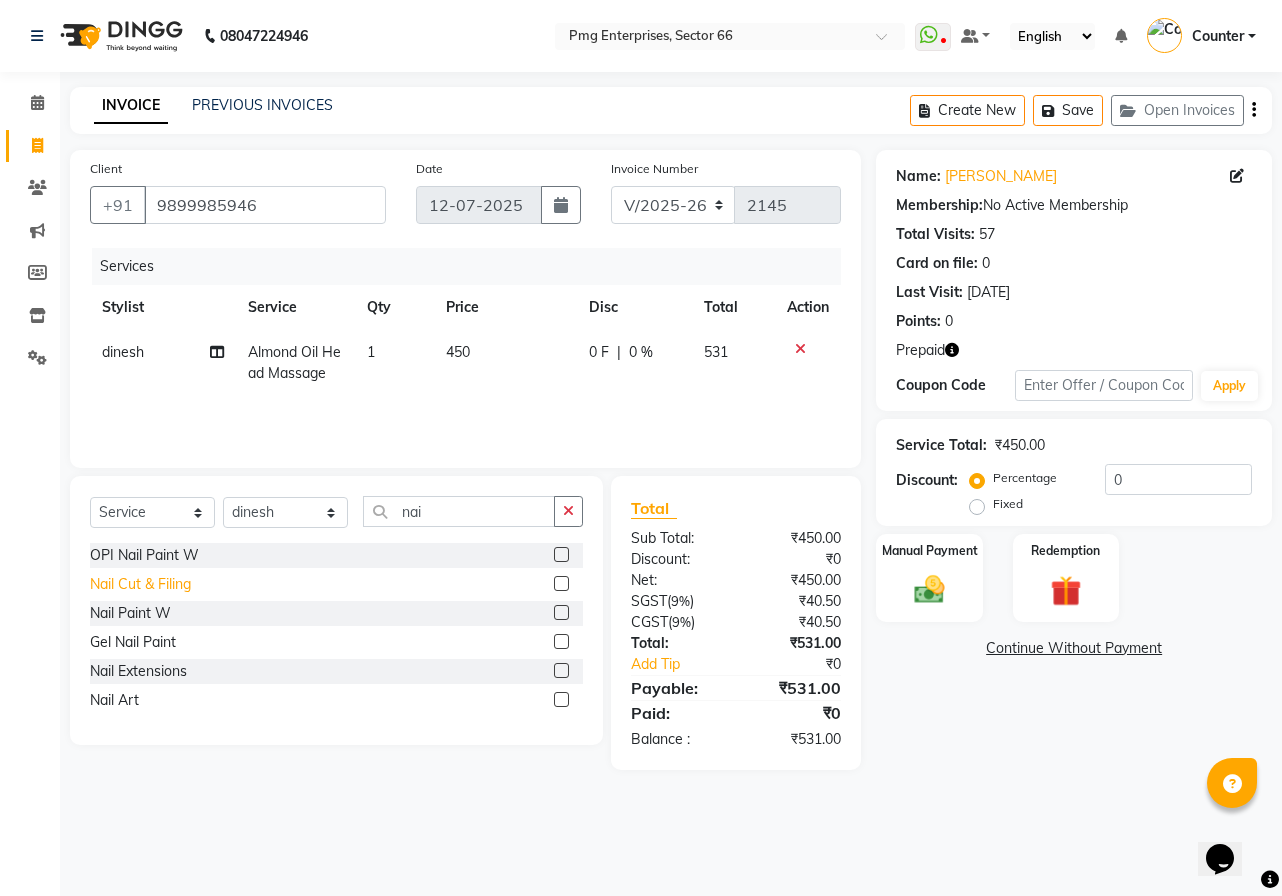 click on "Nail Cut & Filing" 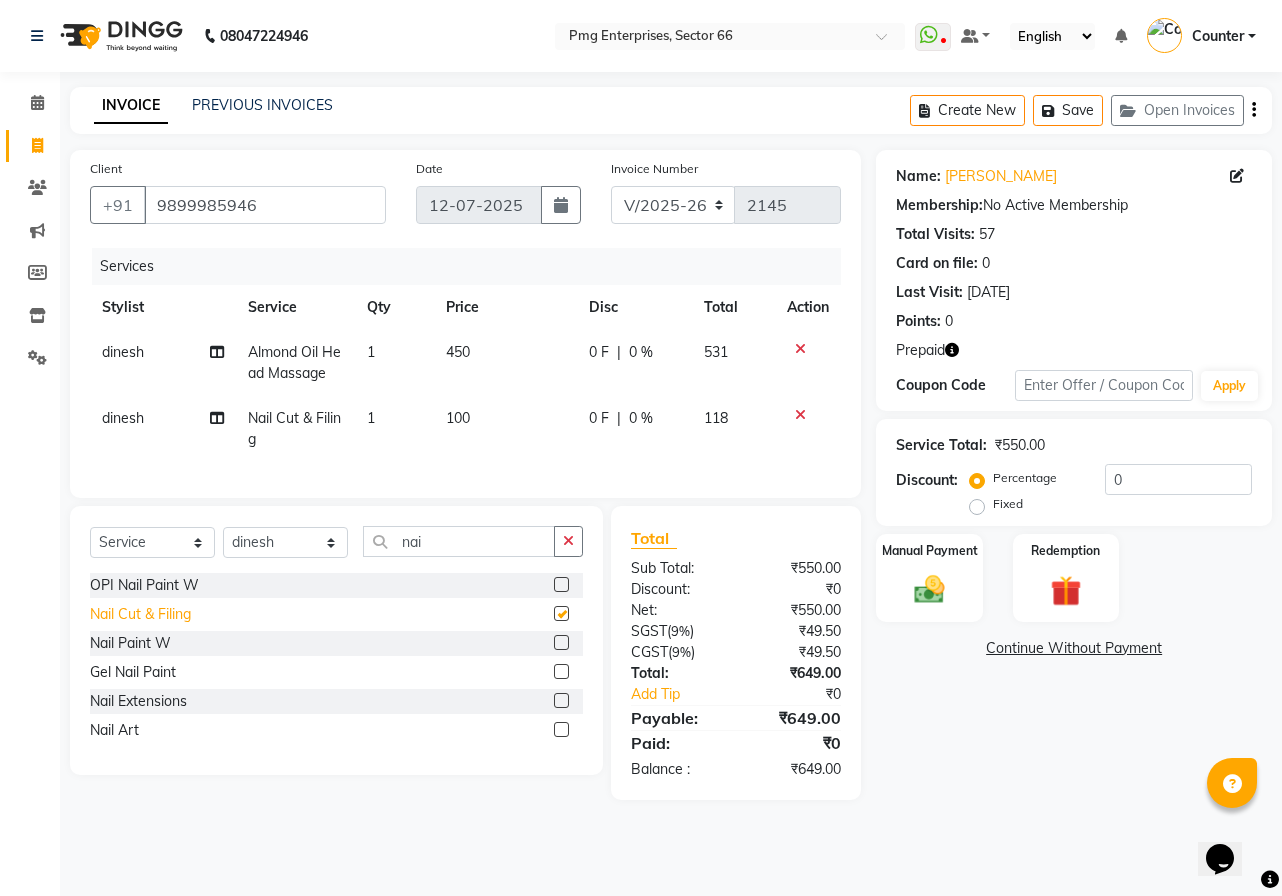 checkbox on "false" 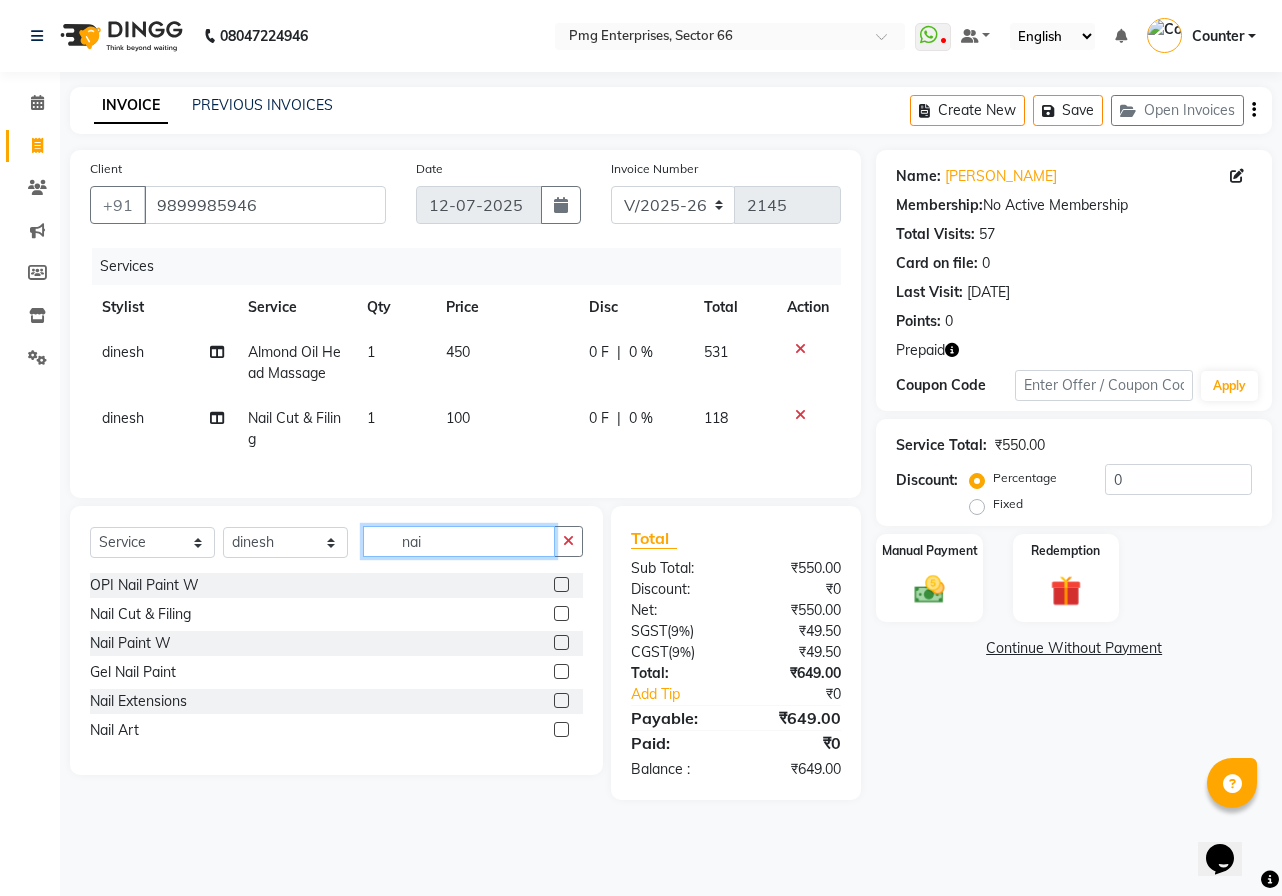 click on "nai" 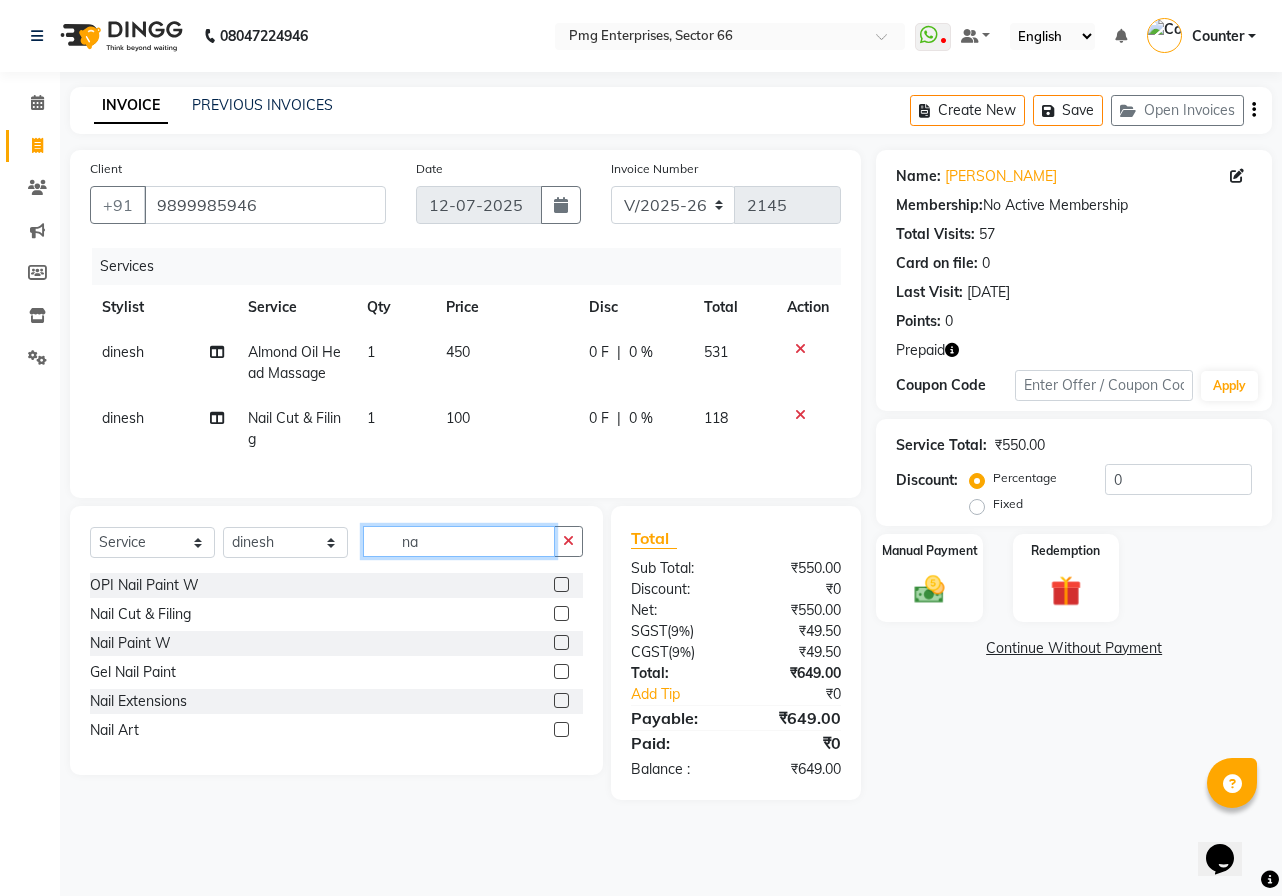 type on "n" 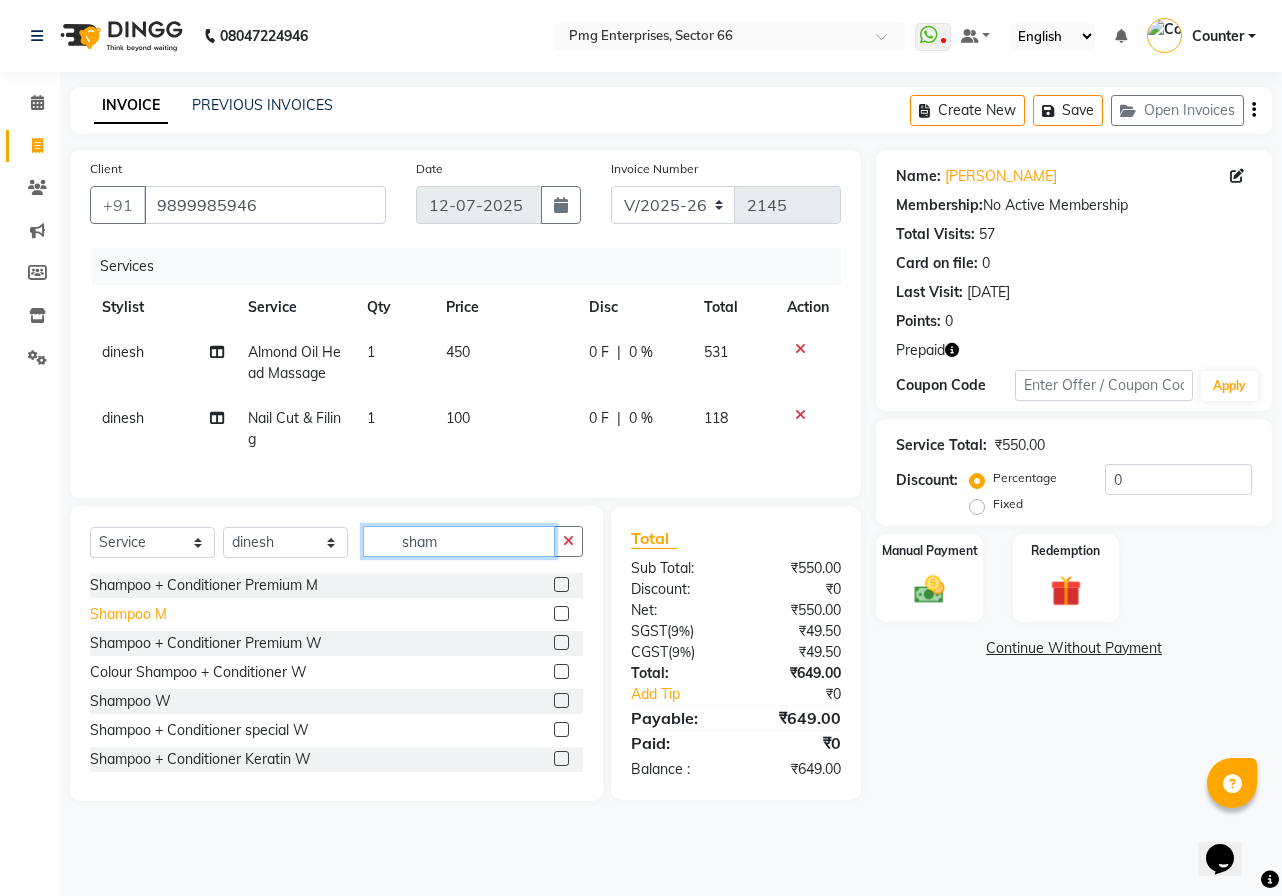type on "sham" 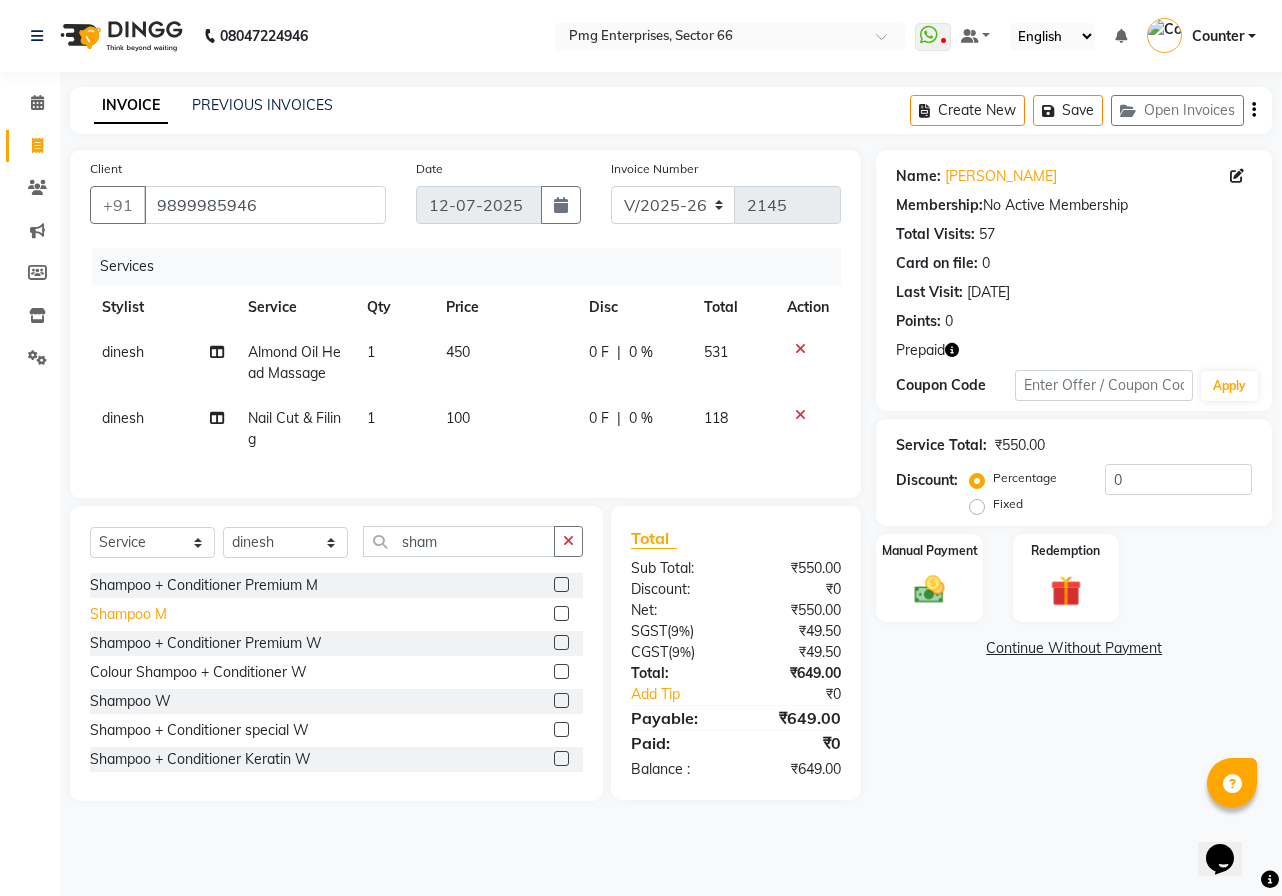click on "Shampoo M" 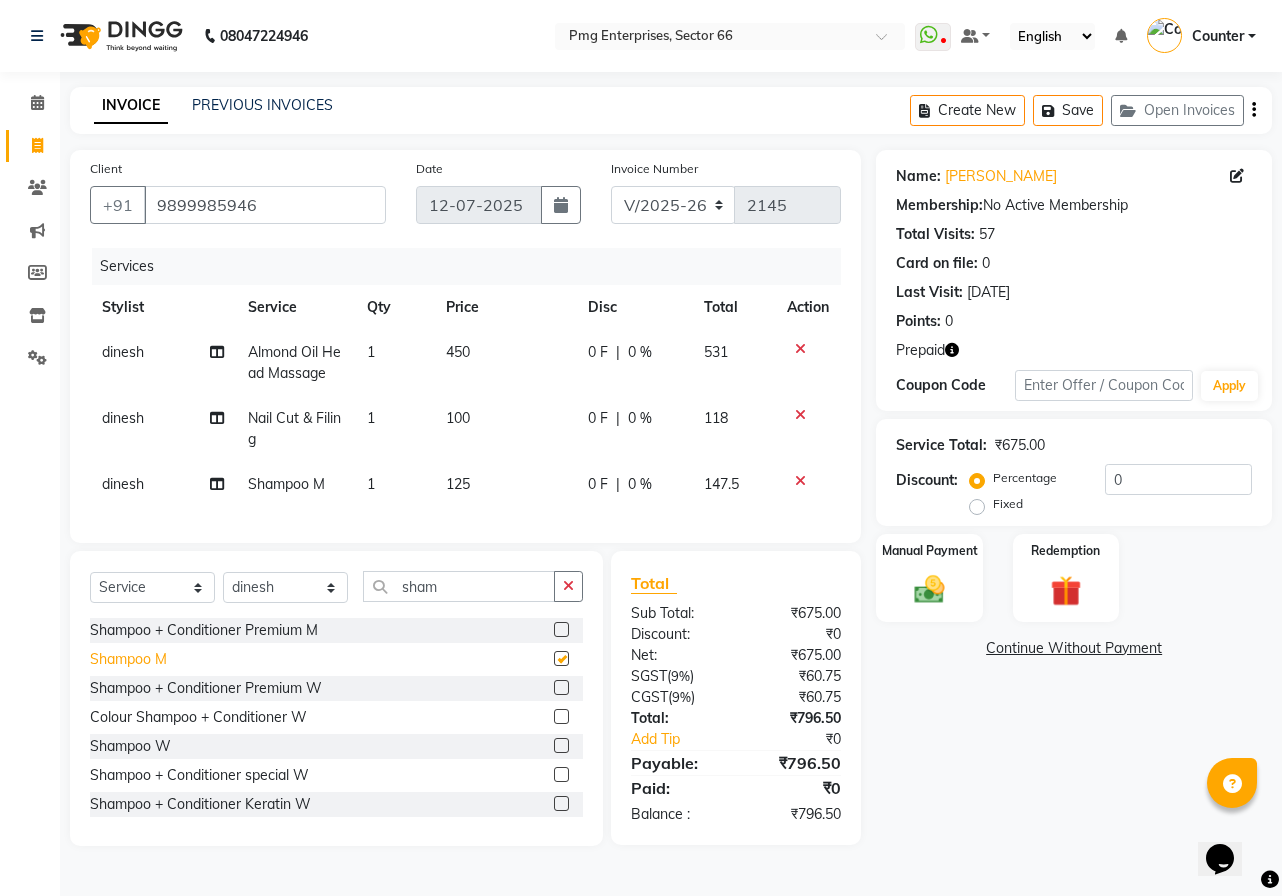 checkbox on "false" 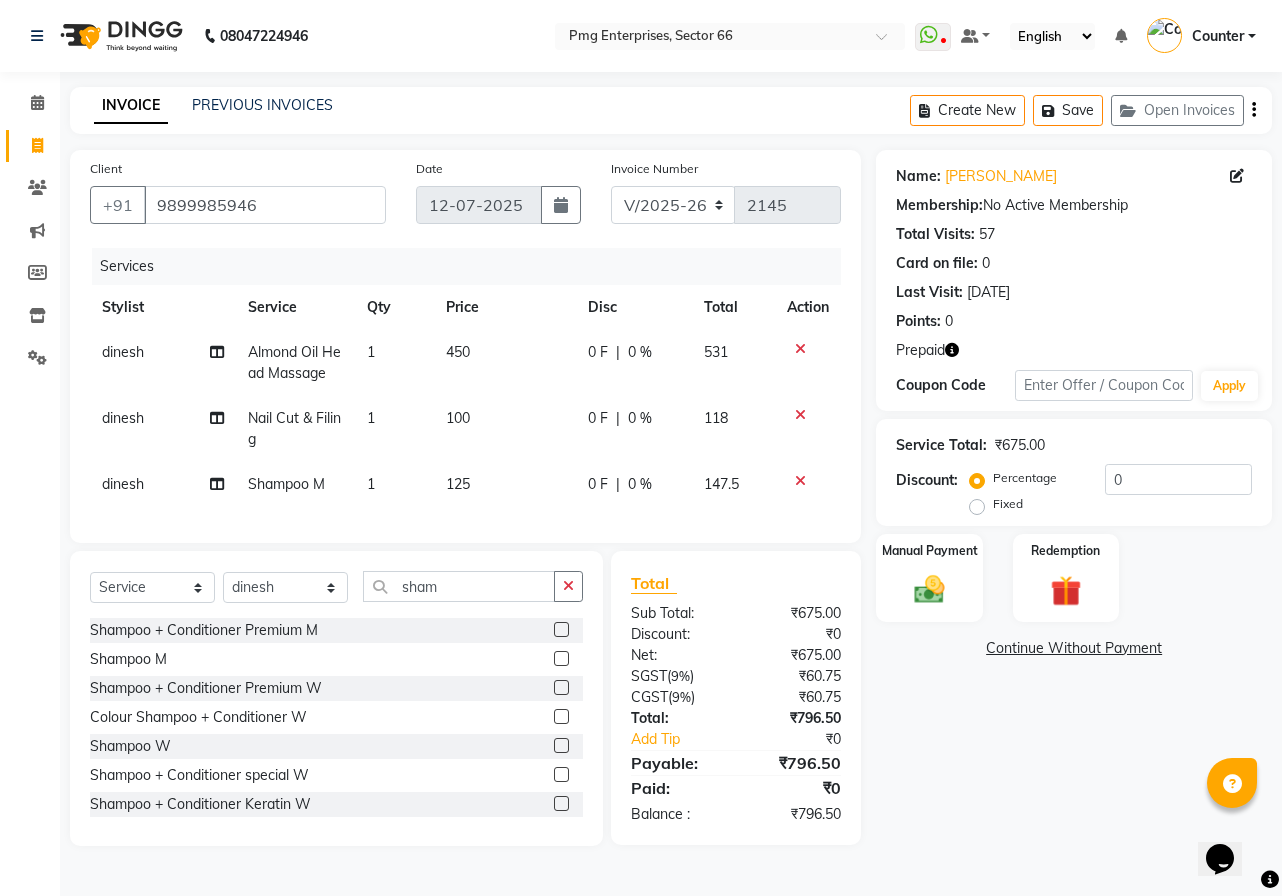 click on "125" 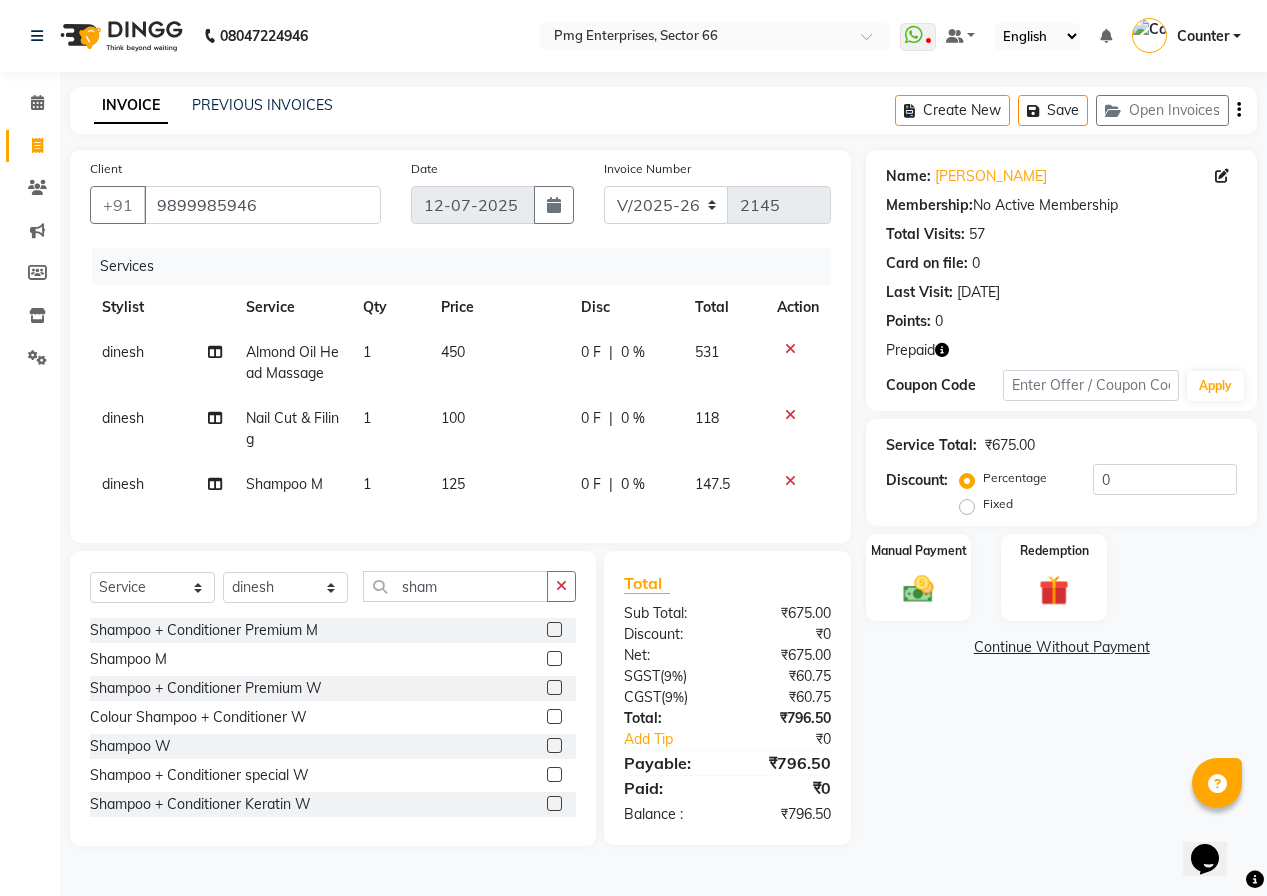 select on "14602" 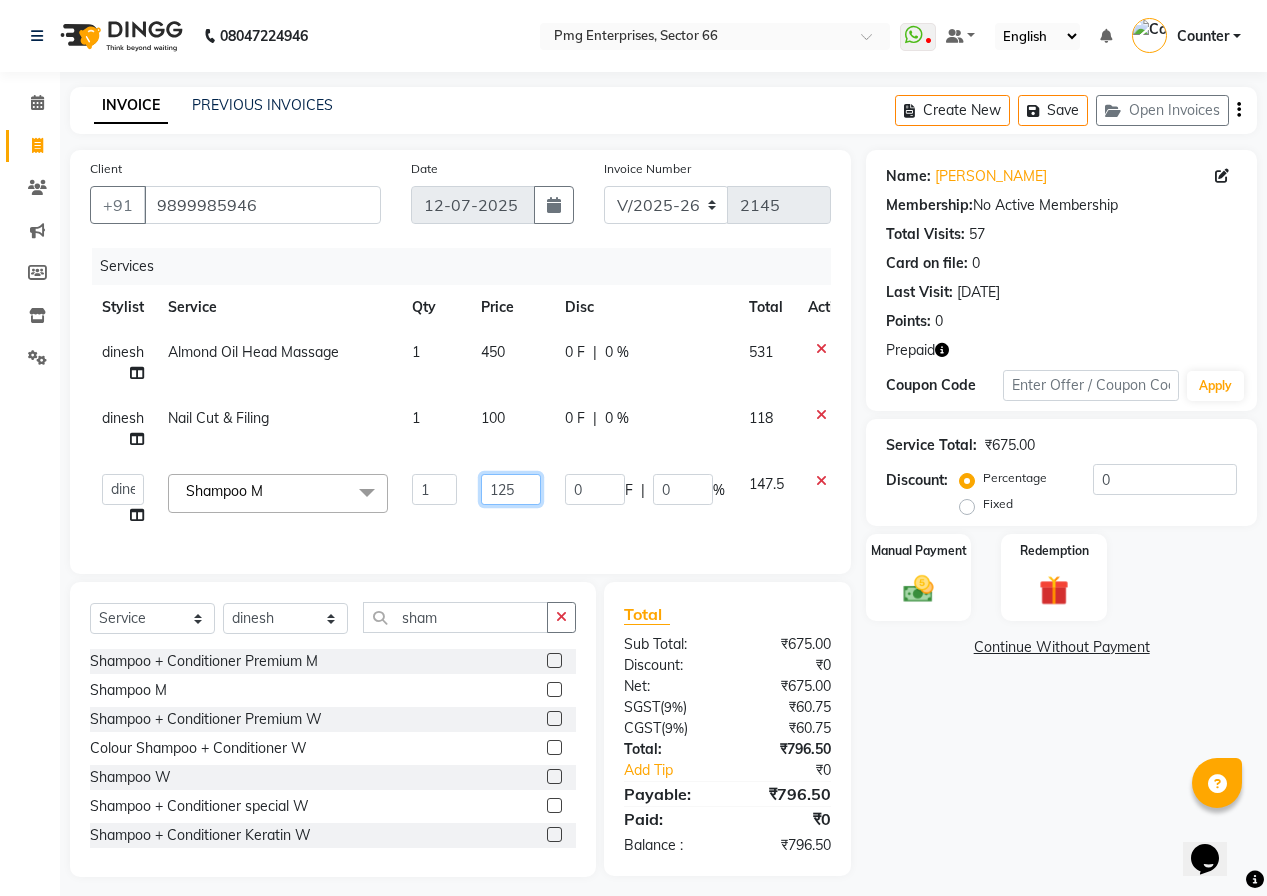 click on "125" 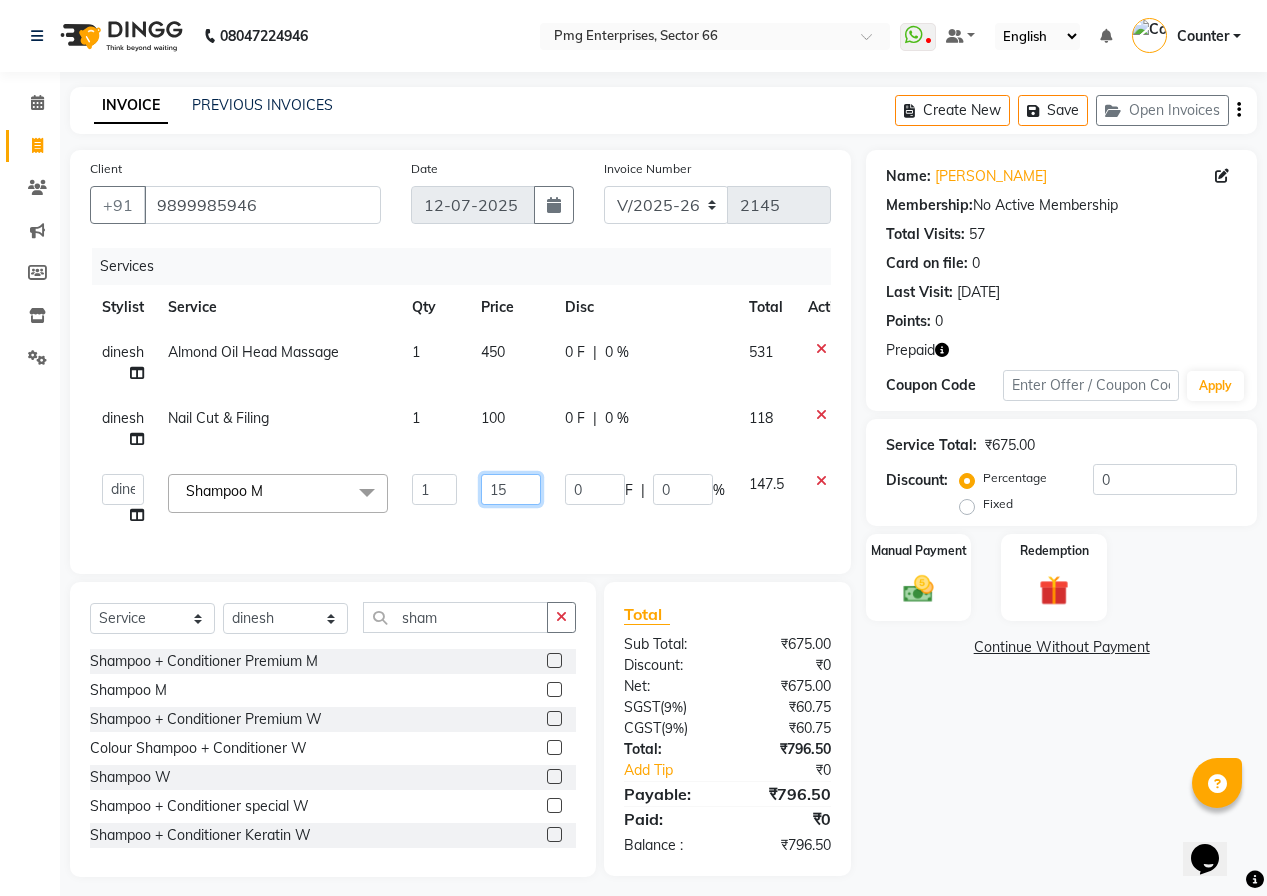 type on "150" 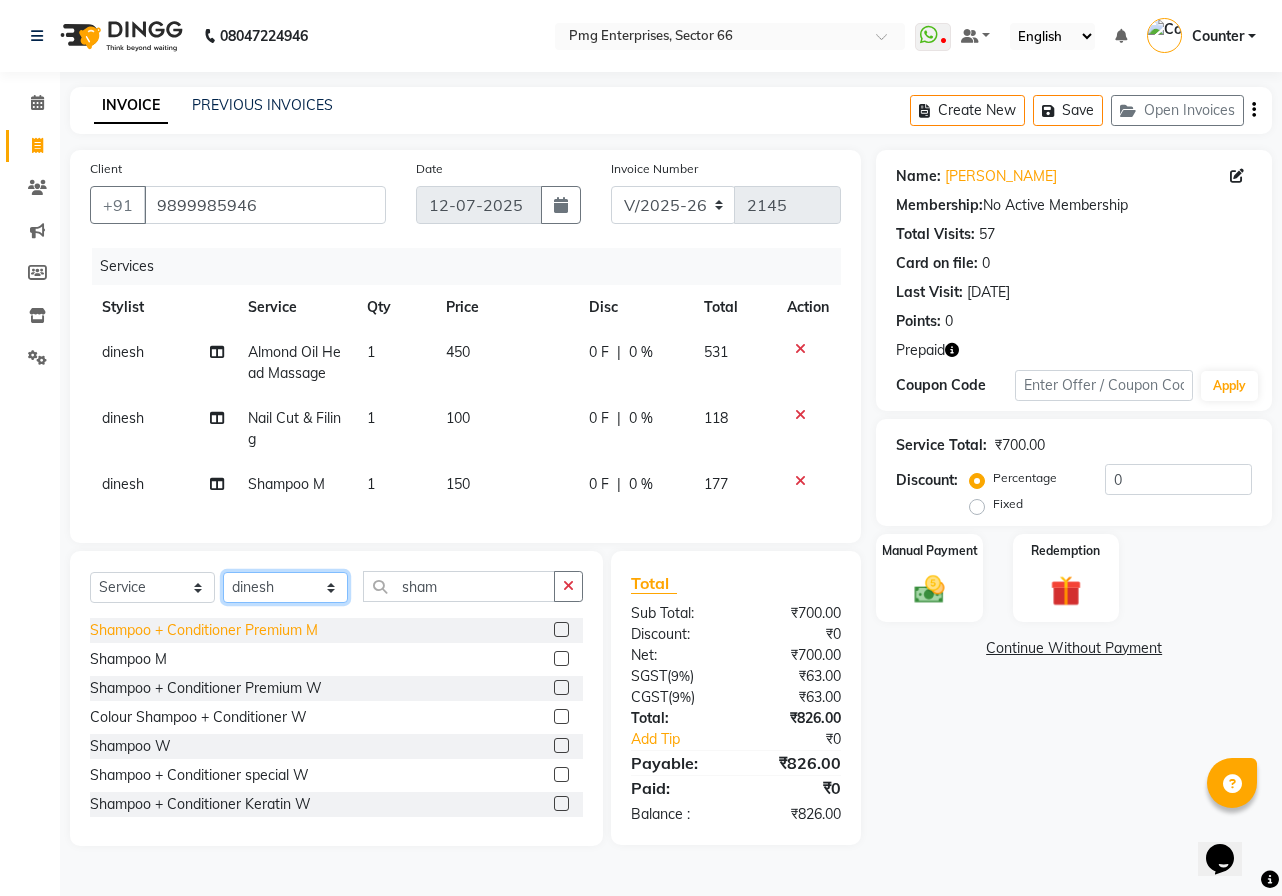 click on "Select  Service  Product  Membership  Package Voucher Prepaid Gift Card  Select Stylist [PERSON_NAME] Counter [PERSON_NAME] [PERSON_NAME] [PERSON_NAME] [PERSON_NAME] sham Shampoo + Conditioner Premium M  Shampoo M  Shampoo + Conditioner Premium W  Colour Shampoo + Conditioner W  Shampoo W  Shampoo + Conditioner special W  Shampoo + Conditioner Keratin W  Shampeeling M  Shampeeling W" 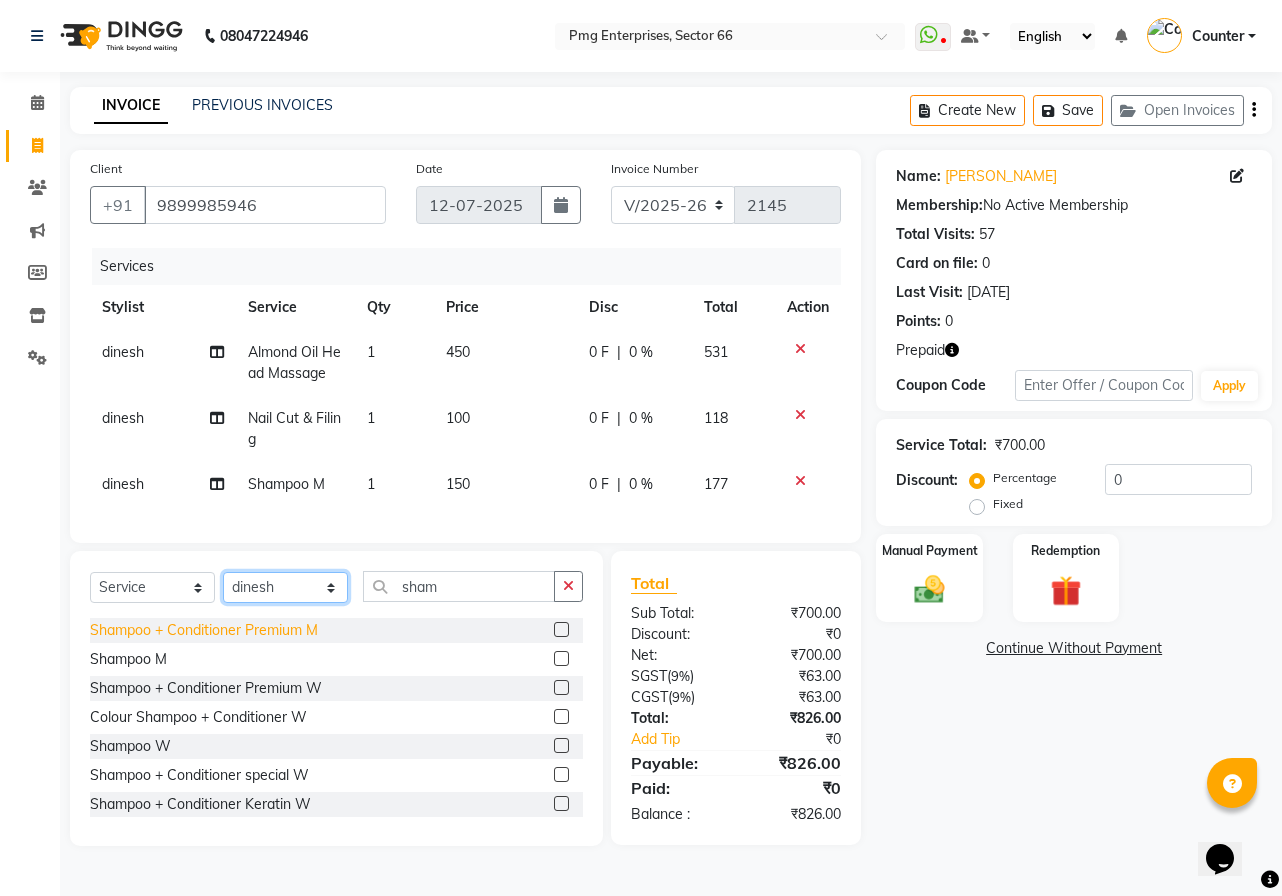 select on "78814" 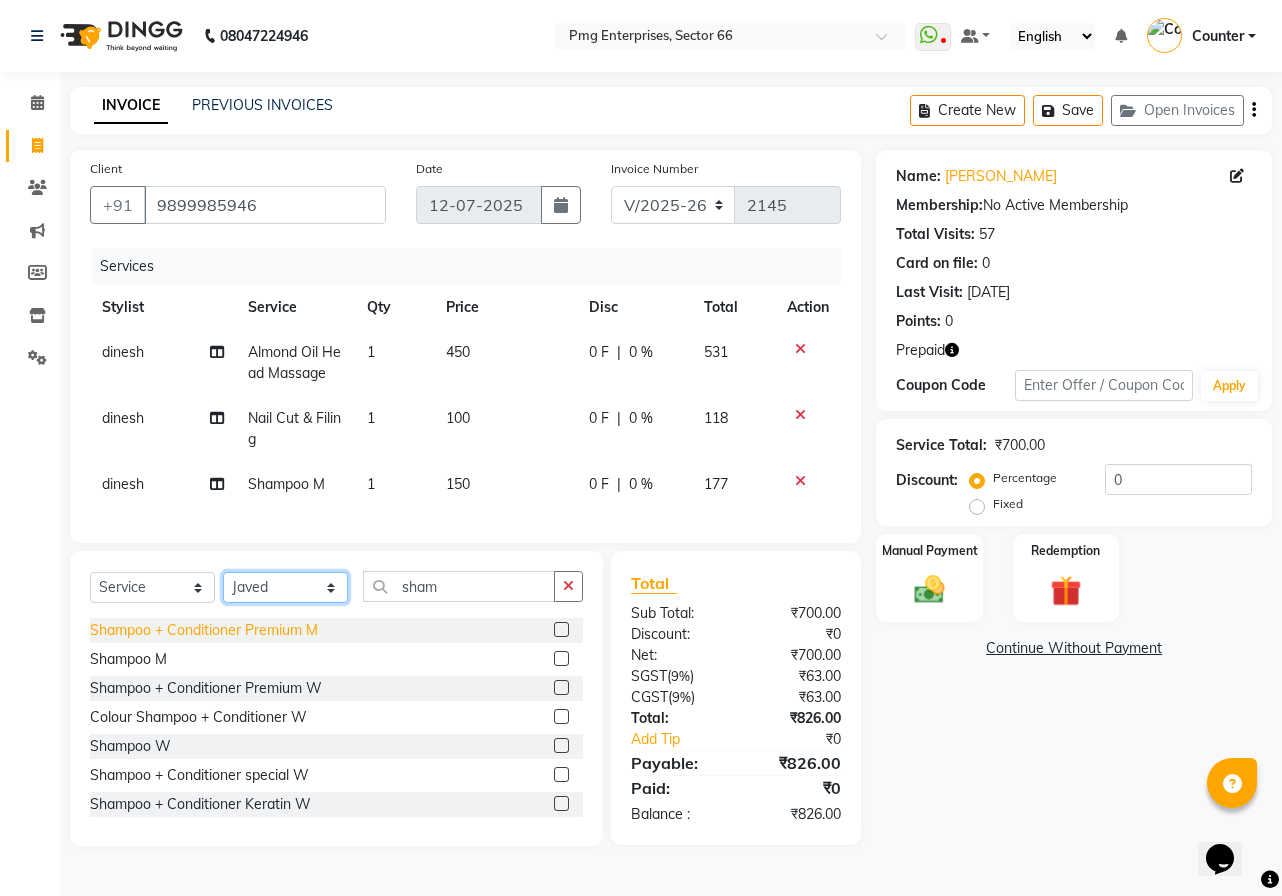 click on "Select Stylist [PERSON_NAME] Counter [PERSON_NAME] [PERSON_NAME] [PERSON_NAME] [PERSON_NAME]" 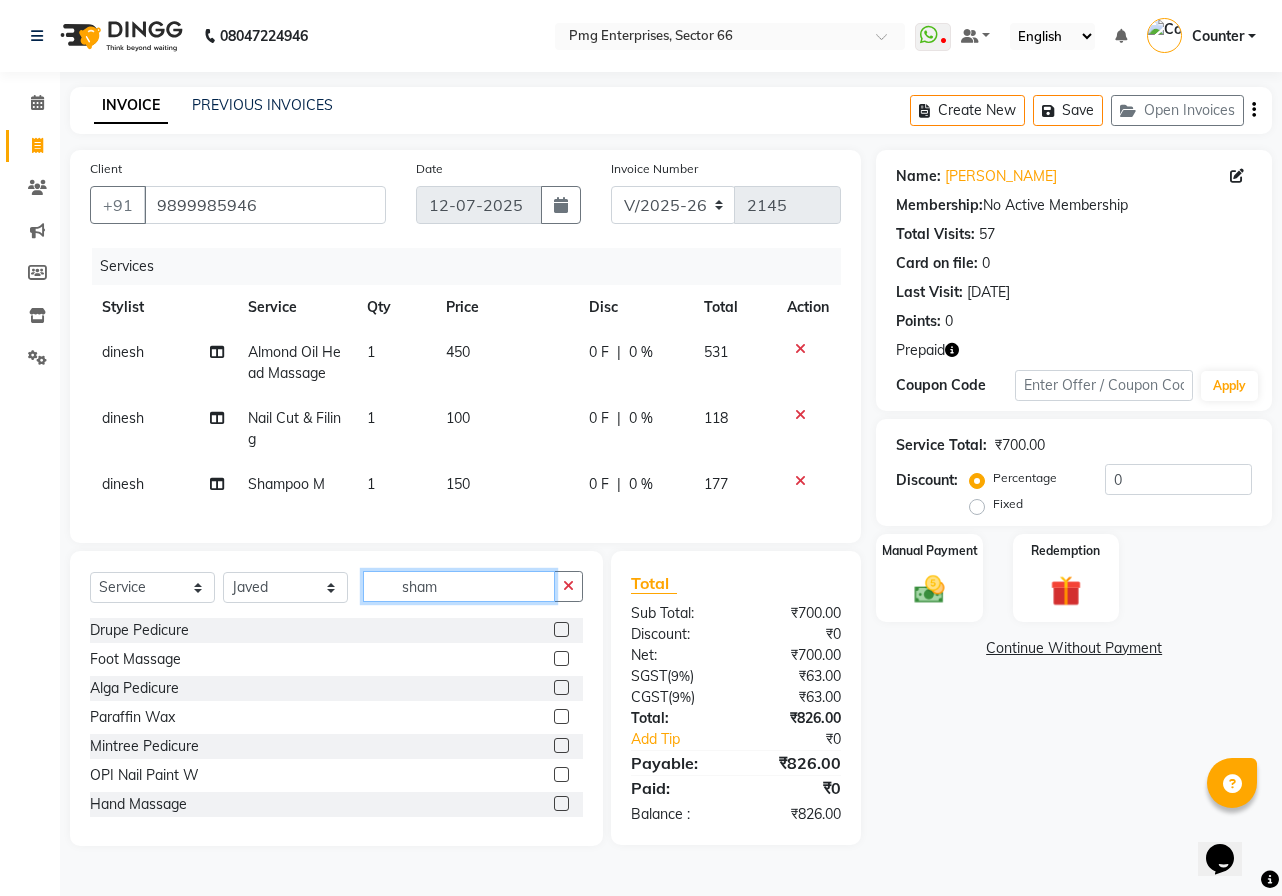 click on "sham" 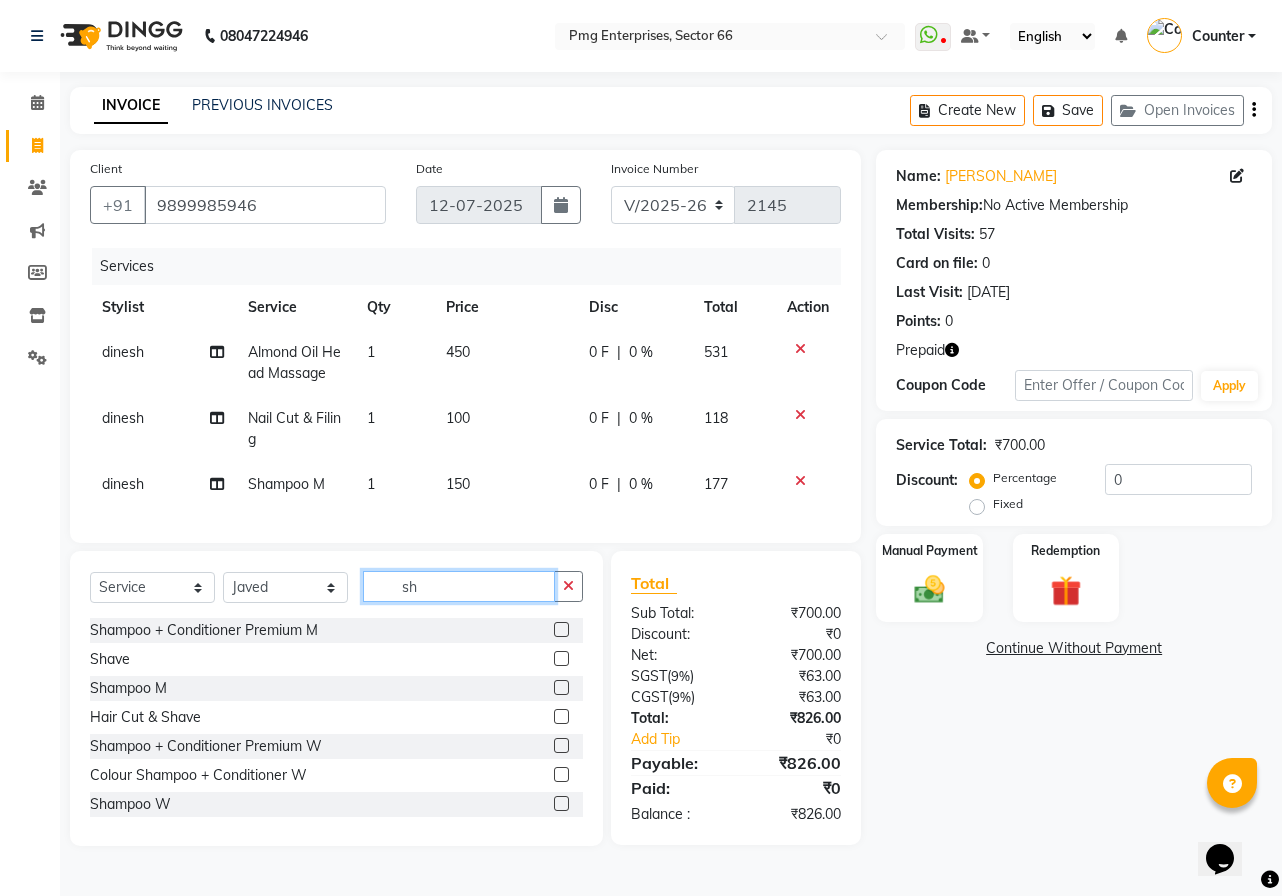 type on "s" 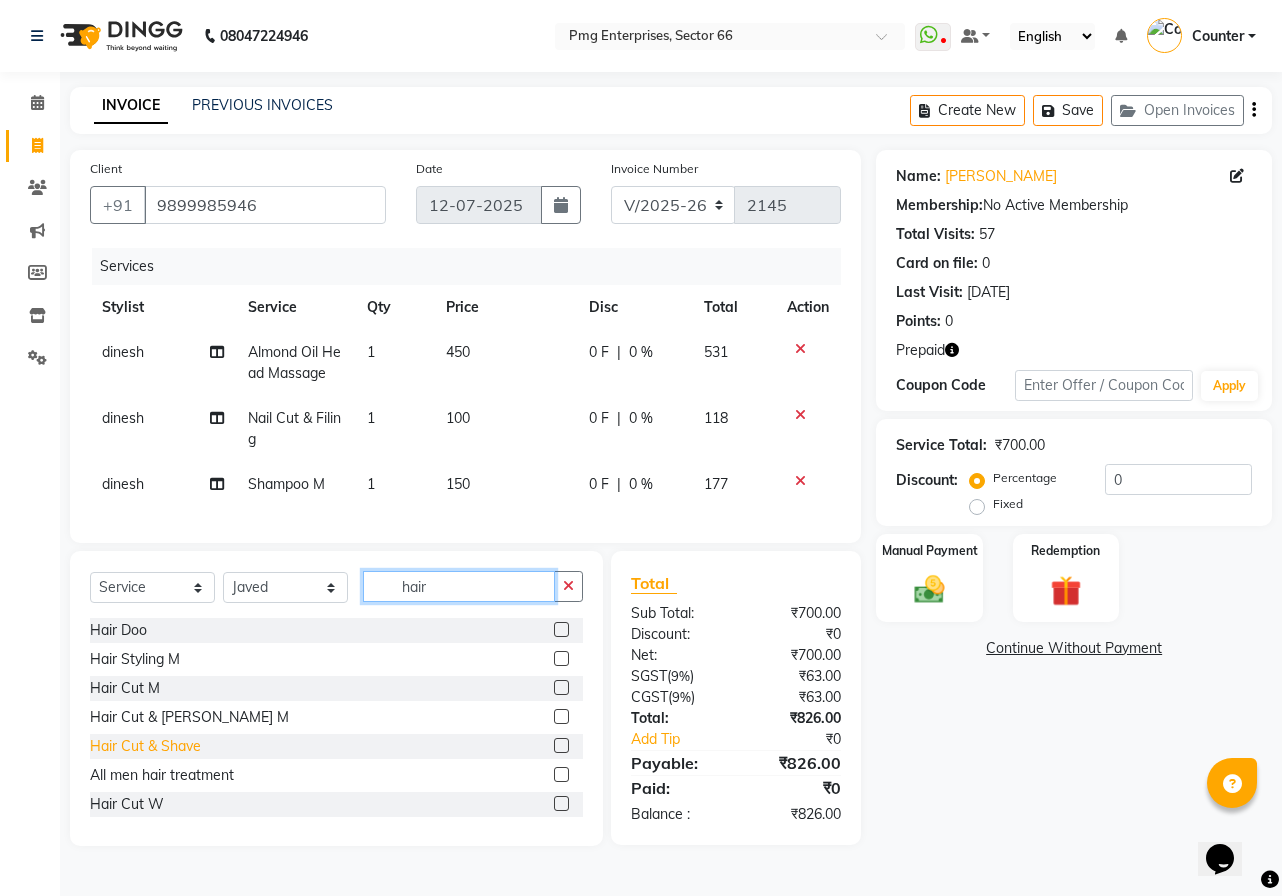 type on "hair" 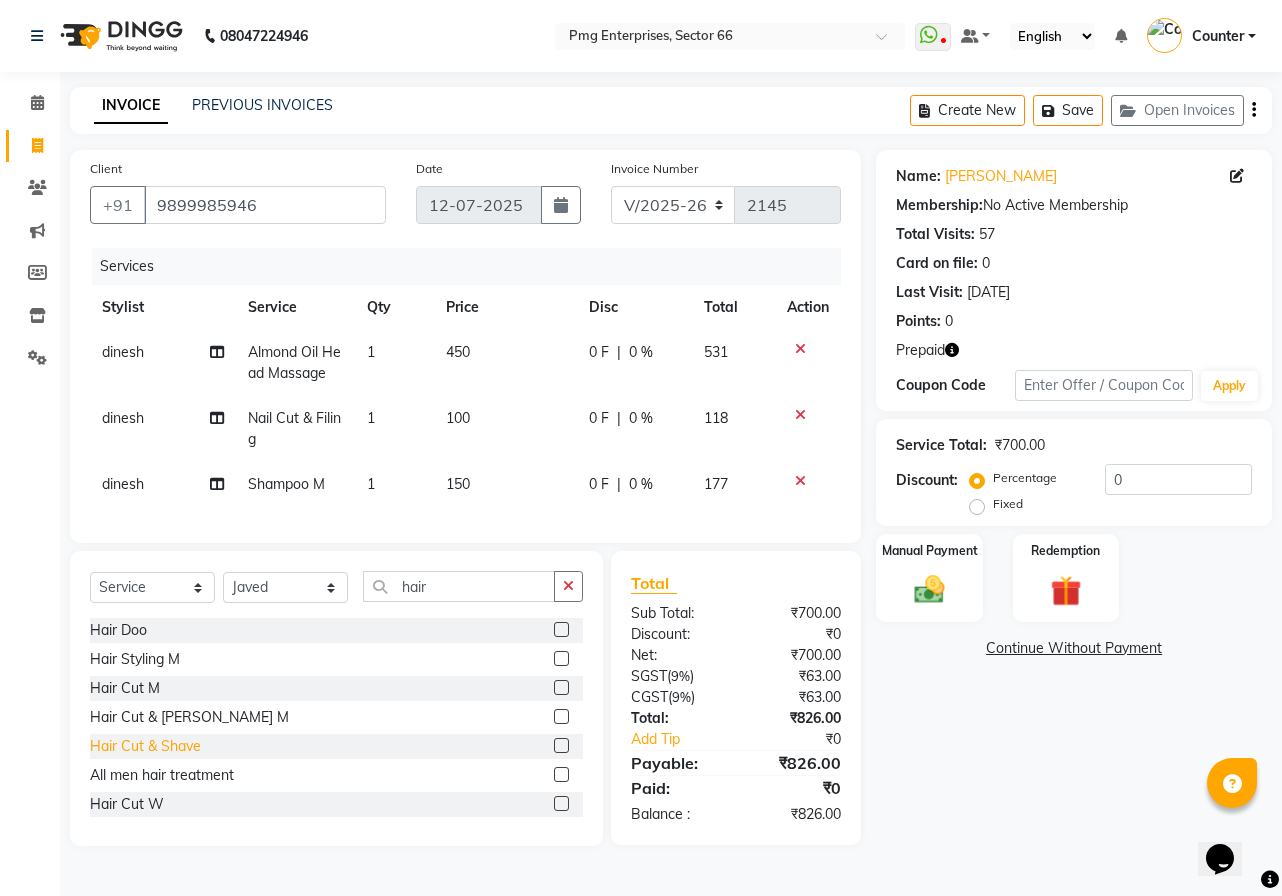 click on "Hair Cut & Shave" 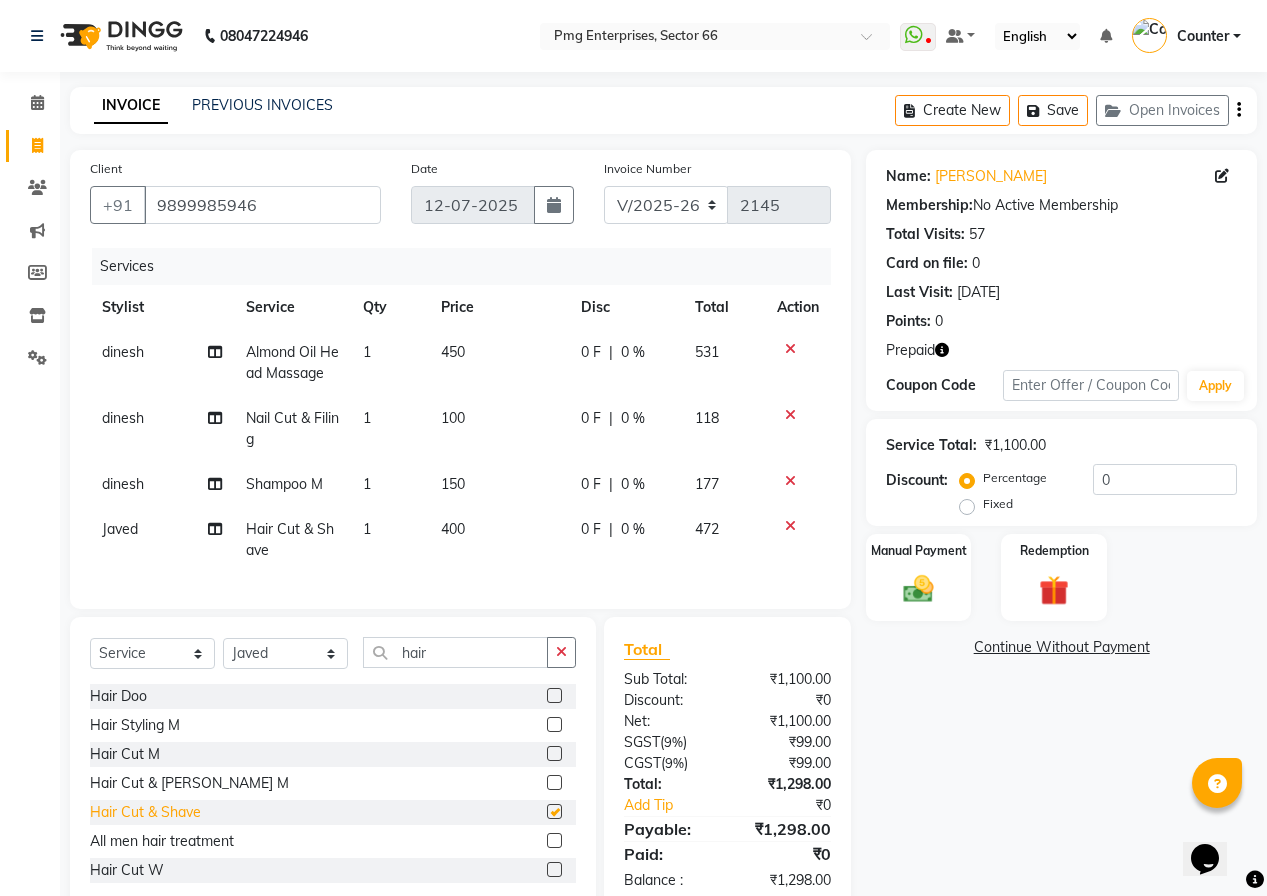 checkbox on "false" 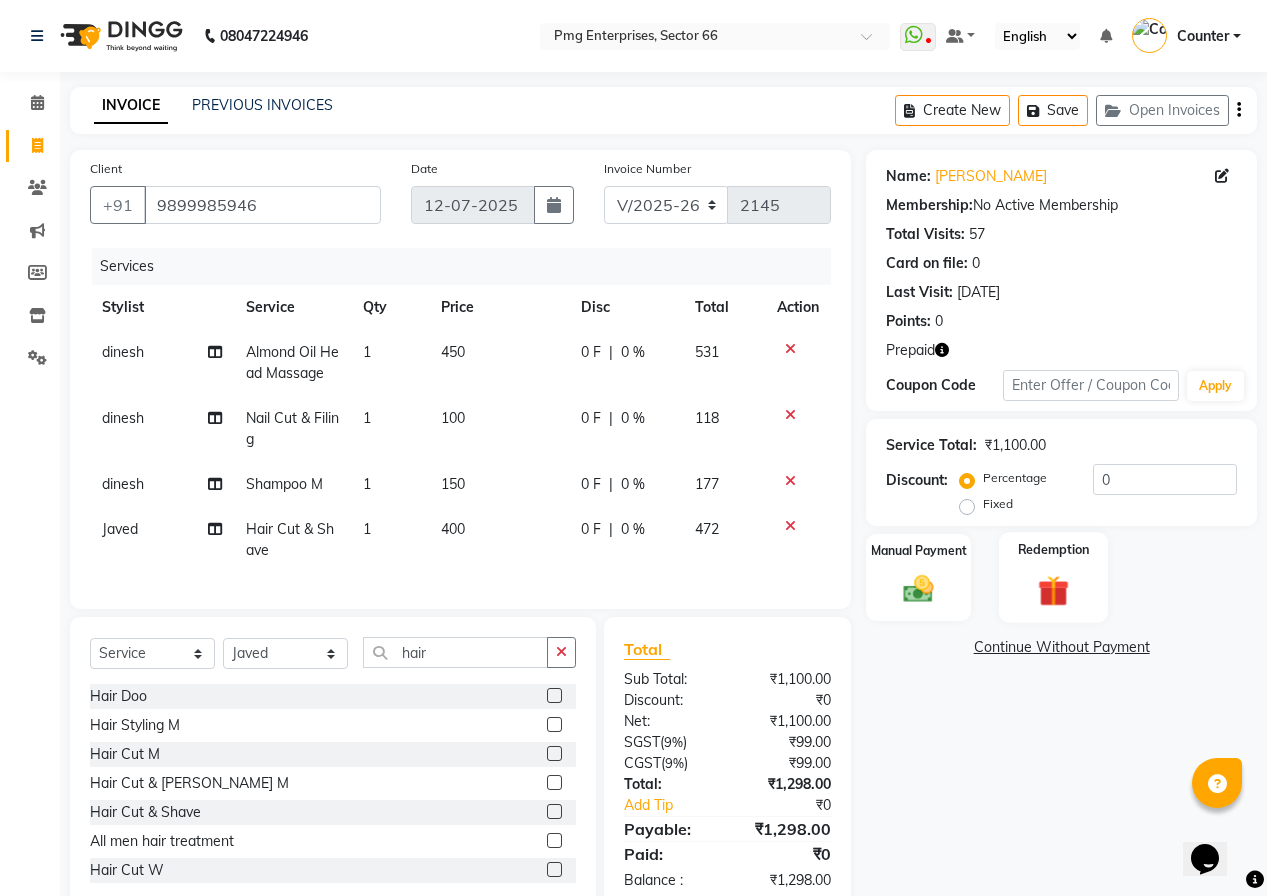 click 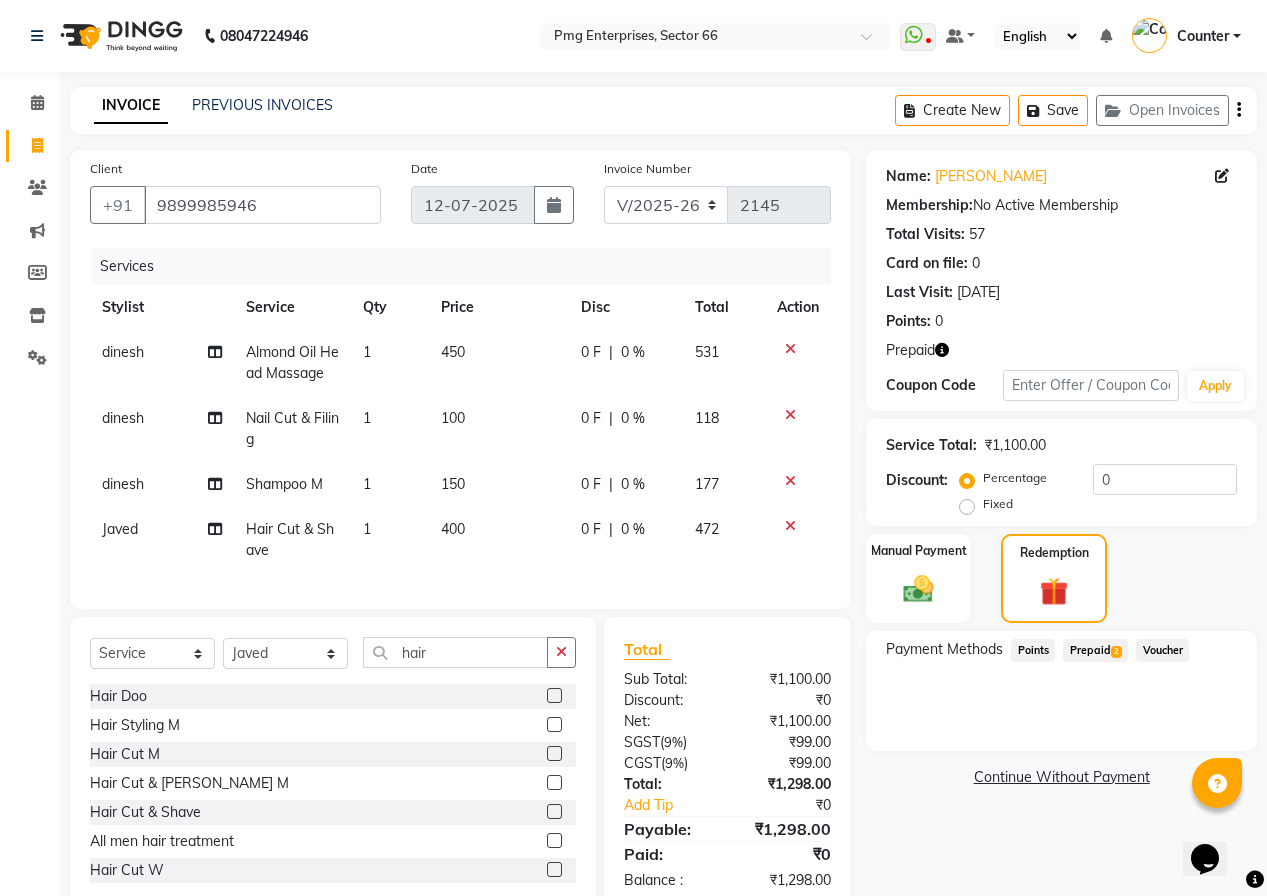 click on "Prepaid  2" 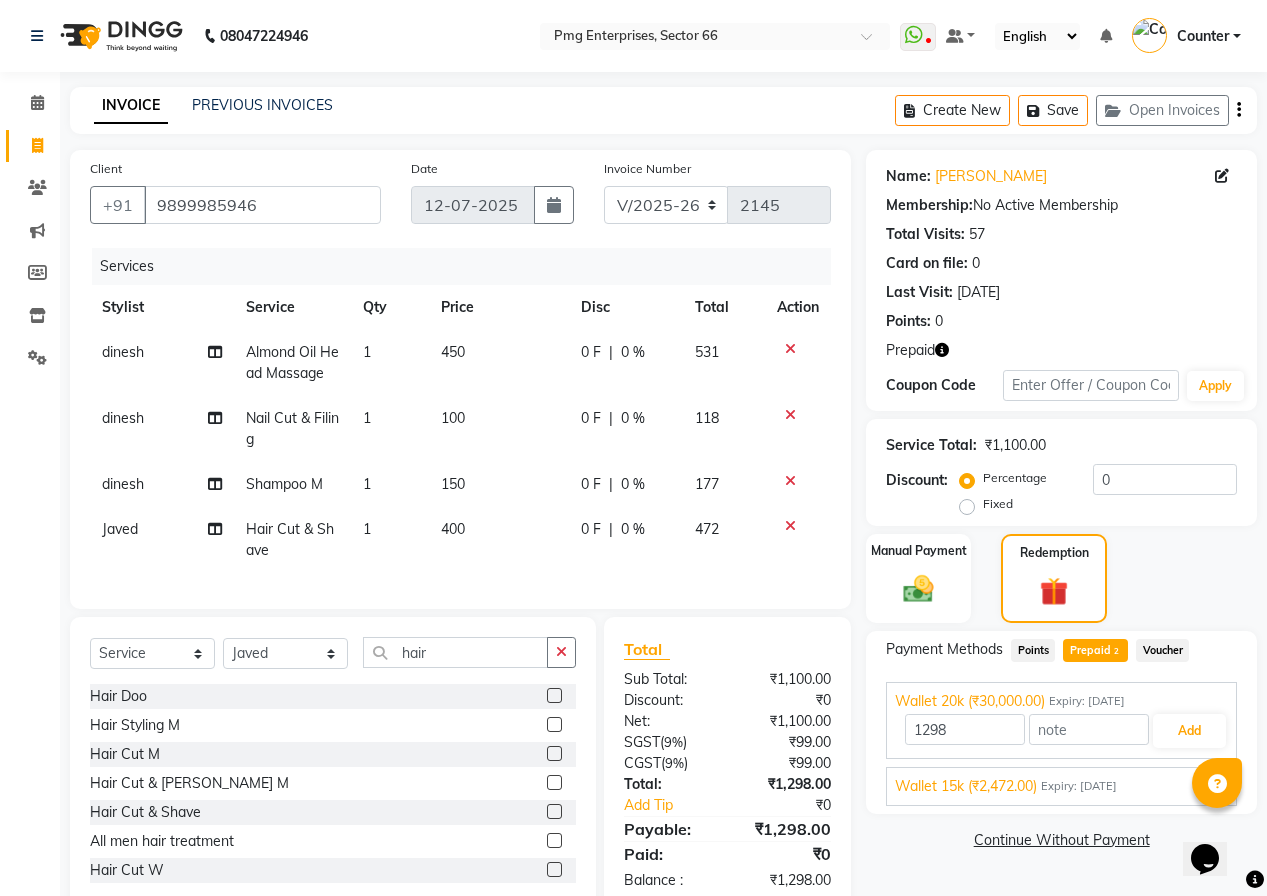 click on "Expiry: [DATE]" at bounding box center (1079, 786) 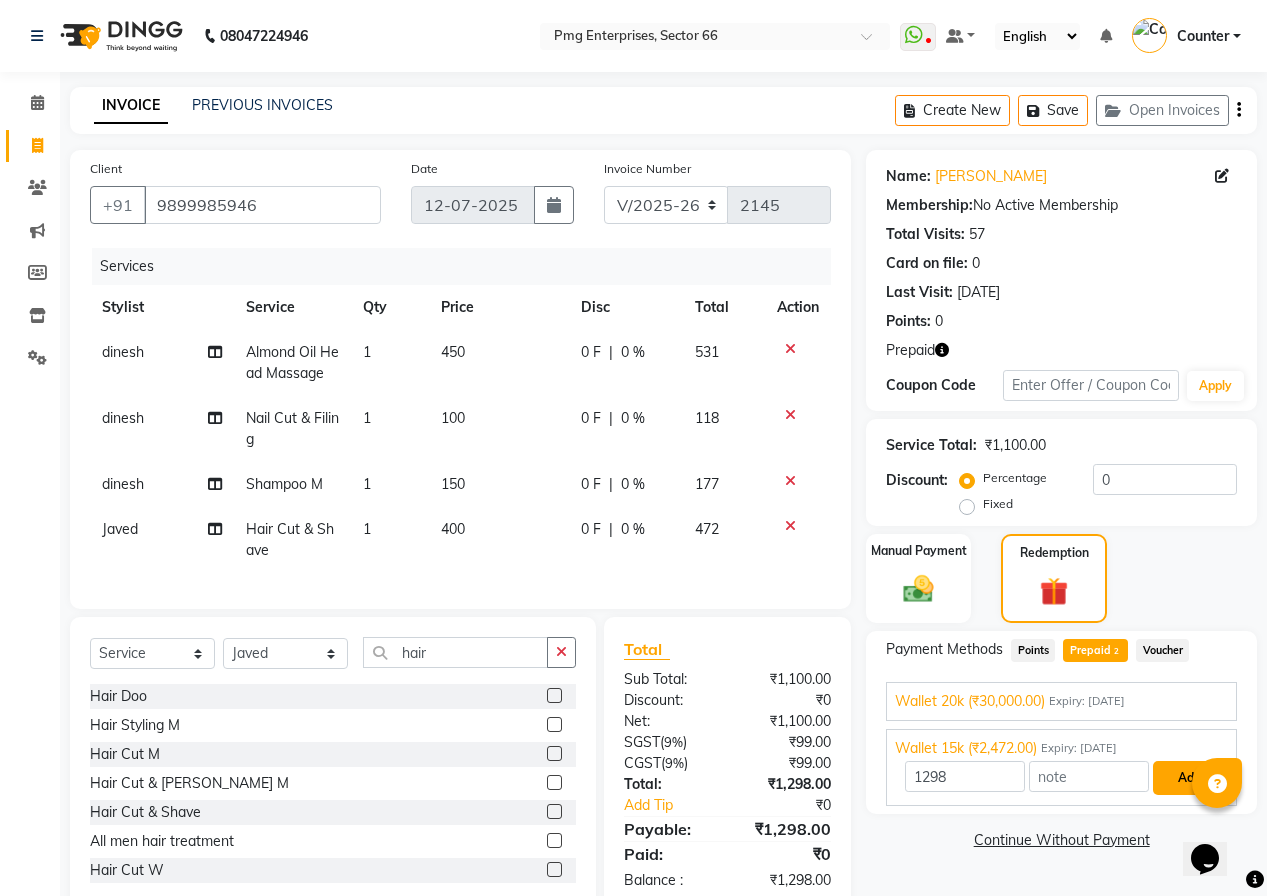click on "Add" at bounding box center [1189, 778] 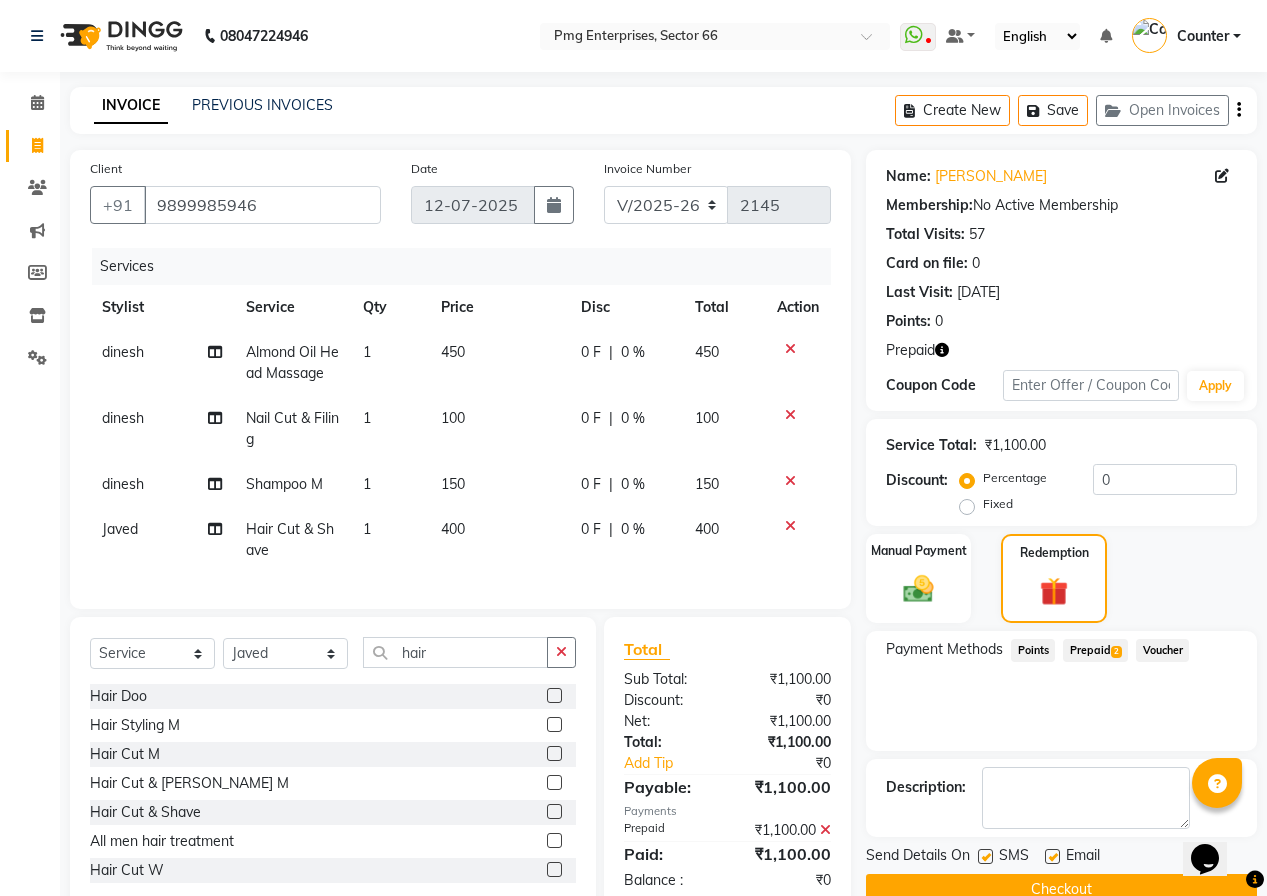 click on "Checkout" 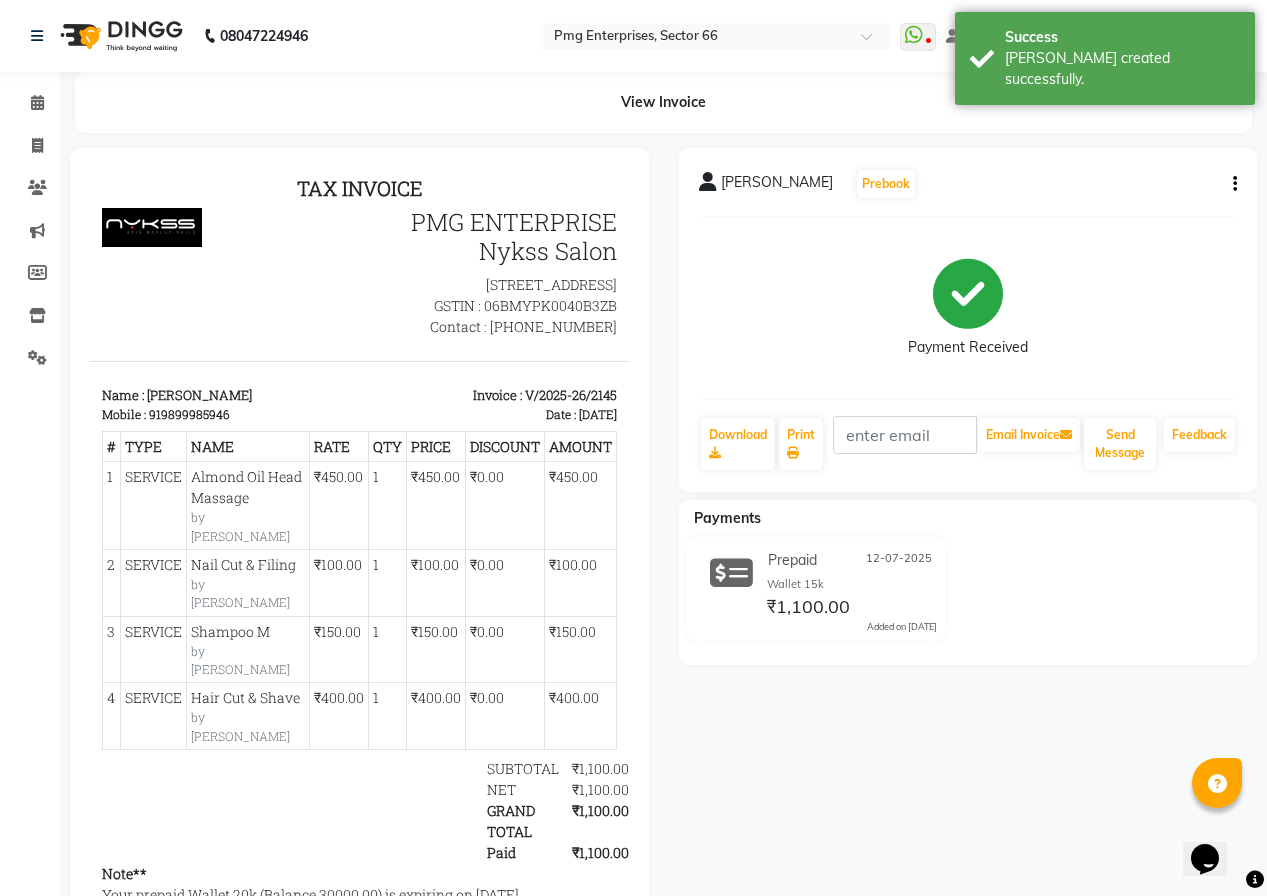 scroll, scrollTop: 0, scrollLeft: 0, axis: both 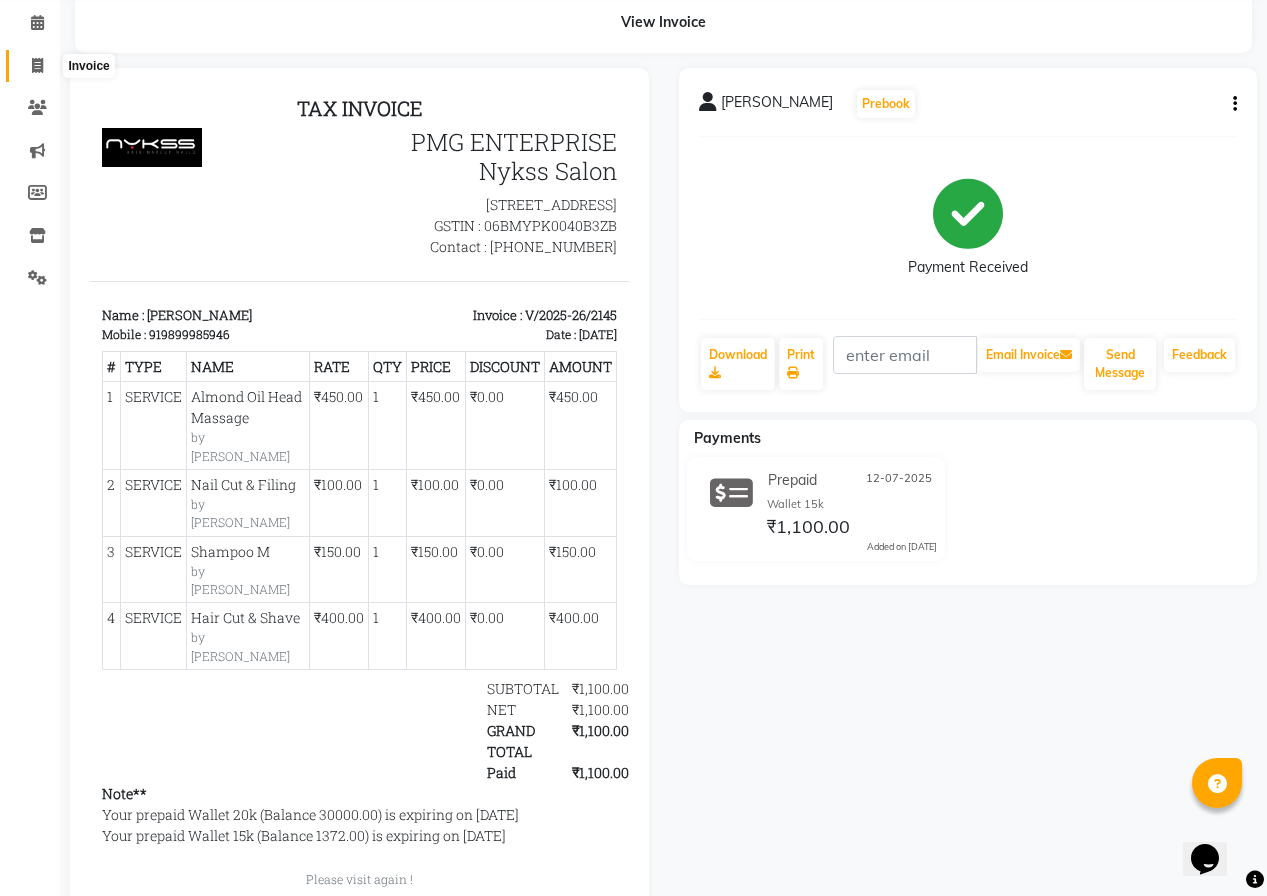 click 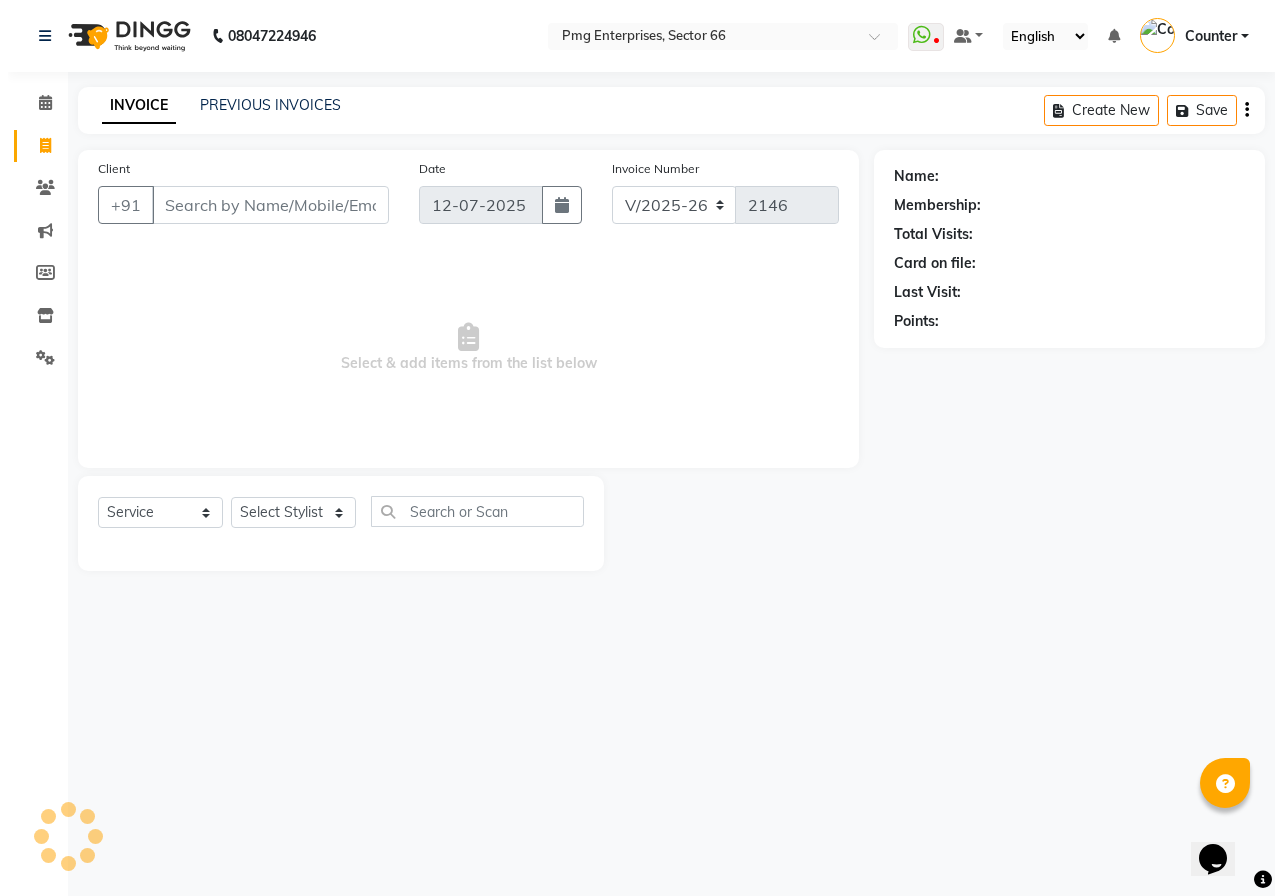 scroll, scrollTop: 0, scrollLeft: 0, axis: both 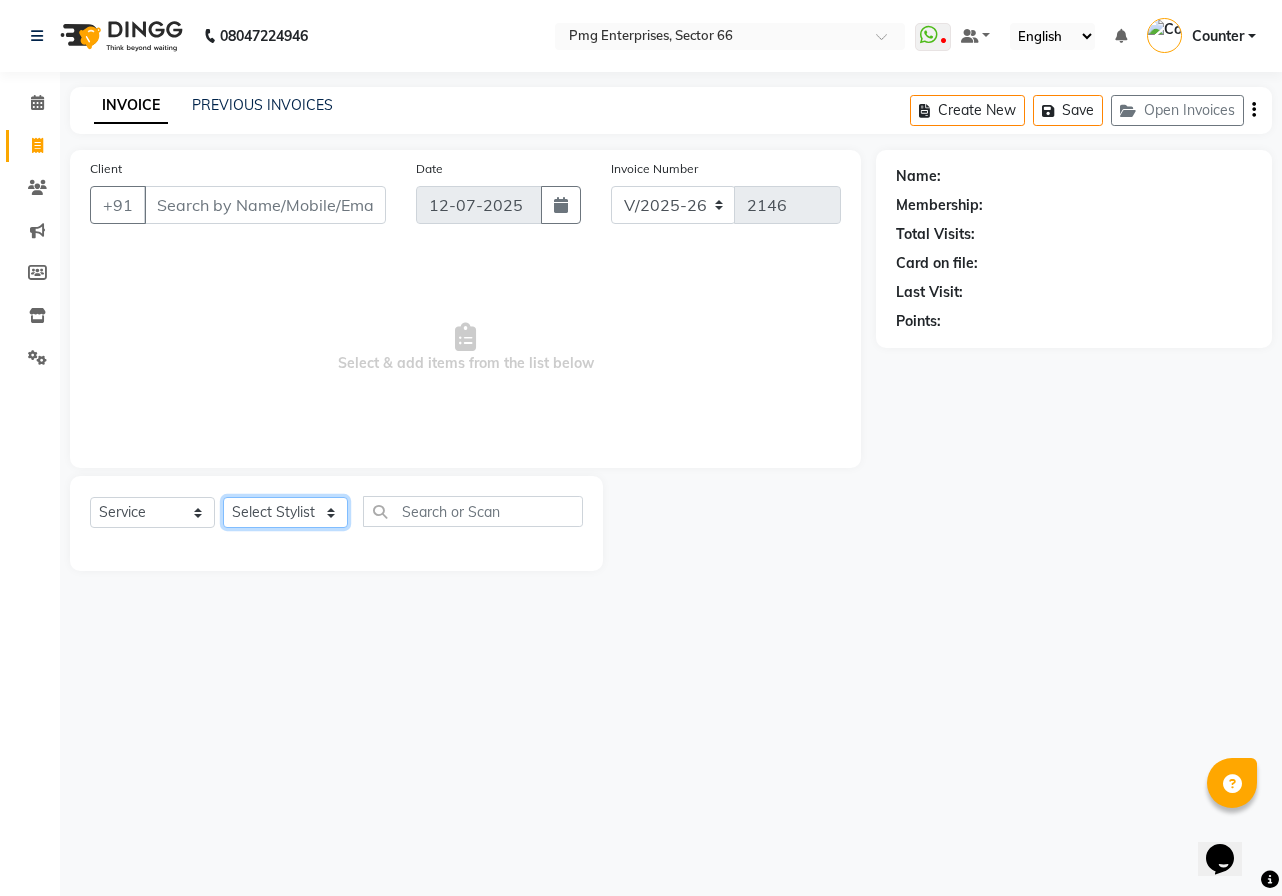 click on "Select Stylist [PERSON_NAME] Counter [PERSON_NAME] [PERSON_NAME] [PERSON_NAME] [PERSON_NAME]" 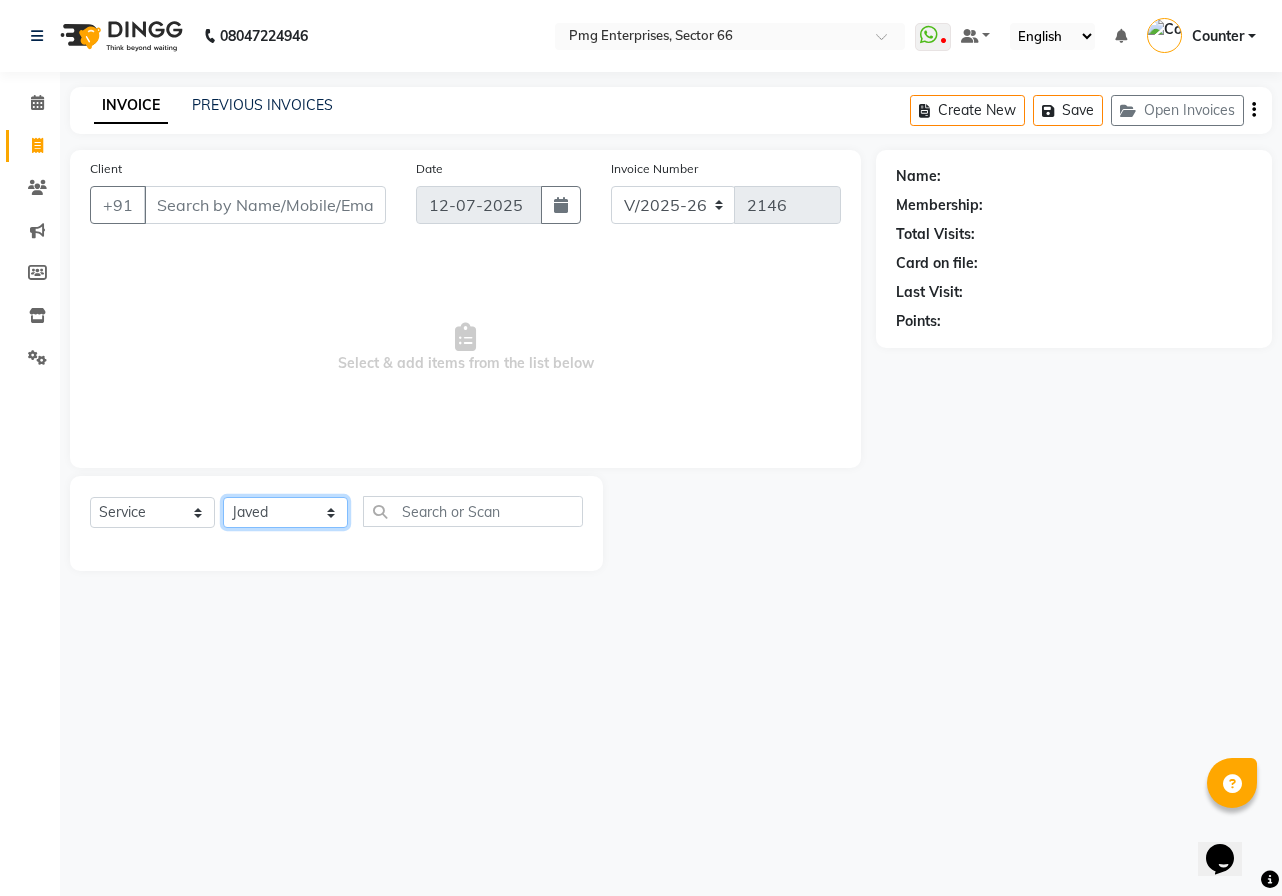 click on "Select Stylist [PERSON_NAME] Counter [PERSON_NAME] [PERSON_NAME] [PERSON_NAME] [PERSON_NAME]" 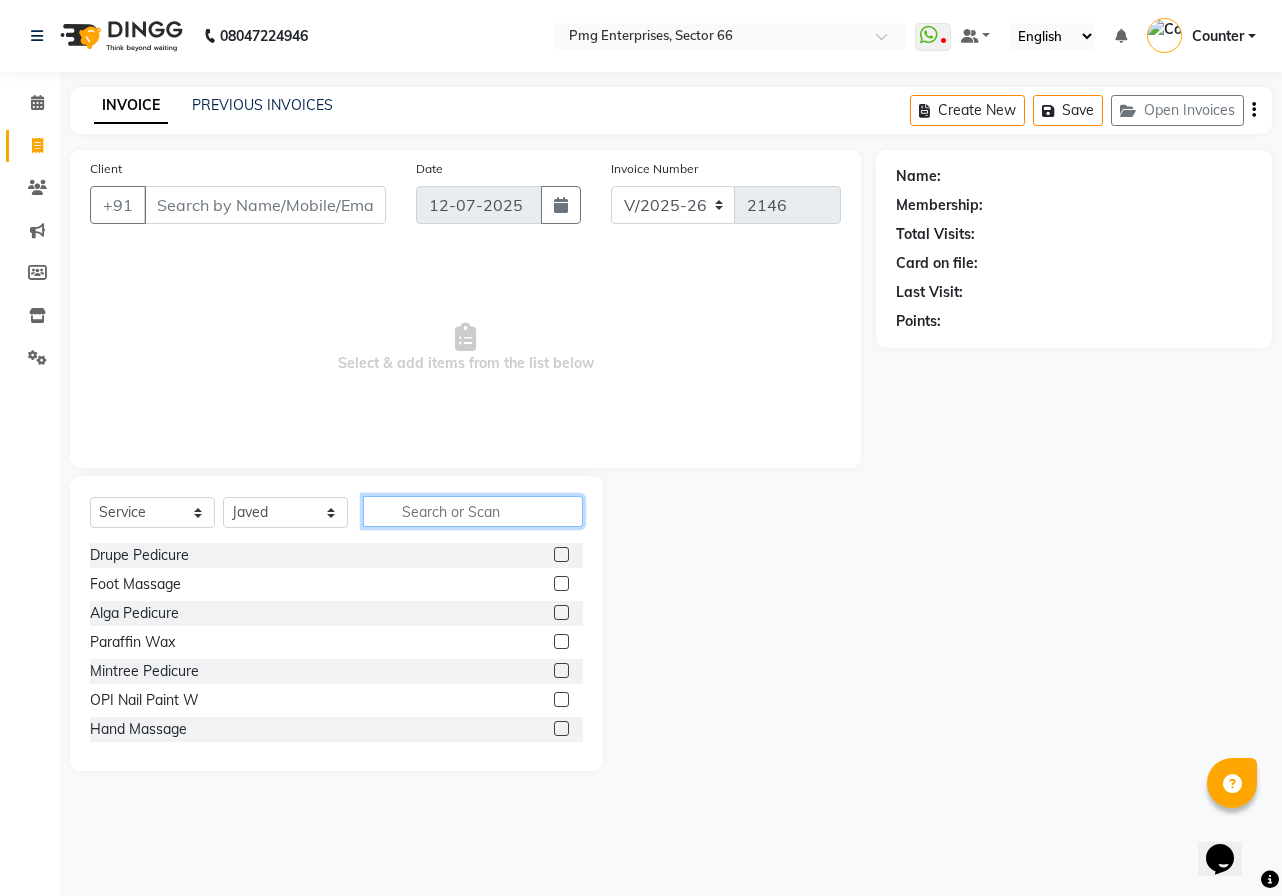 click 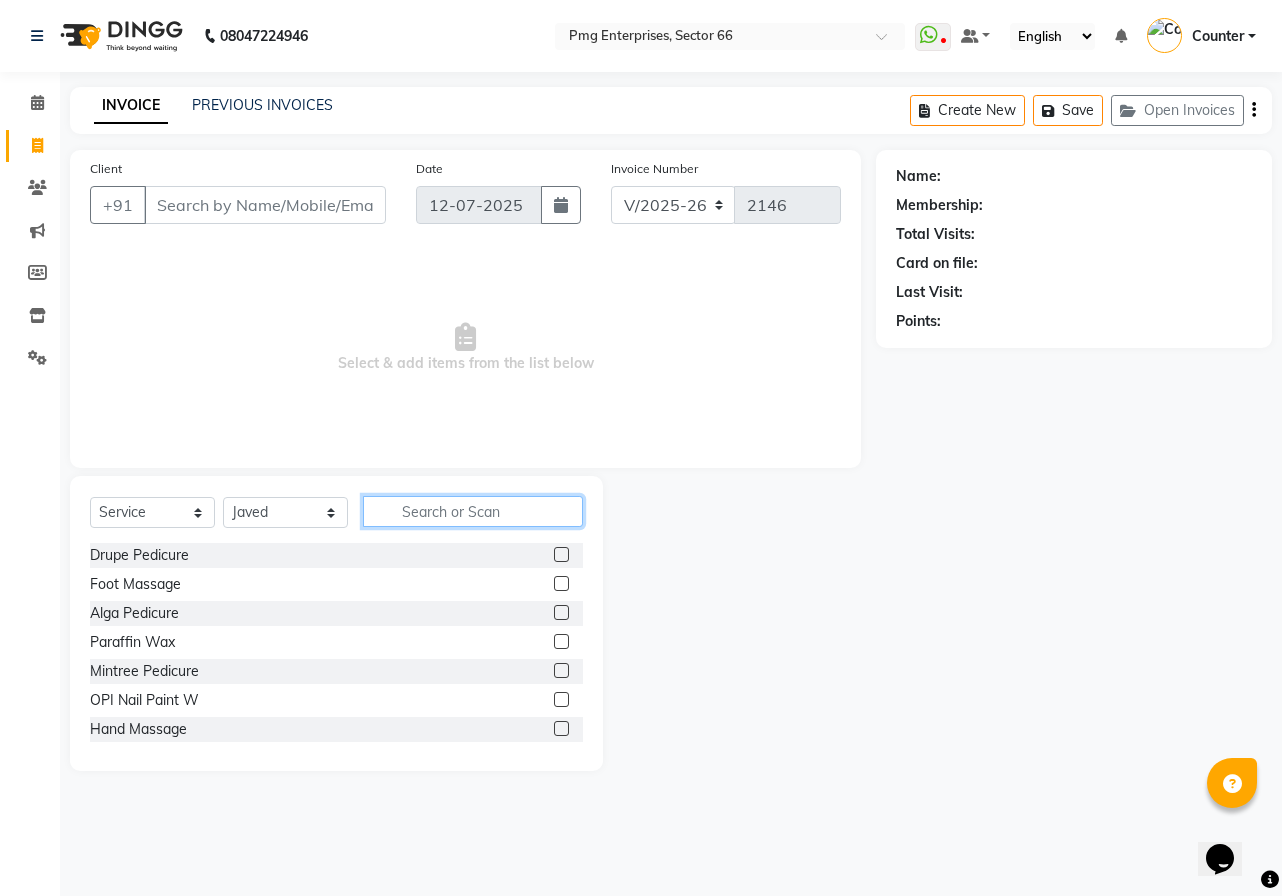 type on "y" 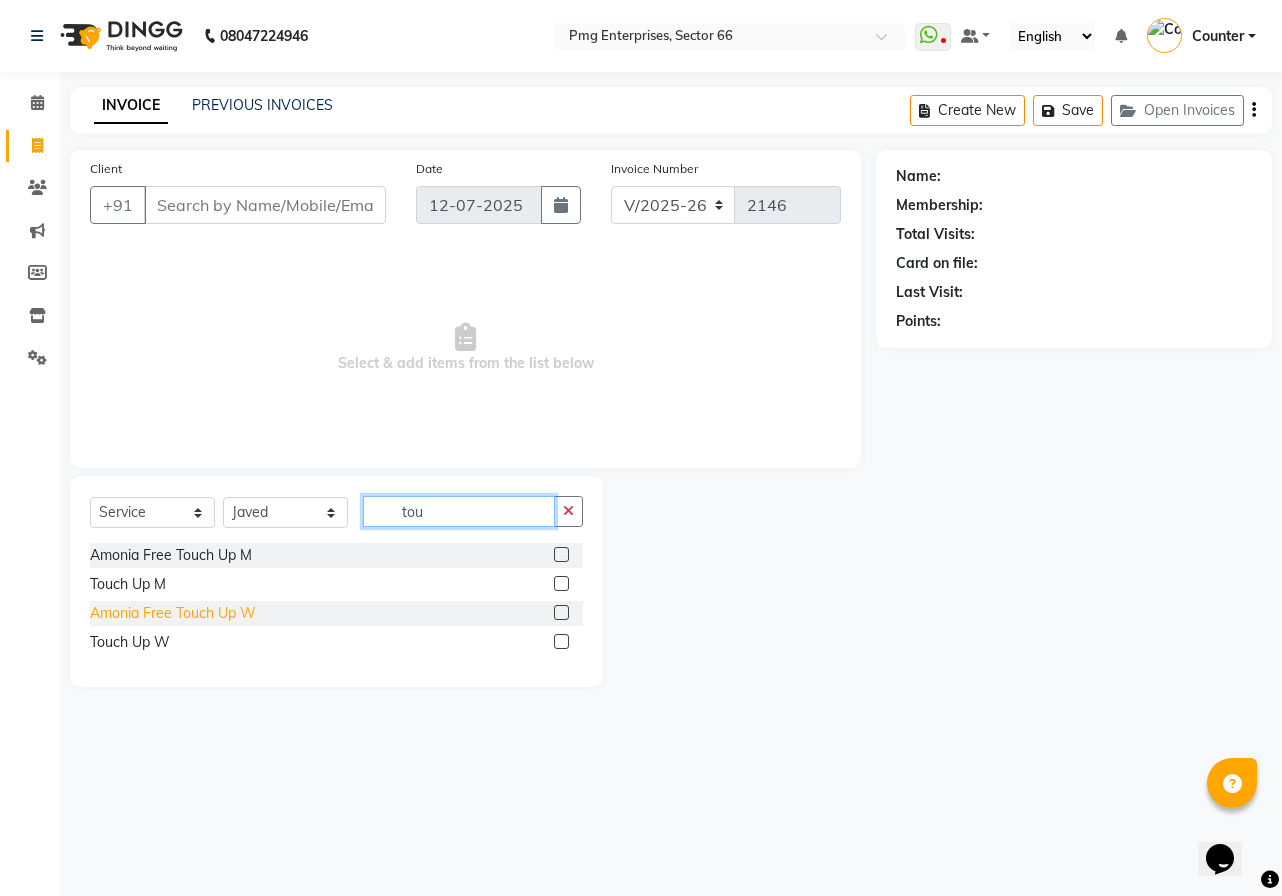 type on "tou" 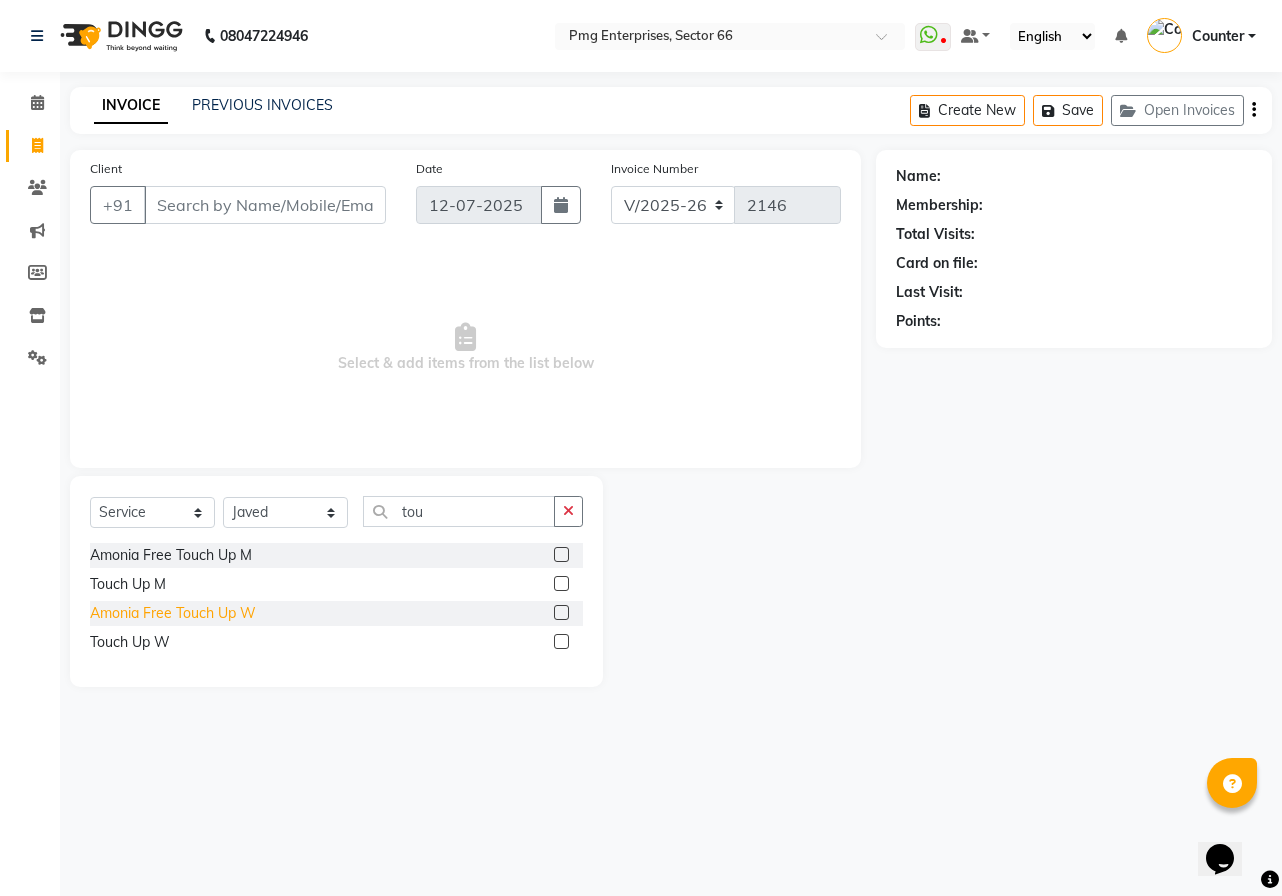click on "Amonia Free Touch Up W" 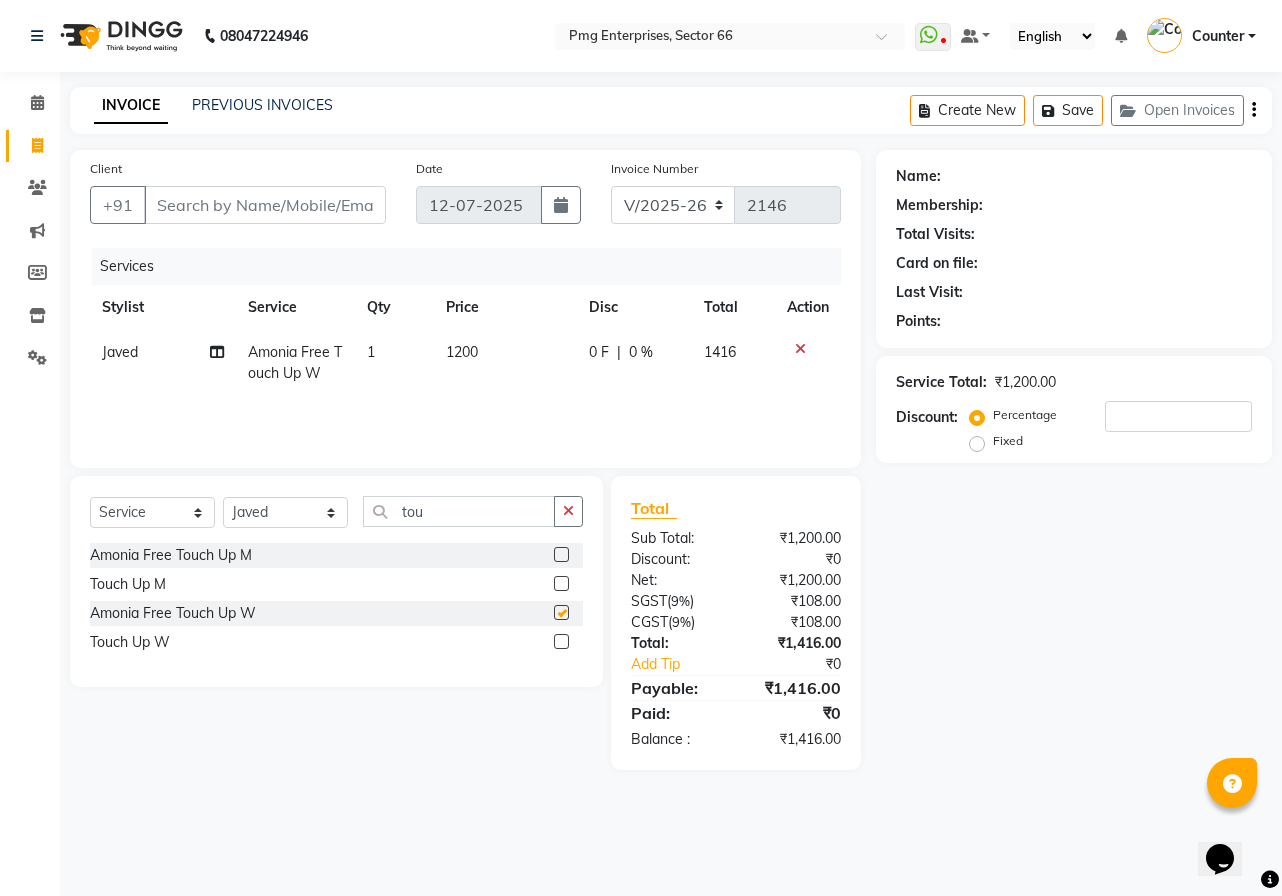 checkbox on "false" 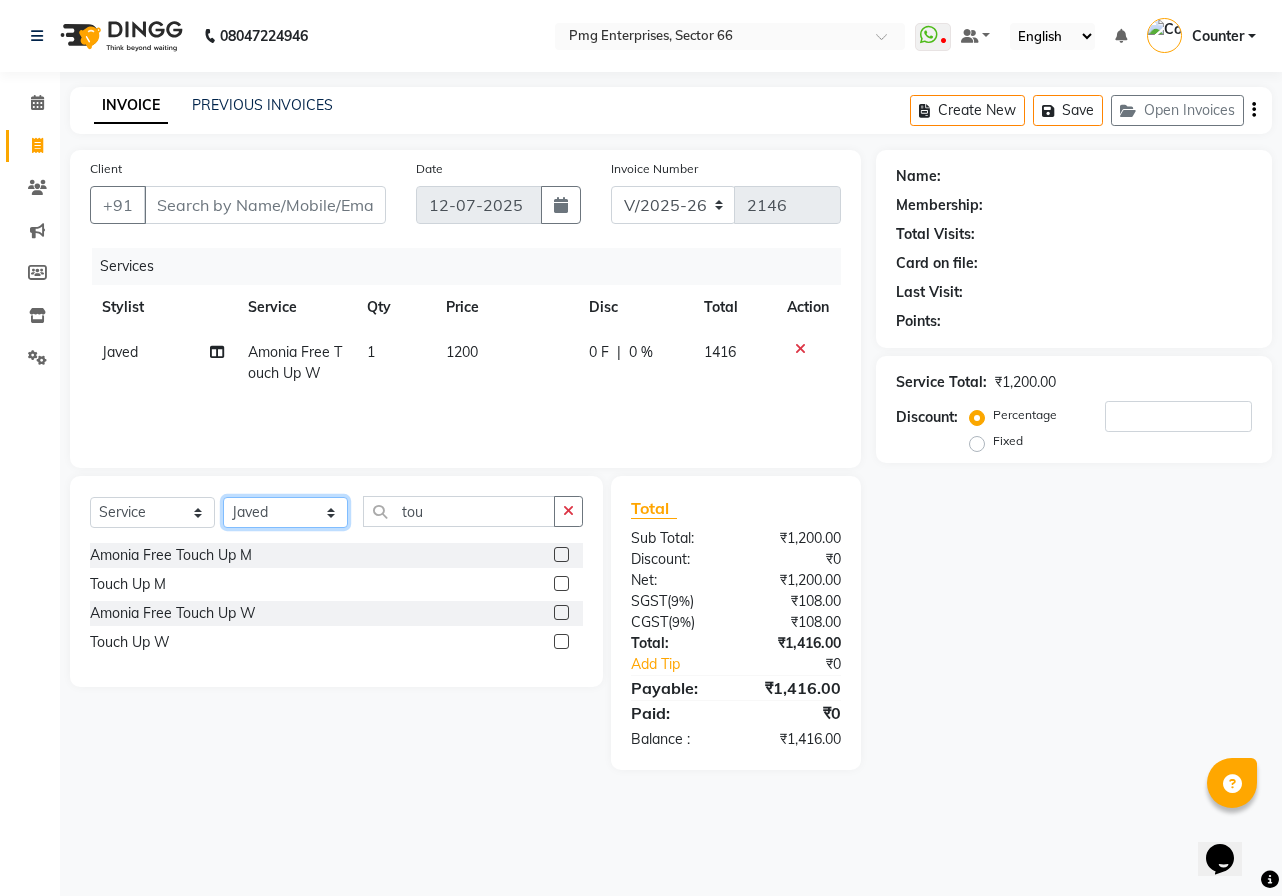 click on "Select Stylist [PERSON_NAME] Counter [PERSON_NAME] [PERSON_NAME] [PERSON_NAME] [PERSON_NAME]" 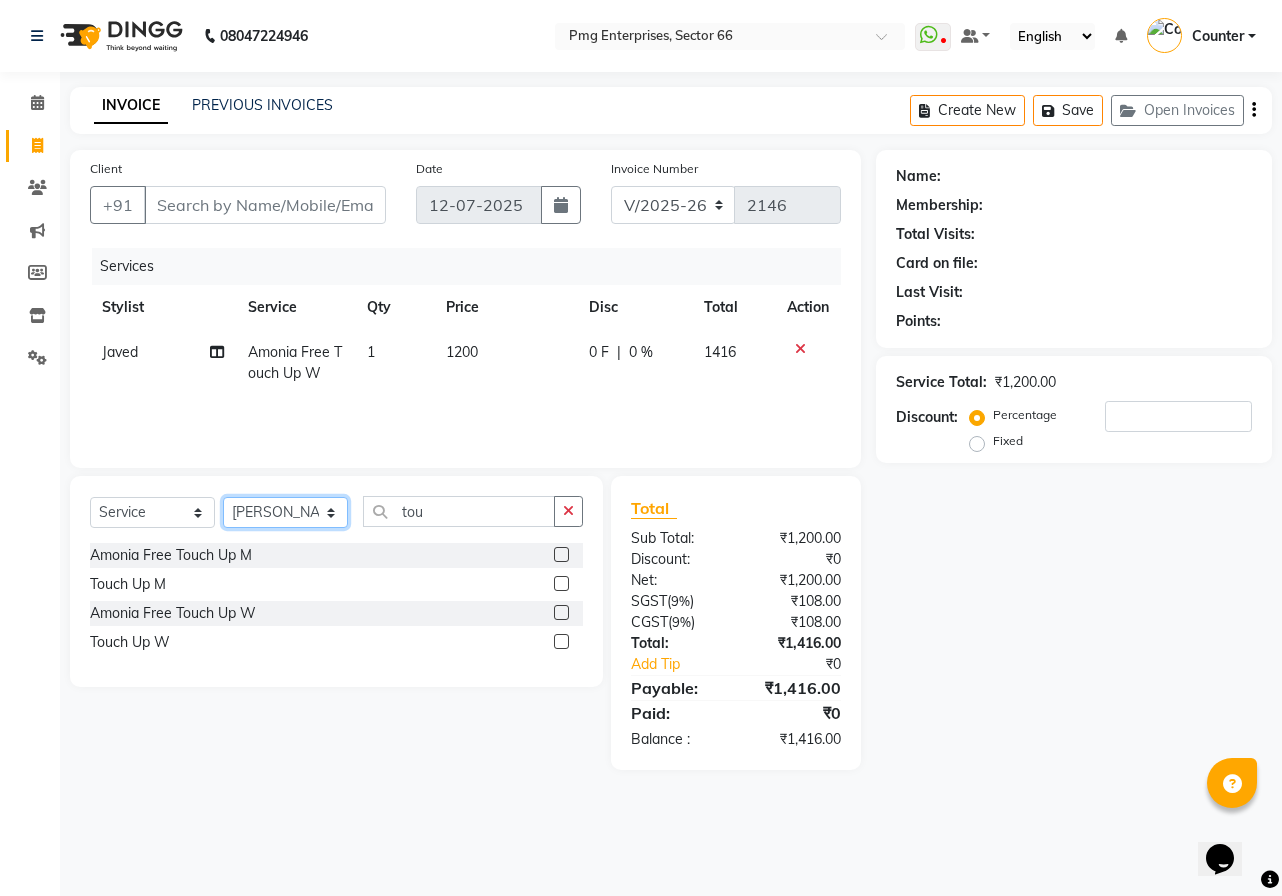 click on "Select Stylist [PERSON_NAME] Counter [PERSON_NAME] [PERSON_NAME] [PERSON_NAME] [PERSON_NAME]" 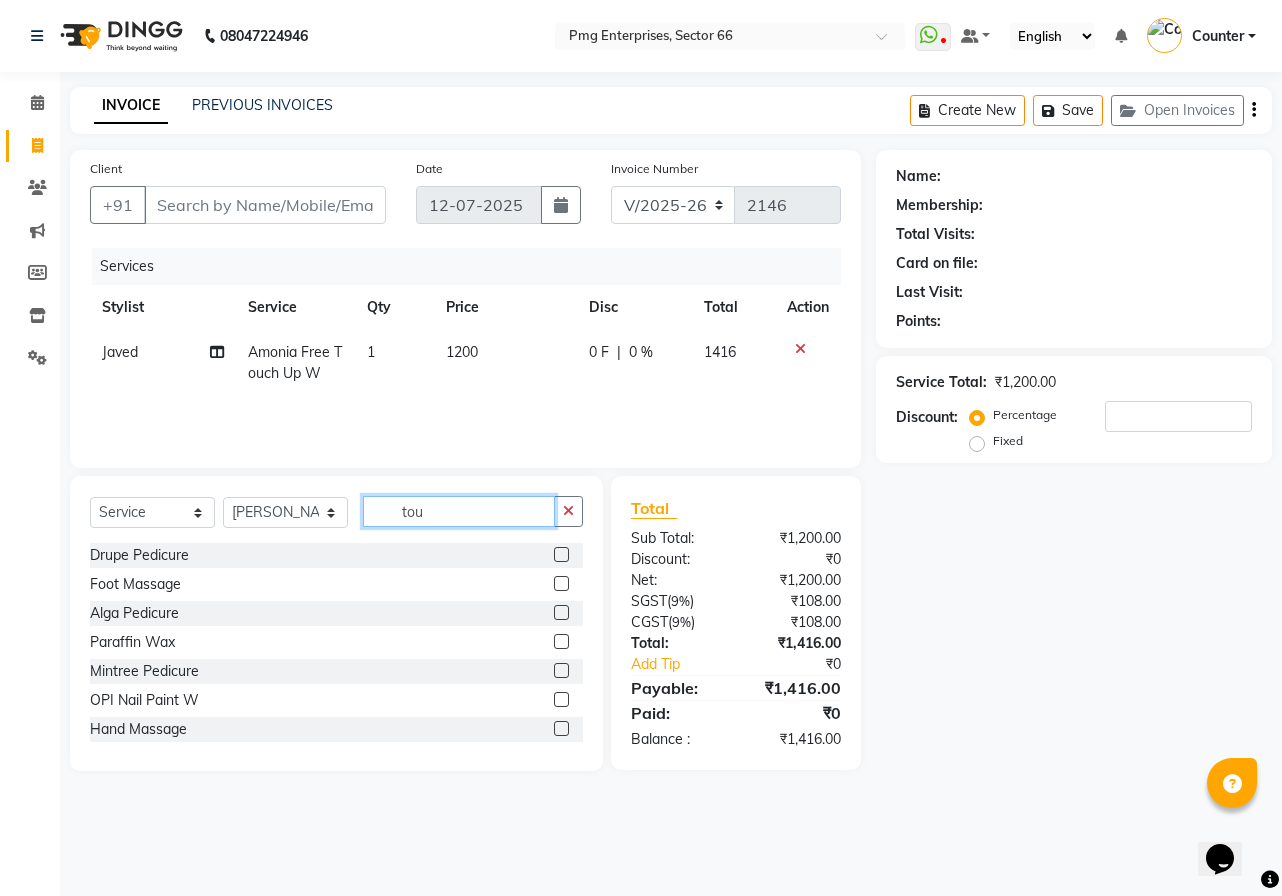 click on "tou" 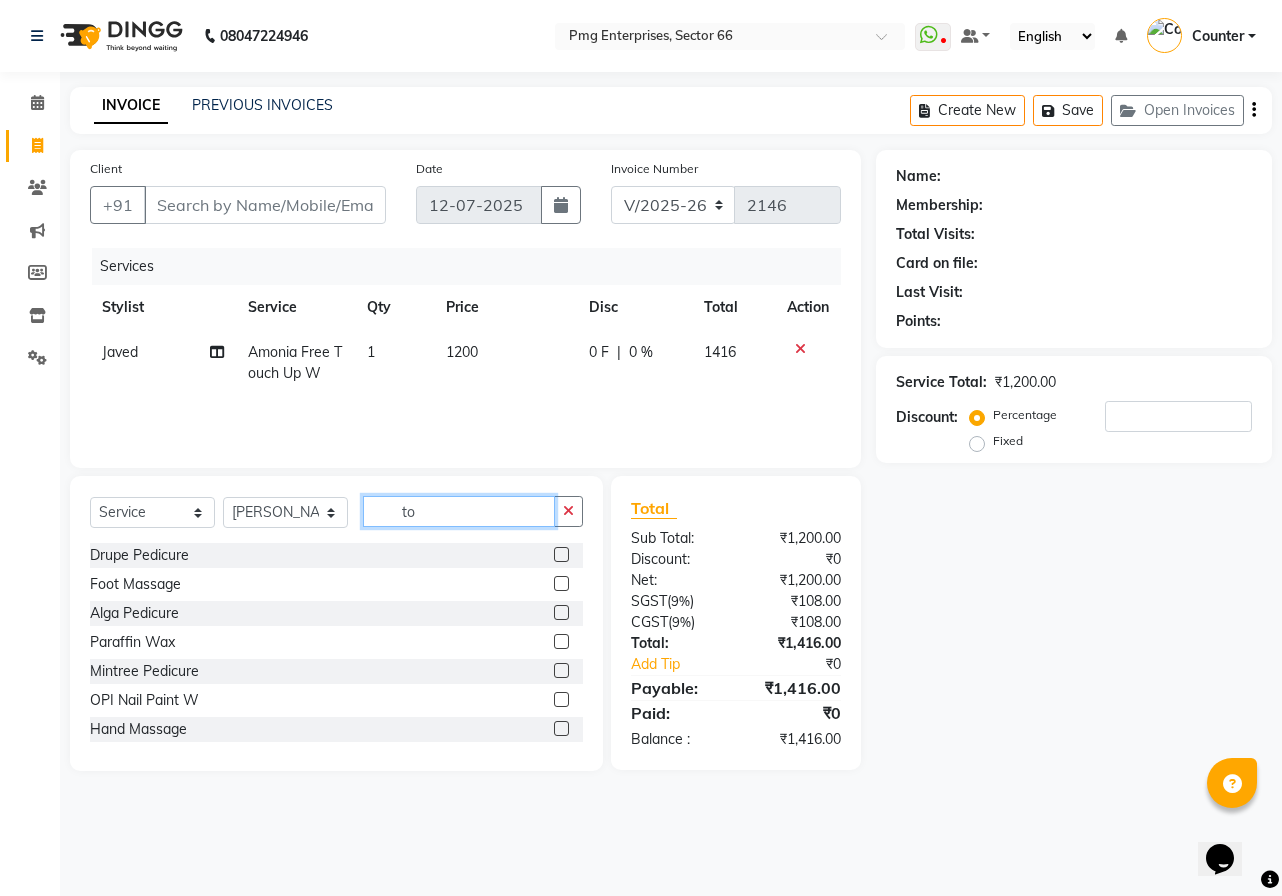 type on "t" 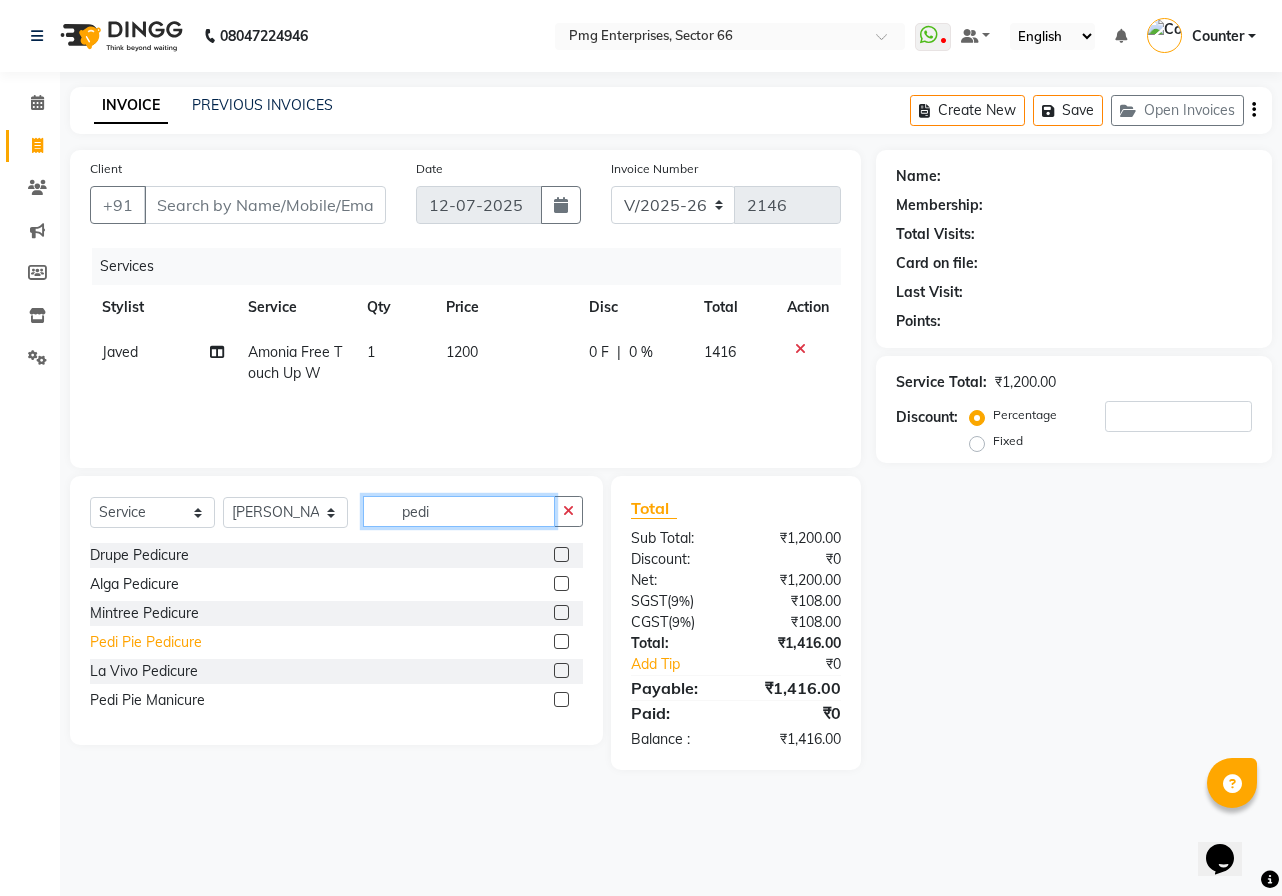 type on "pedi" 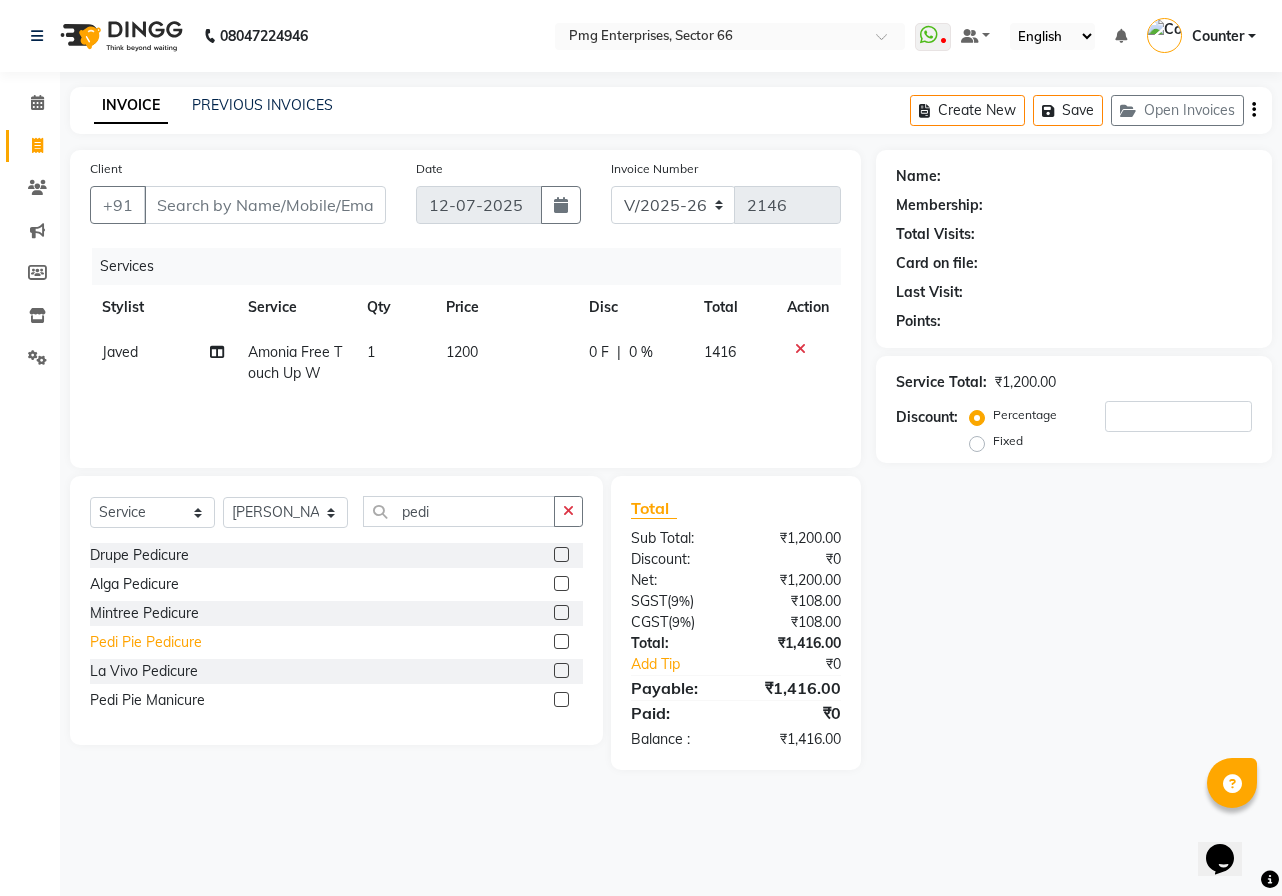 click on "Pedi Pie Pedicure" 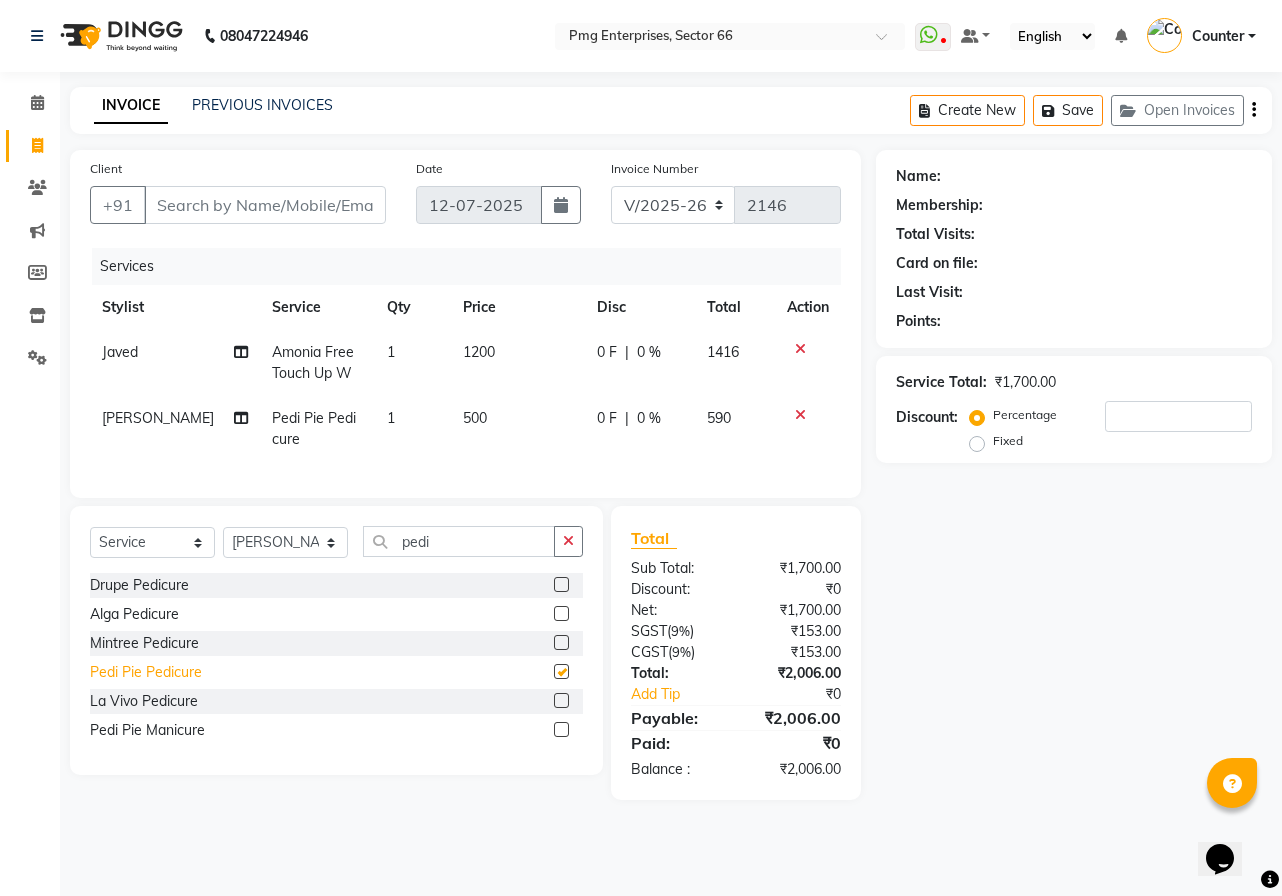 checkbox on "false" 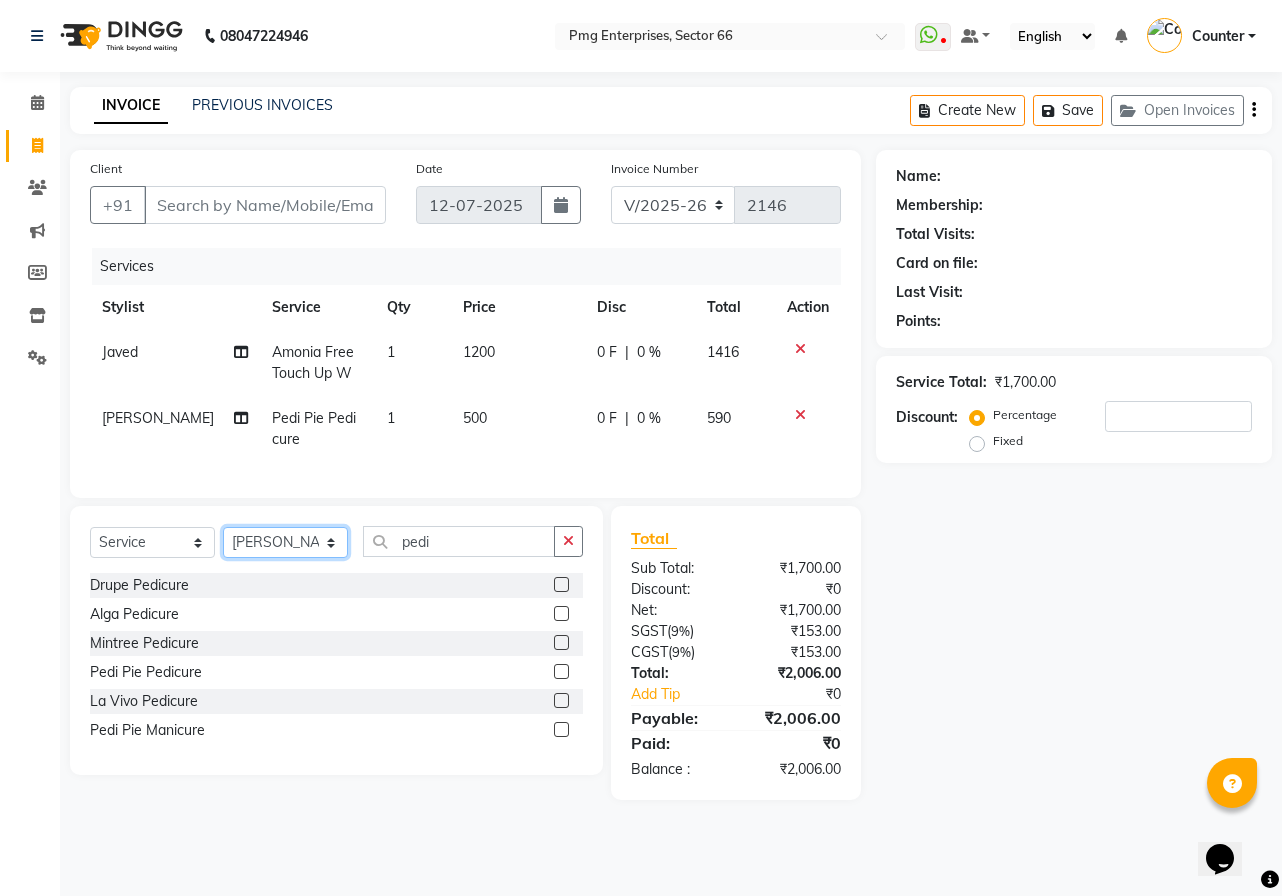 click on "Select Stylist [PERSON_NAME] Counter [PERSON_NAME] [PERSON_NAME] [PERSON_NAME] [PERSON_NAME]" 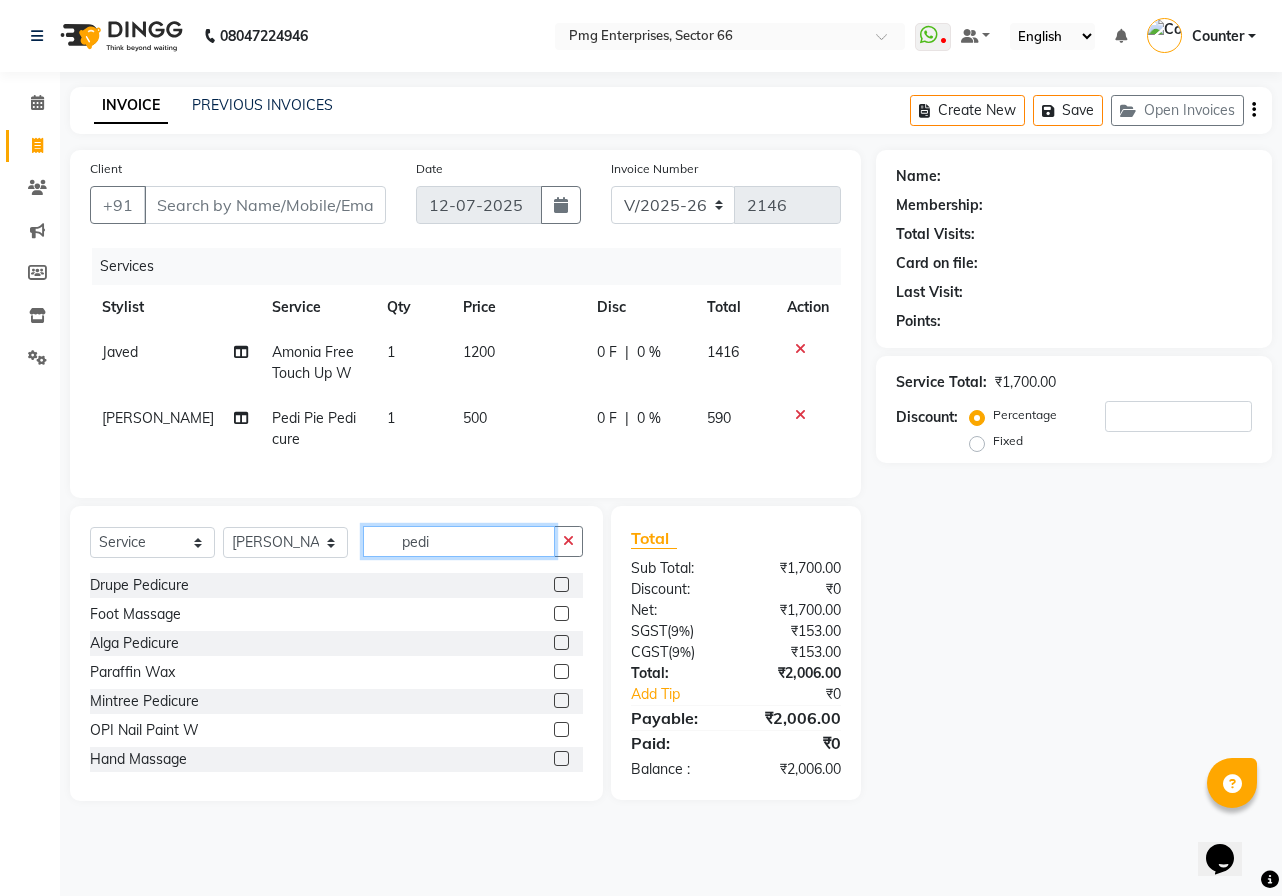 click on "pedi" 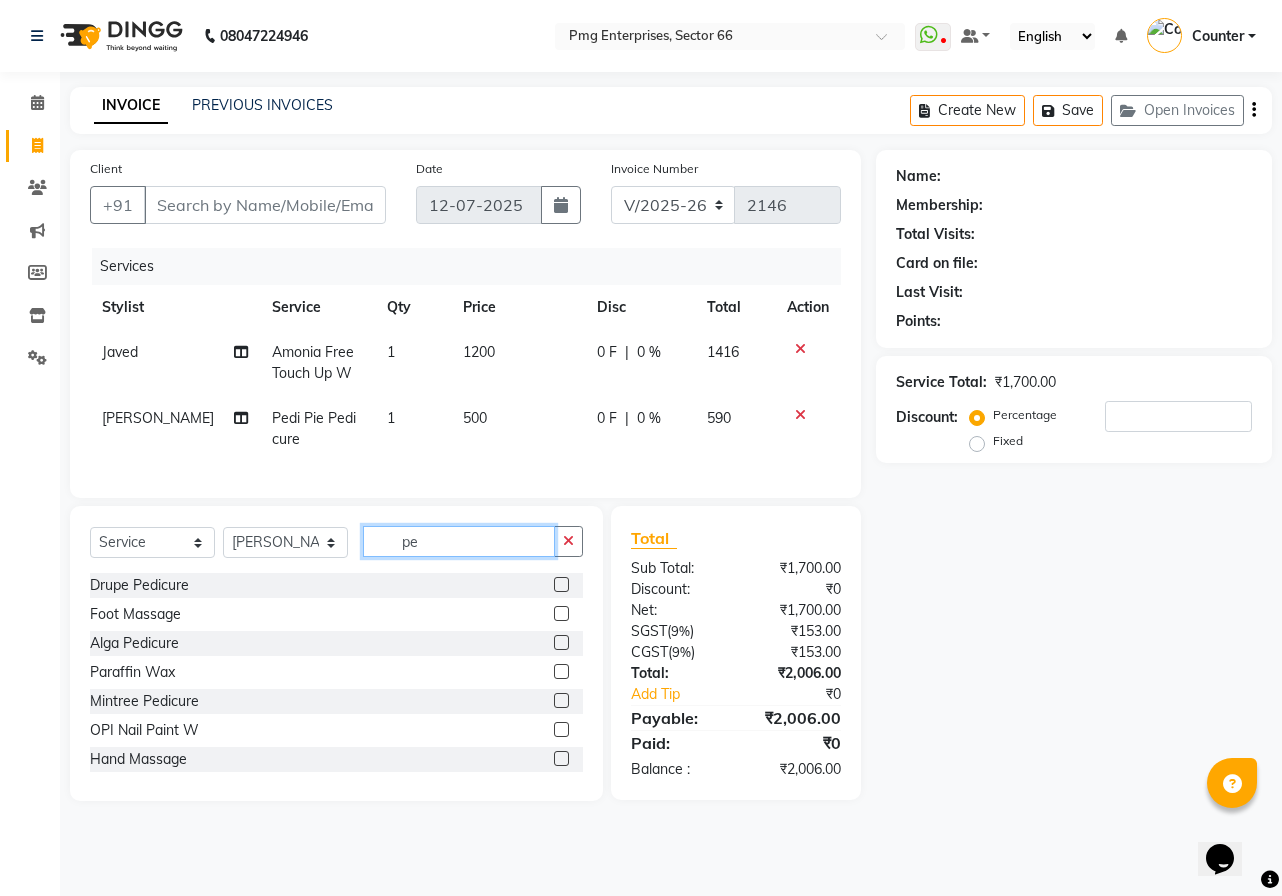 type on "p" 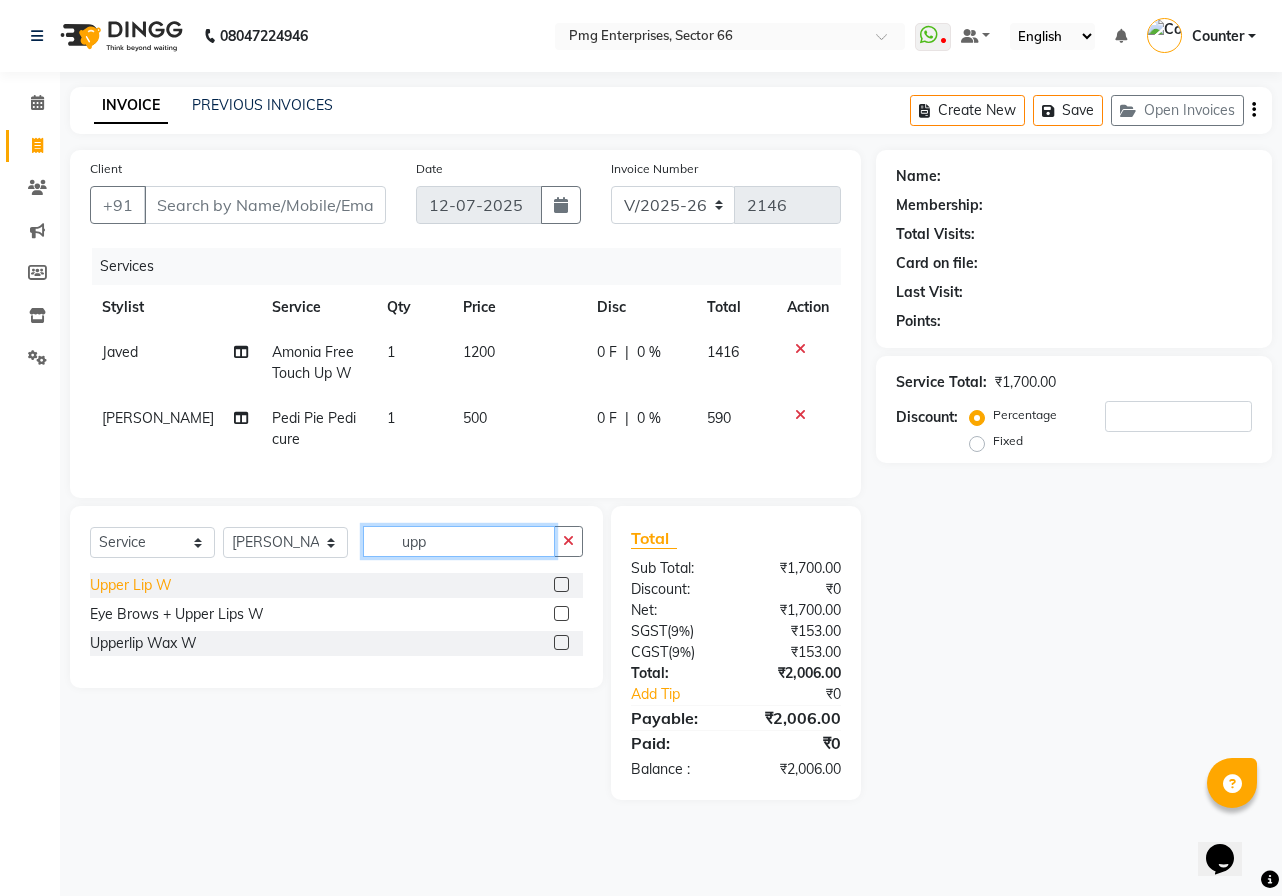 type on "upp" 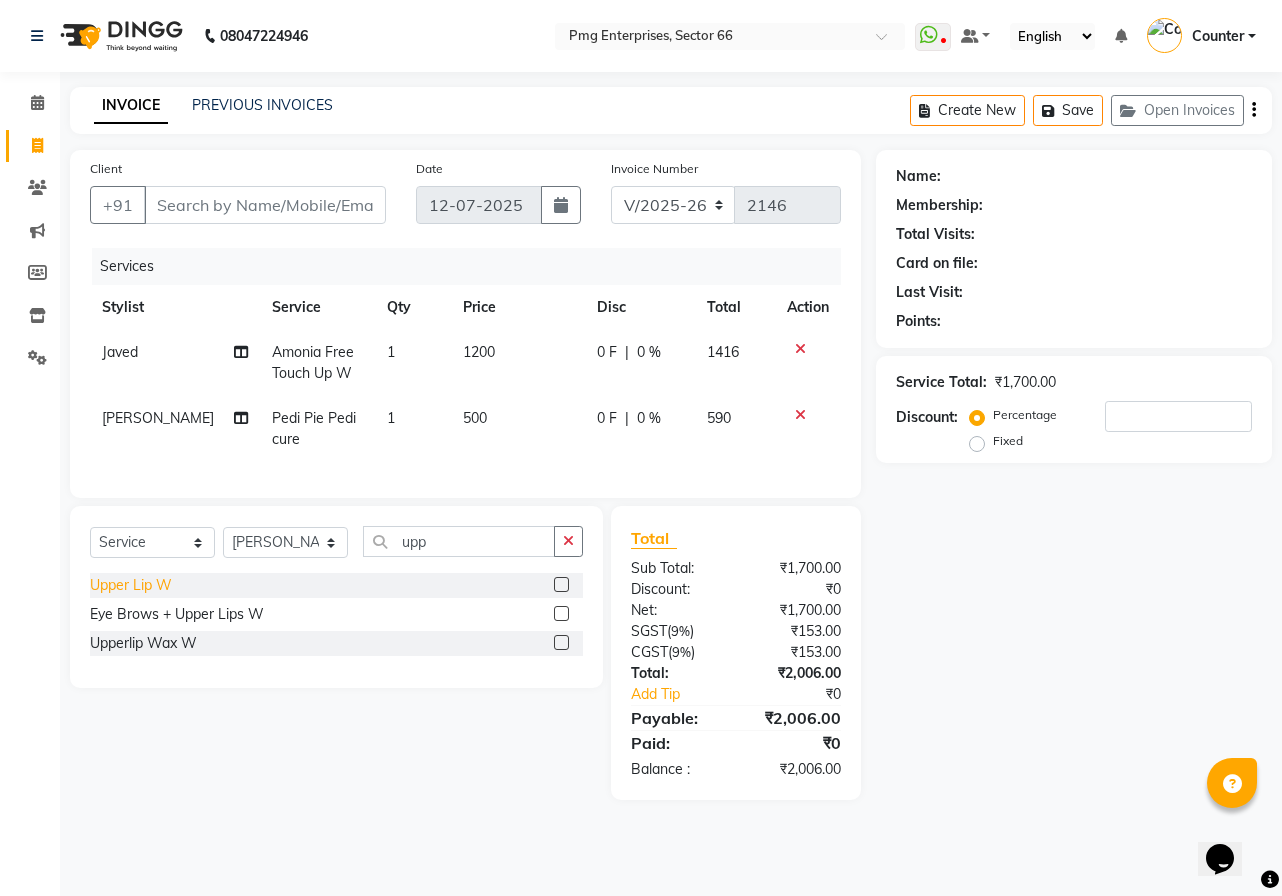 click on "Upper Lip W" 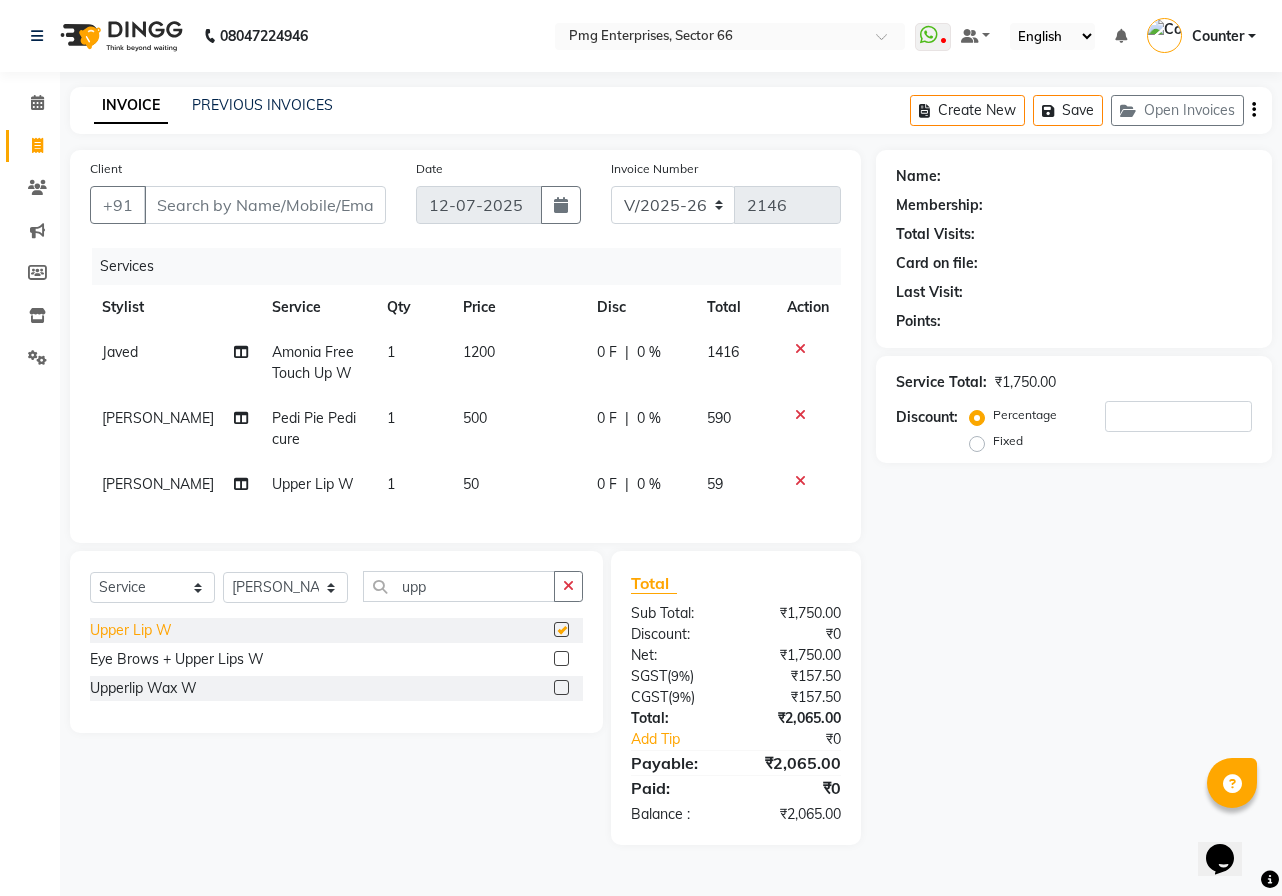 checkbox on "false" 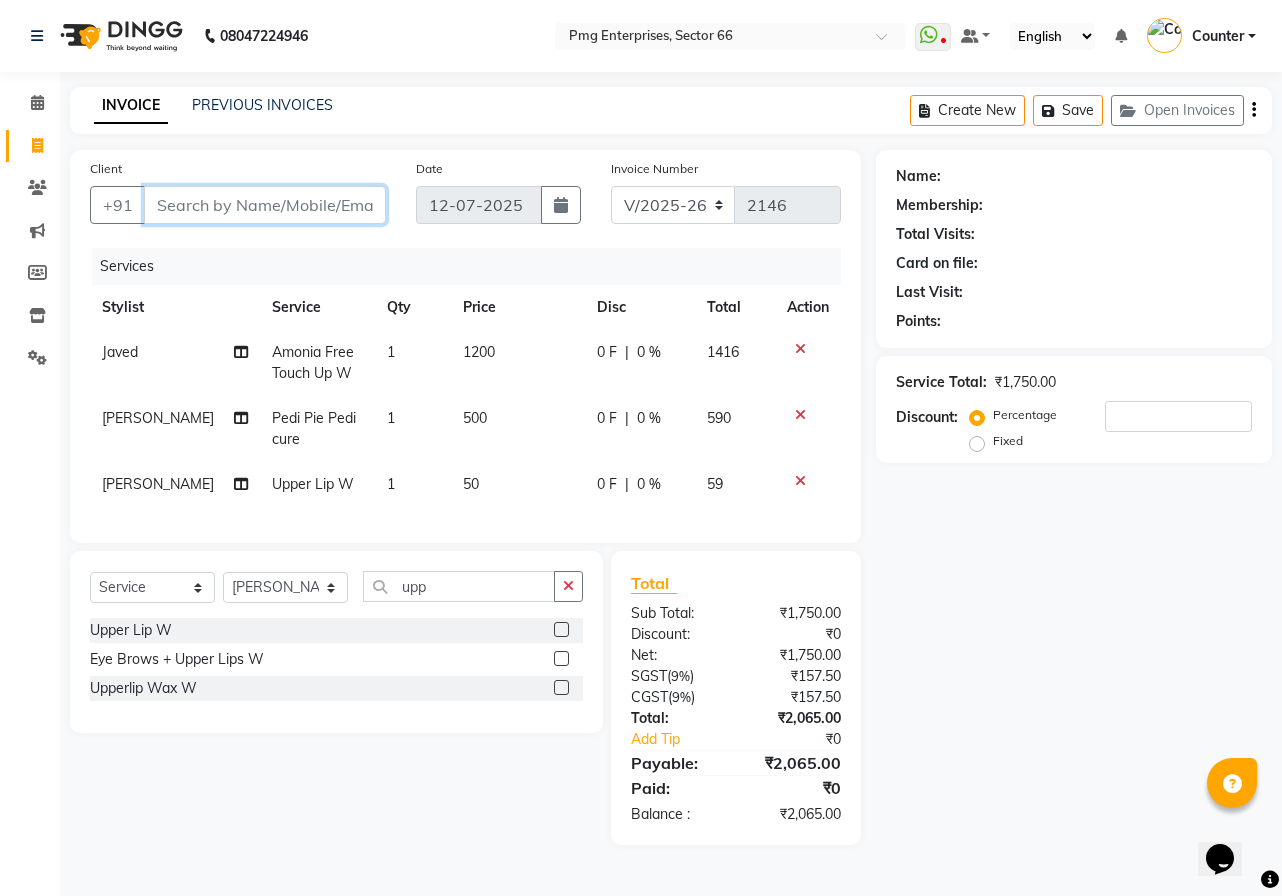 click on "Client" at bounding box center [265, 205] 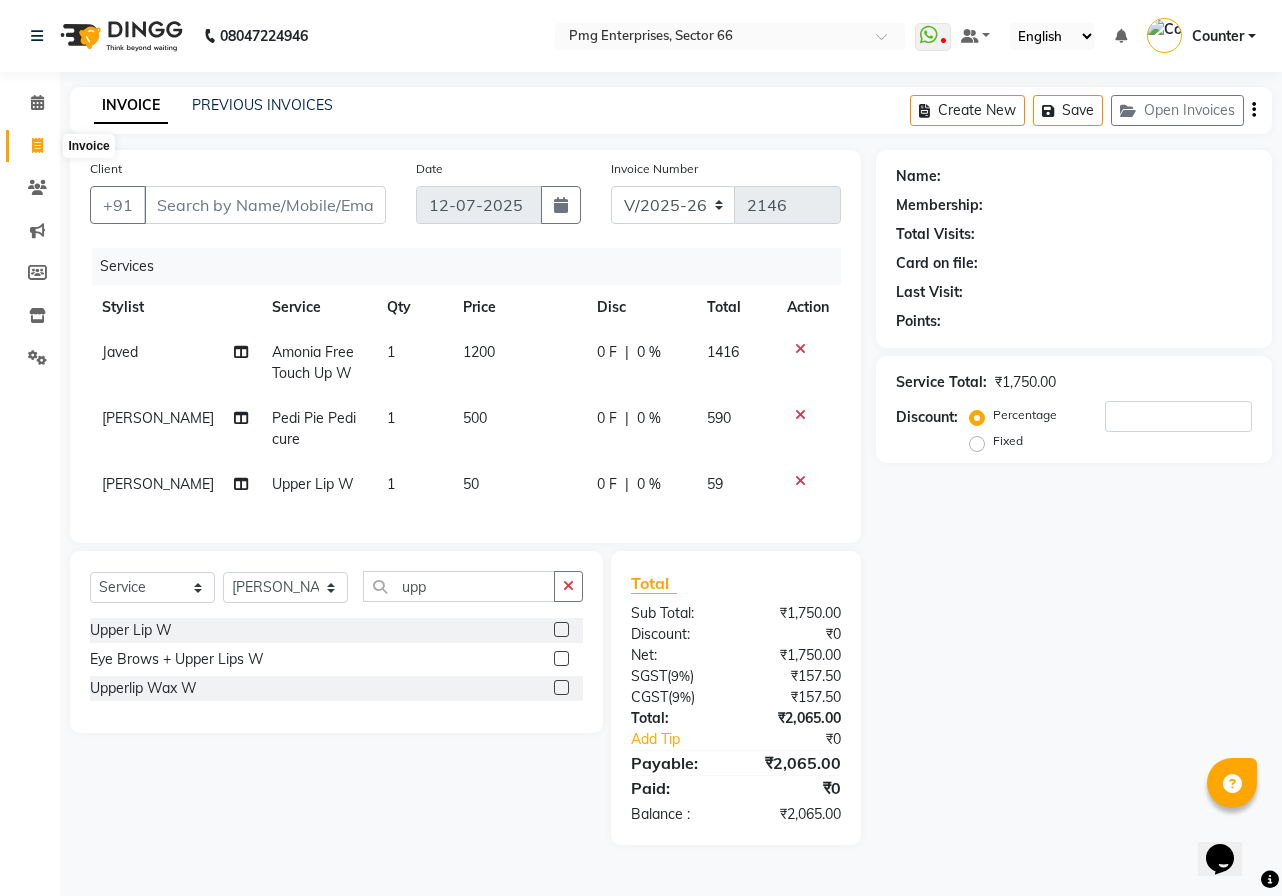 click 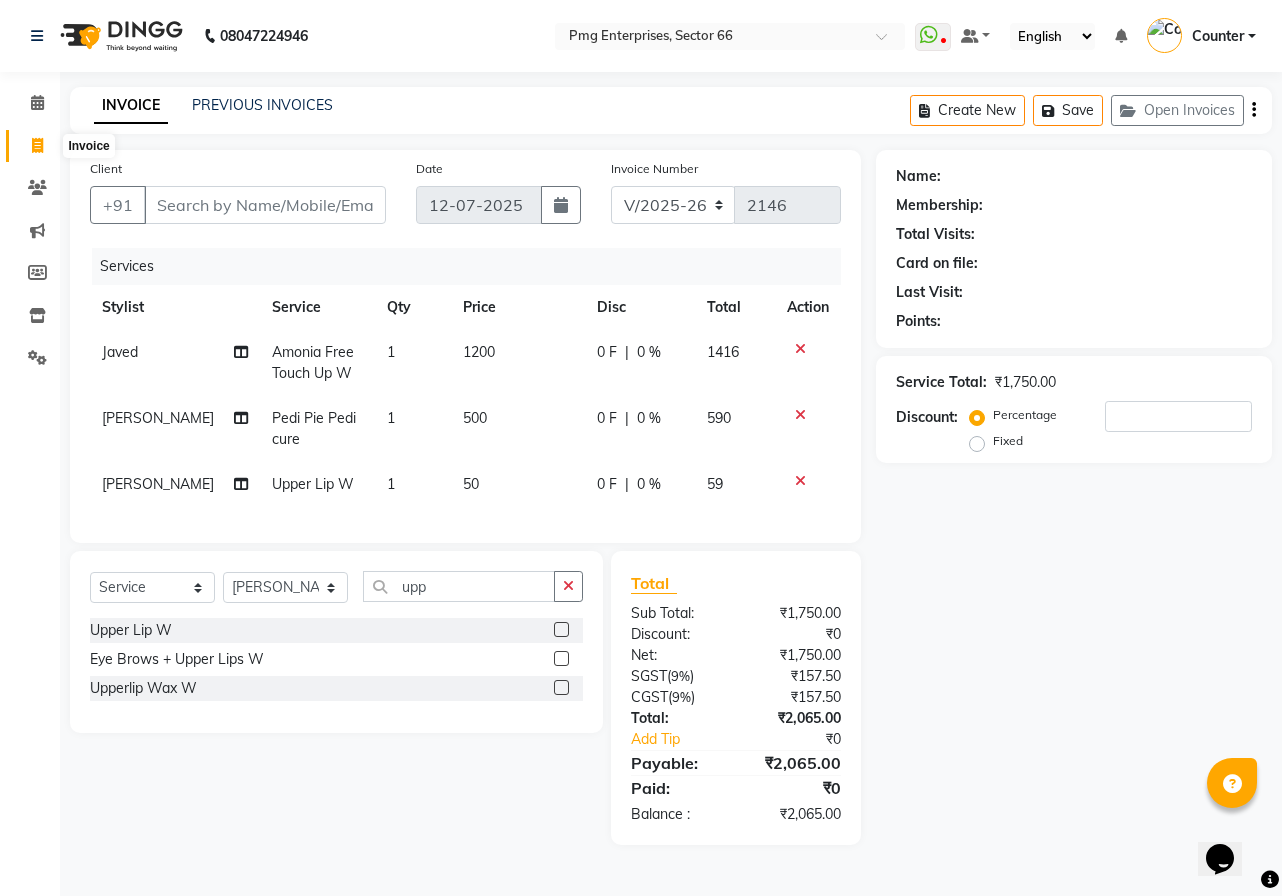 select on "service" 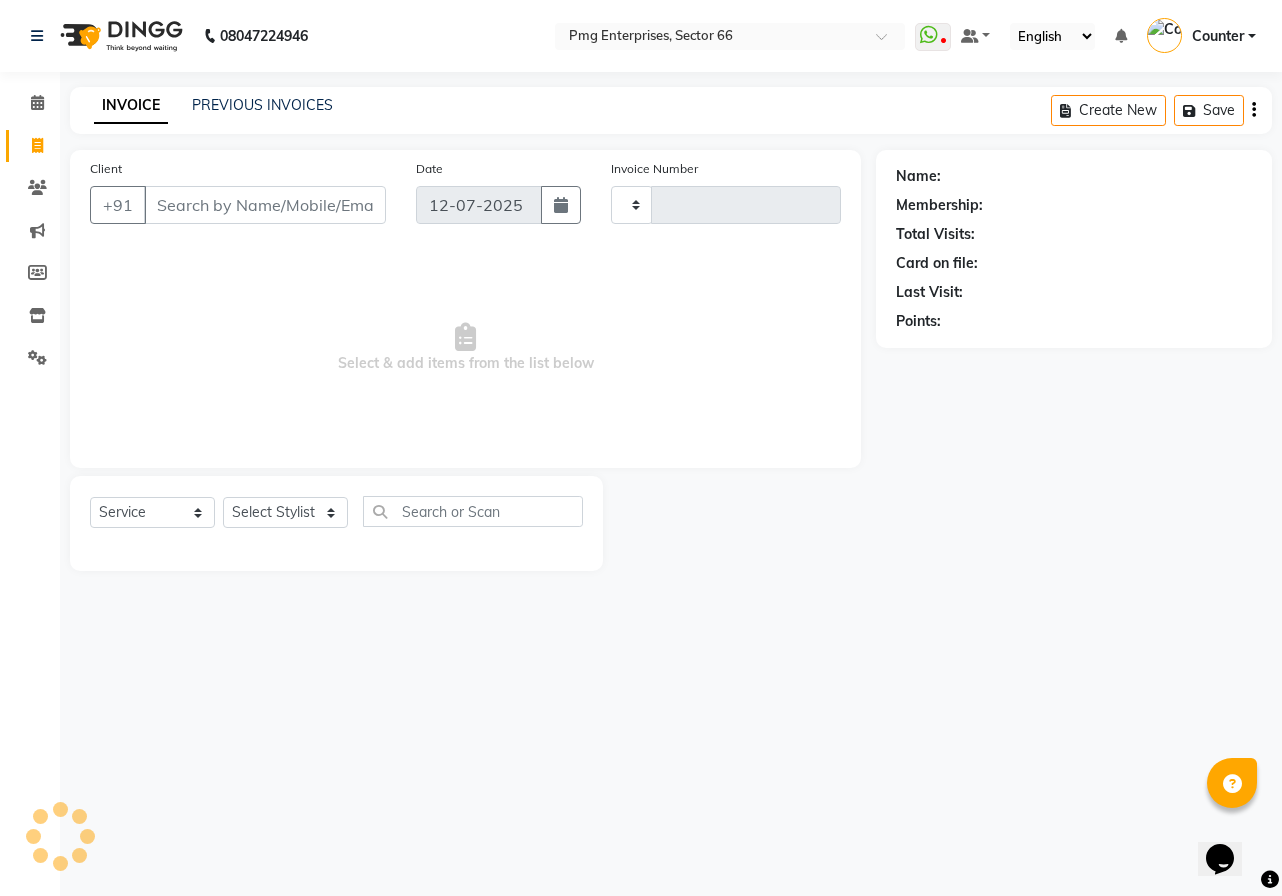 type on "2146" 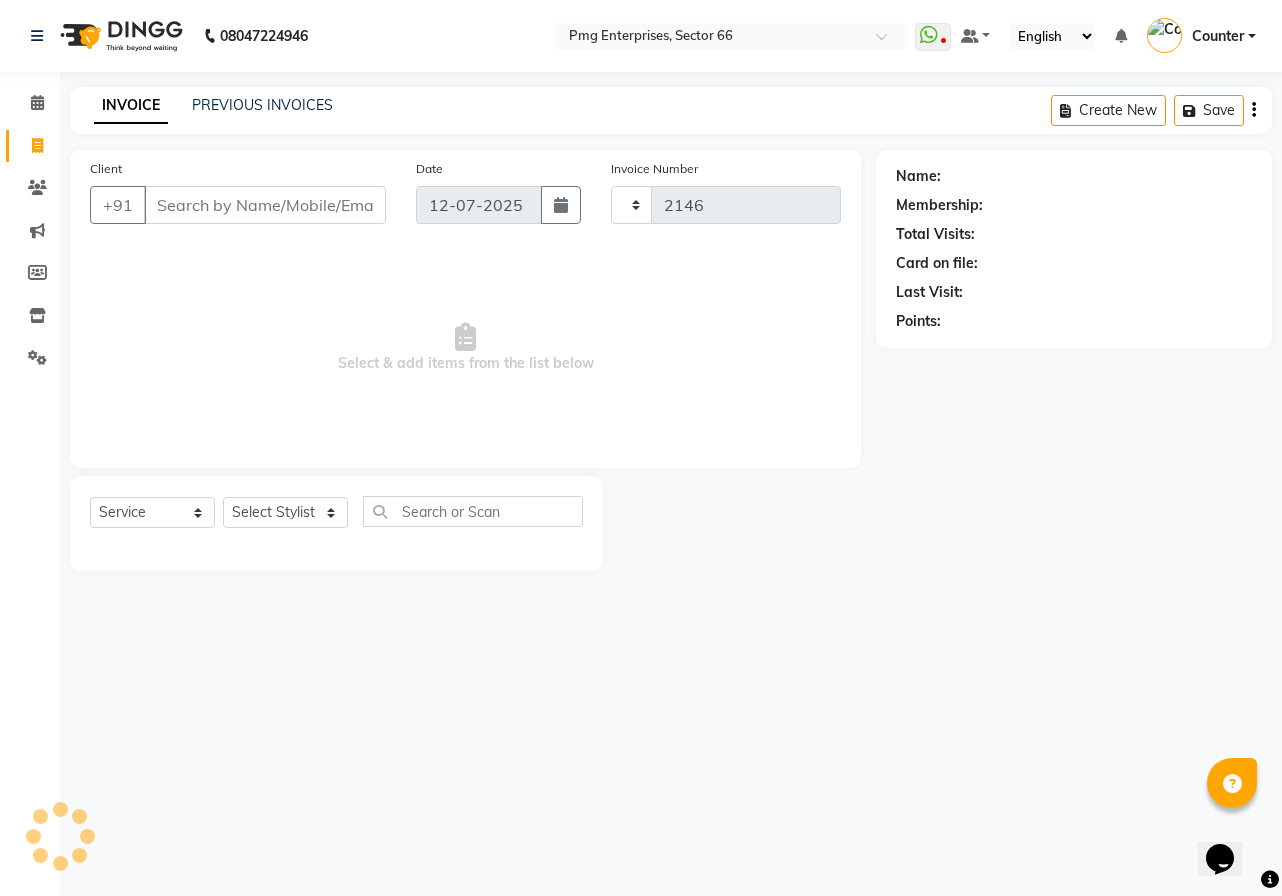 select on "889" 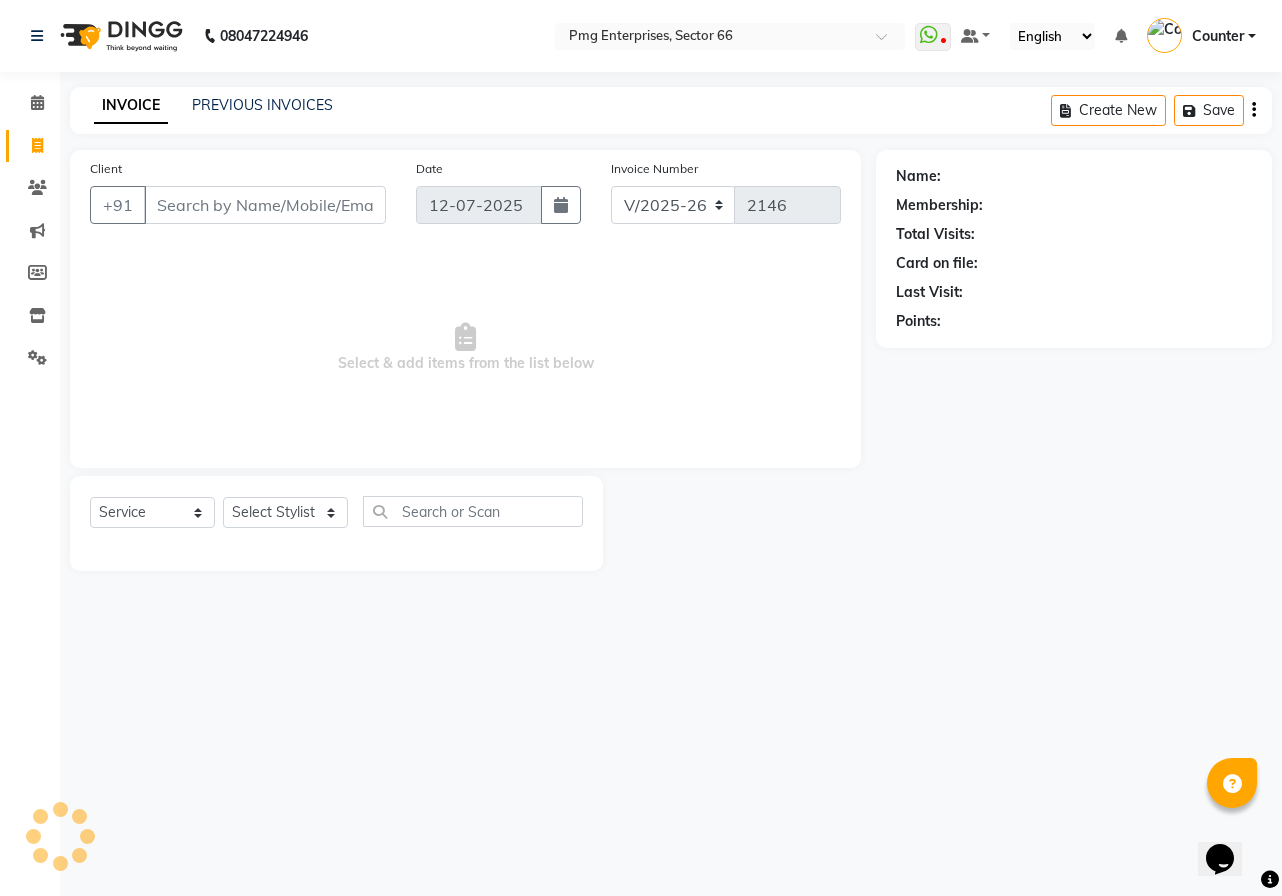 click on "Client" at bounding box center (265, 205) 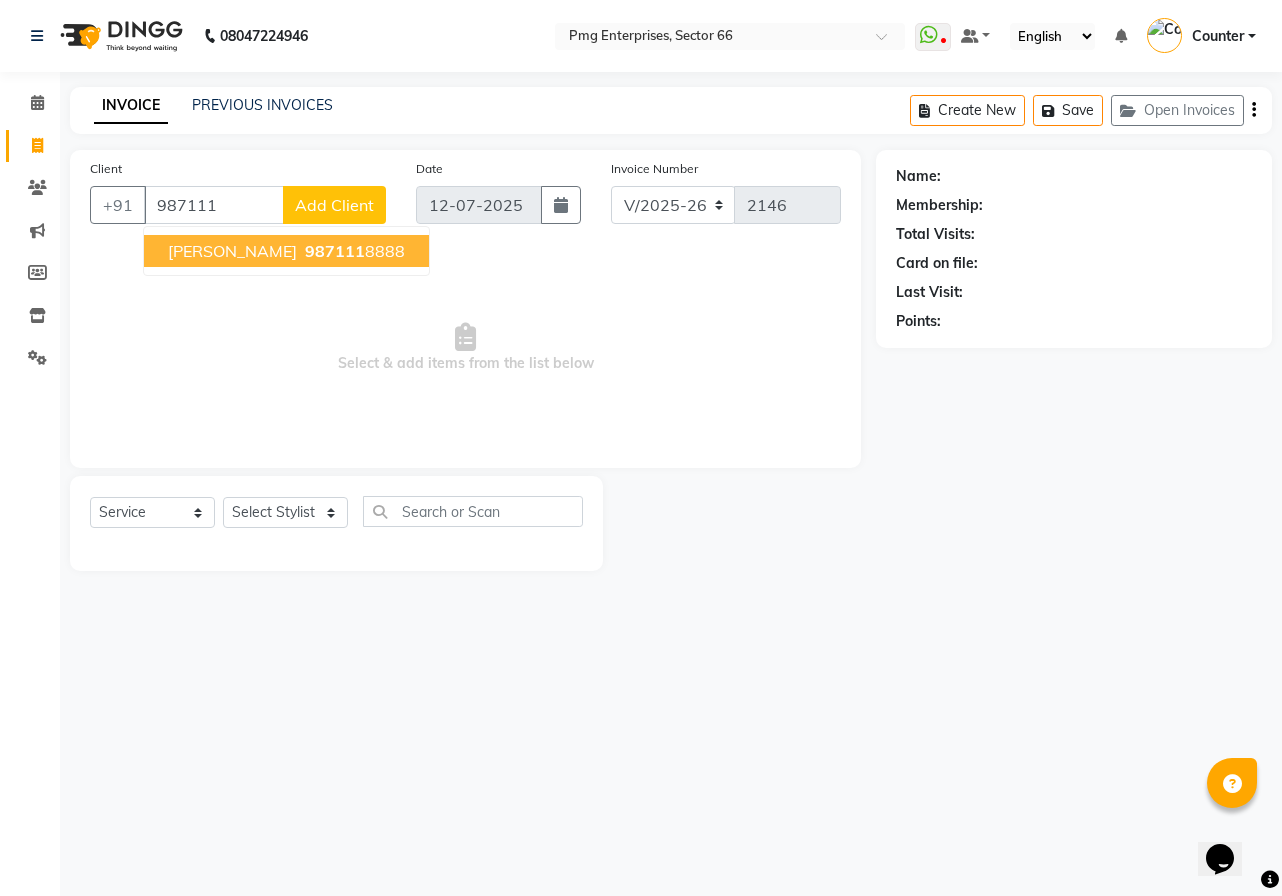 click on "987111" at bounding box center [335, 251] 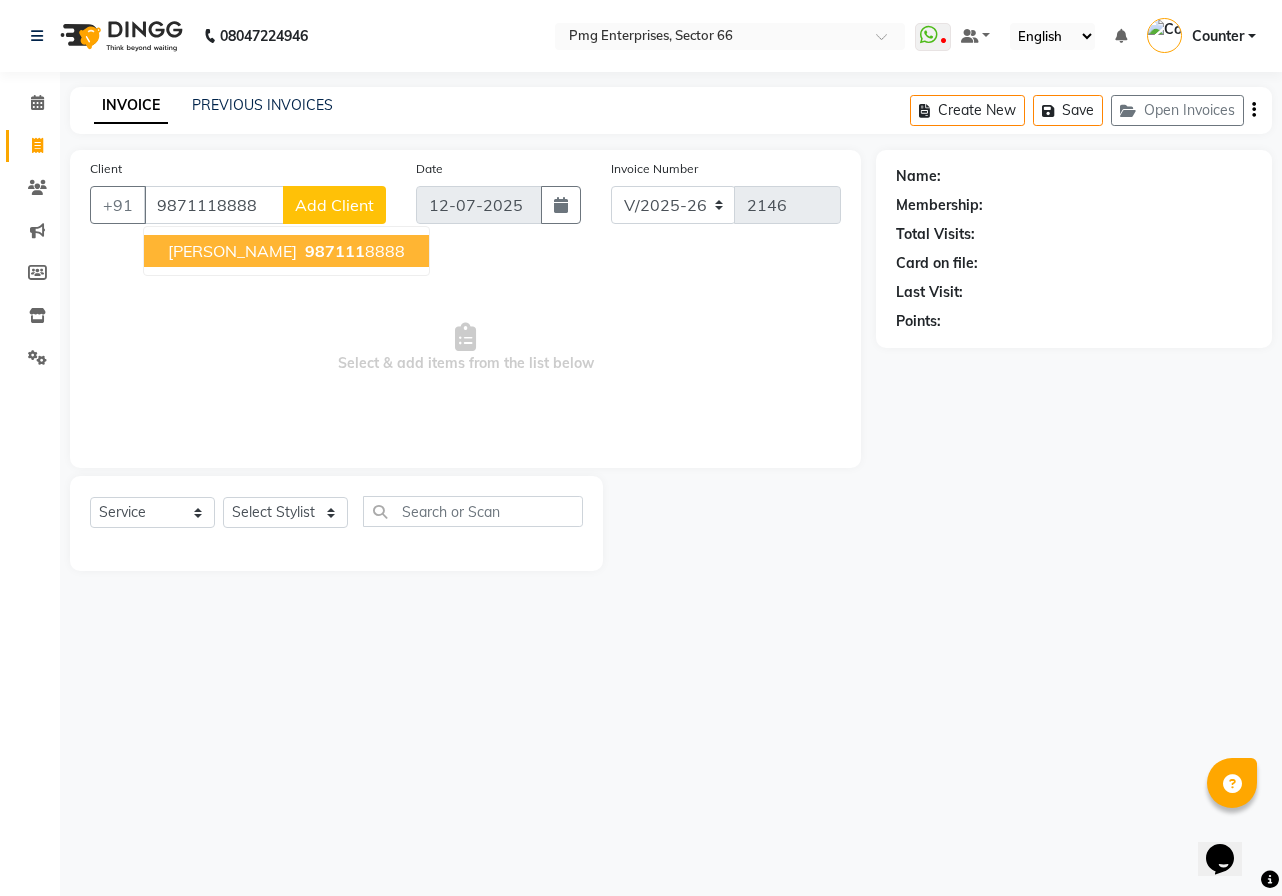 type on "9871118888" 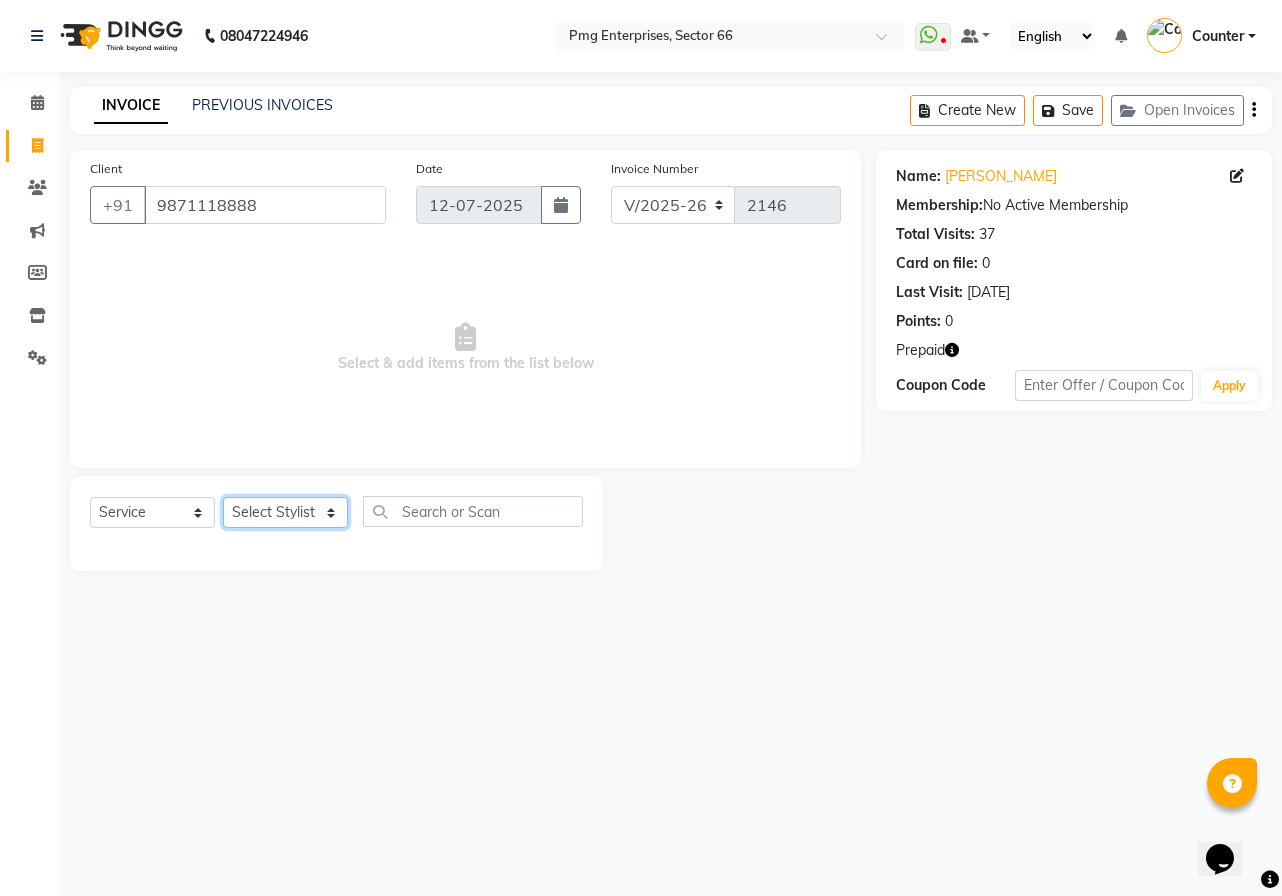 click on "Select Stylist [PERSON_NAME] Counter [PERSON_NAME] [PERSON_NAME] [PERSON_NAME] [PERSON_NAME]" 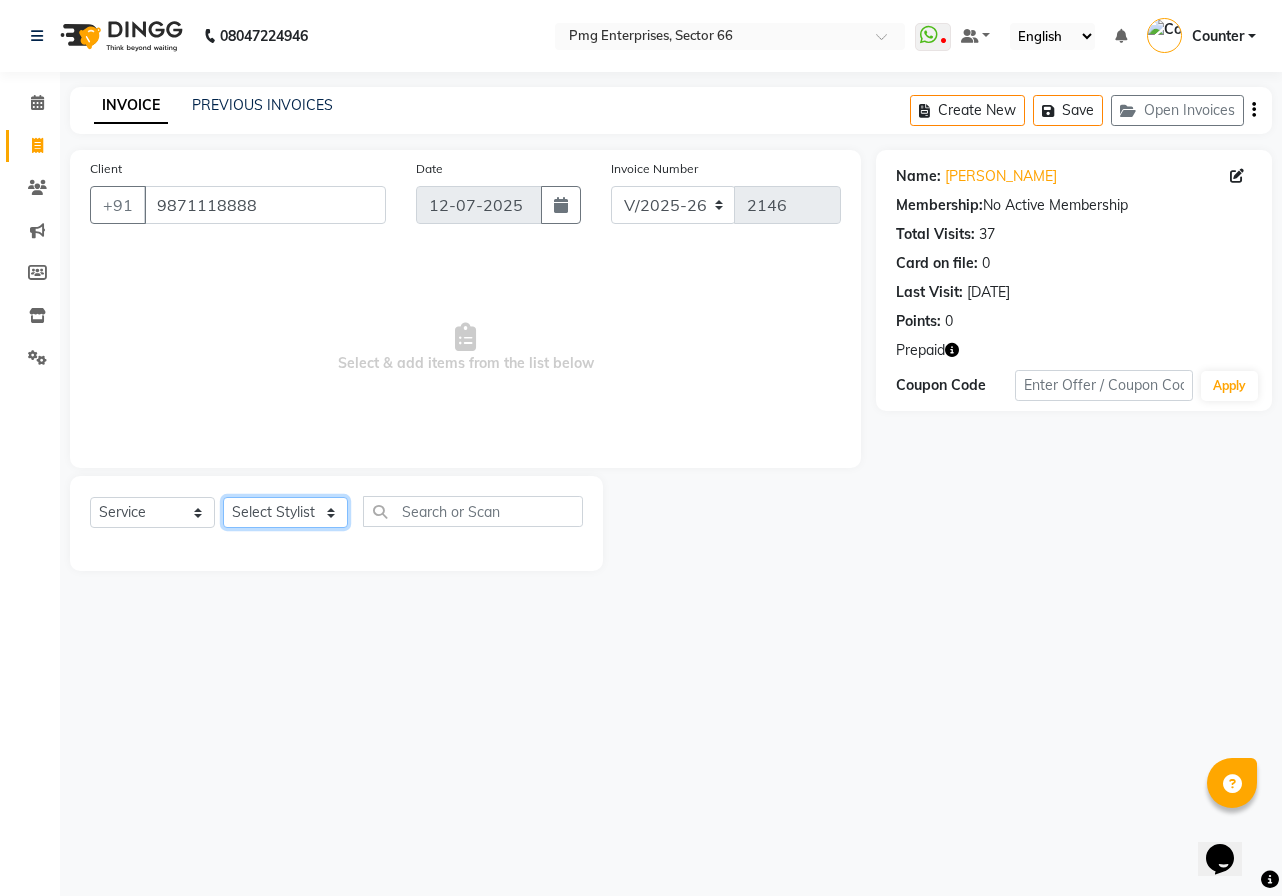 select on "49466" 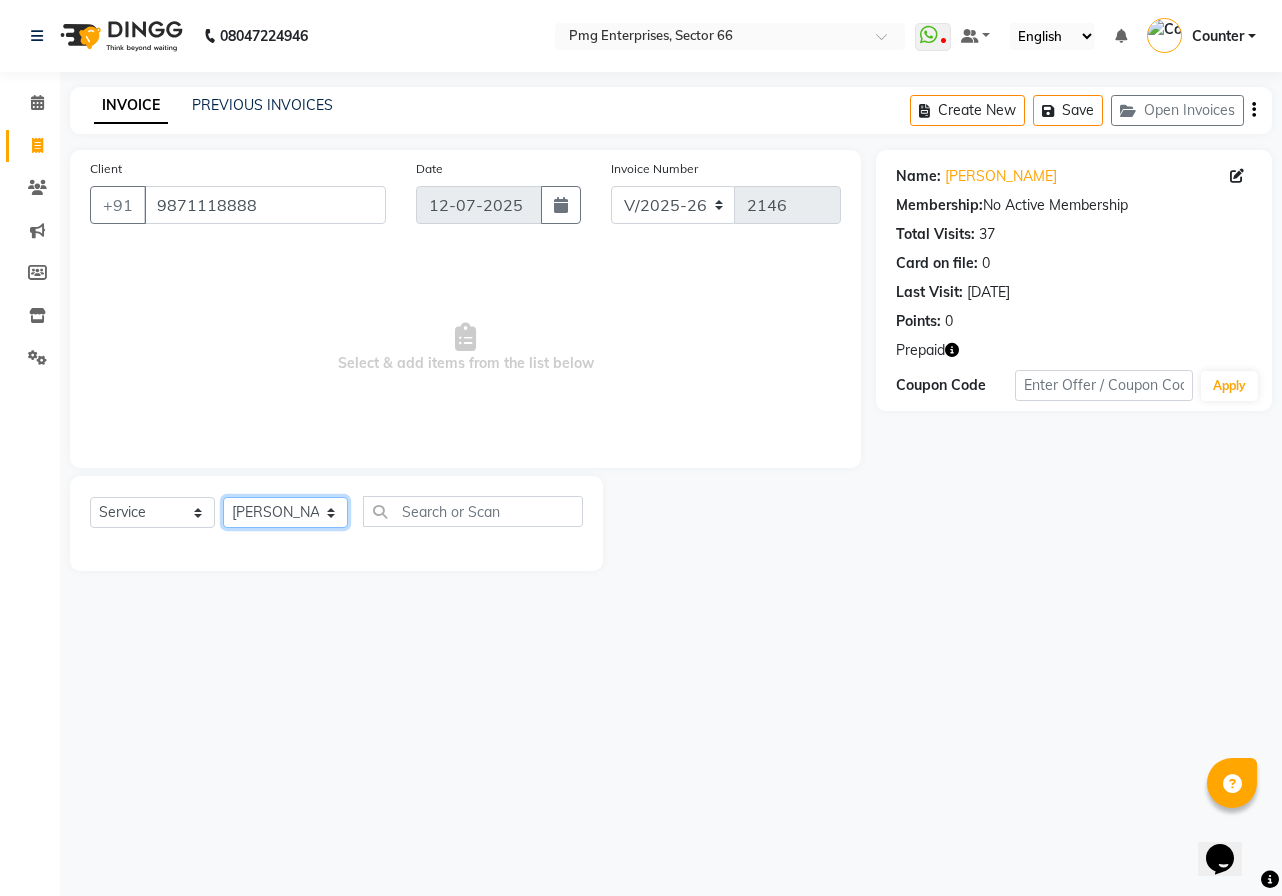 click on "Select Stylist [PERSON_NAME] Counter [PERSON_NAME] [PERSON_NAME] [PERSON_NAME] [PERSON_NAME]" 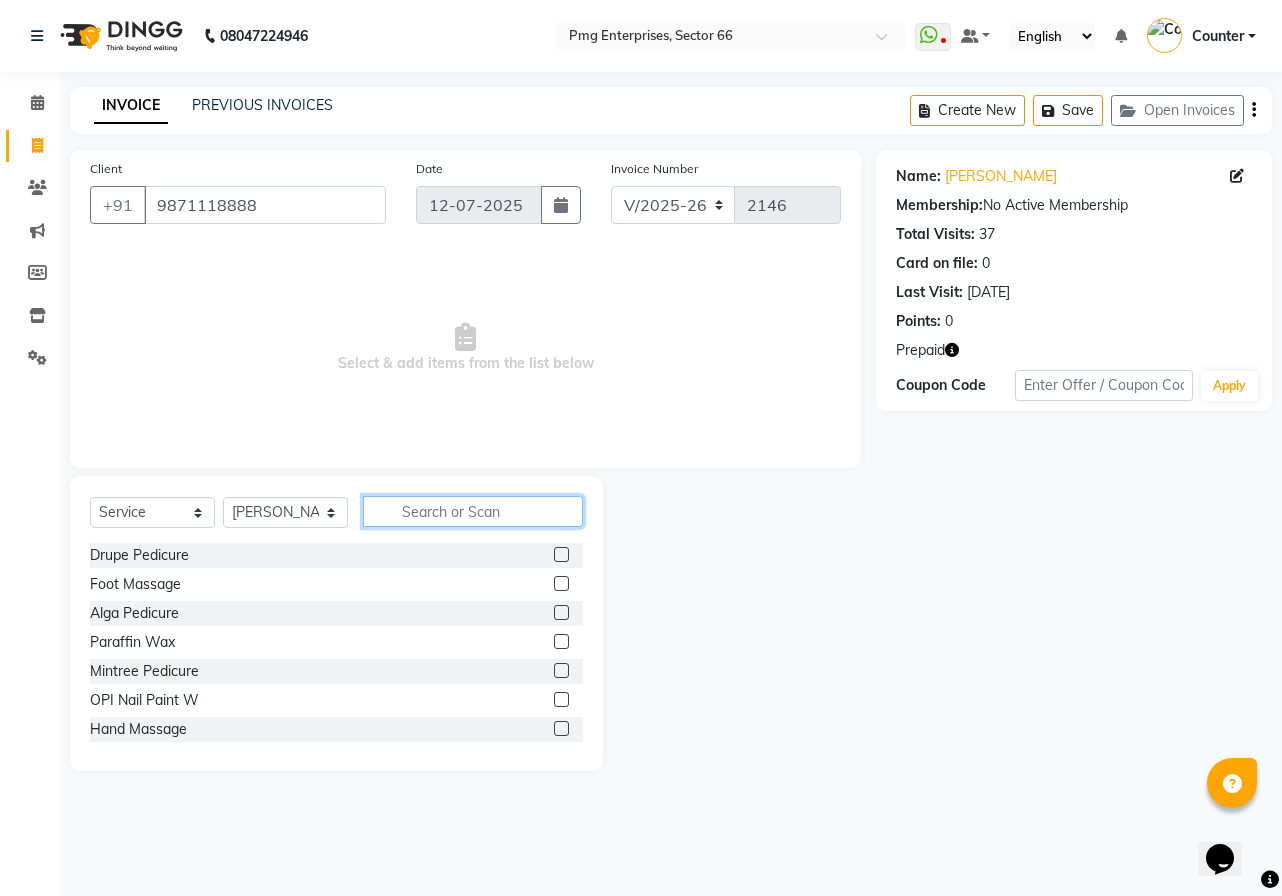 click 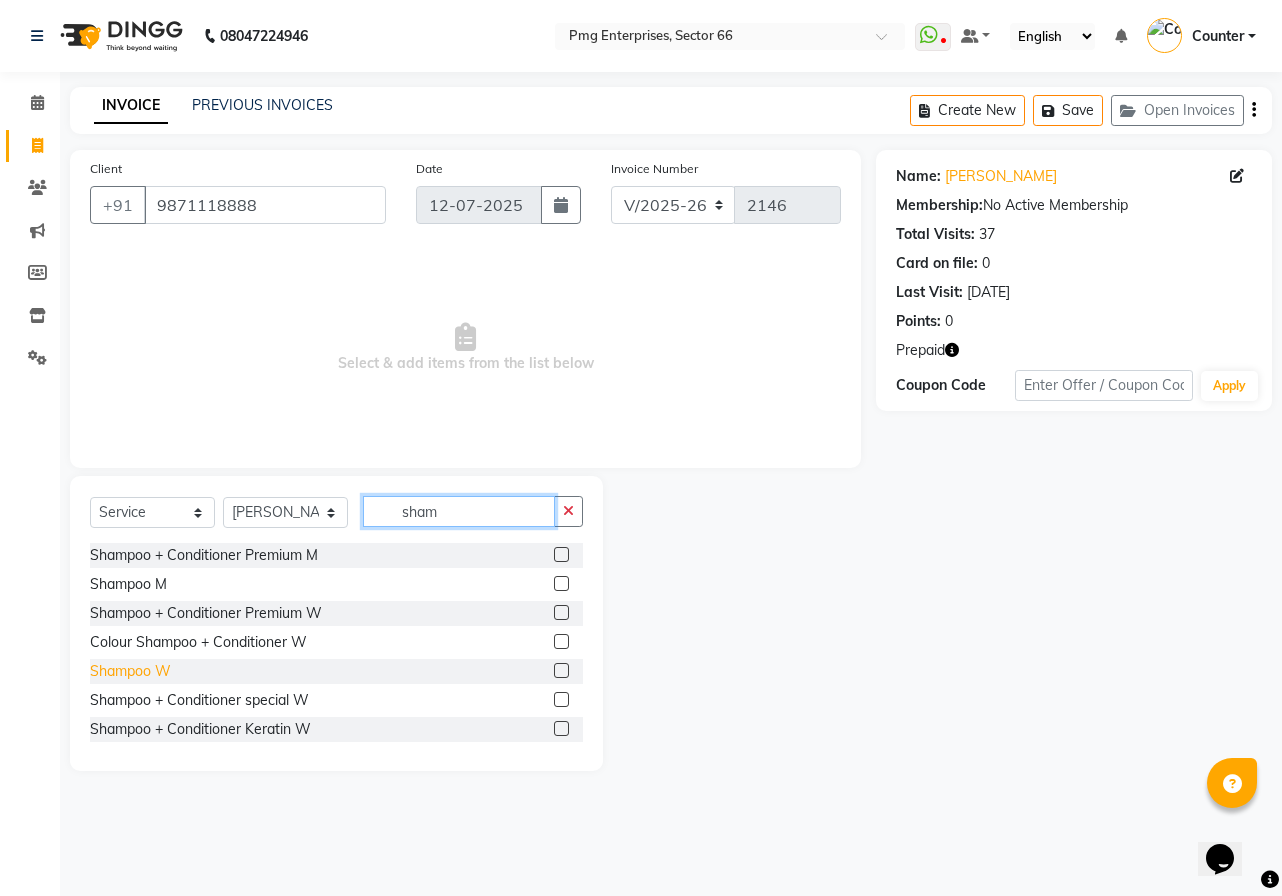 type on "sham" 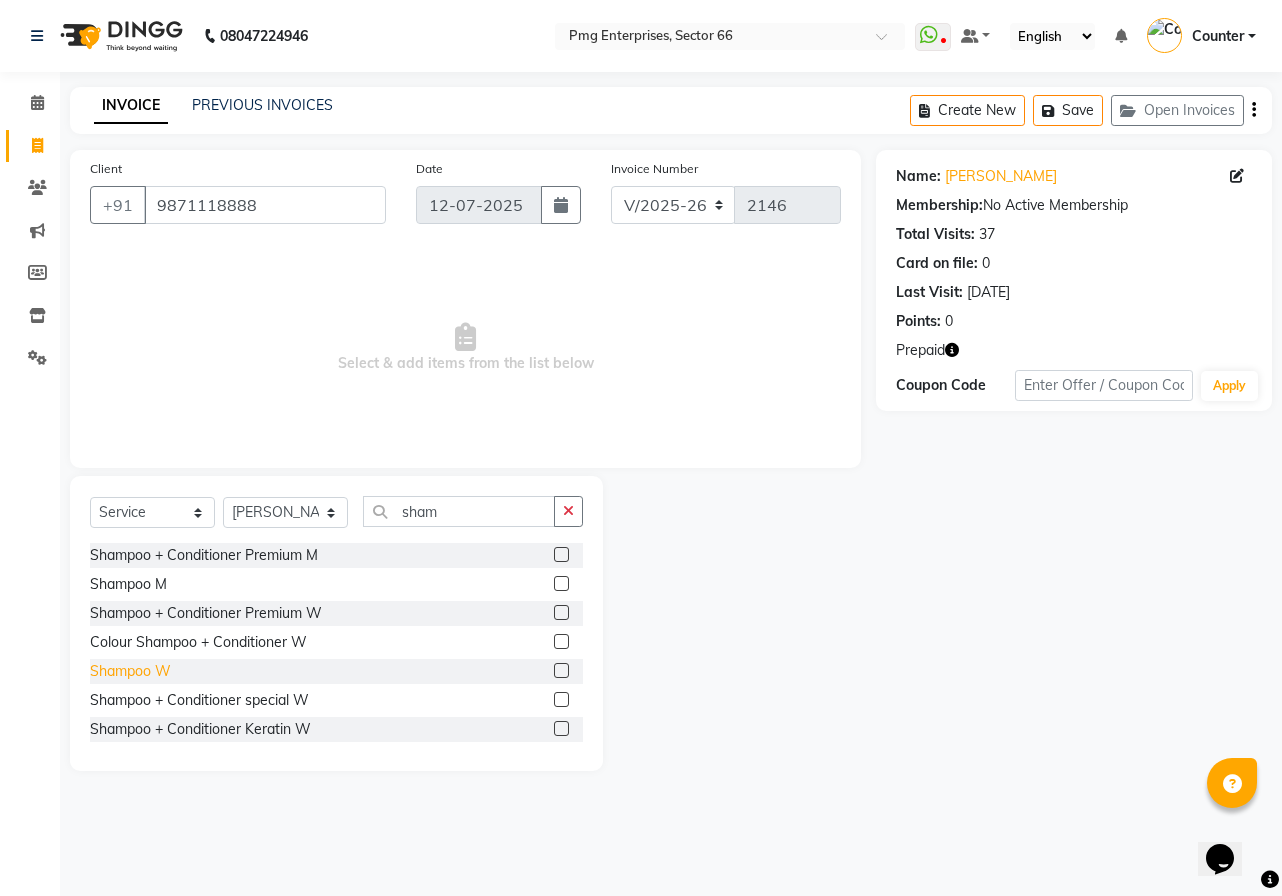click on "Shampoo W" 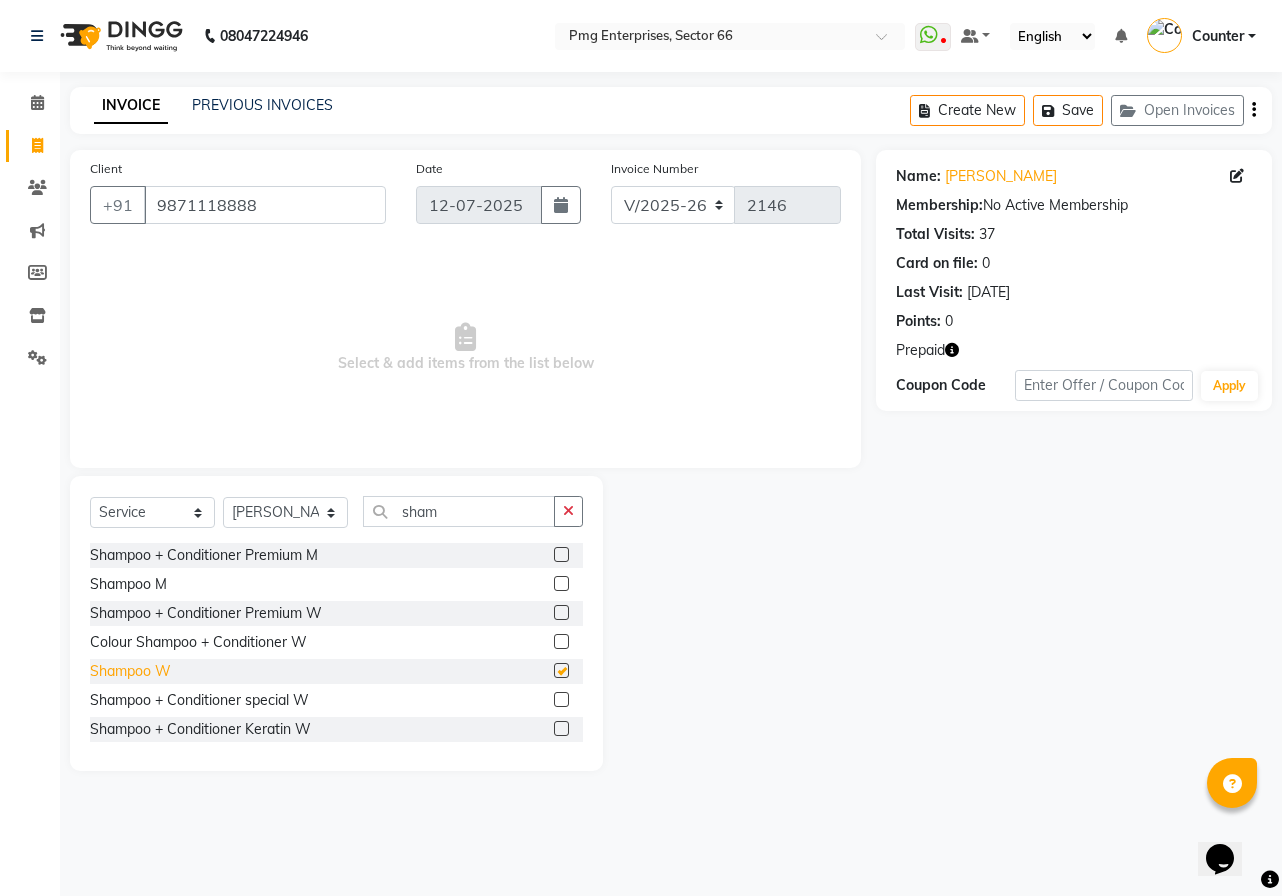 checkbox on "false" 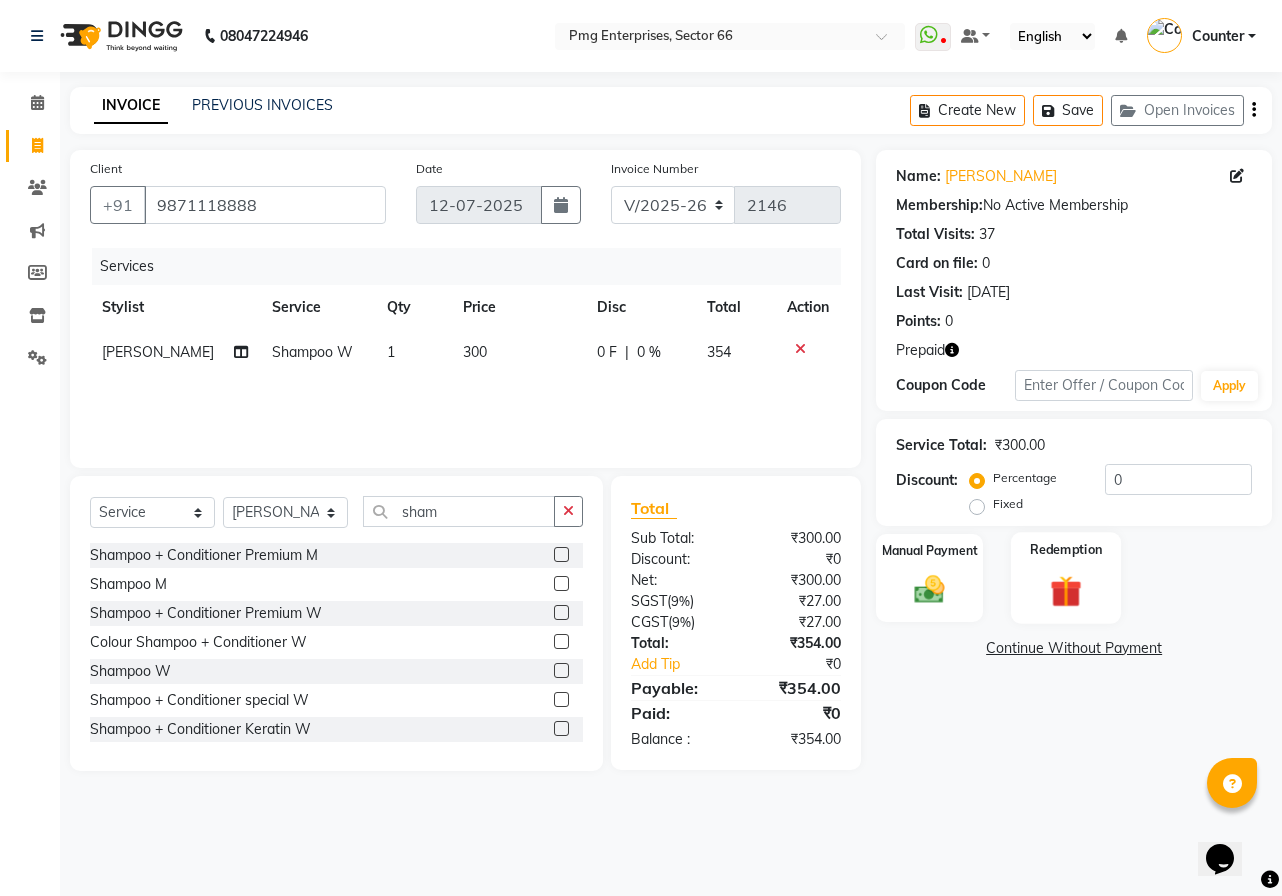 click 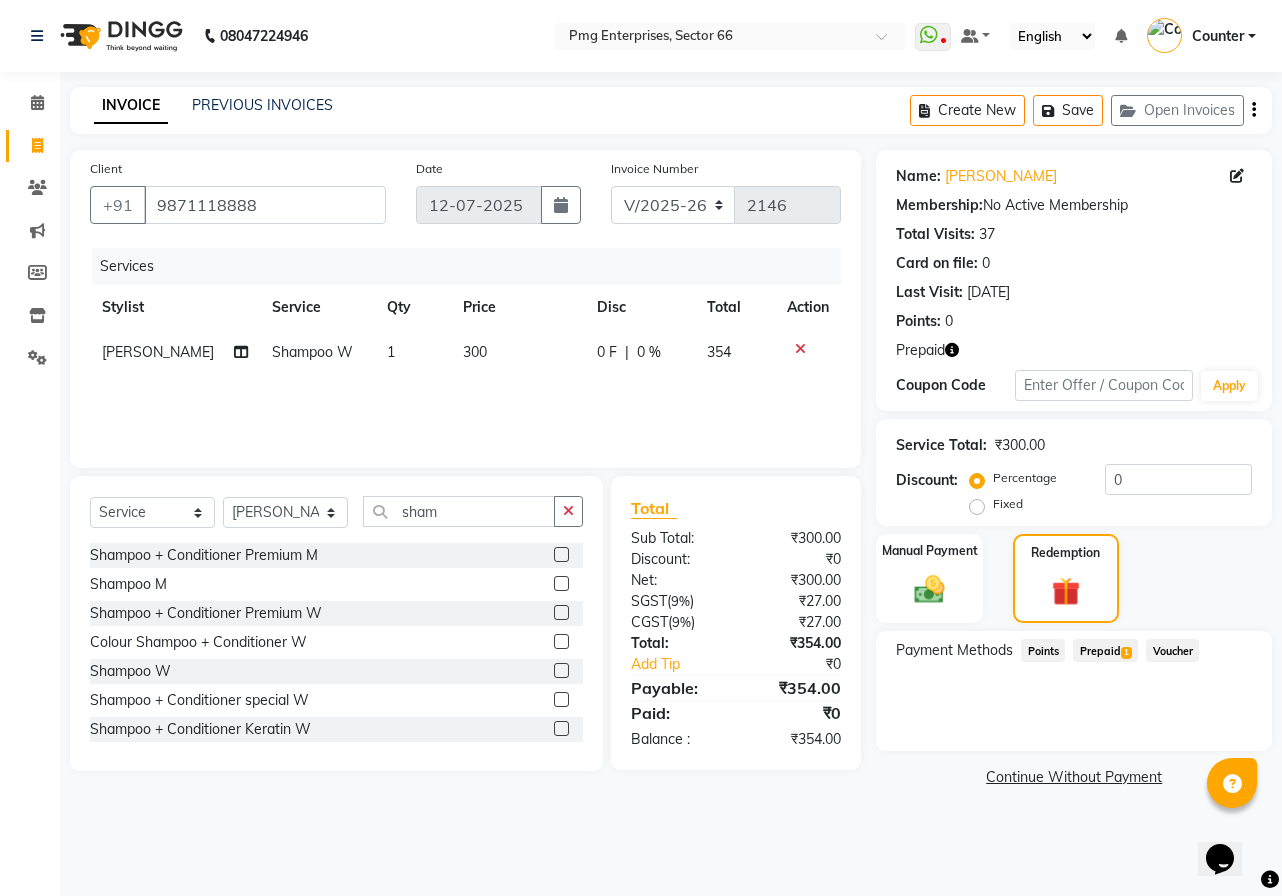 click on "Prepaid  1" 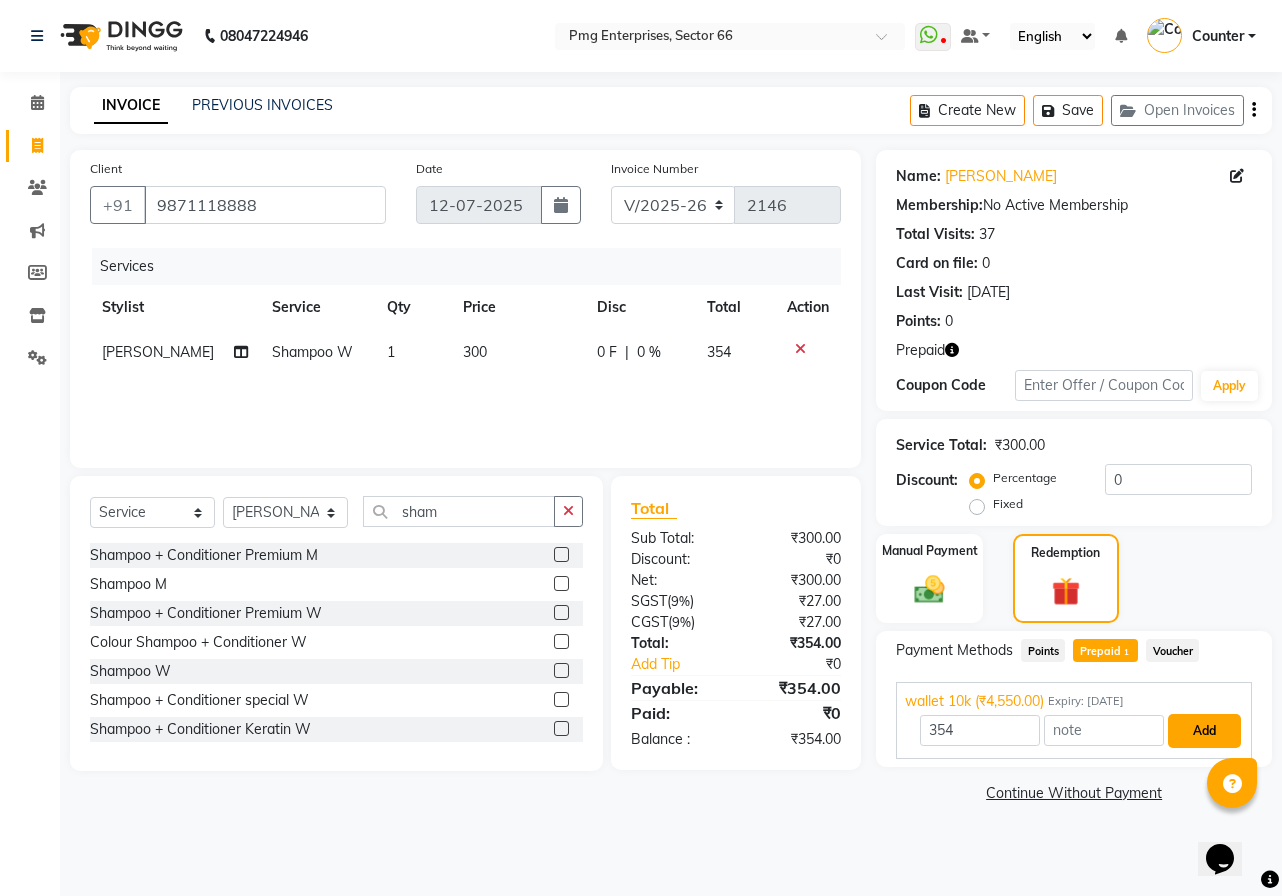 click on "Add" at bounding box center [1204, 731] 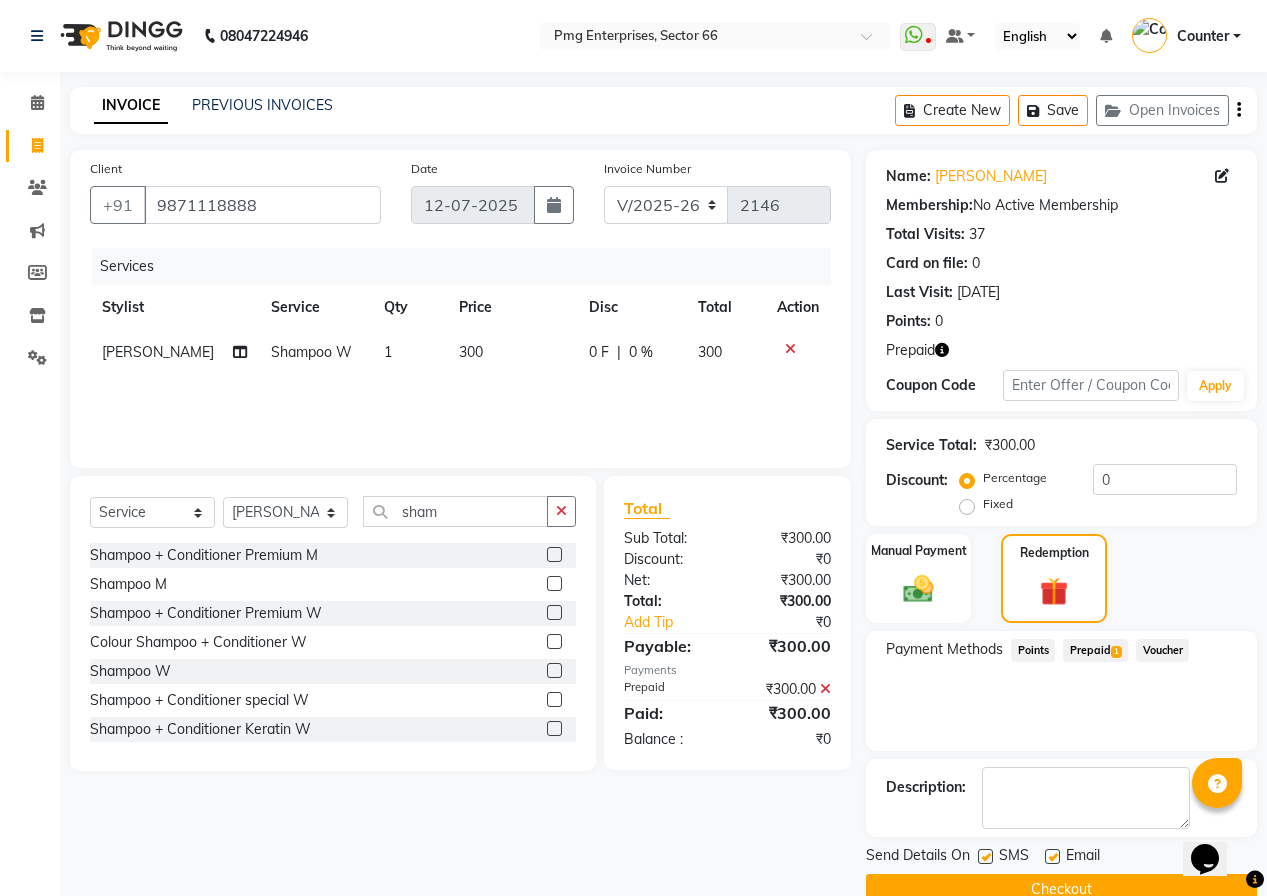 click on "Checkout" 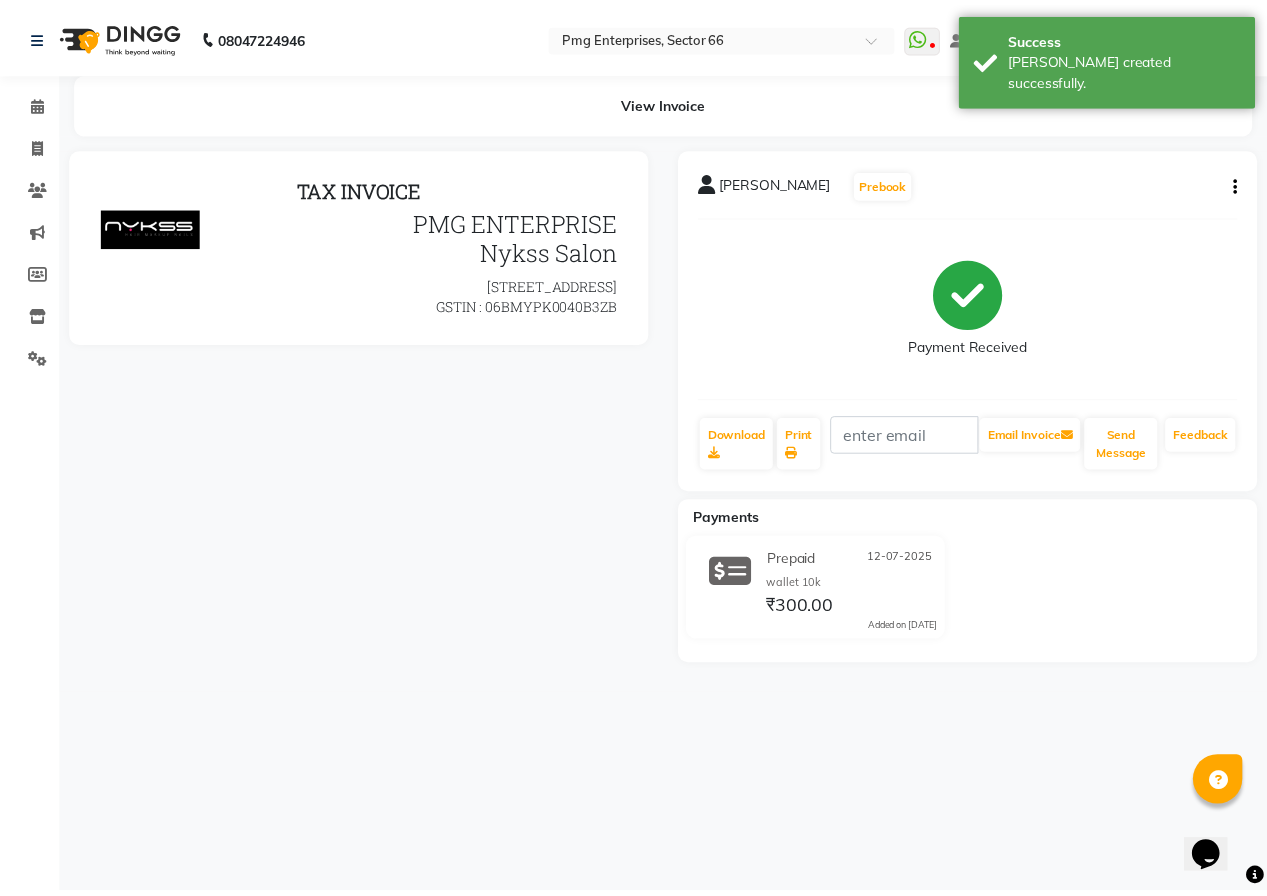scroll, scrollTop: 0, scrollLeft: 0, axis: both 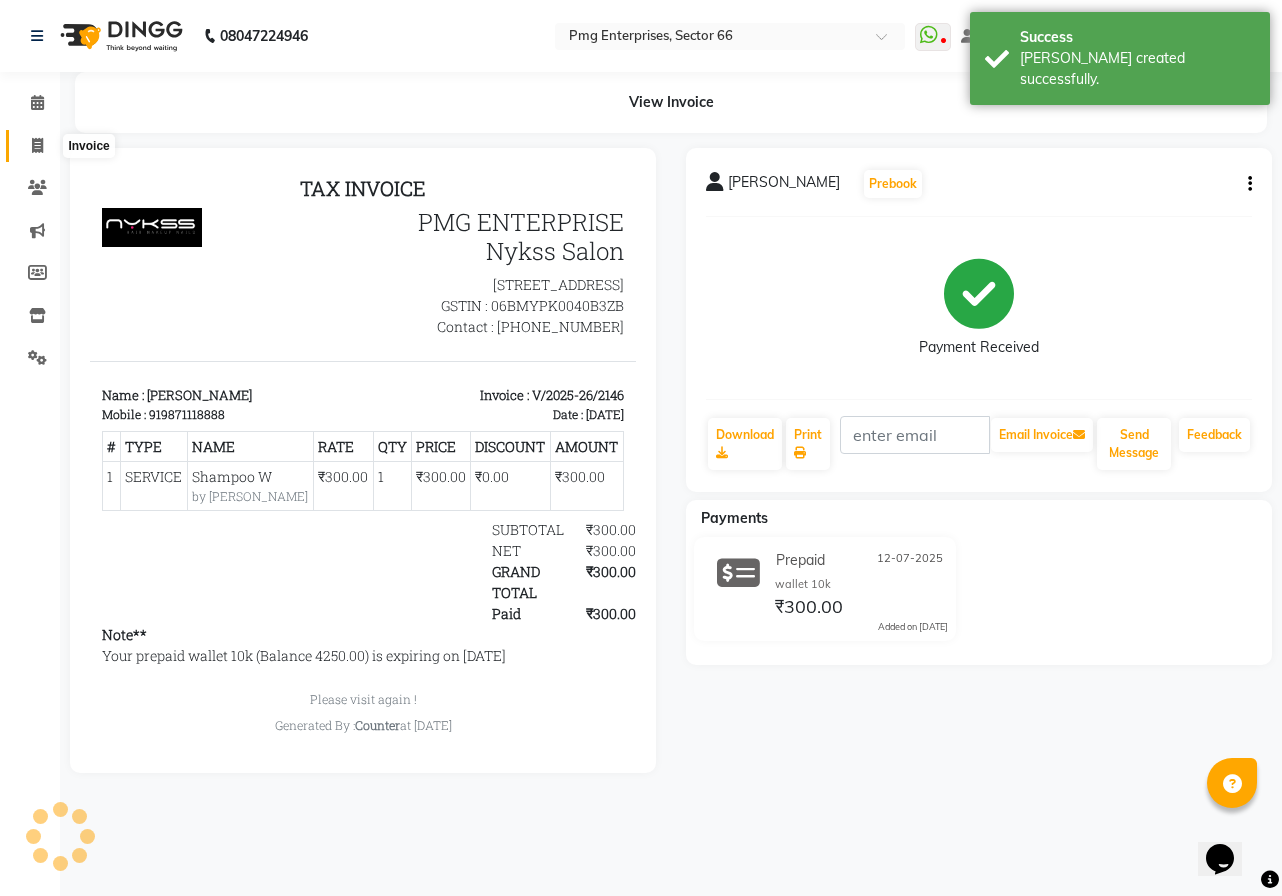 click 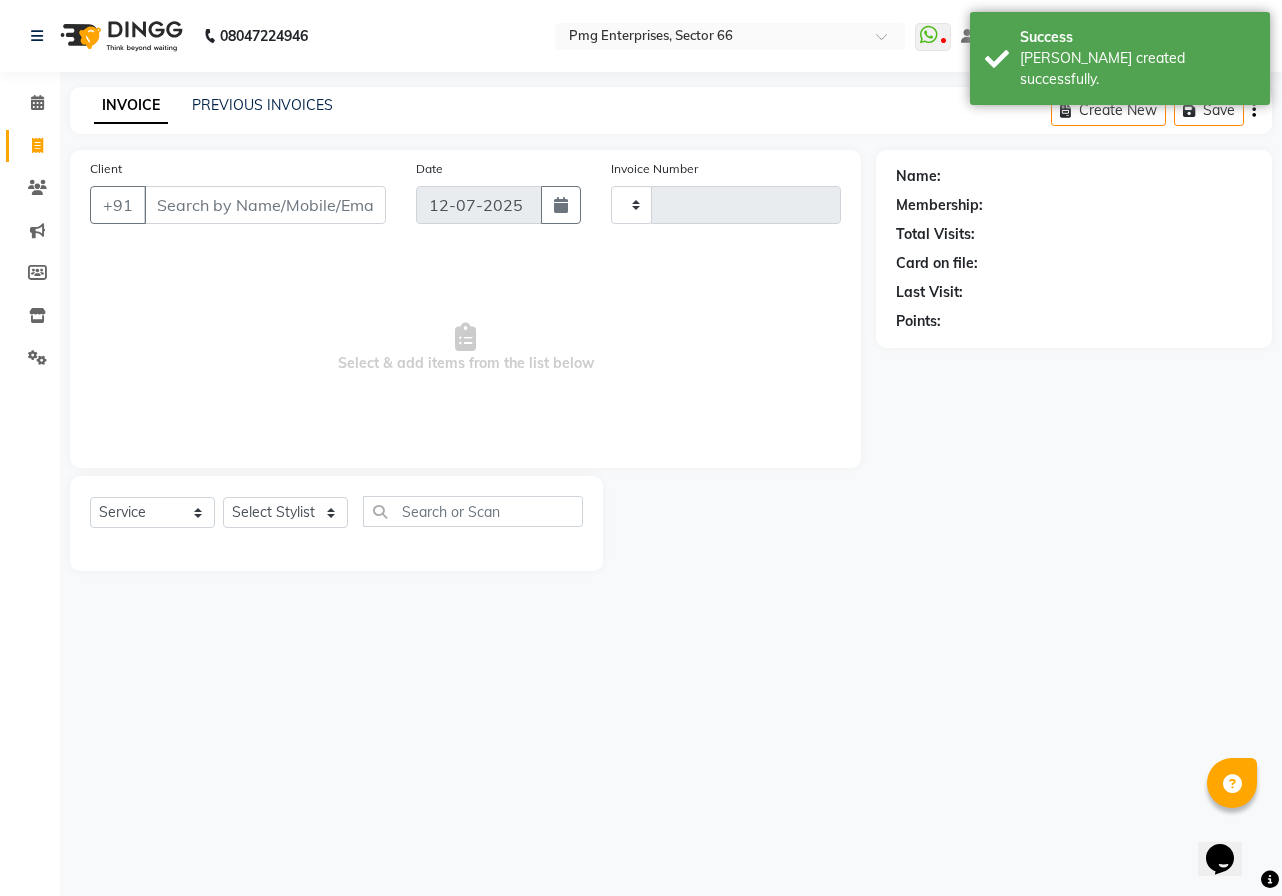 type on "2147" 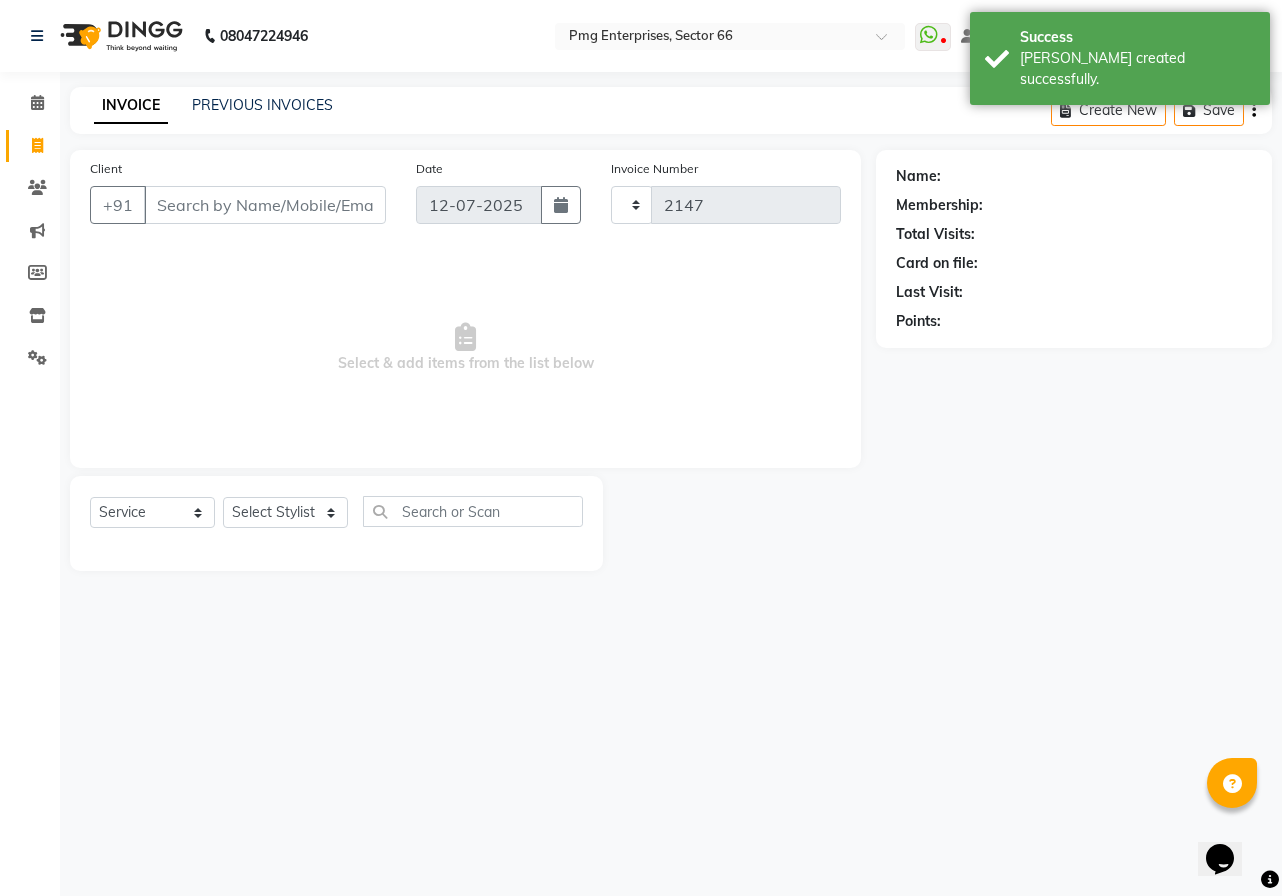 select on "889" 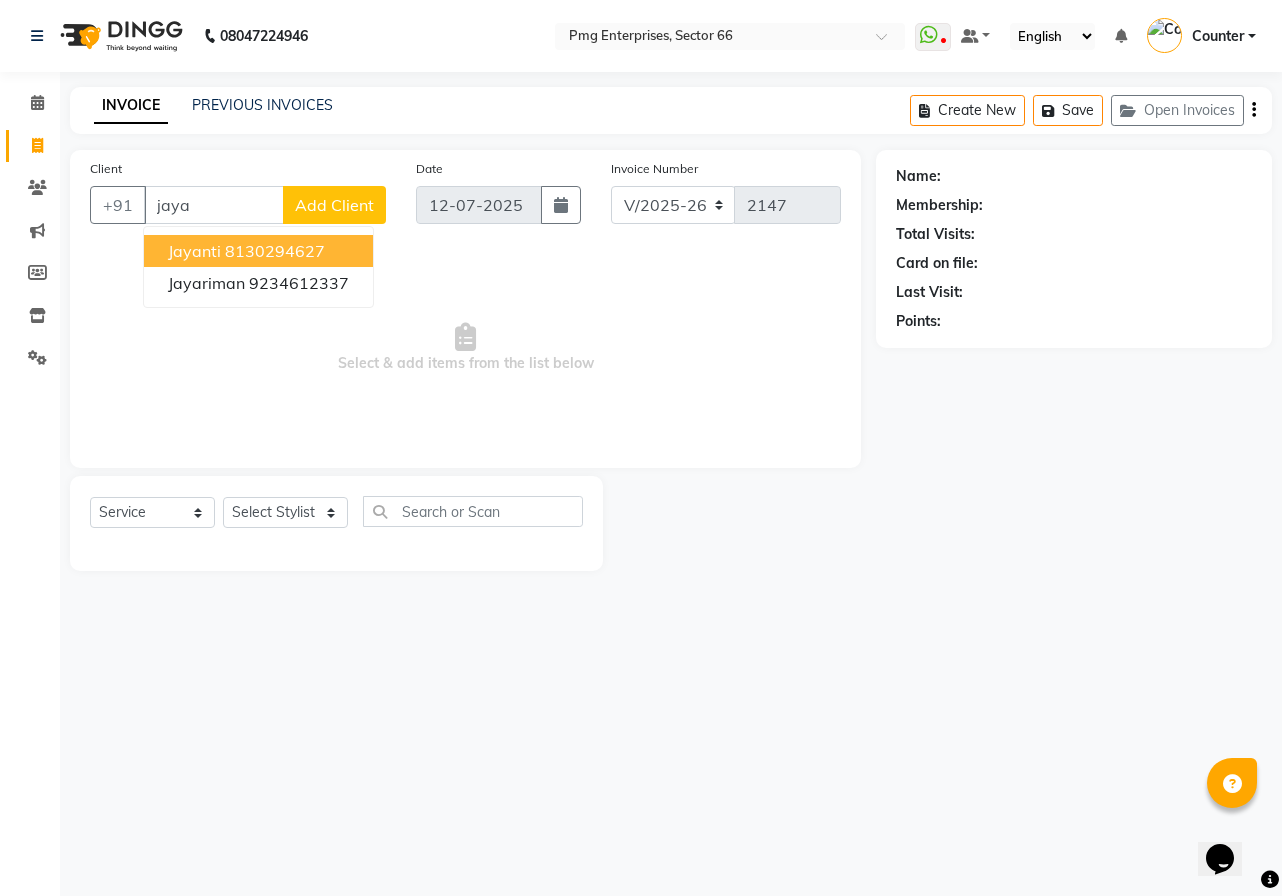 click on "Jayanti  8130294627" at bounding box center [258, 251] 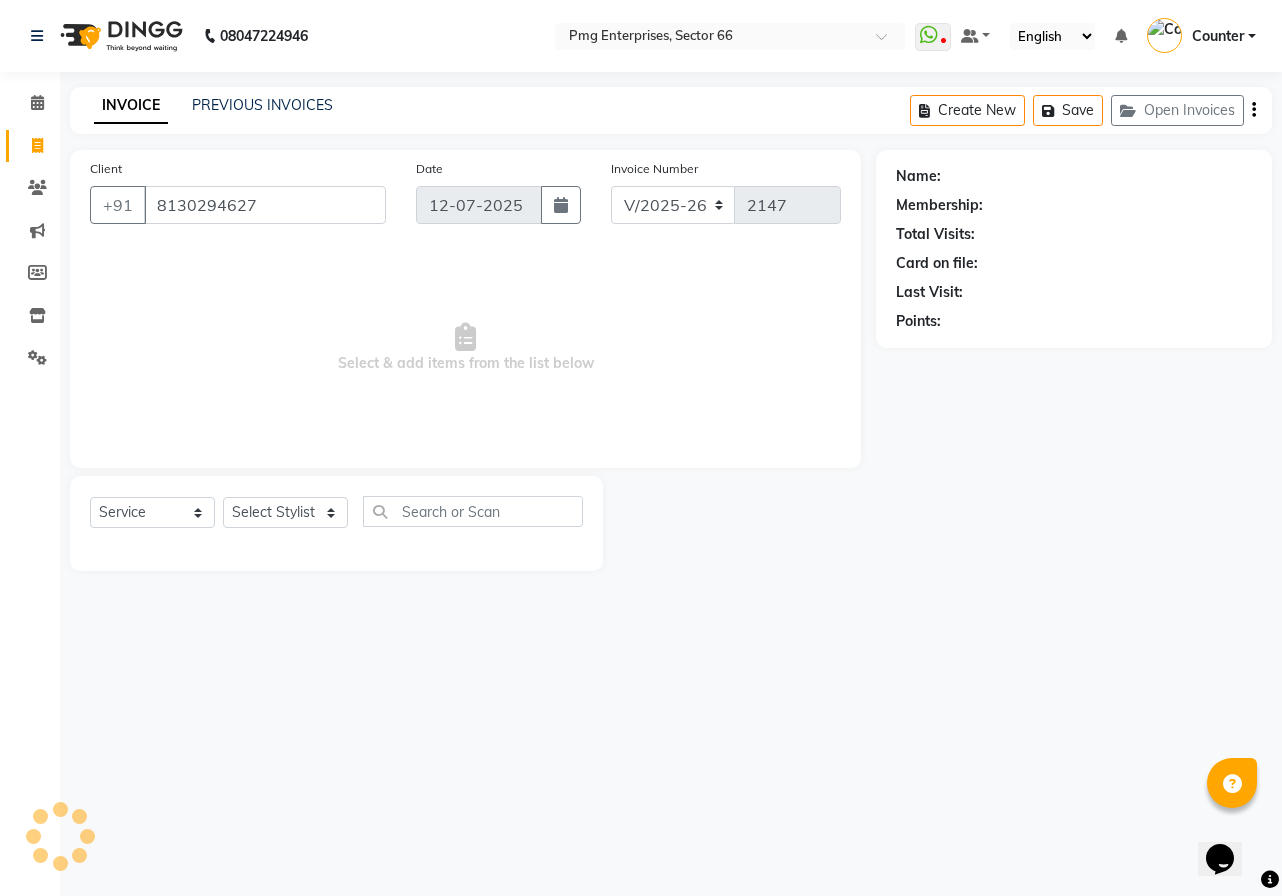 type on "8130294627" 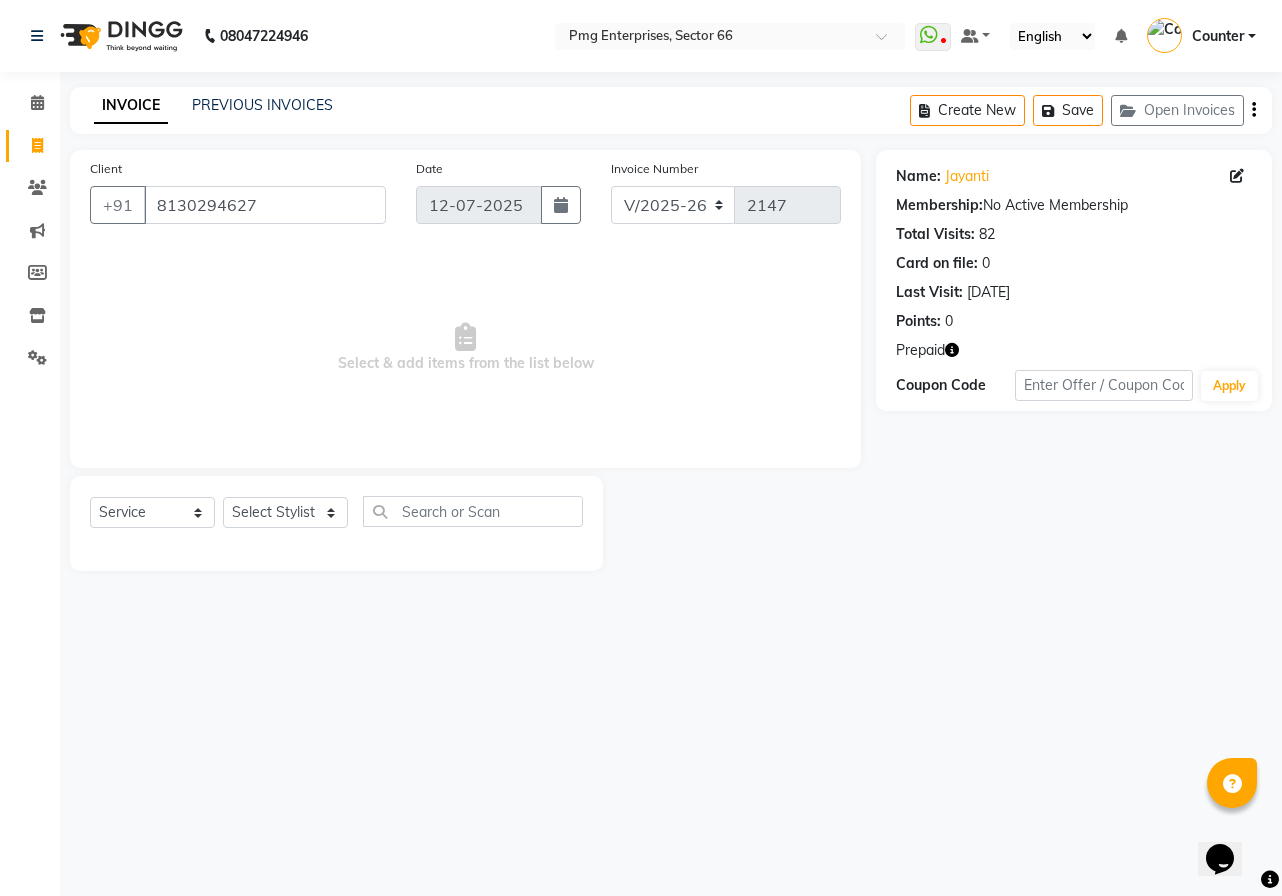 click 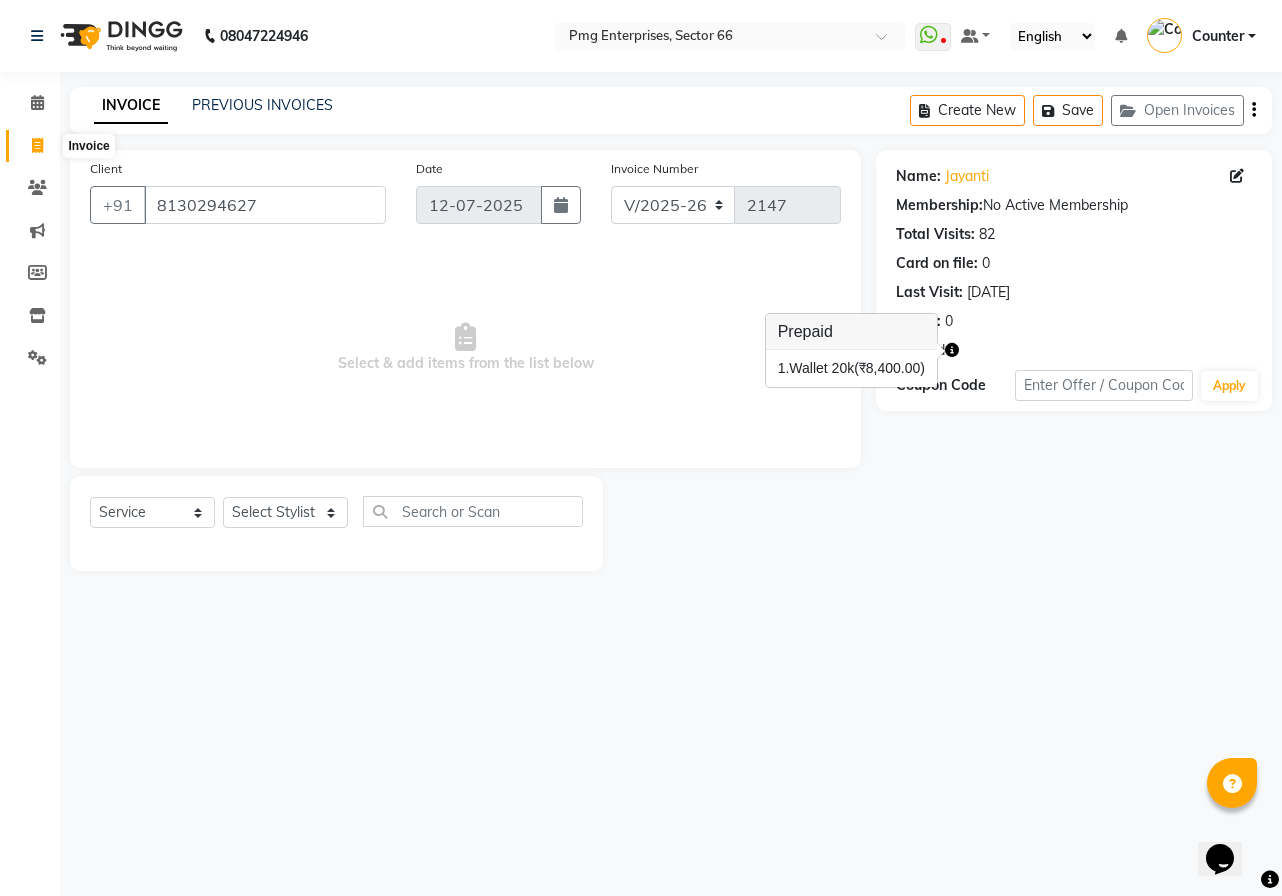 click 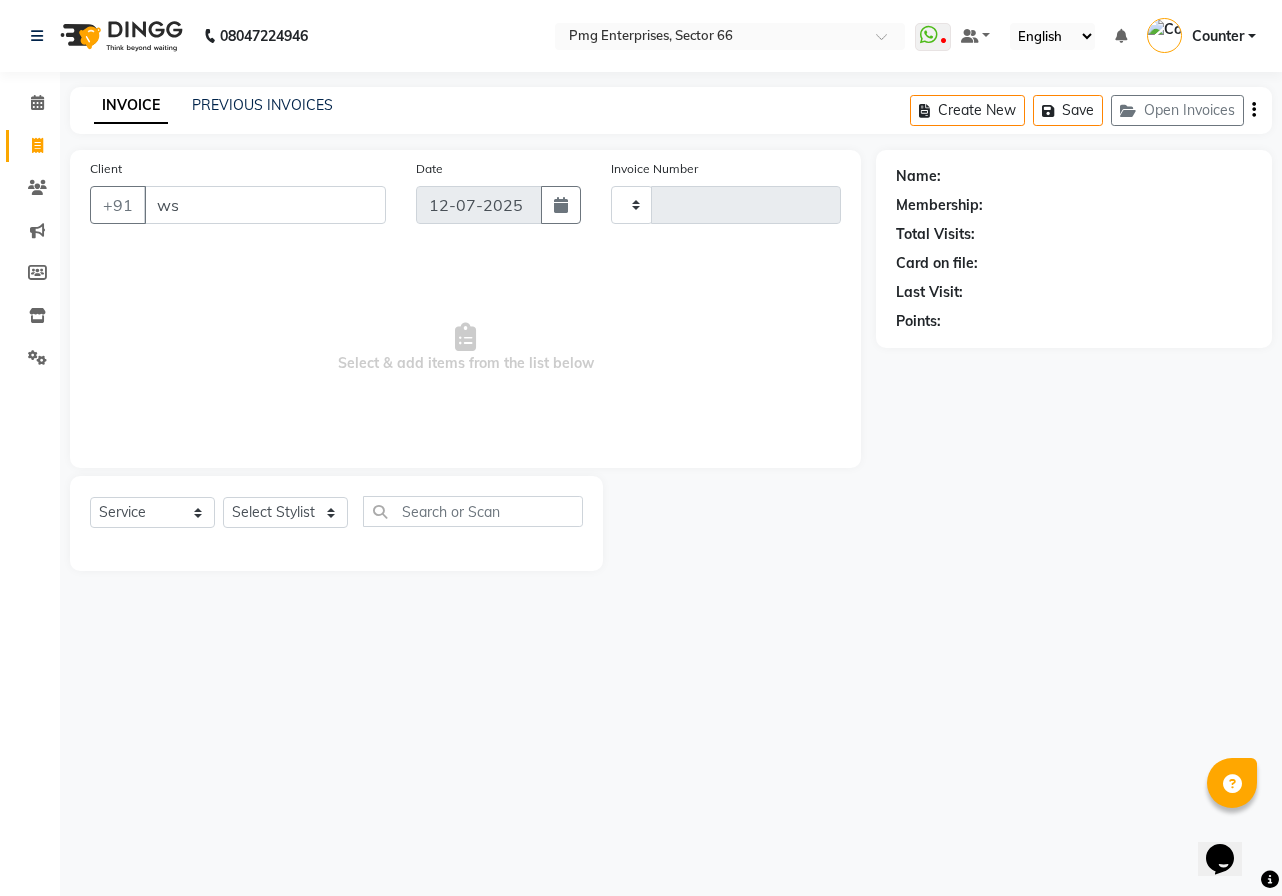 type on "w" 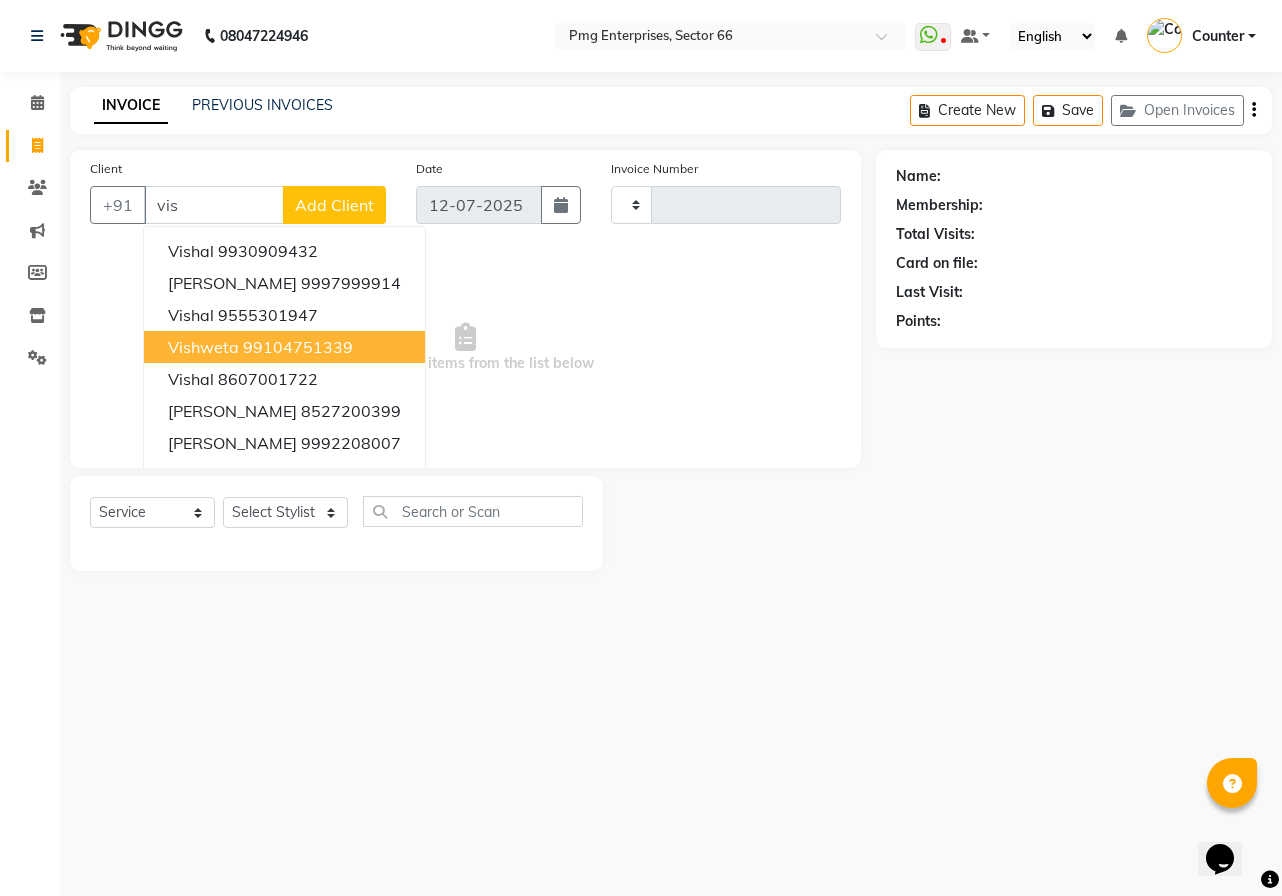 click on "99104751339" at bounding box center (298, 347) 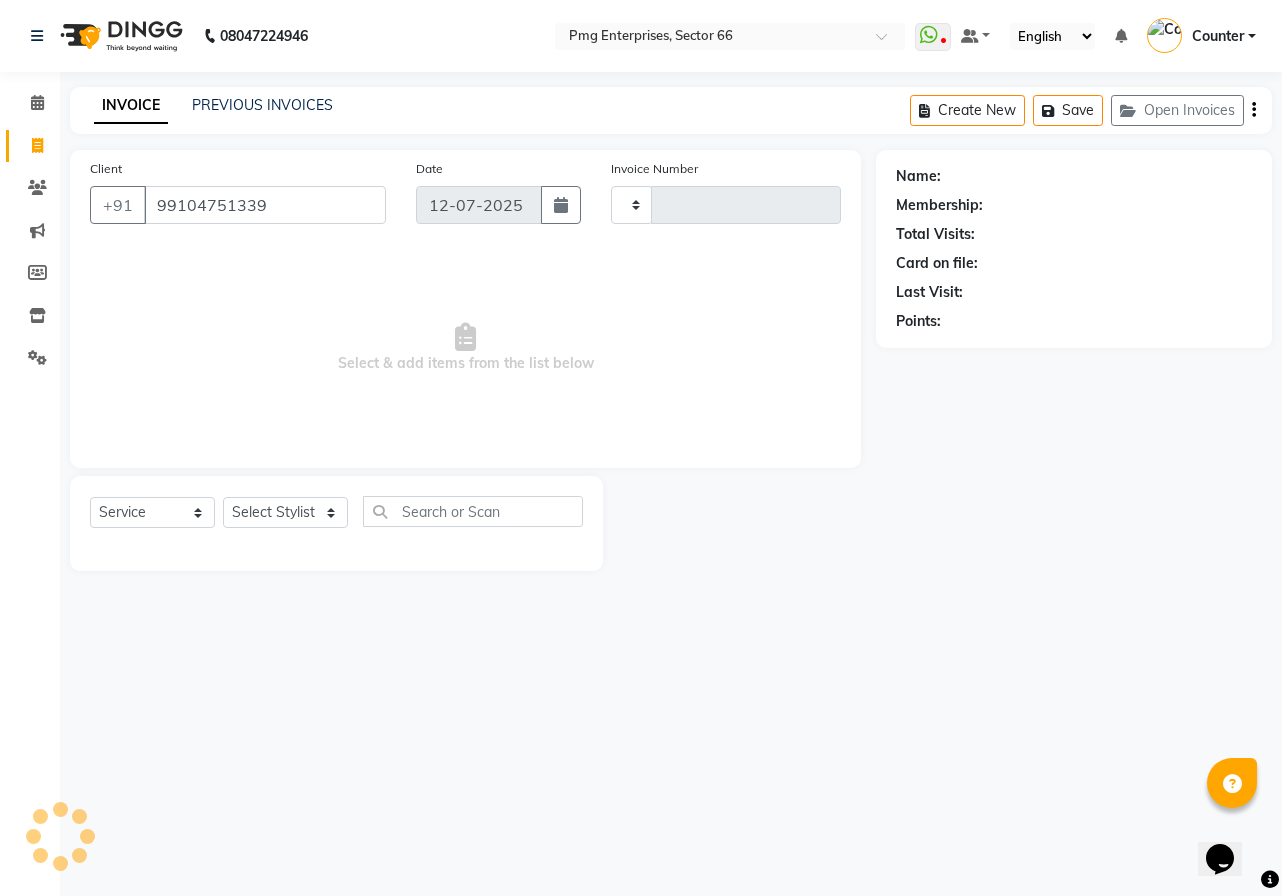 type on "99104751339" 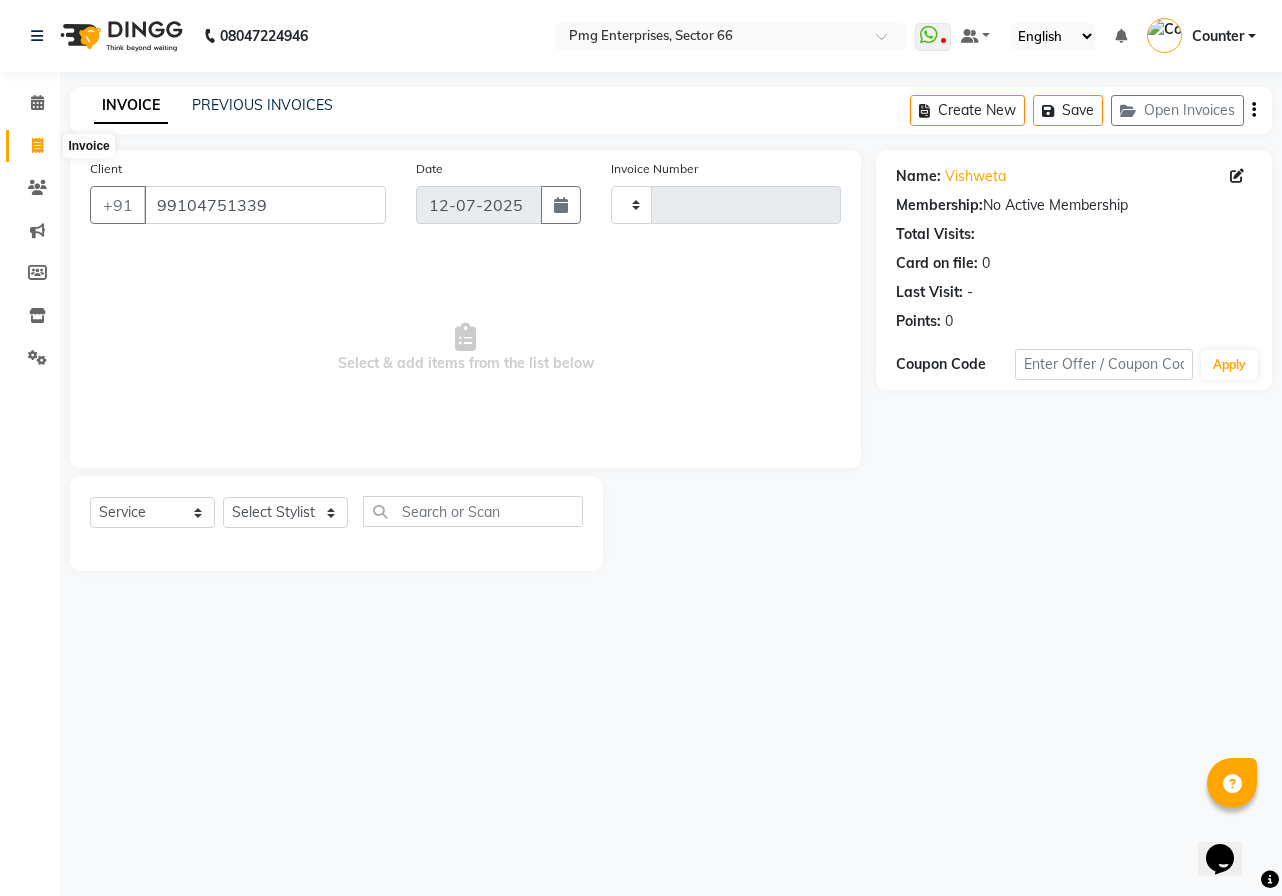 click 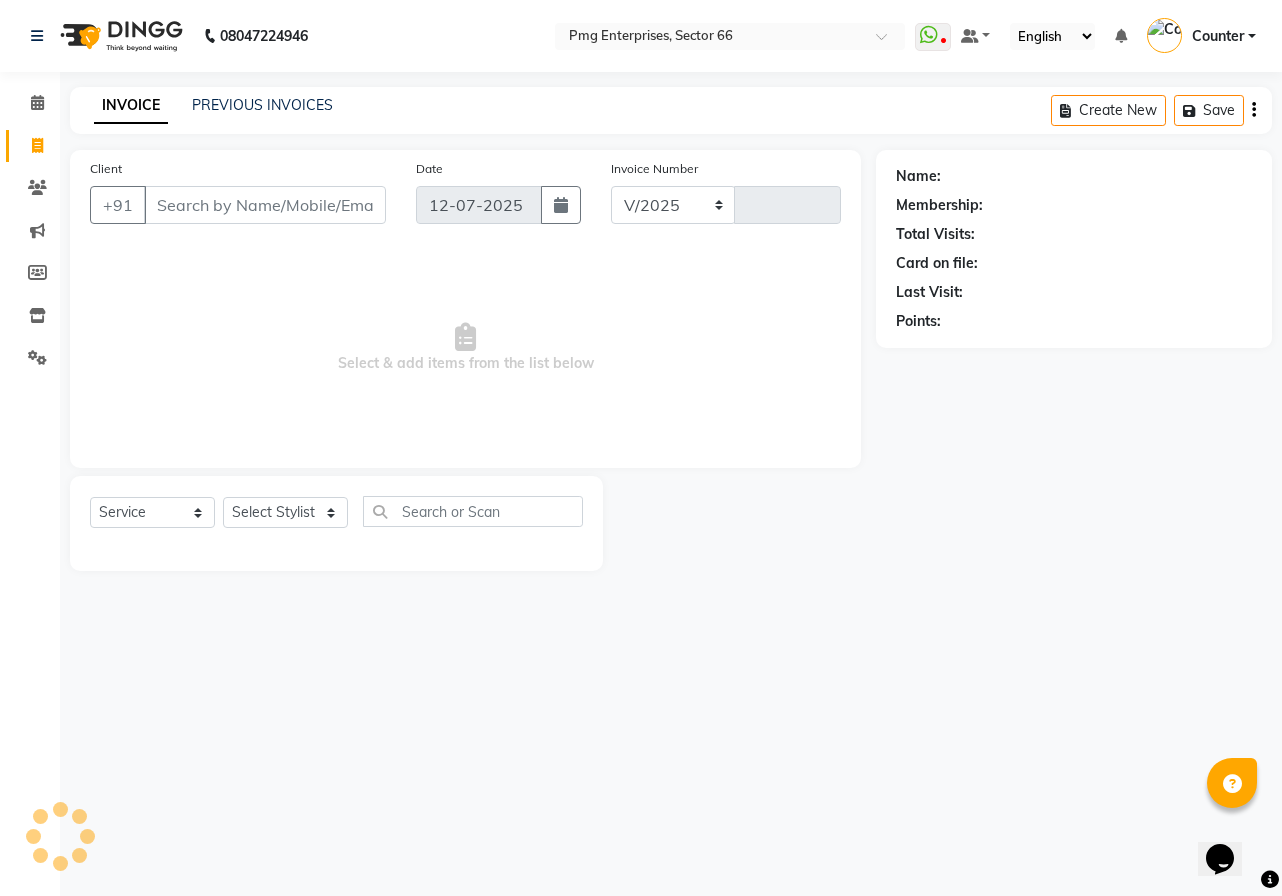 select on "889" 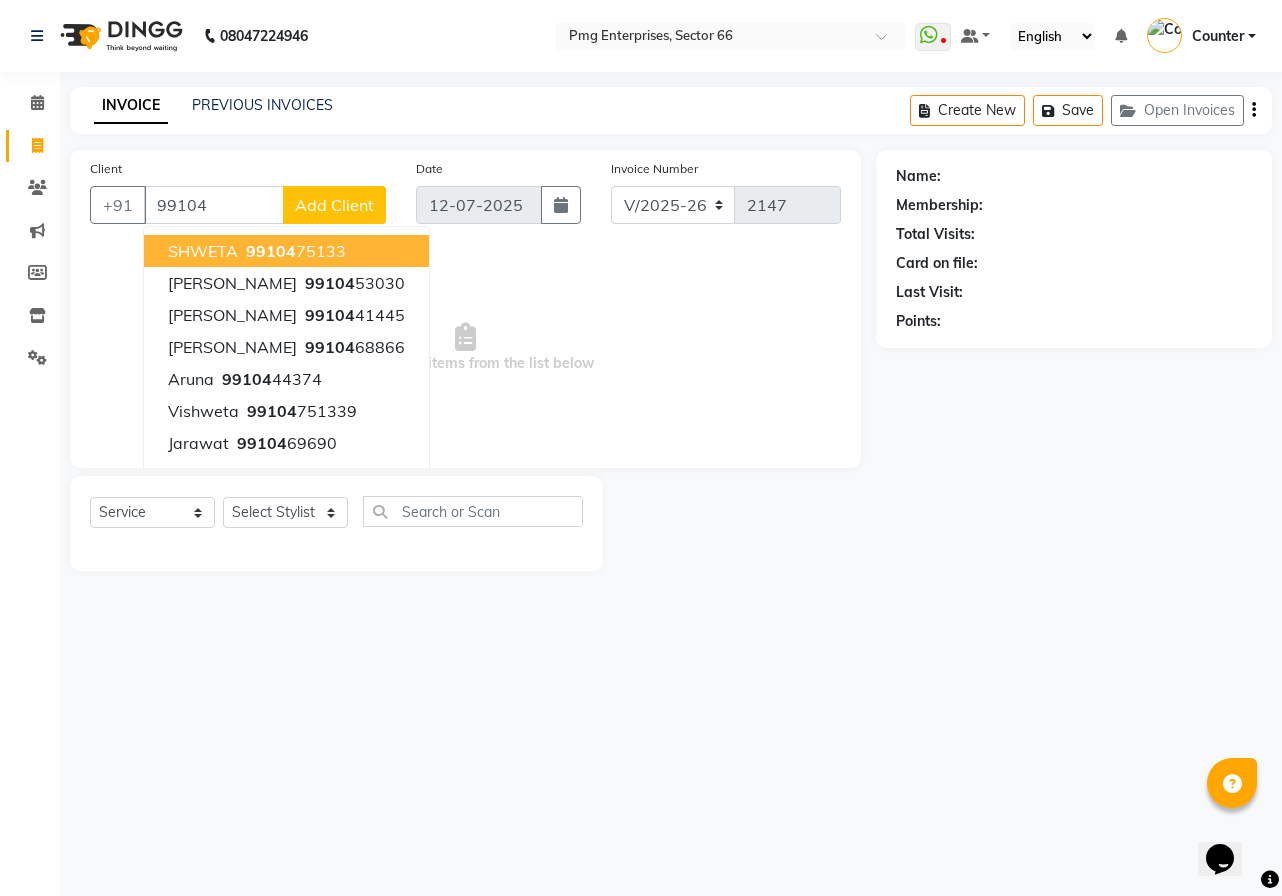 click on "99104 75133" at bounding box center [294, 251] 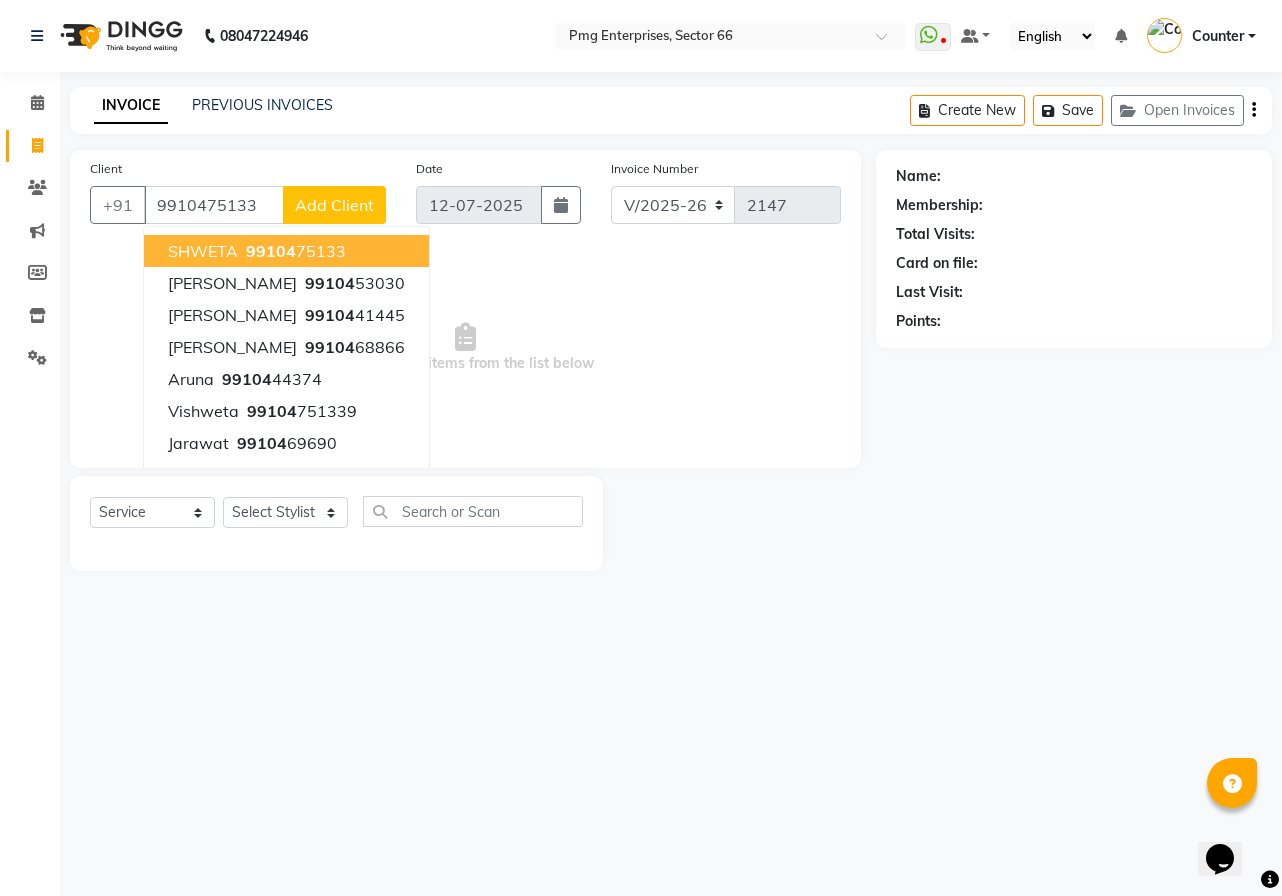 type on "9910475133" 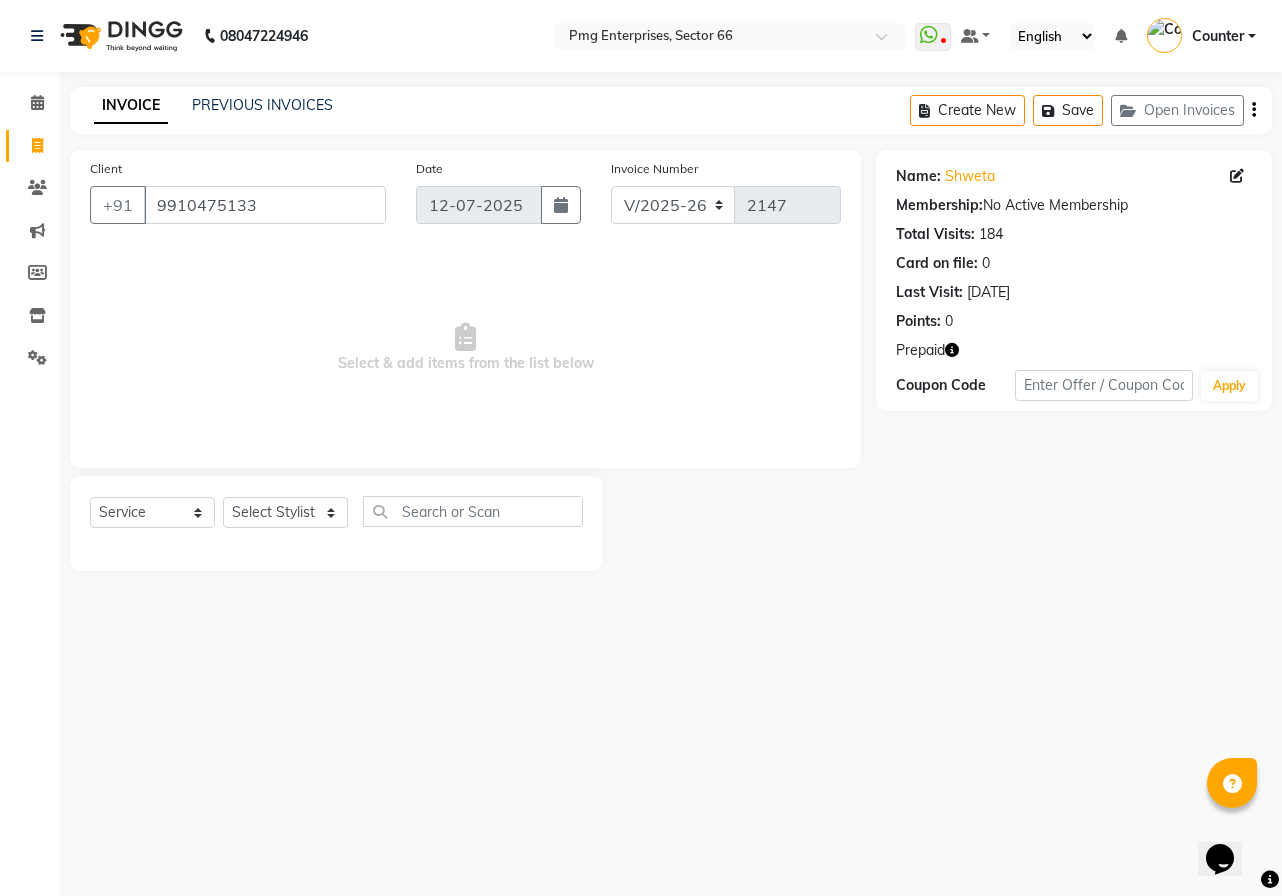 click 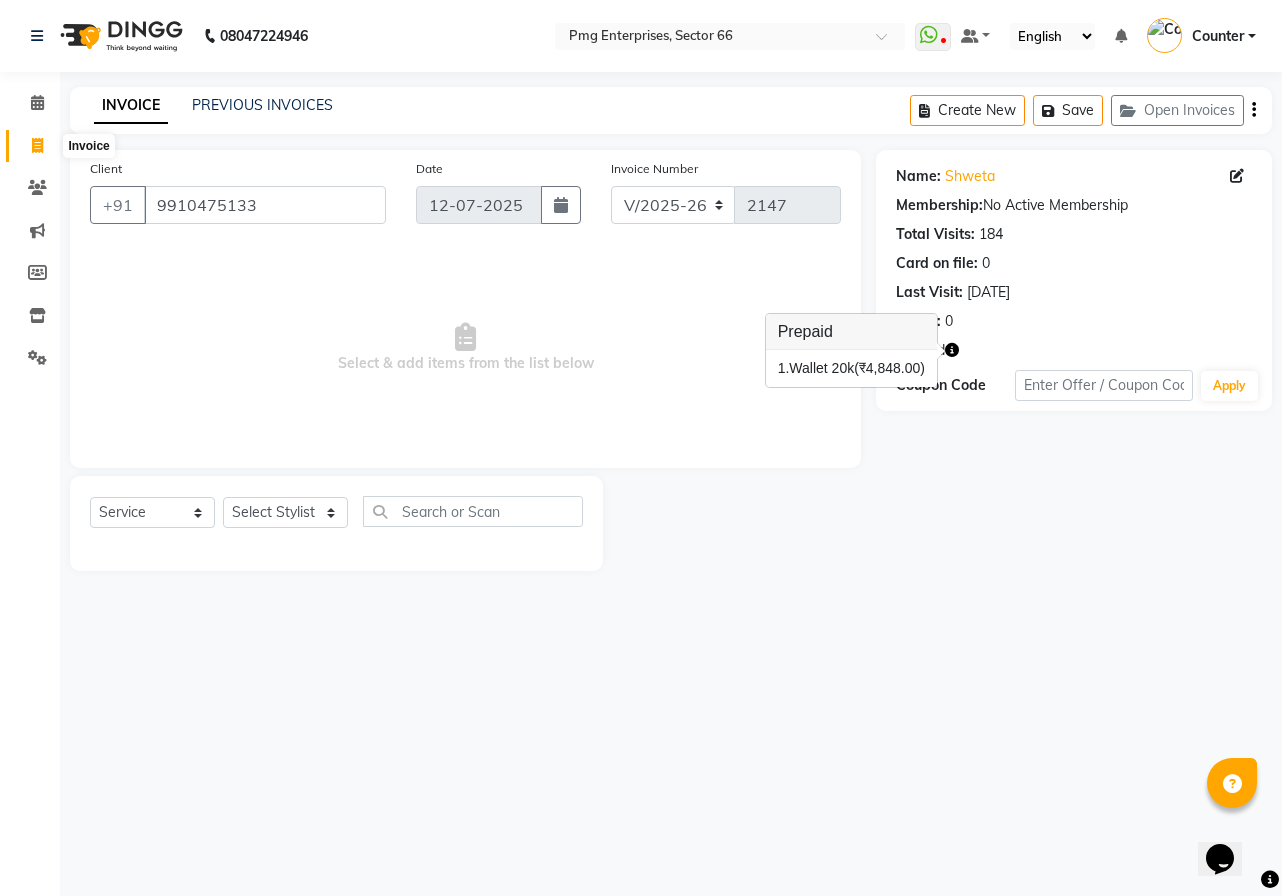click 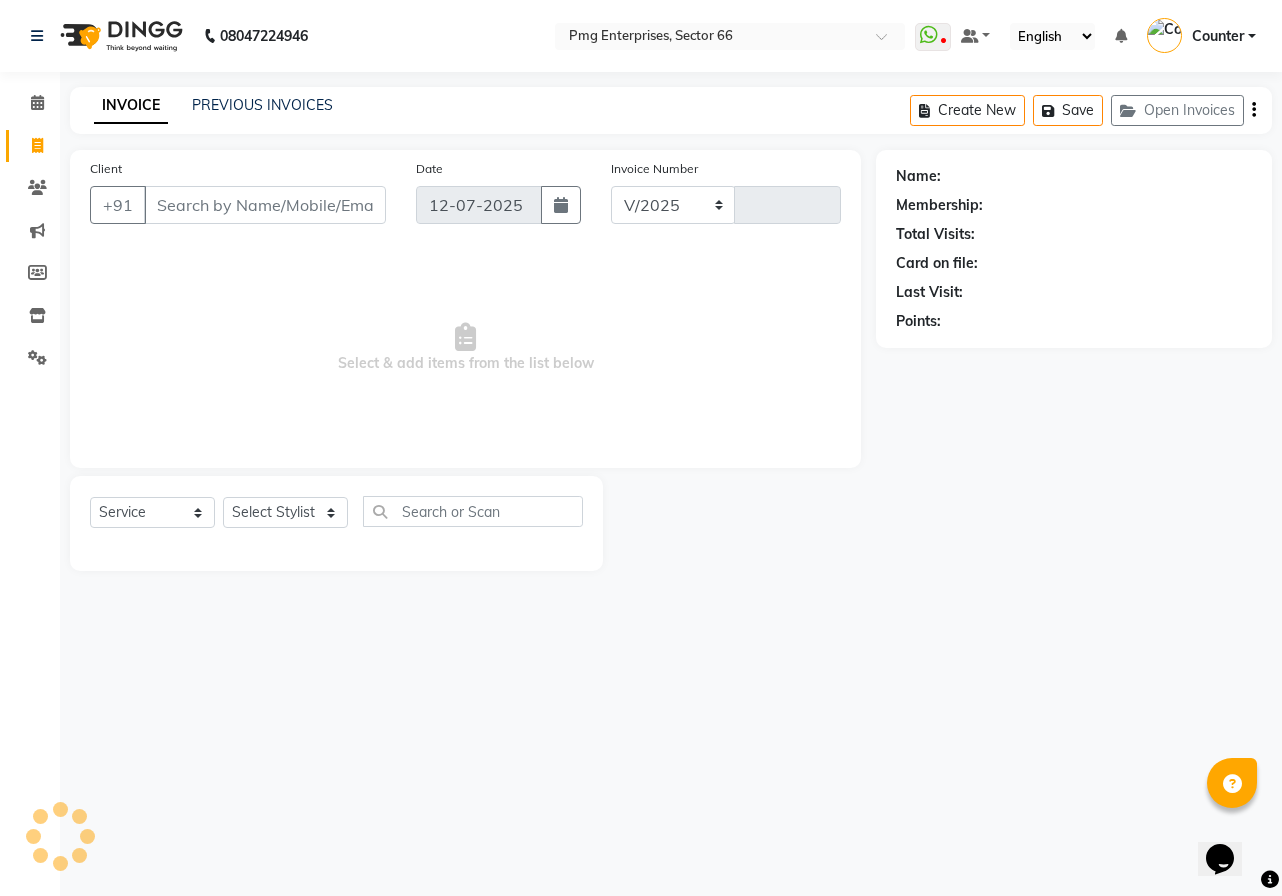 select on "889" 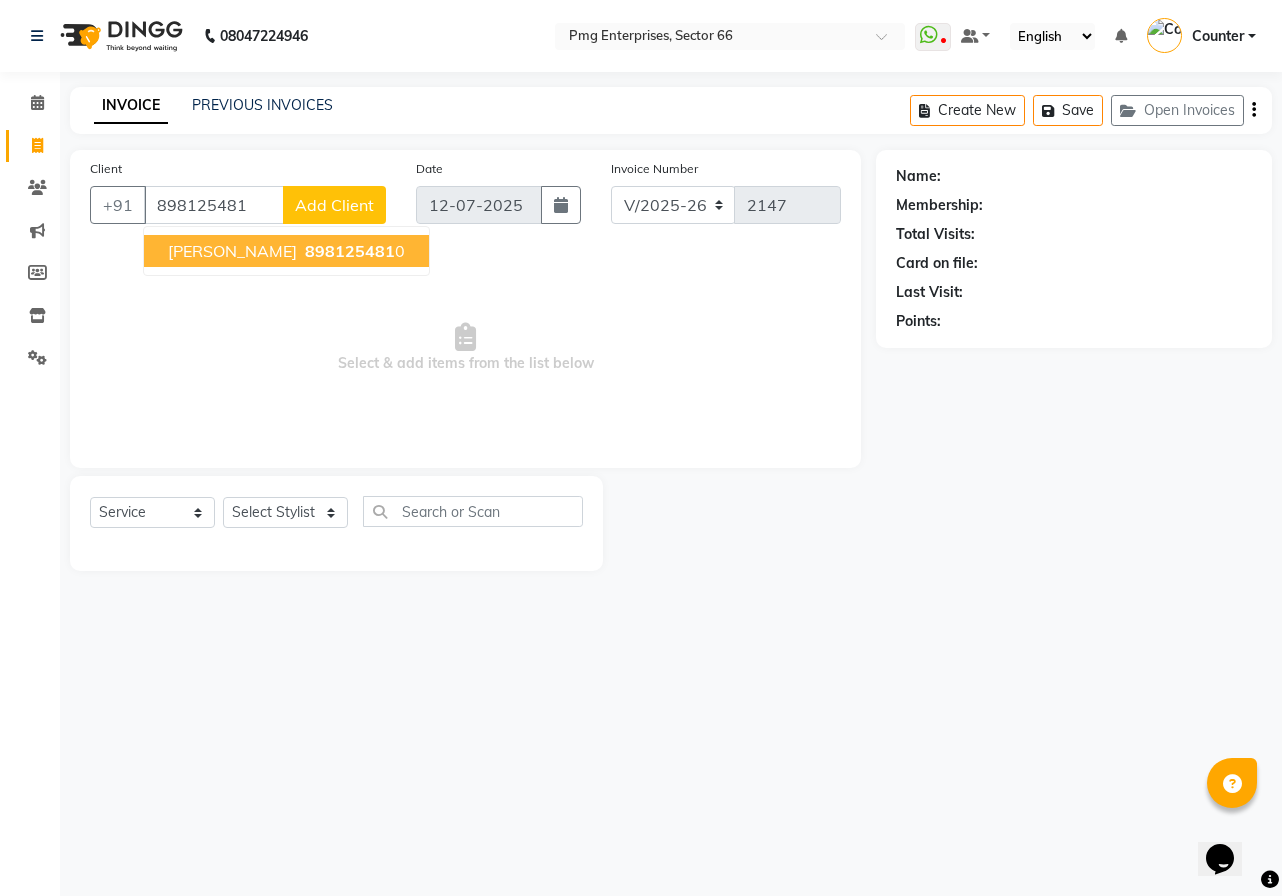click on "[PERSON_NAME]   898125481 0" at bounding box center [286, 251] 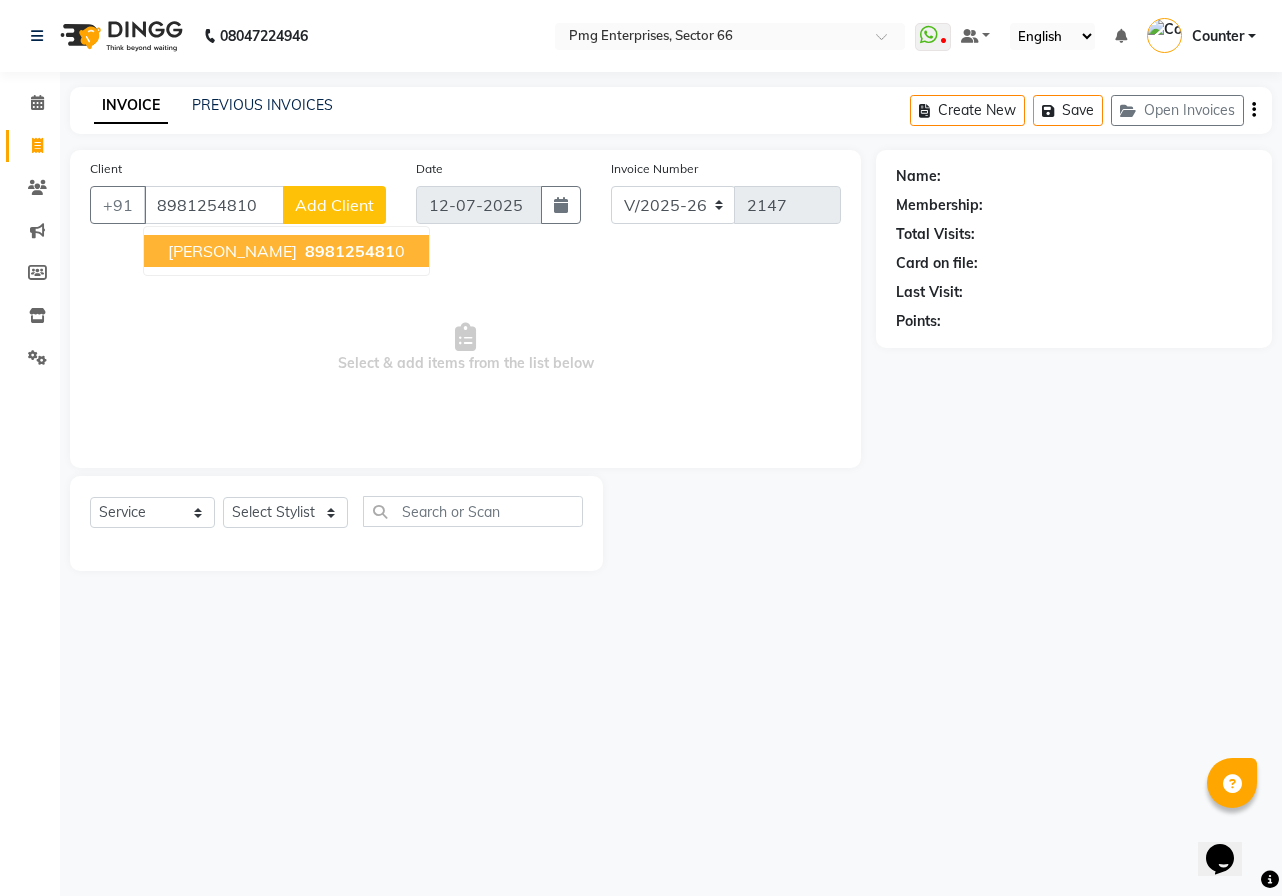 type on "8981254810" 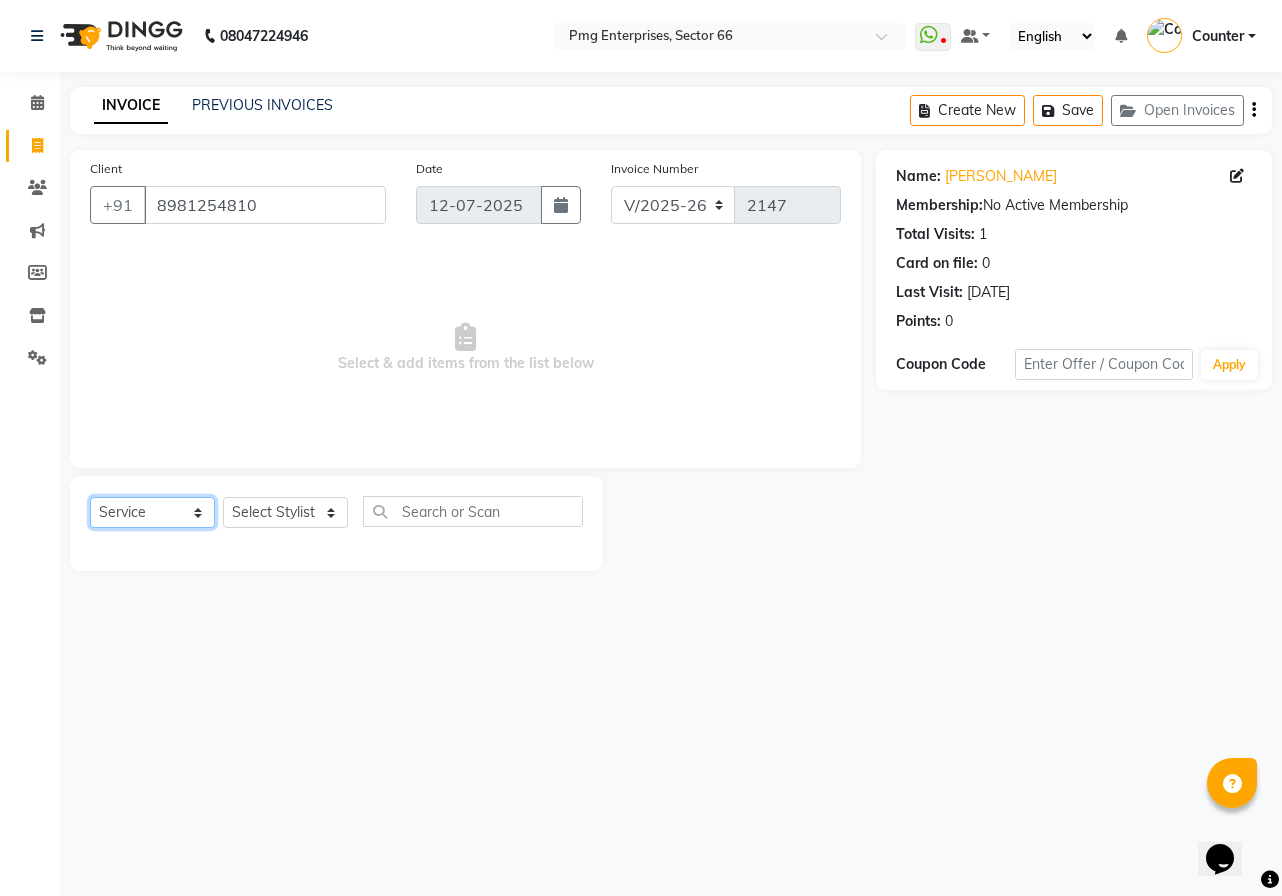 click on "Select  Service  Product  Membership  Package Voucher Prepaid Gift Card" 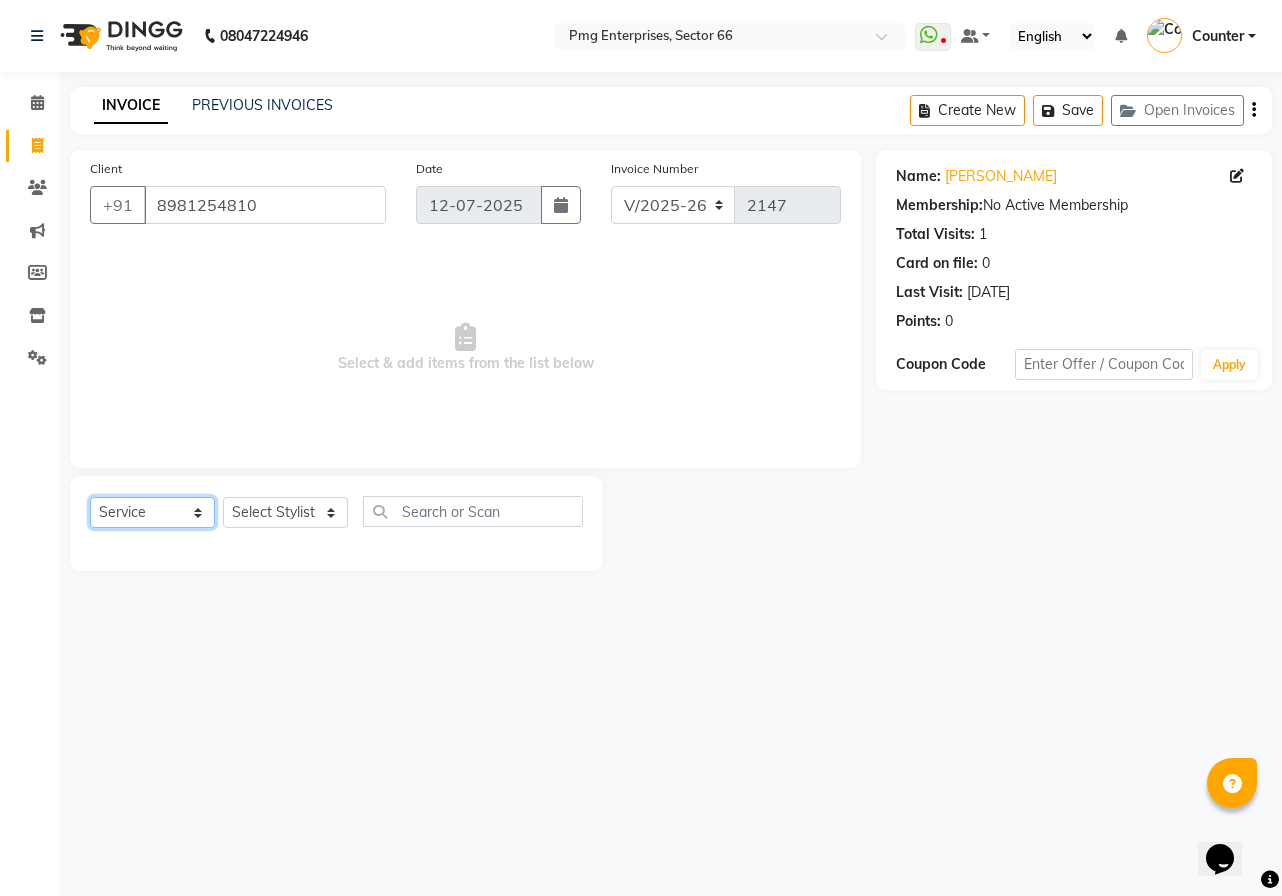 select on "P" 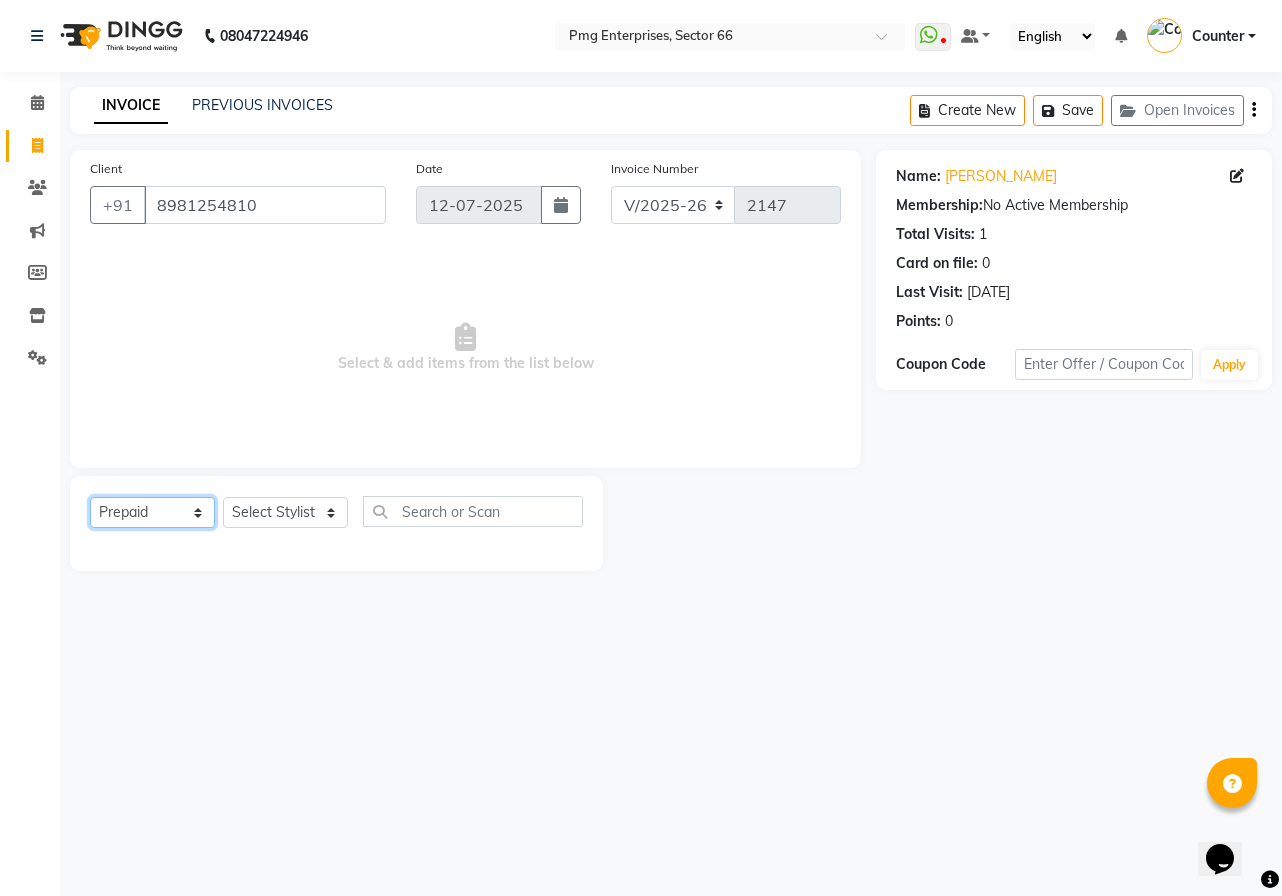 click on "Select  Service  Product  Membership  Package Voucher Prepaid Gift Card" 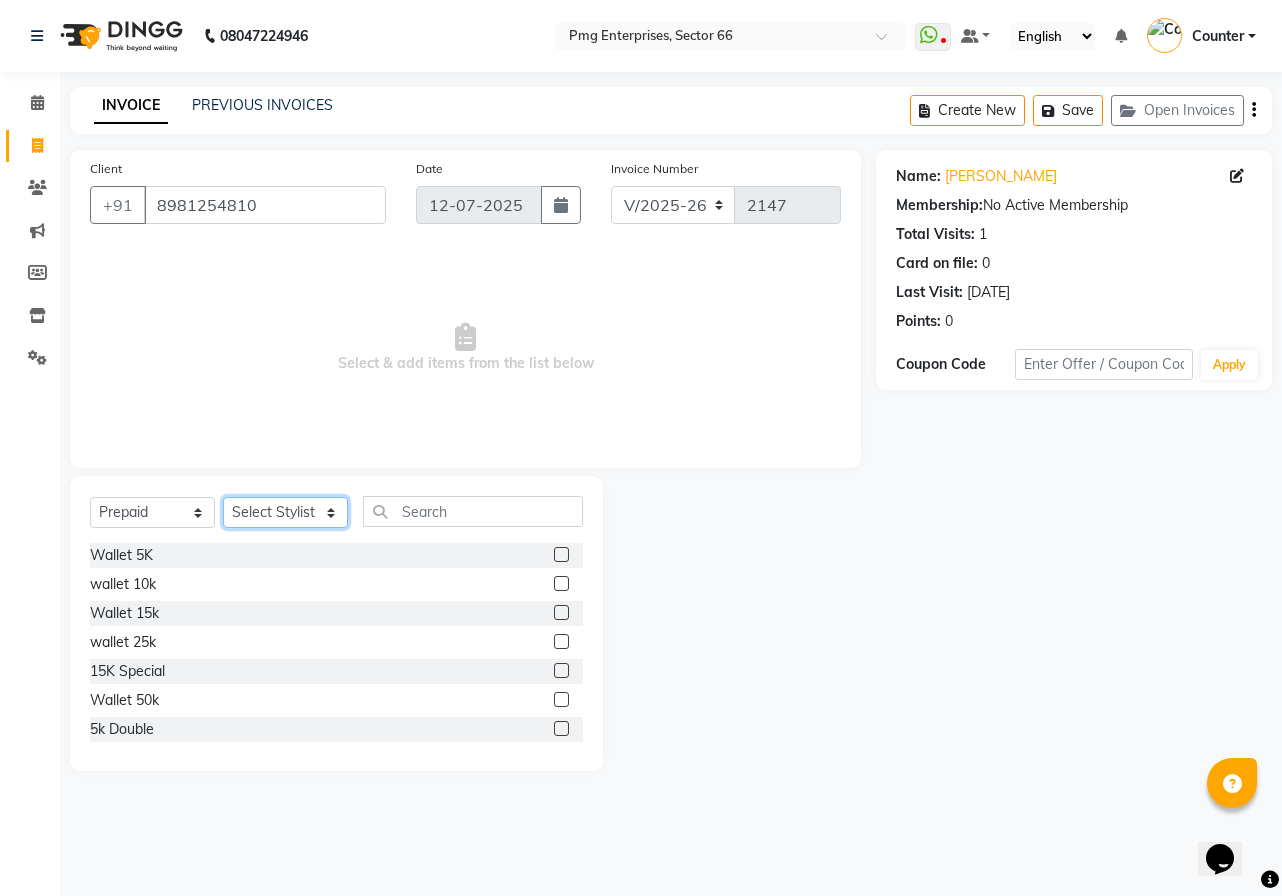 click on "Select Stylist [PERSON_NAME] Counter [PERSON_NAME] [PERSON_NAME] [PERSON_NAME] [PERSON_NAME]" 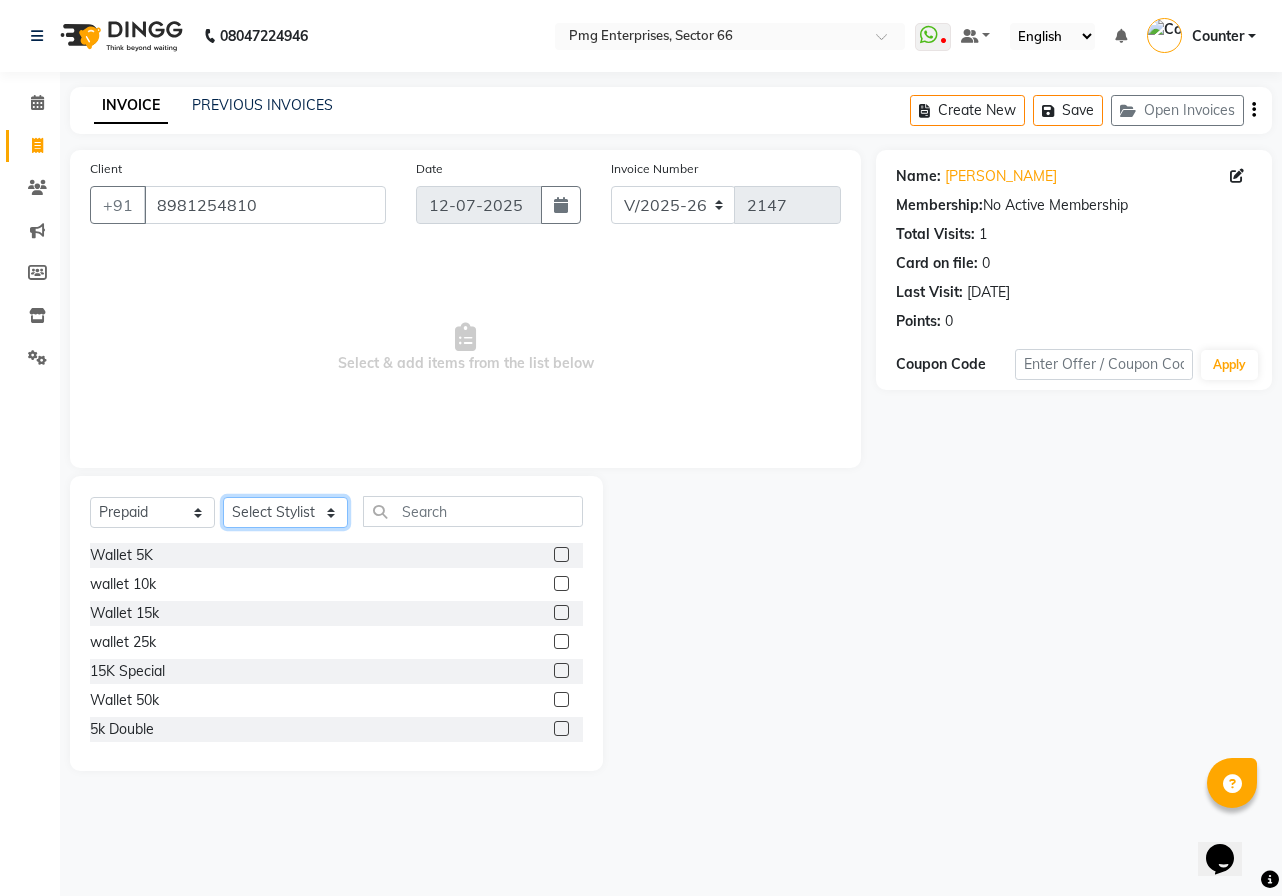 select on "14600" 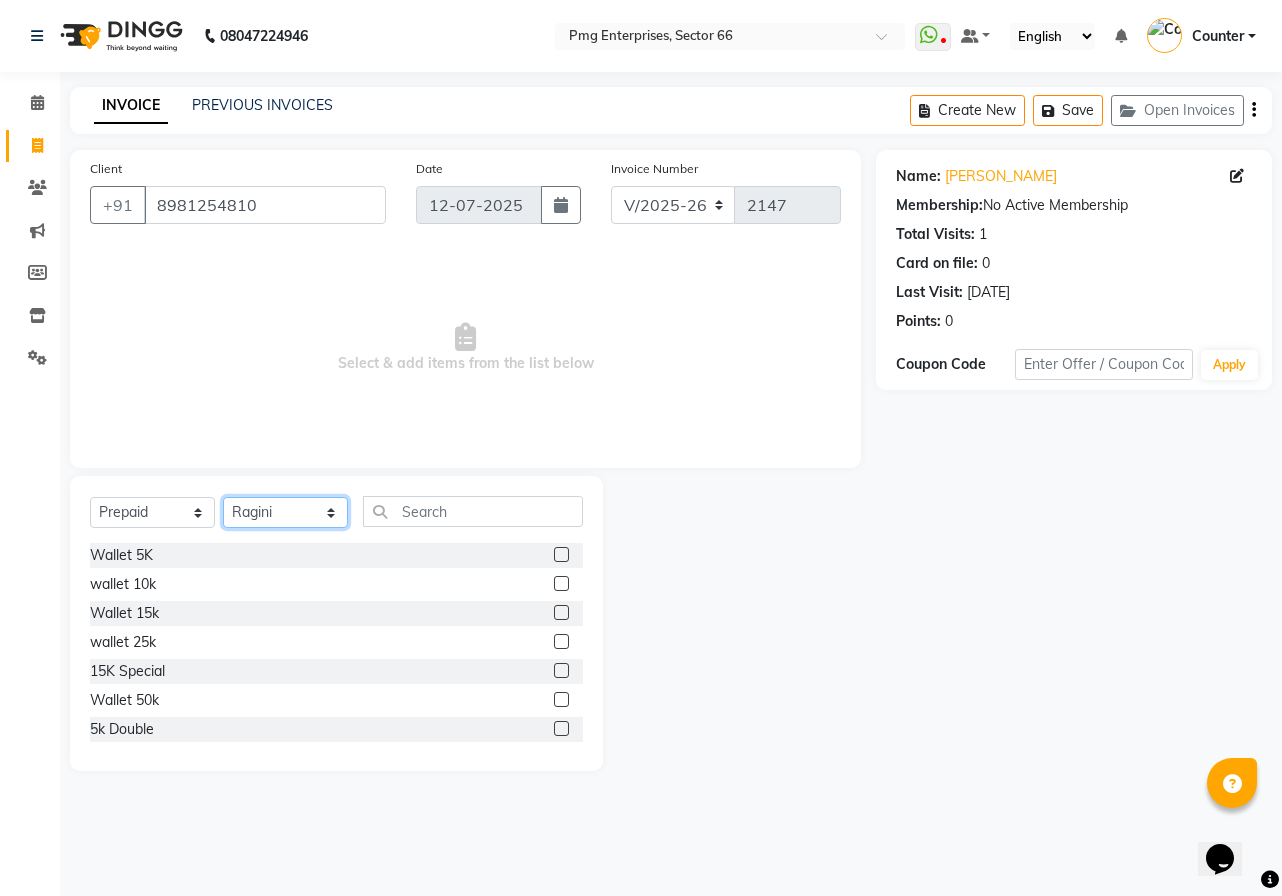 click on "Select Stylist [PERSON_NAME] Counter [PERSON_NAME] [PERSON_NAME] [PERSON_NAME] [PERSON_NAME]" 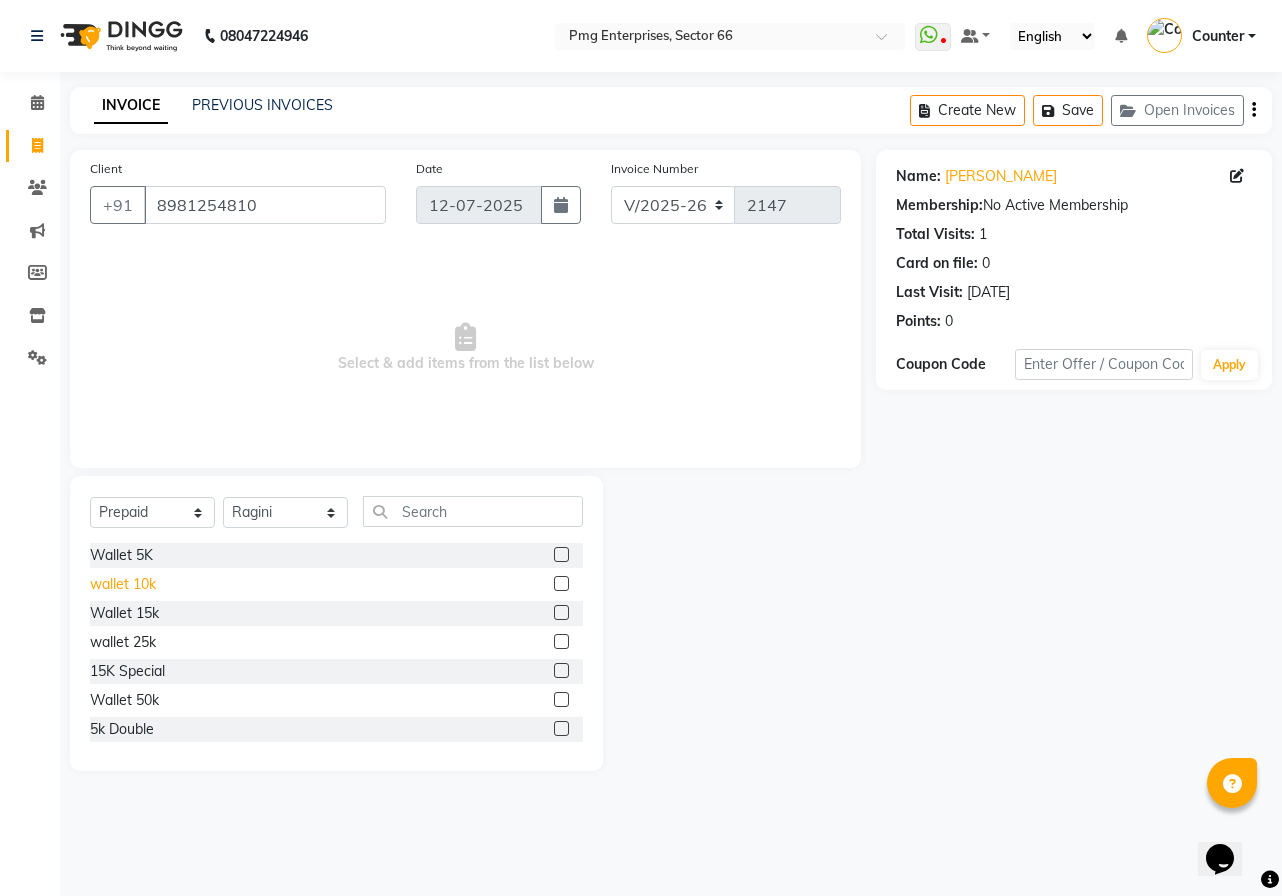 click on "wallet 10k" 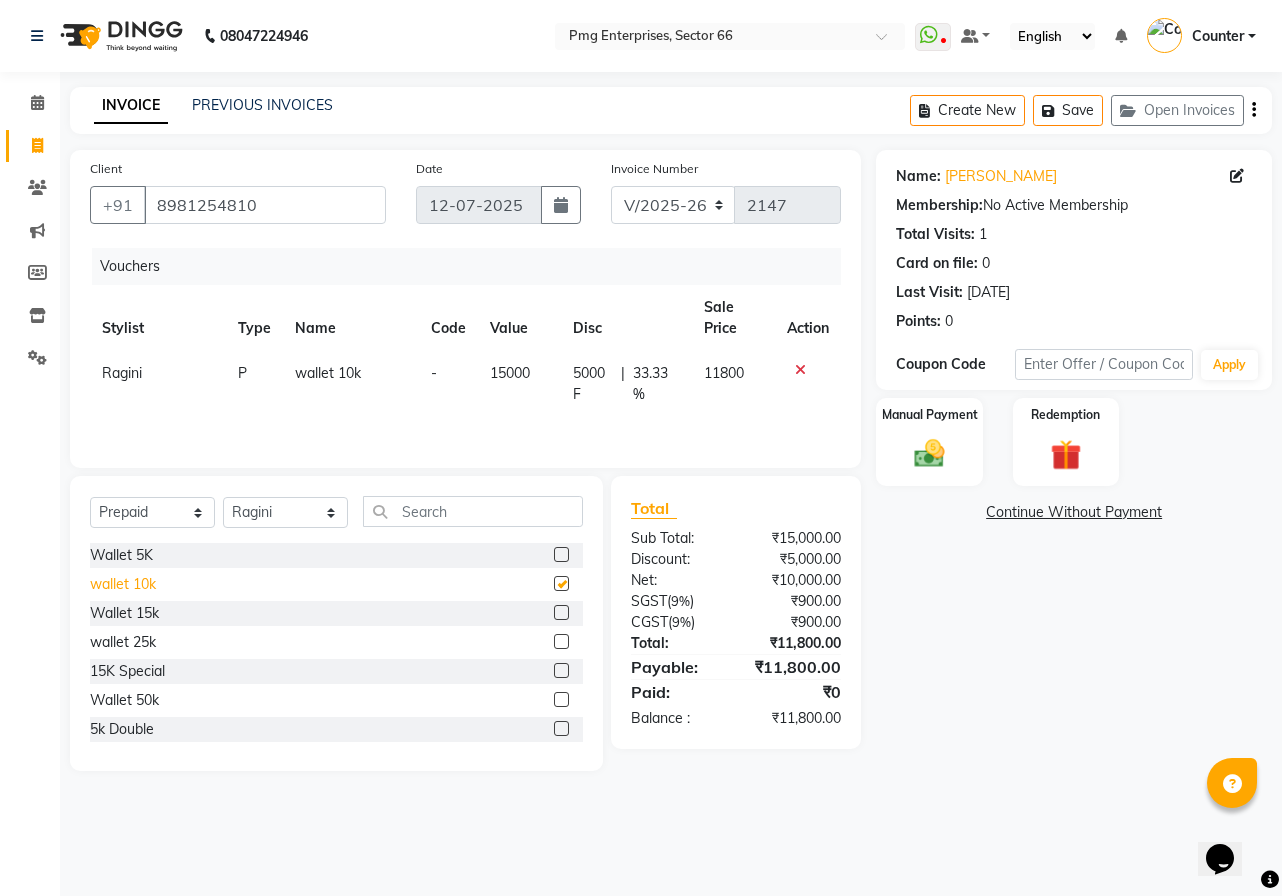 checkbox on "false" 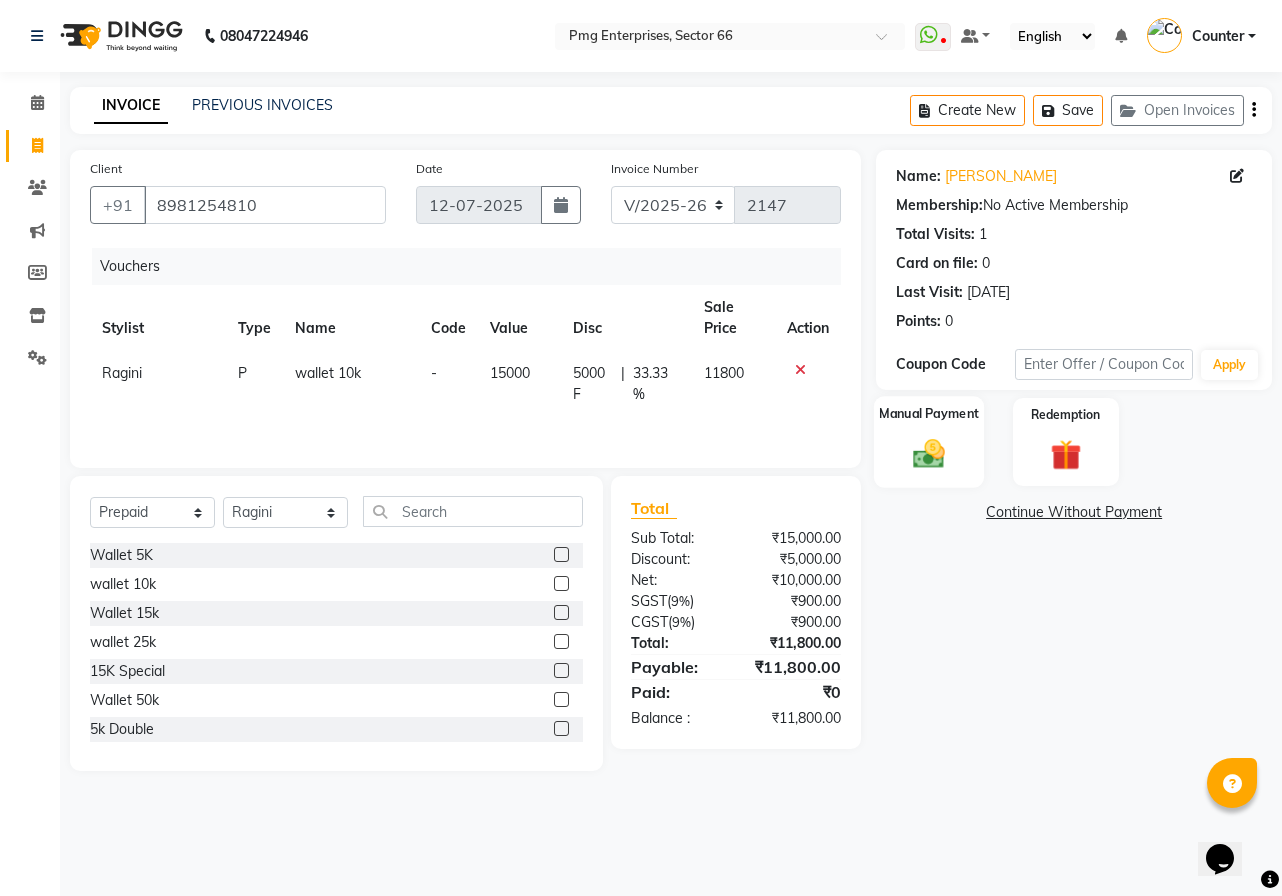 click 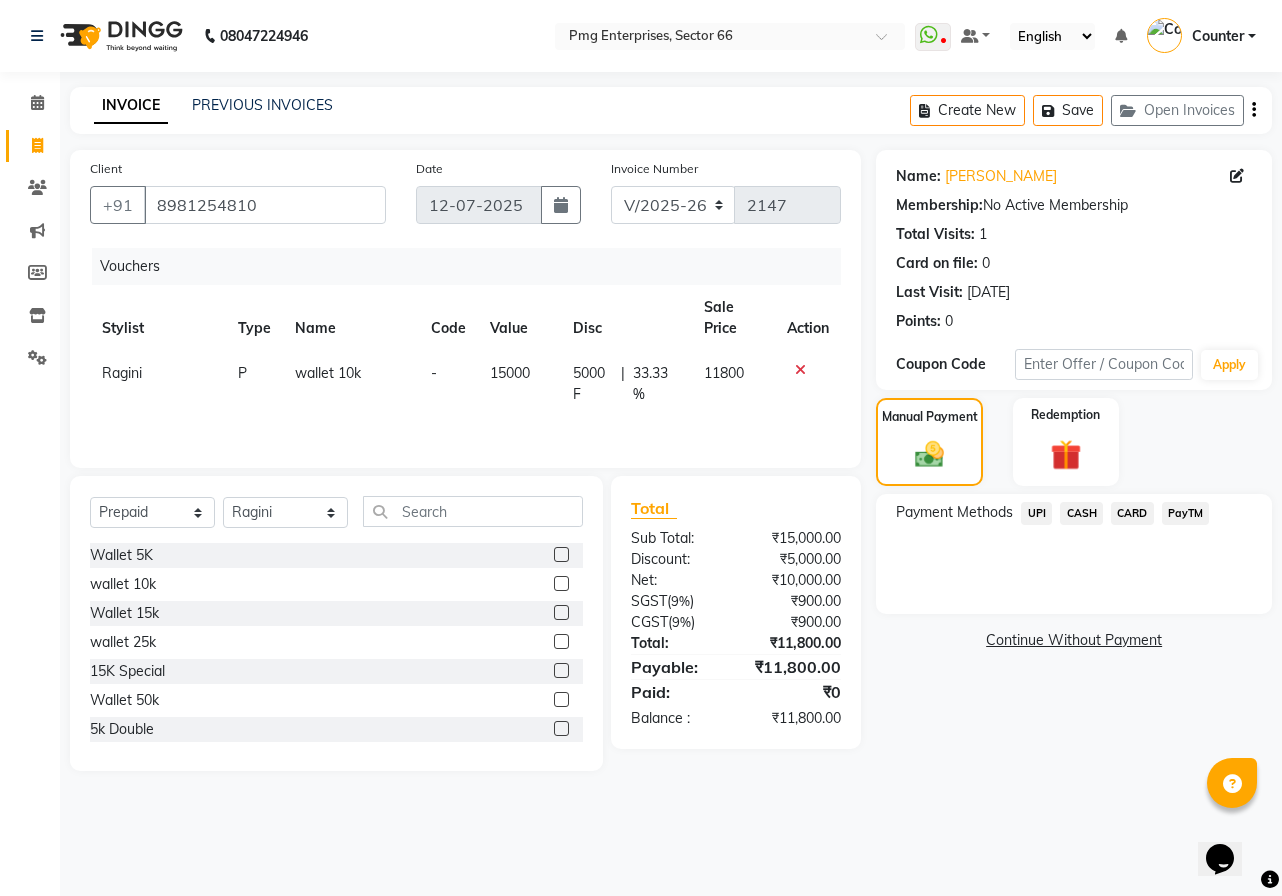 click on "CASH" 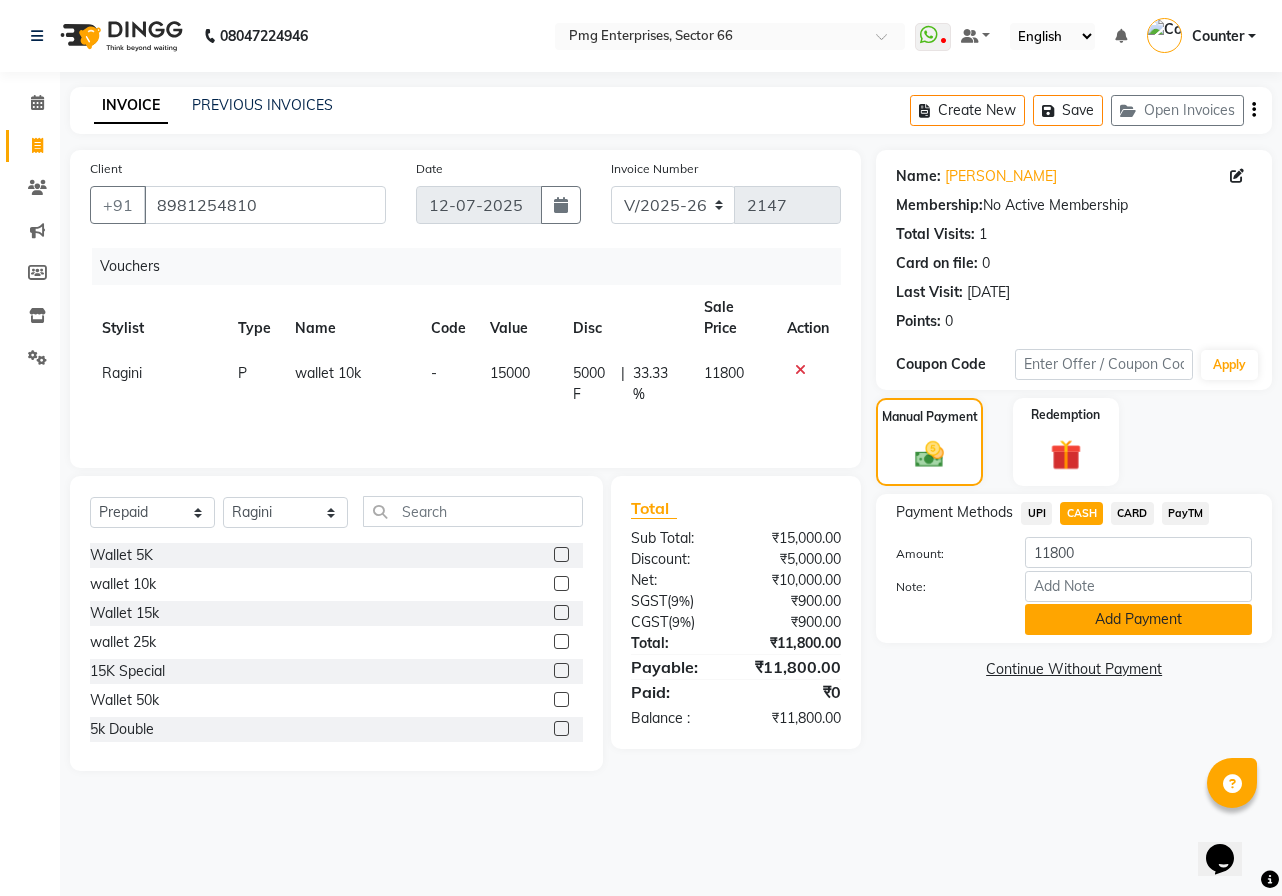 click on "Add Payment" 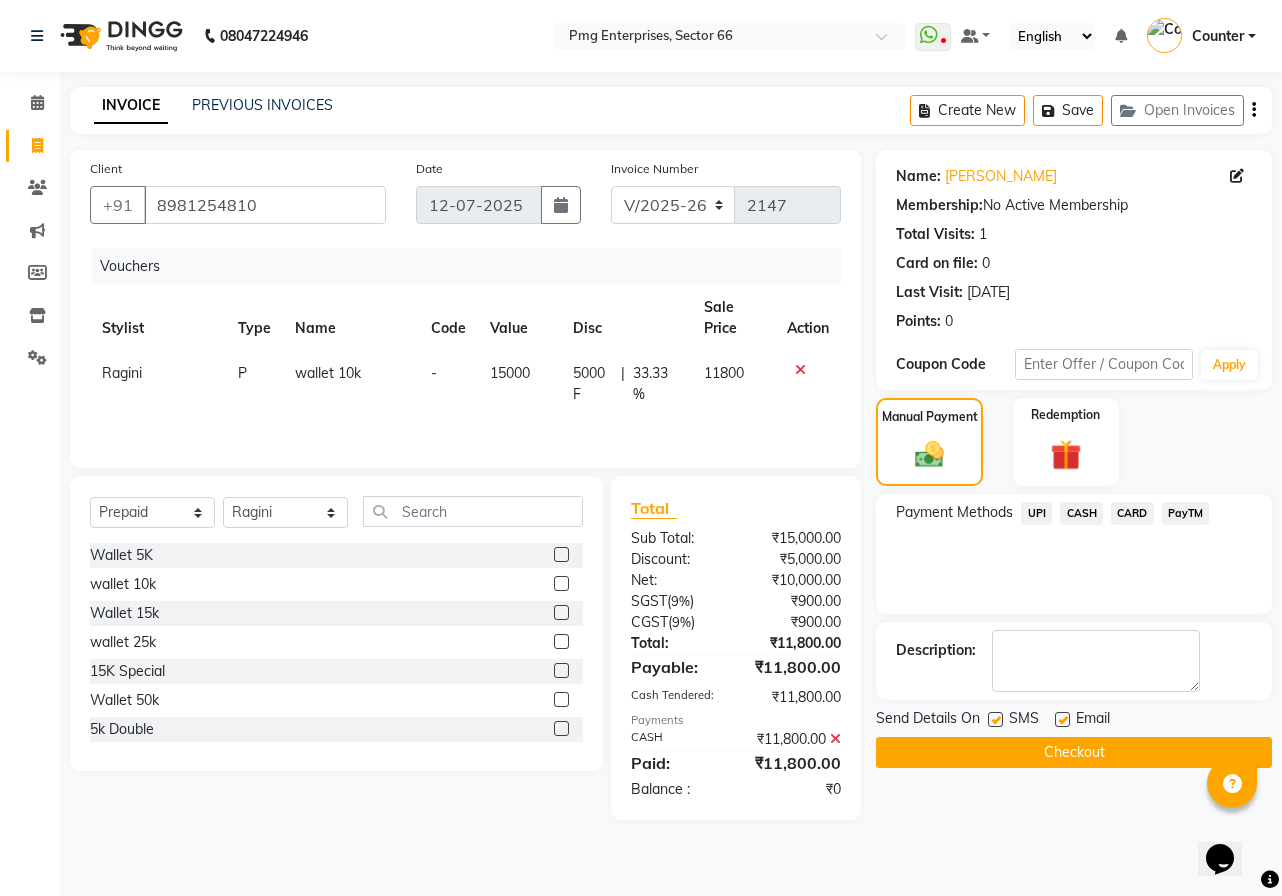 click on "Checkout" 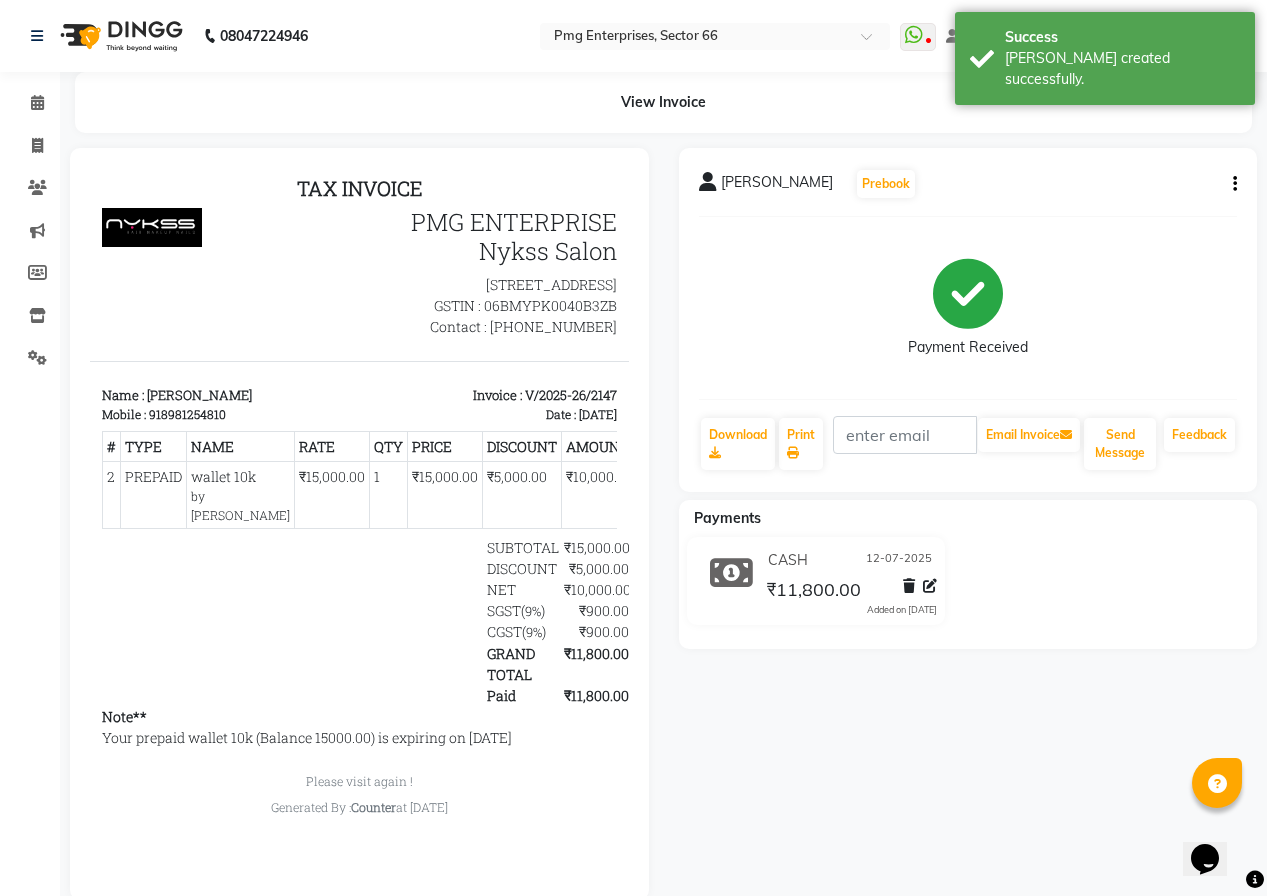 scroll, scrollTop: 0, scrollLeft: 0, axis: both 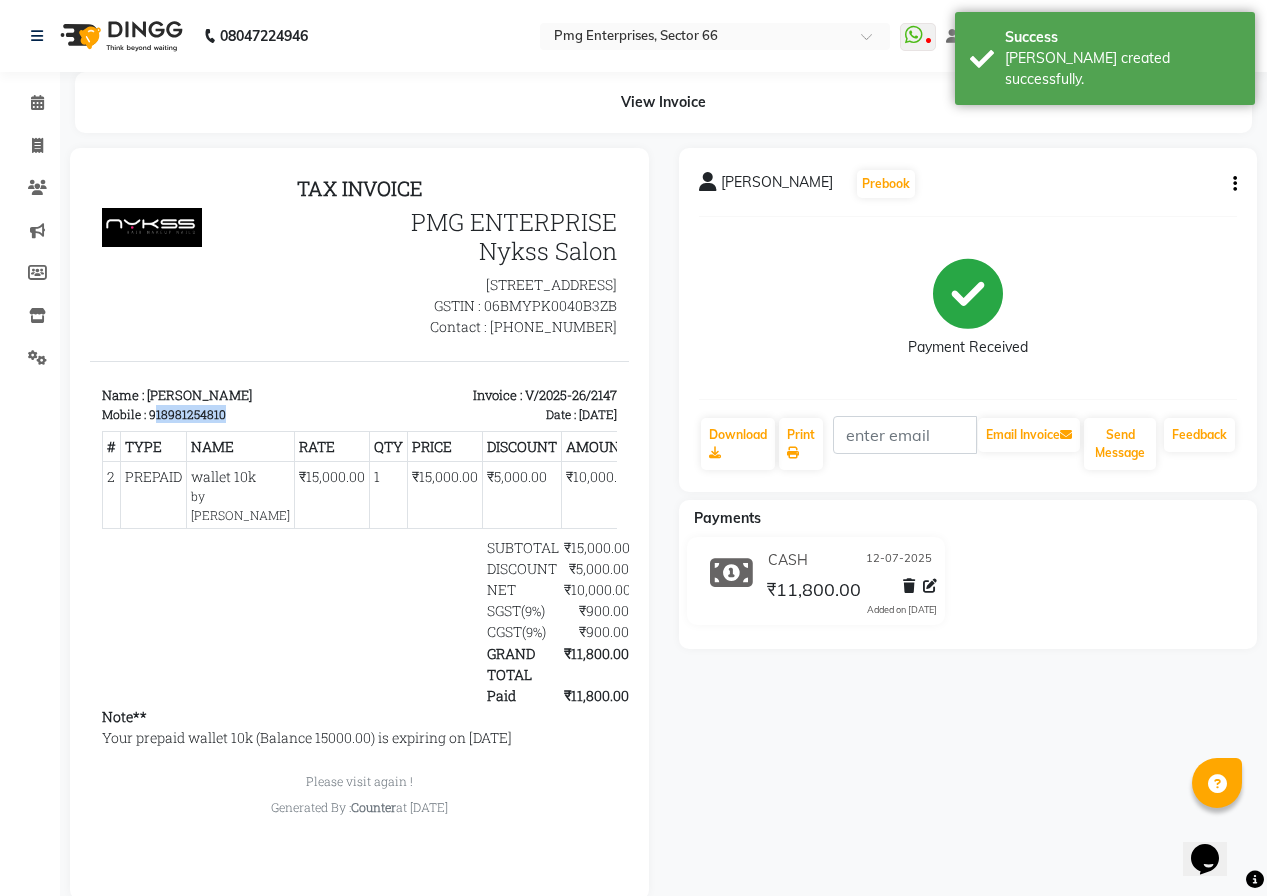drag, startPoint x: 156, startPoint y: 433, endPoint x: 239, endPoint y: 433, distance: 83 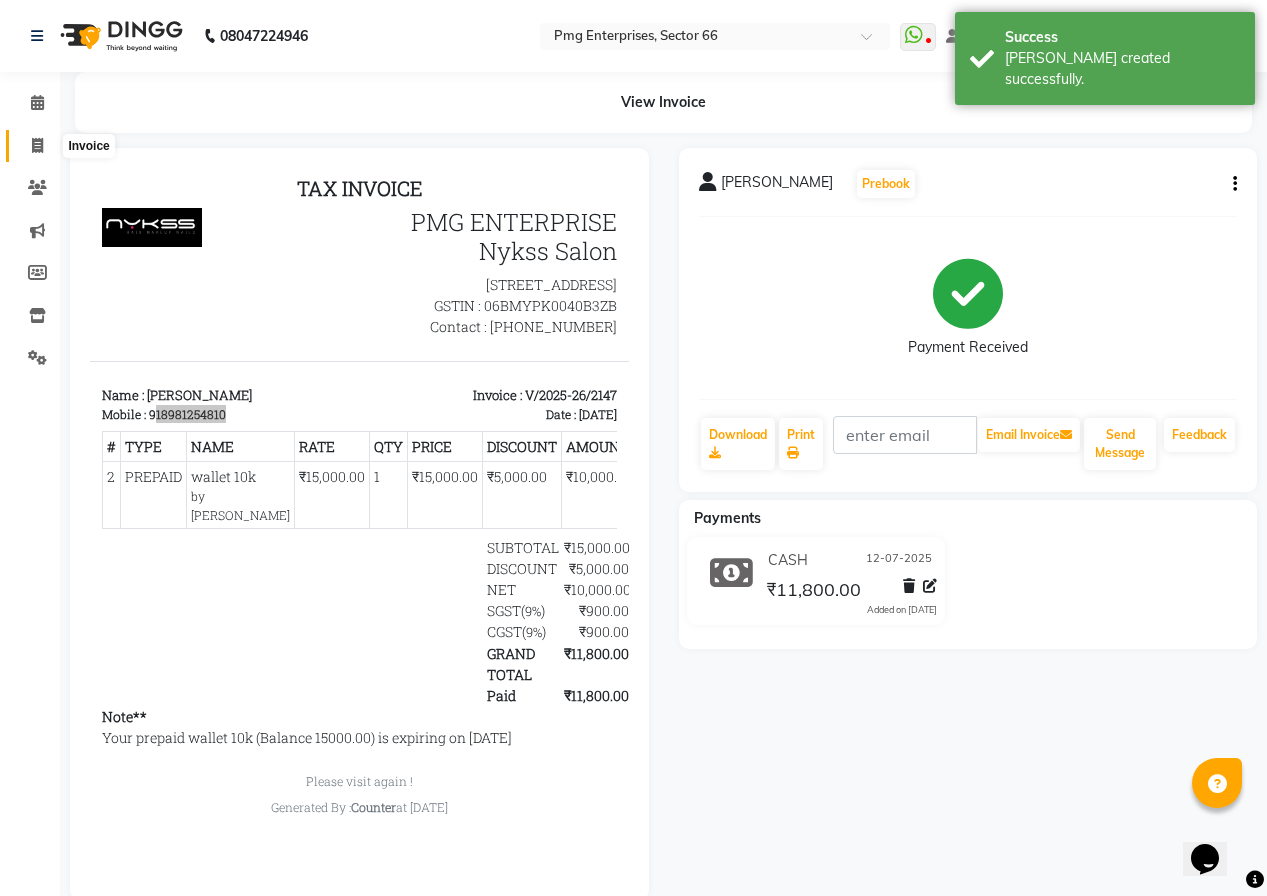 click 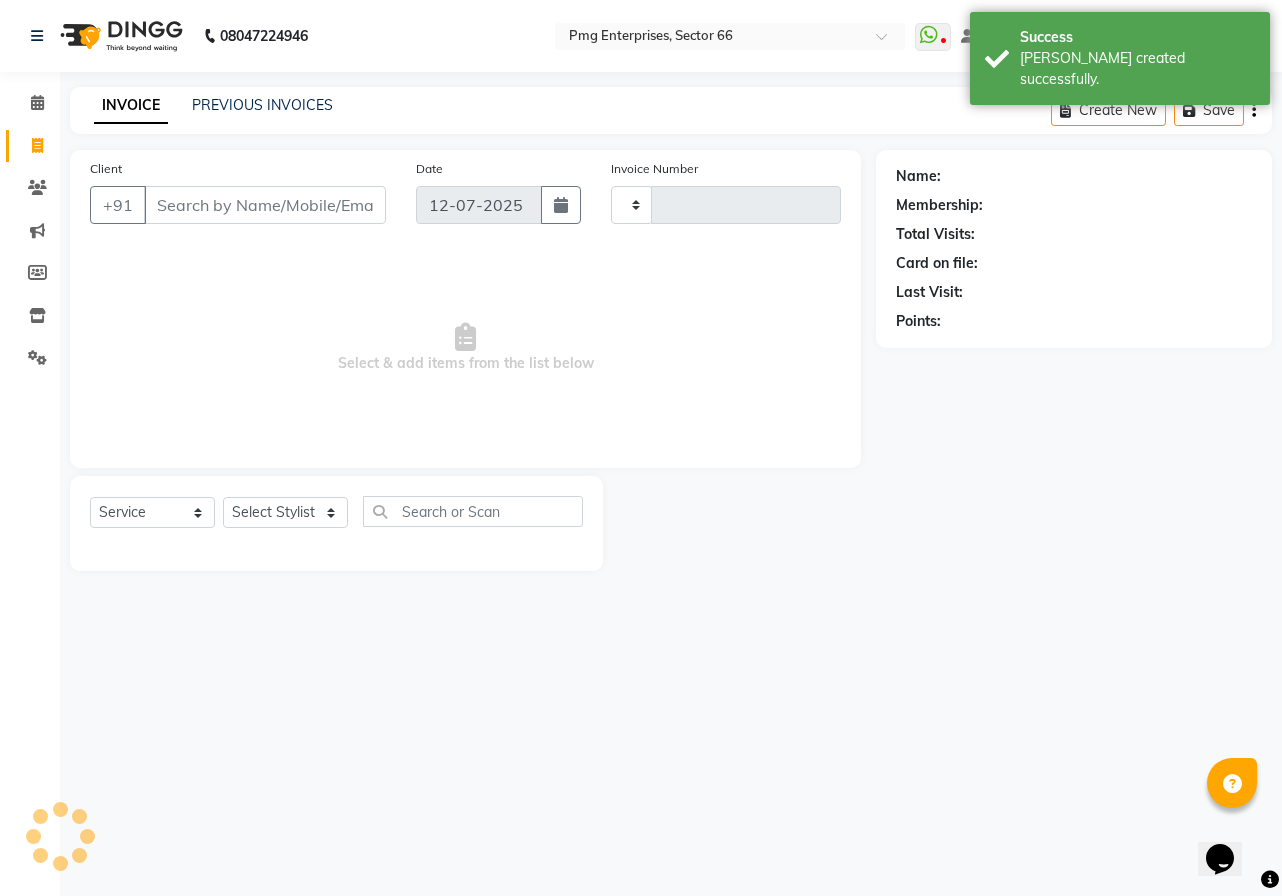 type on "2148" 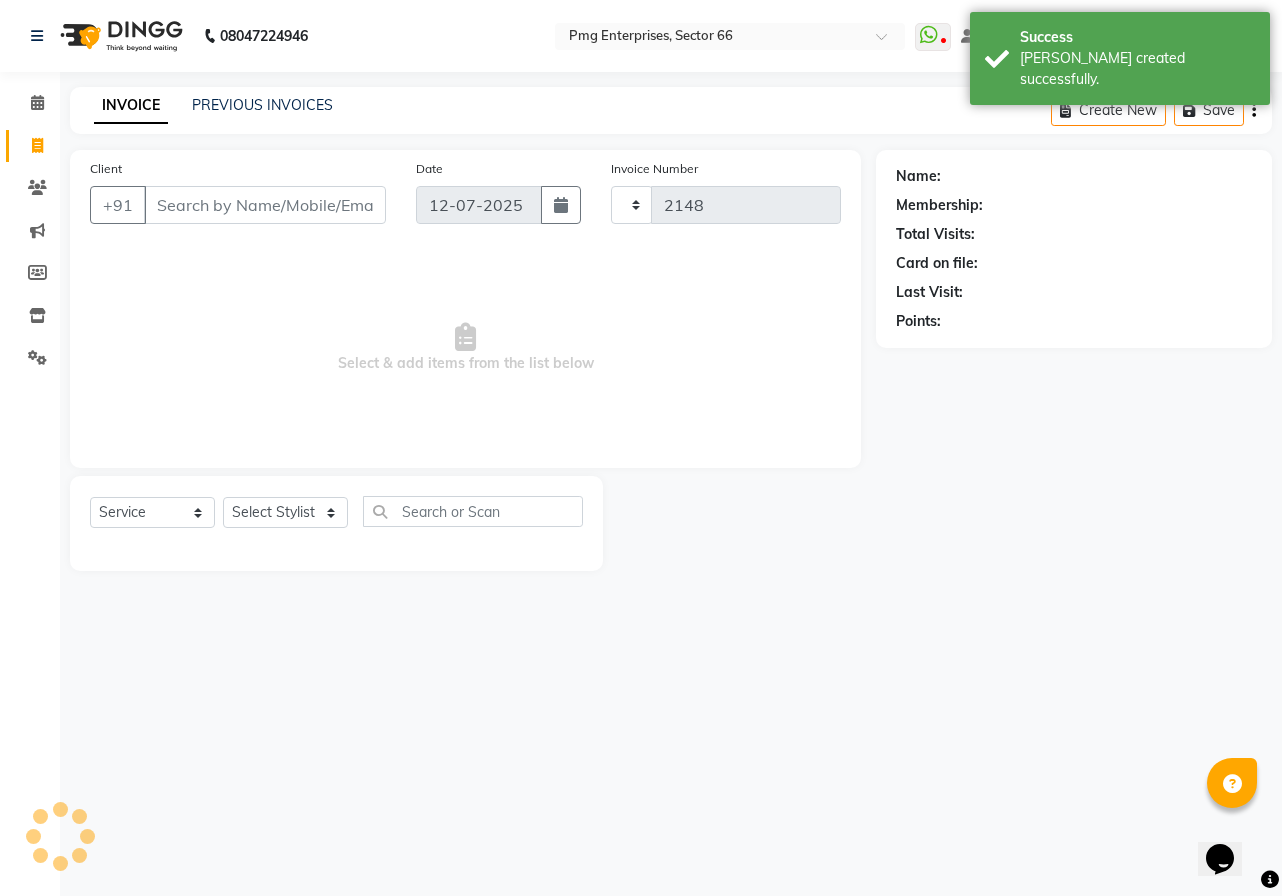 select on "889" 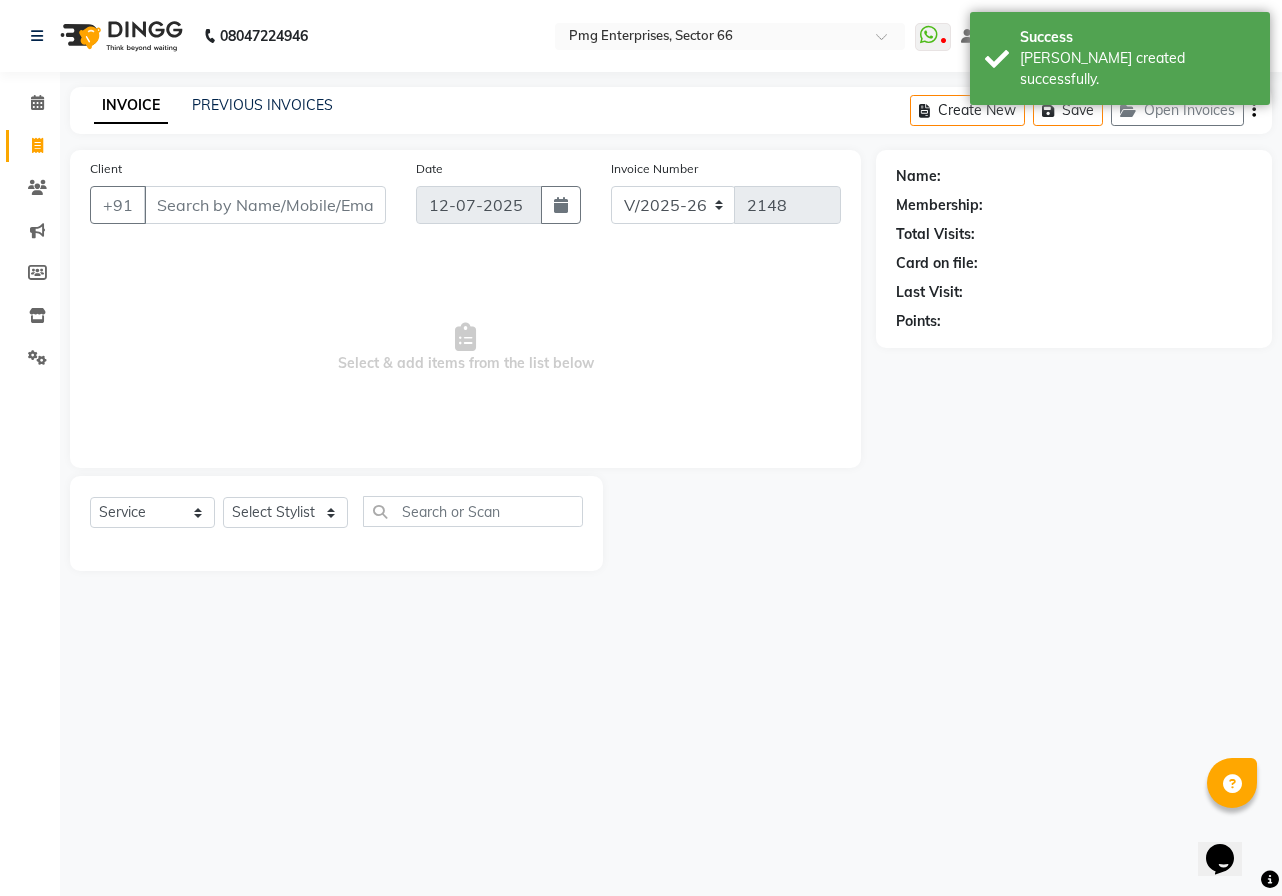 click on "Client" at bounding box center (265, 205) 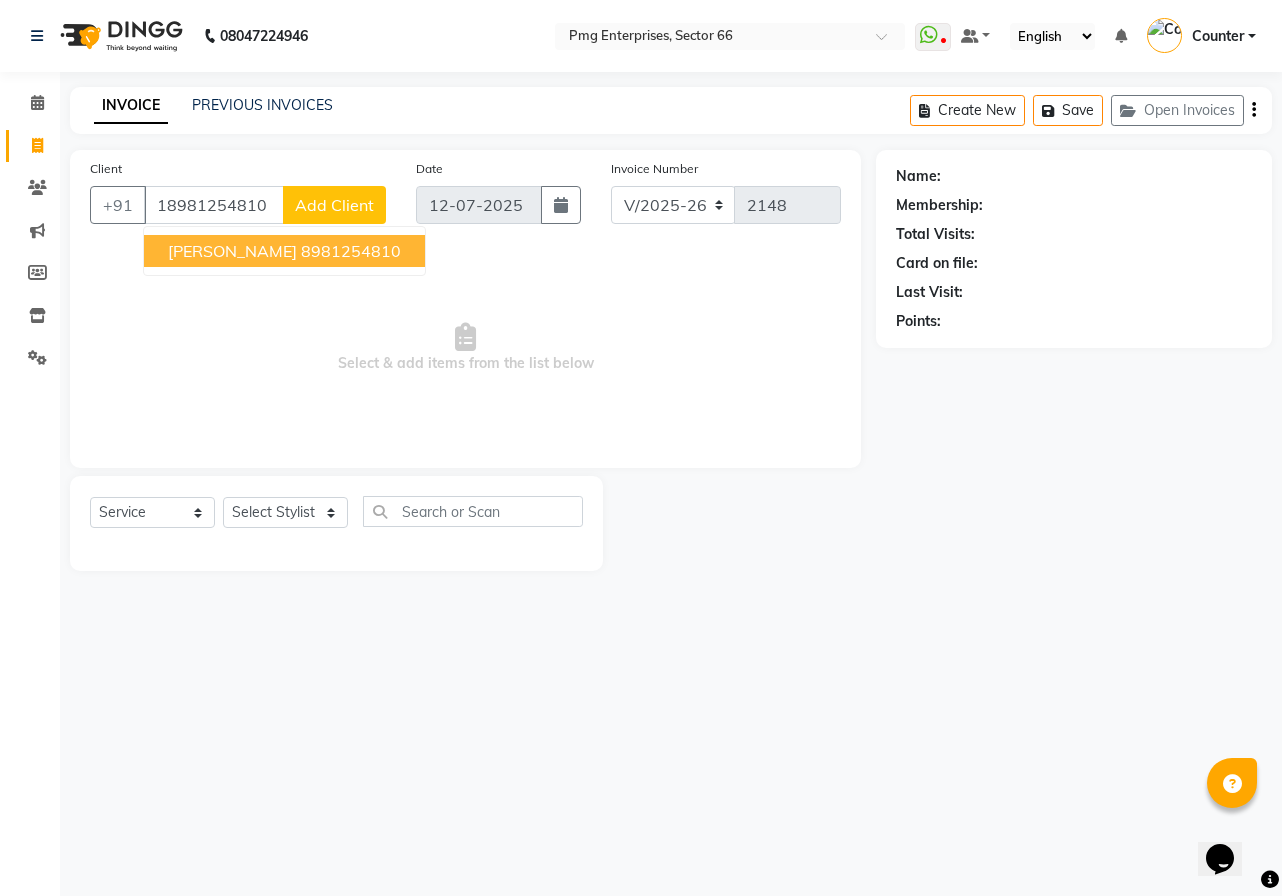 click on "[PERSON_NAME]  8981254810" at bounding box center (284, 251) 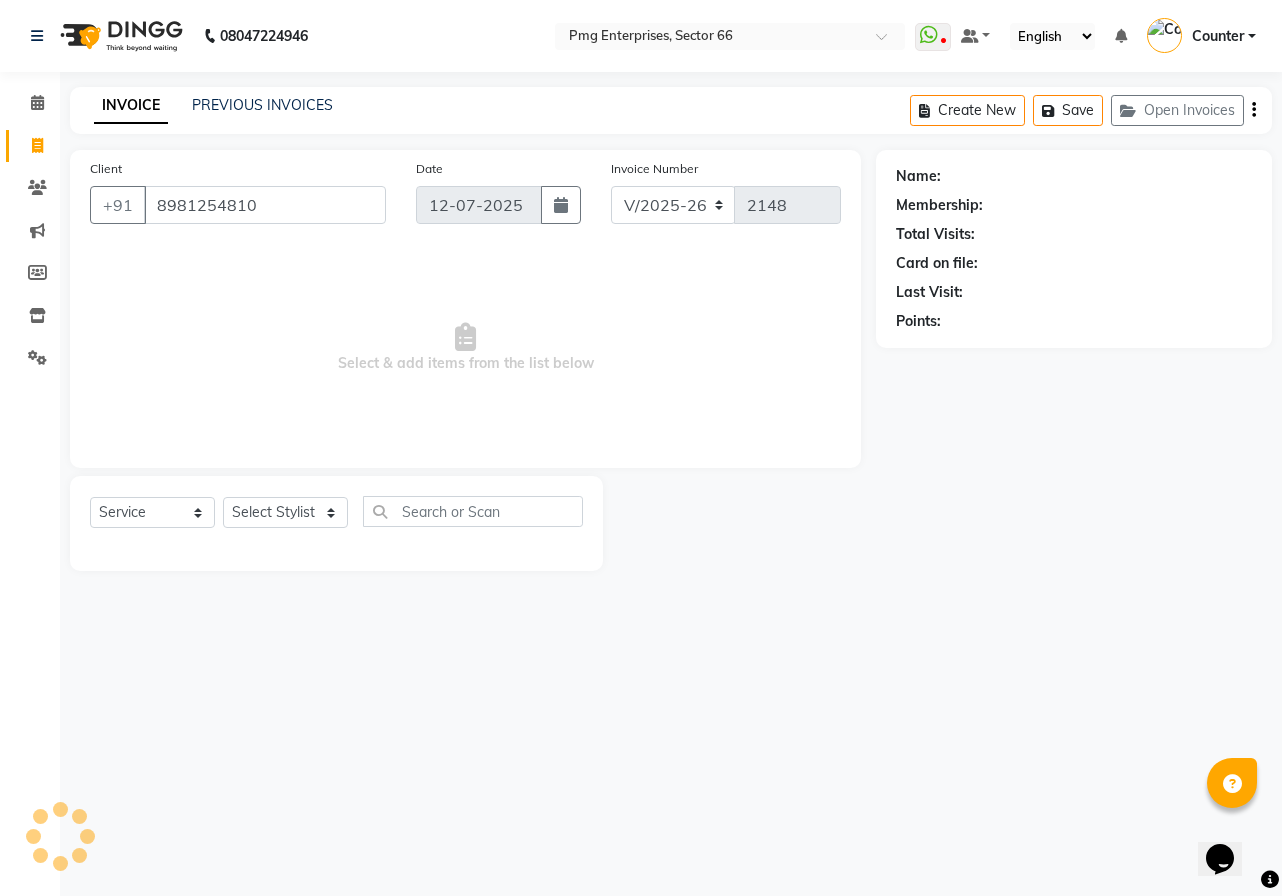 type on "8981254810" 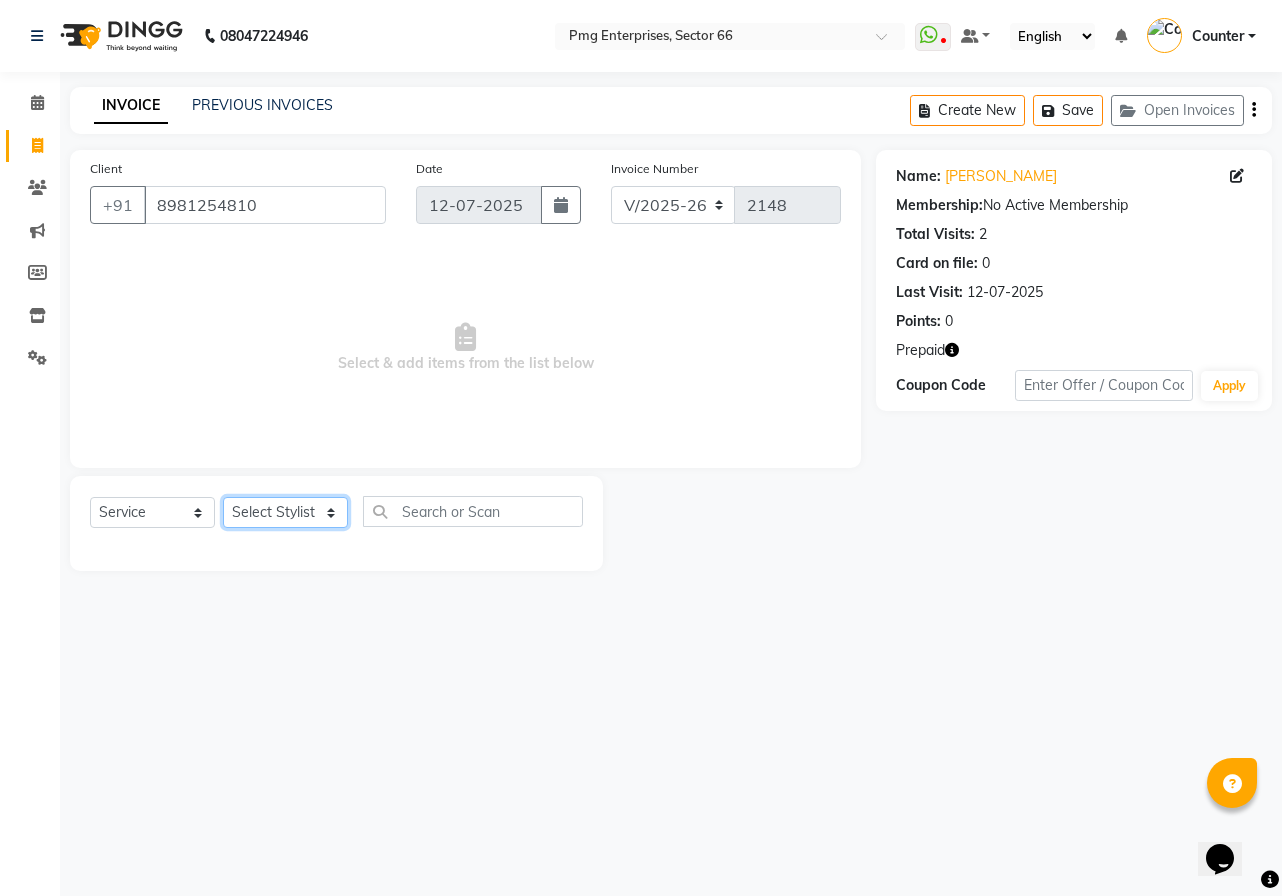 click on "Select Stylist [PERSON_NAME] Counter [PERSON_NAME] [PERSON_NAME] [PERSON_NAME] [PERSON_NAME]" 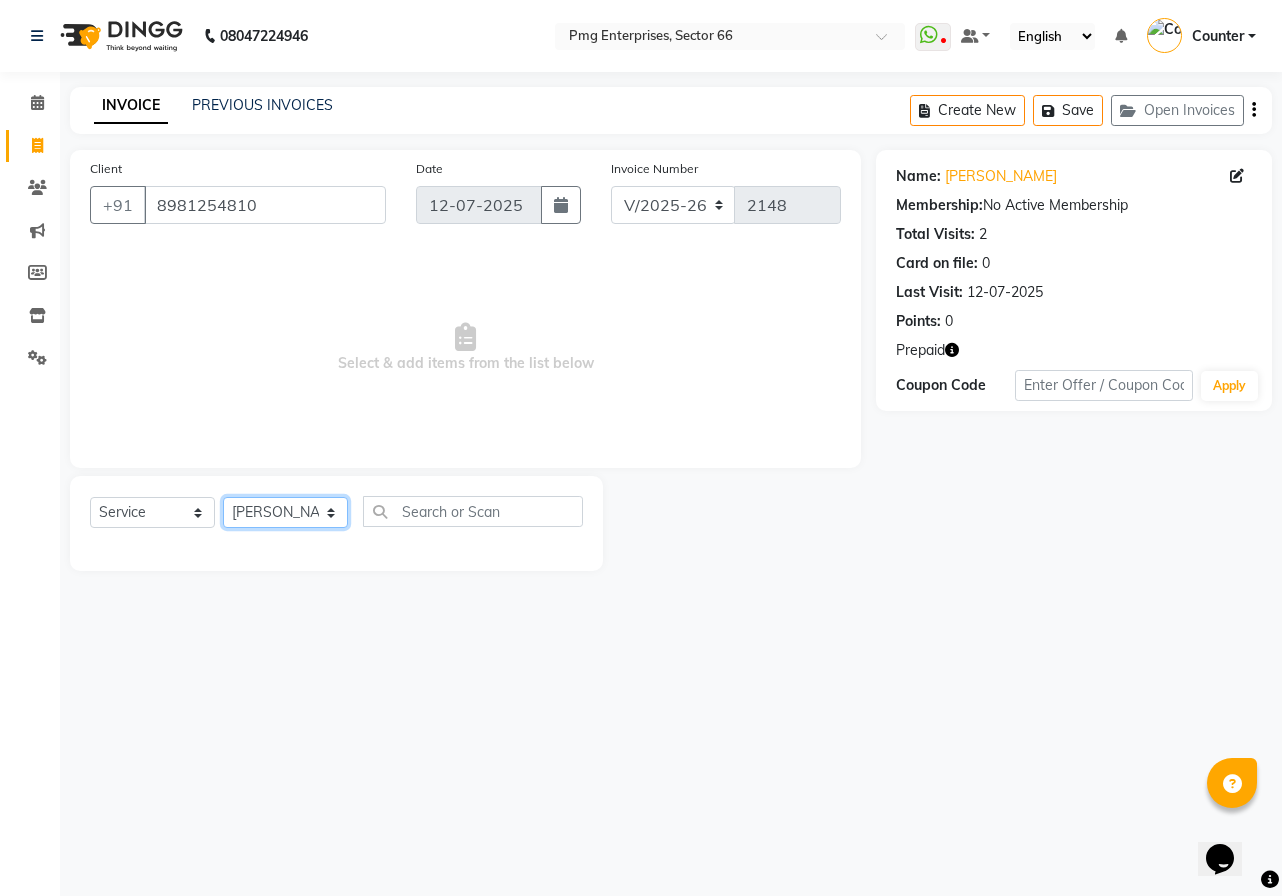 click on "Select Stylist [PERSON_NAME] Counter [PERSON_NAME] [PERSON_NAME] [PERSON_NAME] [PERSON_NAME]" 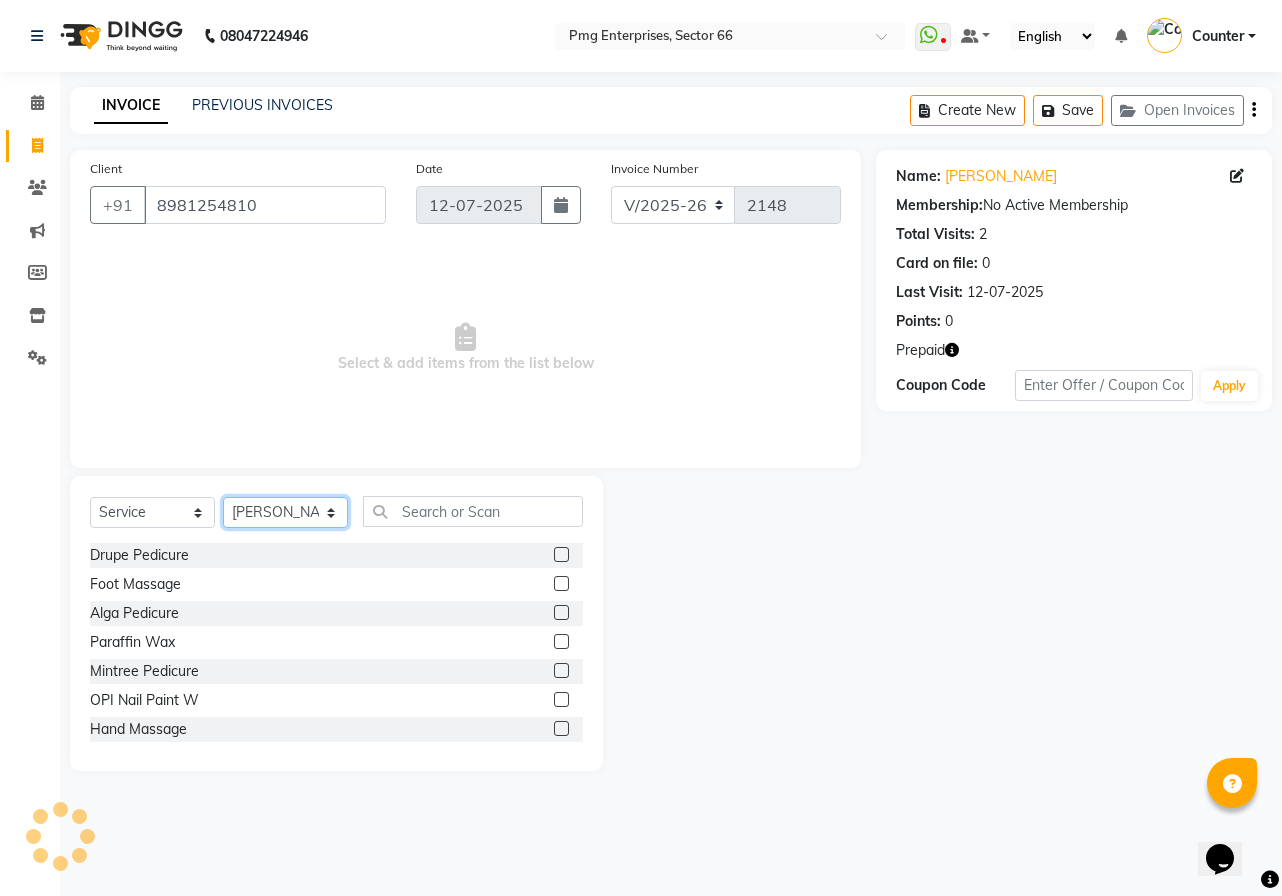 click on "Select Stylist [PERSON_NAME] Counter [PERSON_NAME] [PERSON_NAME] [PERSON_NAME] [PERSON_NAME]" 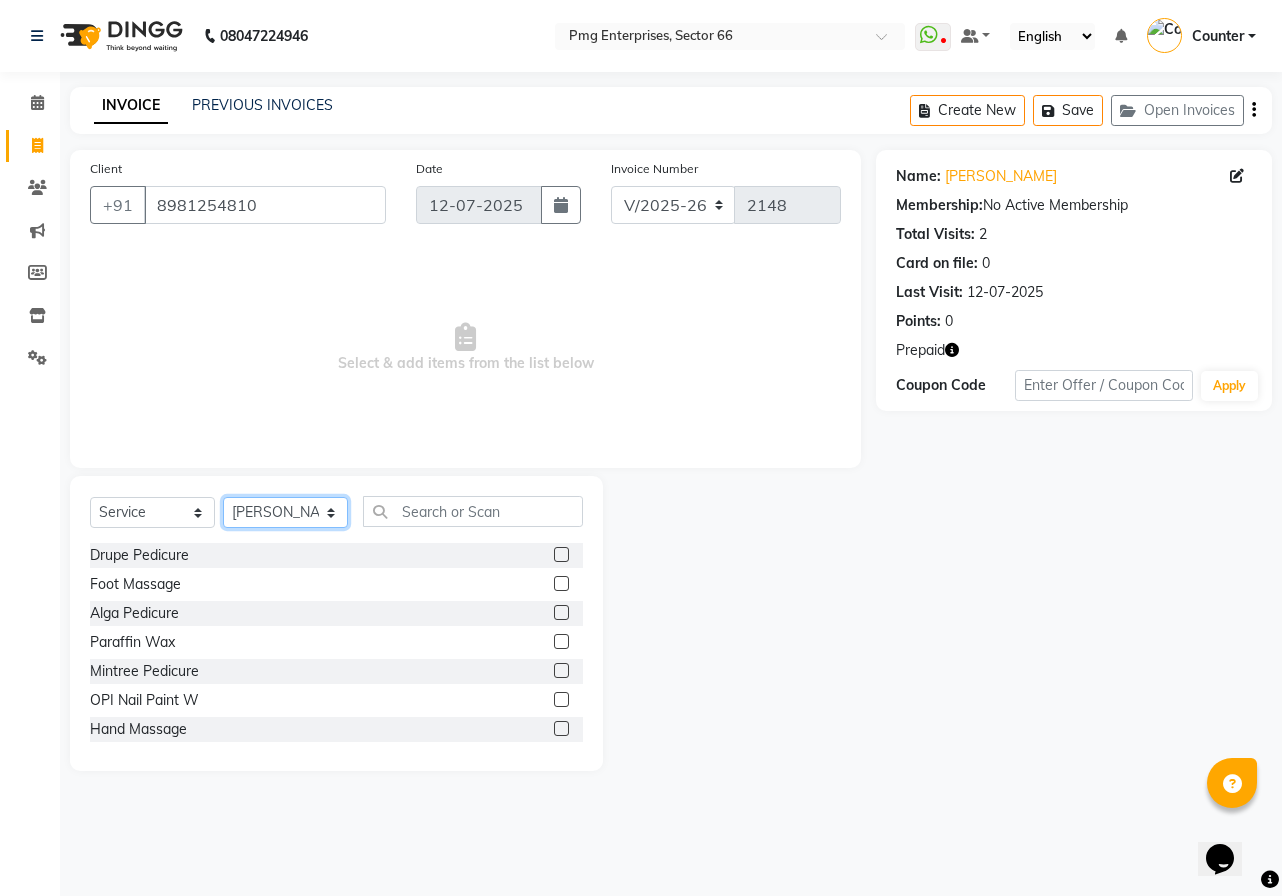 select on "78814" 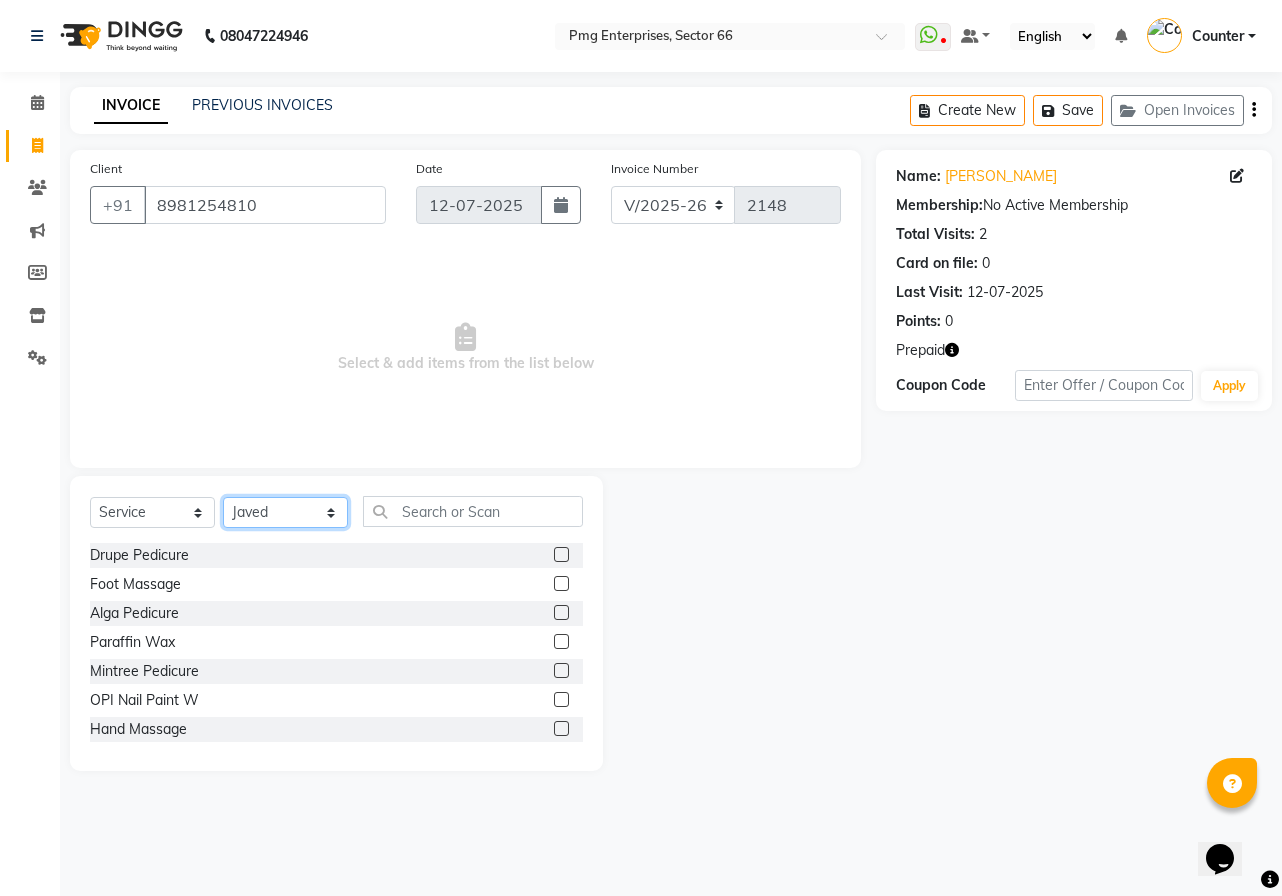 click on "Select Stylist [PERSON_NAME] Counter [PERSON_NAME] [PERSON_NAME] [PERSON_NAME] [PERSON_NAME]" 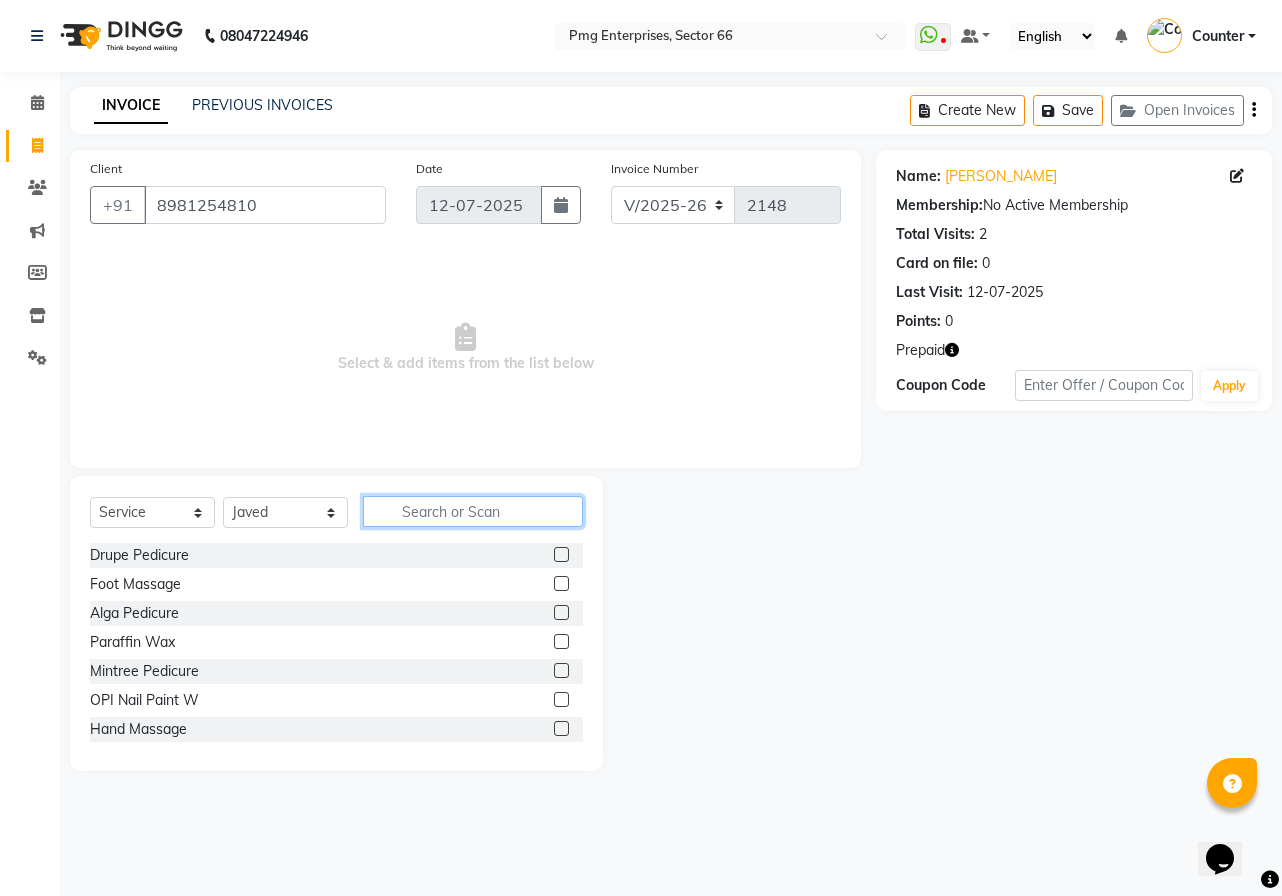 click 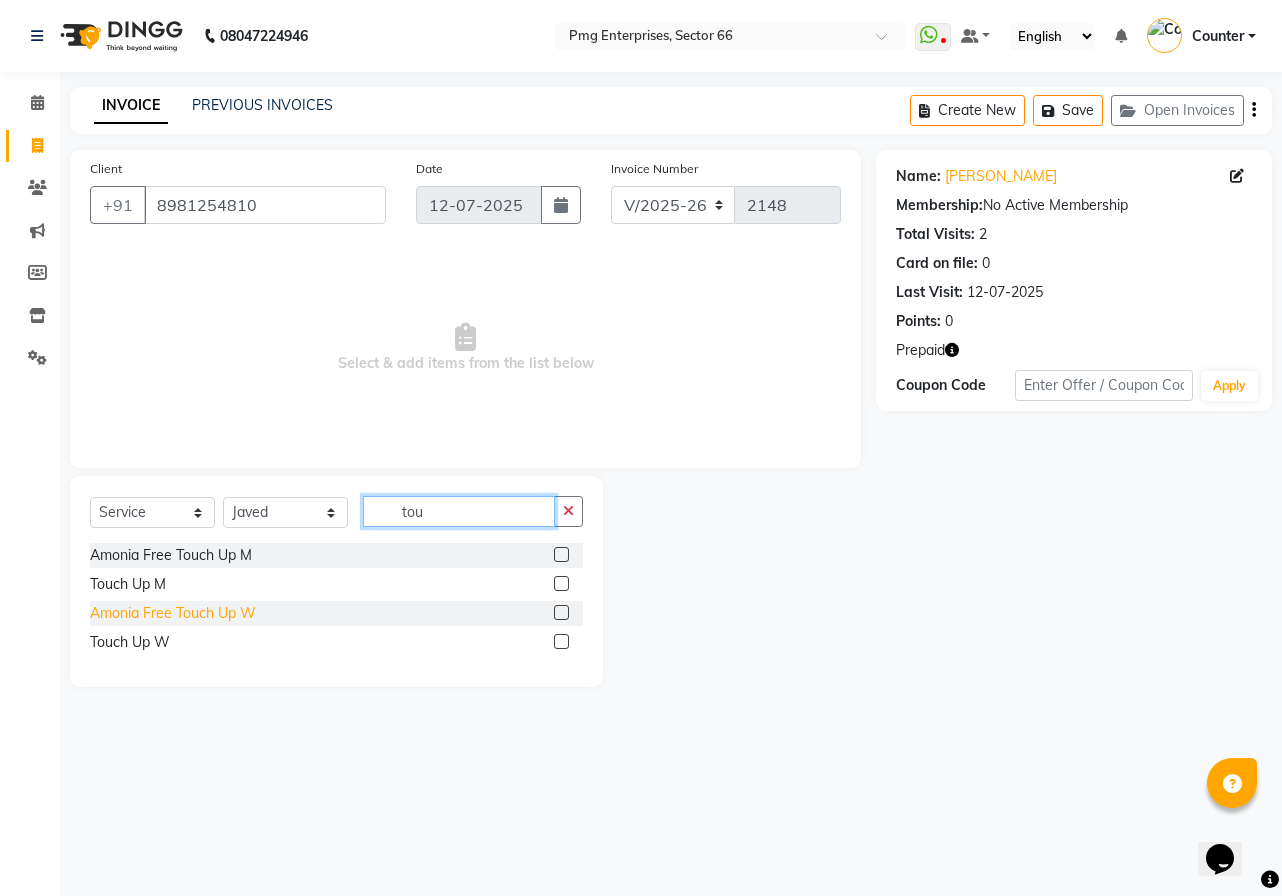 type on "tou" 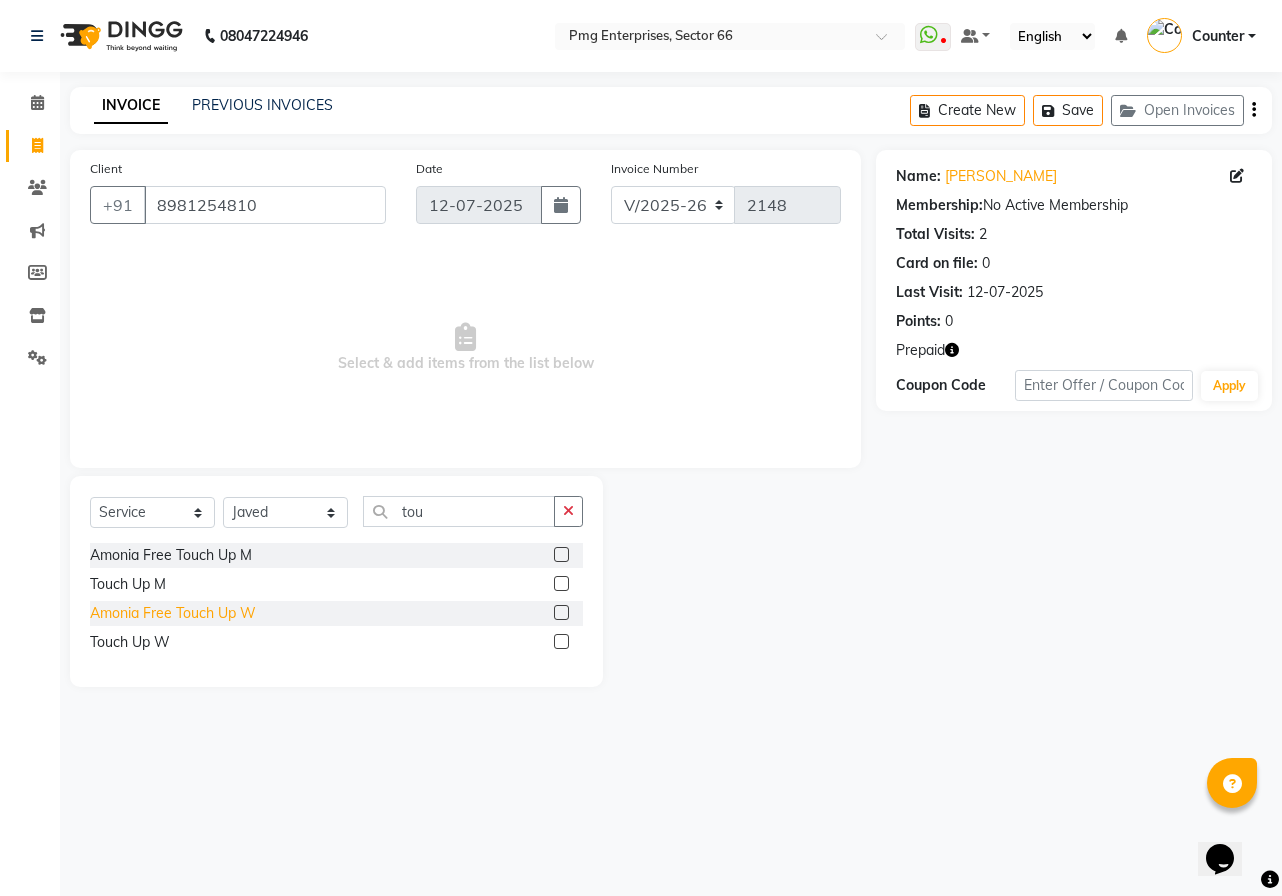 click on "Amonia Free Touch Up W" 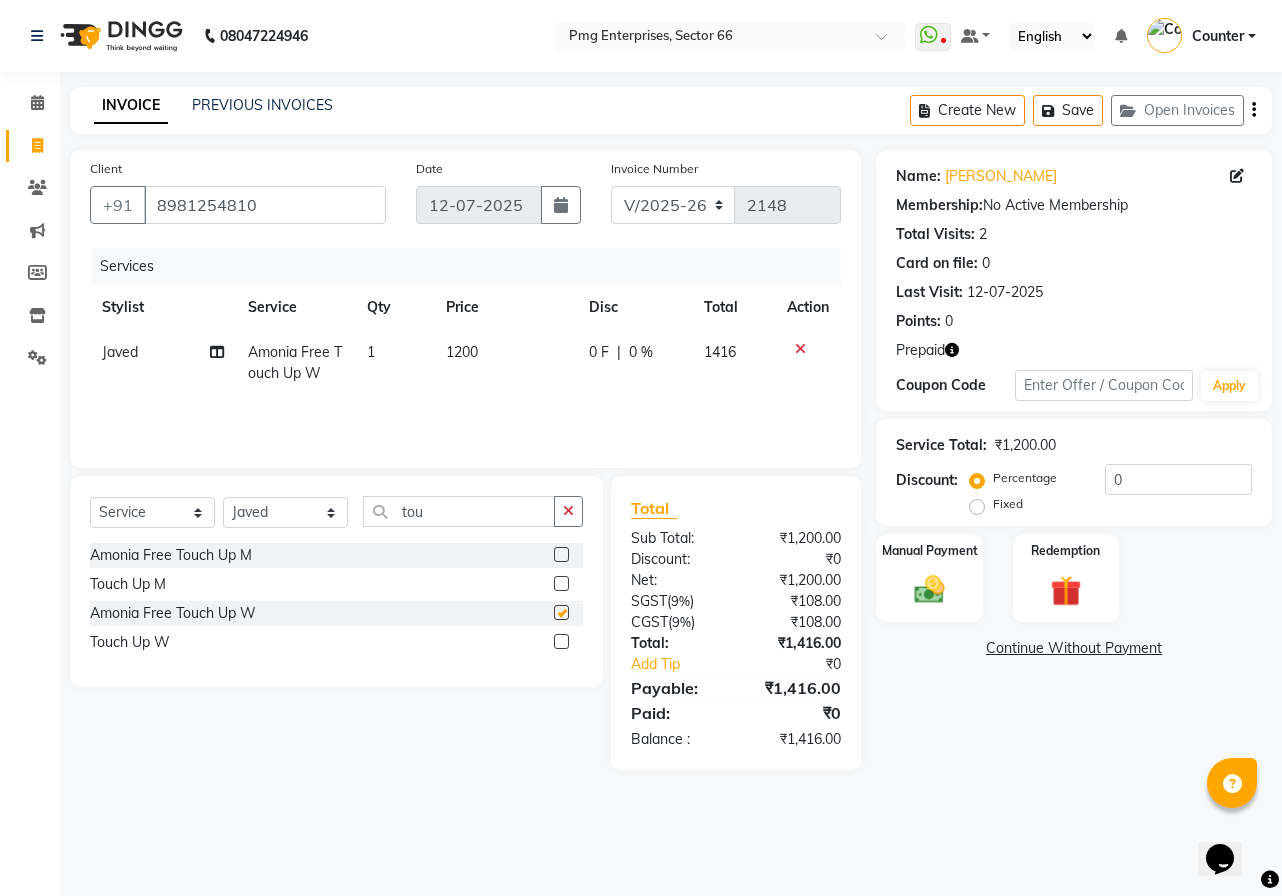 checkbox on "false" 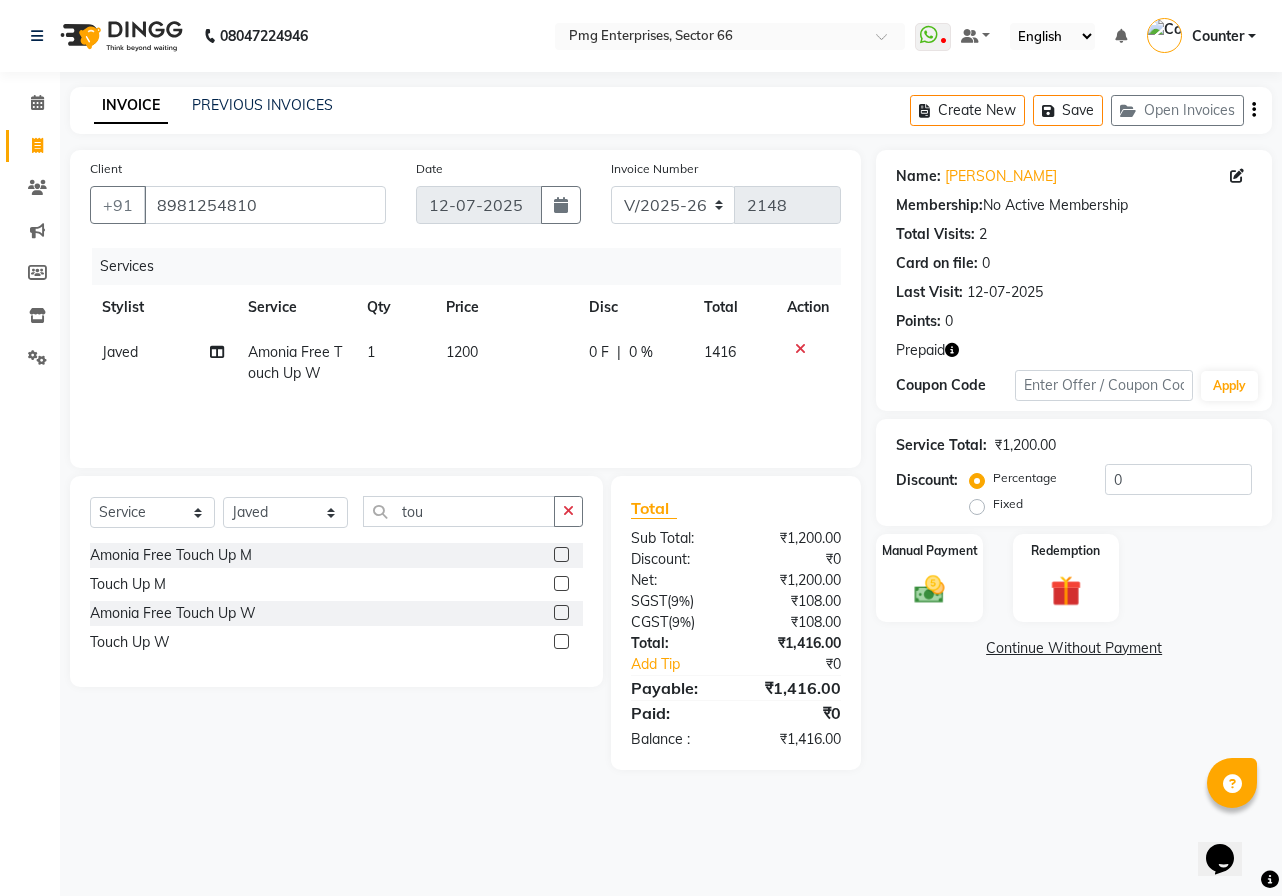 click on "1200" 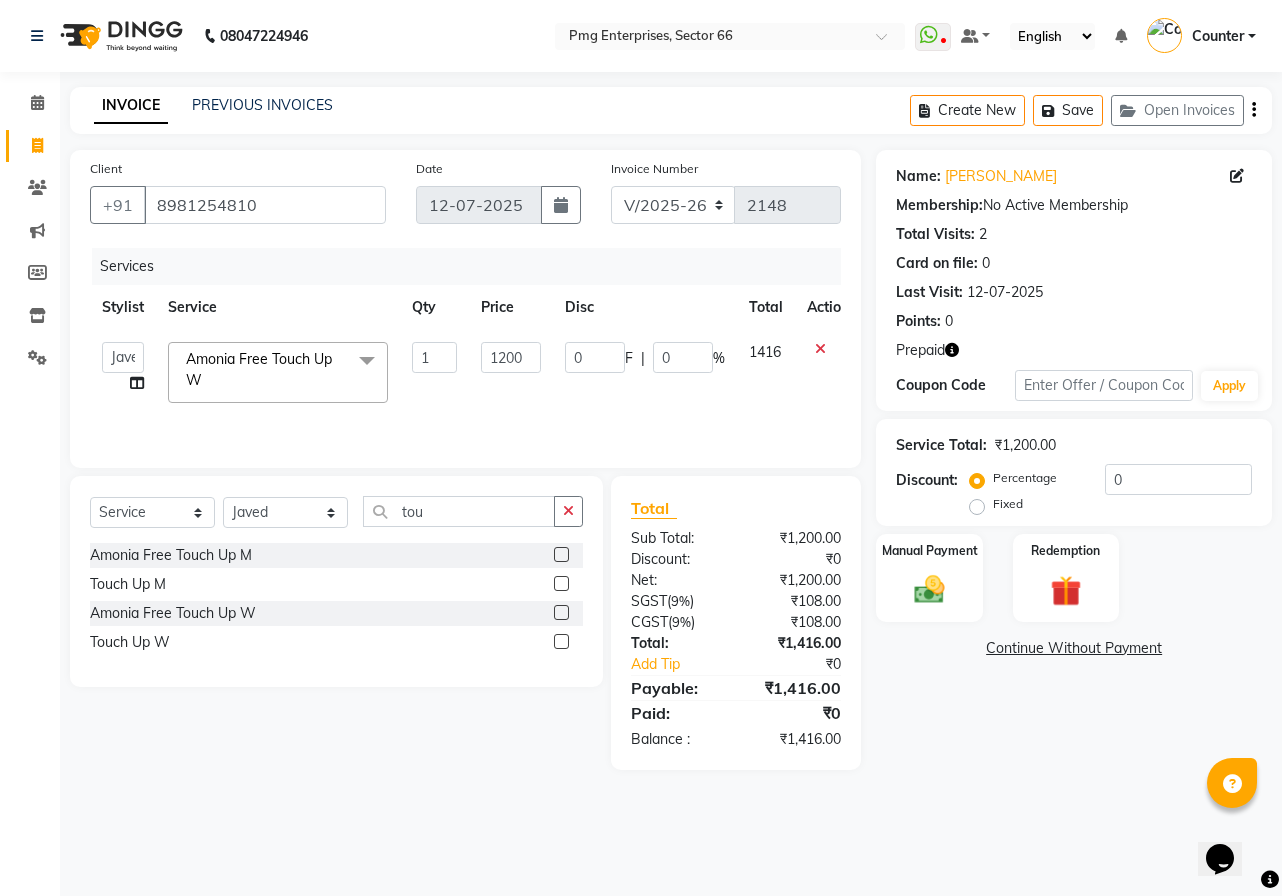 click on "1200" 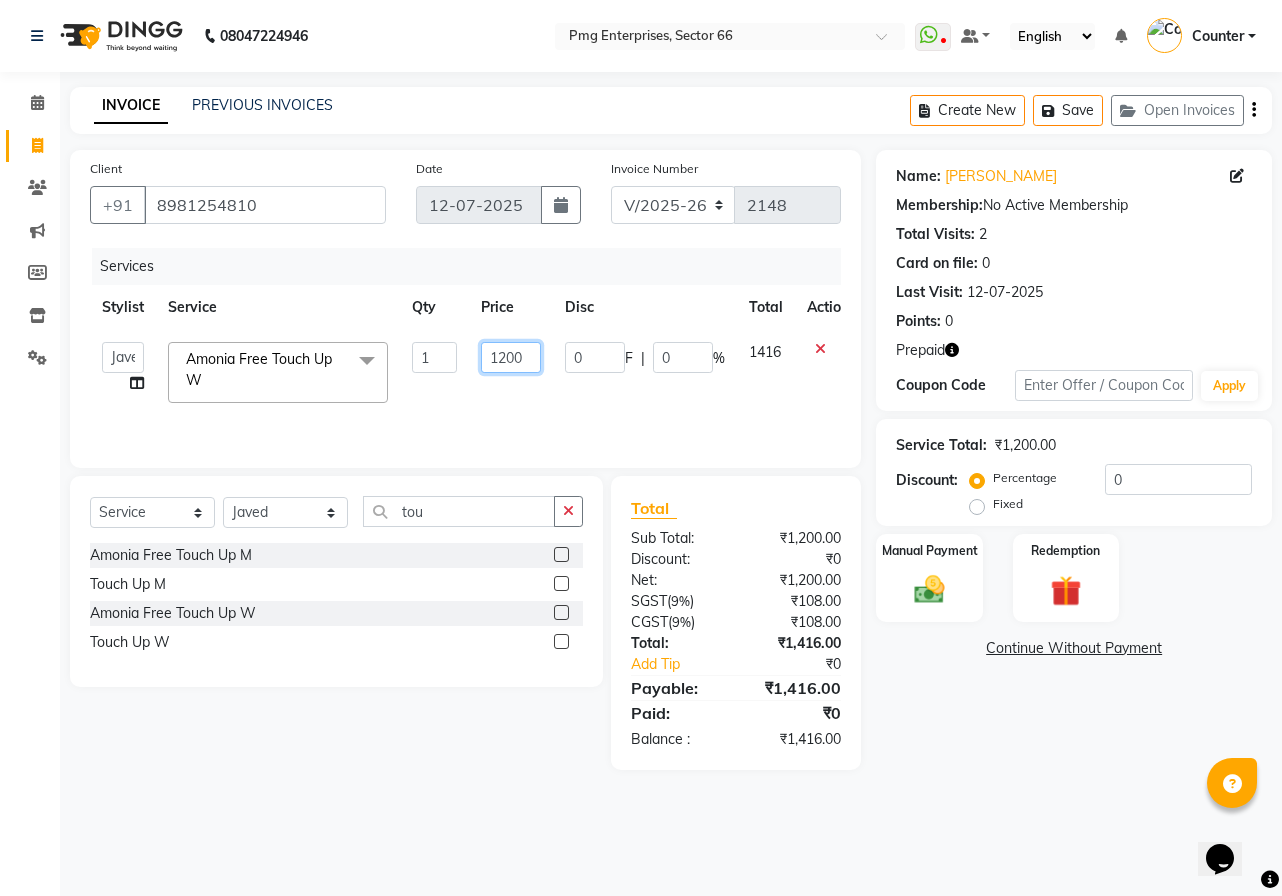 click on "1200" 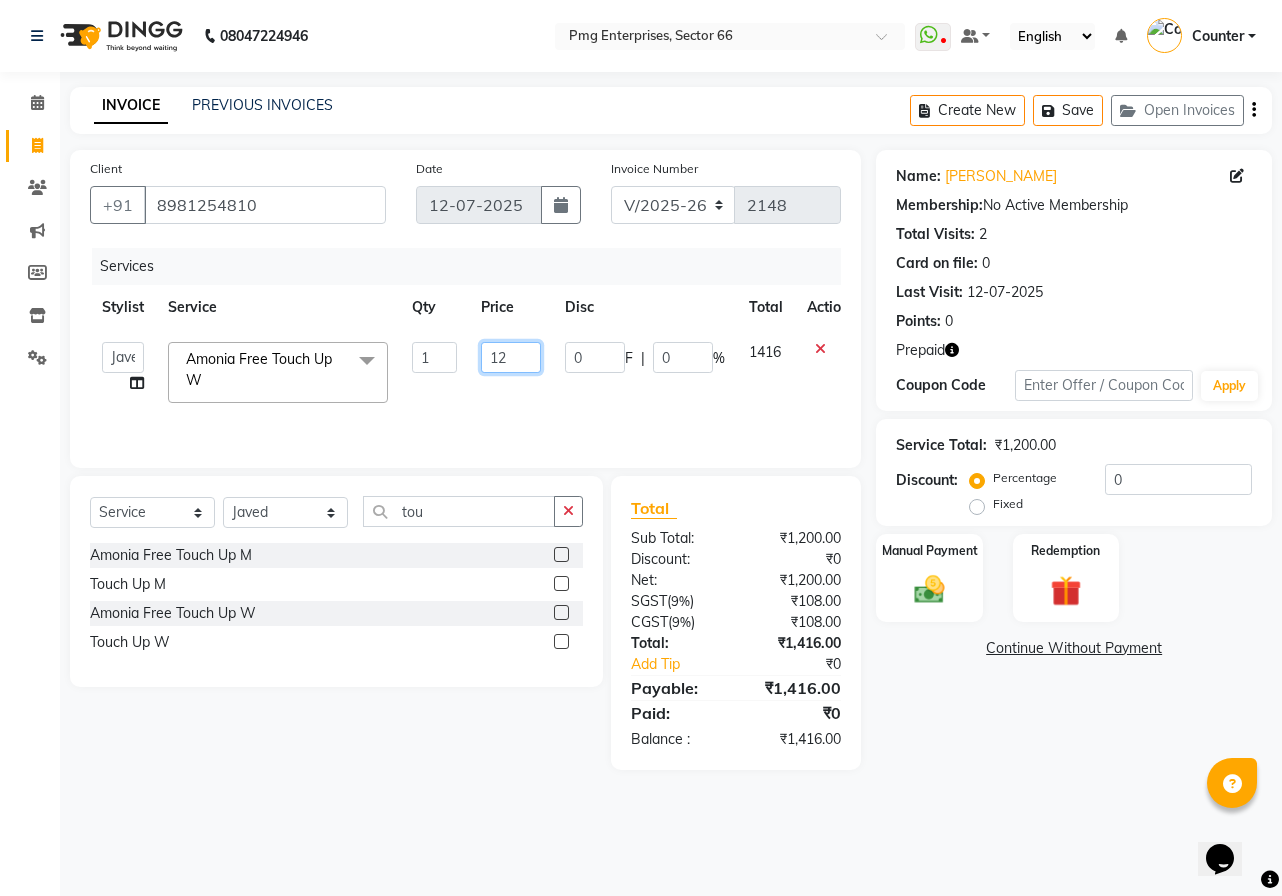 type on "1" 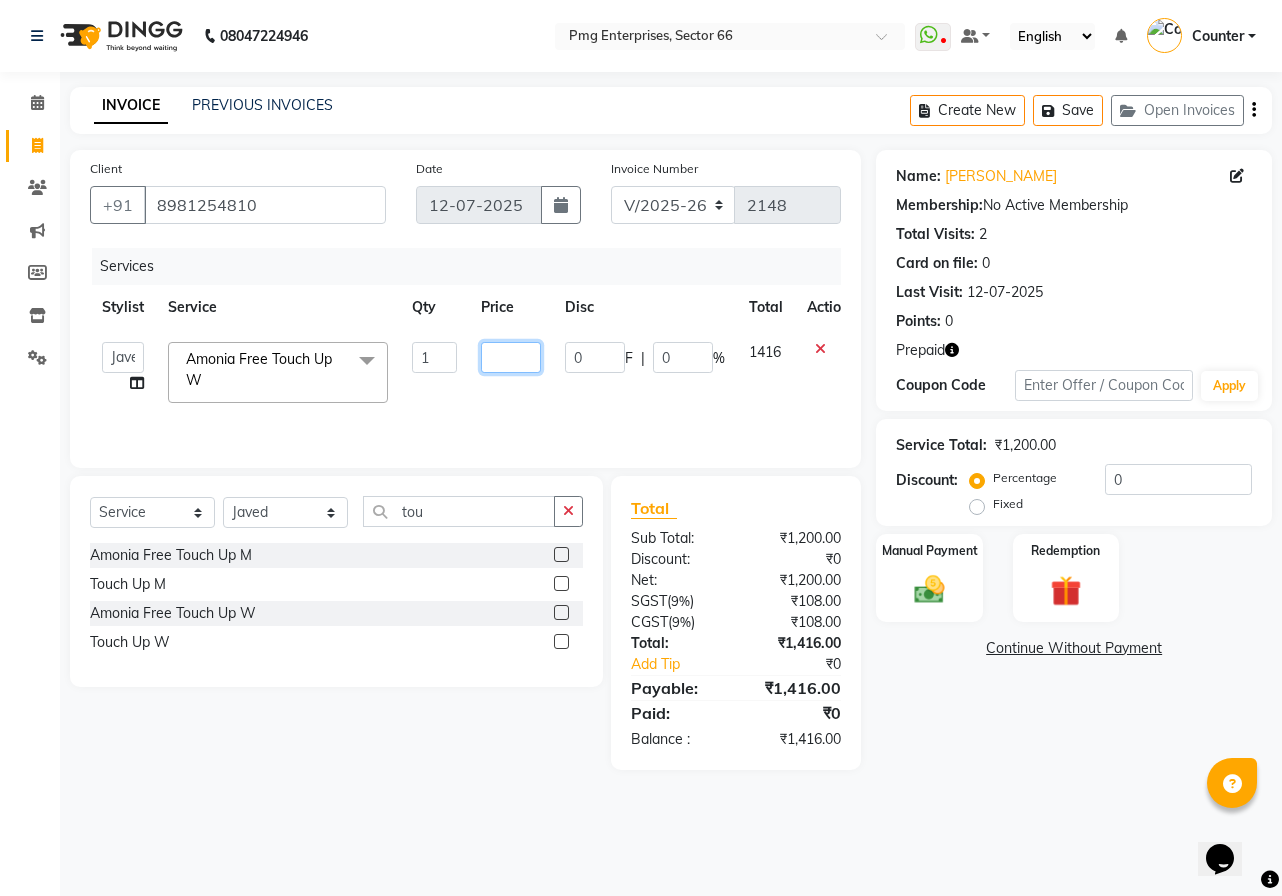 type on "1" 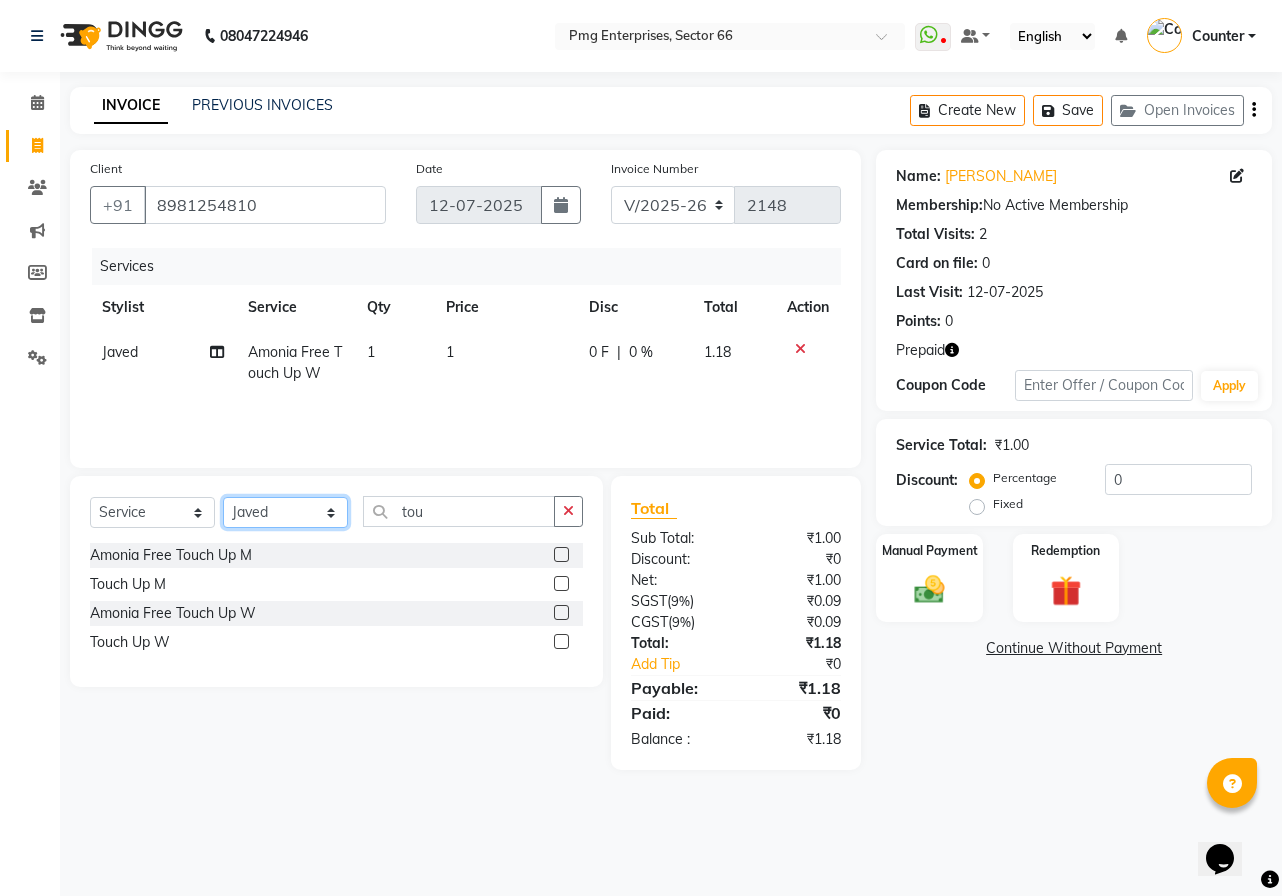 click on "Select Stylist [PERSON_NAME] Counter [PERSON_NAME] [PERSON_NAME] [PERSON_NAME] [PERSON_NAME]" 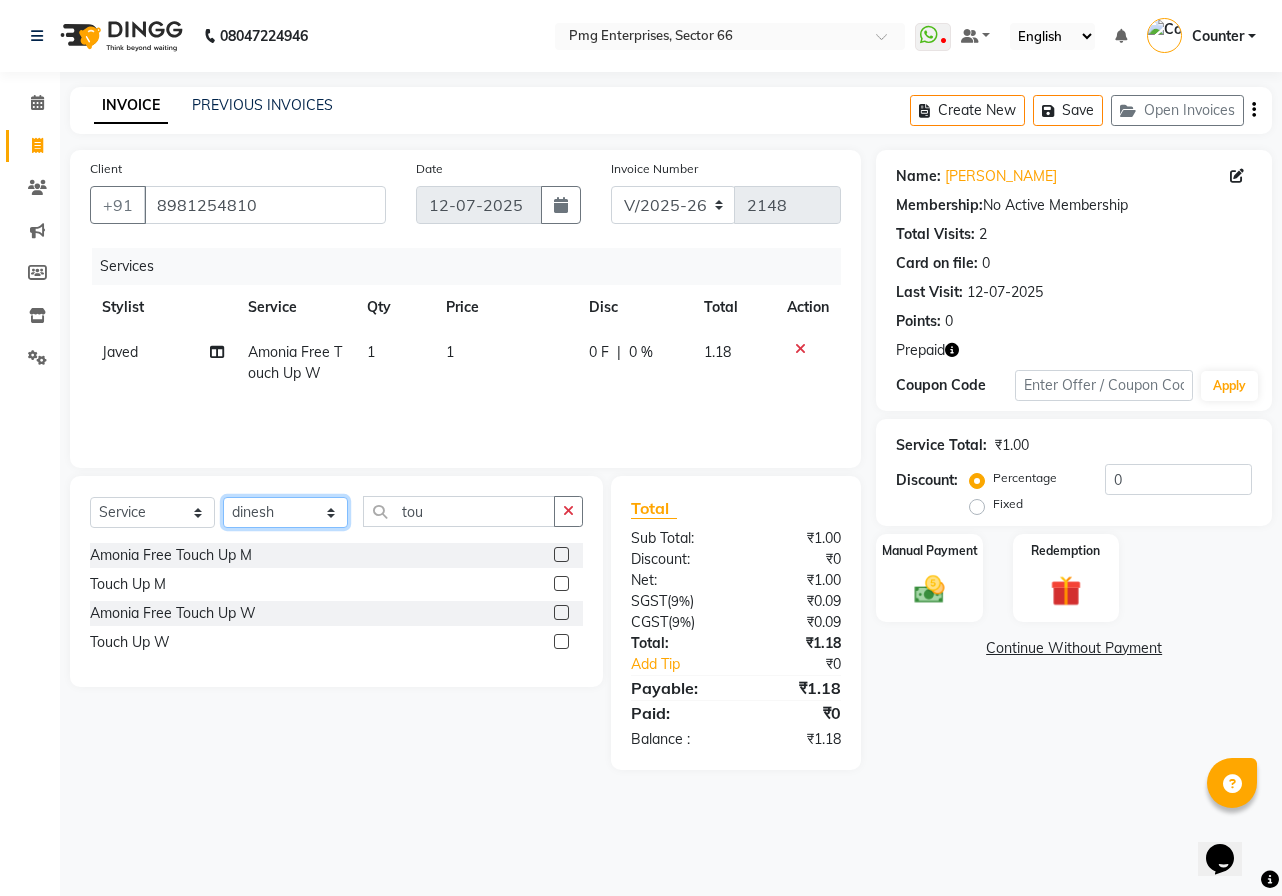 click on "Select Stylist [PERSON_NAME] Counter [PERSON_NAME] [PERSON_NAME] [PERSON_NAME] [PERSON_NAME]" 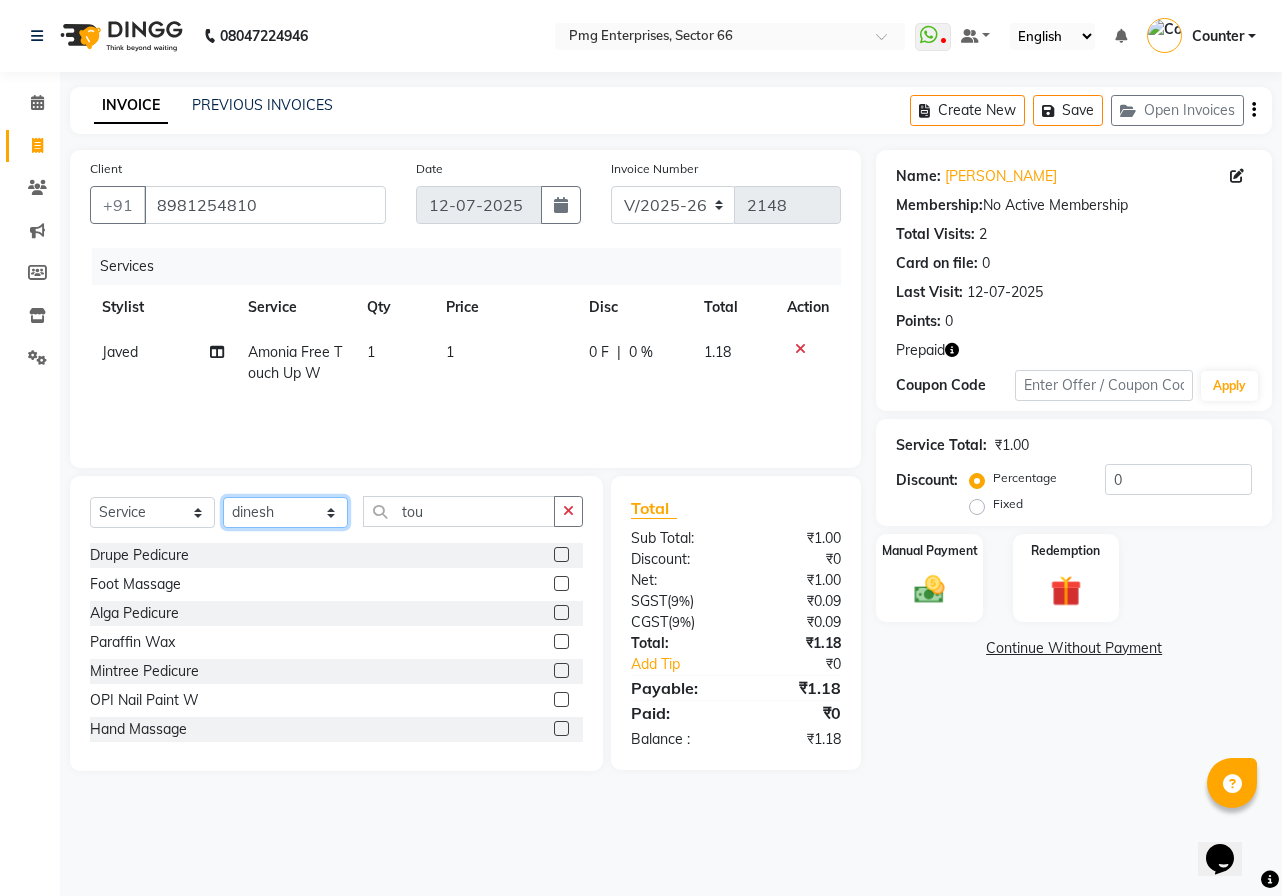click on "Select Stylist [PERSON_NAME] Counter [PERSON_NAME] [PERSON_NAME] [PERSON_NAME] [PERSON_NAME]" 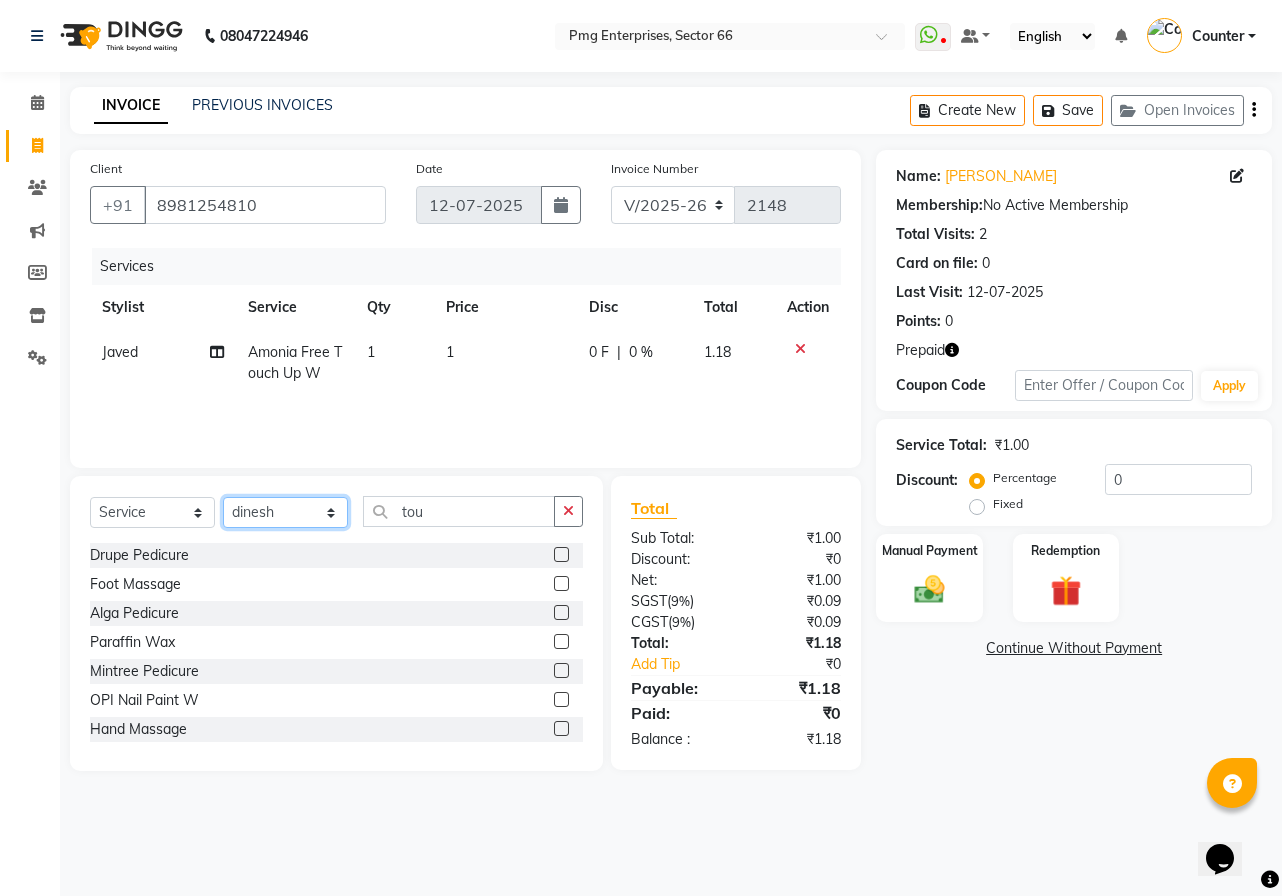 select on "67091" 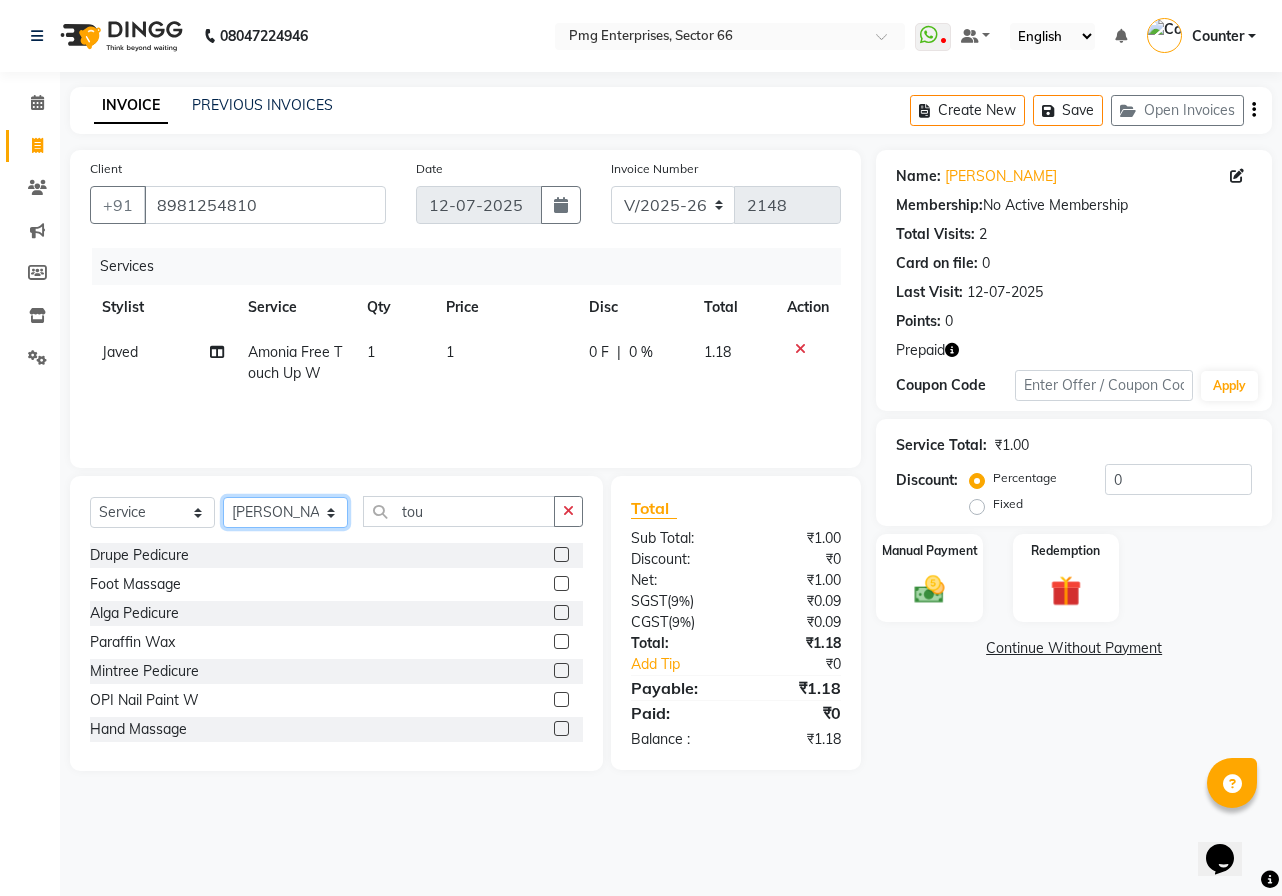 click on "Select Stylist [PERSON_NAME] Counter [PERSON_NAME] [PERSON_NAME] [PERSON_NAME] [PERSON_NAME]" 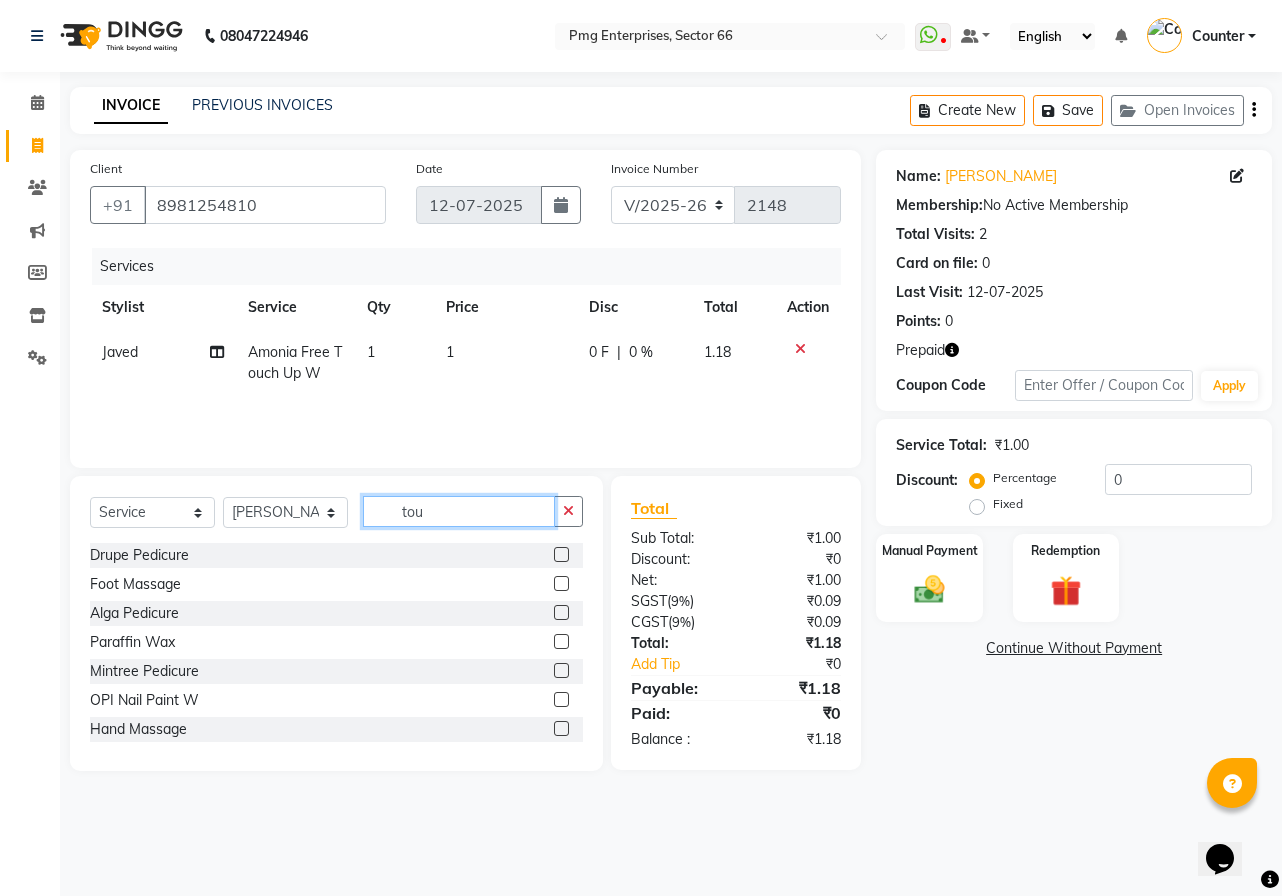 click on "tou" 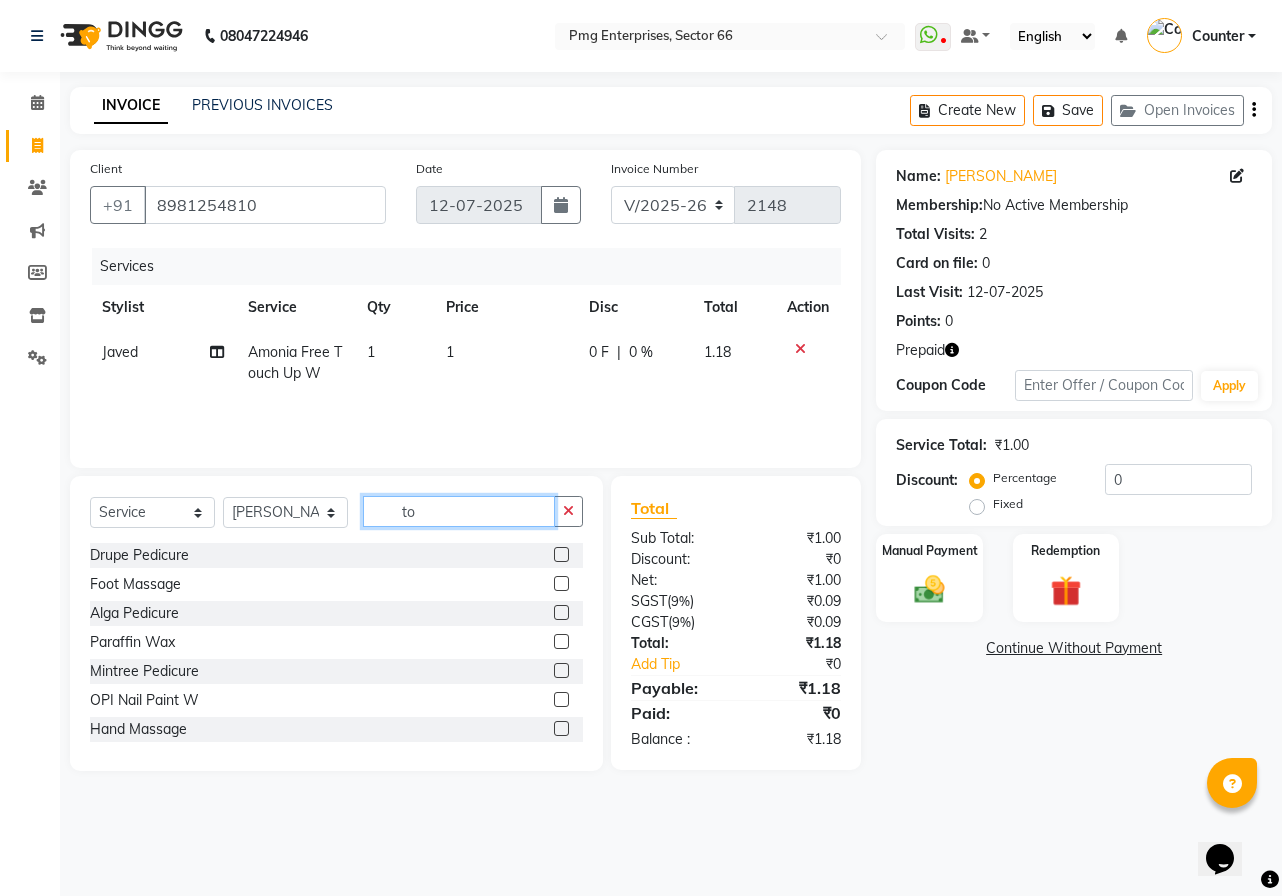 type on "t" 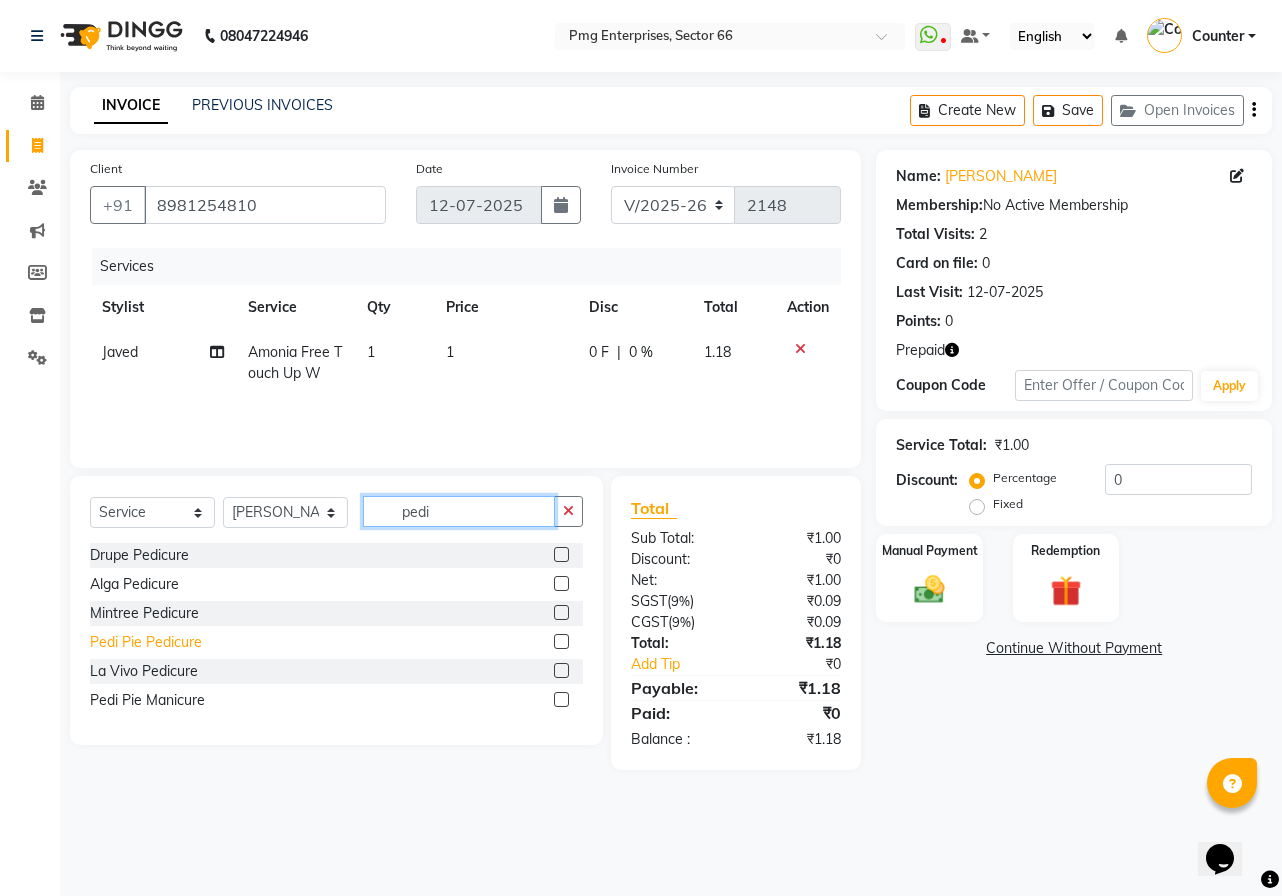 type on "pedi" 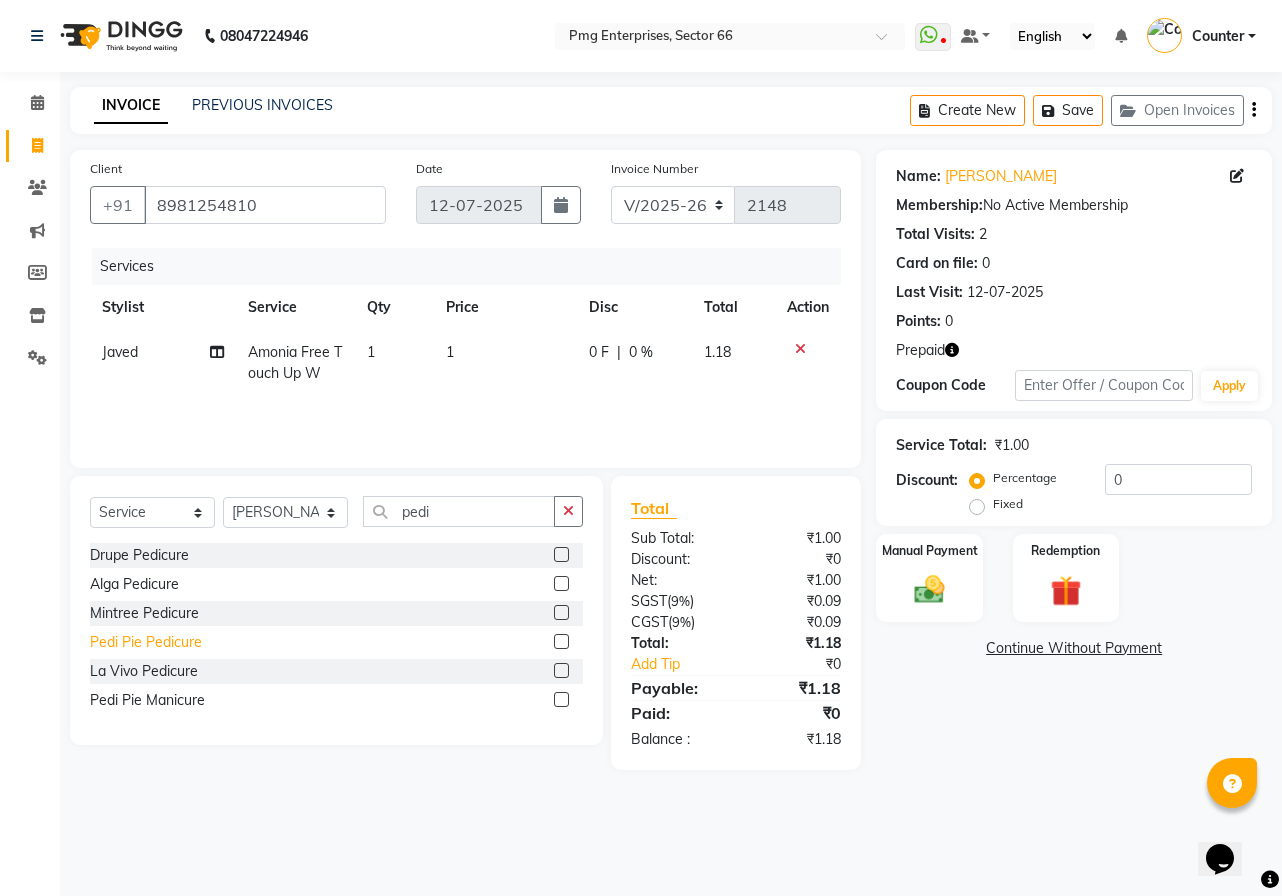 click on "Pedi Pie Pedicure" 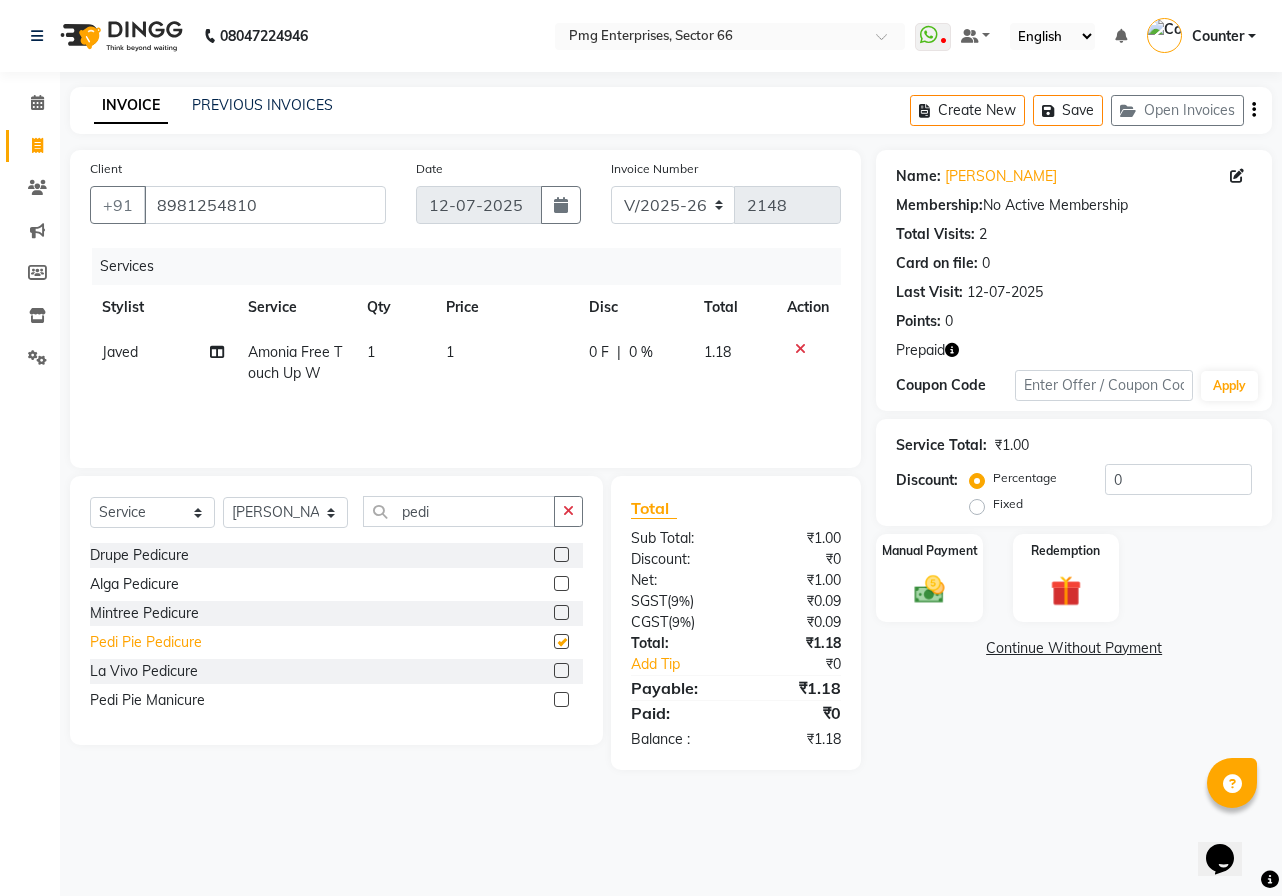 checkbox on "false" 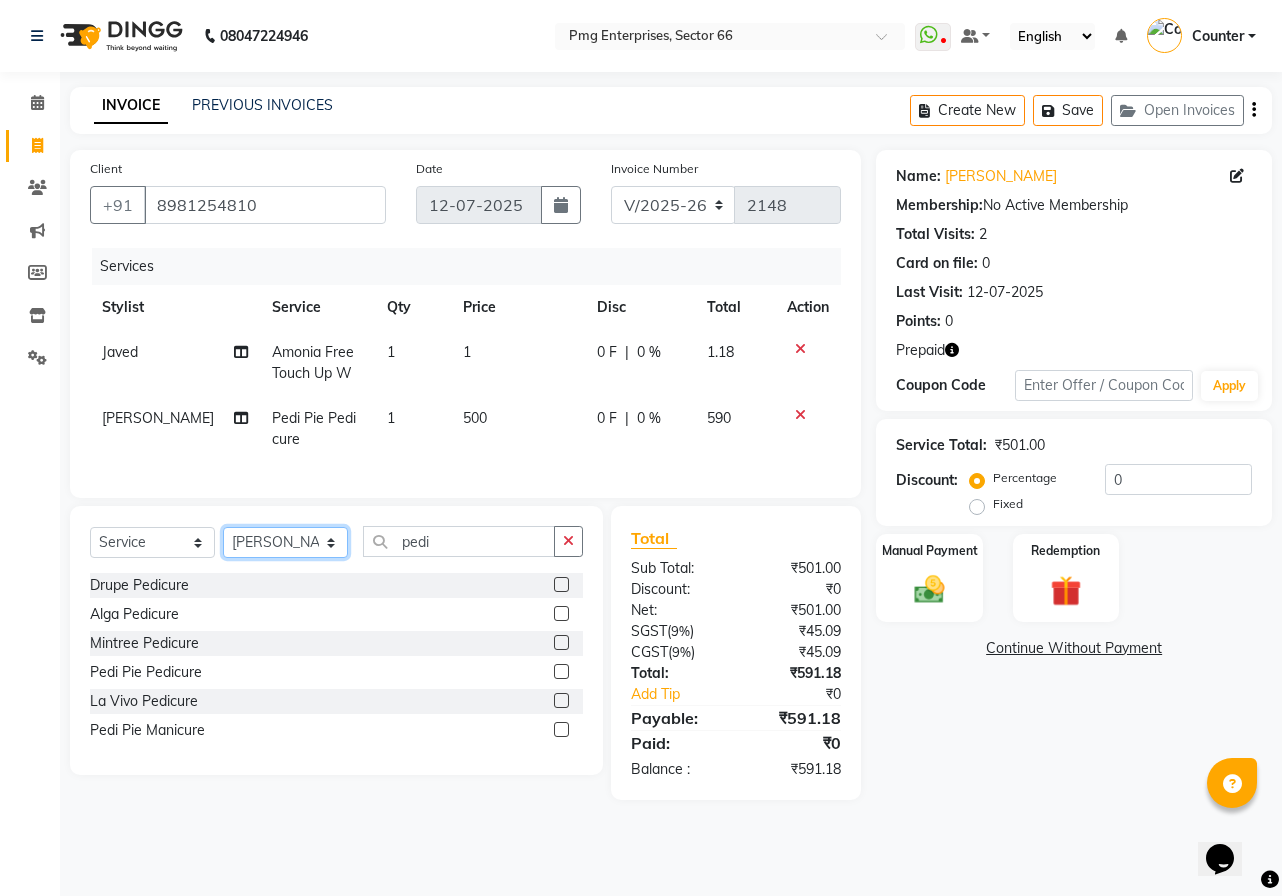 click on "Select Stylist [PERSON_NAME] Counter [PERSON_NAME] [PERSON_NAME] [PERSON_NAME] [PERSON_NAME]" 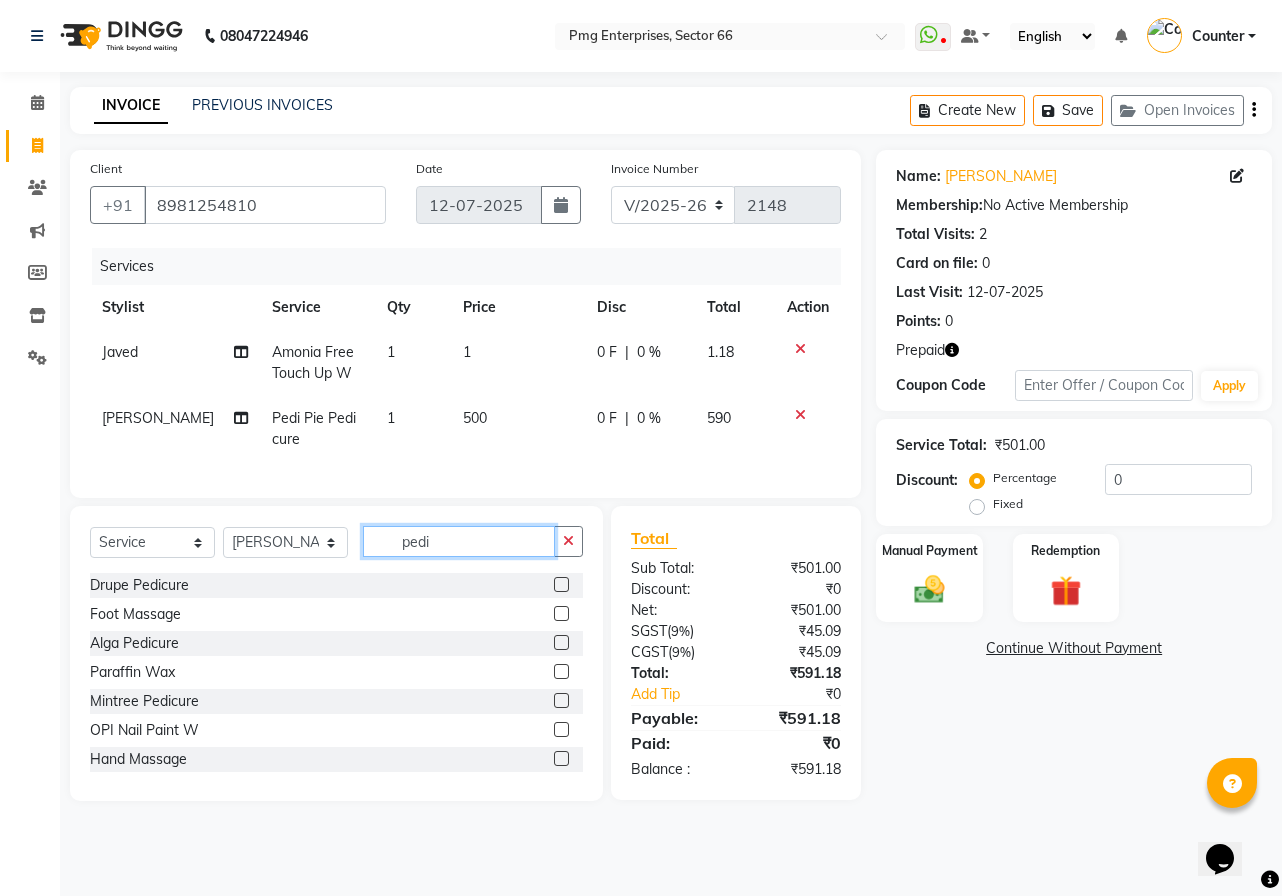 click on "pedi" 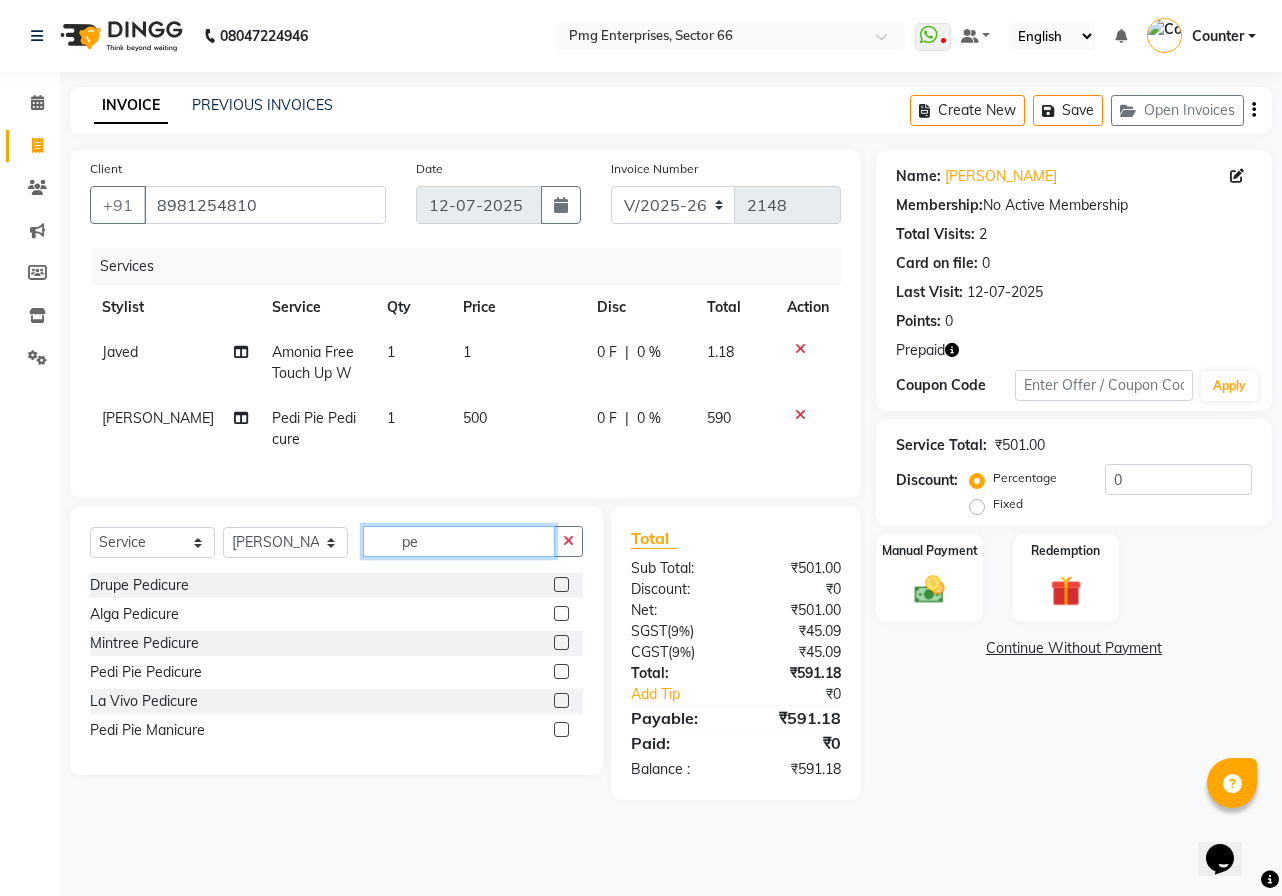 type on "p" 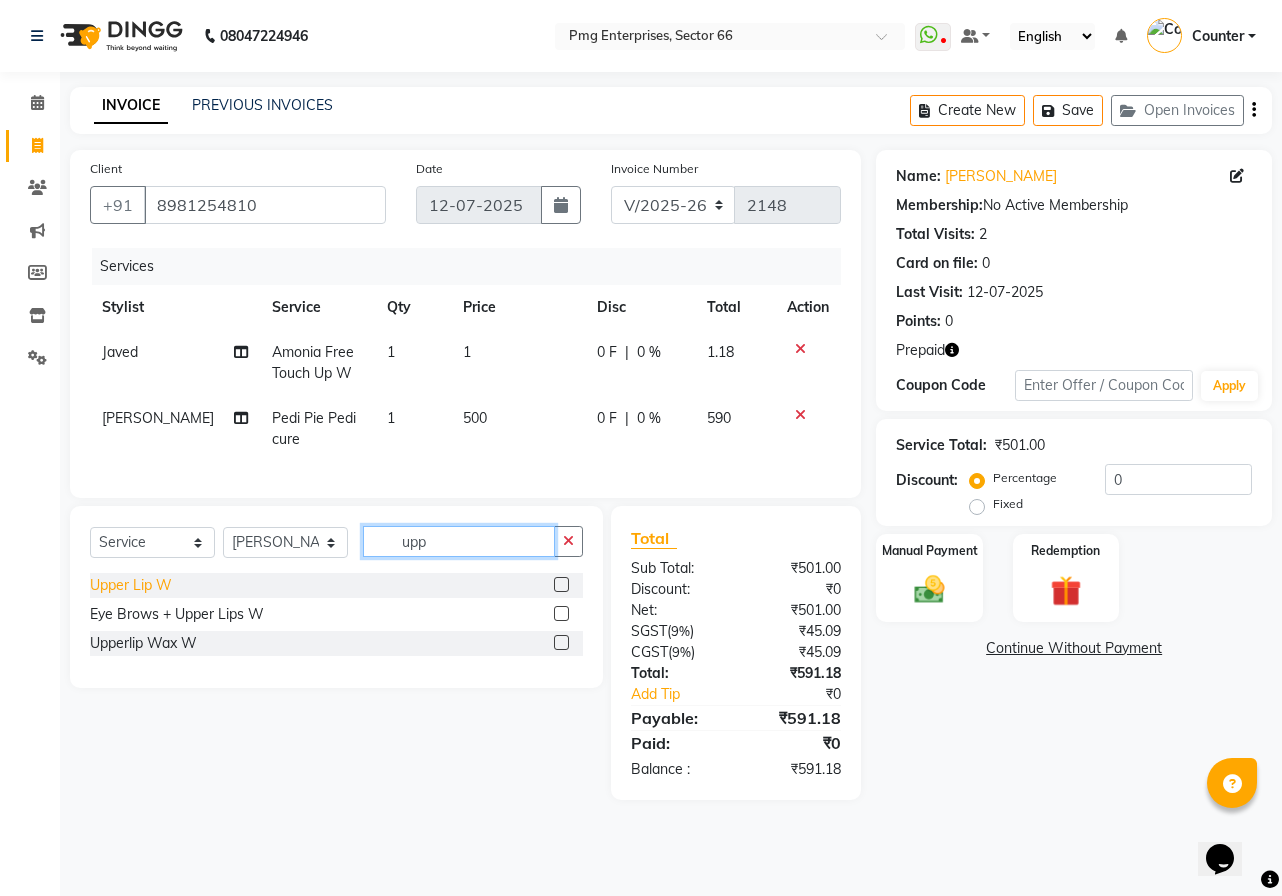 type on "upp" 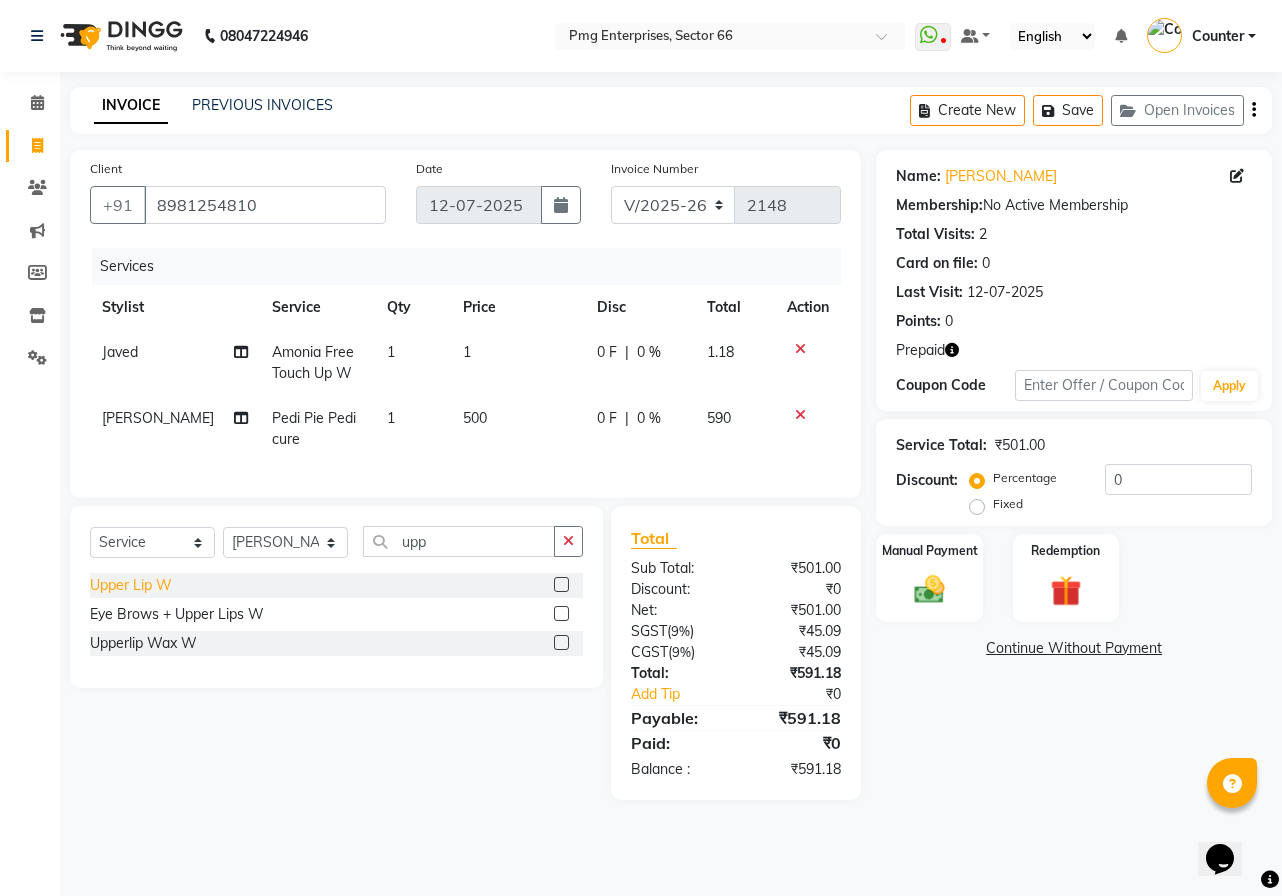 click on "Upper Lip W" 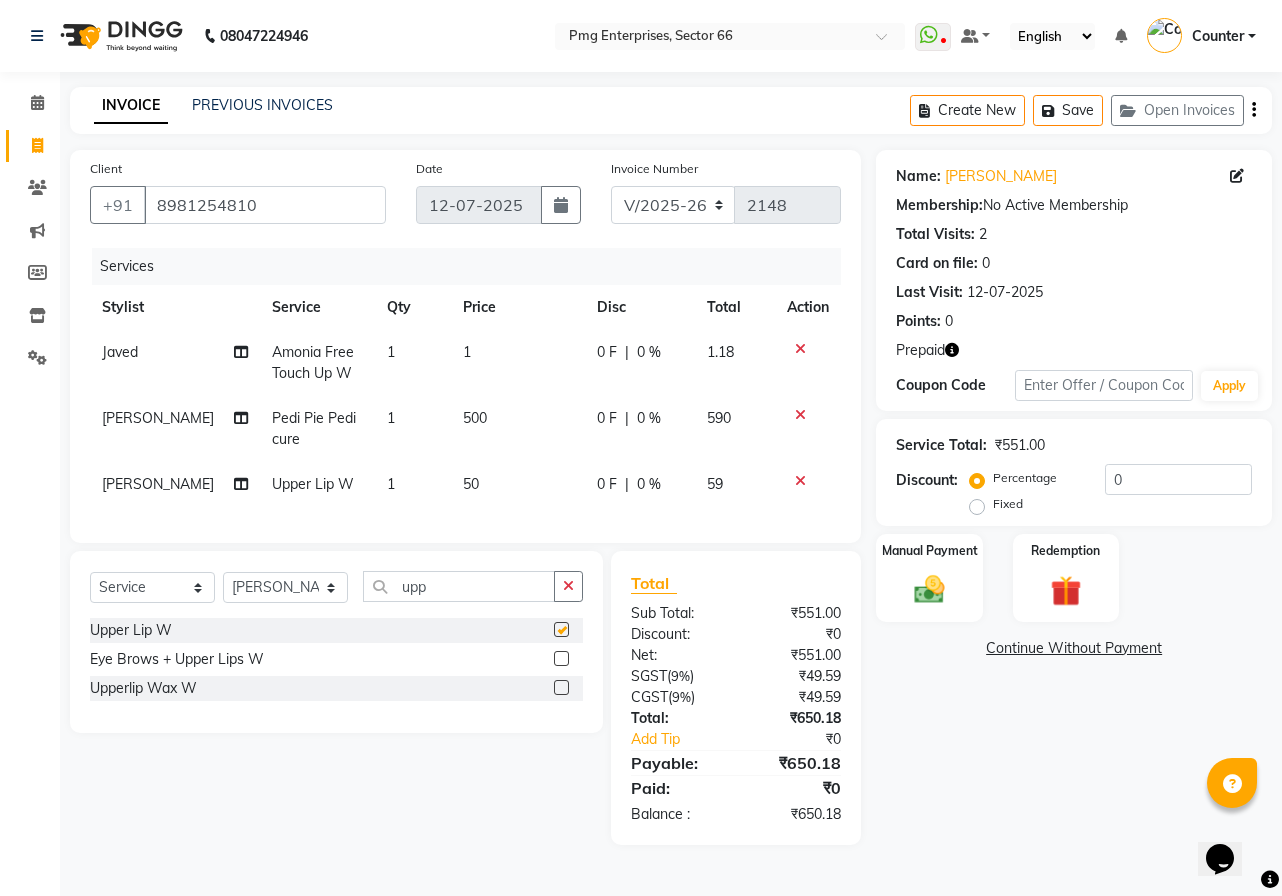 checkbox on "false" 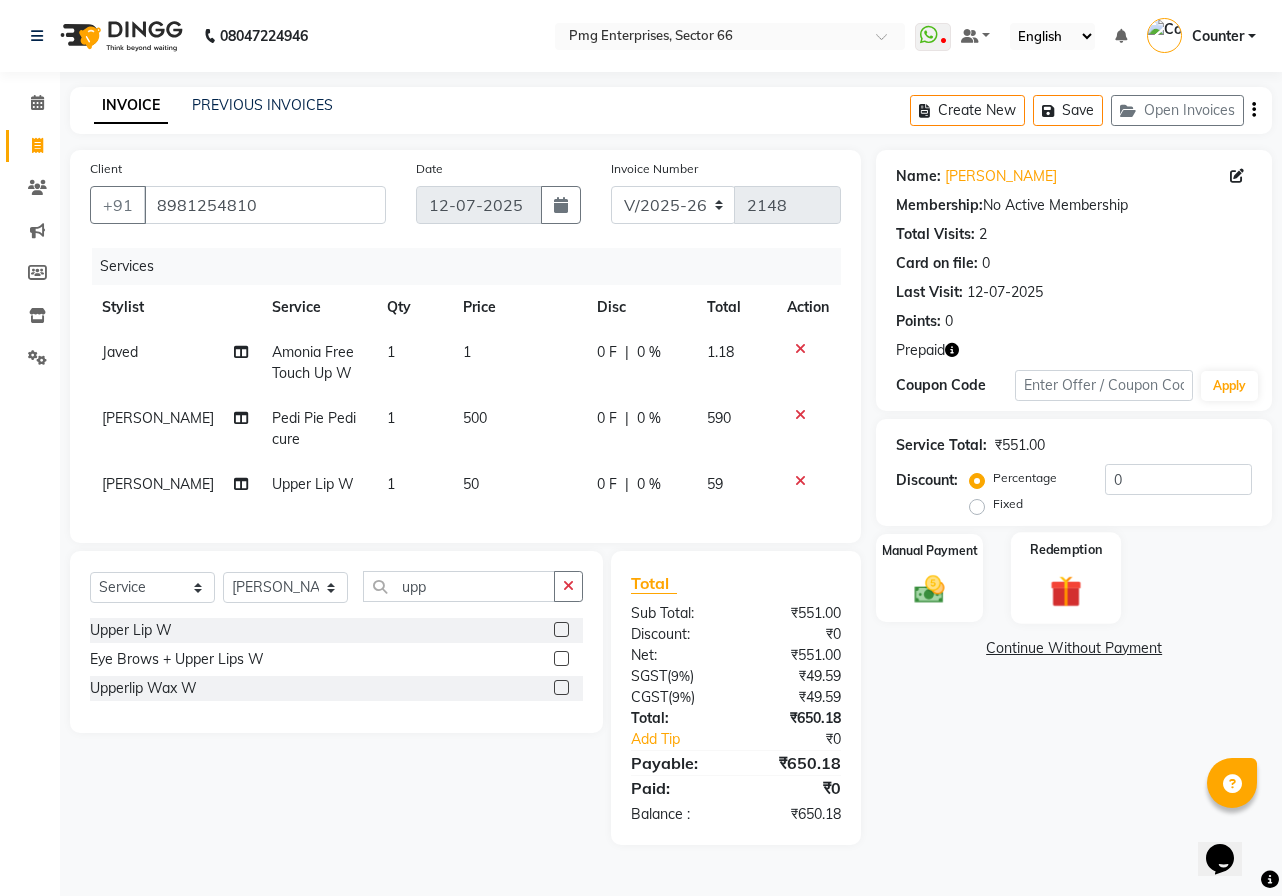 click 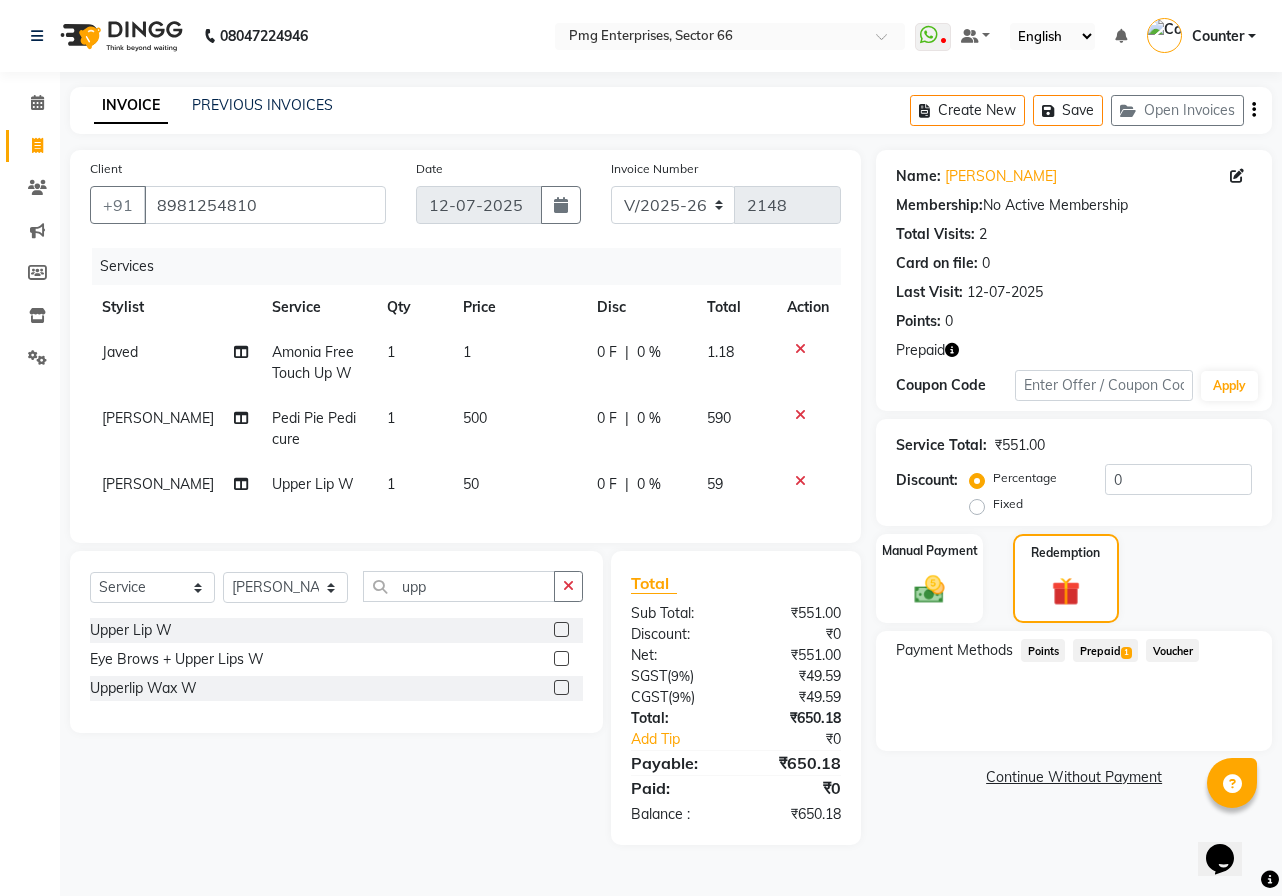 click on "Prepaid  1" 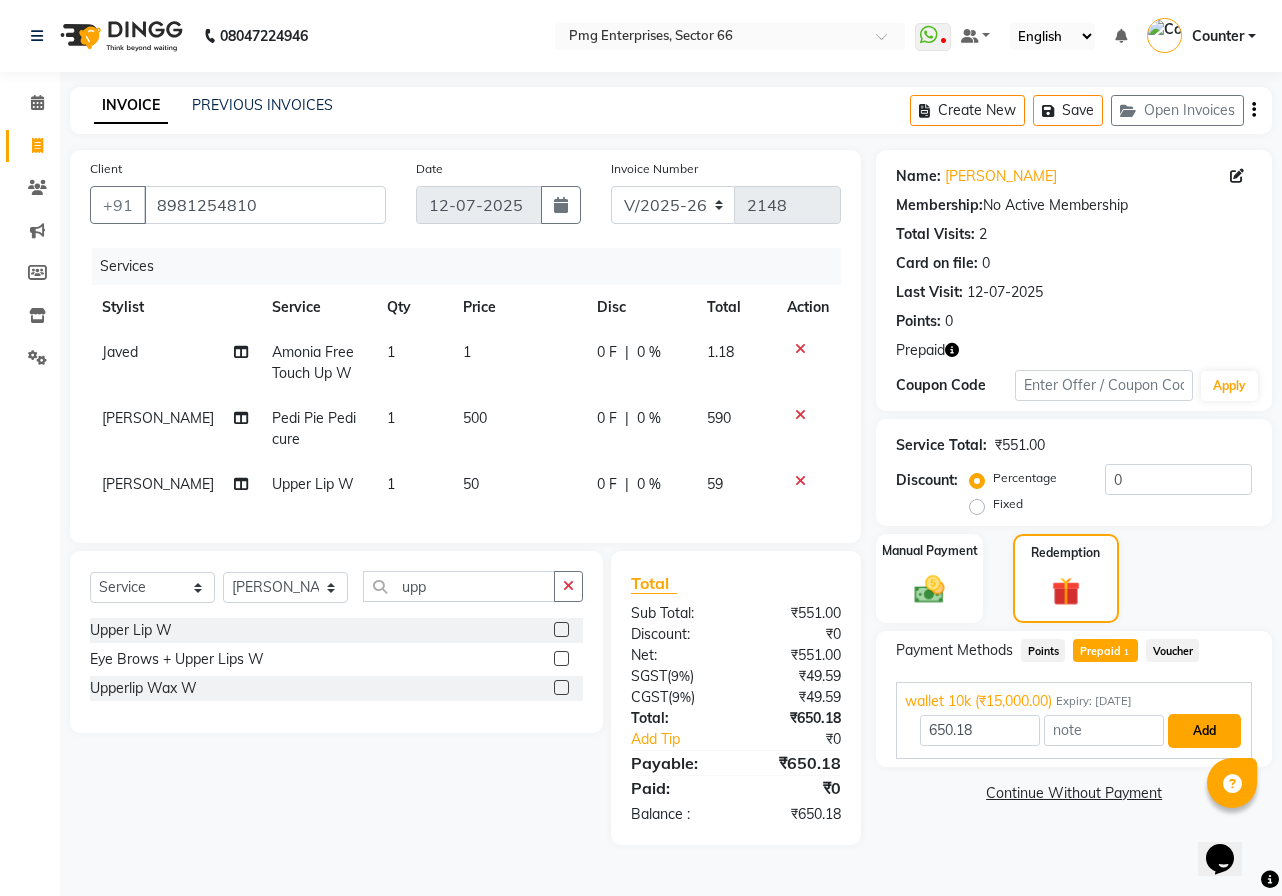 click on "Add" at bounding box center (1204, 731) 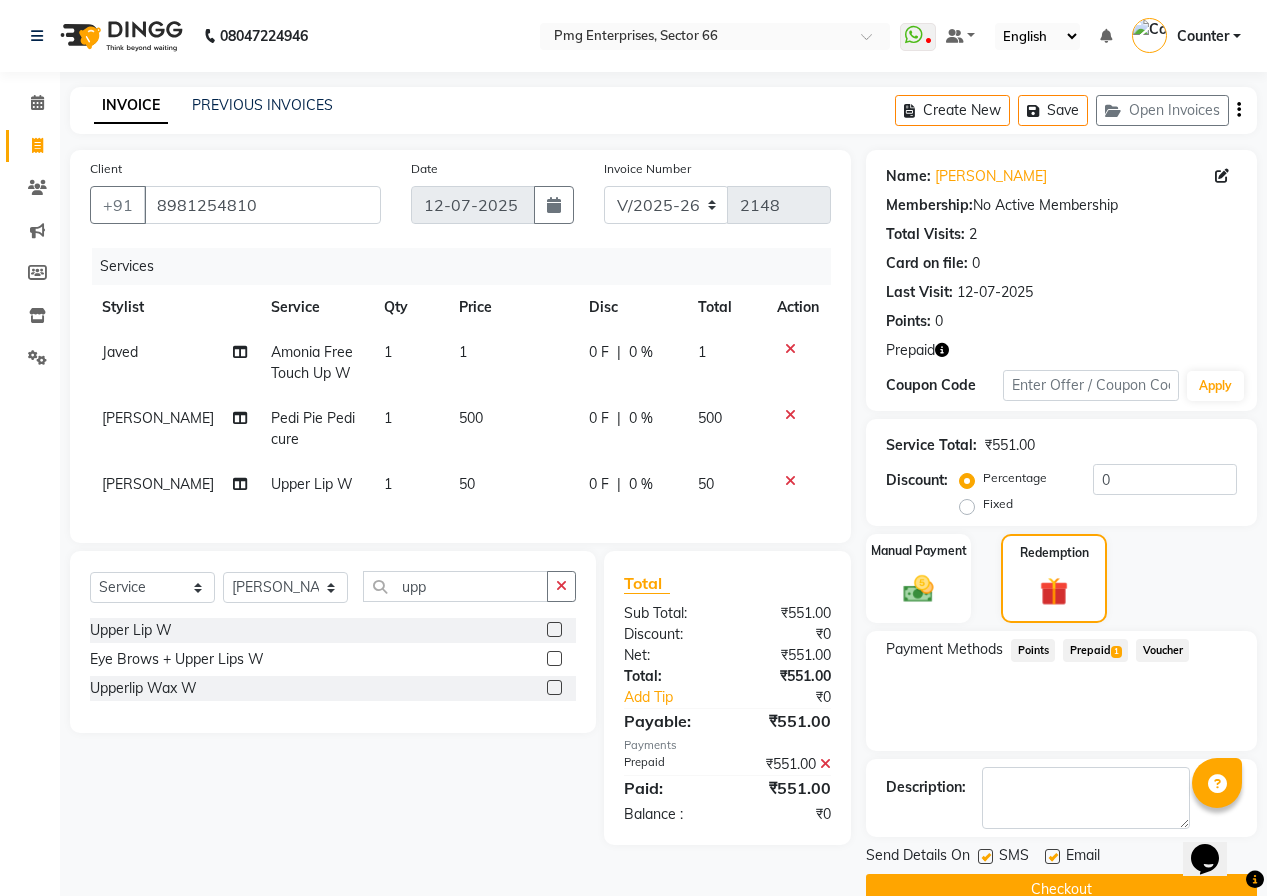 click on "Checkout" 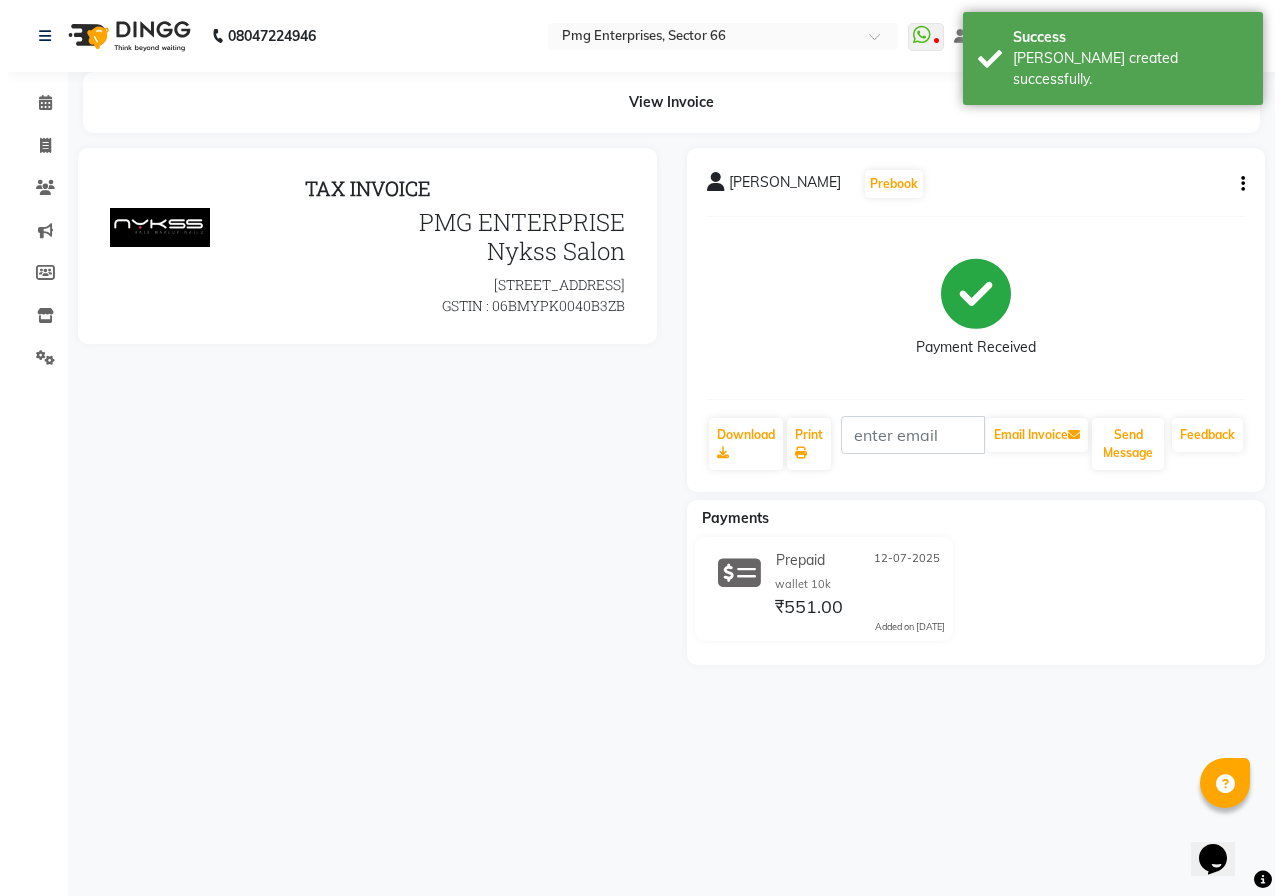 scroll, scrollTop: 0, scrollLeft: 0, axis: both 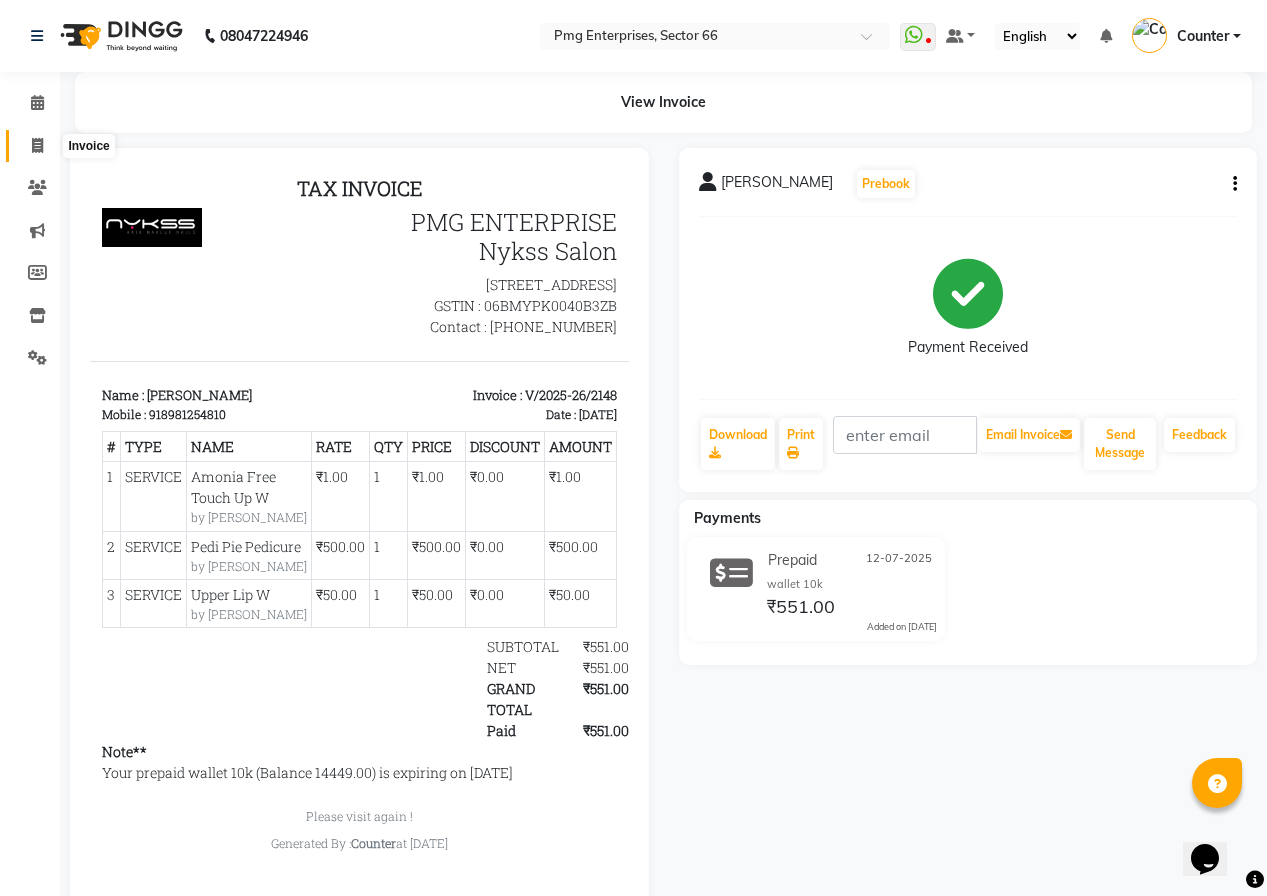 click 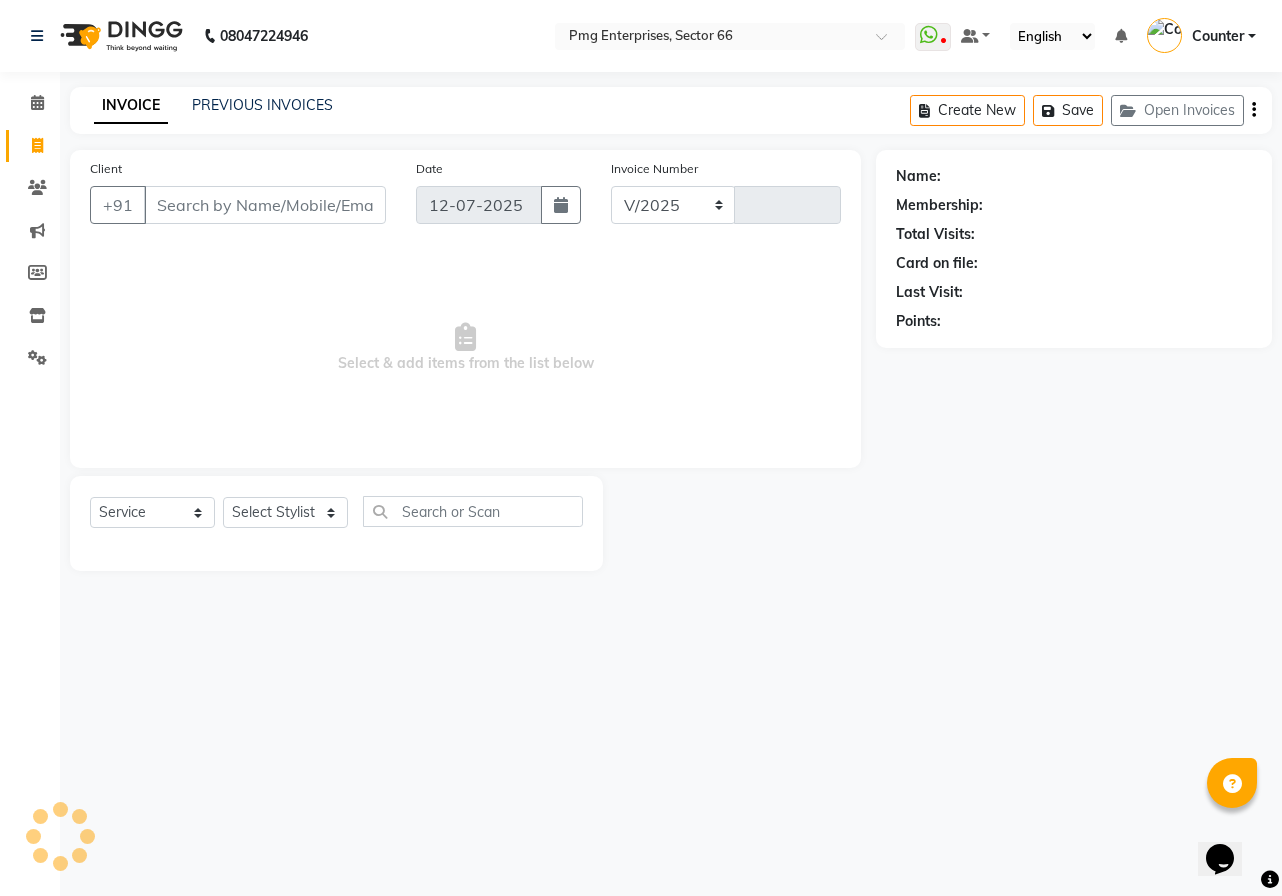 select on "889" 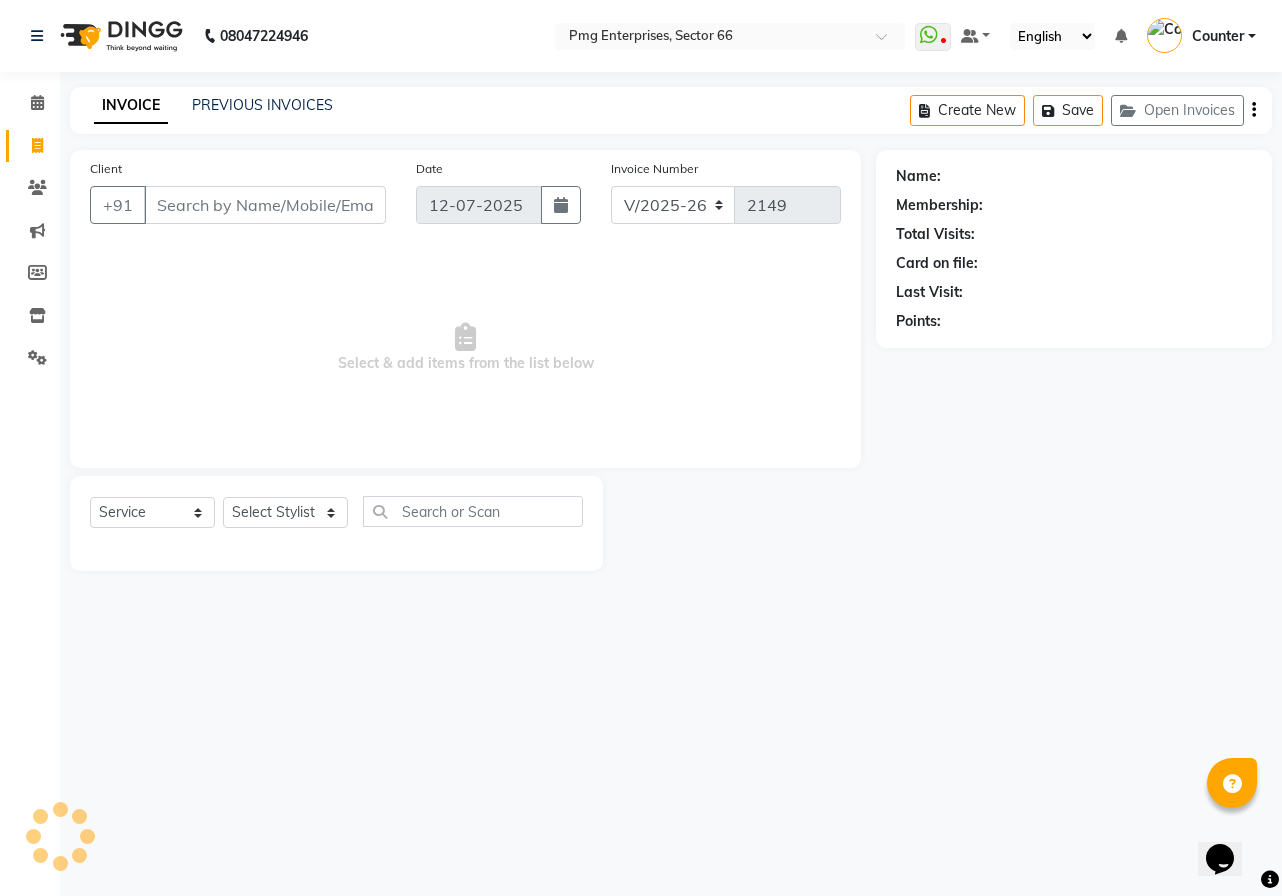 click on "Client" at bounding box center [265, 205] 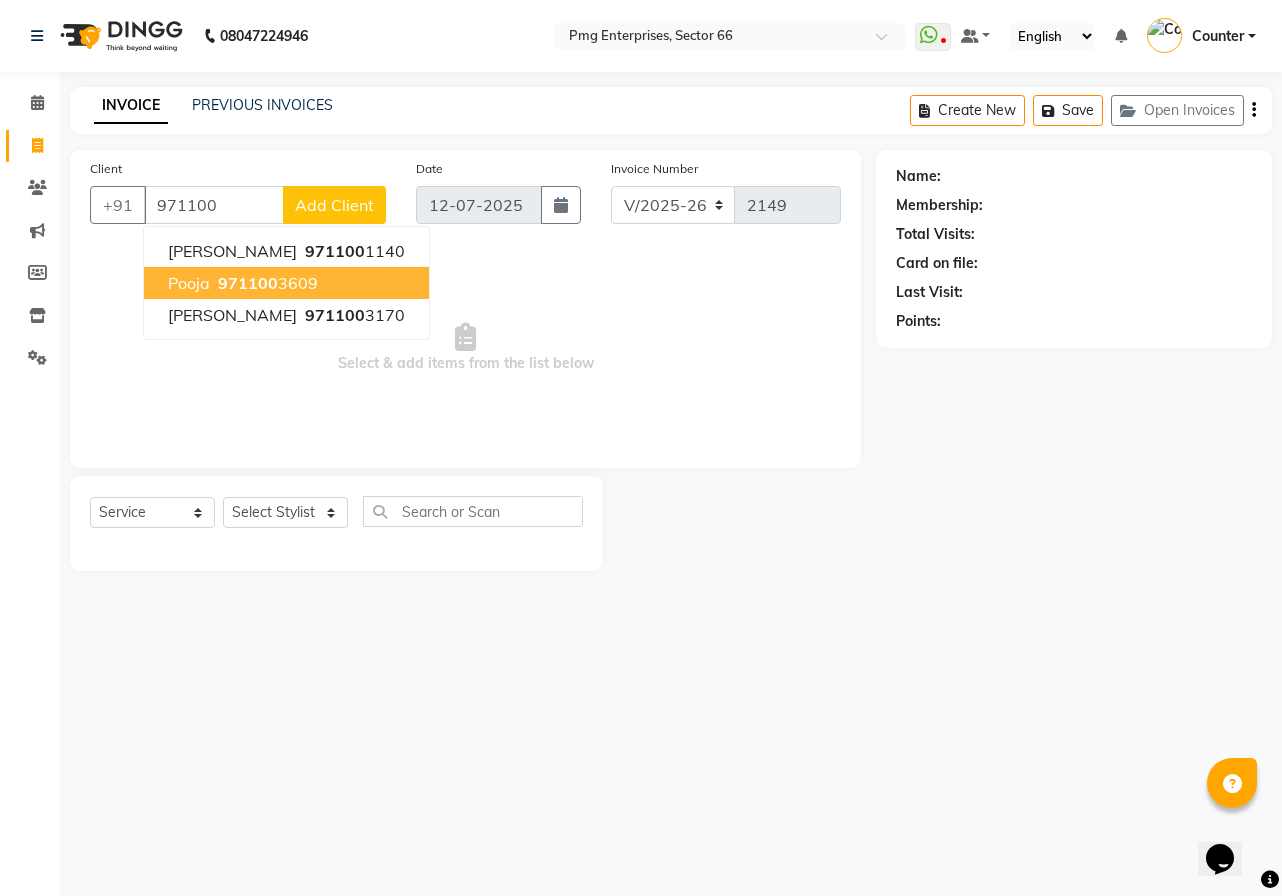 click on "Pooja" at bounding box center [189, 283] 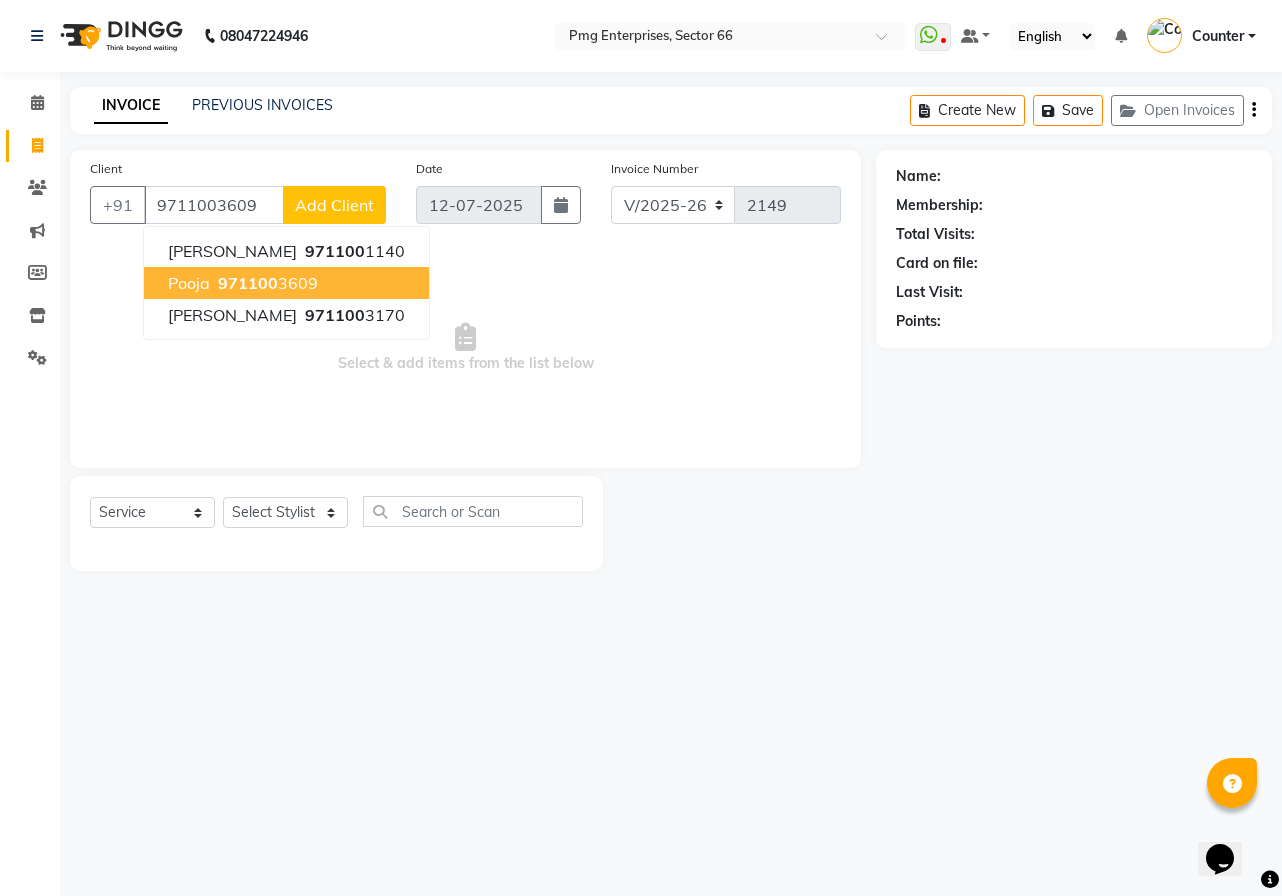 type on "9711003609" 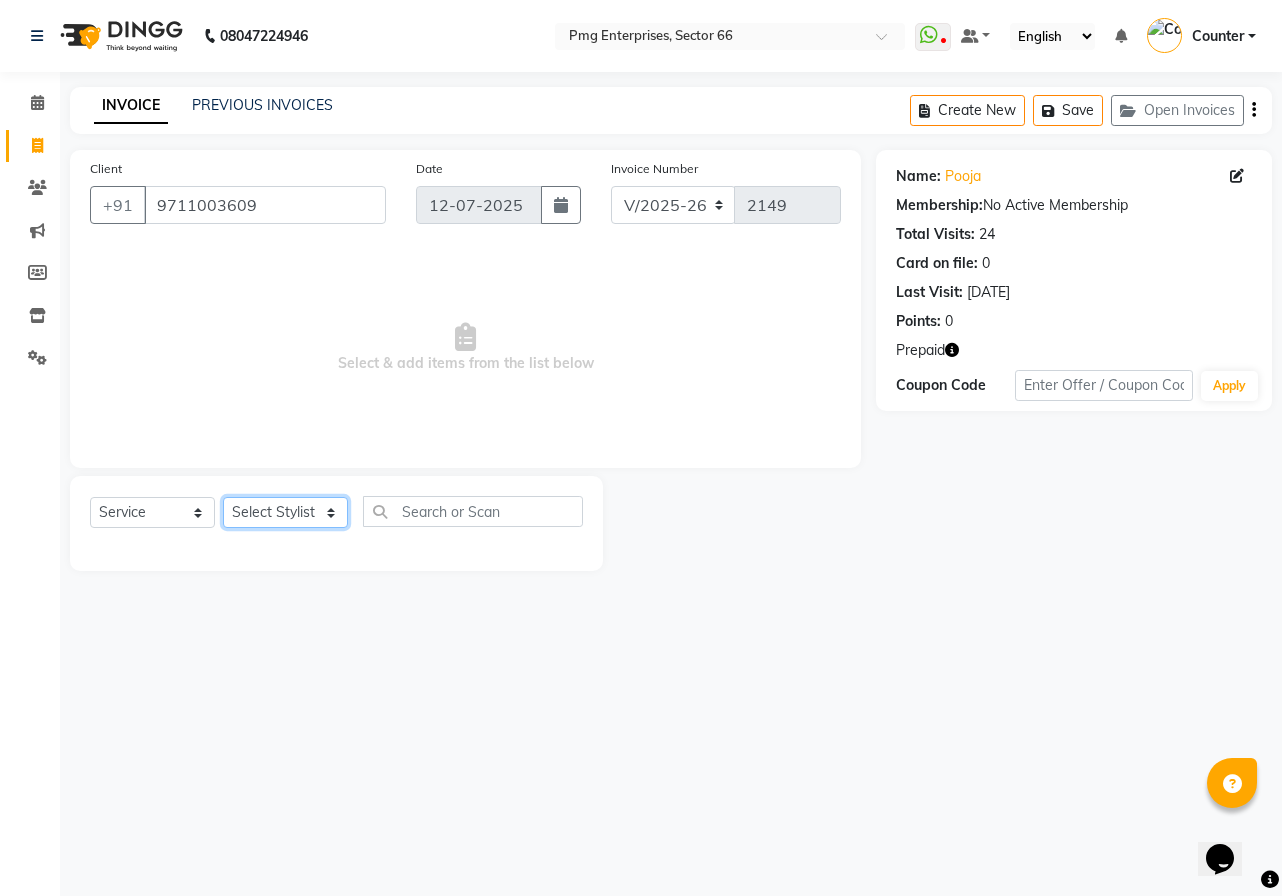 click on "Select Stylist [PERSON_NAME] Counter [PERSON_NAME] [PERSON_NAME] [PERSON_NAME] [PERSON_NAME]" 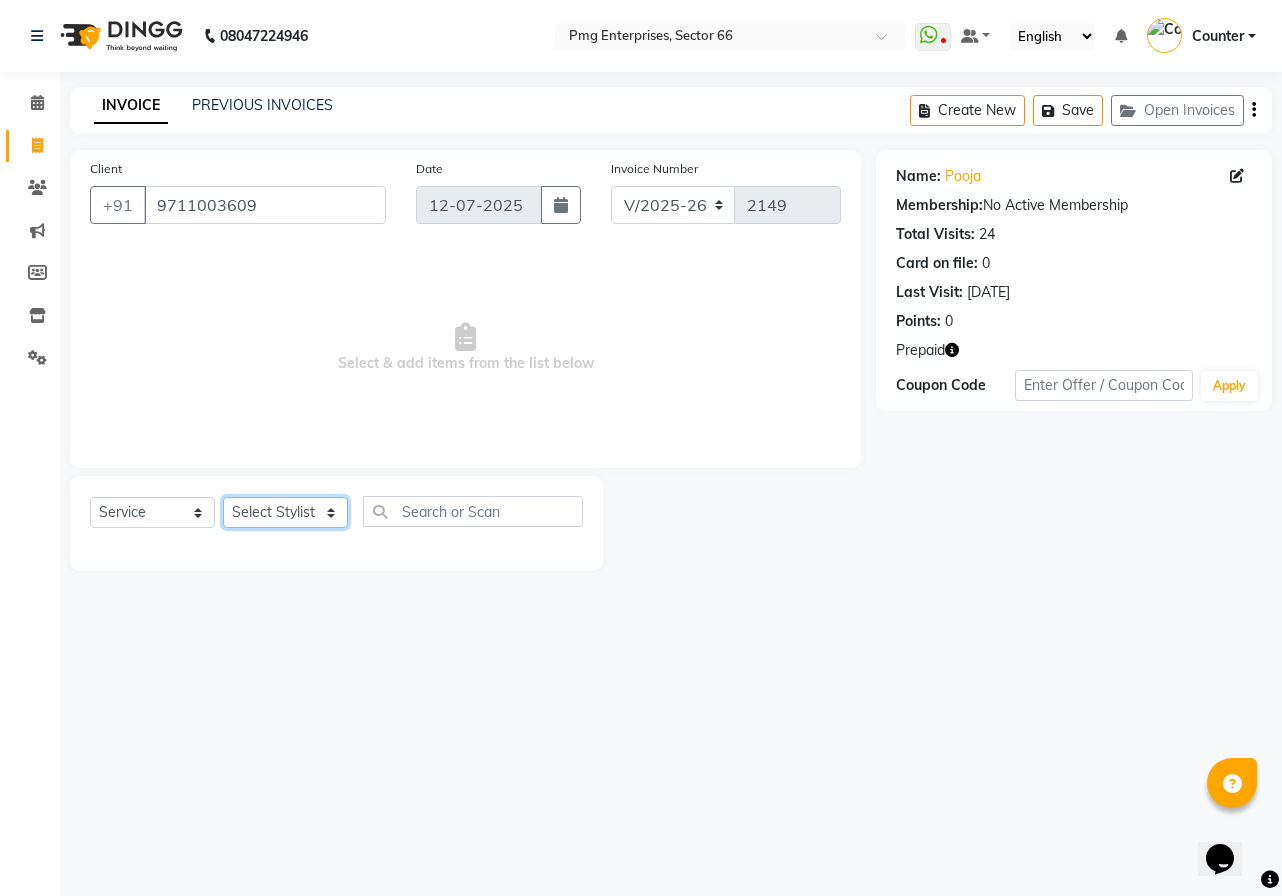 select on "14602" 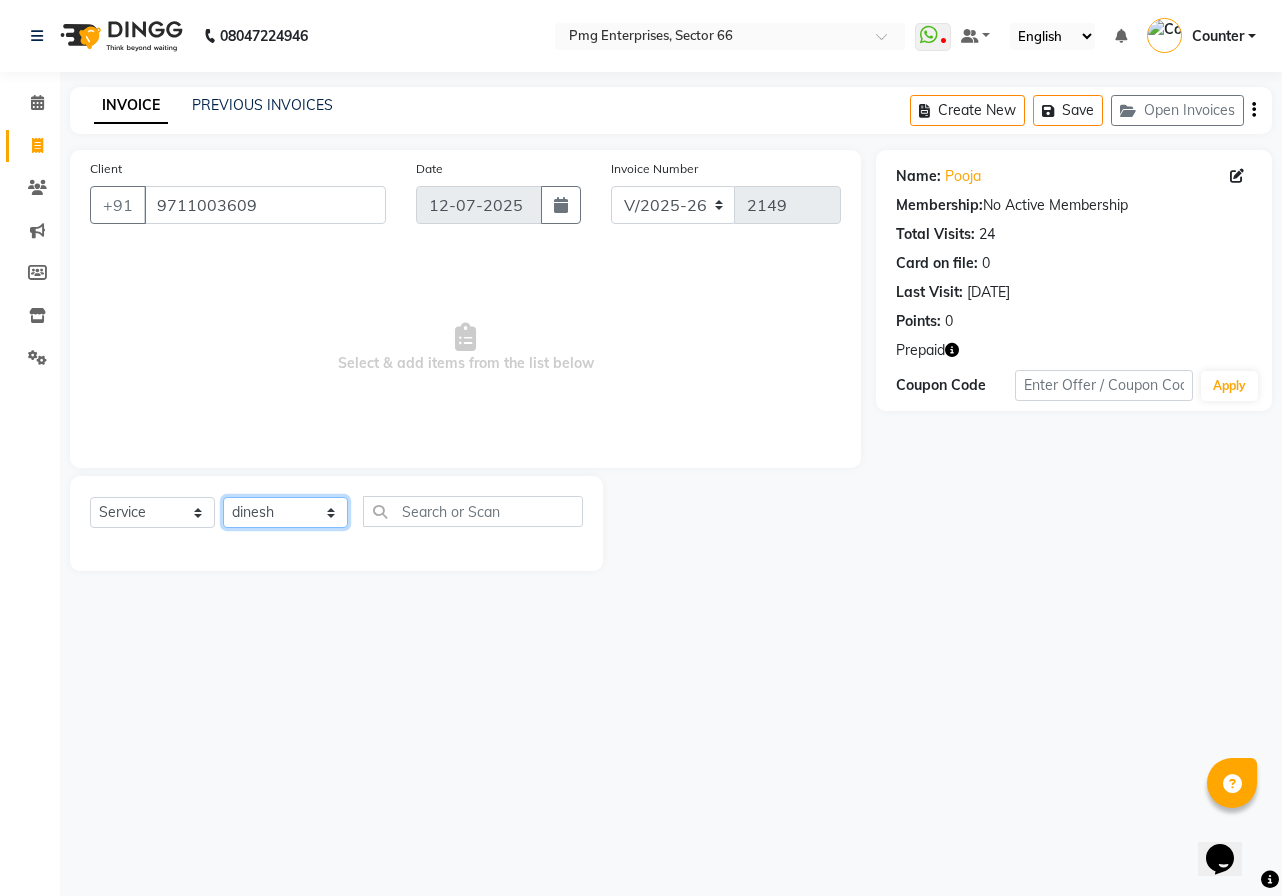 click on "Select Stylist [PERSON_NAME] Counter [PERSON_NAME] [PERSON_NAME] [PERSON_NAME] [PERSON_NAME]" 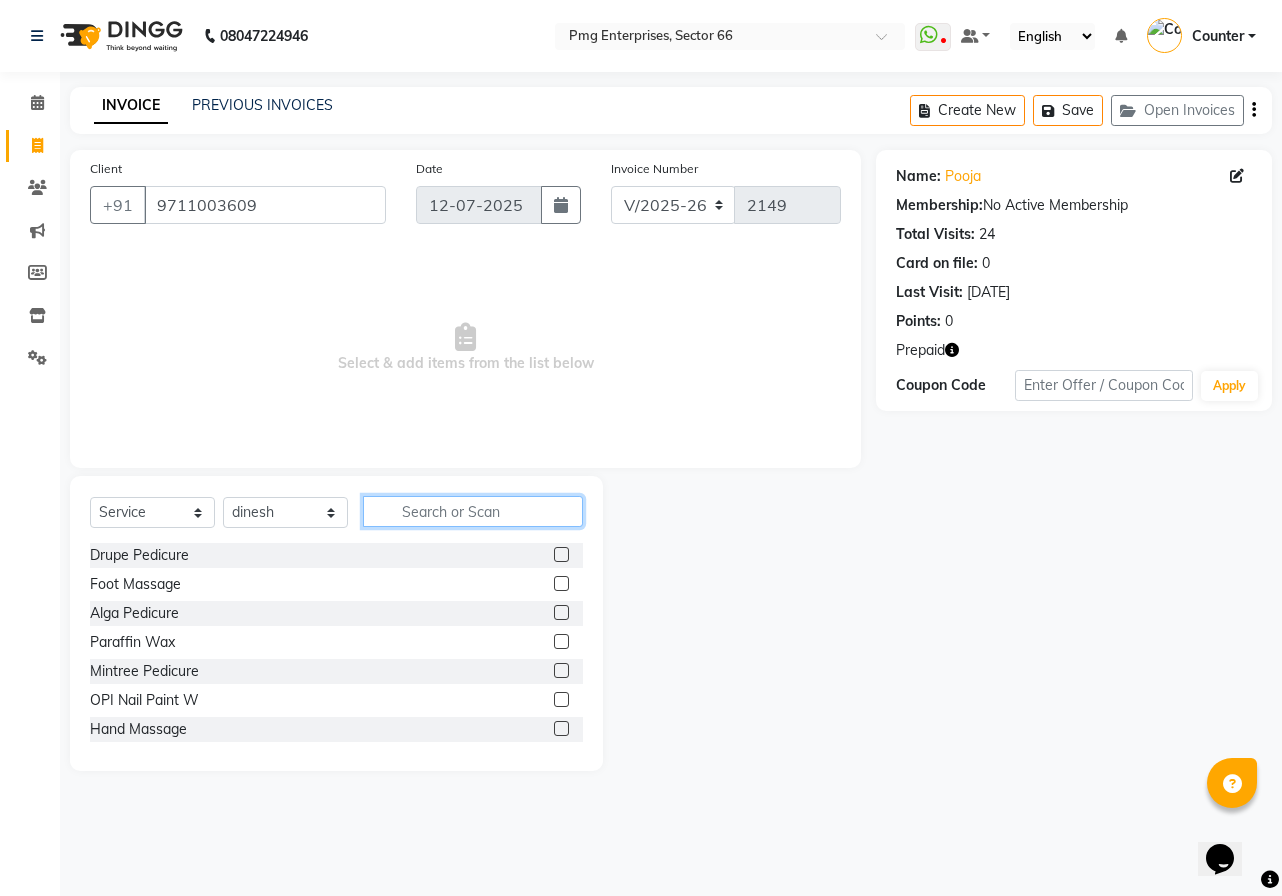 click 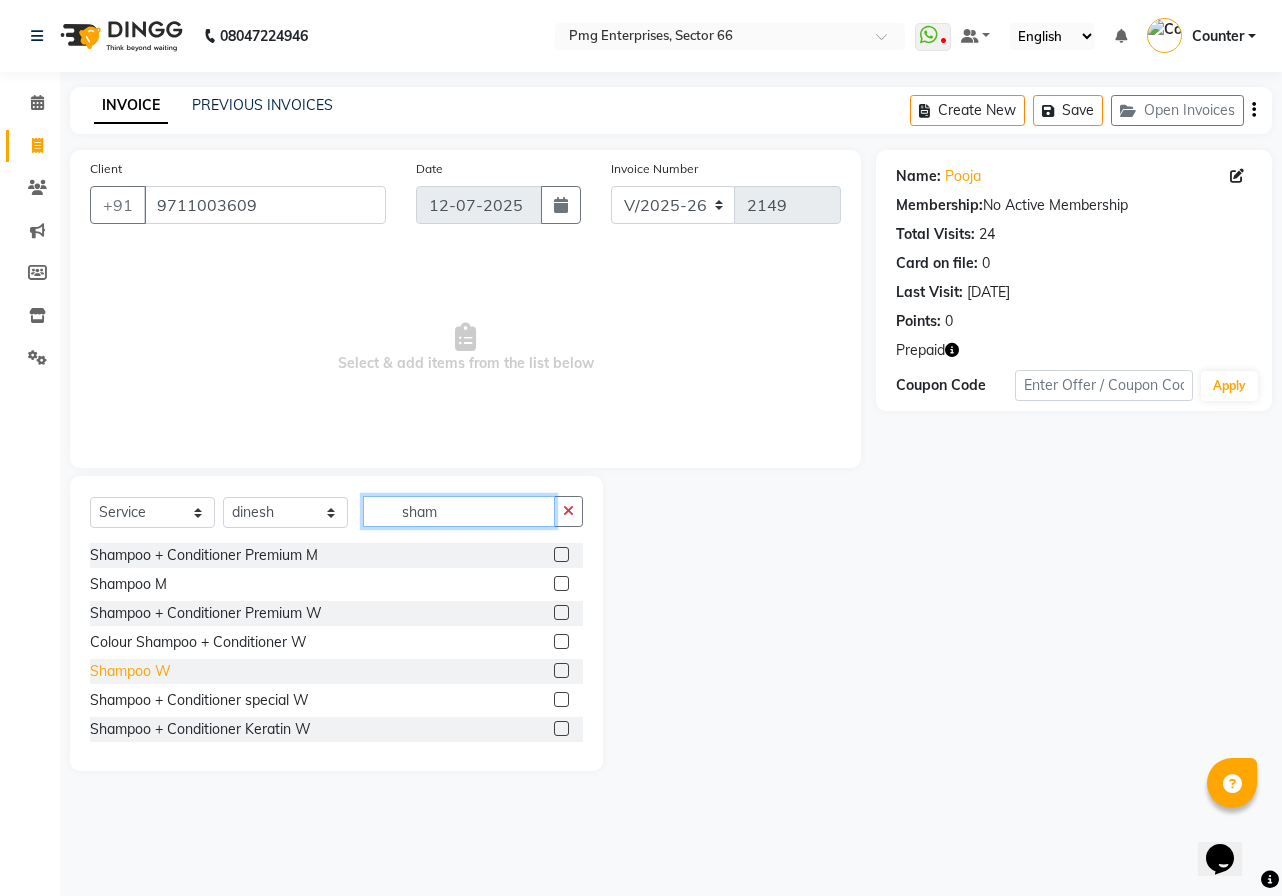 type on "sham" 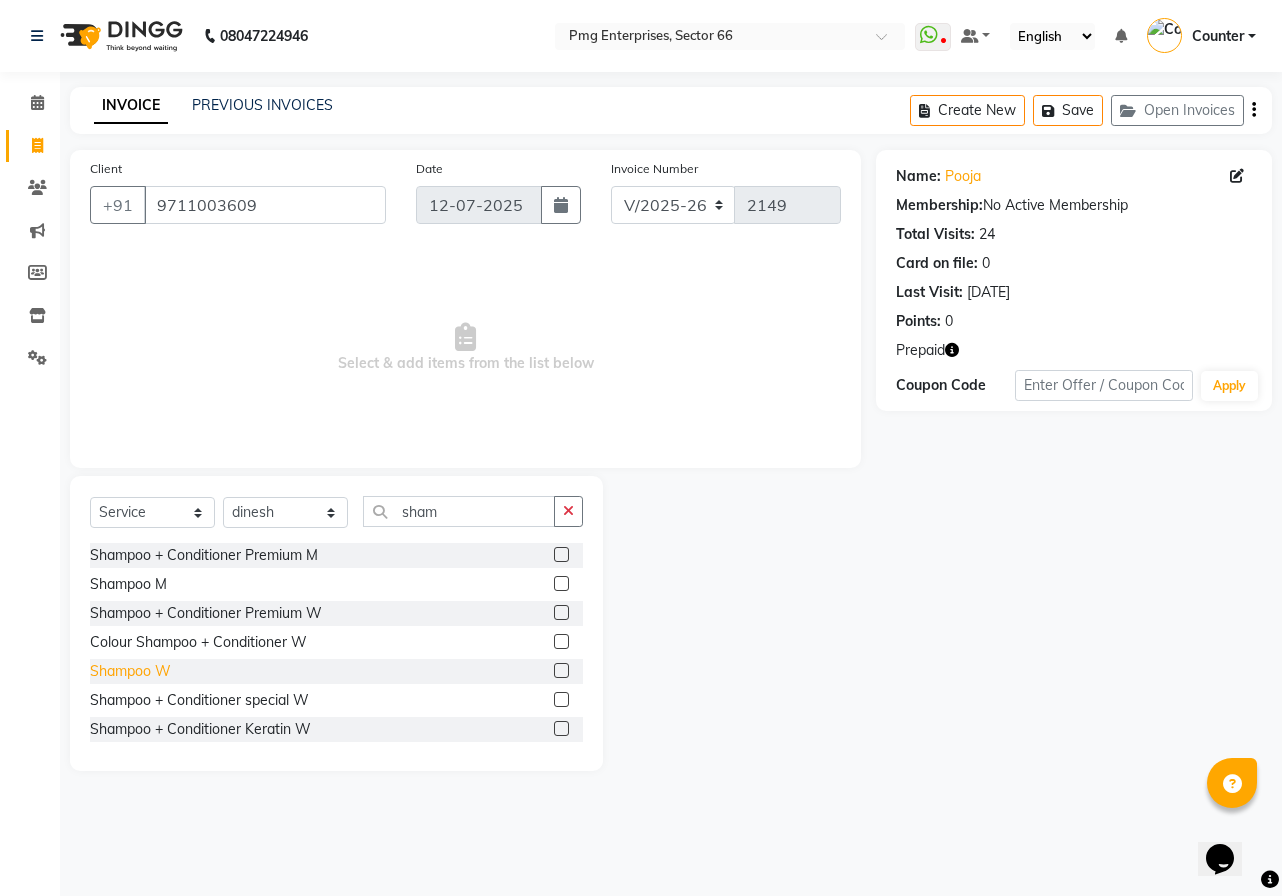 click on "Shampoo W" 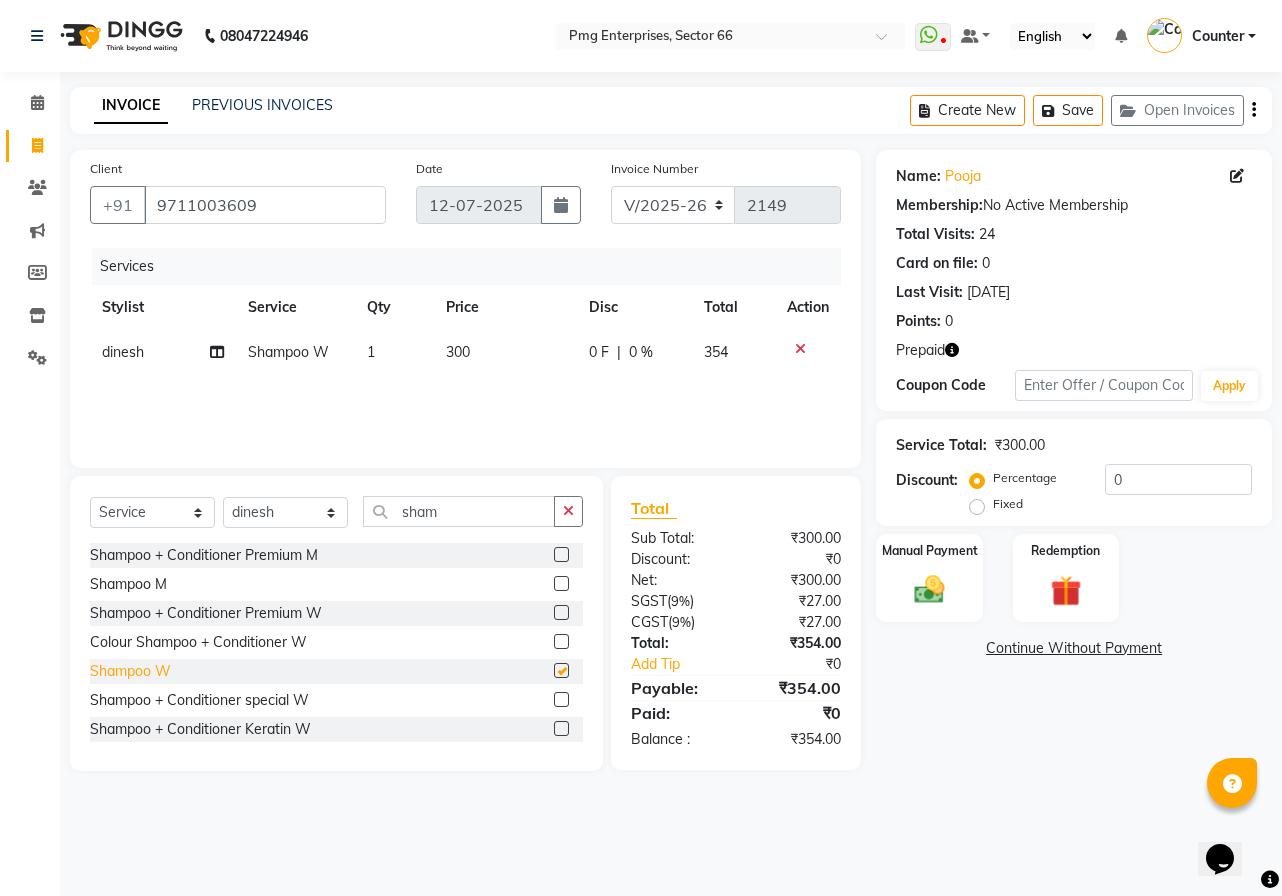 checkbox on "false" 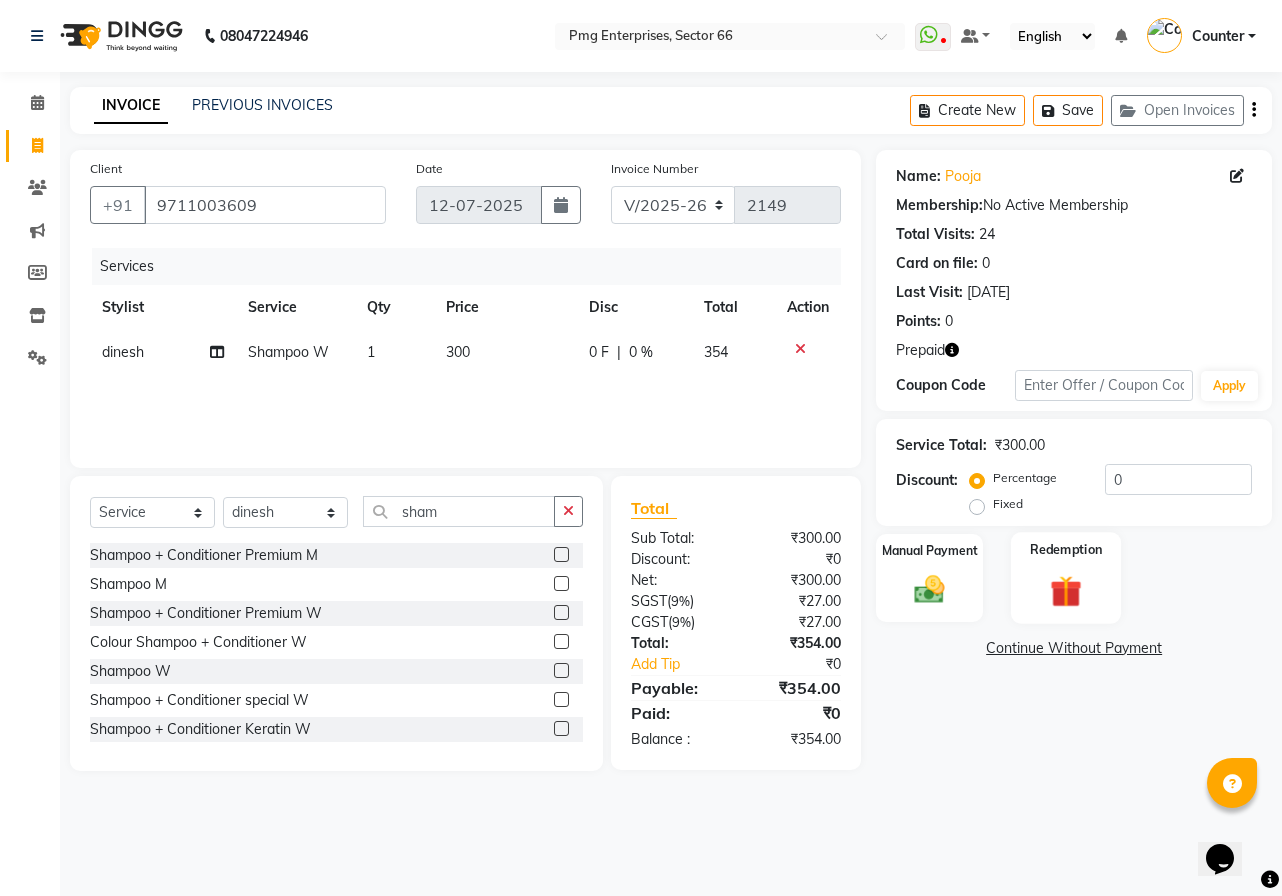click 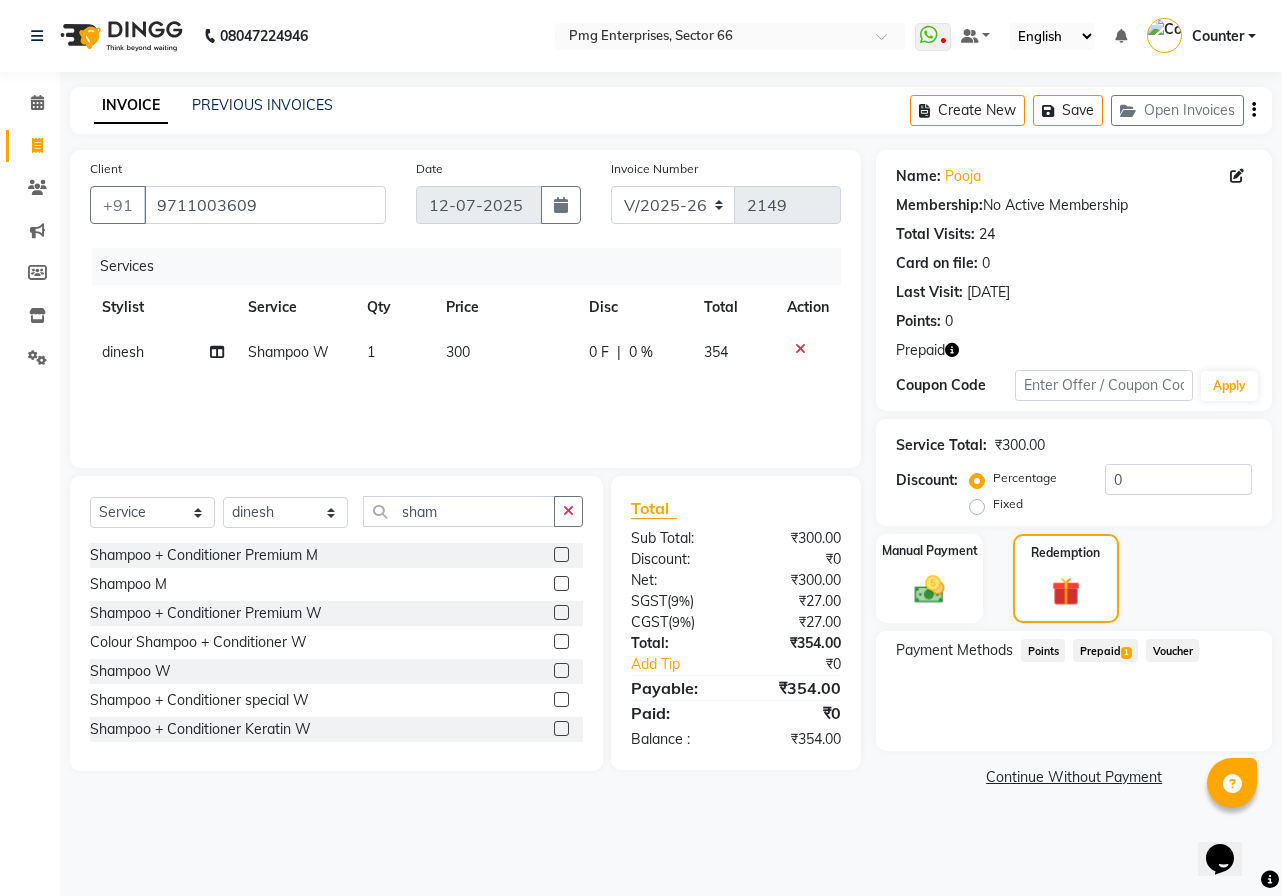 click on "Prepaid  1" 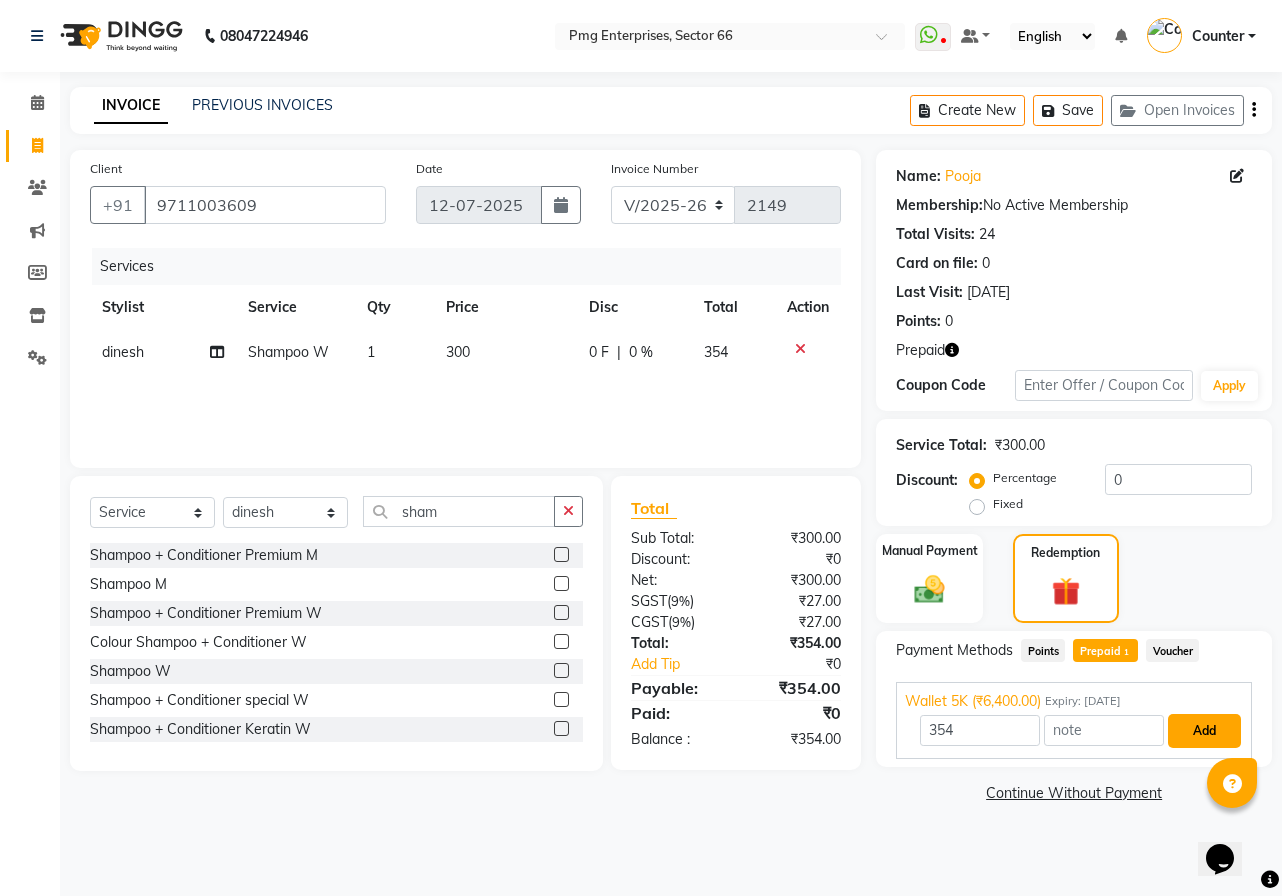 click on "Add" at bounding box center [1204, 731] 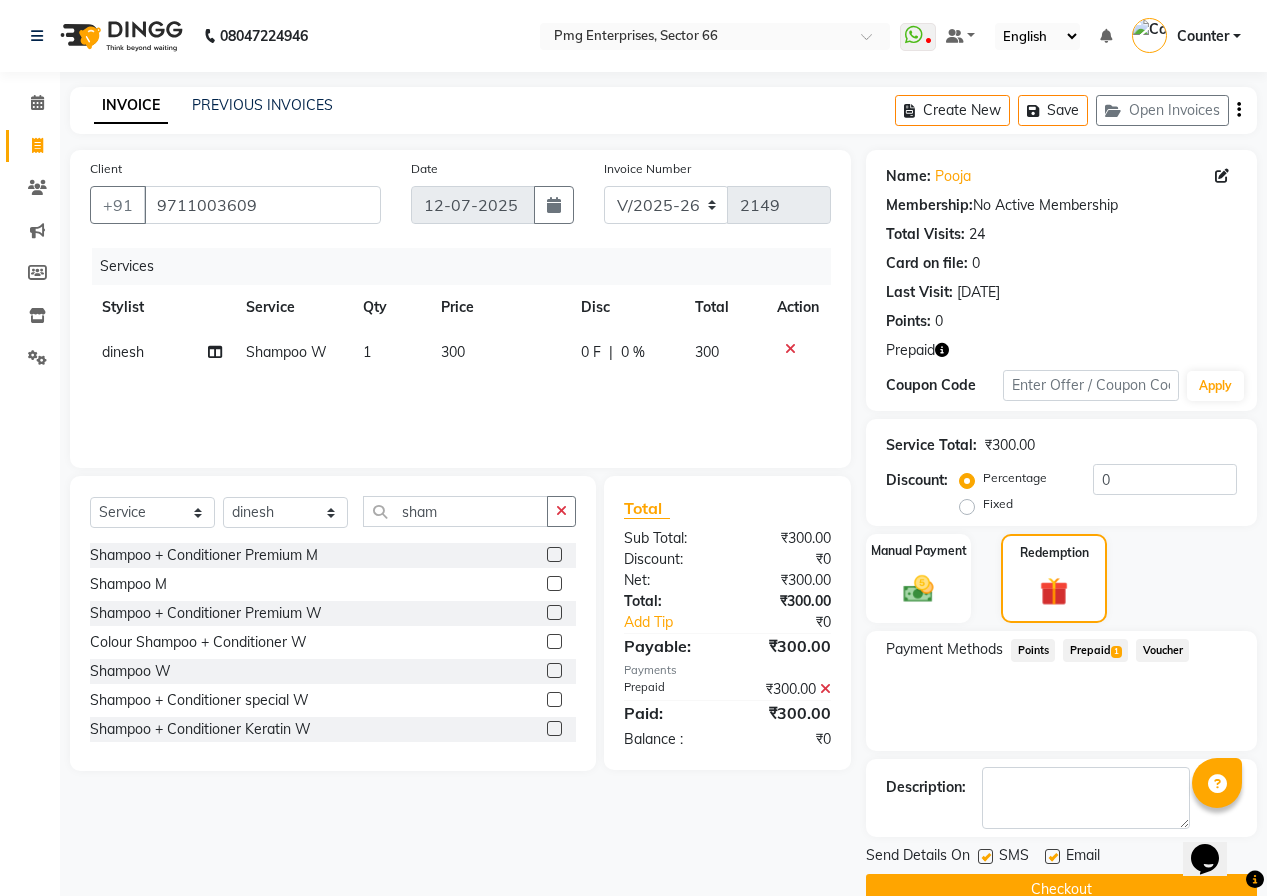 click on "Checkout" 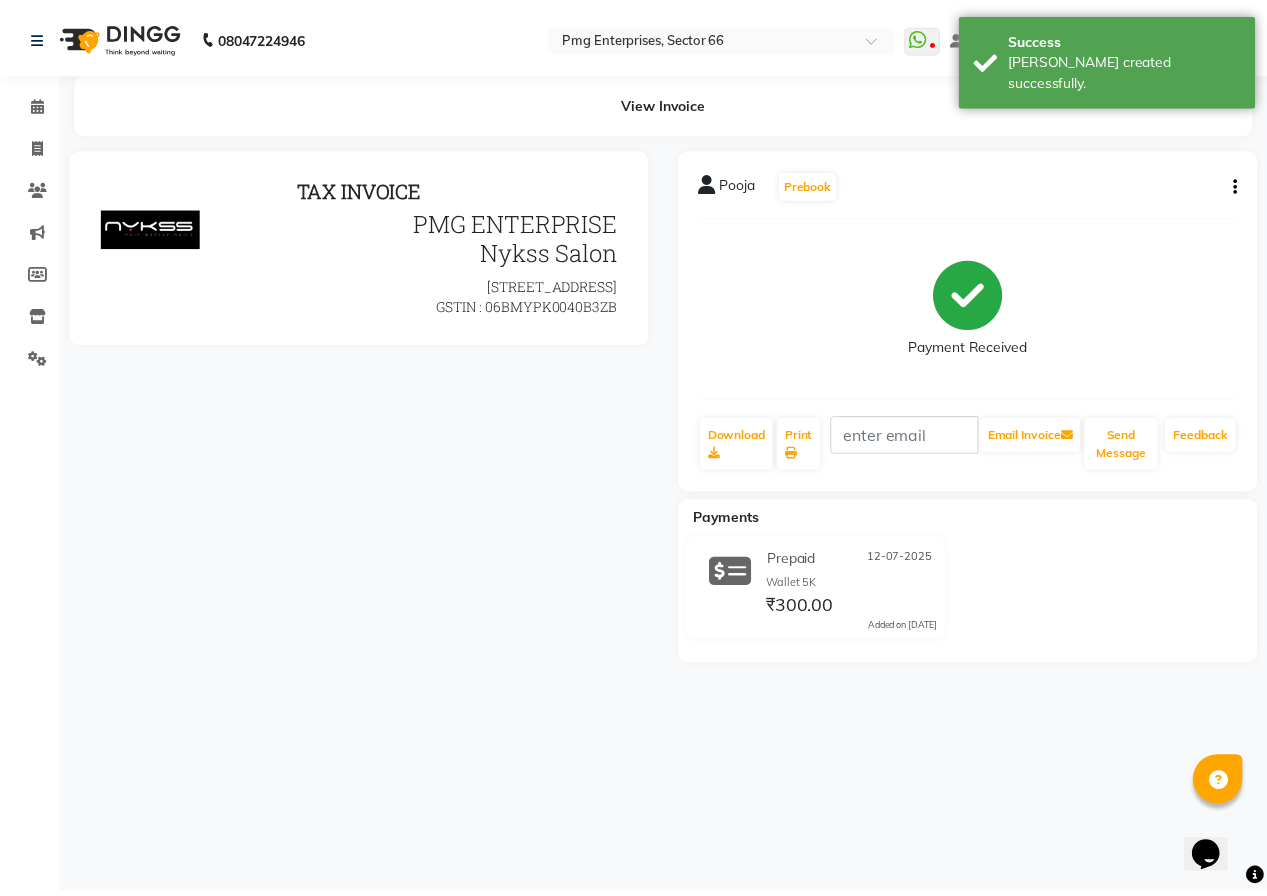 scroll, scrollTop: 0, scrollLeft: 0, axis: both 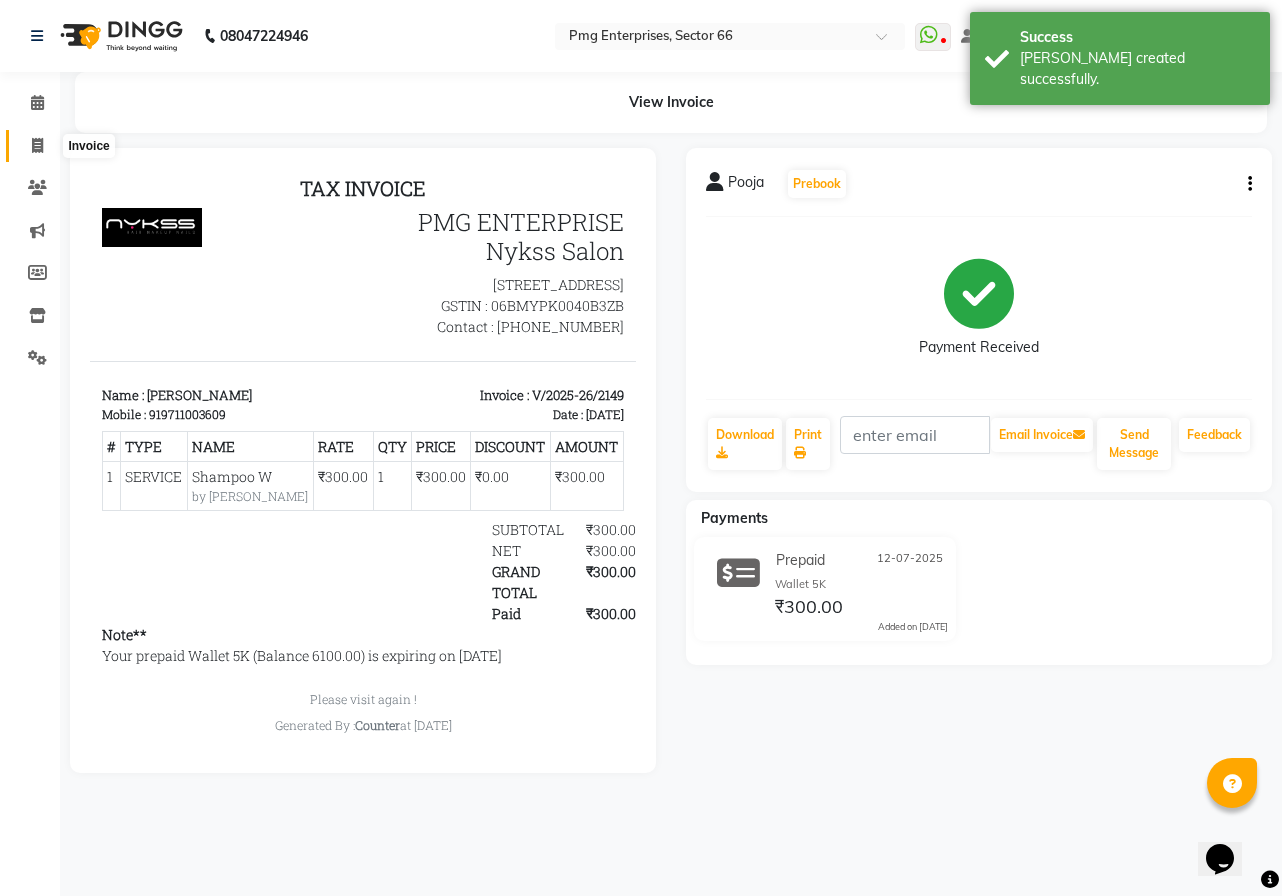 click 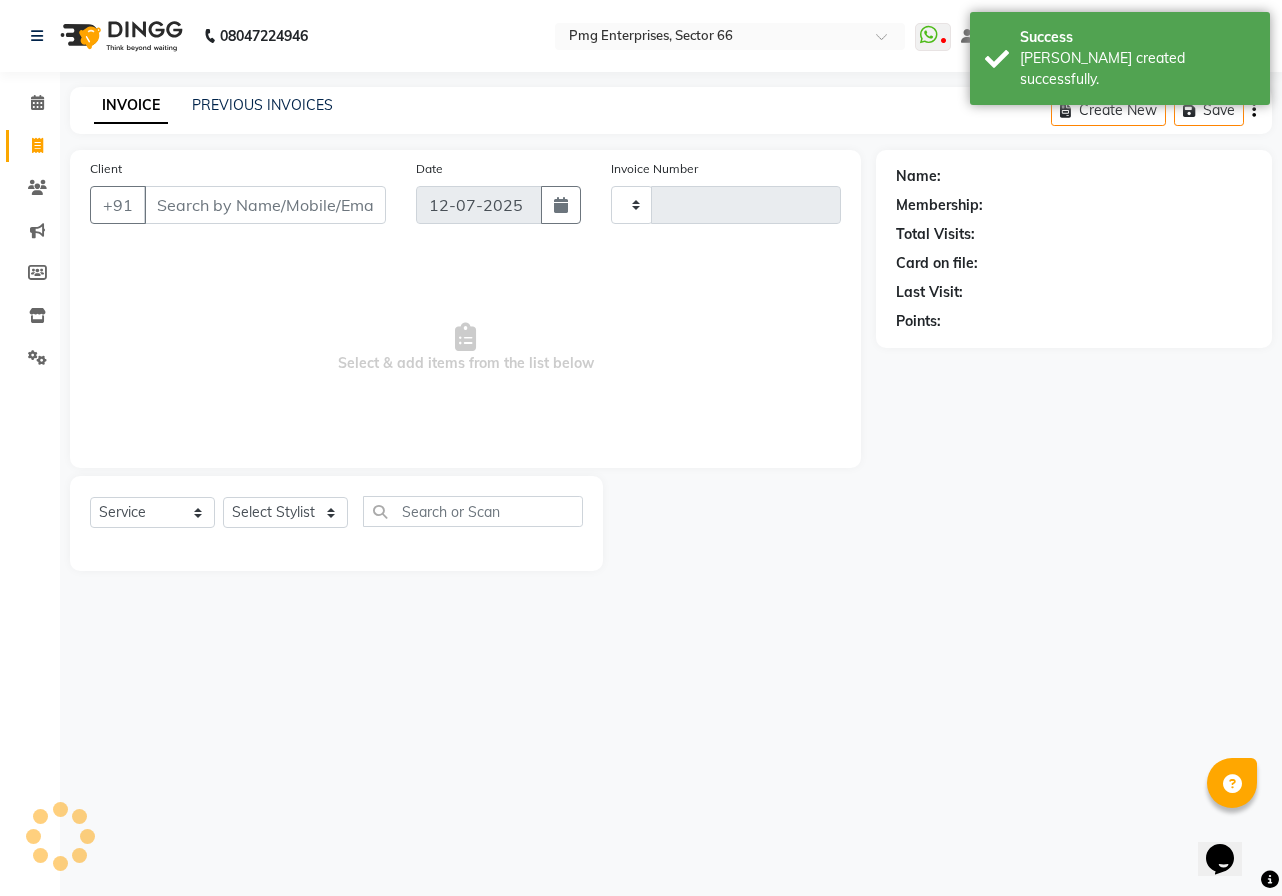 type on "2150" 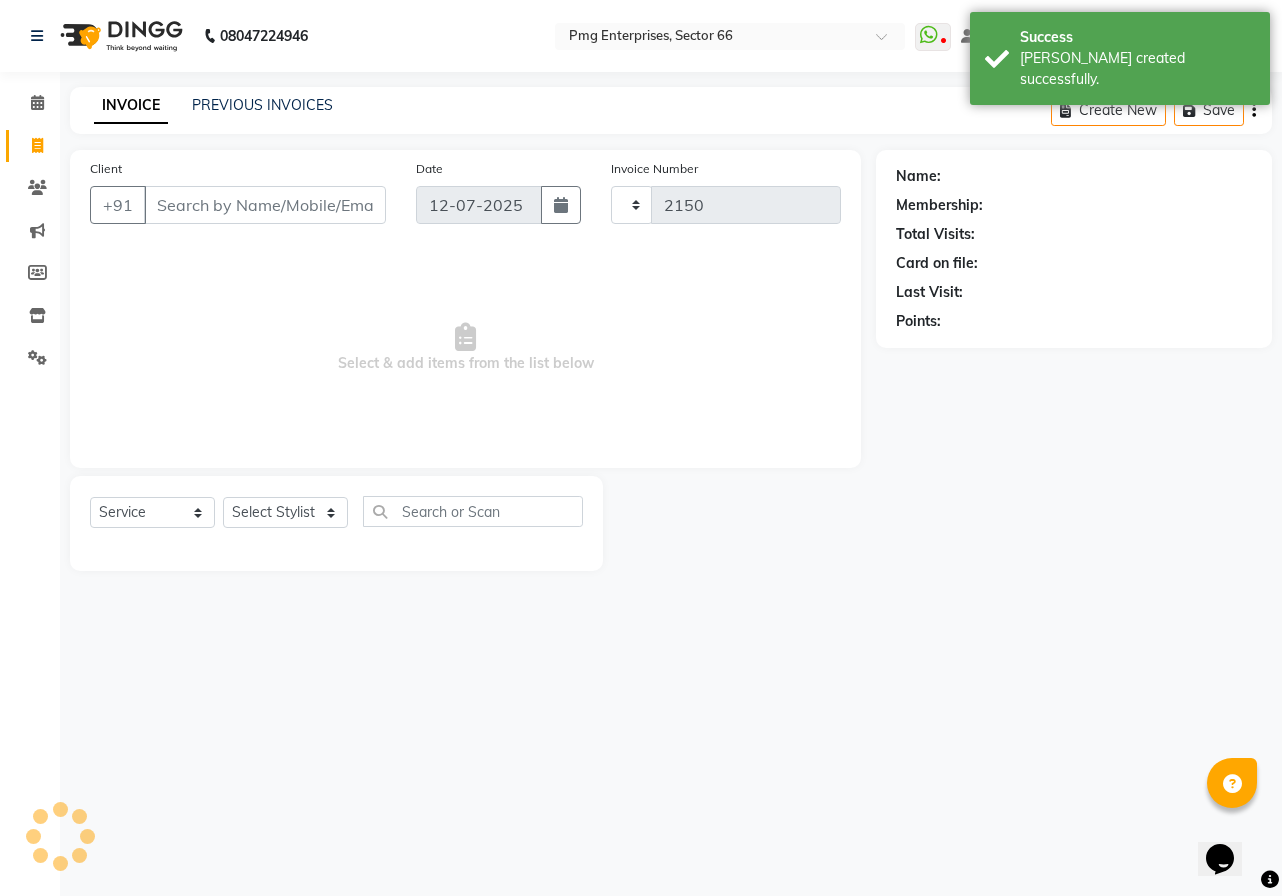 select on "889" 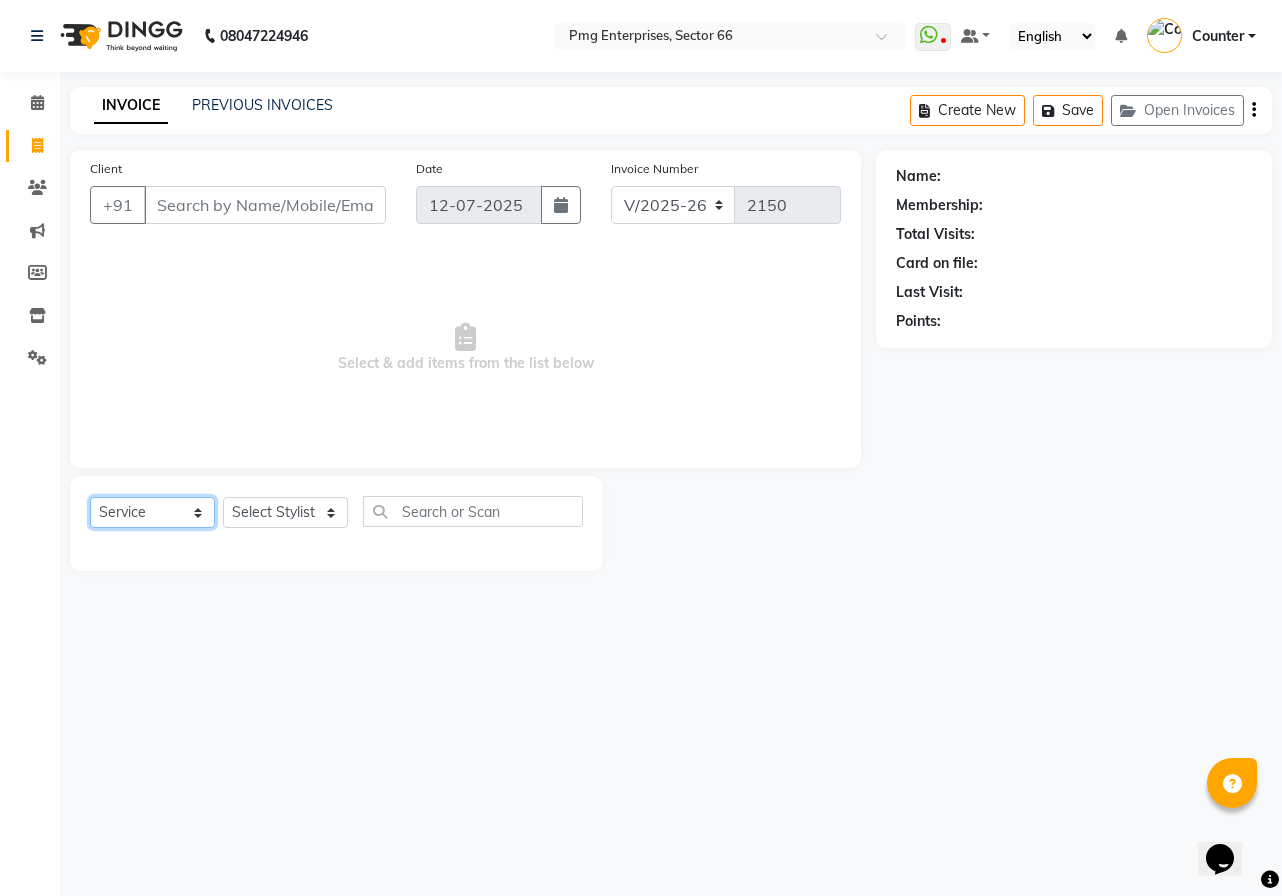 click on "Select  Service  Product  Membership  Package Voucher Prepaid Gift Card" 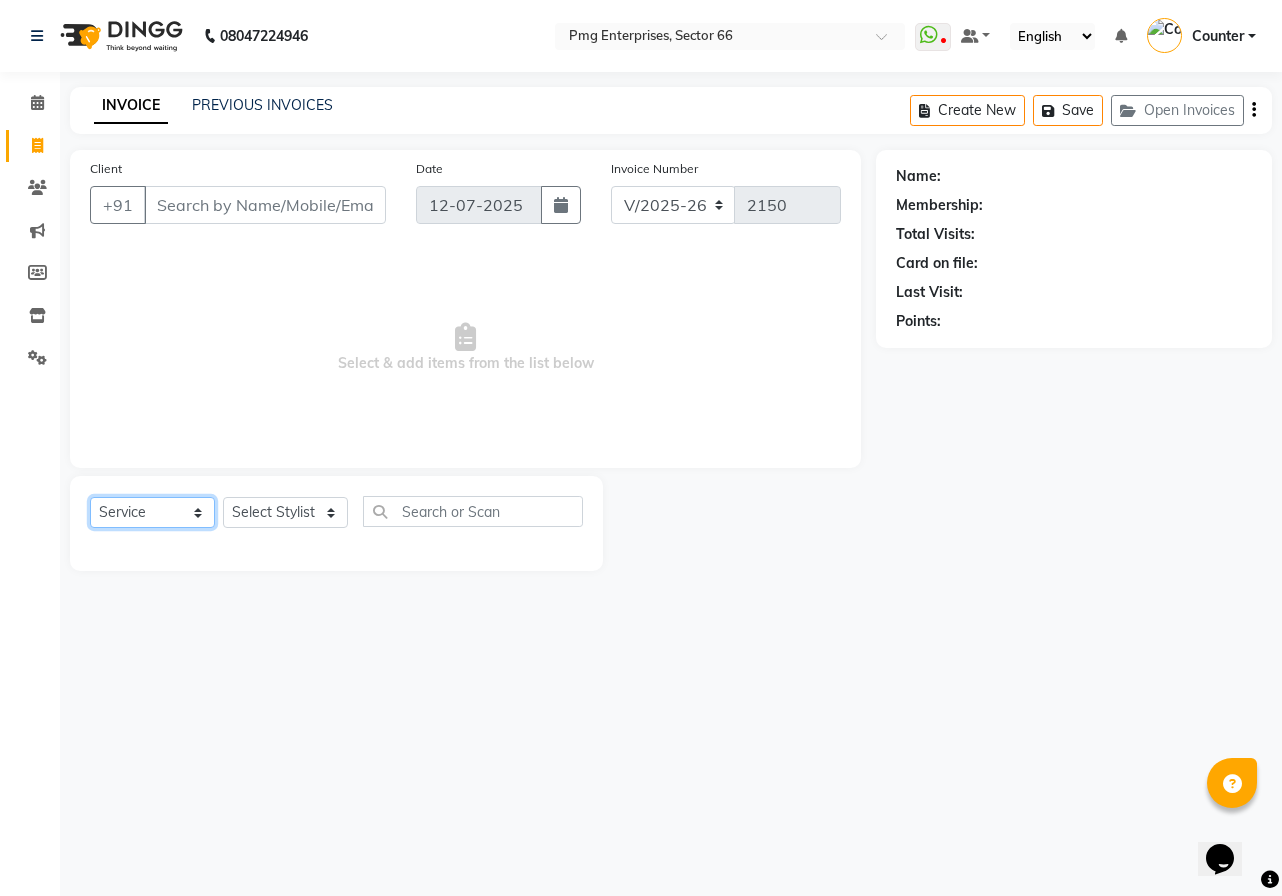 select on "P" 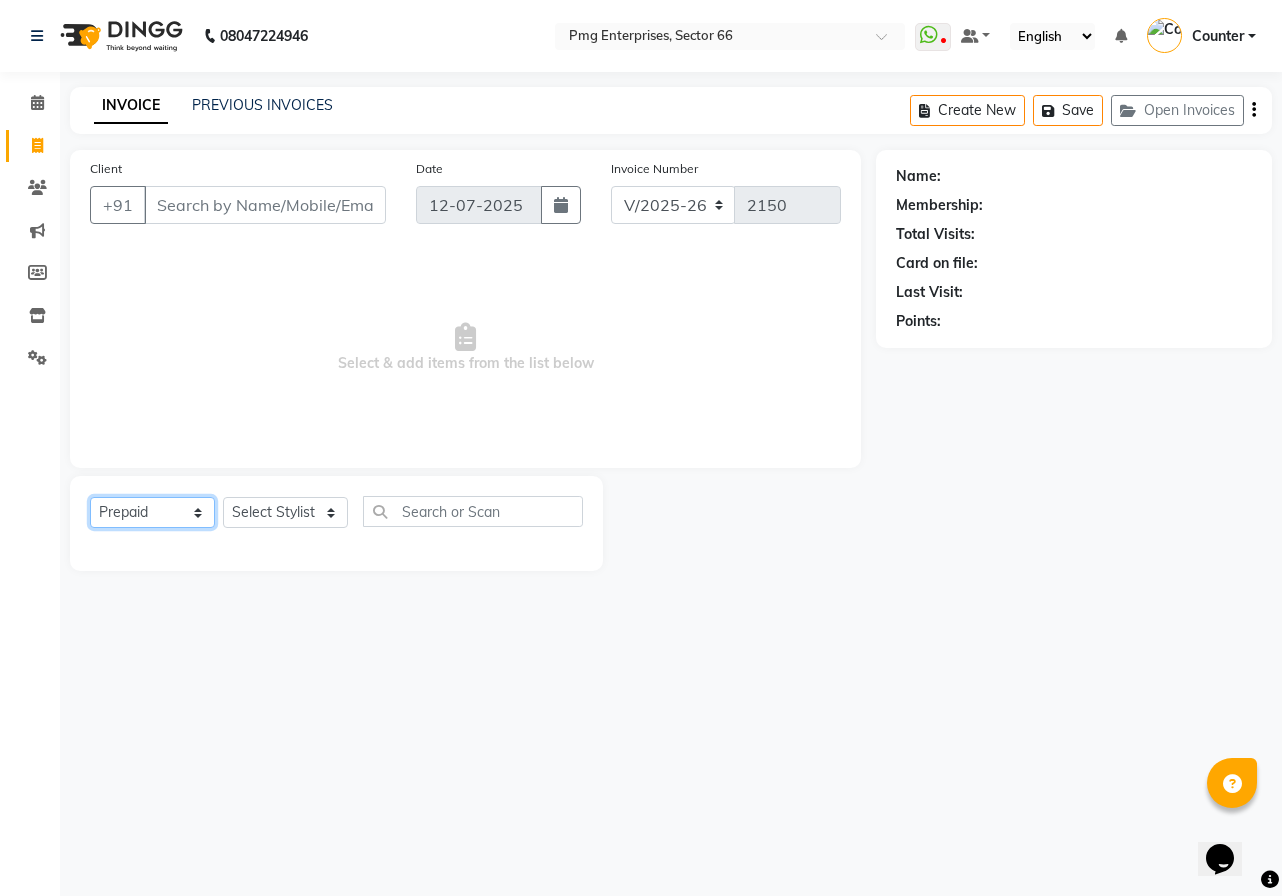 click on "Select  Service  Product  Membership  Package Voucher Prepaid Gift Card" 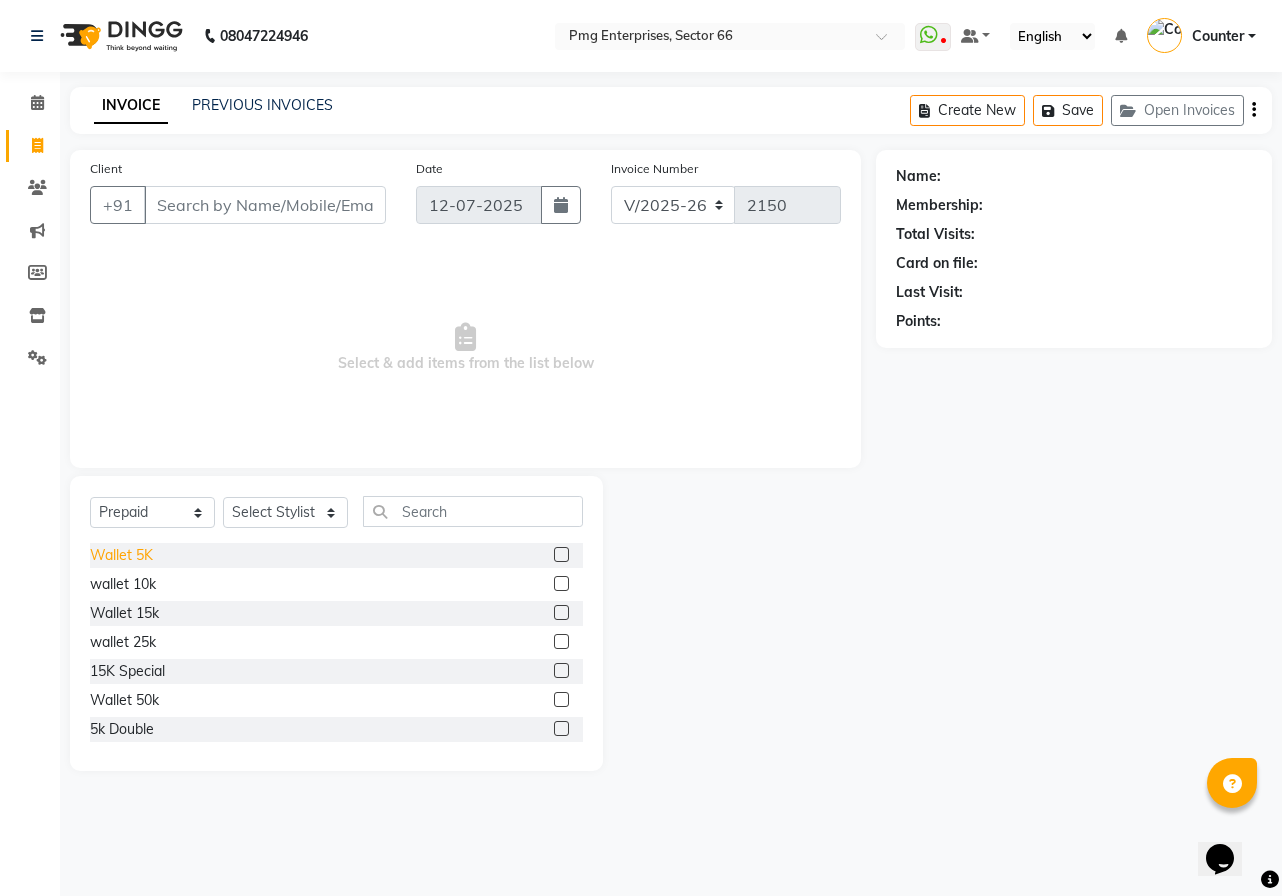 click on "Wallet 5K" 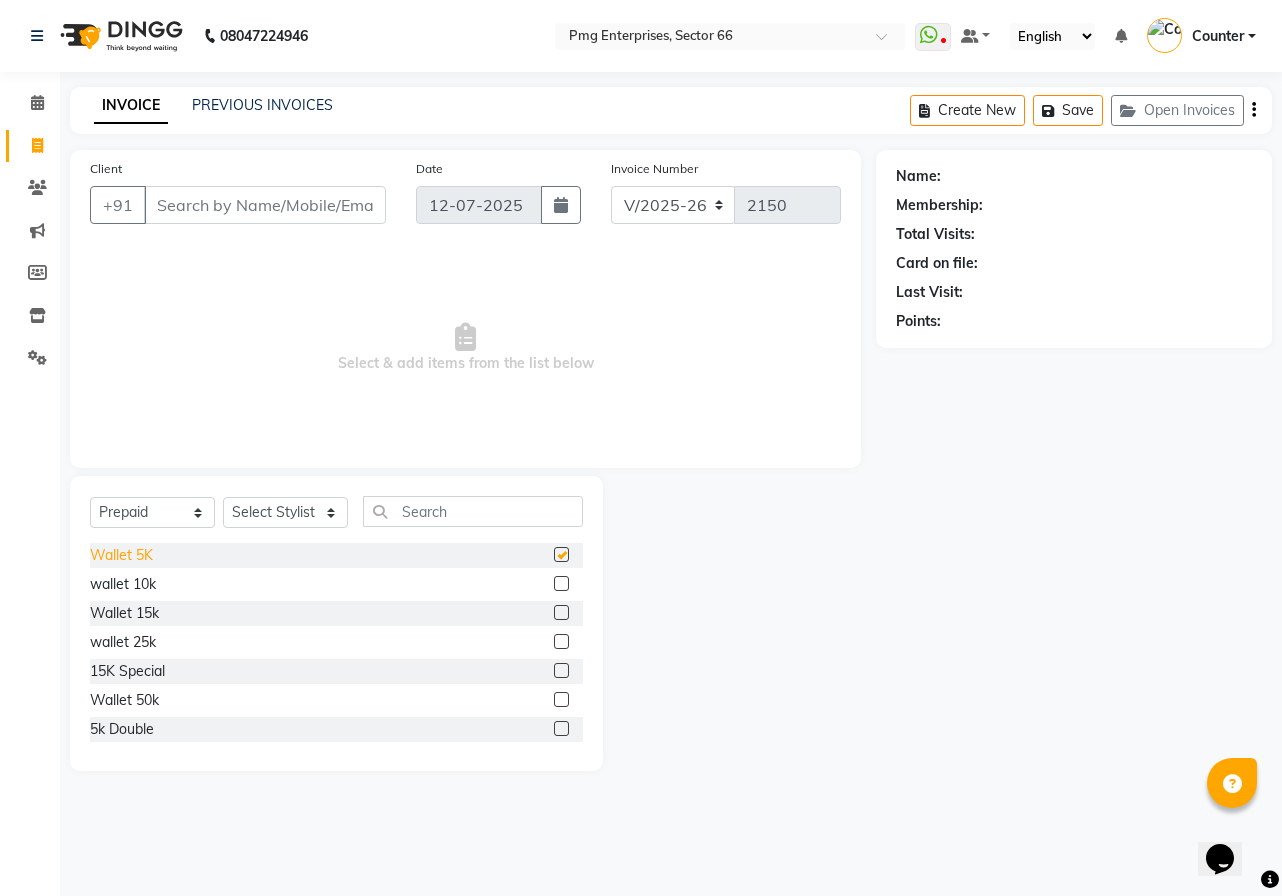 checkbox on "false" 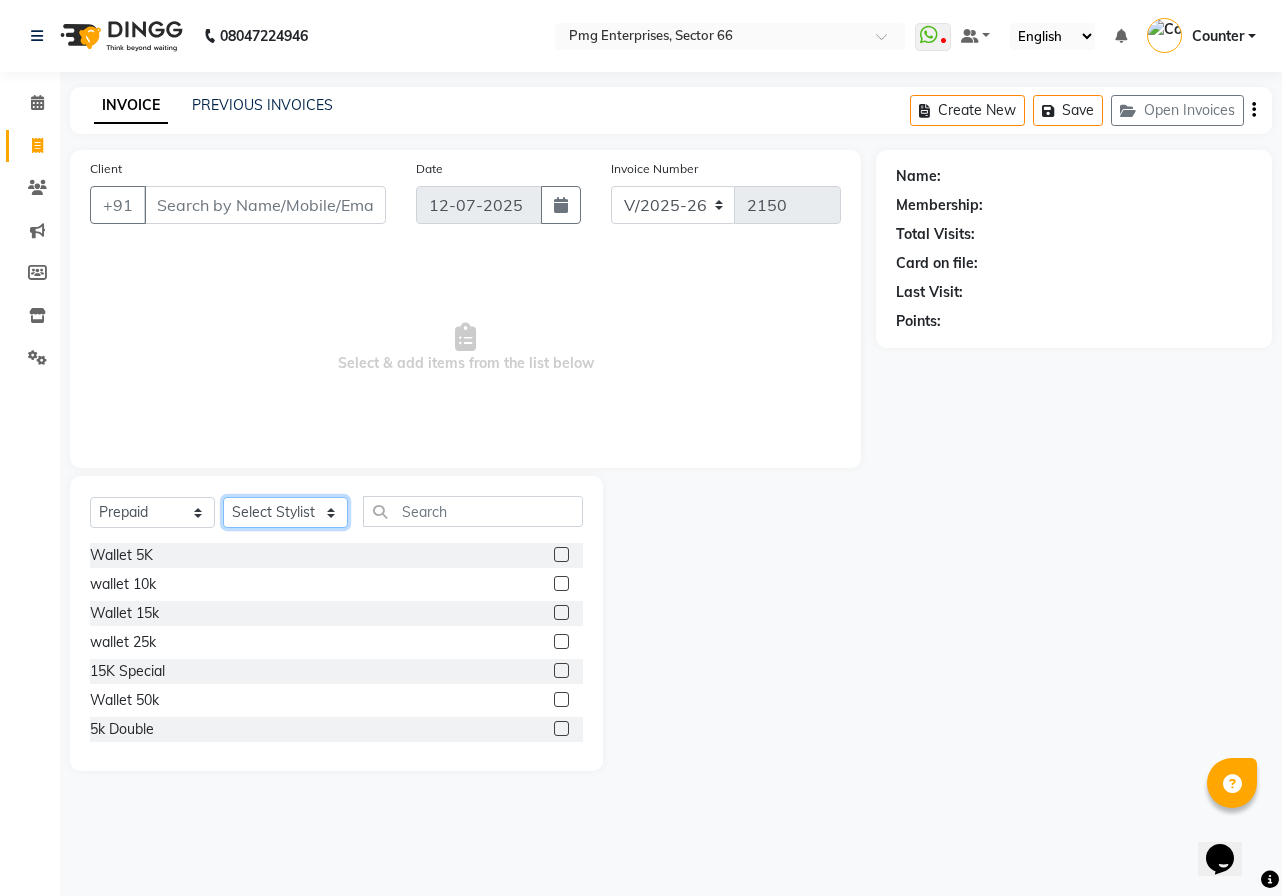 click on "Select Stylist [PERSON_NAME] Counter [PERSON_NAME] [PERSON_NAME] [PERSON_NAME] [PERSON_NAME]" 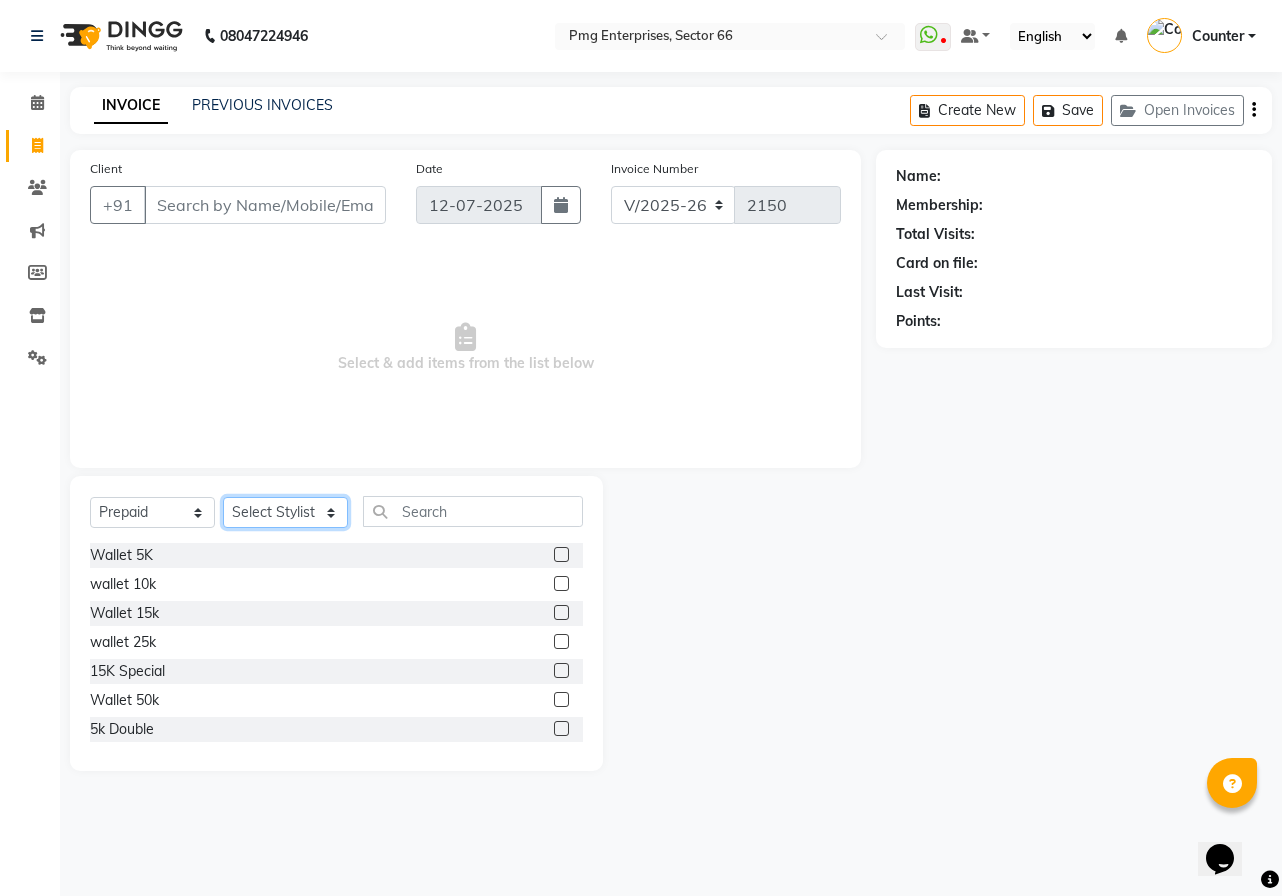 select on "14600" 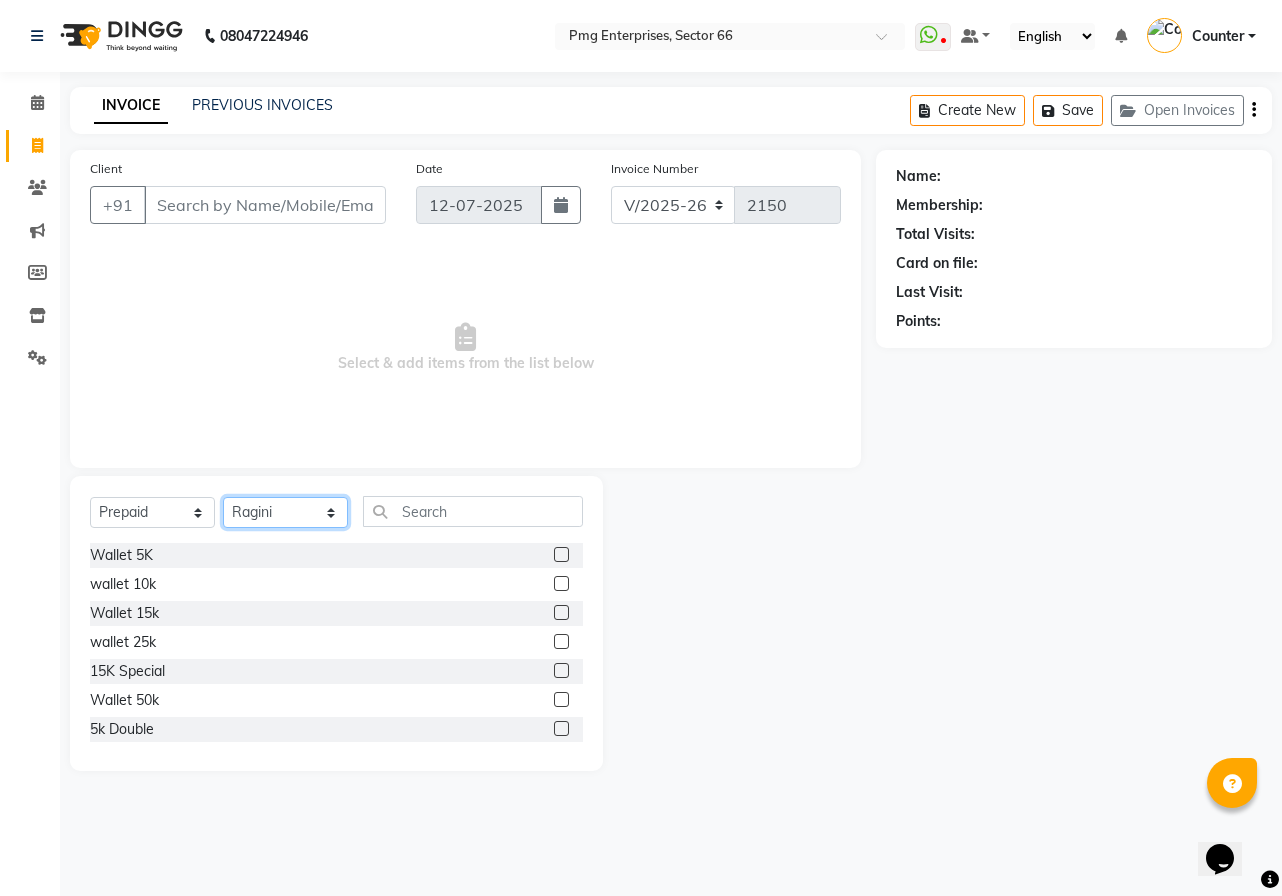 click on "Select Stylist [PERSON_NAME] Counter [PERSON_NAME] [PERSON_NAME] [PERSON_NAME] [PERSON_NAME]" 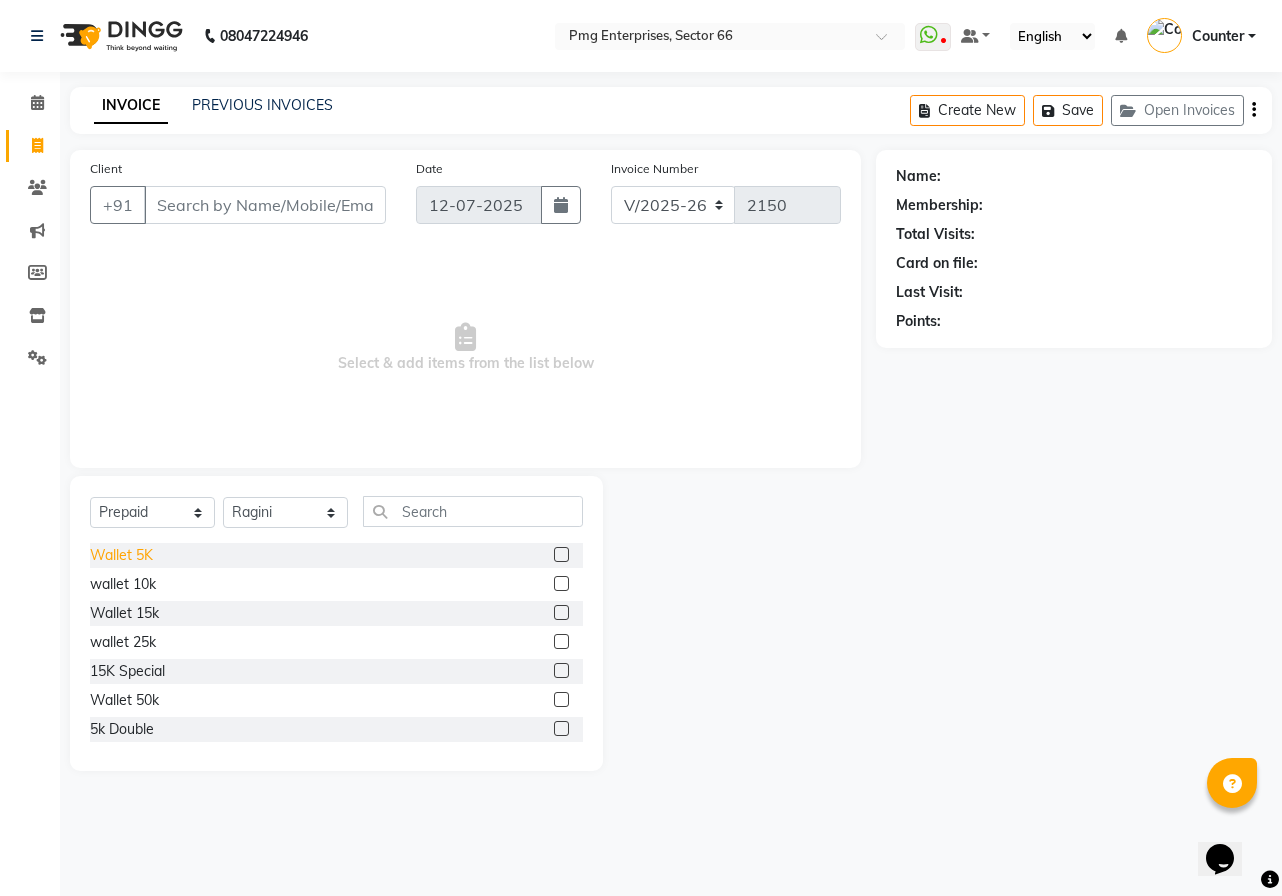 click on "Wallet 5K" 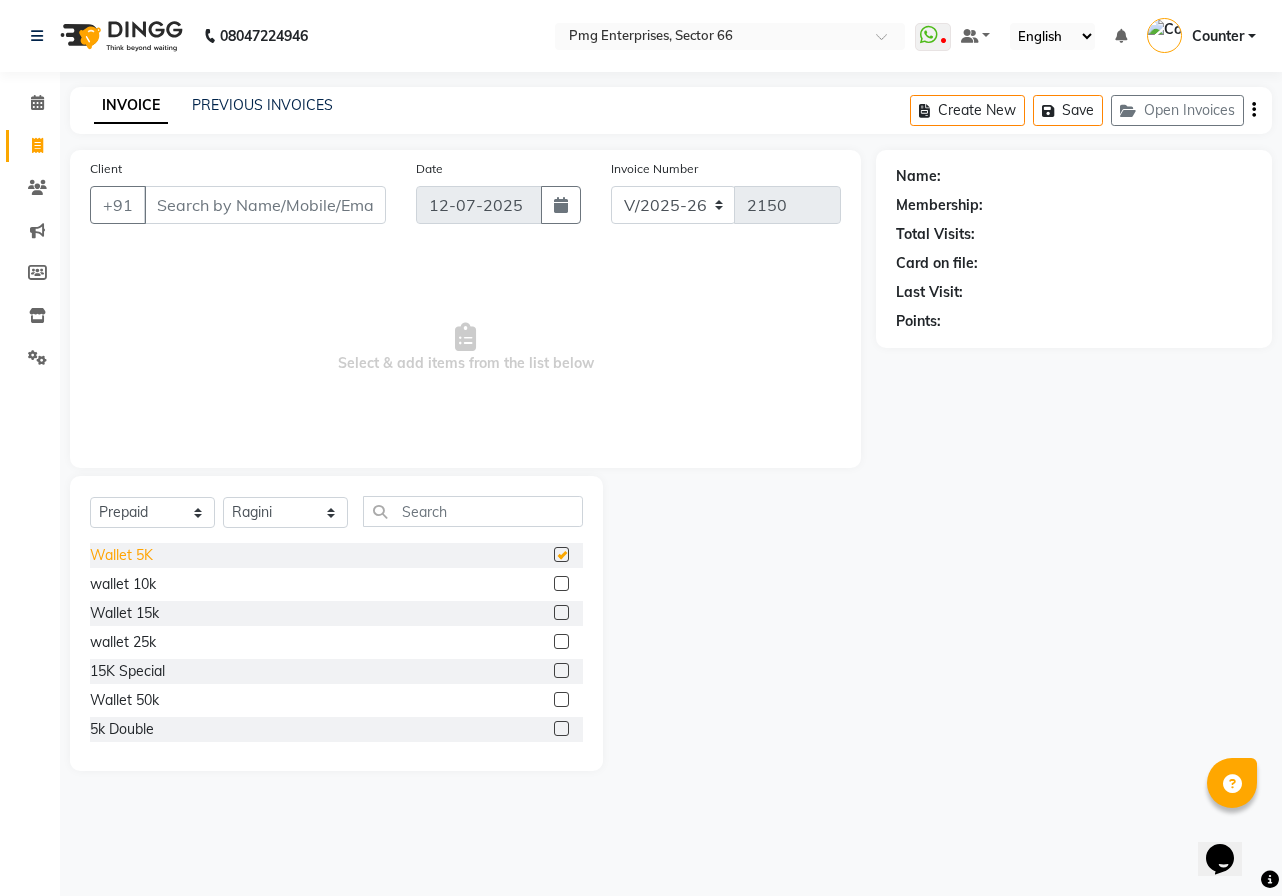 checkbox on "false" 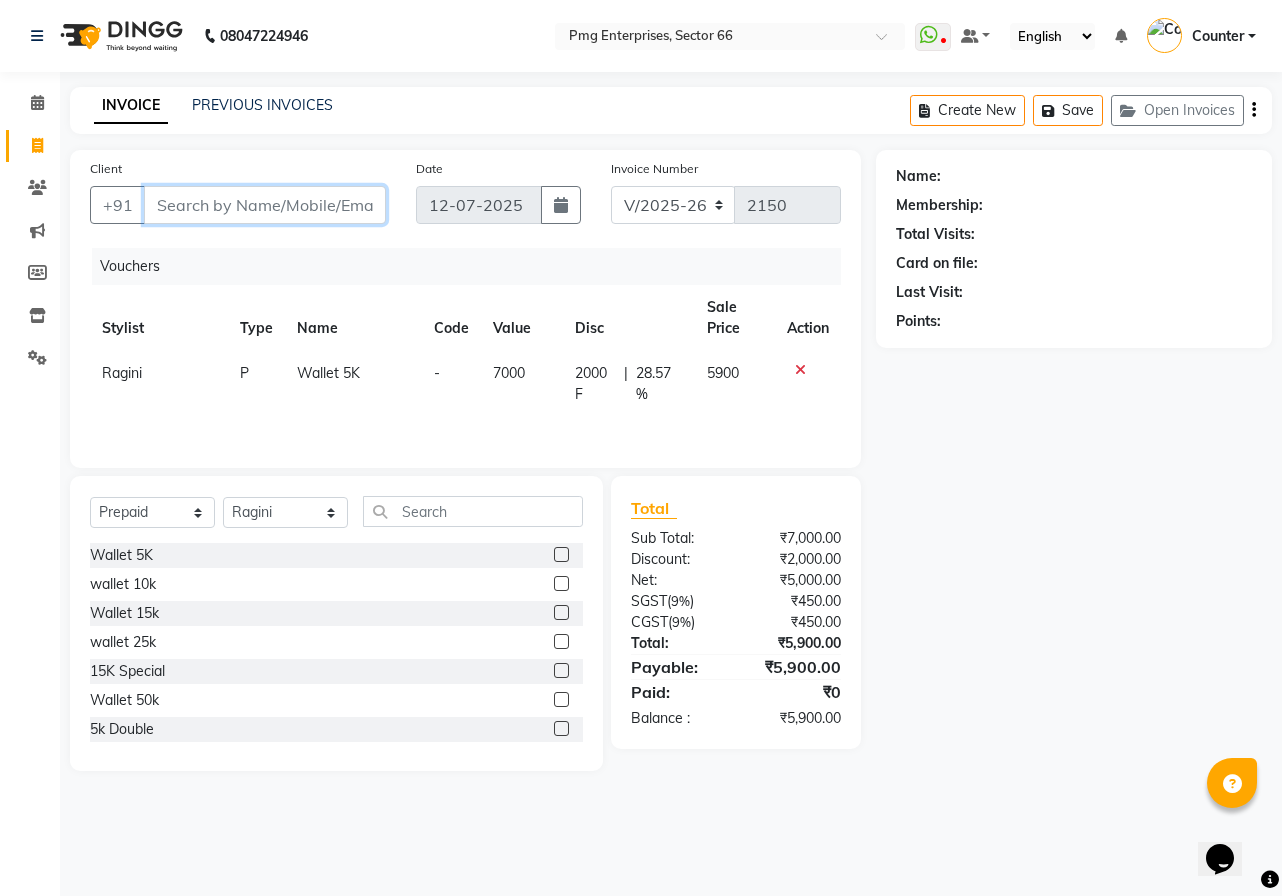 click on "Client" at bounding box center [265, 205] 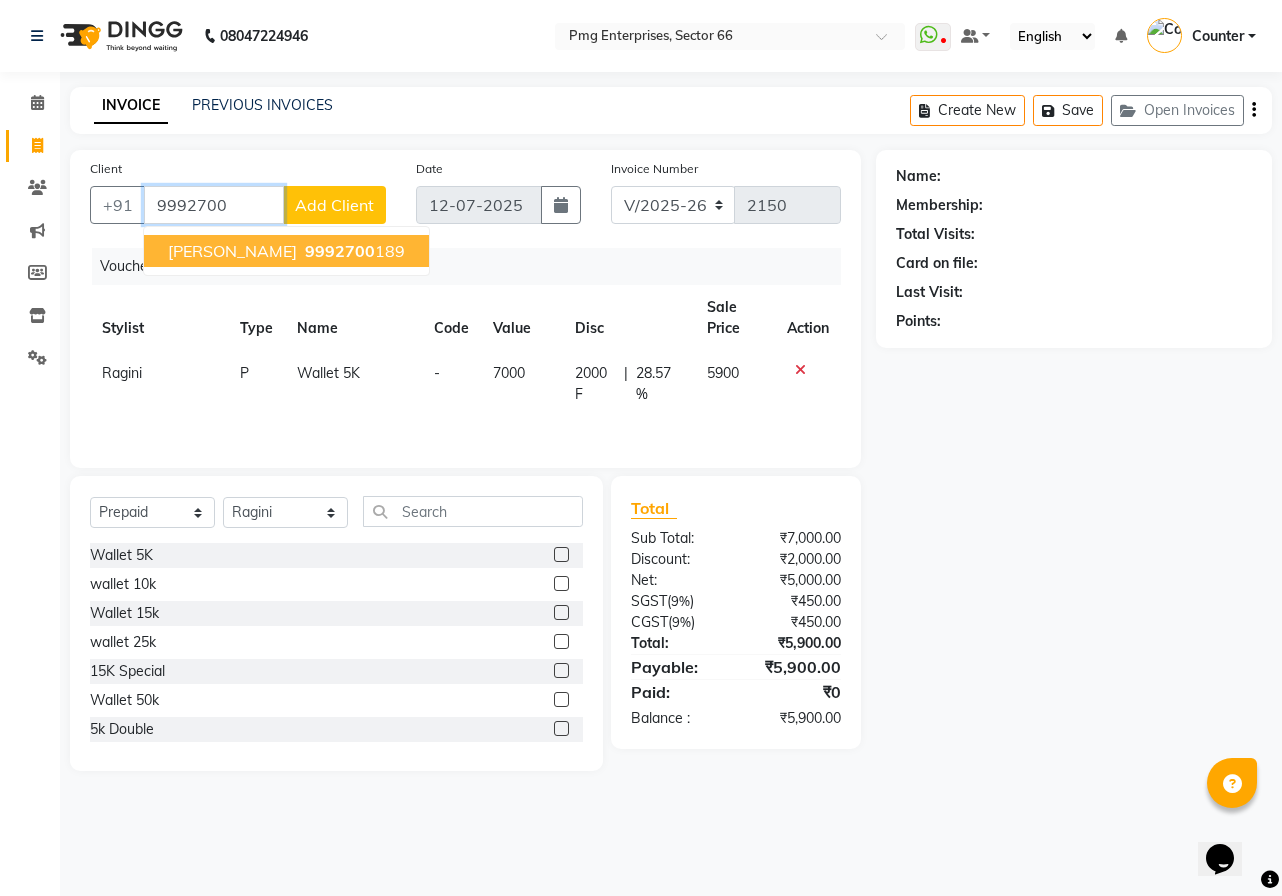 click on "9992700" at bounding box center [340, 251] 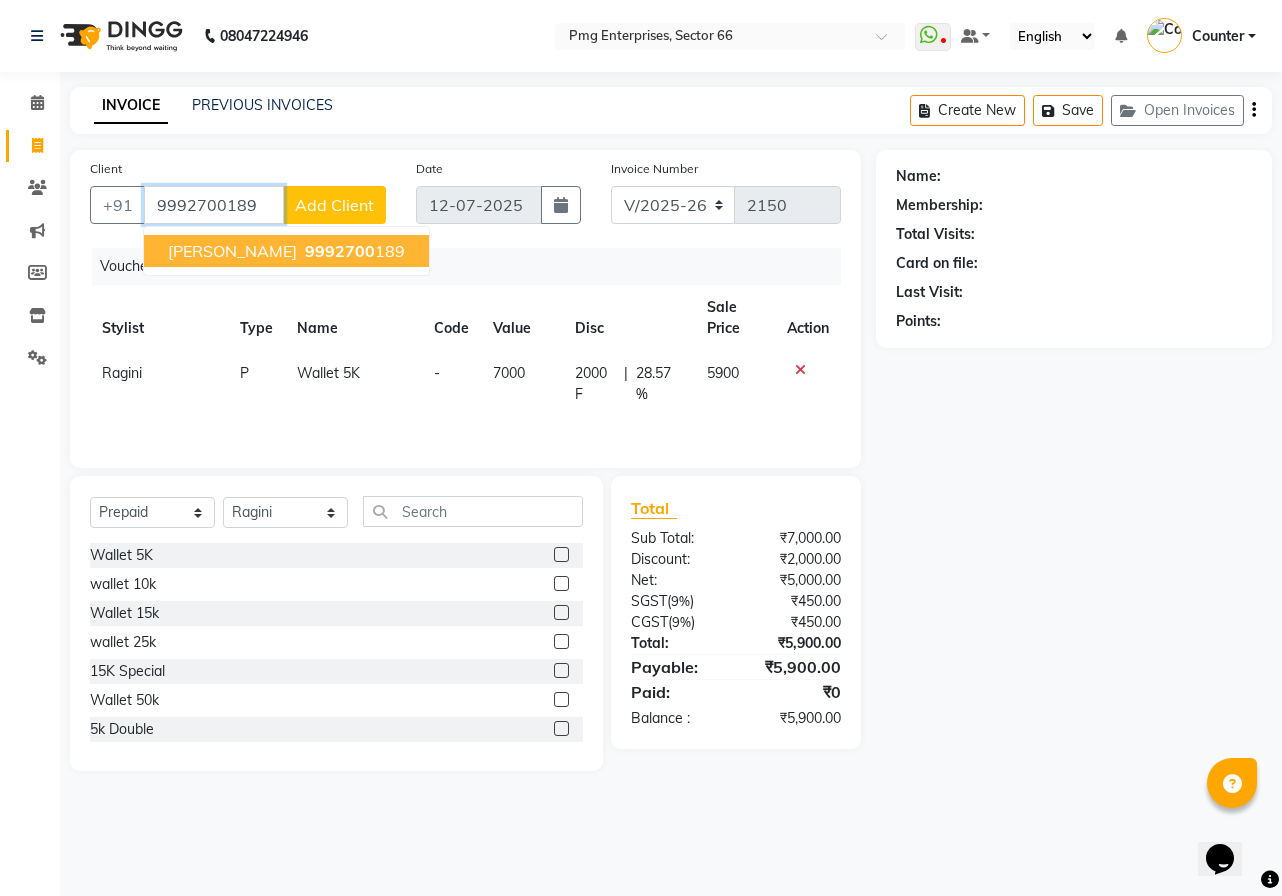 type on "9992700189" 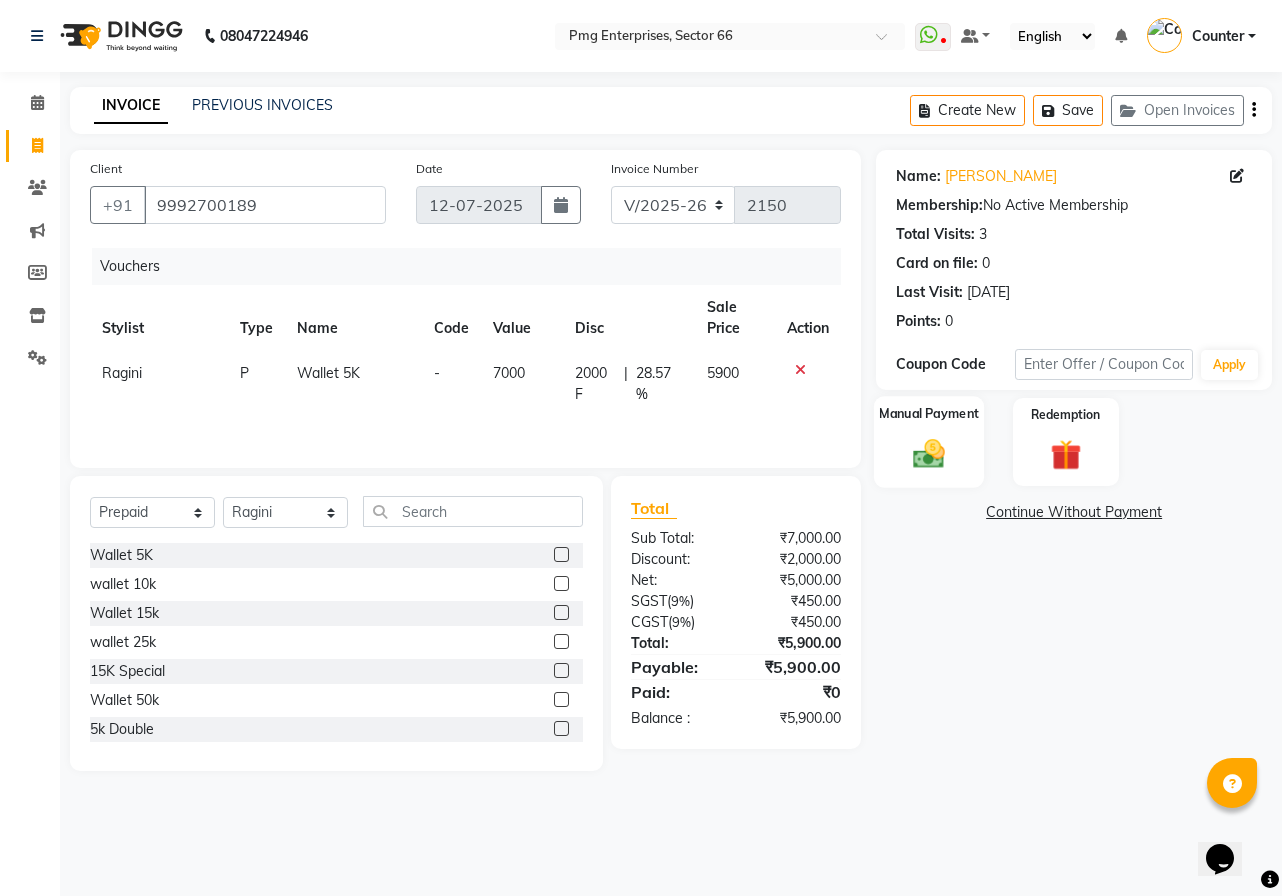 click 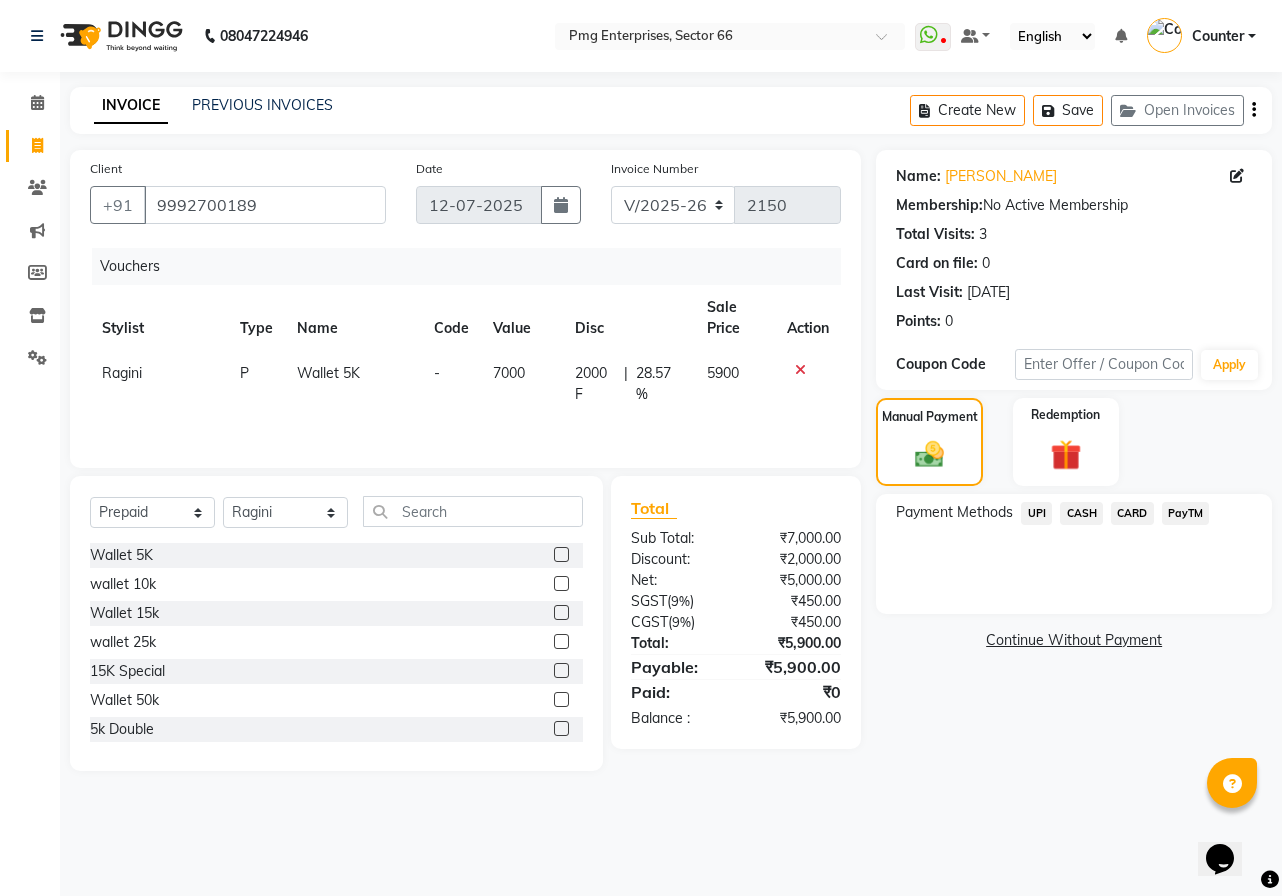 click on "UPI" 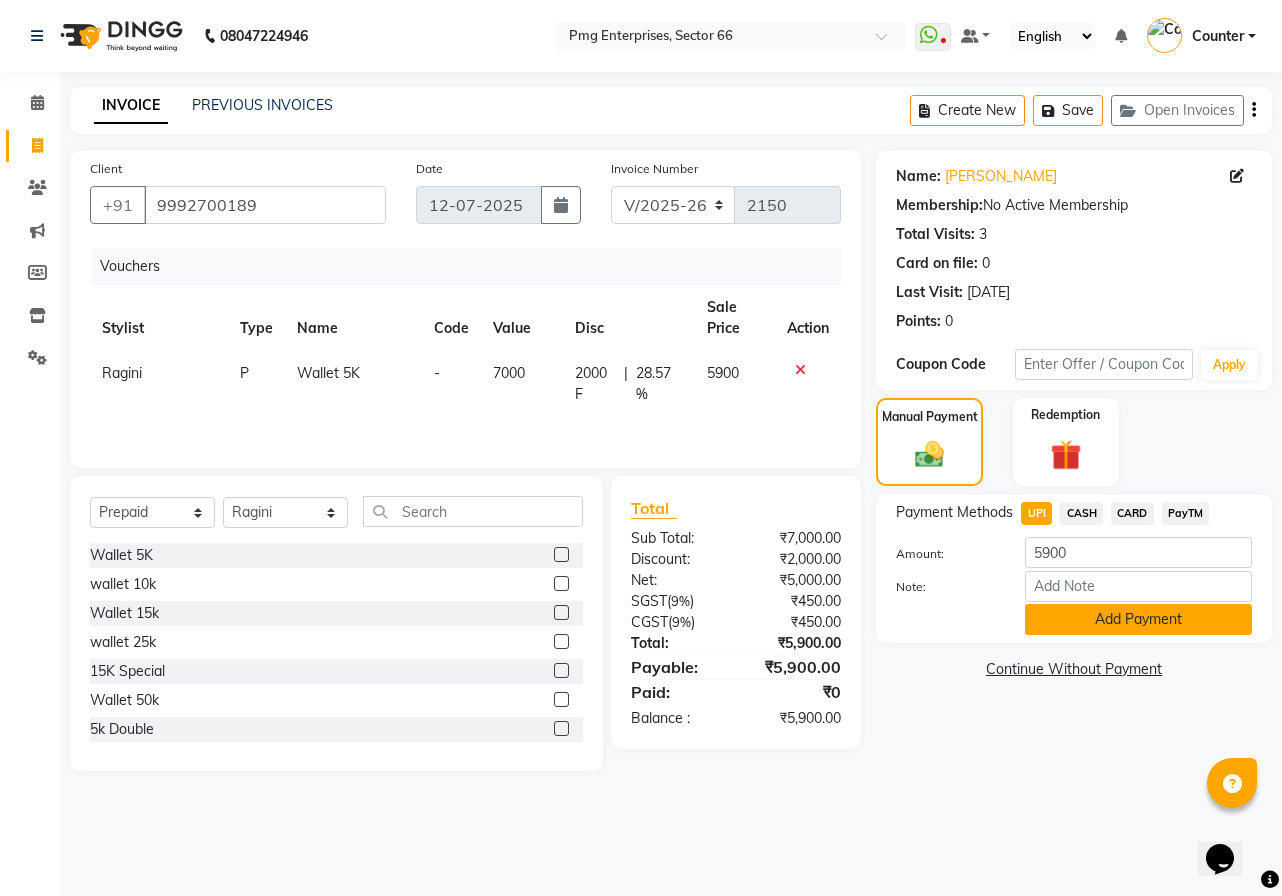 click on "Add Payment" 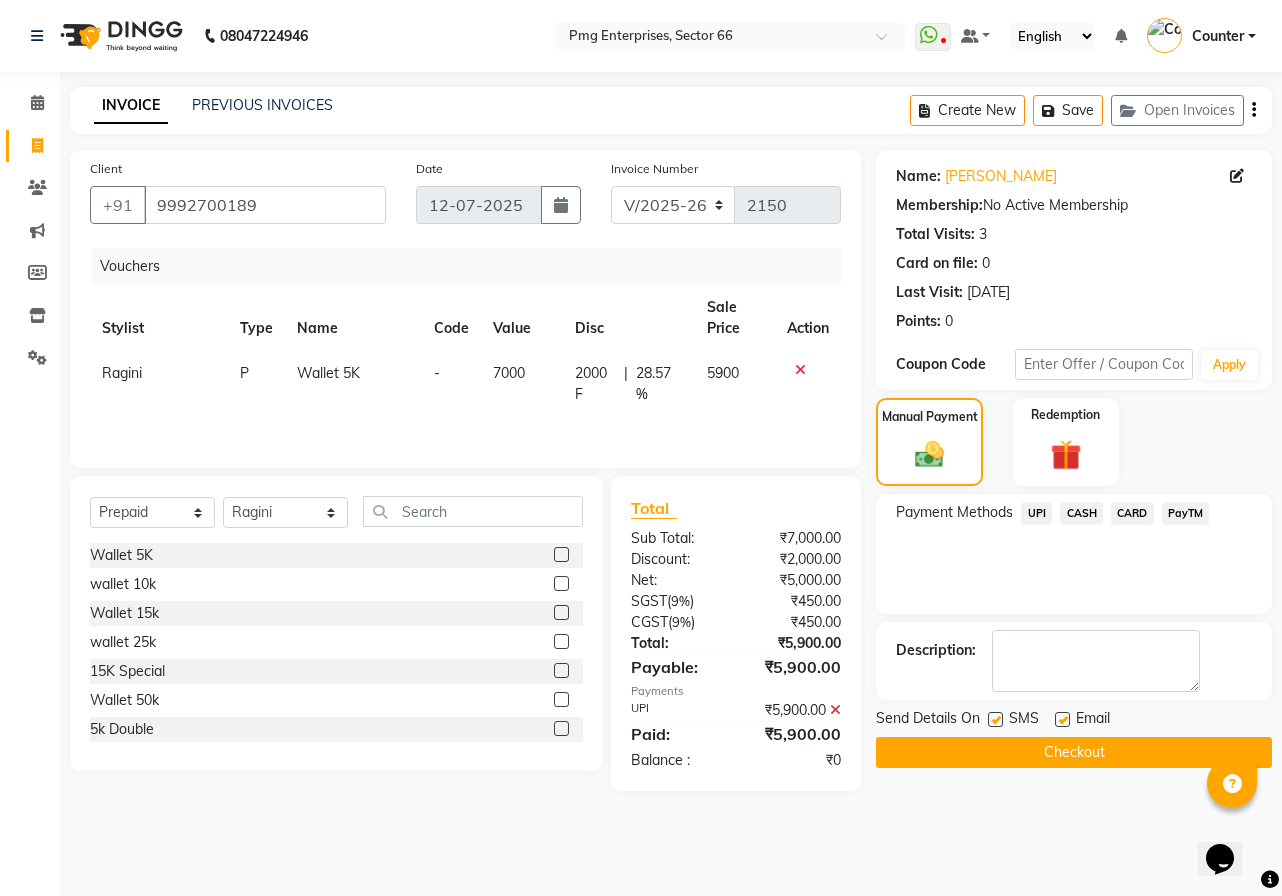 click on "Checkout" 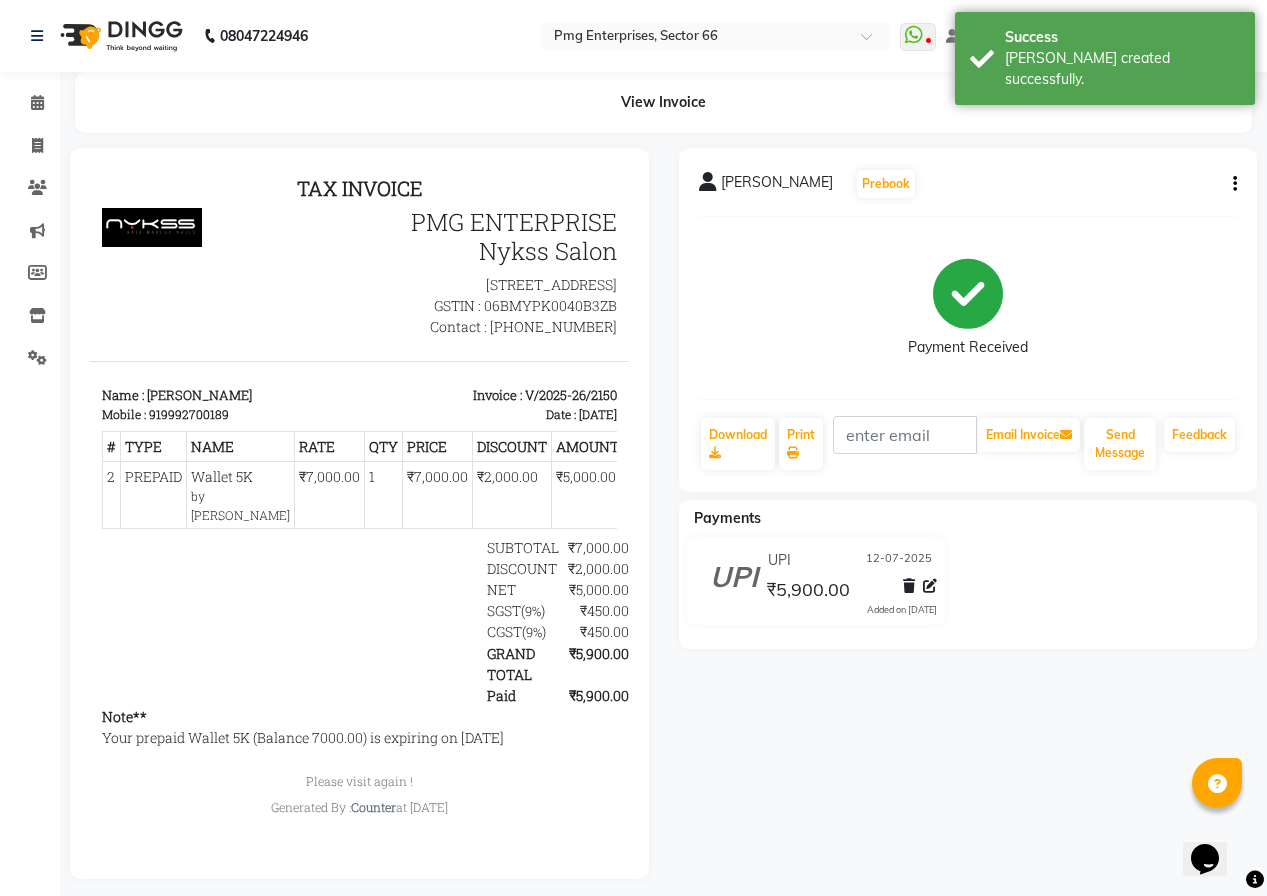 scroll, scrollTop: 0, scrollLeft: 0, axis: both 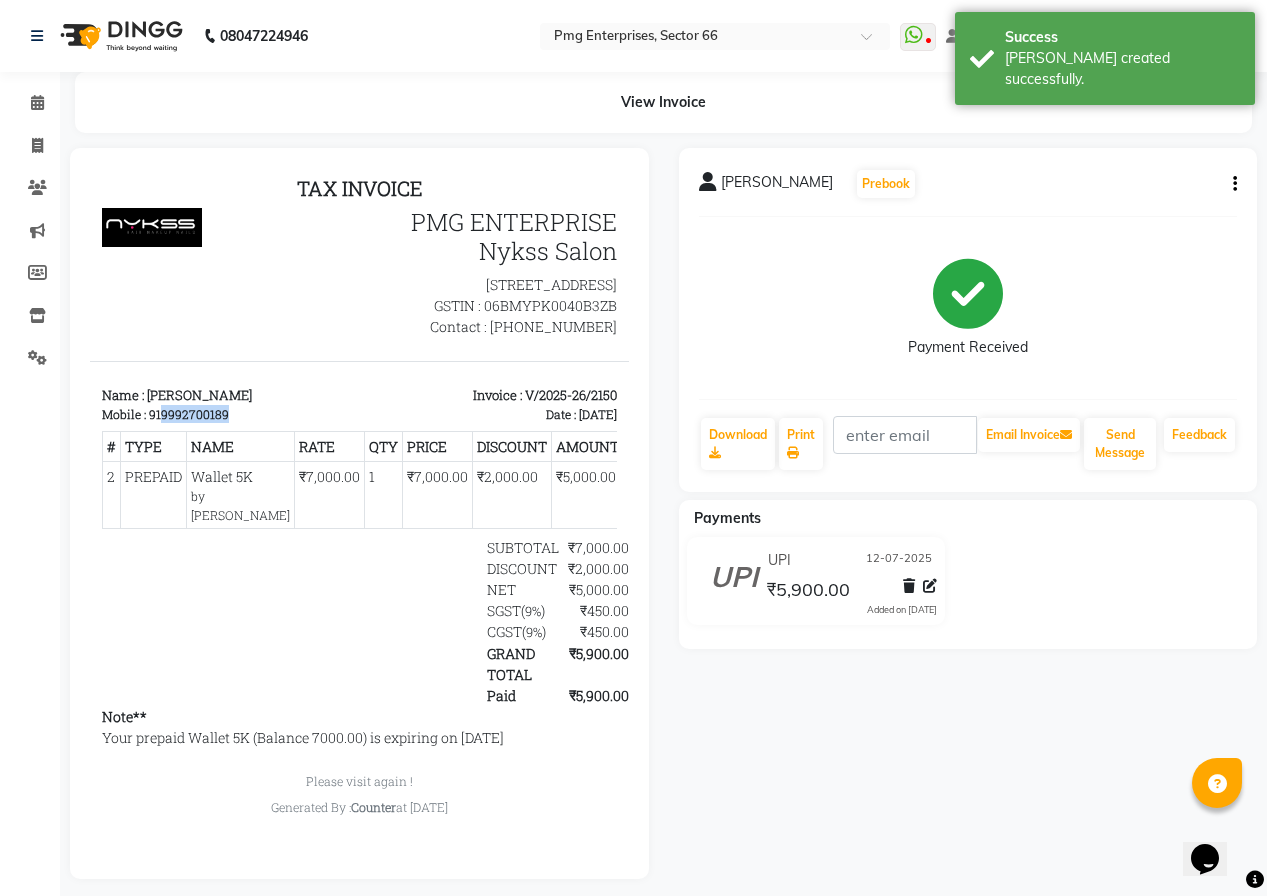 drag, startPoint x: 160, startPoint y: 437, endPoint x: 248, endPoint y: 435, distance: 88.02273 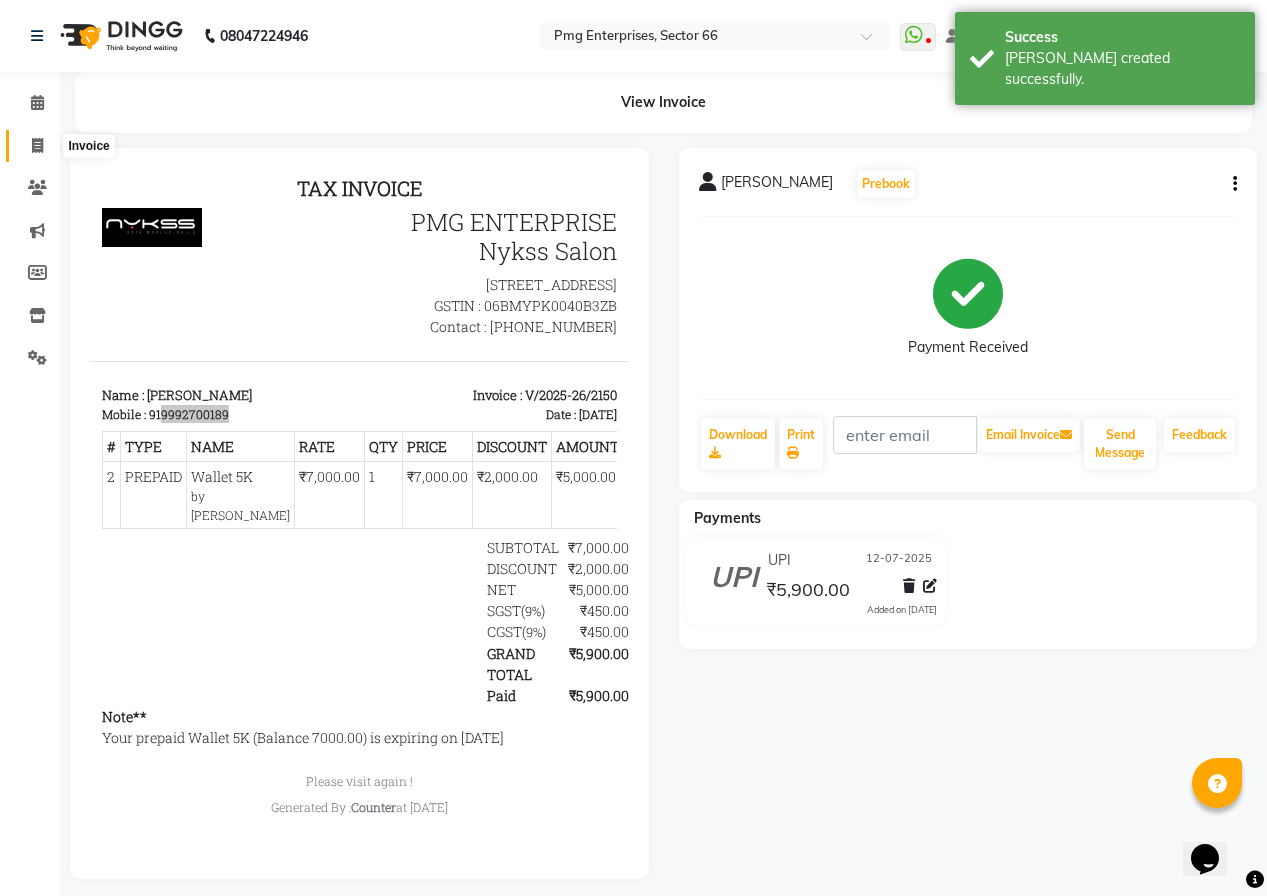 click 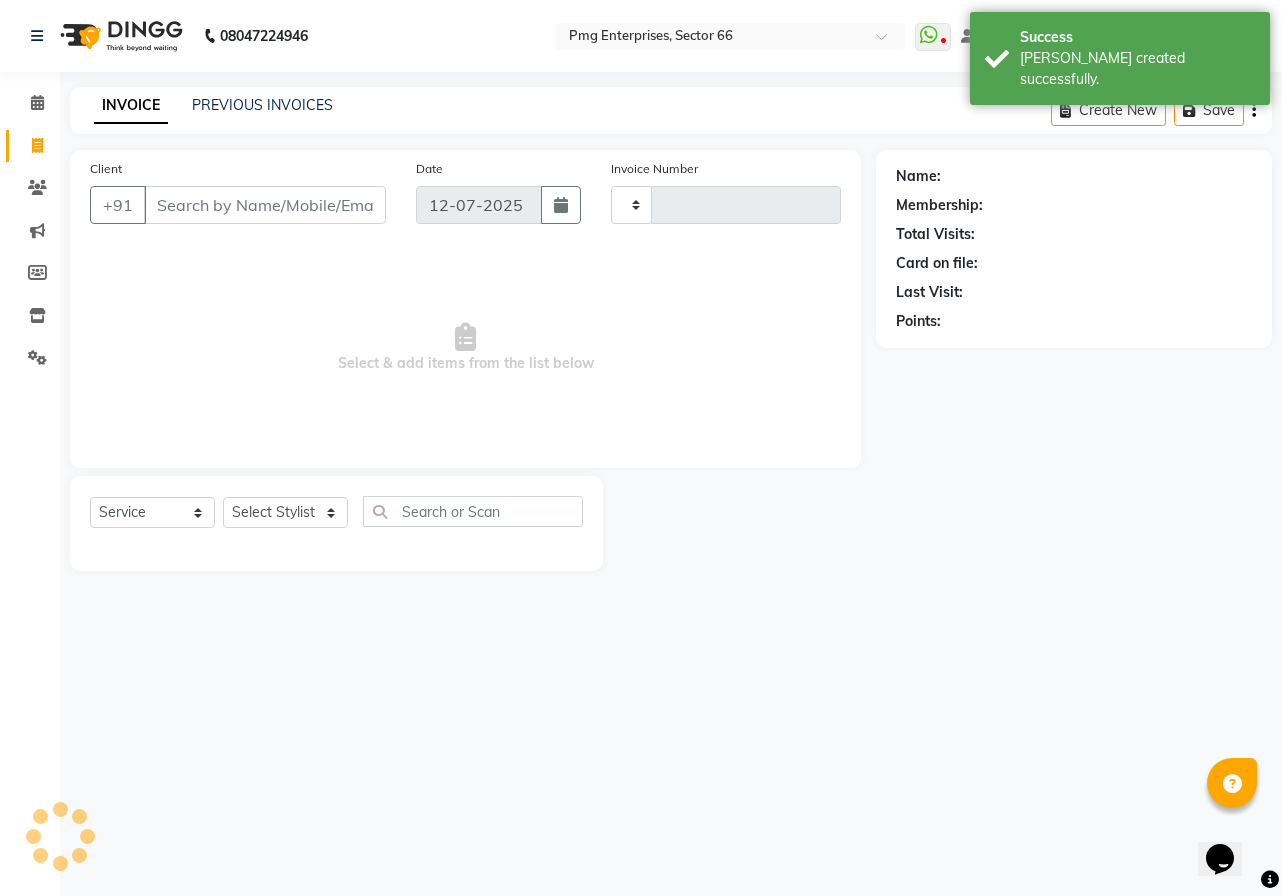 type on "2151" 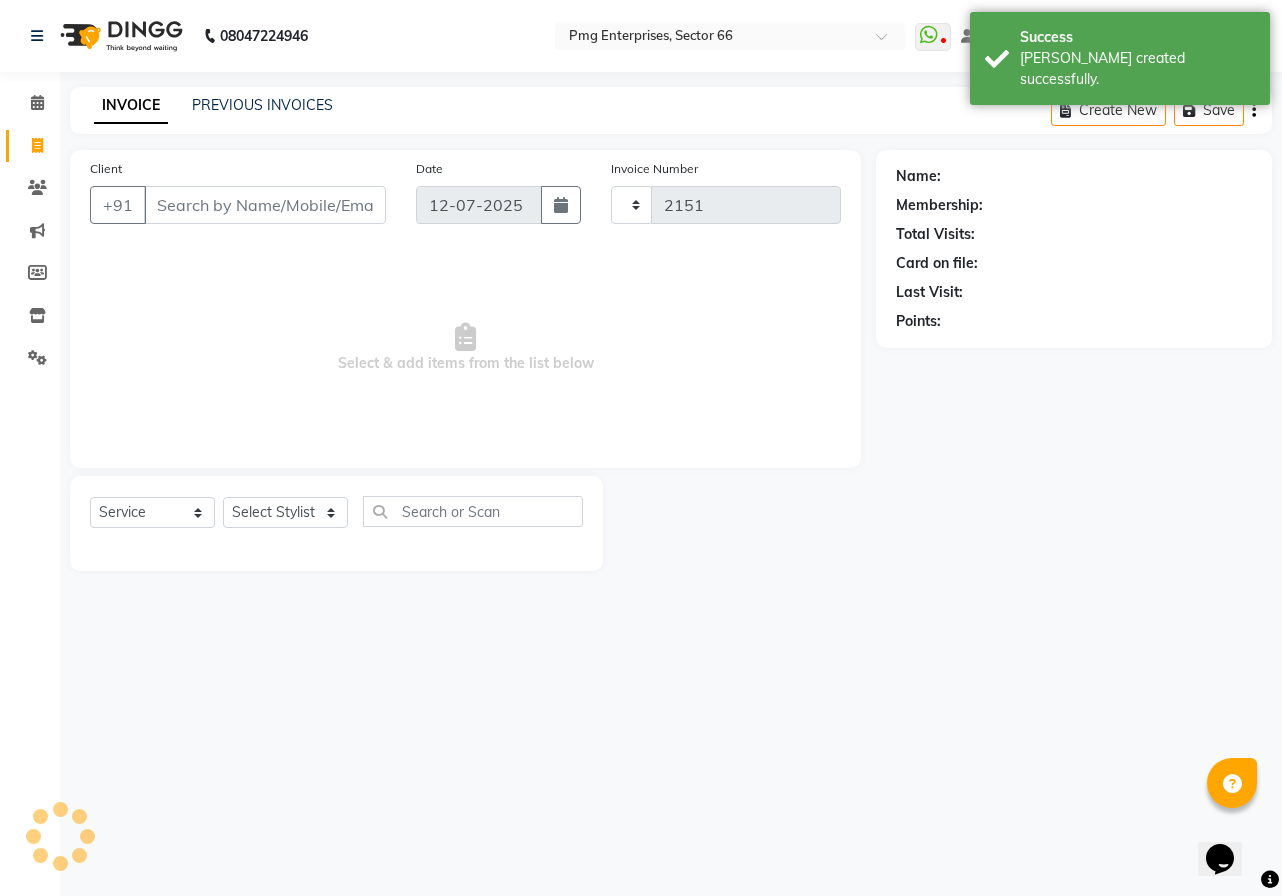 select on "889" 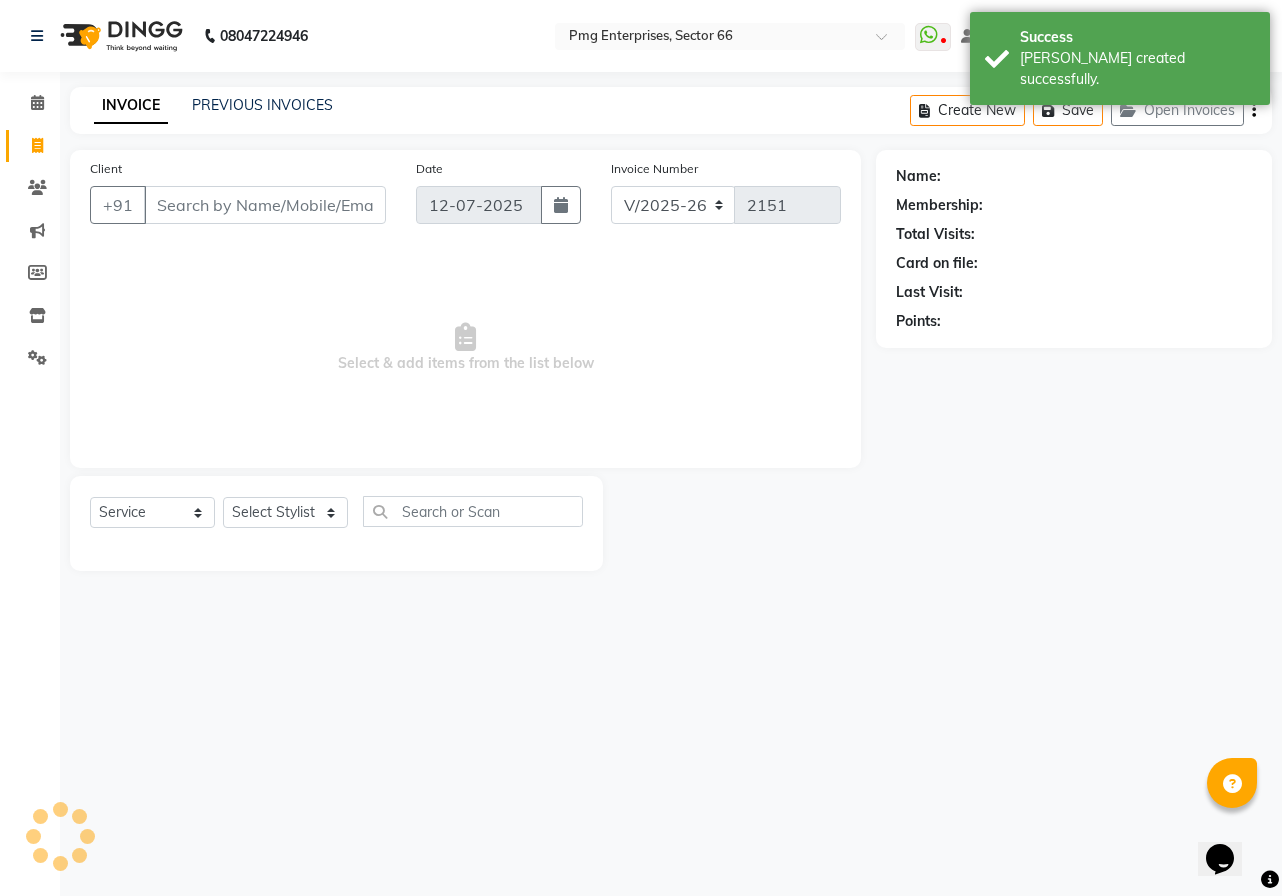 click on "Client" at bounding box center (265, 205) 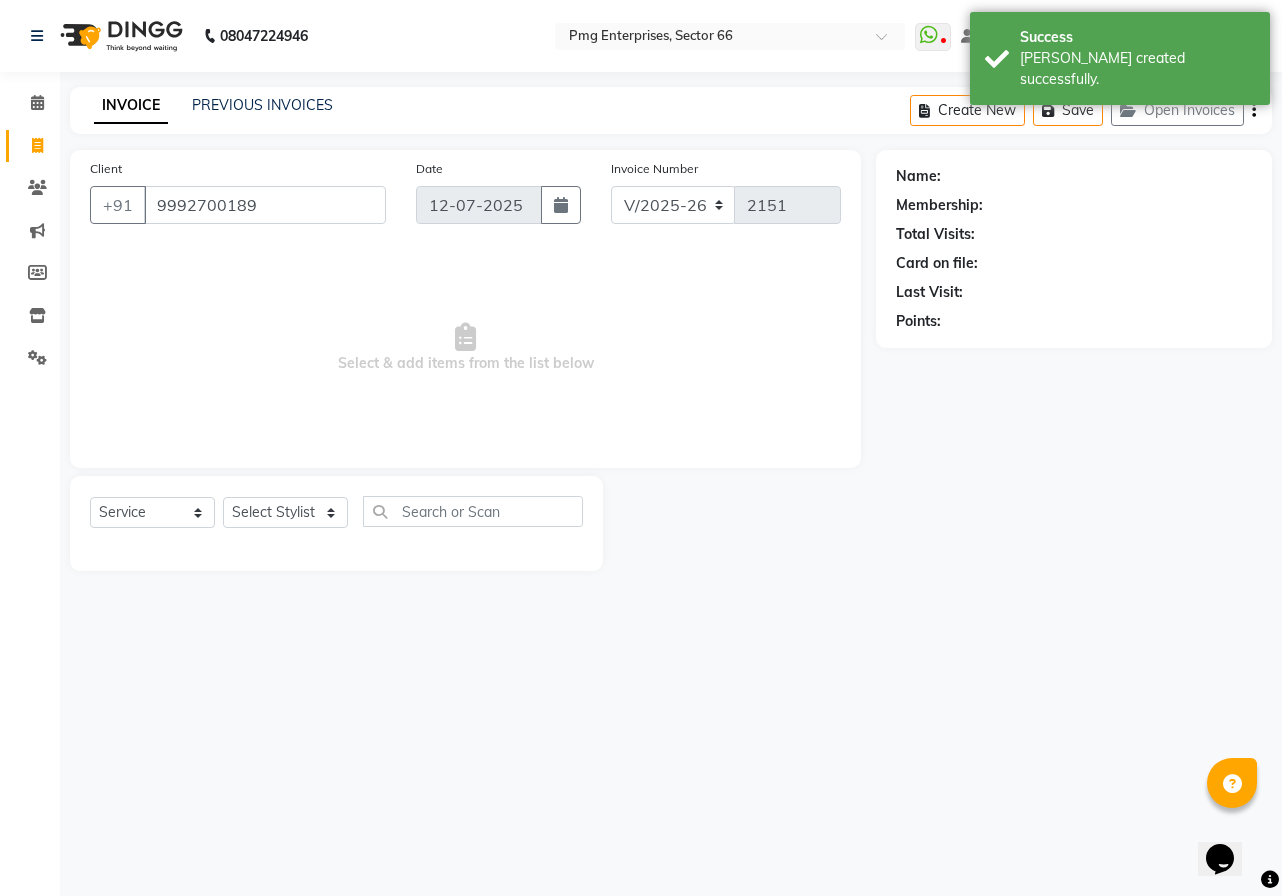 type on "9992700189" 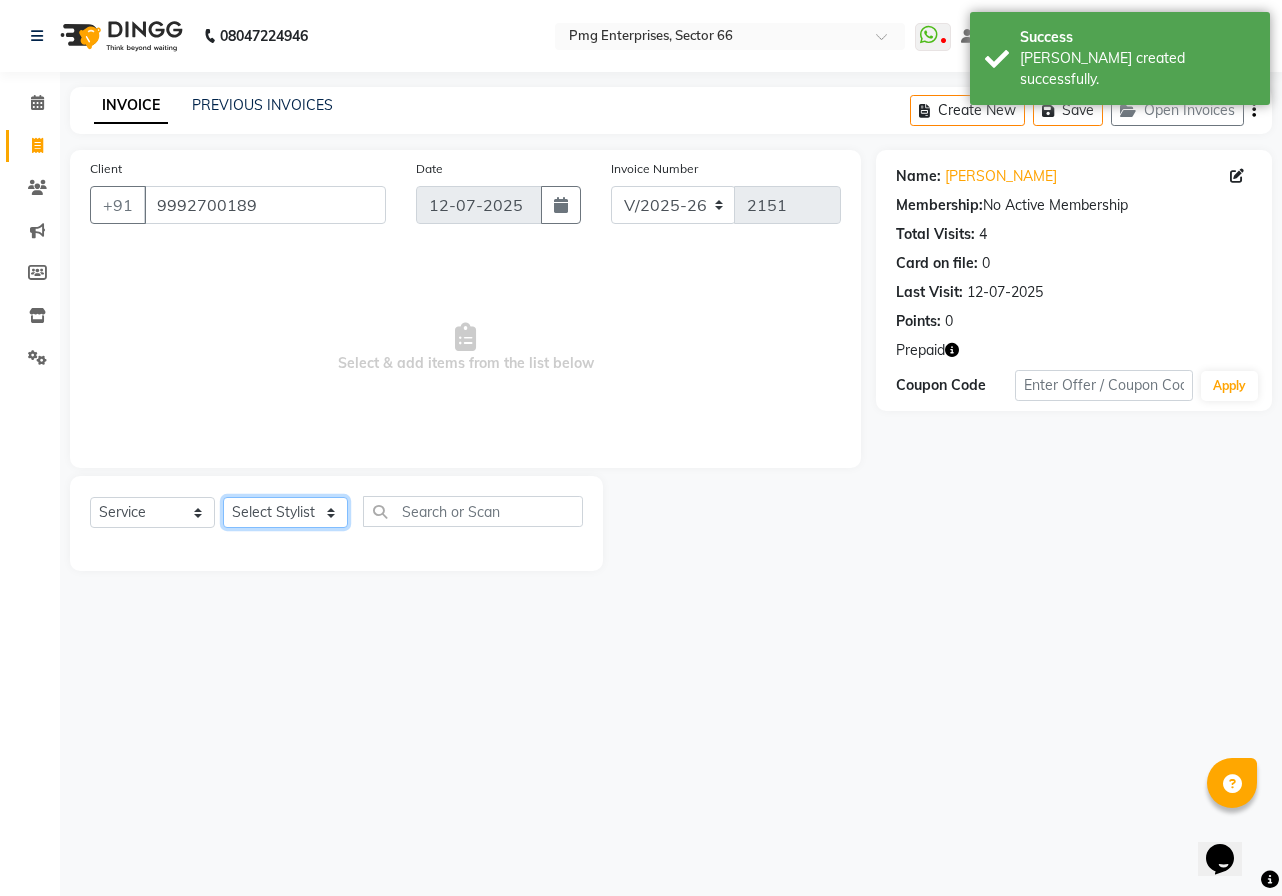 click on "Select Stylist [PERSON_NAME] Counter [PERSON_NAME] [PERSON_NAME] [PERSON_NAME] [PERSON_NAME]" 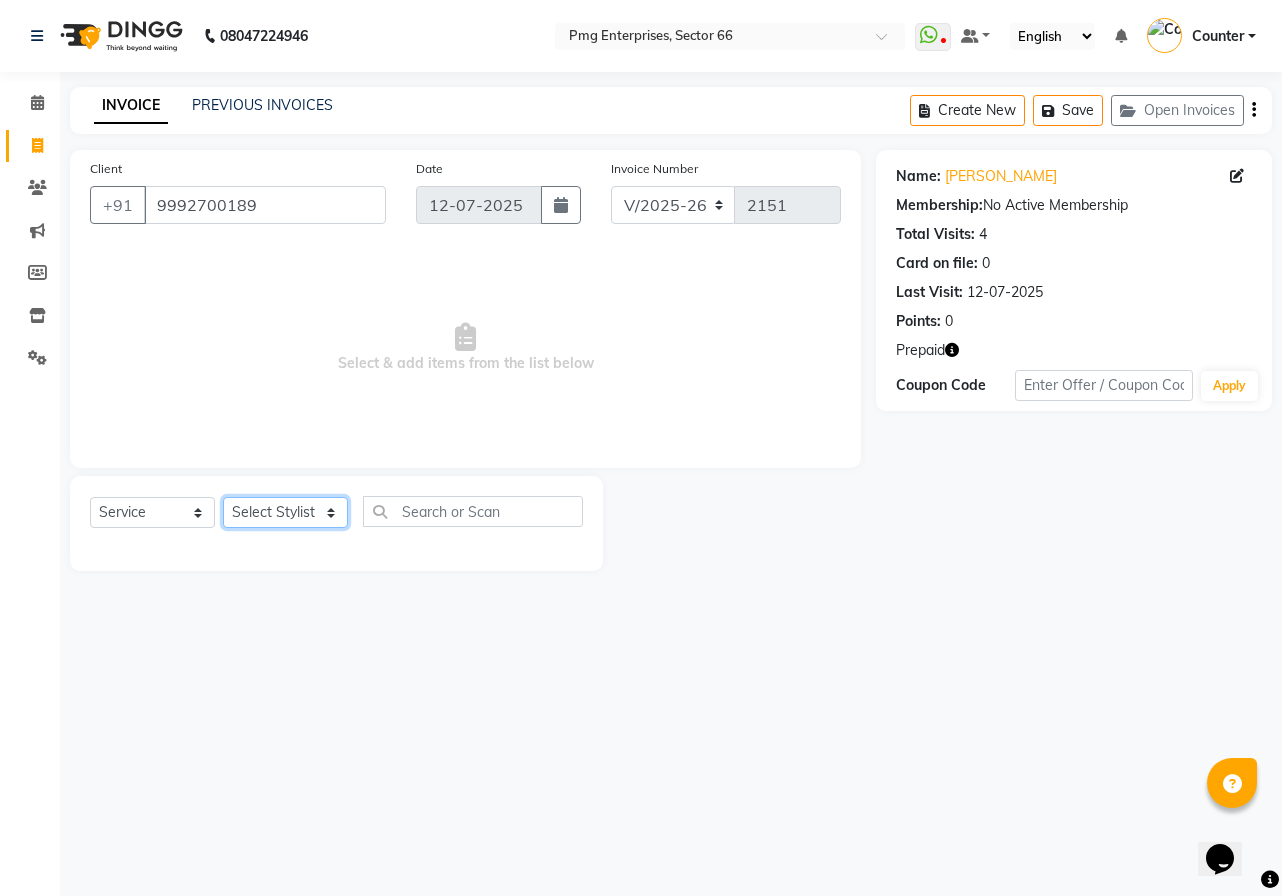 select on "14600" 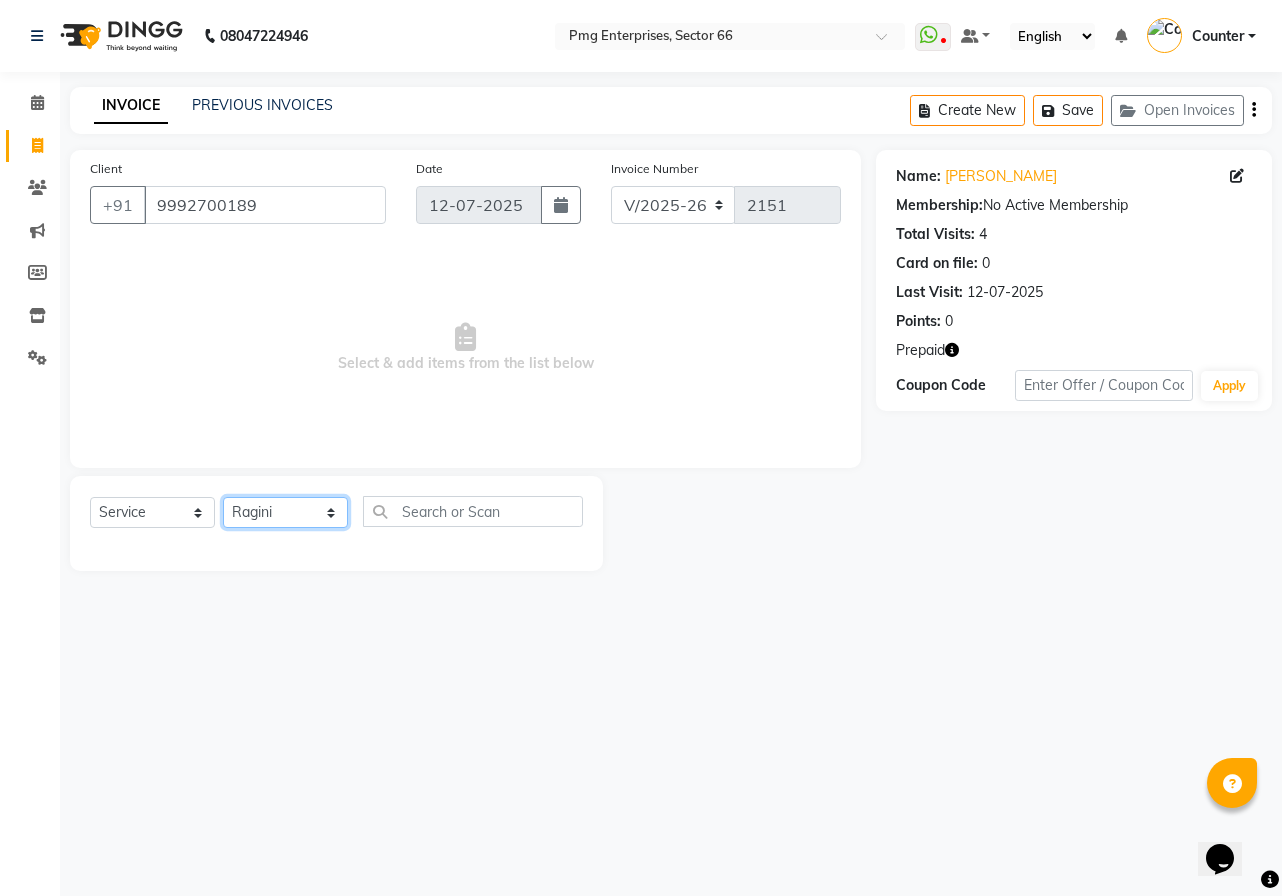 click on "Select Stylist [PERSON_NAME] Counter [PERSON_NAME] [PERSON_NAME] [PERSON_NAME] [PERSON_NAME]" 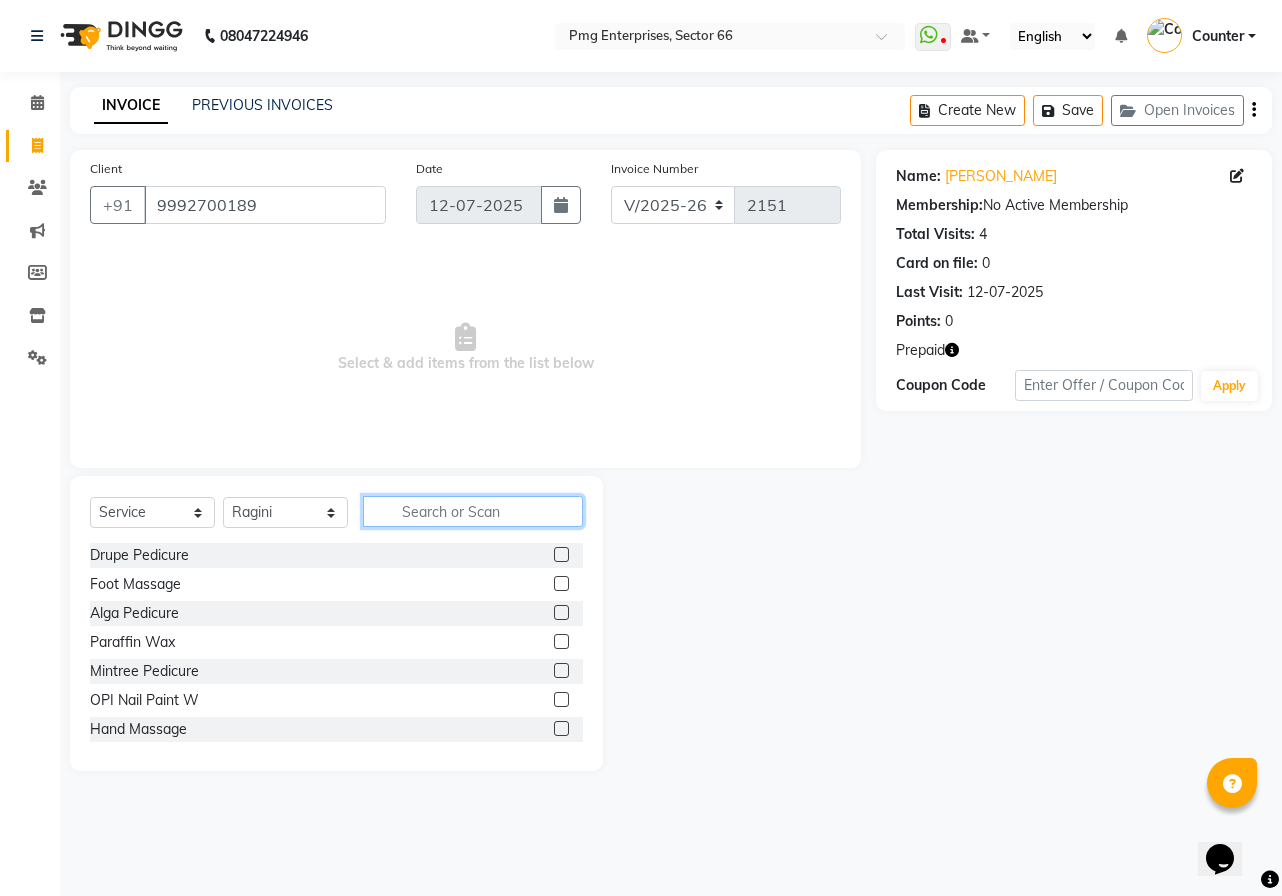 click 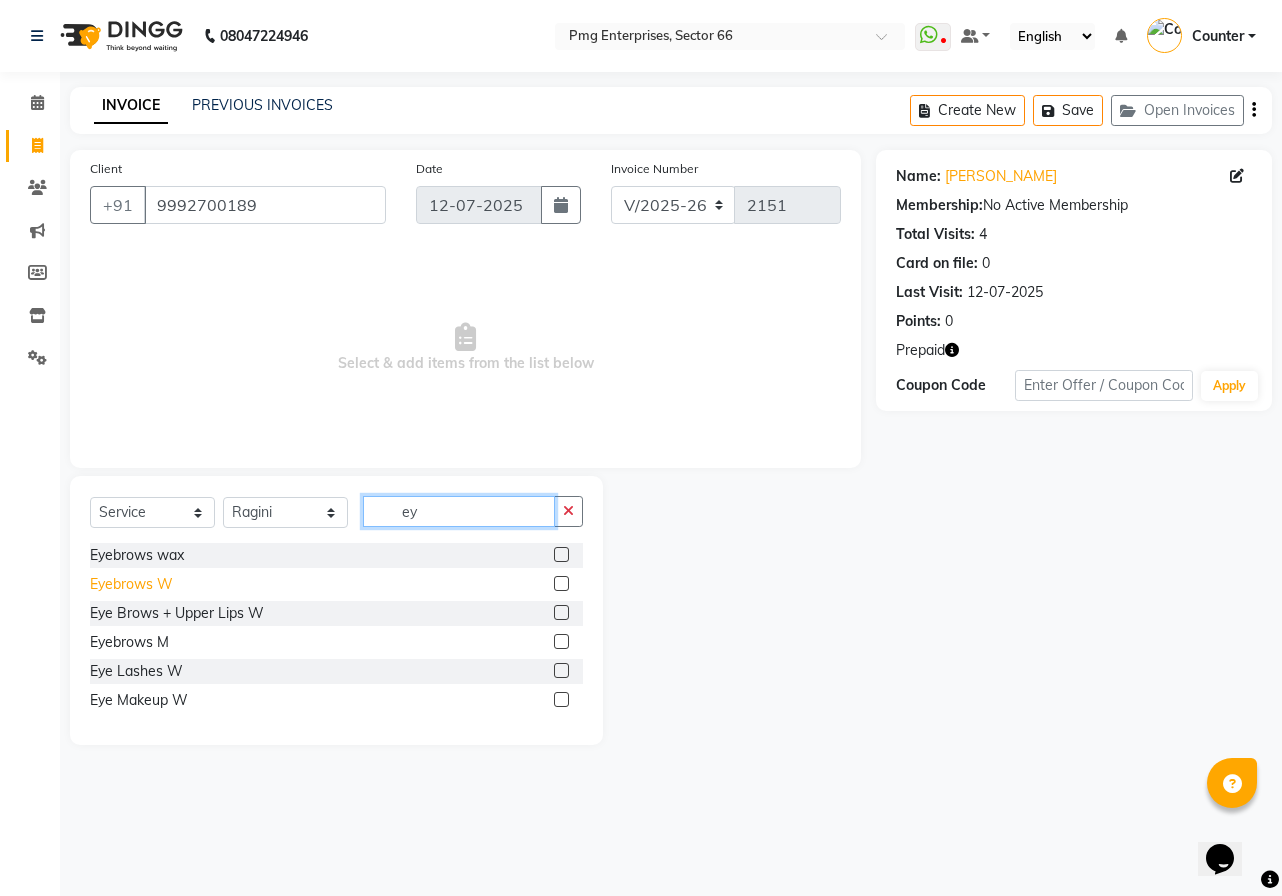 type on "ey" 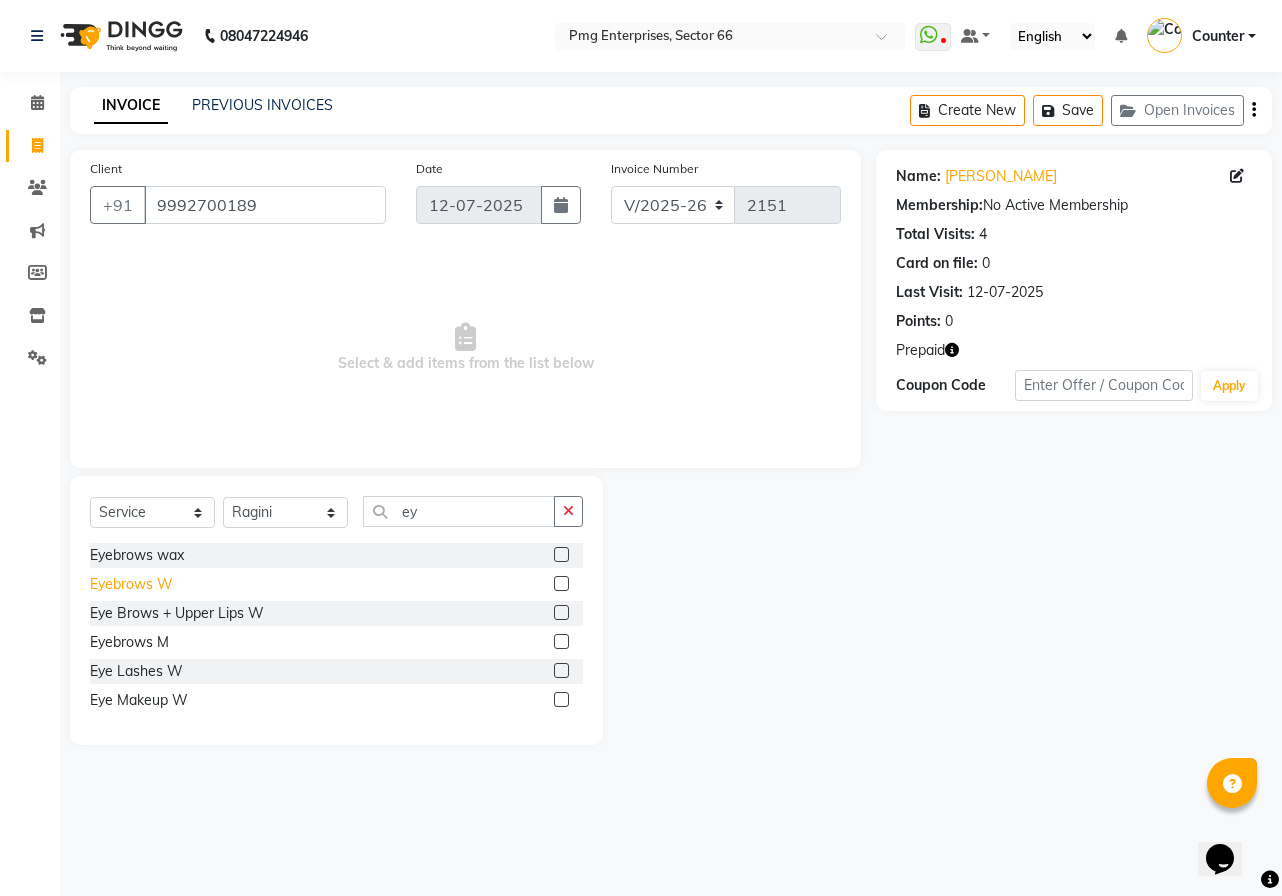 click on "Eyebrows W" 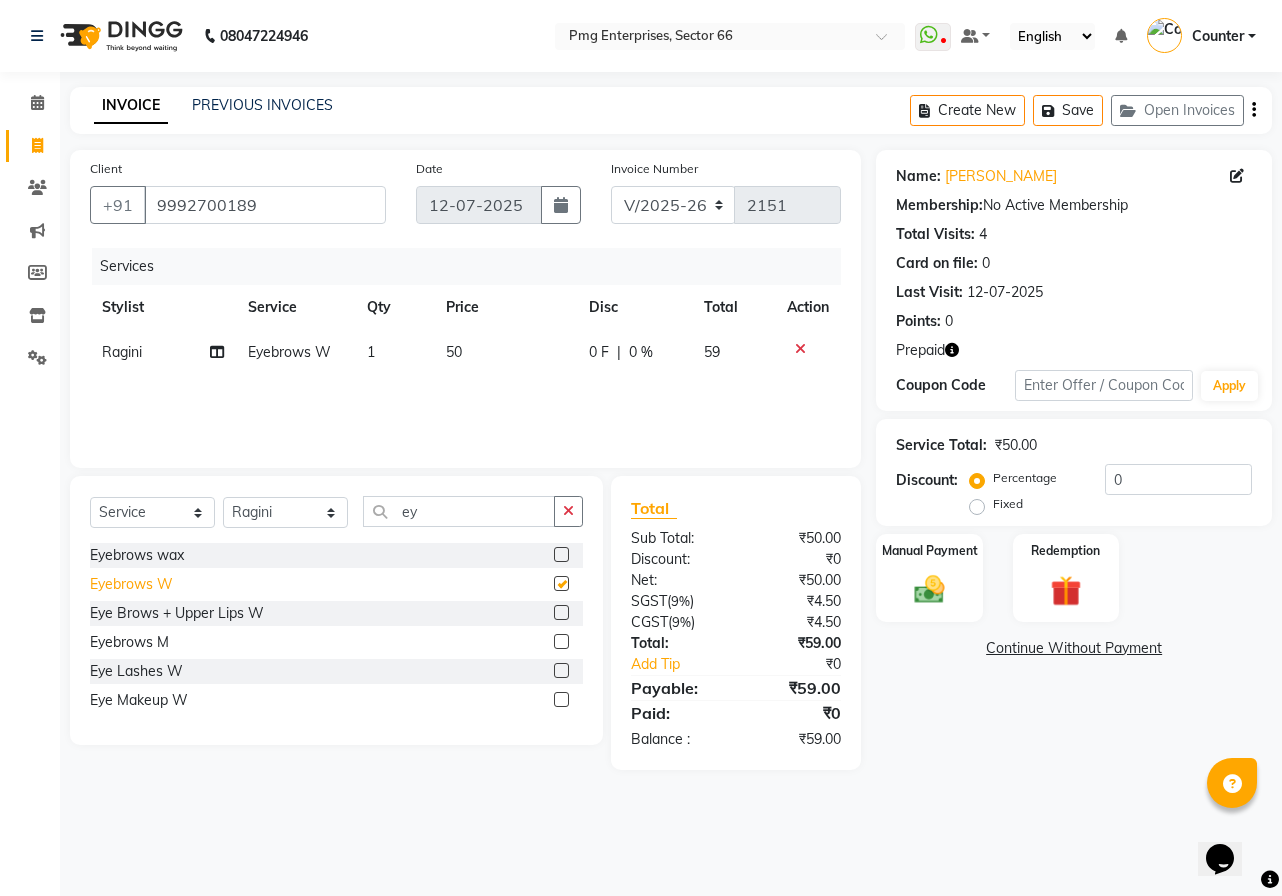 checkbox on "false" 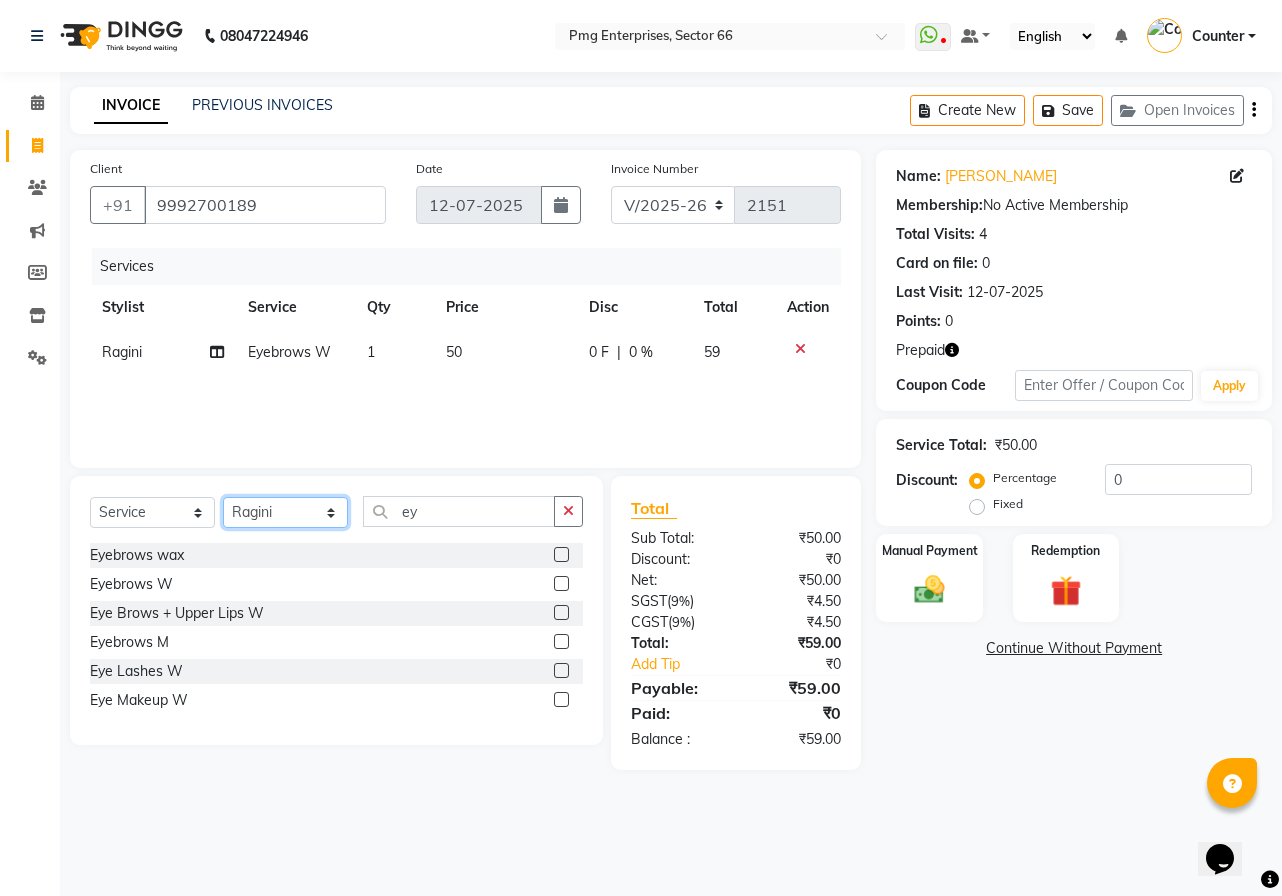 click on "Select Stylist [PERSON_NAME] Counter [PERSON_NAME] [PERSON_NAME] [PERSON_NAME] [PERSON_NAME]" 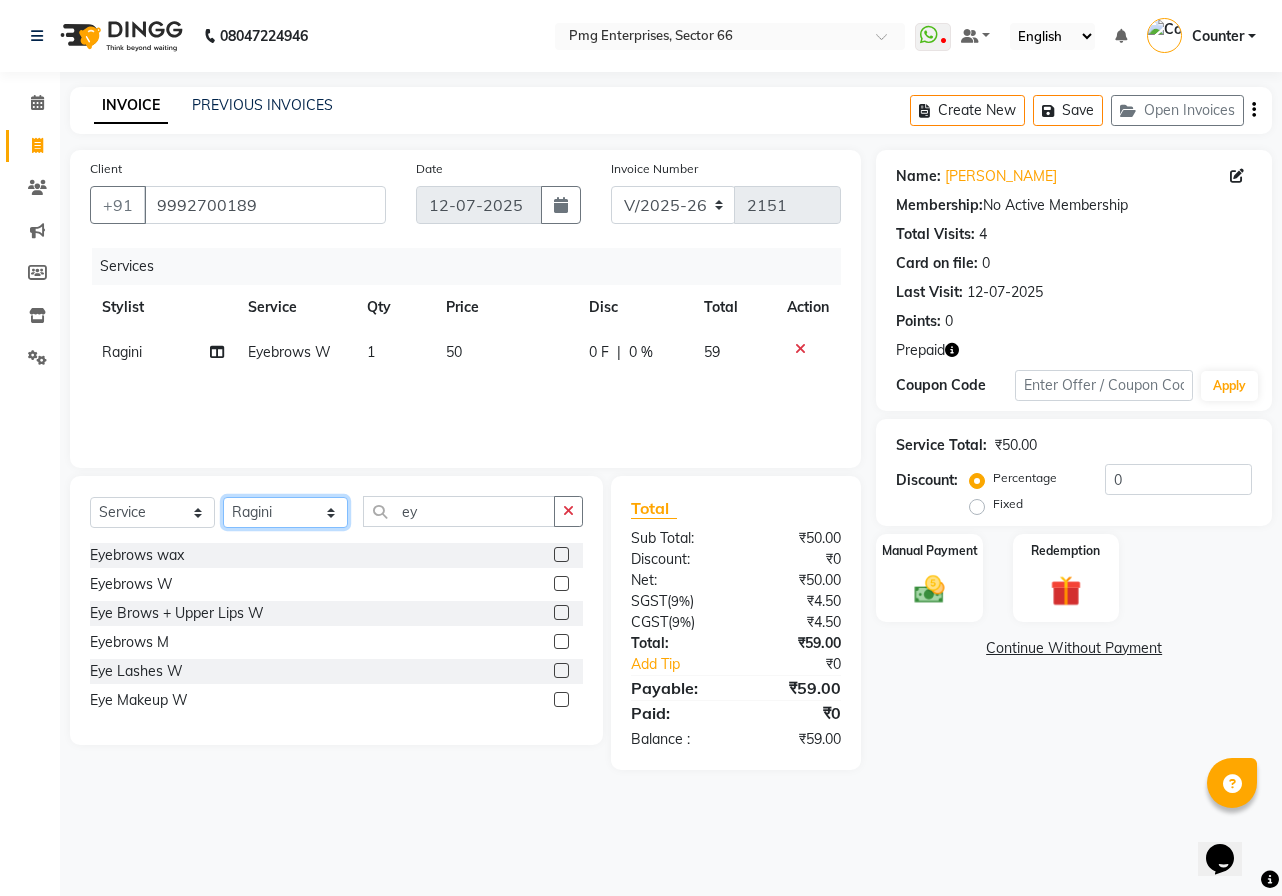 select on "78814" 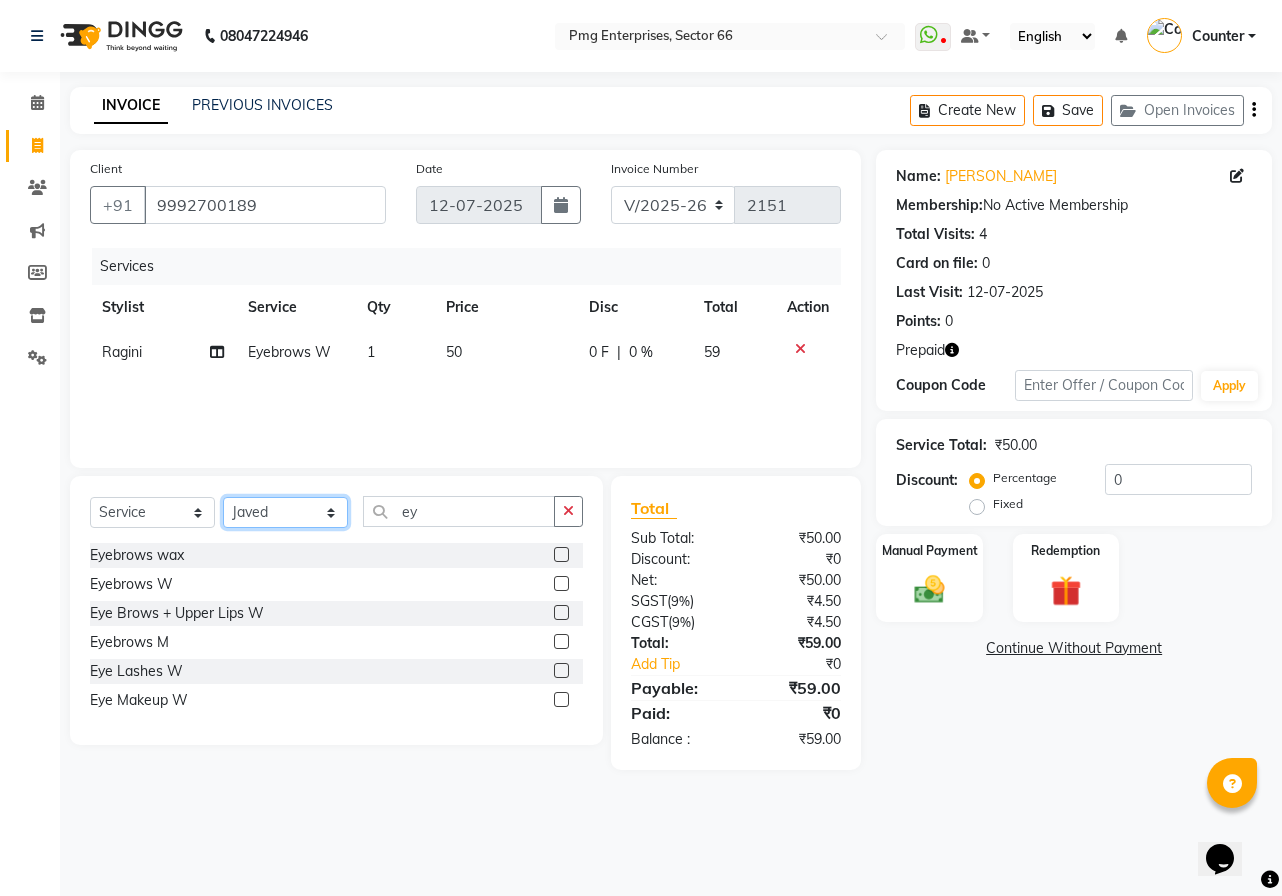 click on "Select Stylist [PERSON_NAME] Counter [PERSON_NAME] [PERSON_NAME] [PERSON_NAME] [PERSON_NAME]" 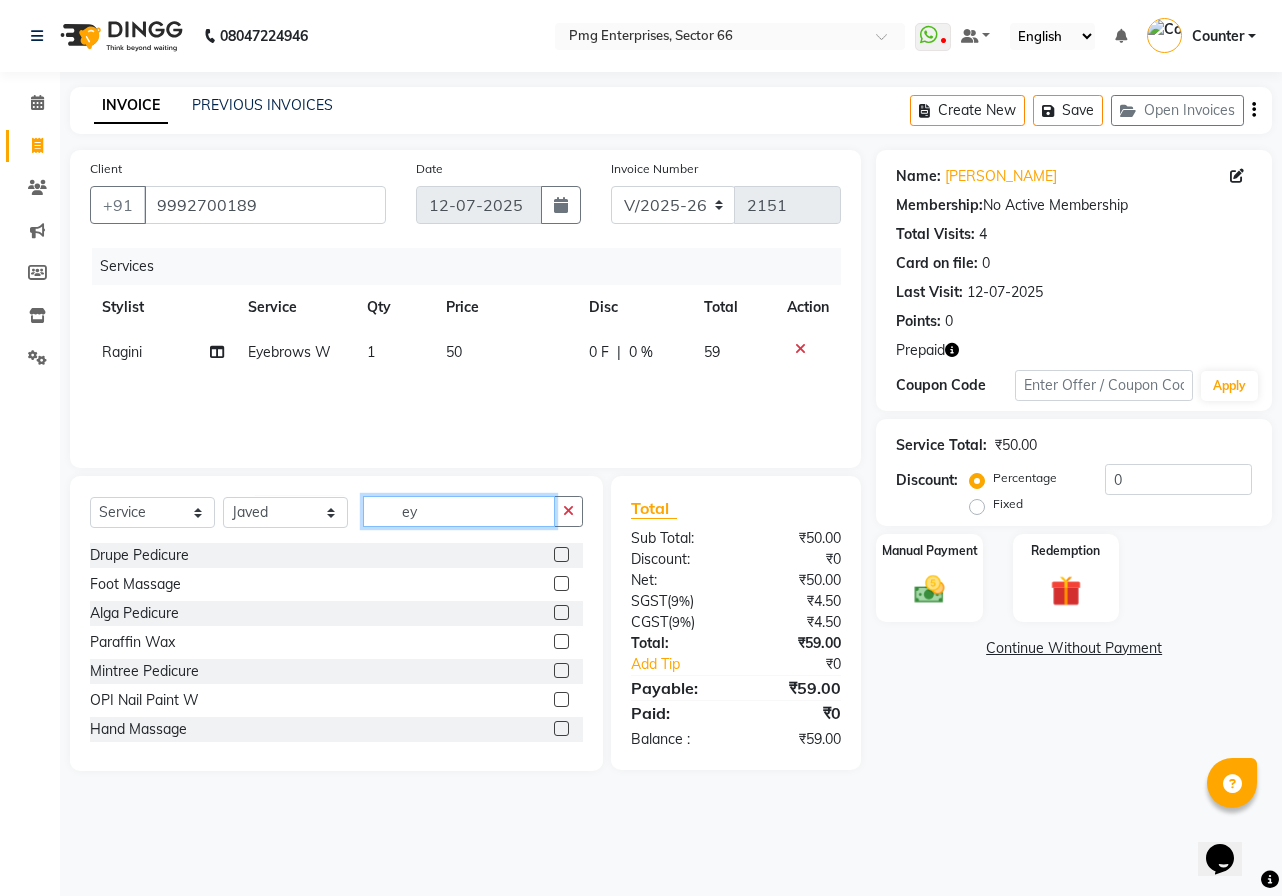 click on "ey" 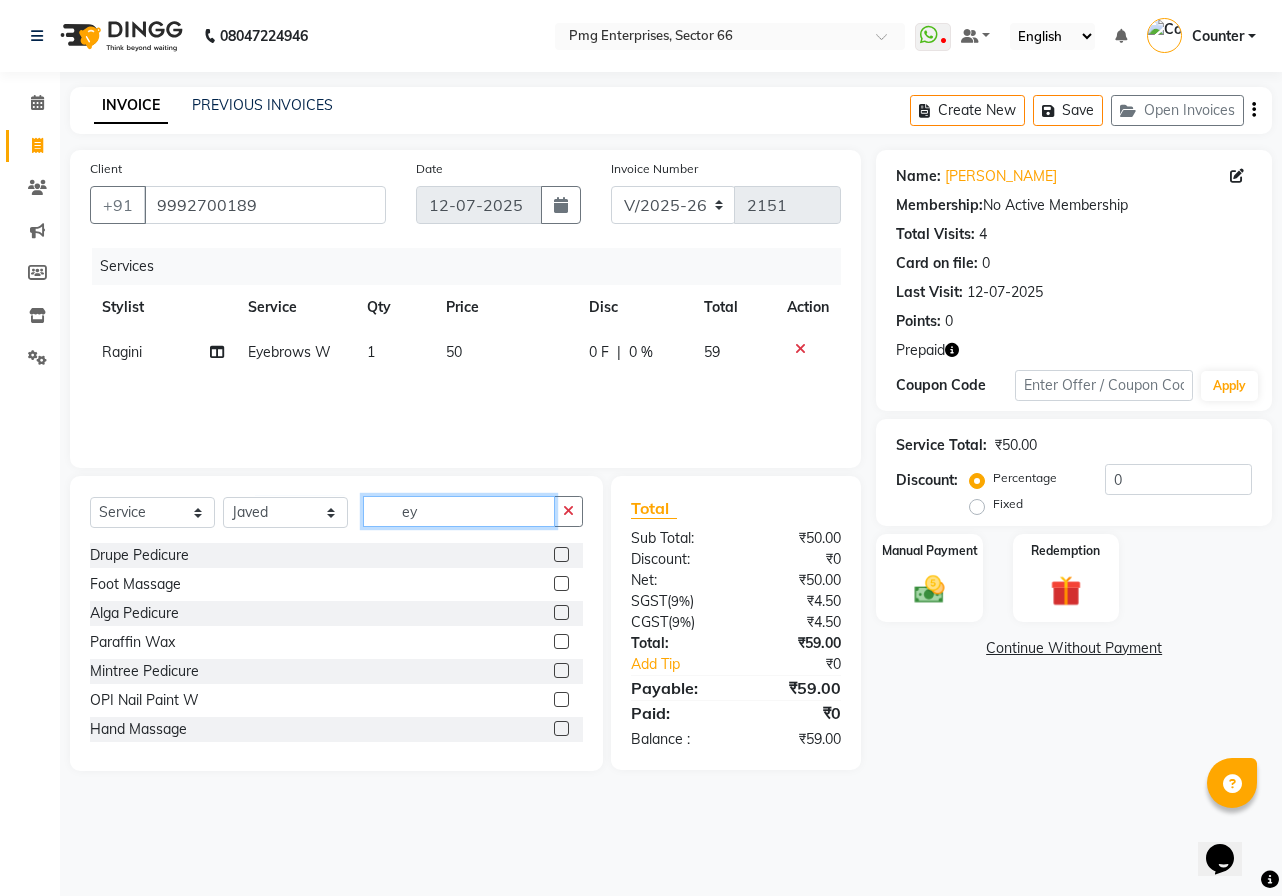 type on "e" 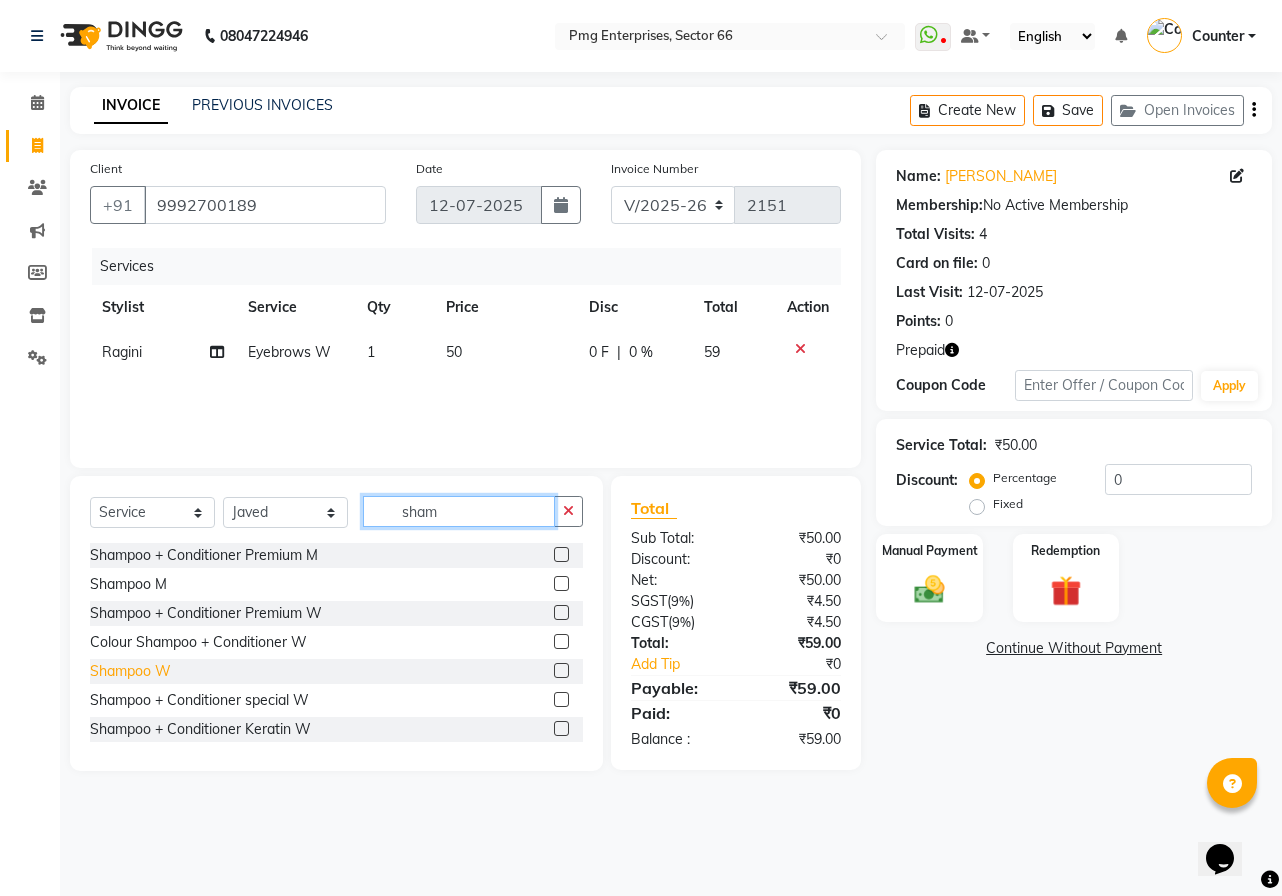 type on "sham" 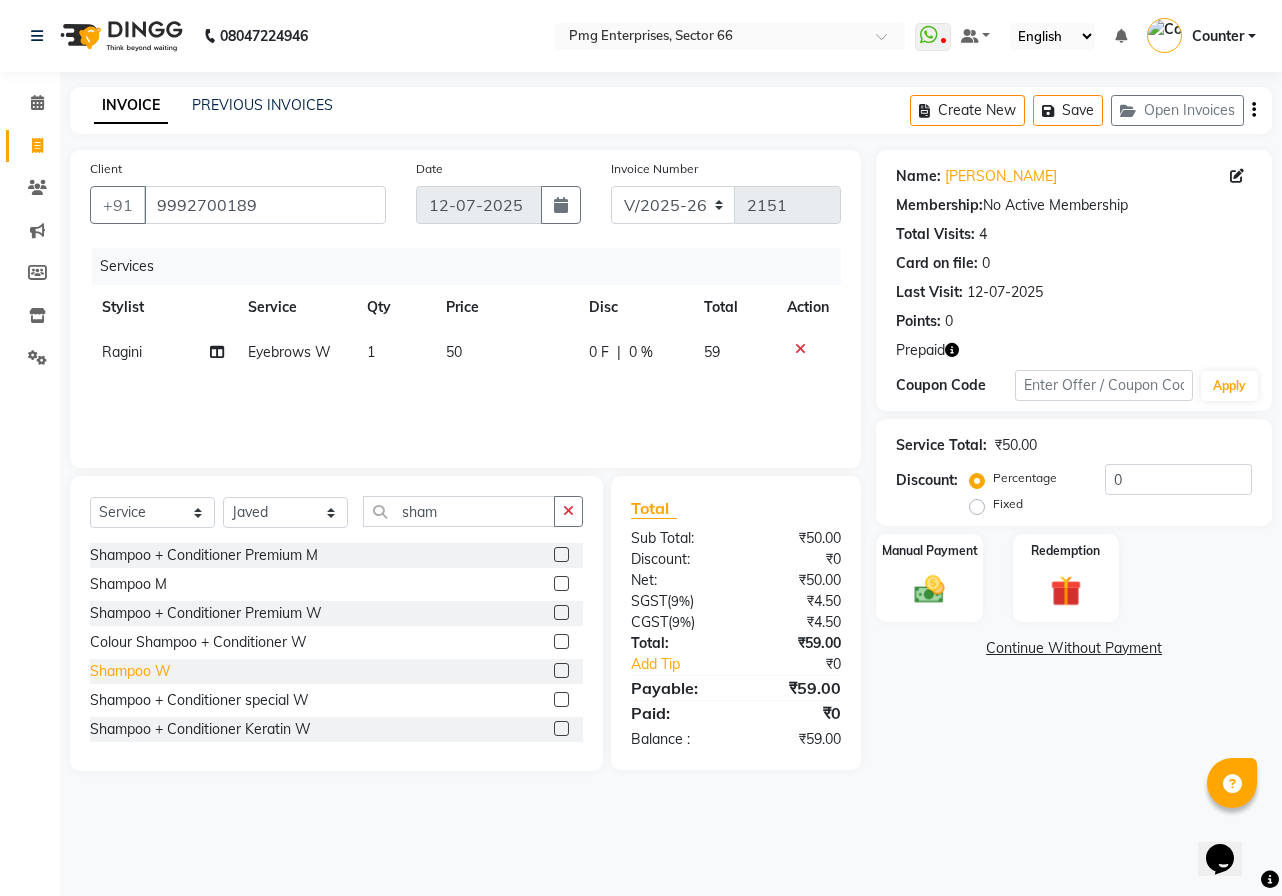 click on "Shampoo W" 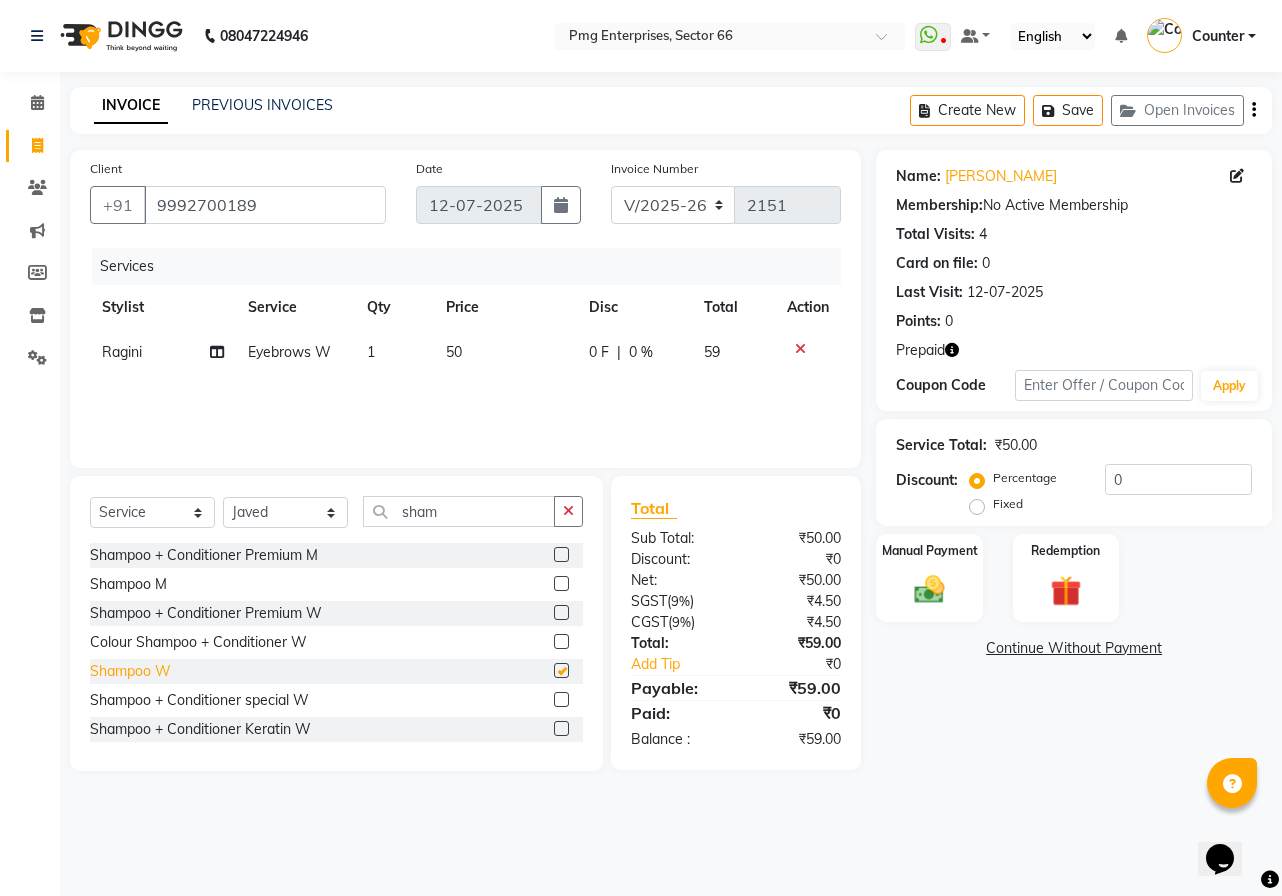 checkbox on "false" 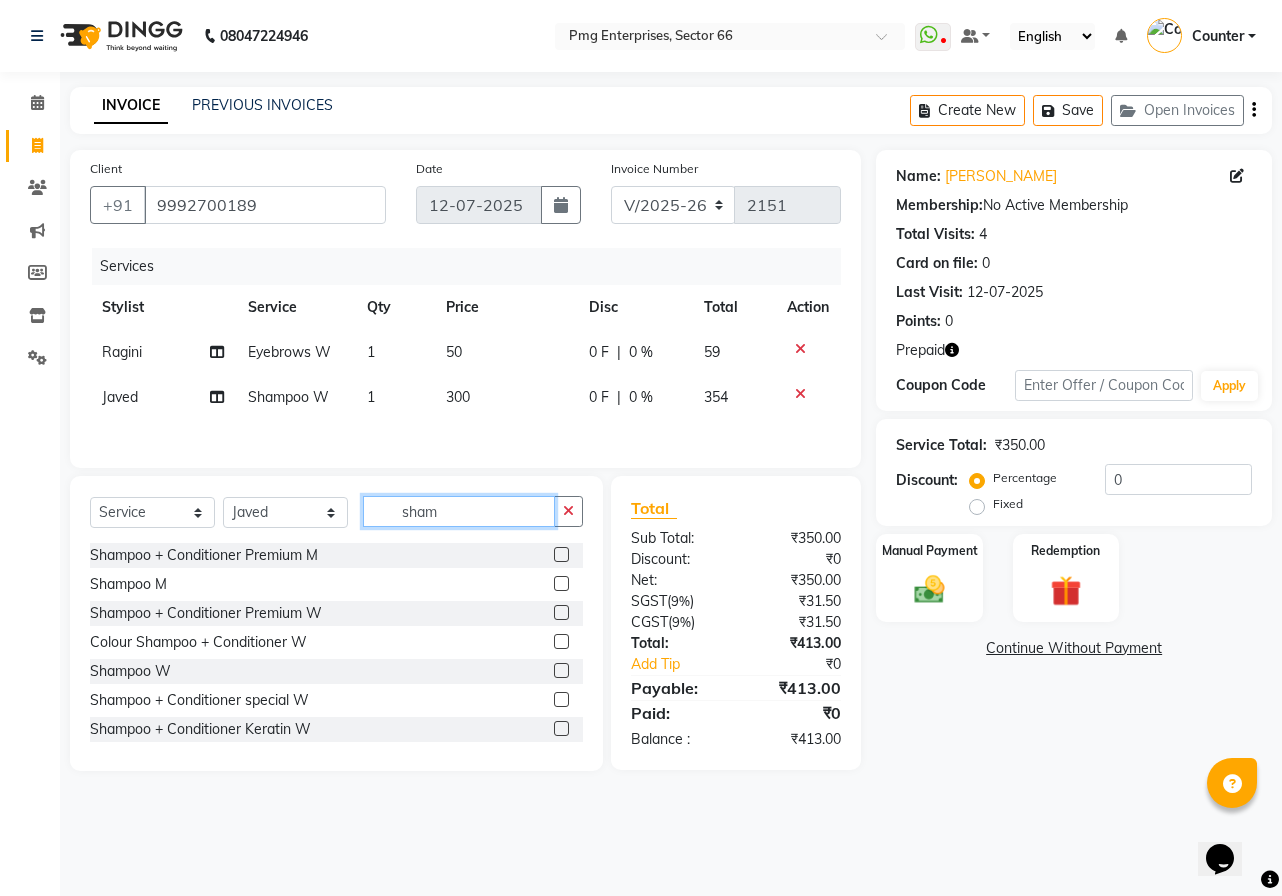 click on "sham" 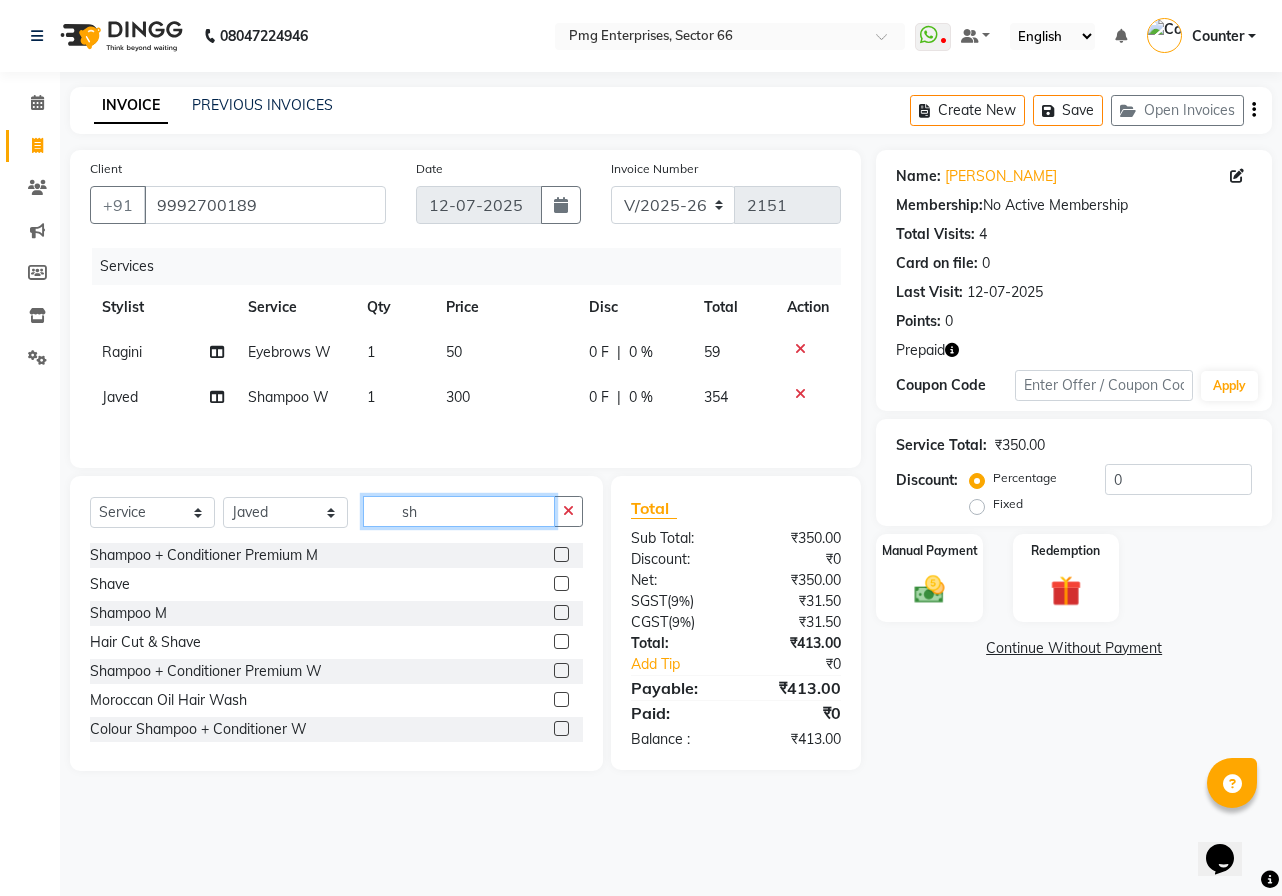 type on "s" 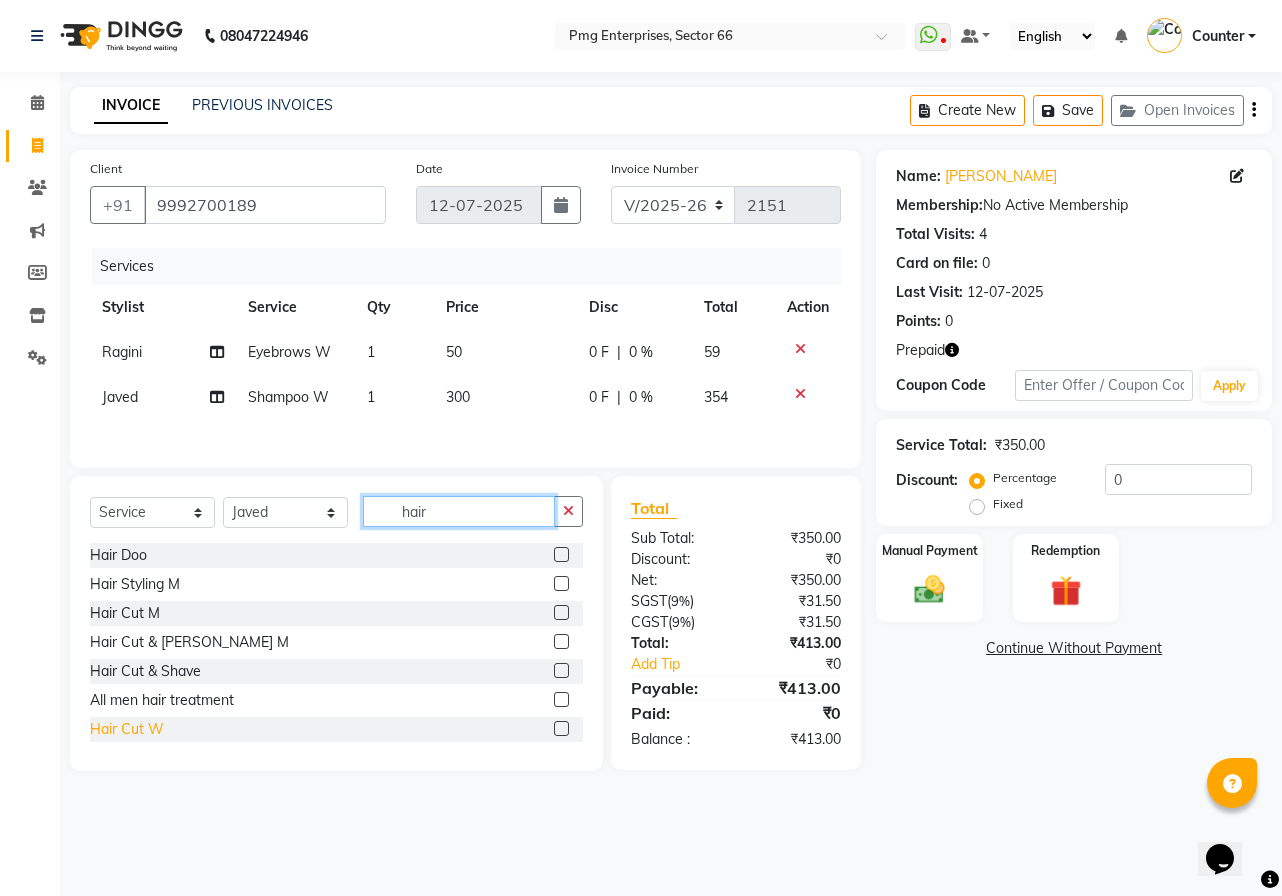 type on "hair" 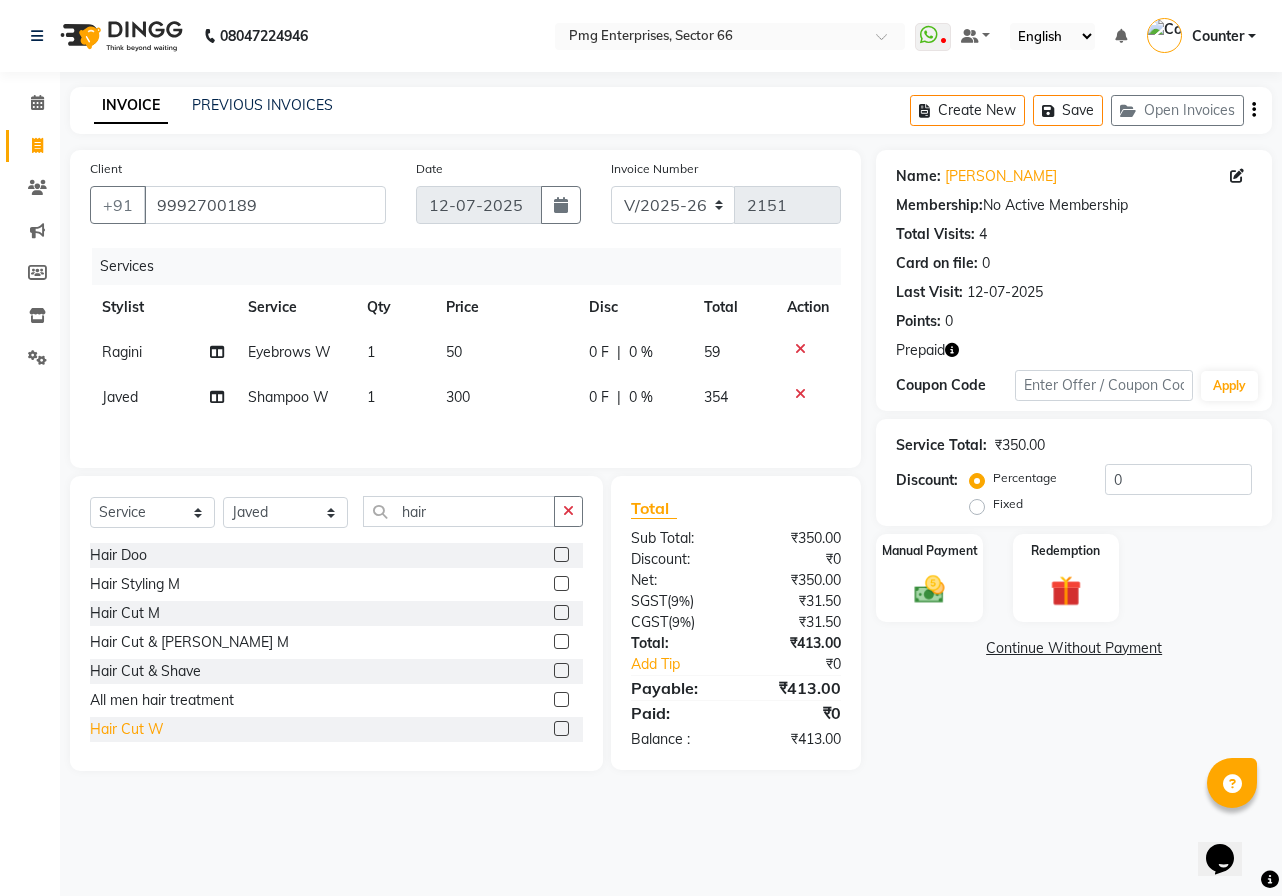 click on "Hair Cut W" 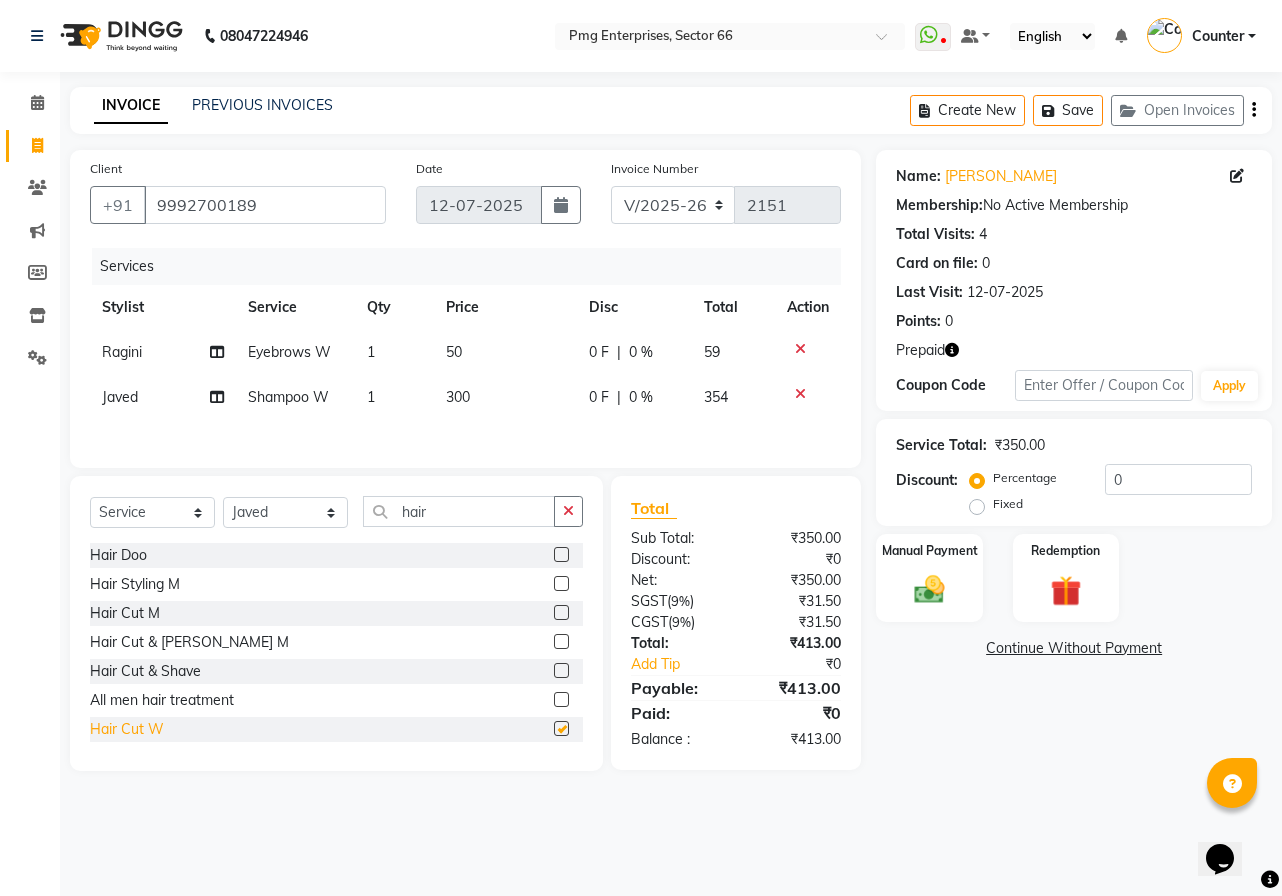 checkbox on "false" 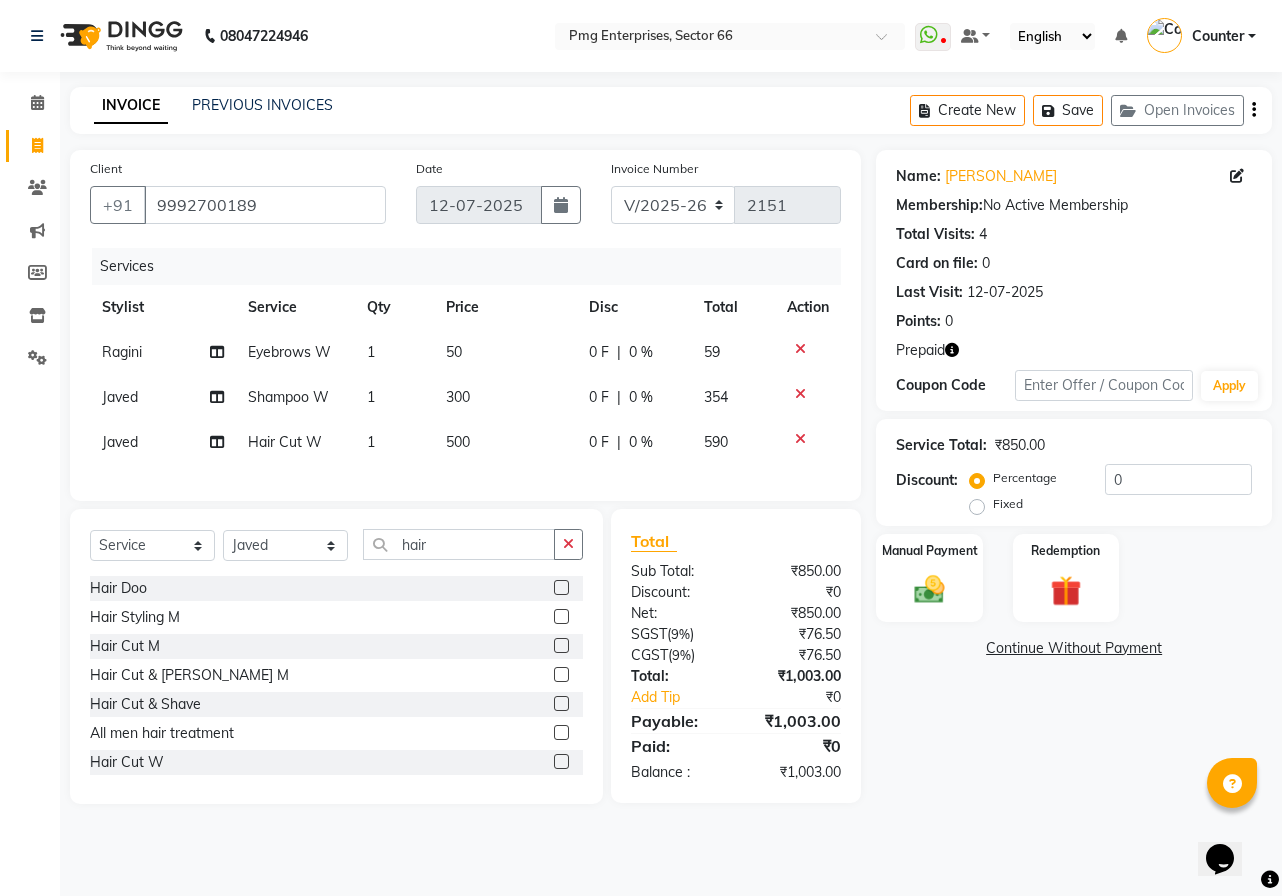click on "Name: [PERSON_NAME]  Membership:  No Active Membership  Total Visits:  4 Card on file:  0 Last Visit:   [DATE] Points:   0  Prepaid Coupon Code Apply Service Total:  ₹850.00  Discount:  Percentage   Fixed  0 Manual Payment Redemption  Continue Without Payment" 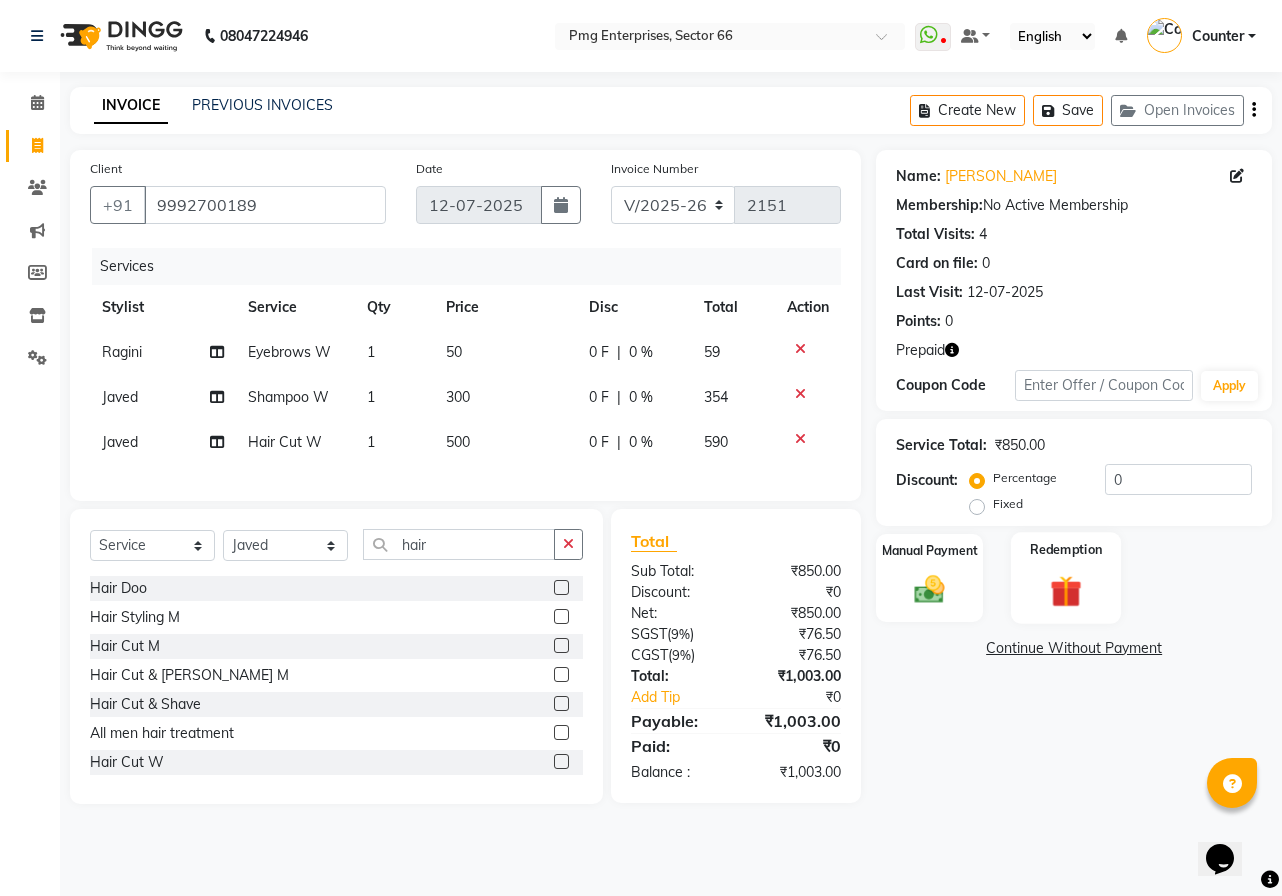 click 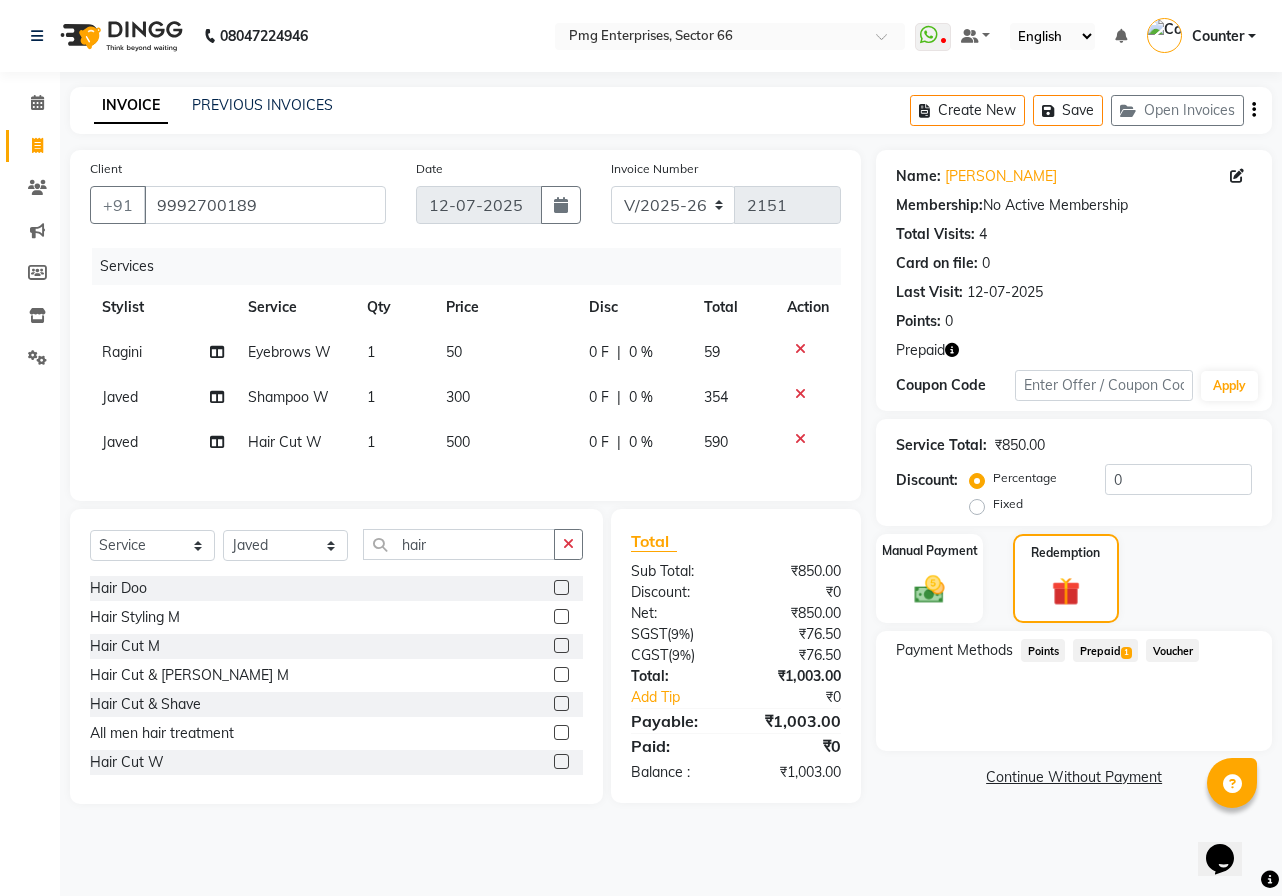 click on "Prepaid  1" 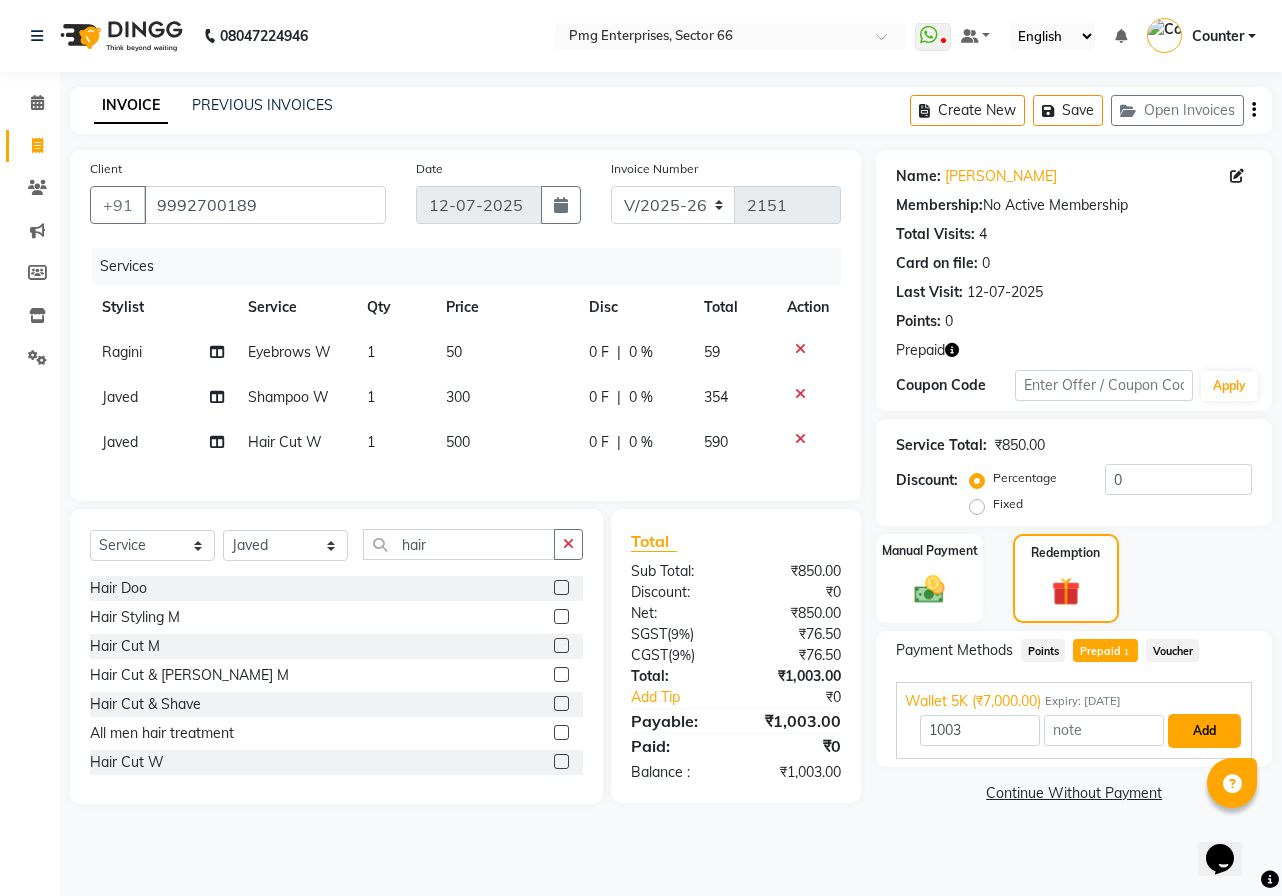 click on "Add" at bounding box center (1204, 731) 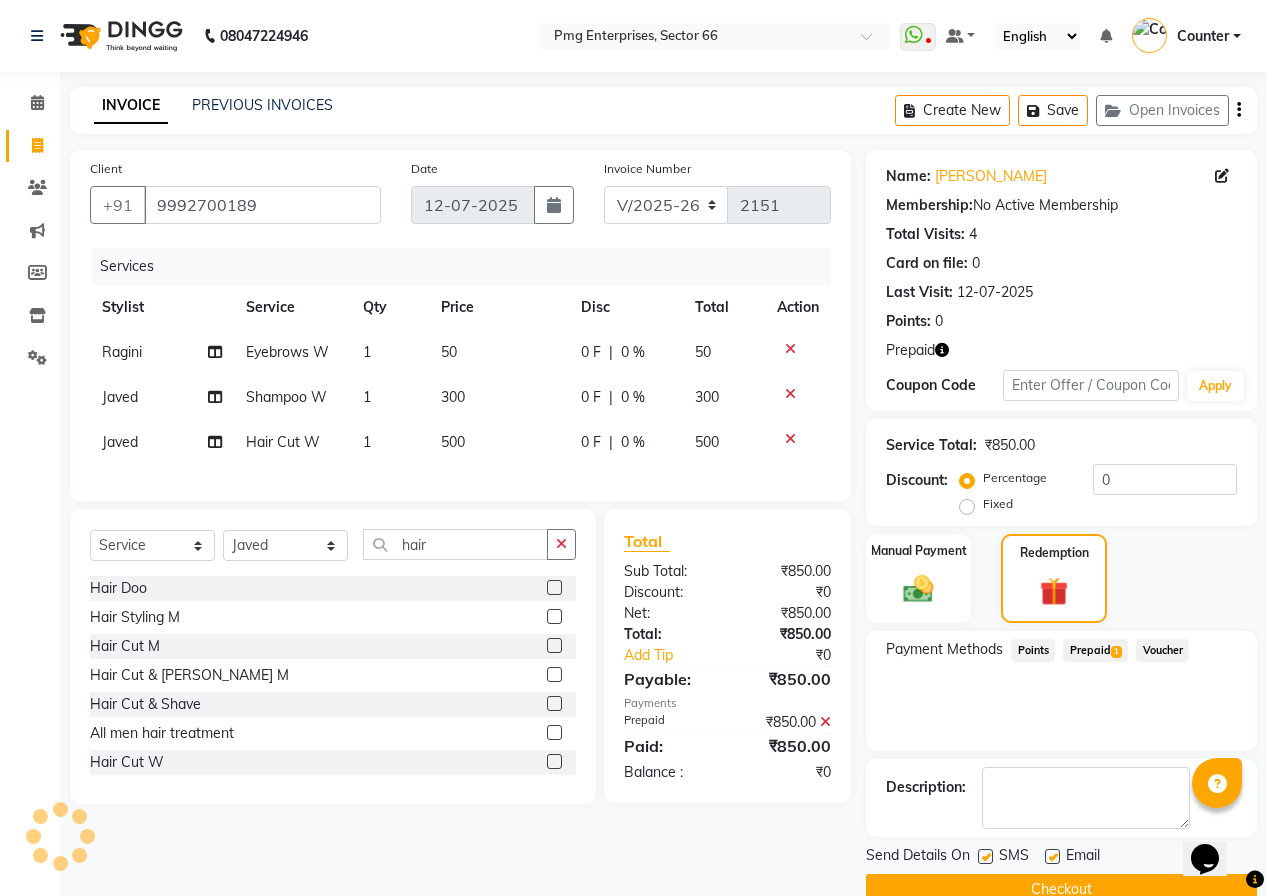 click on "Checkout" 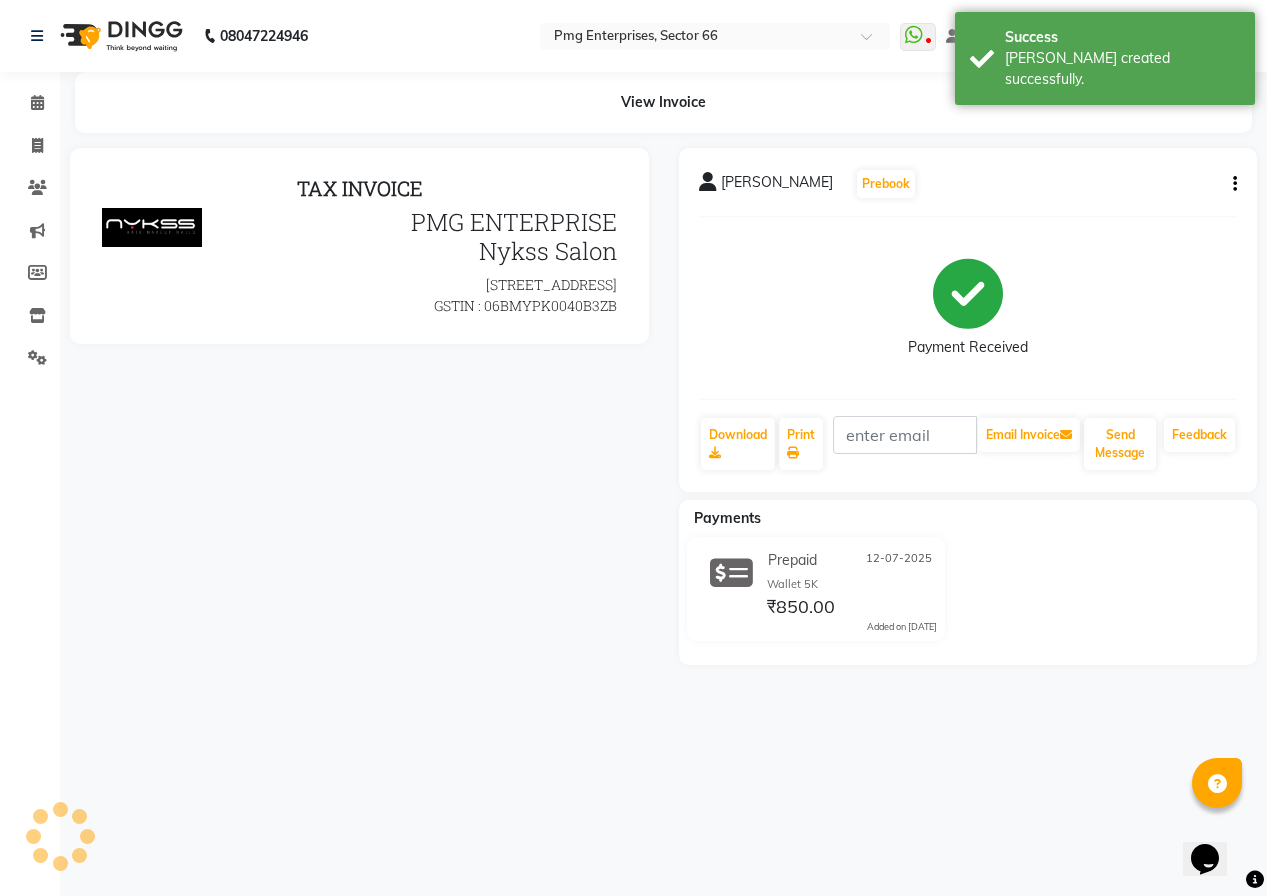 scroll, scrollTop: 0, scrollLeft: 0, axis: both 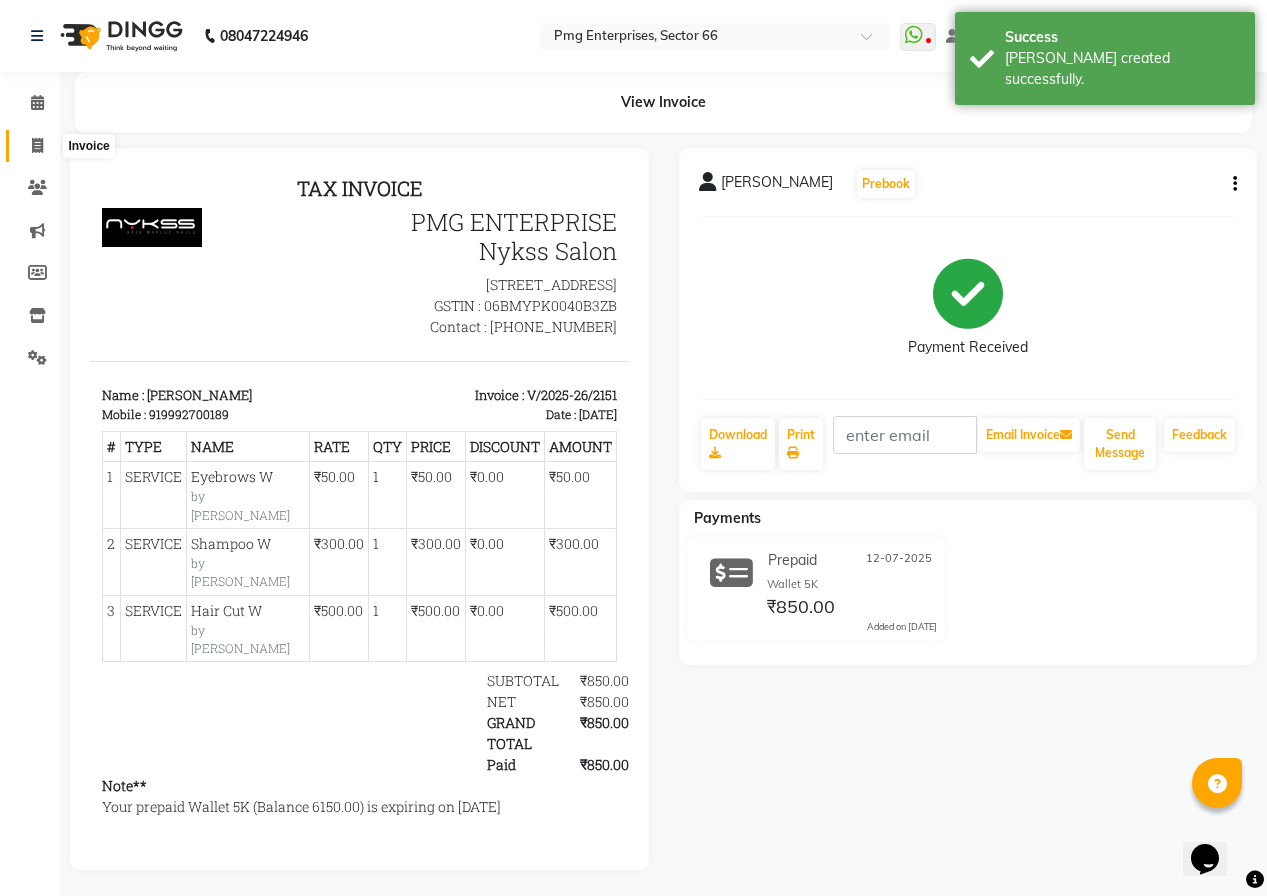 click 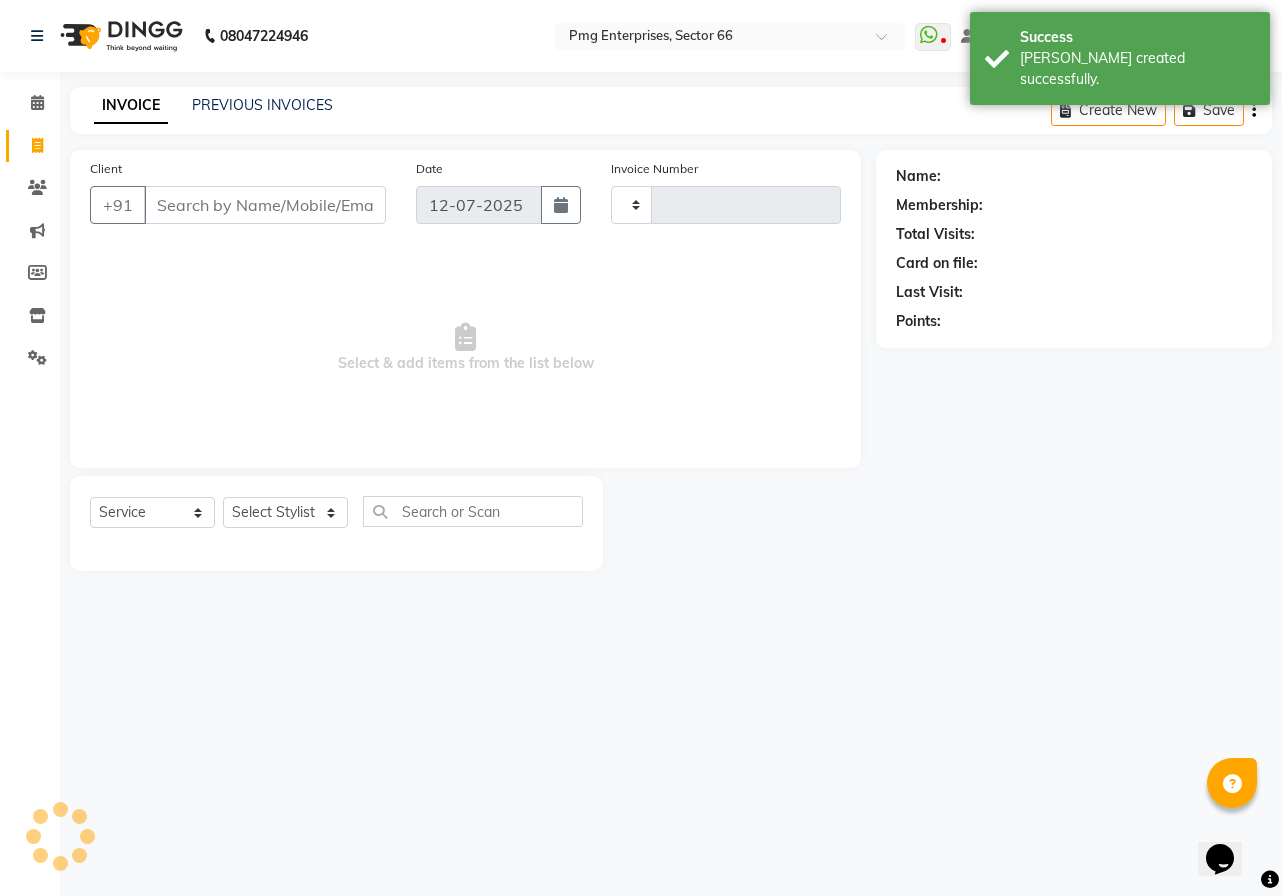 type on "2152" 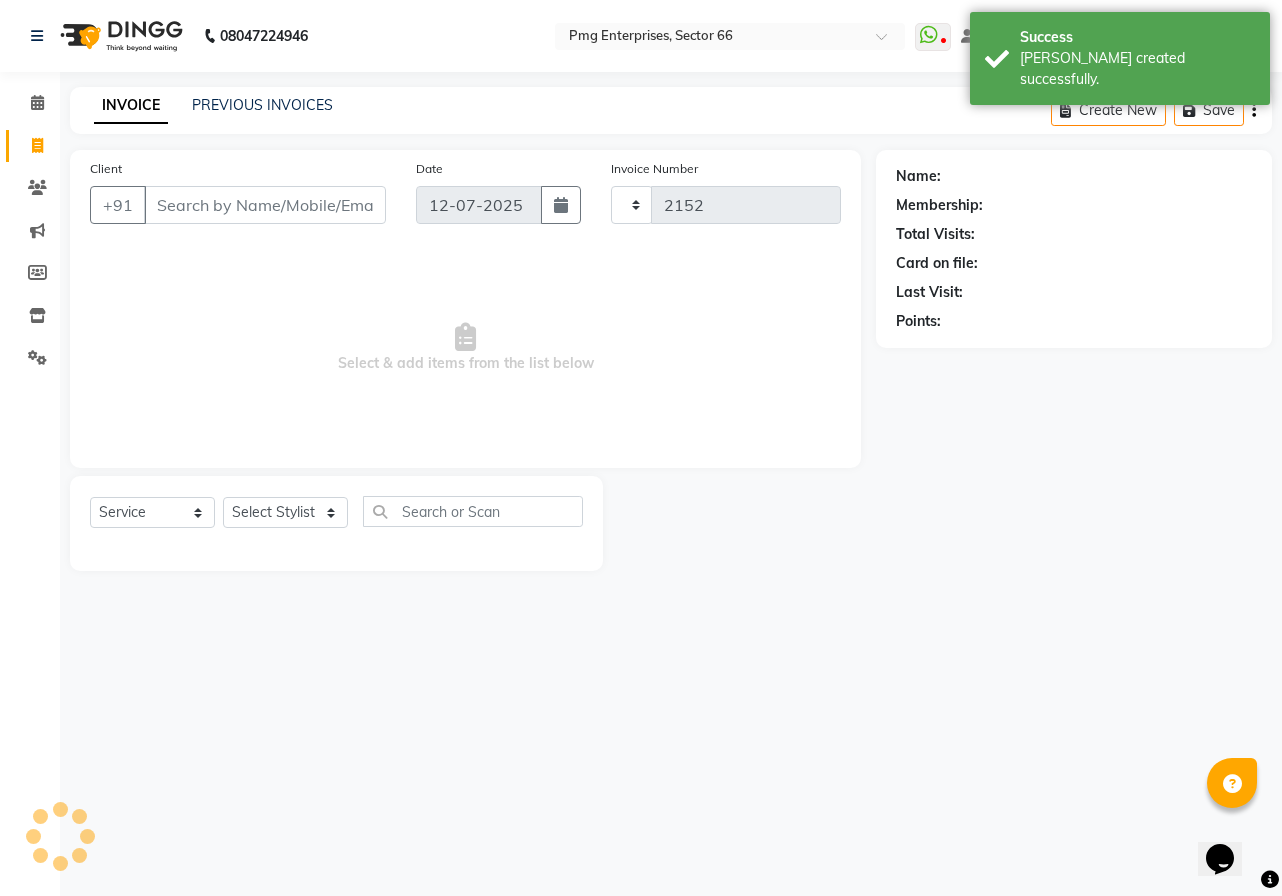 select on "889" 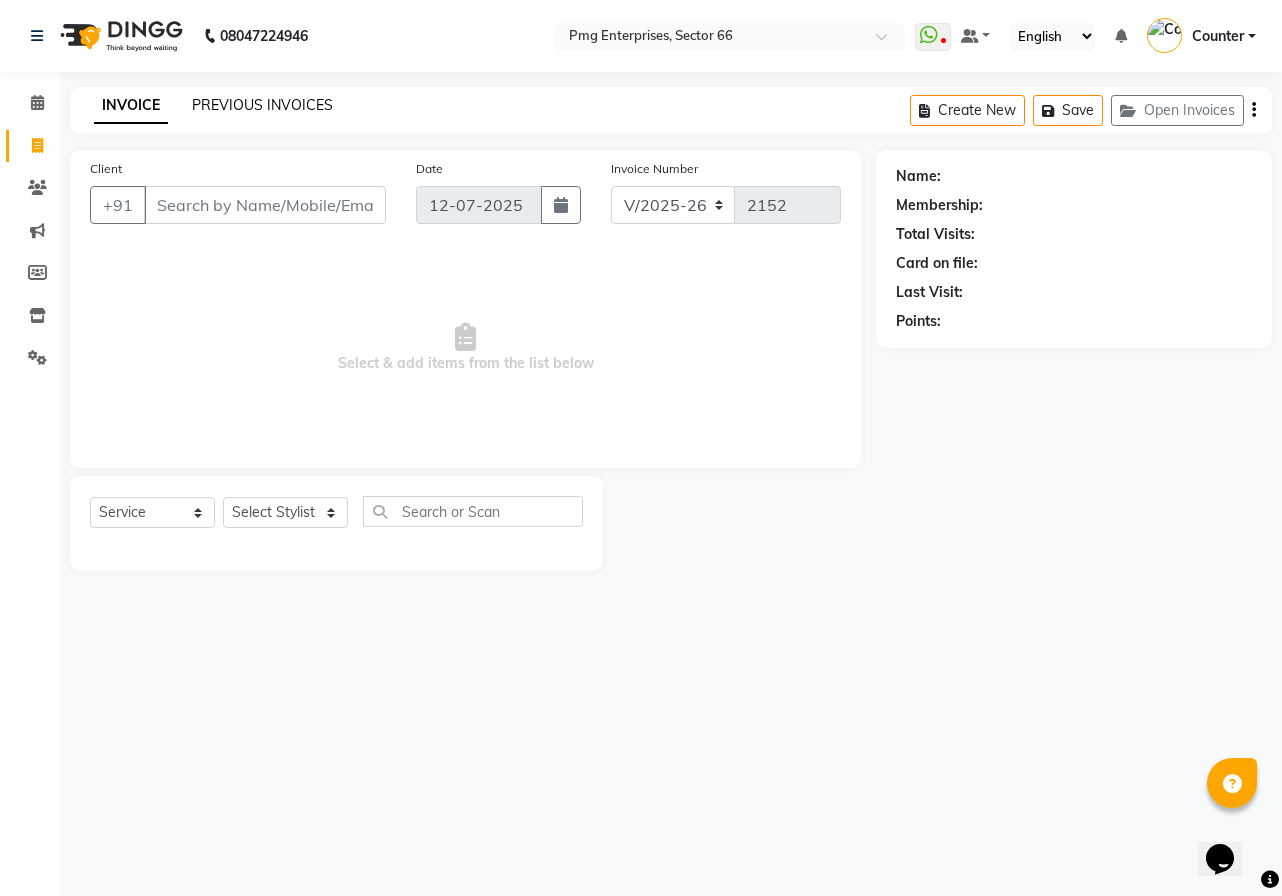 click on "PREVIOUS INVOICES" 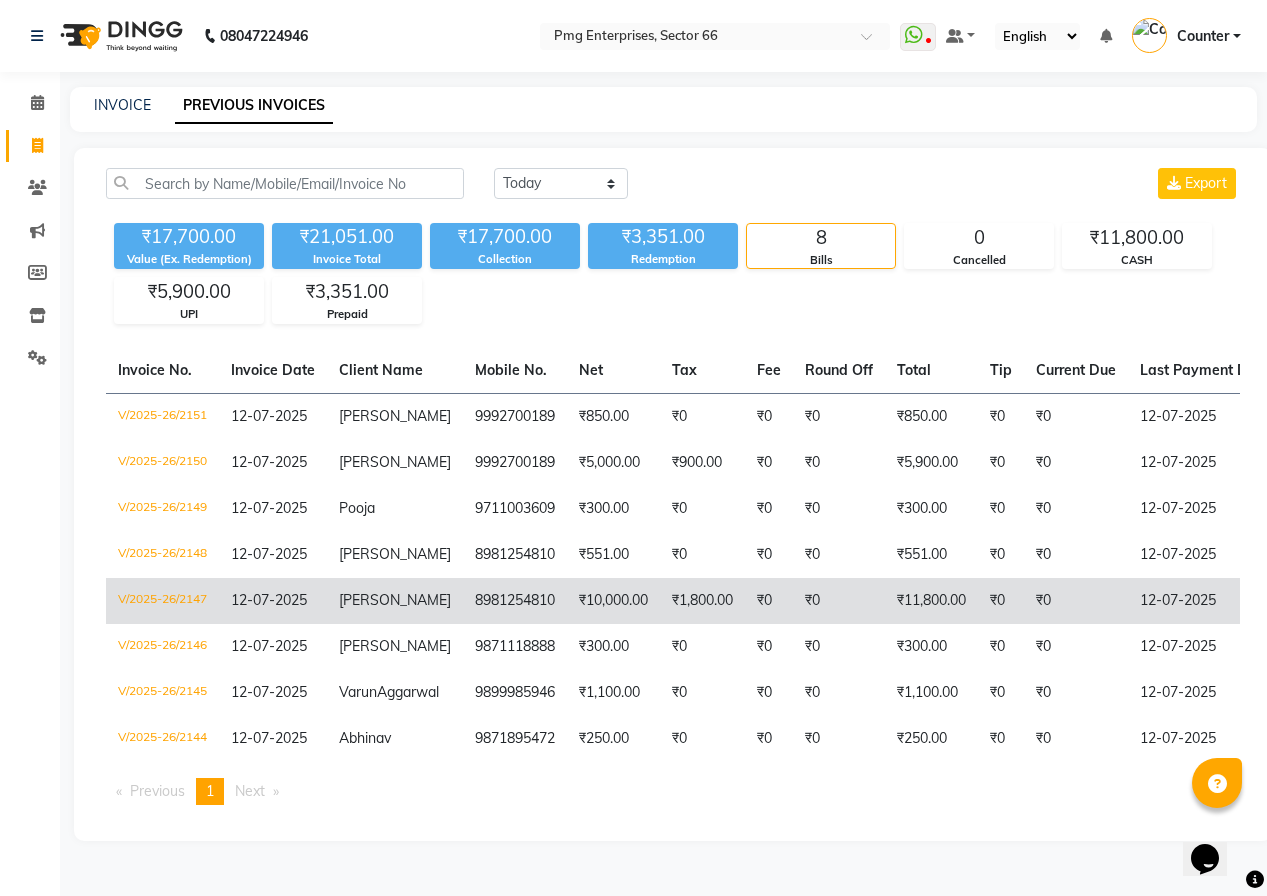 click on "₹10,000.00" 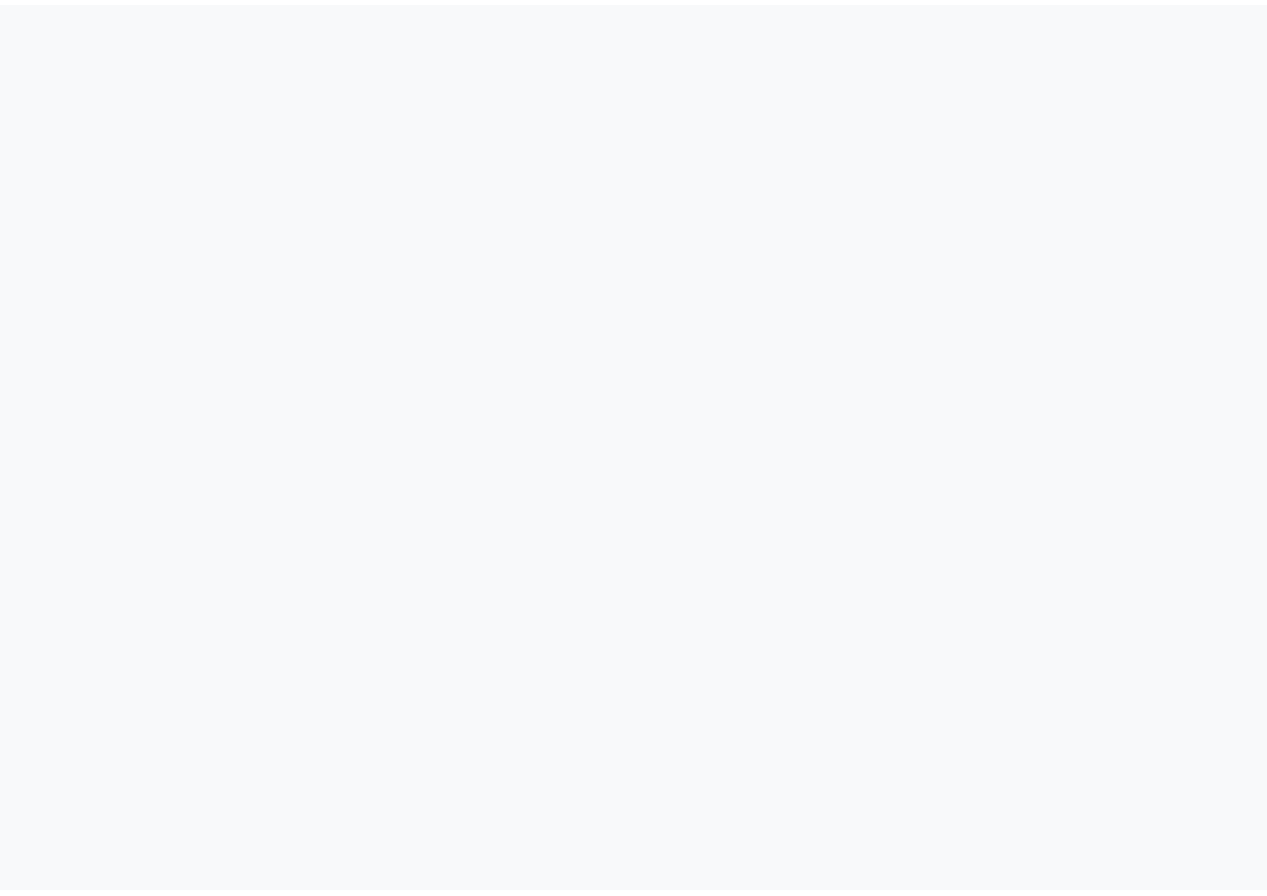 scroll, scrollTop: 0, scrollLeft: 0, axis: both 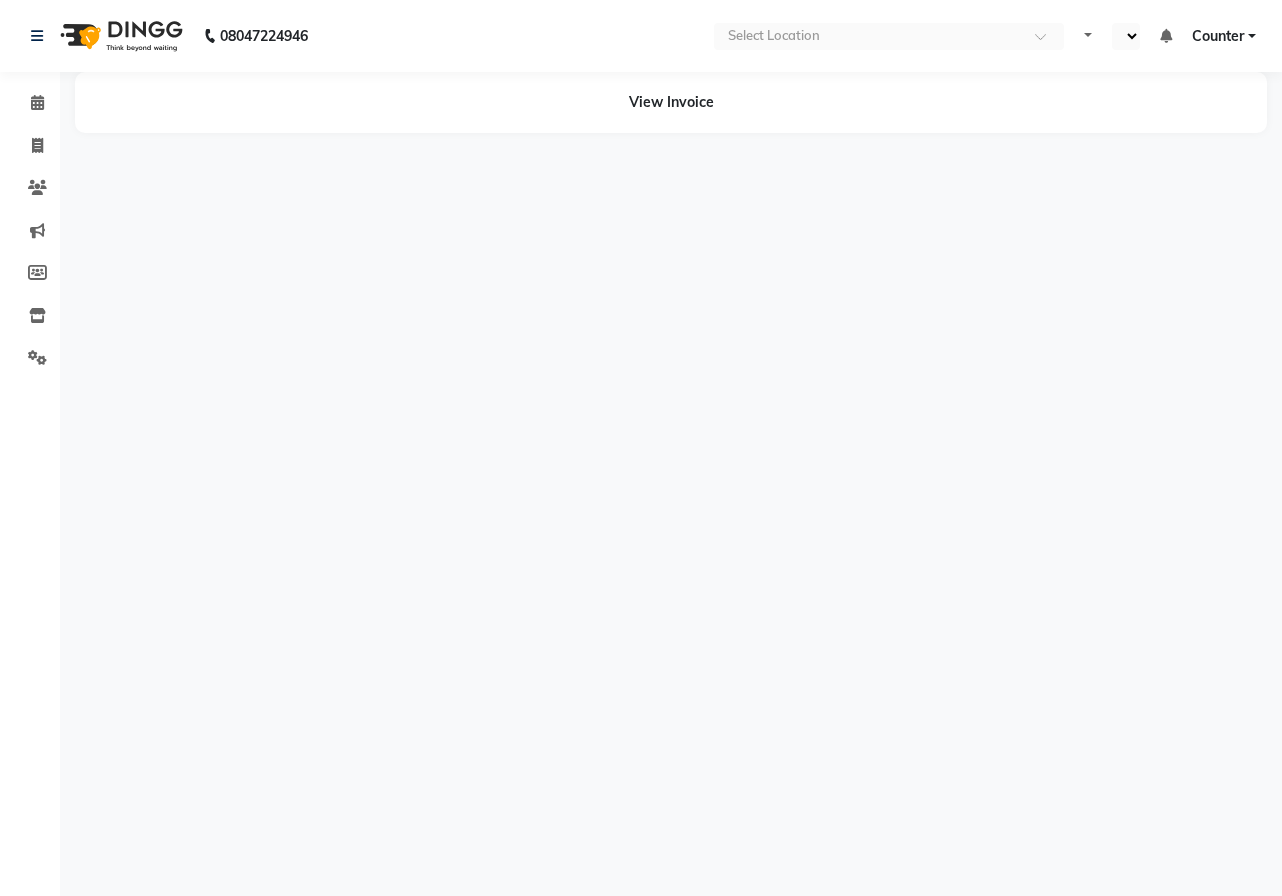 select on "en" 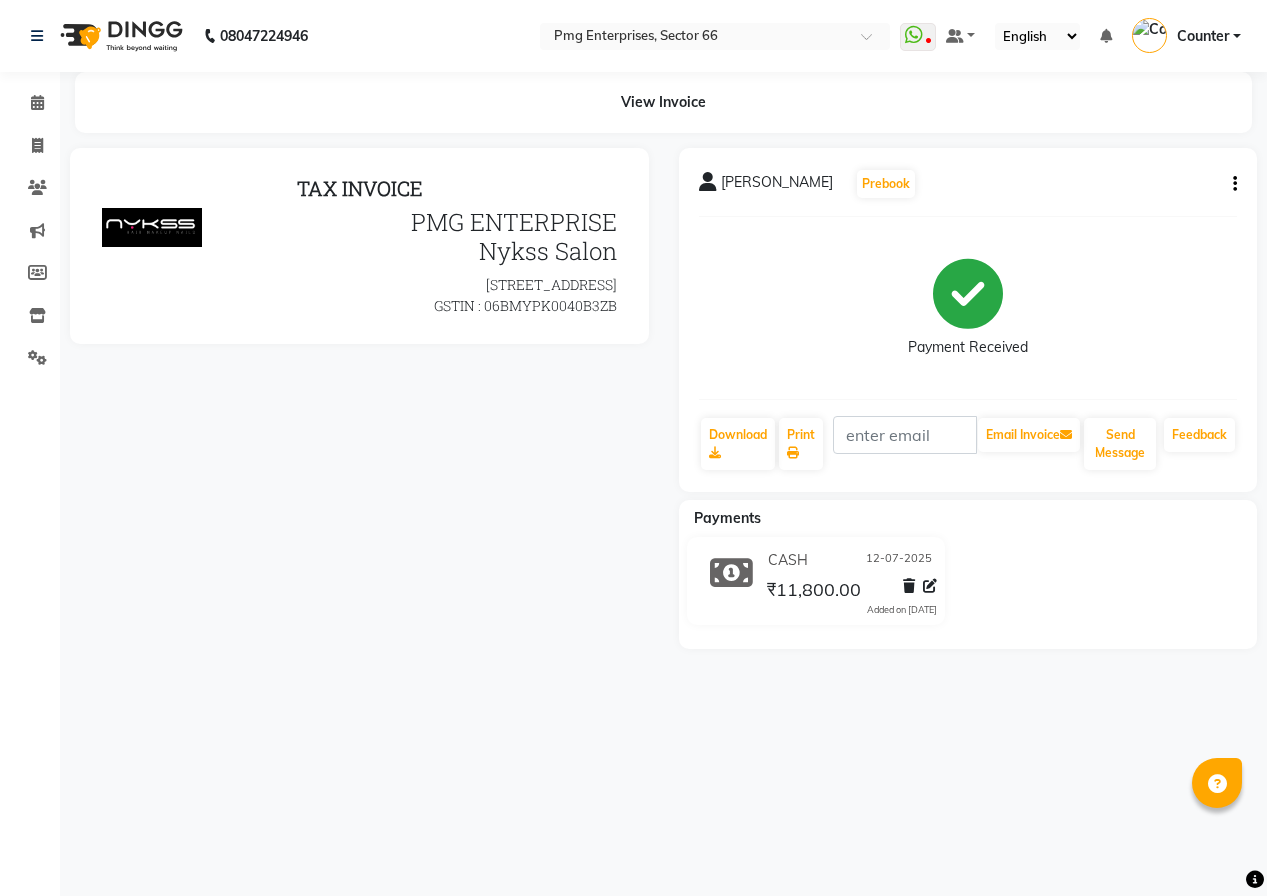 scroll, scrollTop: 0, scrollLeft: 0, axis: both 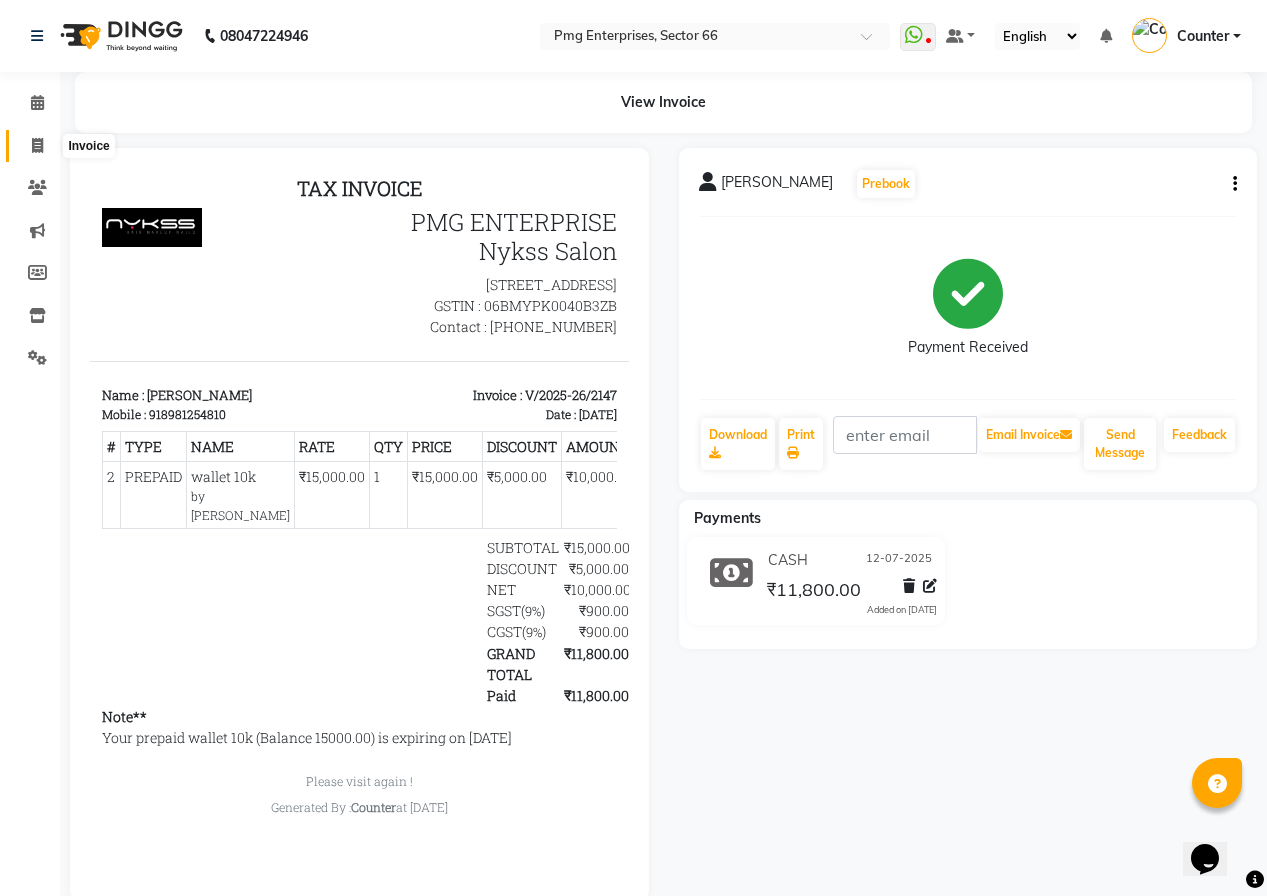 click 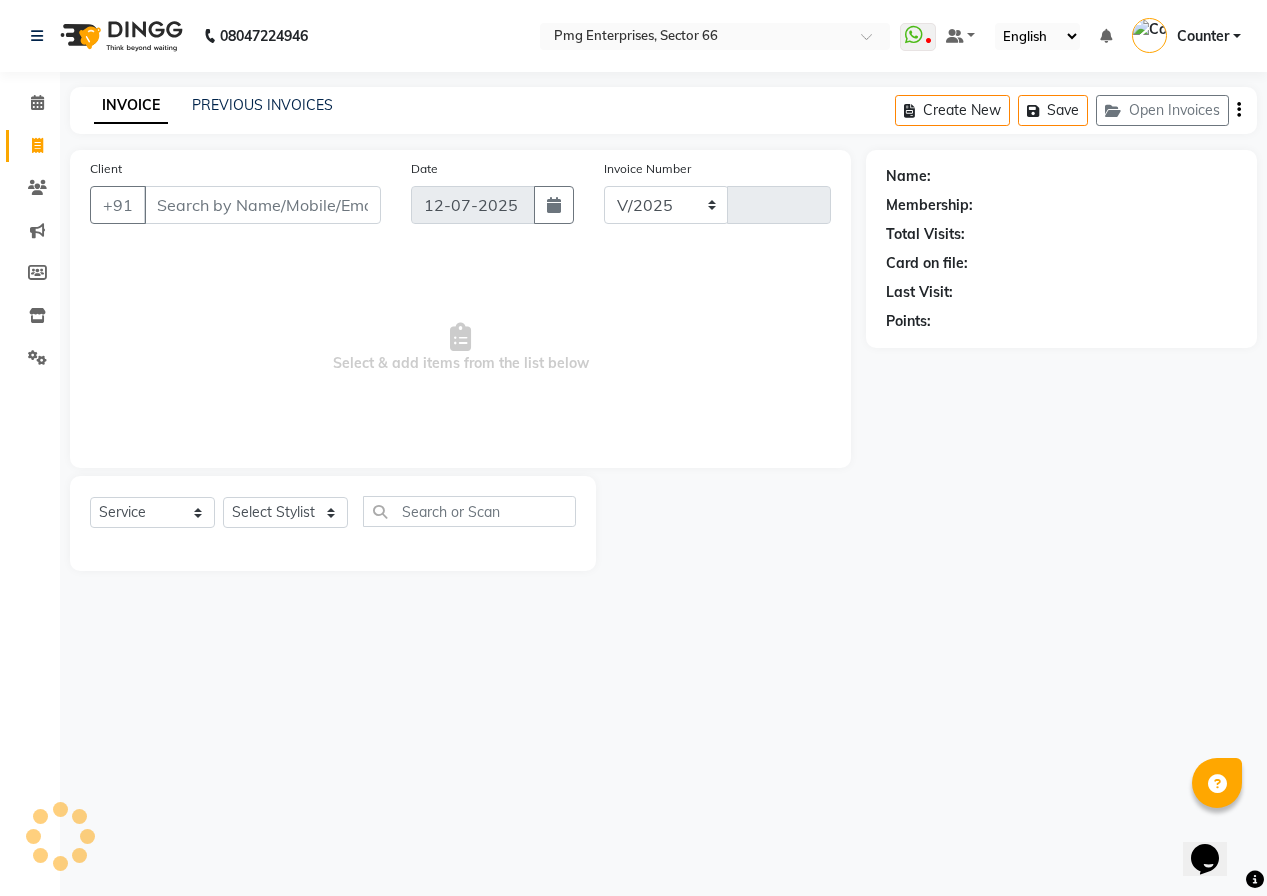 select on "889" 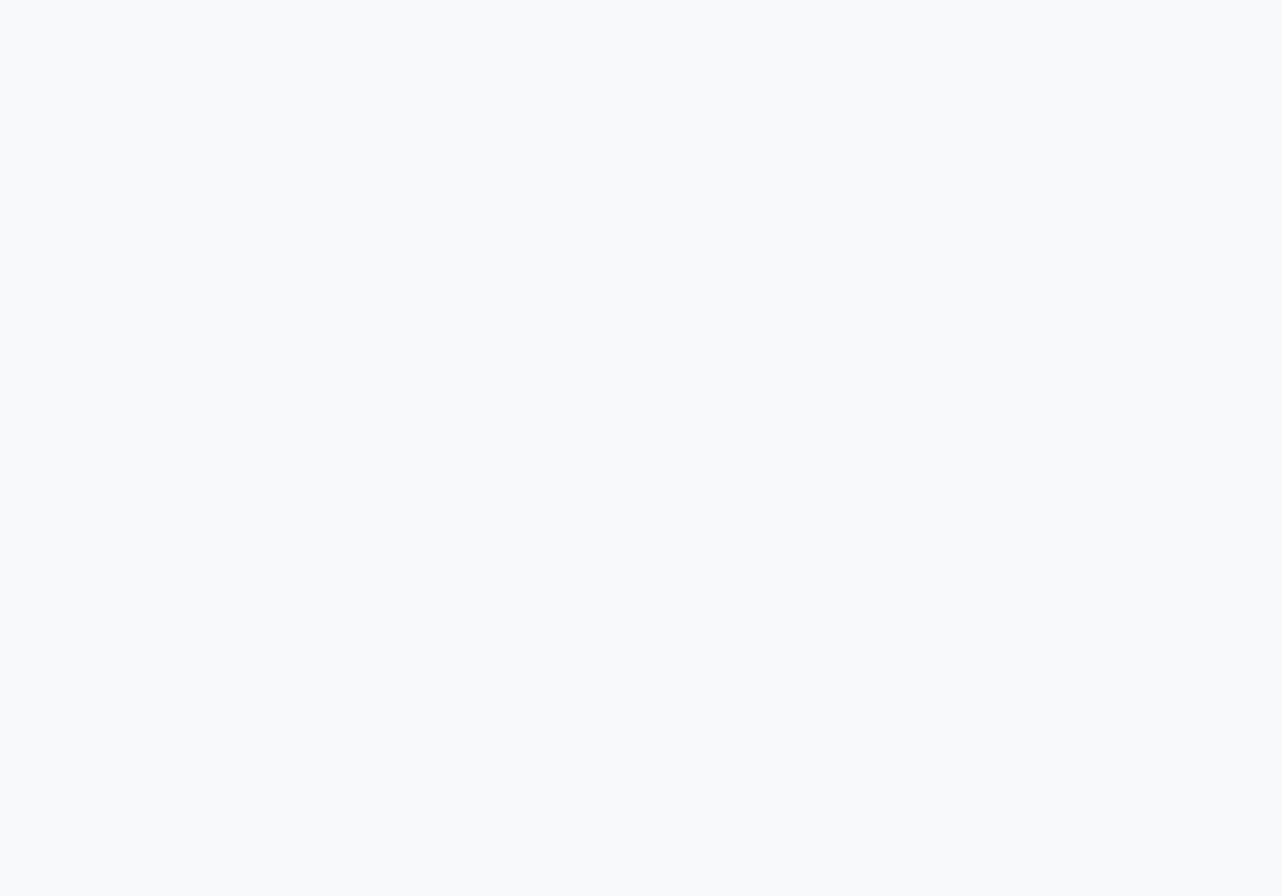 scroll, scrollTop: 0, scrollLeft: 0, axis: both 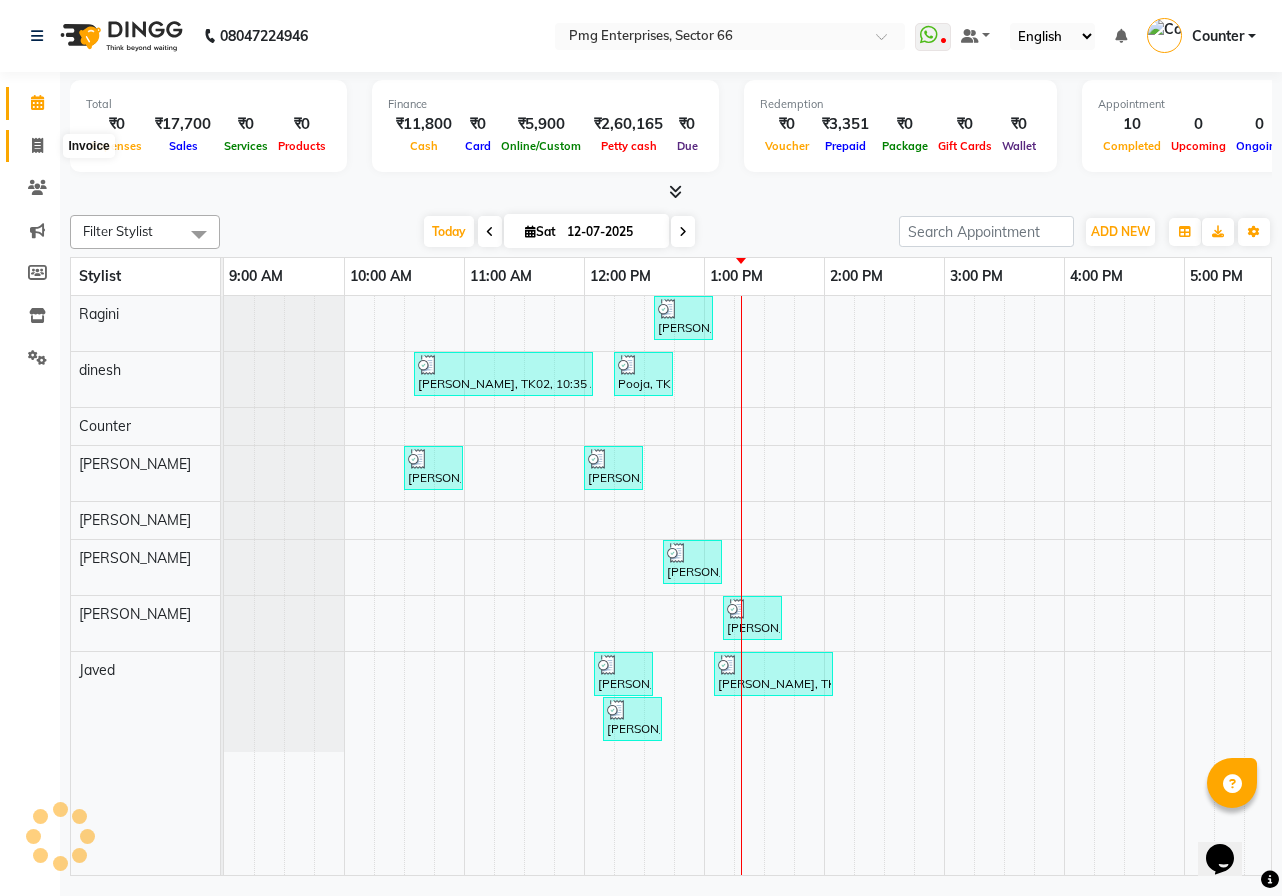 click 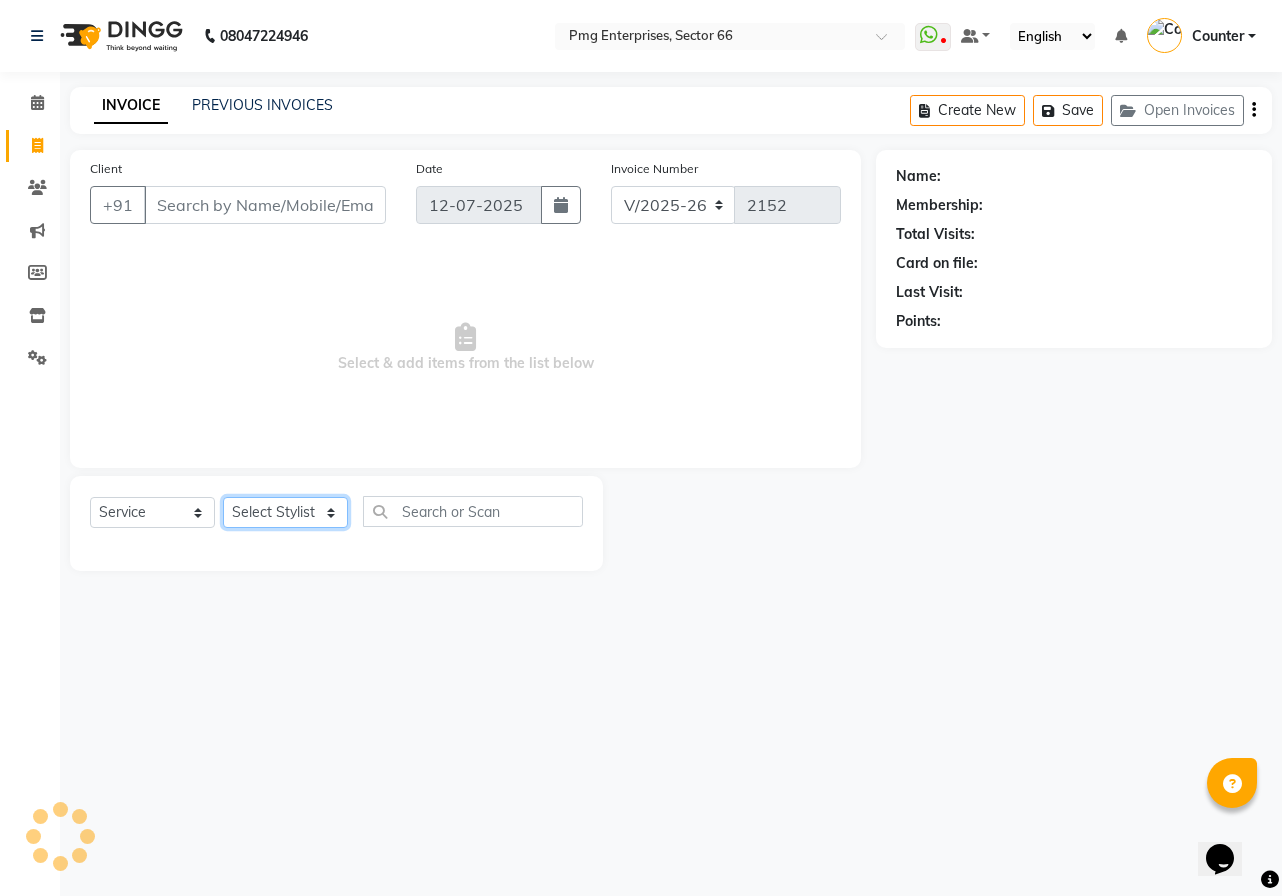 click on "Select Stylist [PERSON_NAME] Counter [PERSON_NAME] [PERSON_NAME] [PERSON_NAME] [PERSON_NAME]" 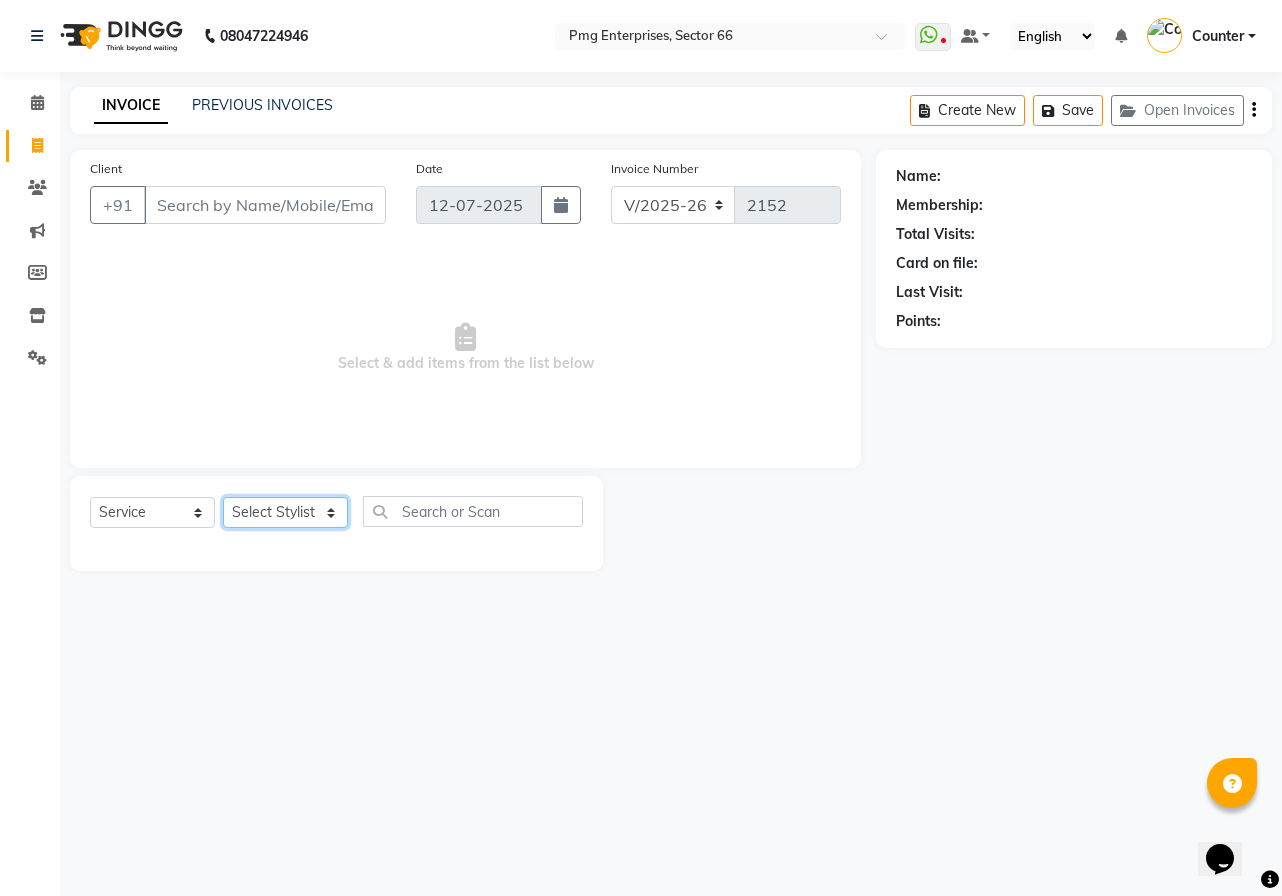 select on "52446" 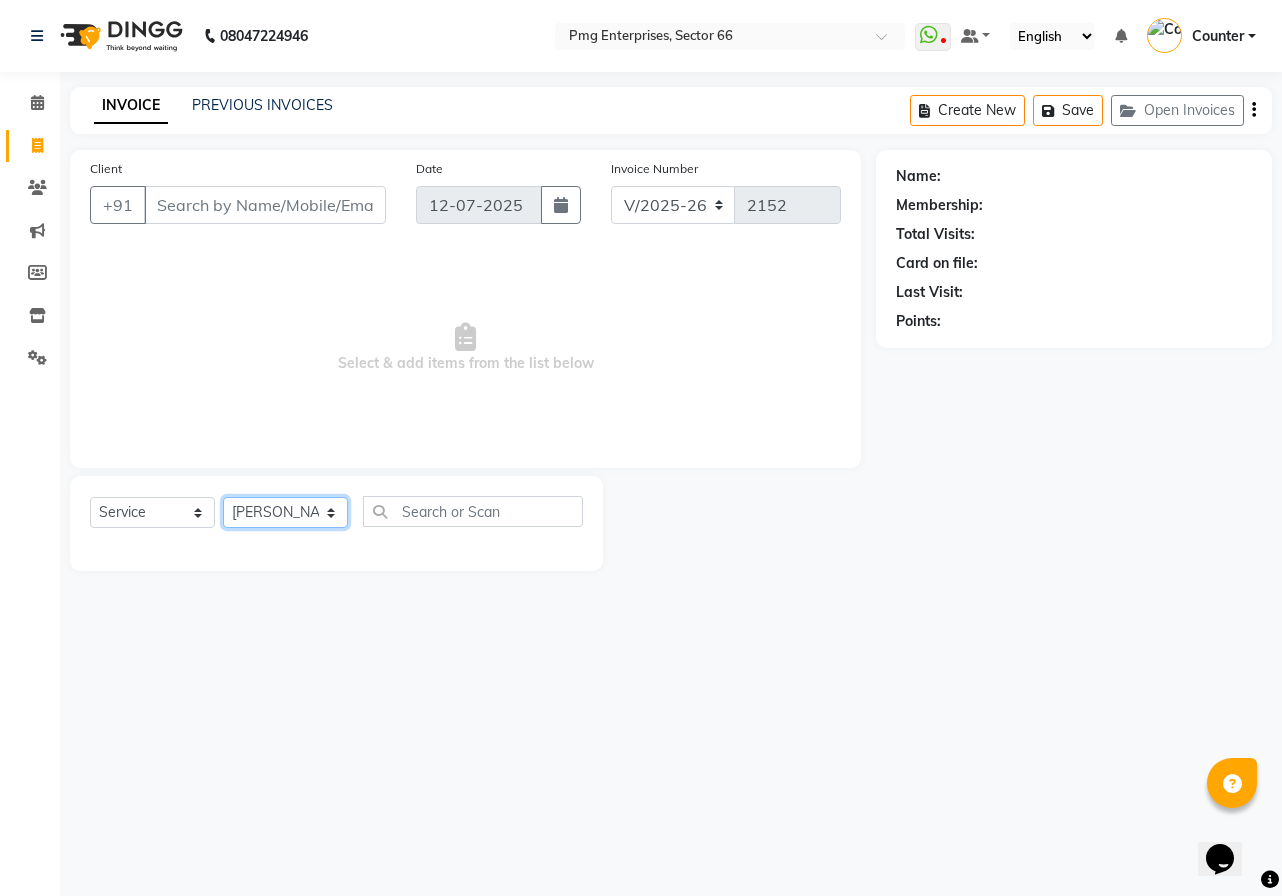 click on "Select Stylist [PERSON_NAME] Counter [PERSON_NAME] [PERSON_NAME] [PERSON_NAME] [PERSON_NAME]" 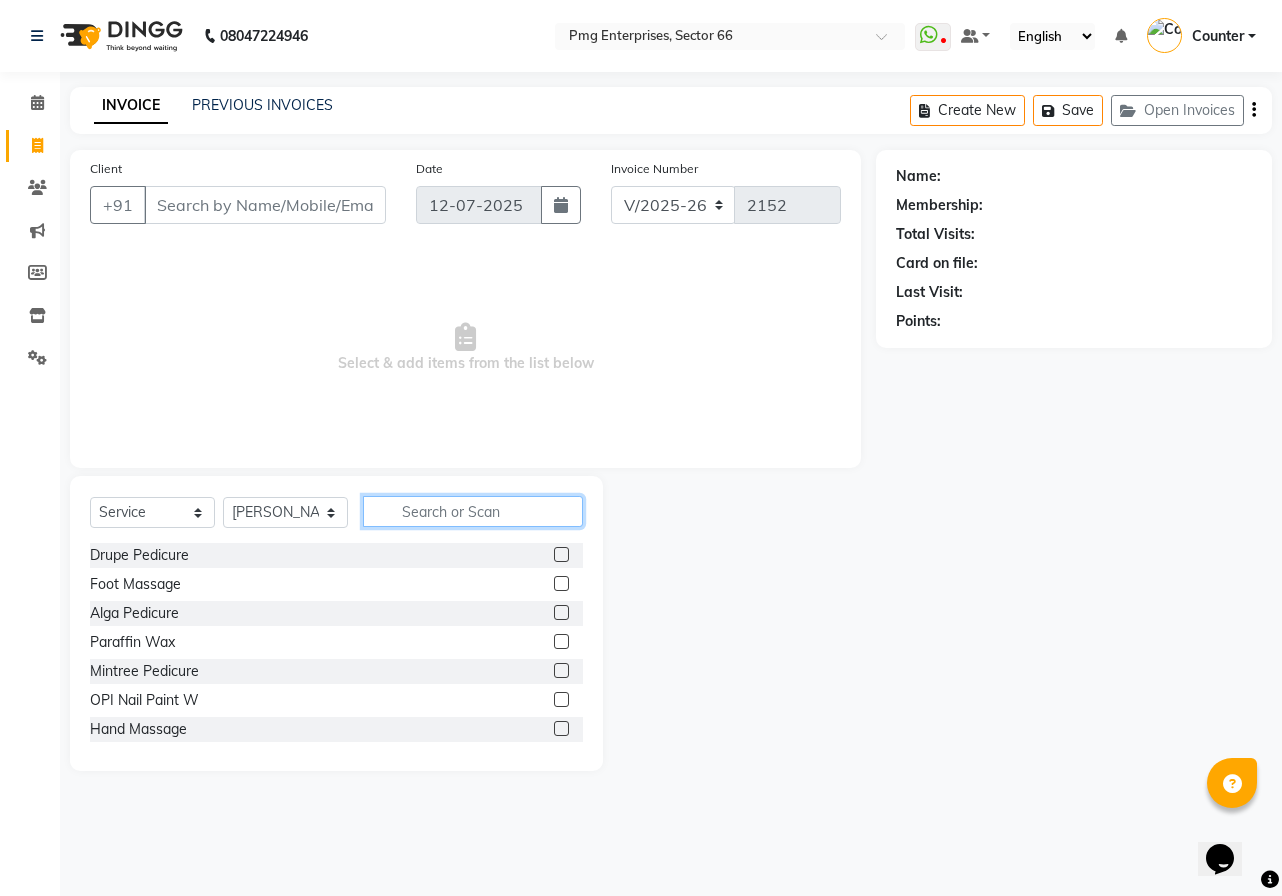 click 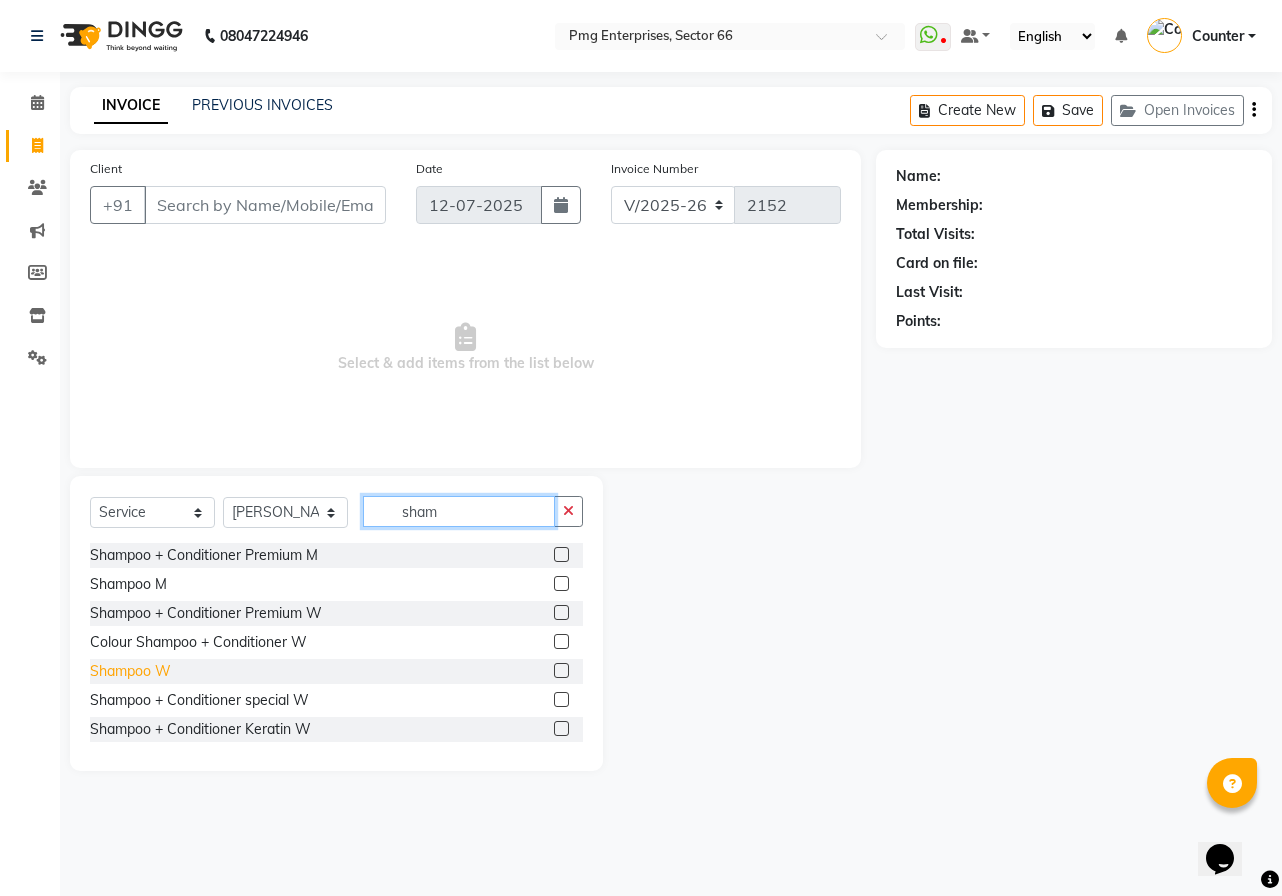 type on "sham" 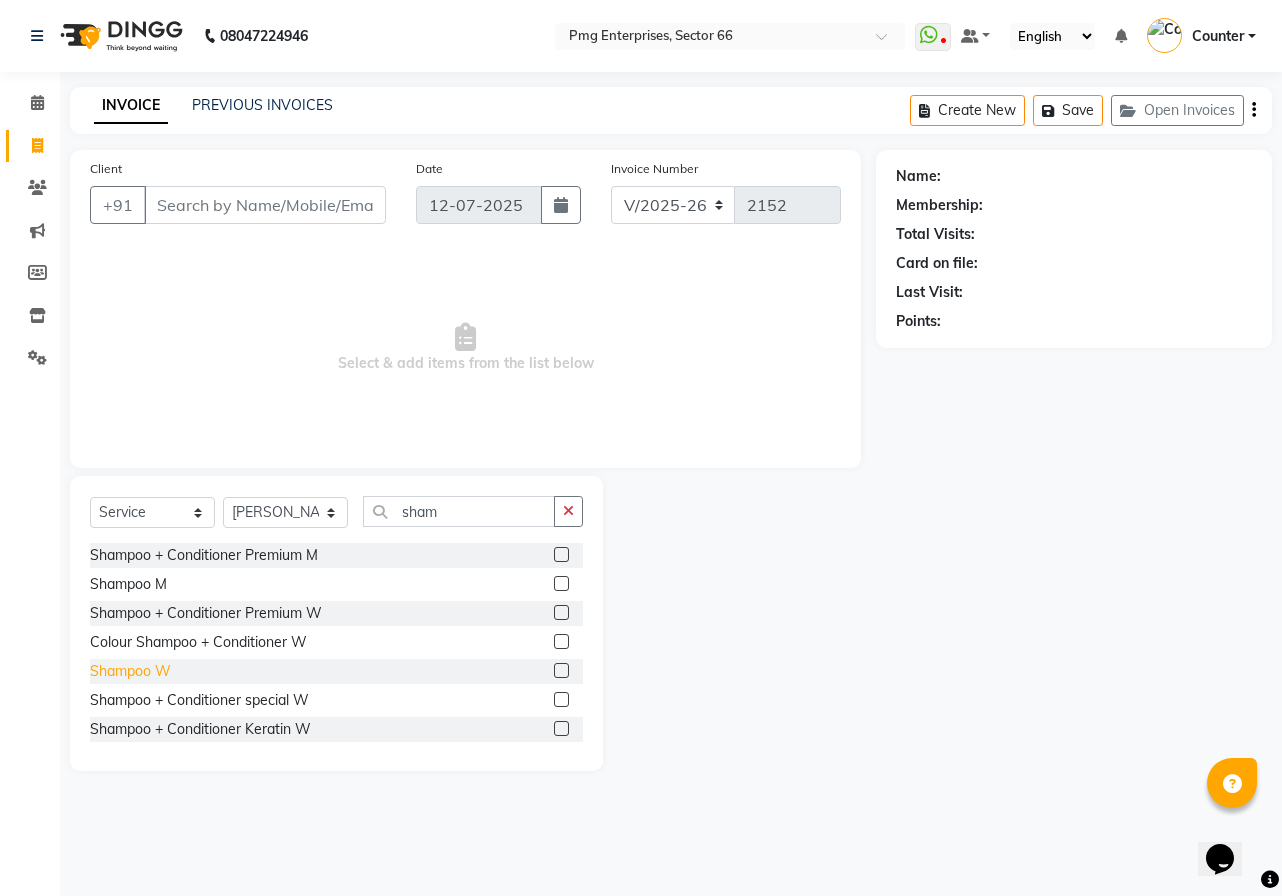 click on "Shampoo W" 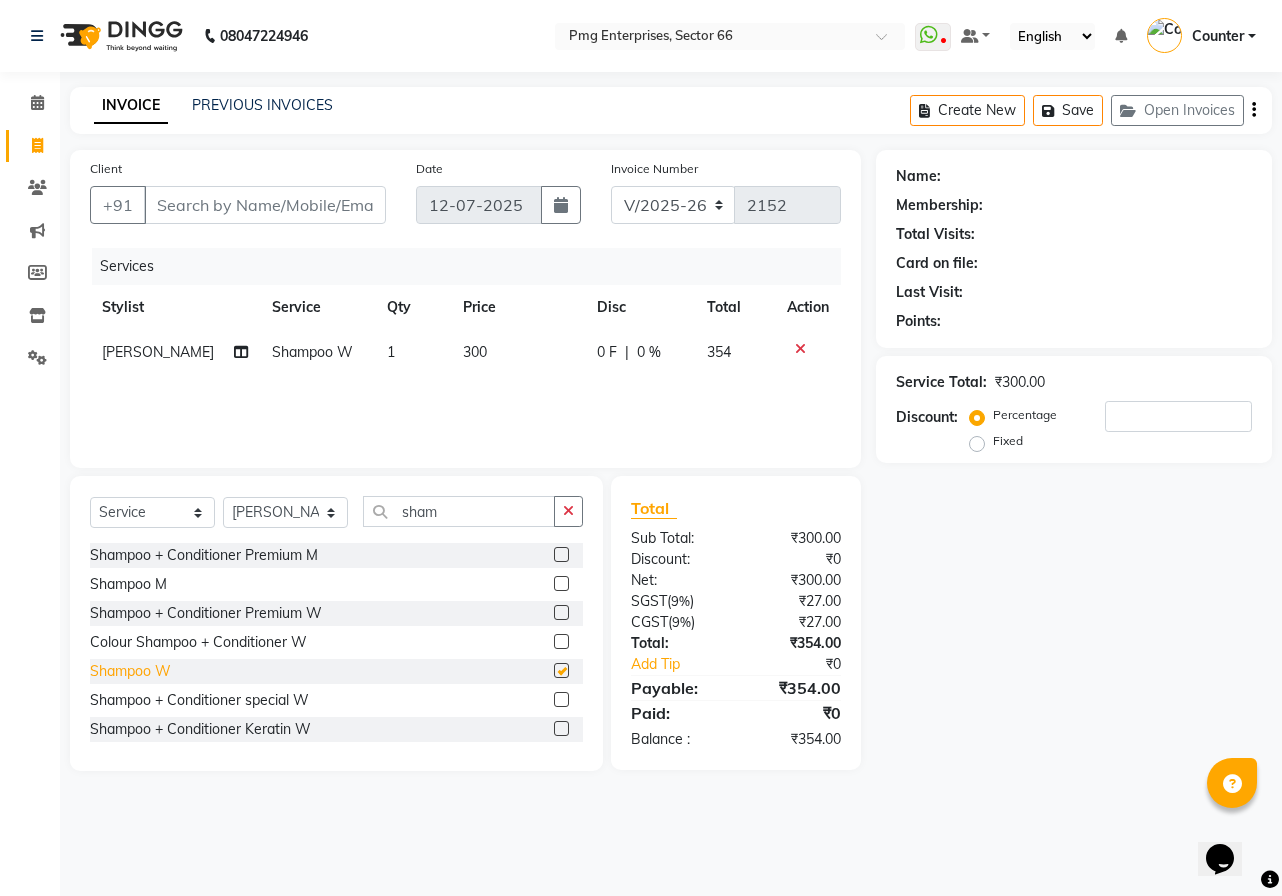 checkbox on "false" 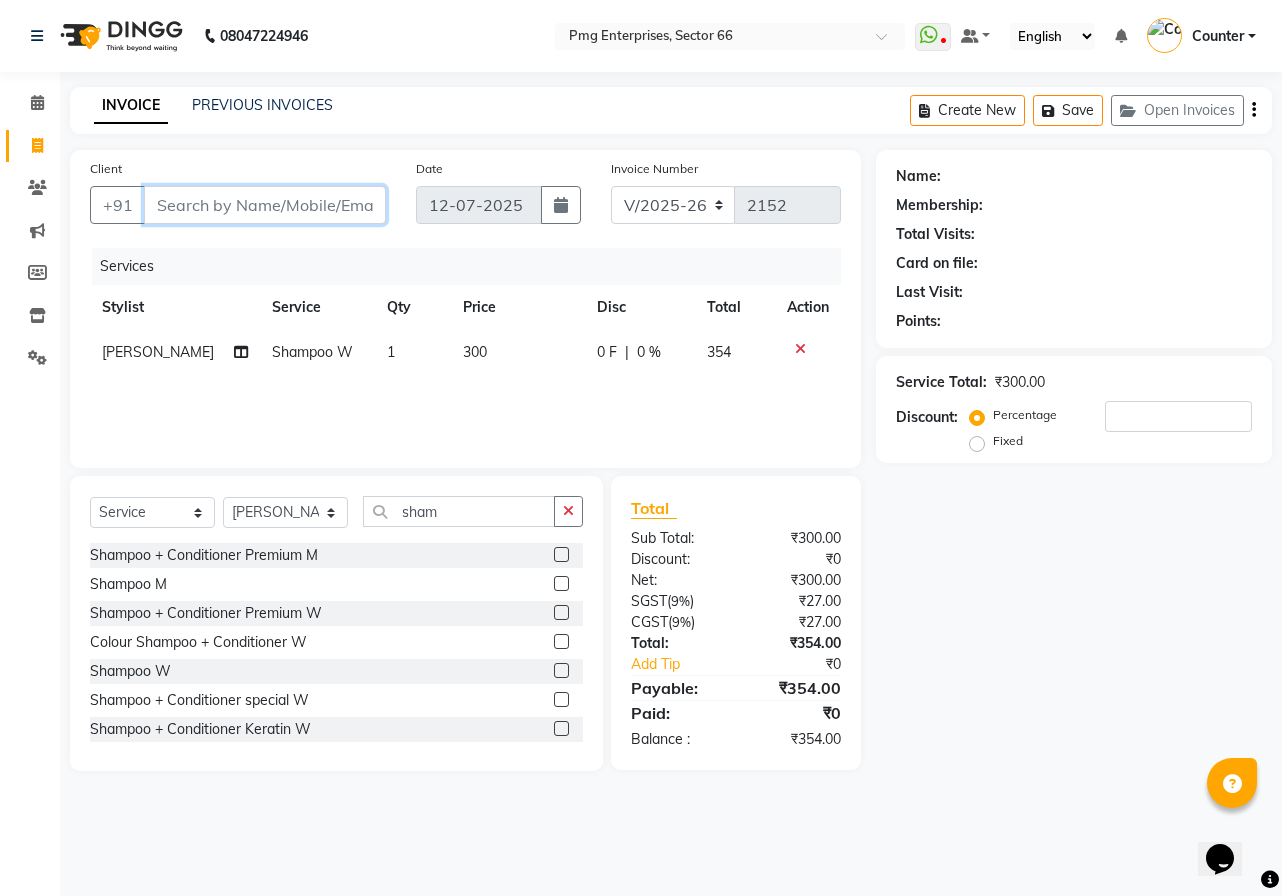 click on "Client" at bounding box center (265, 205) 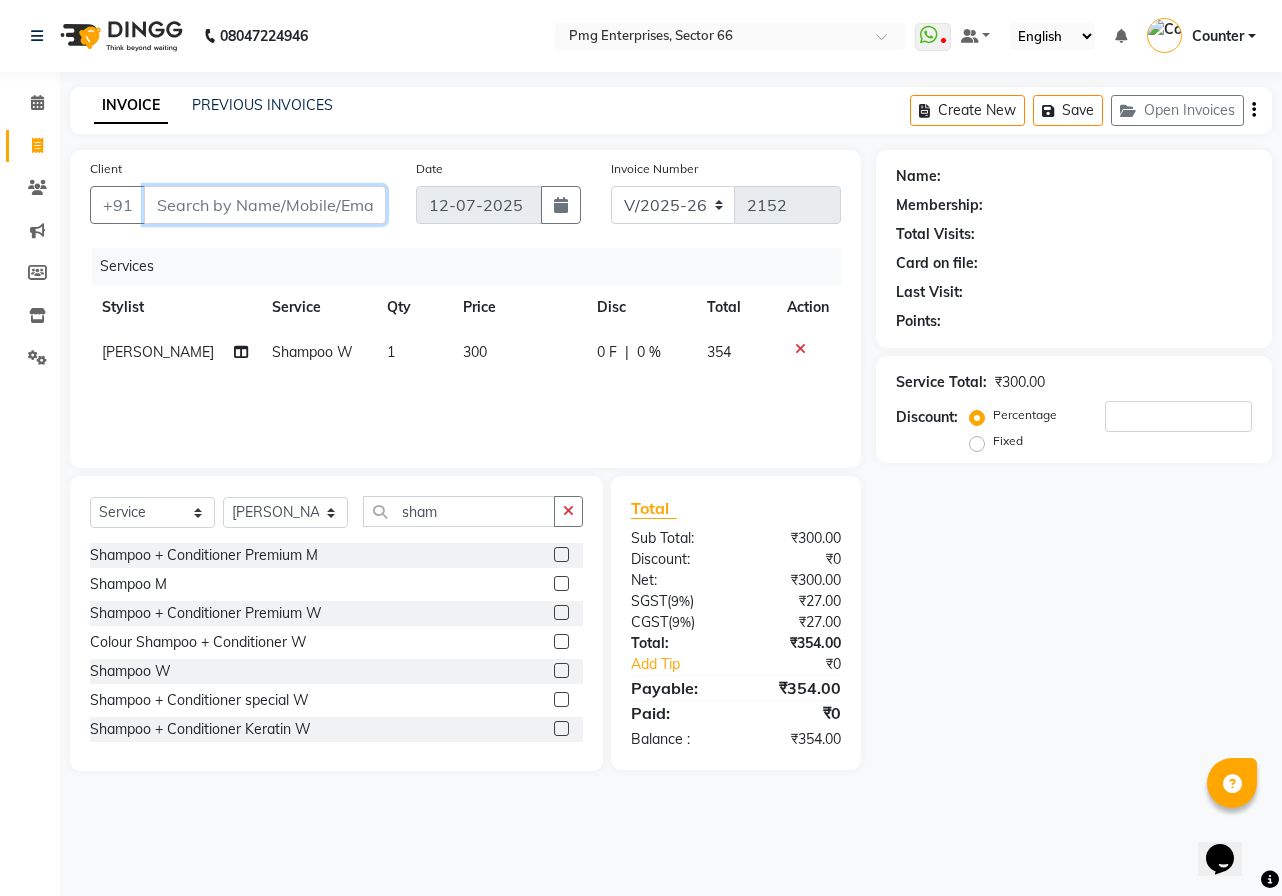 type on "9" 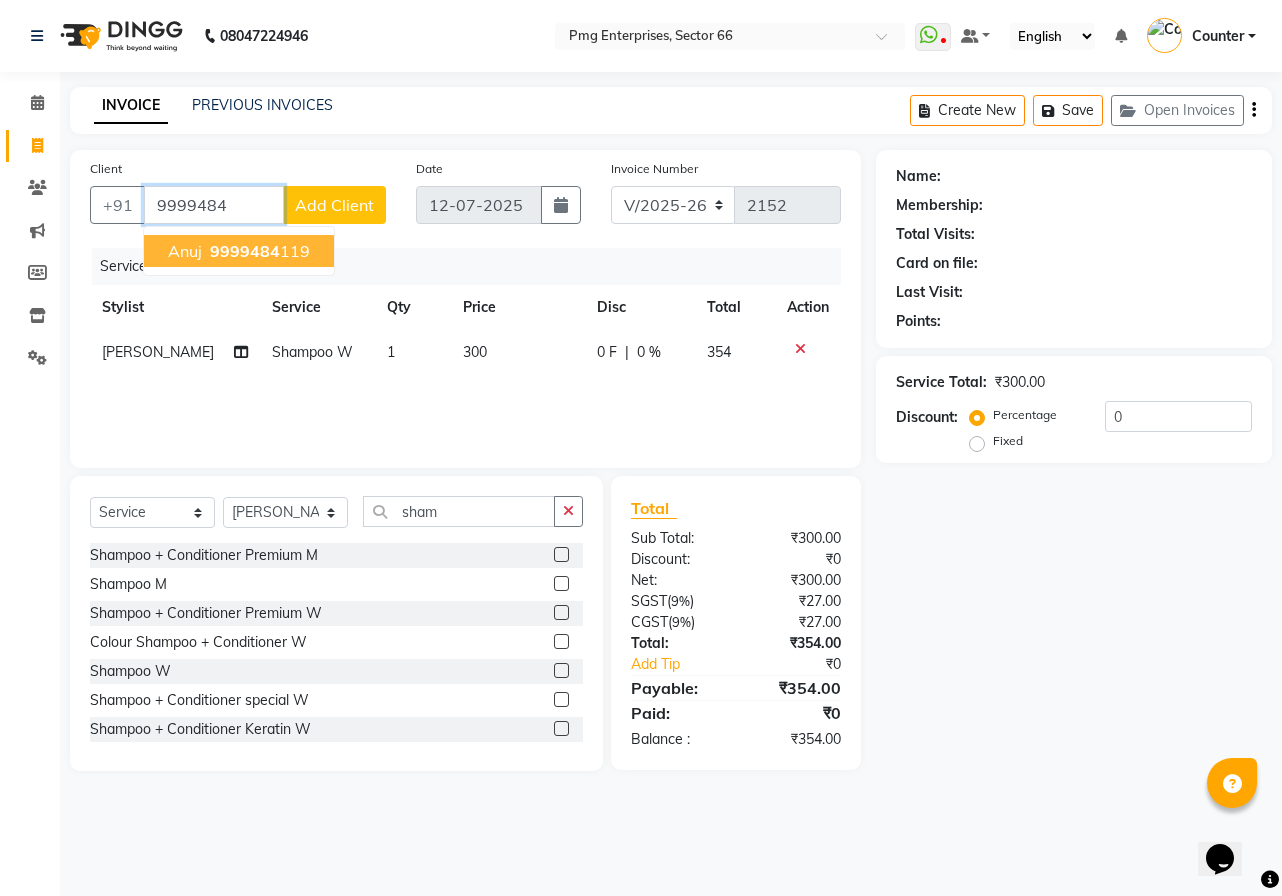 click on "9999484 119" at bounding box center [258, 251] 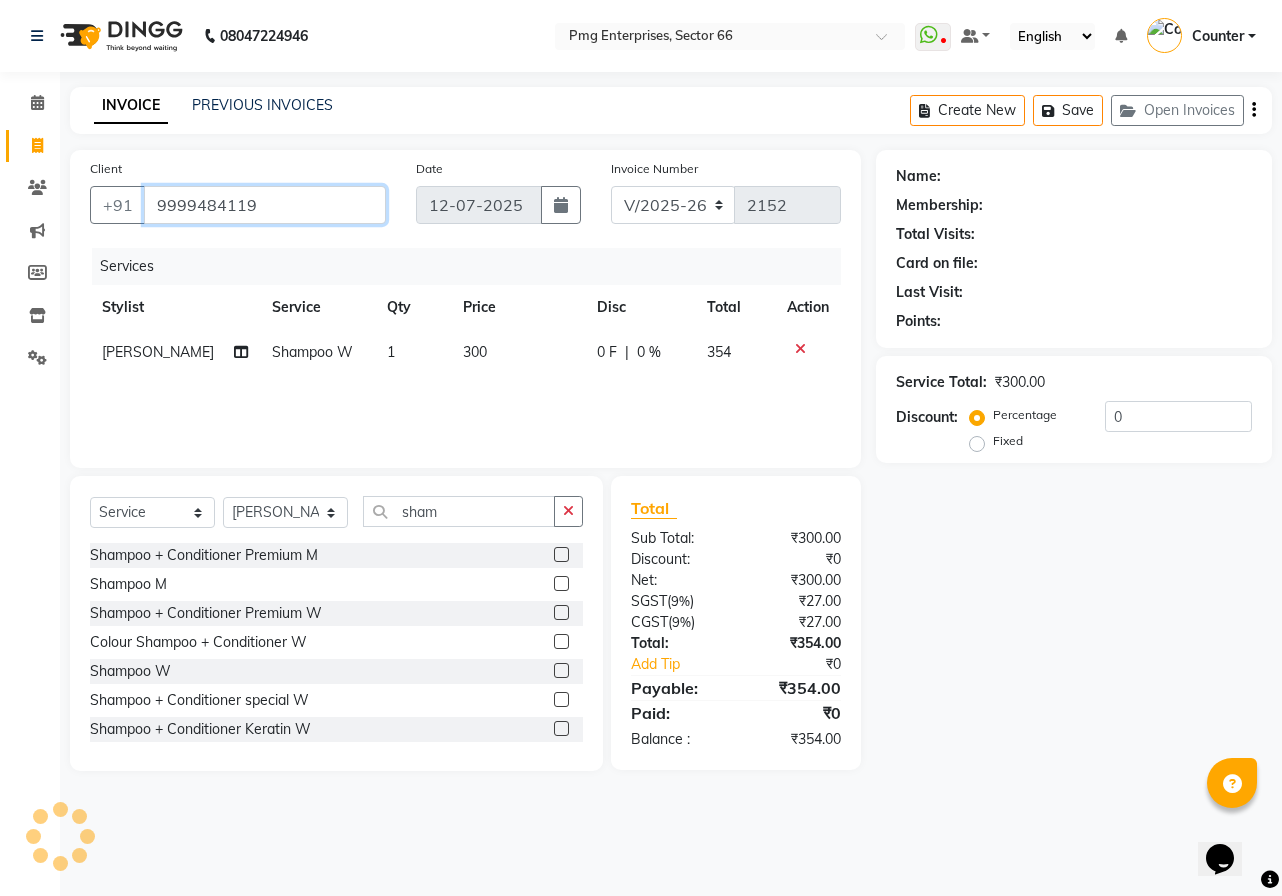 type on "9999484119" 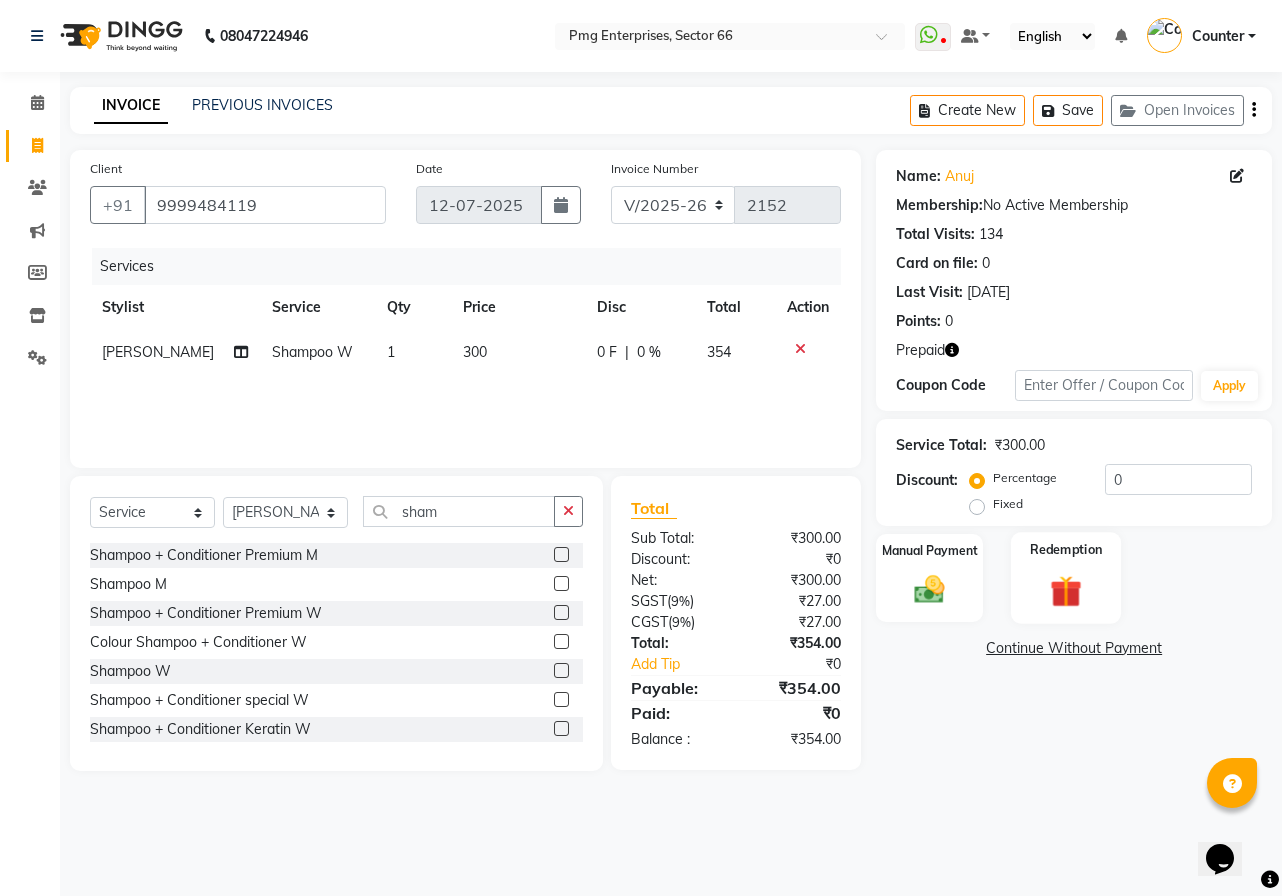 click 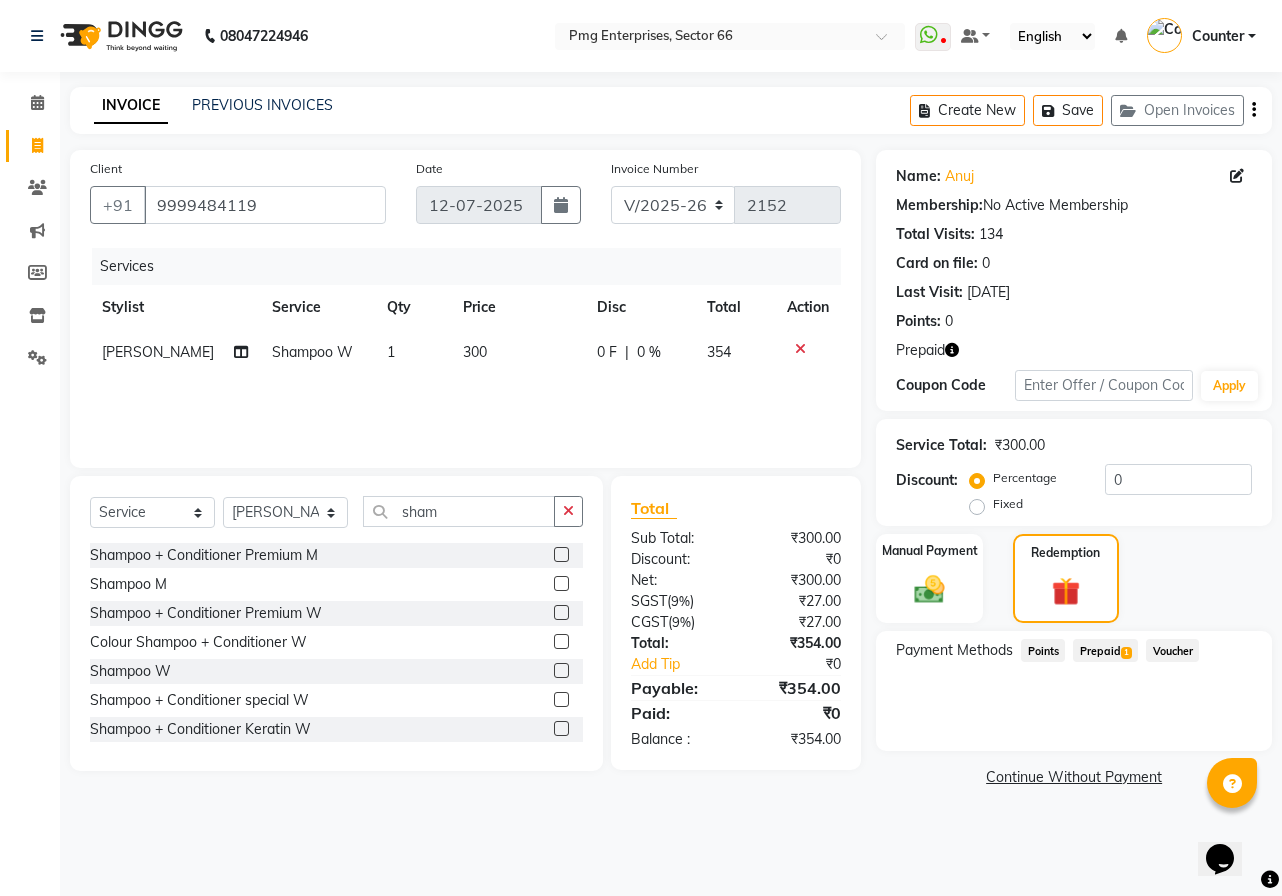 click on "Prepaid  1" 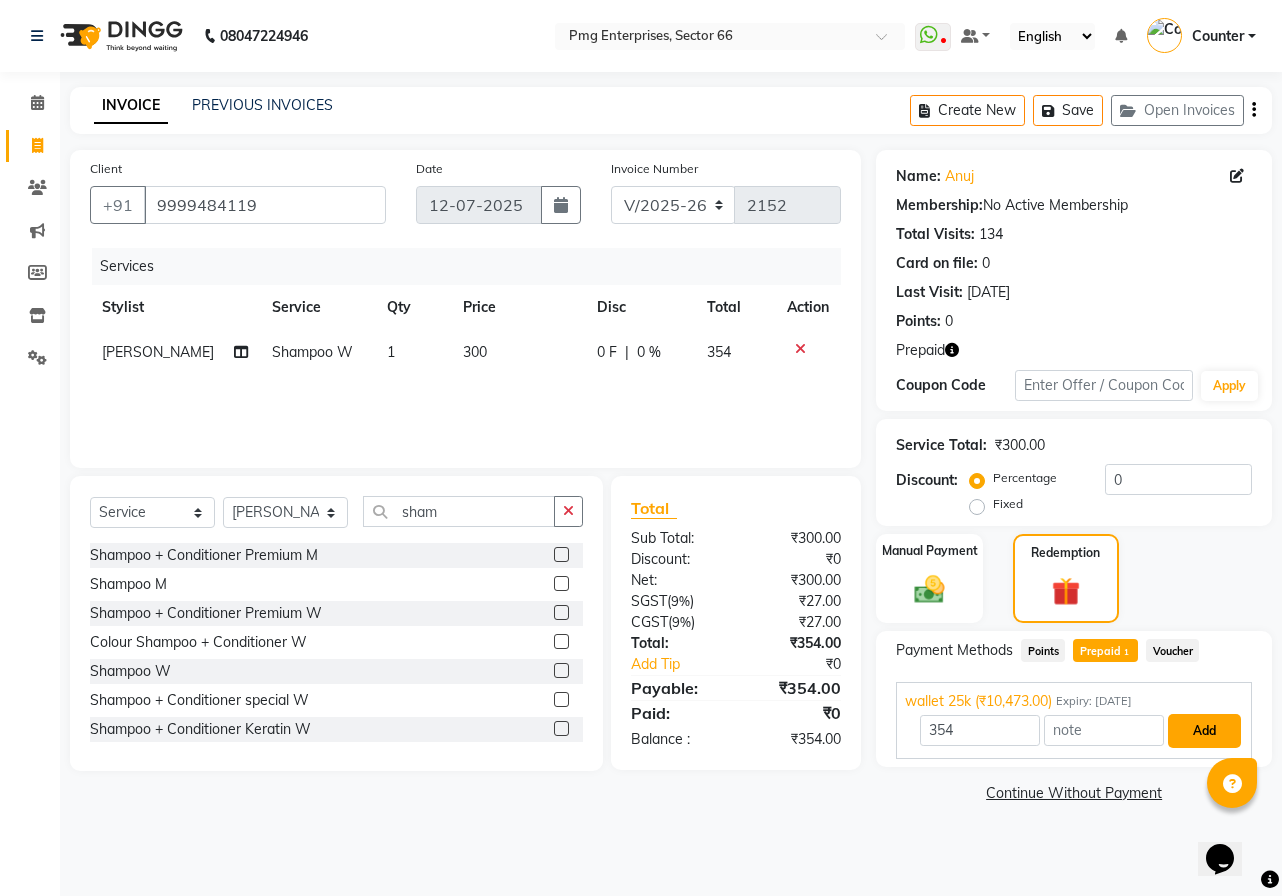 click on "Add" at bounding box center [1204, 731] 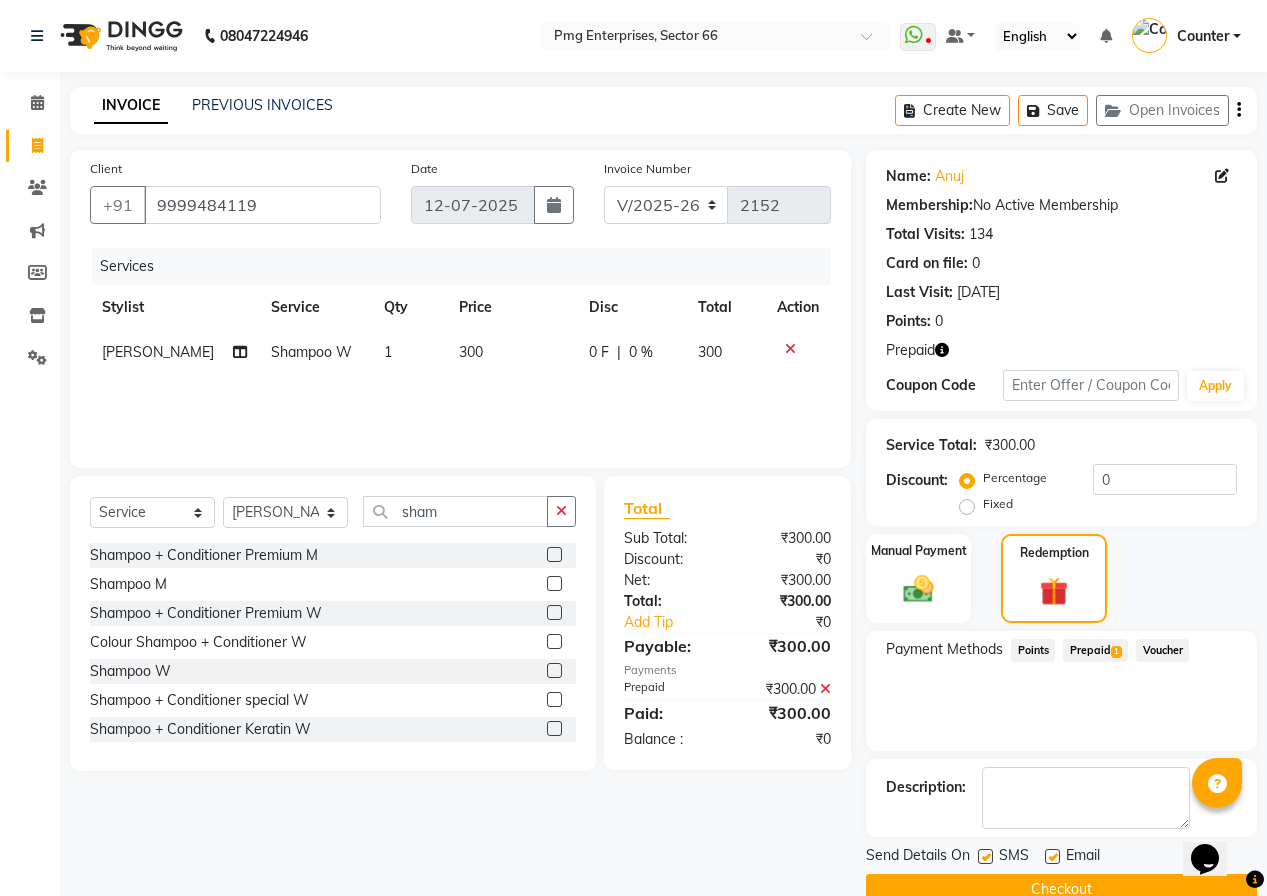 click on "Checkout" 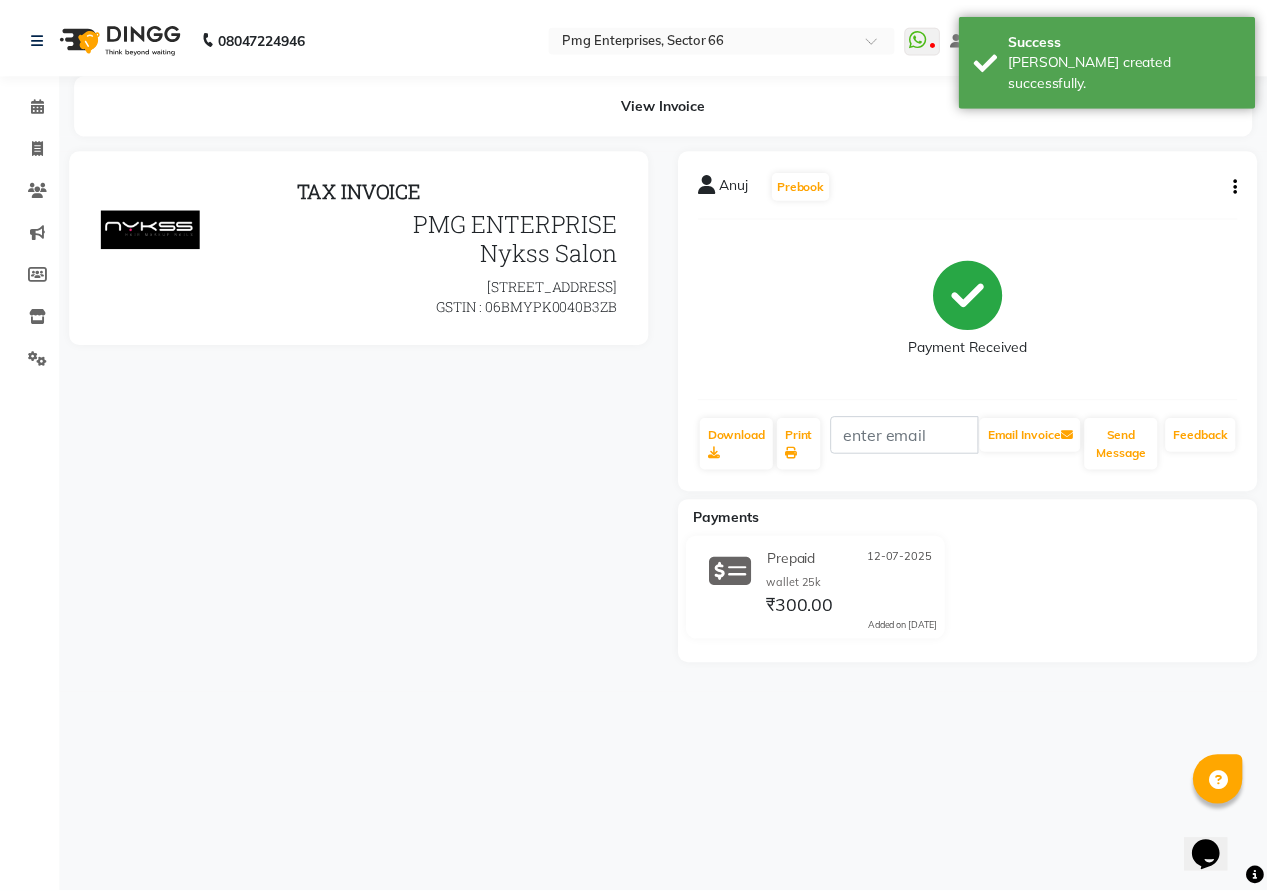 scroll, scrollTop: 0, scrollLeft: 0, axis: both 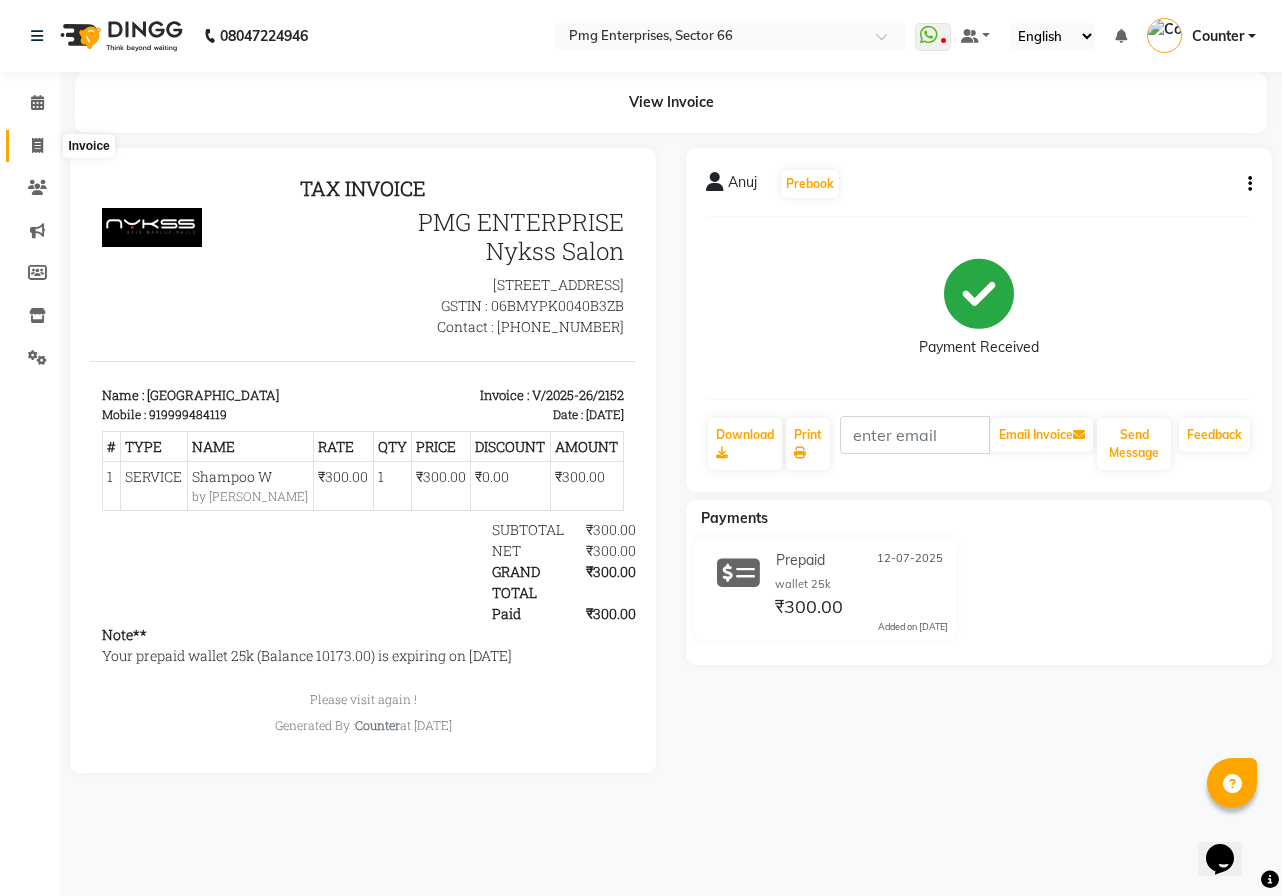 click 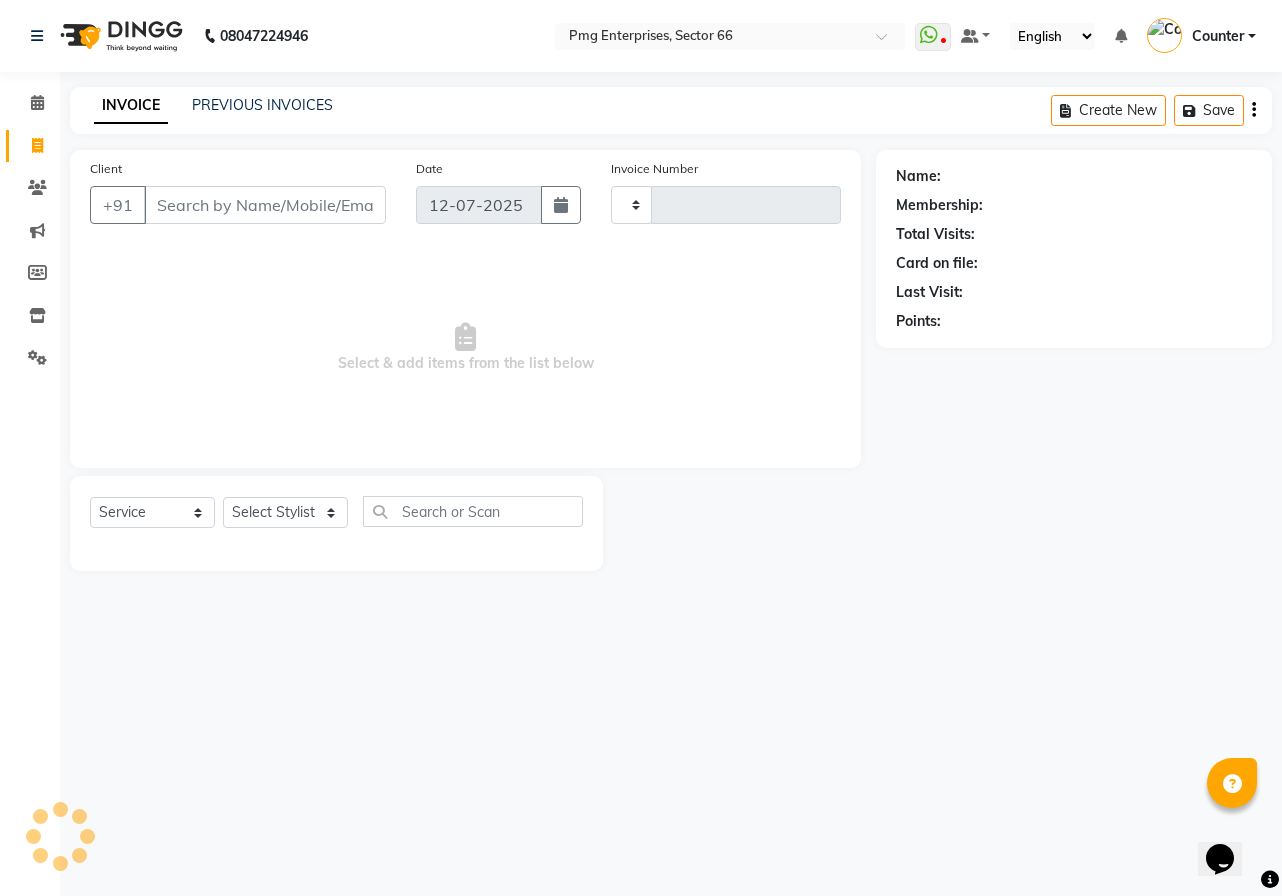 type on "2153" 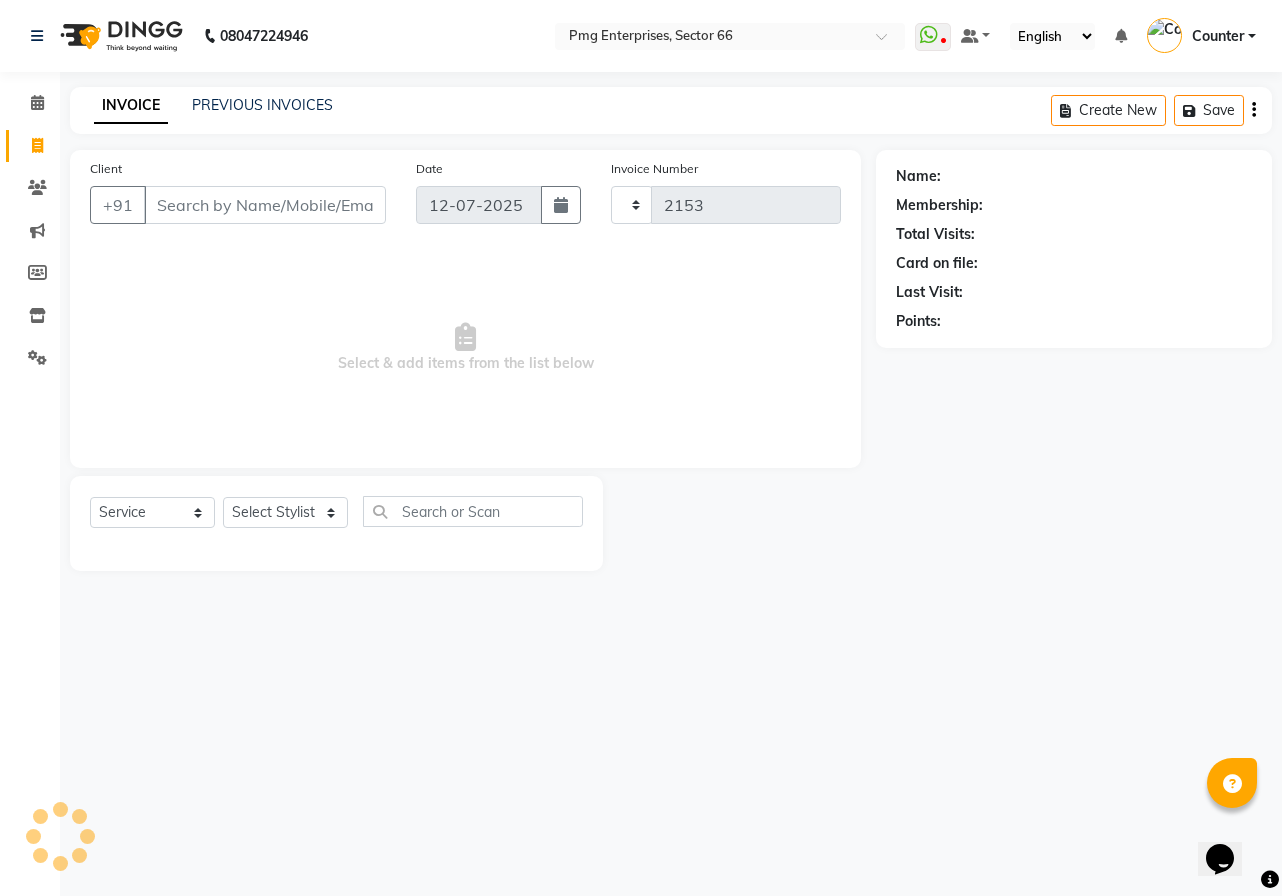 select on "889" 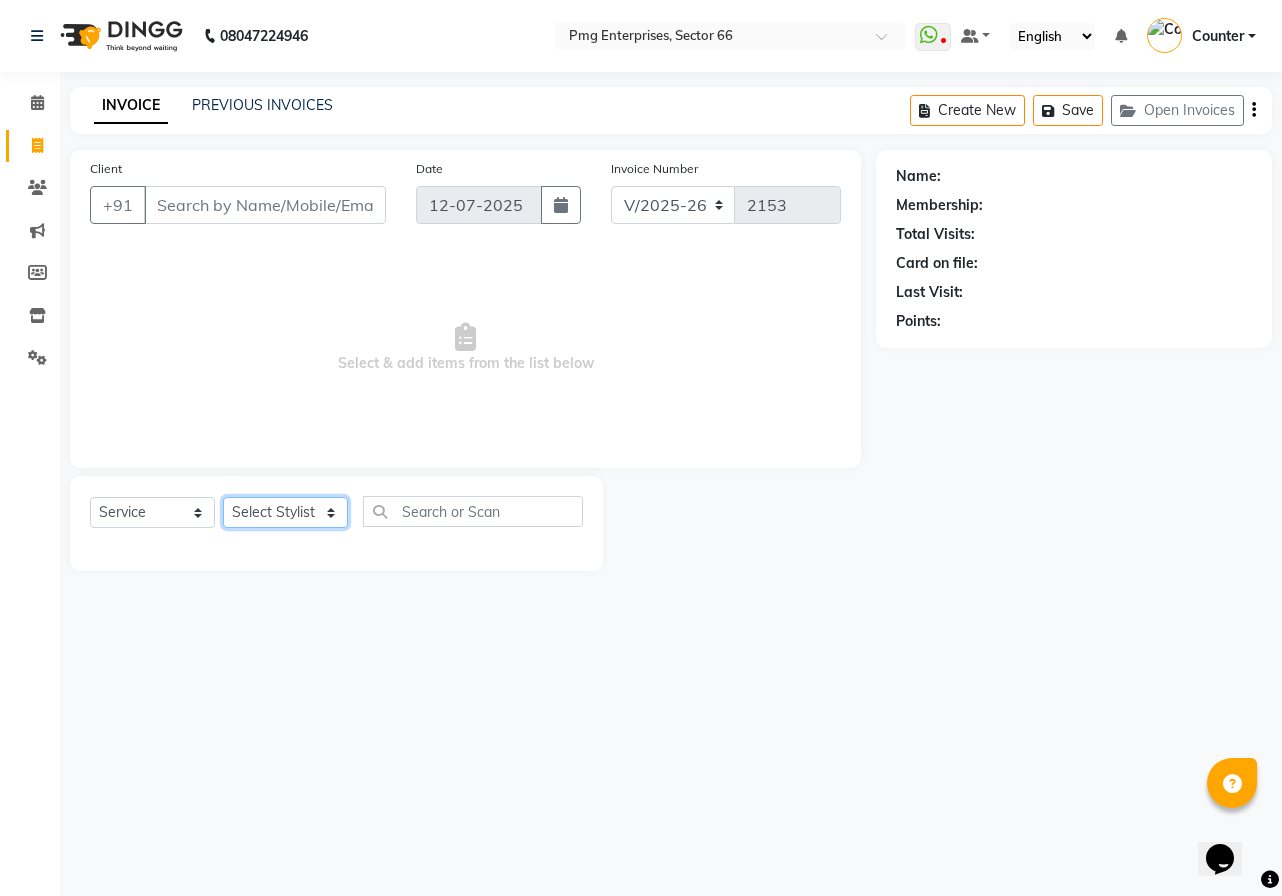 click on "Select Stylist [PERSON_NAME] Counter [PERSON_NAME] [PERSON_NAME] [PERSON_NAME] [PERSON_NAME]" 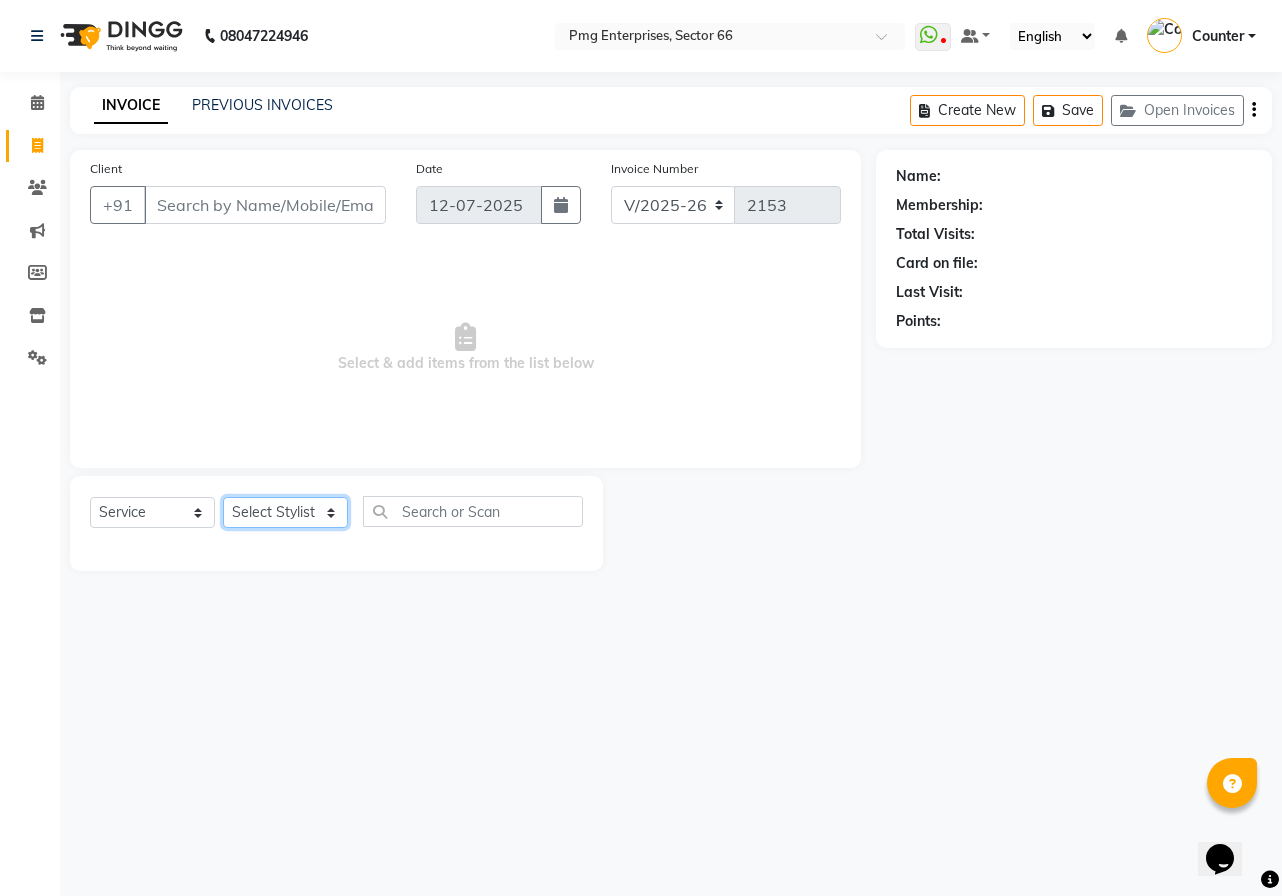 select on "70413" 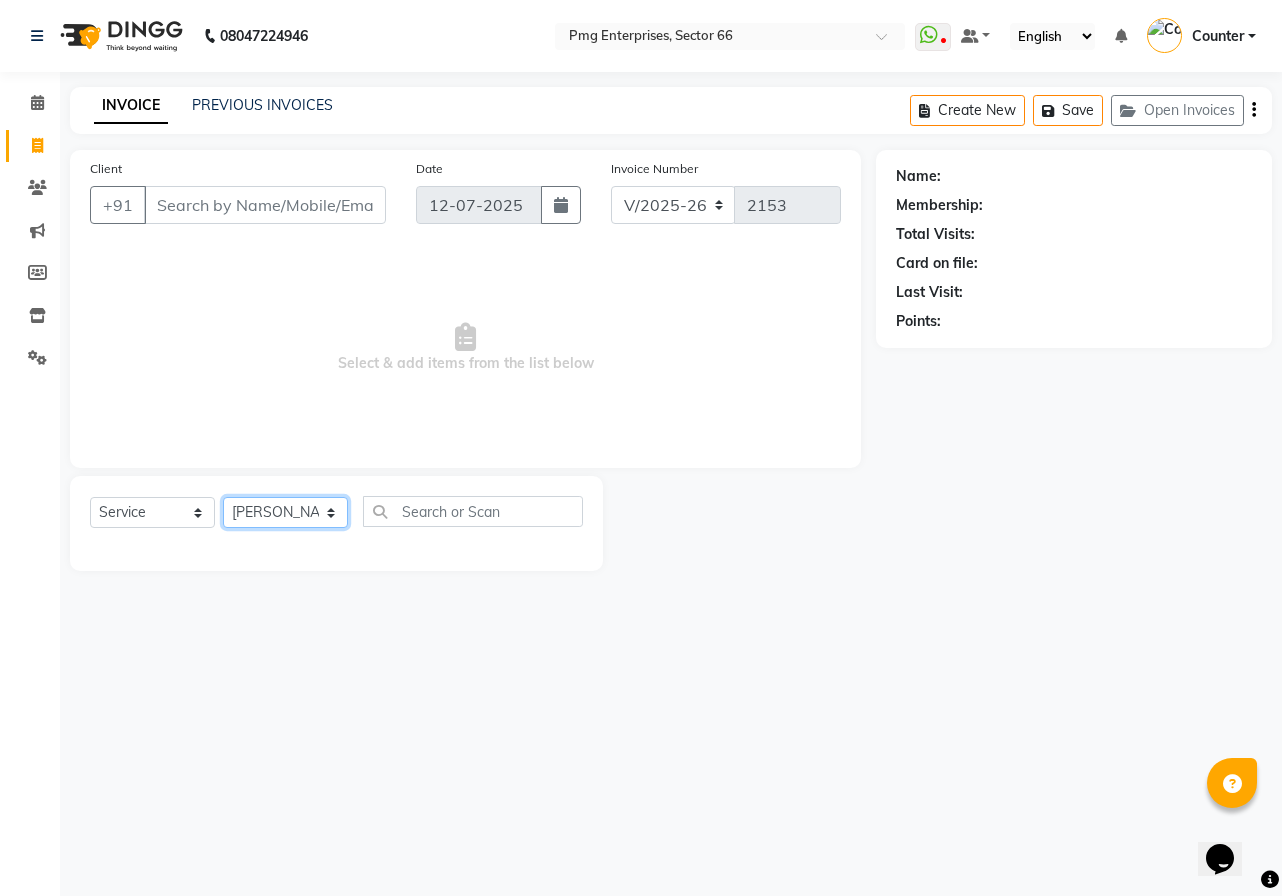 click on "Select Stylist [PERSON_NAME] Counter [PERSON_NAME] [PERSON_NAME] [PERSON_NAME] [PERSON_NAME]" 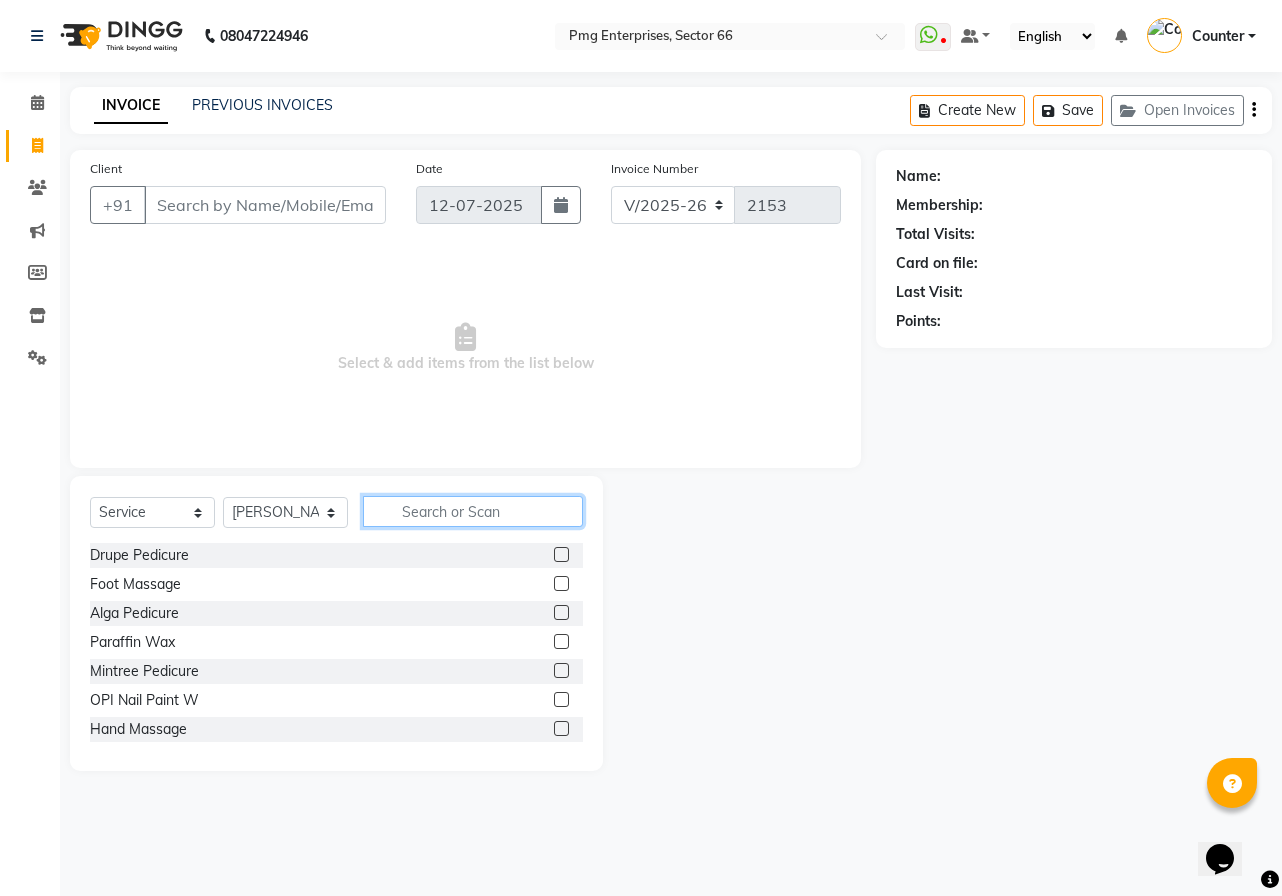 click 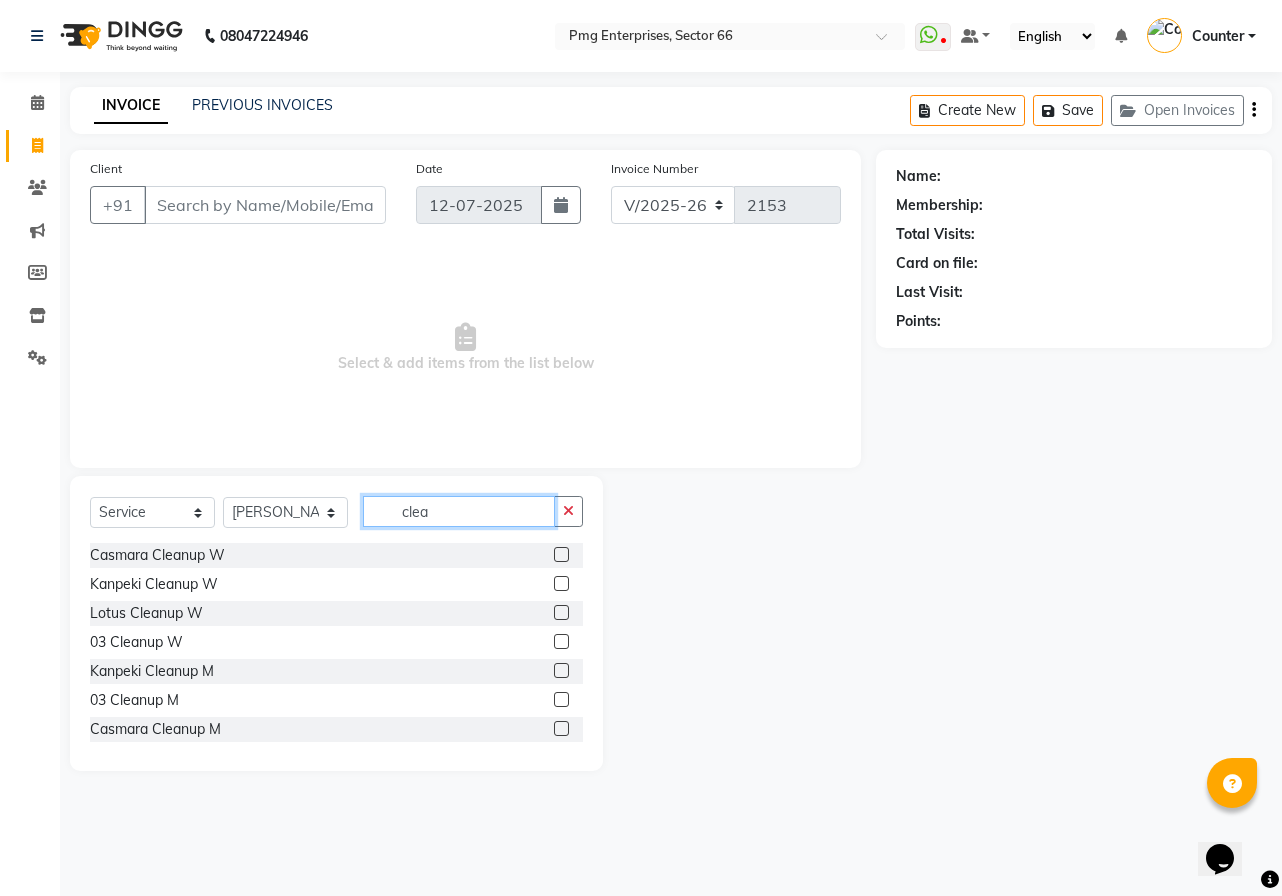 type on "clea" 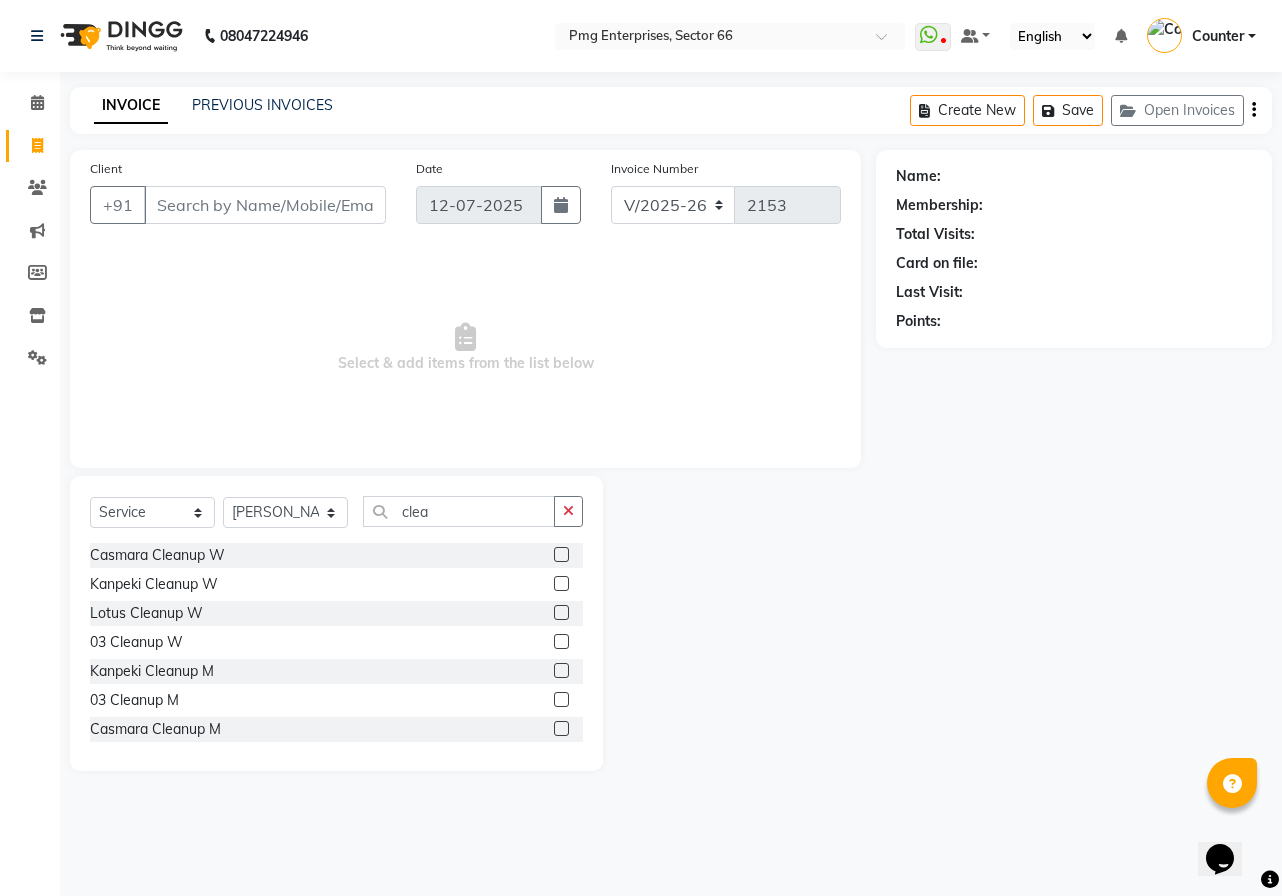 click 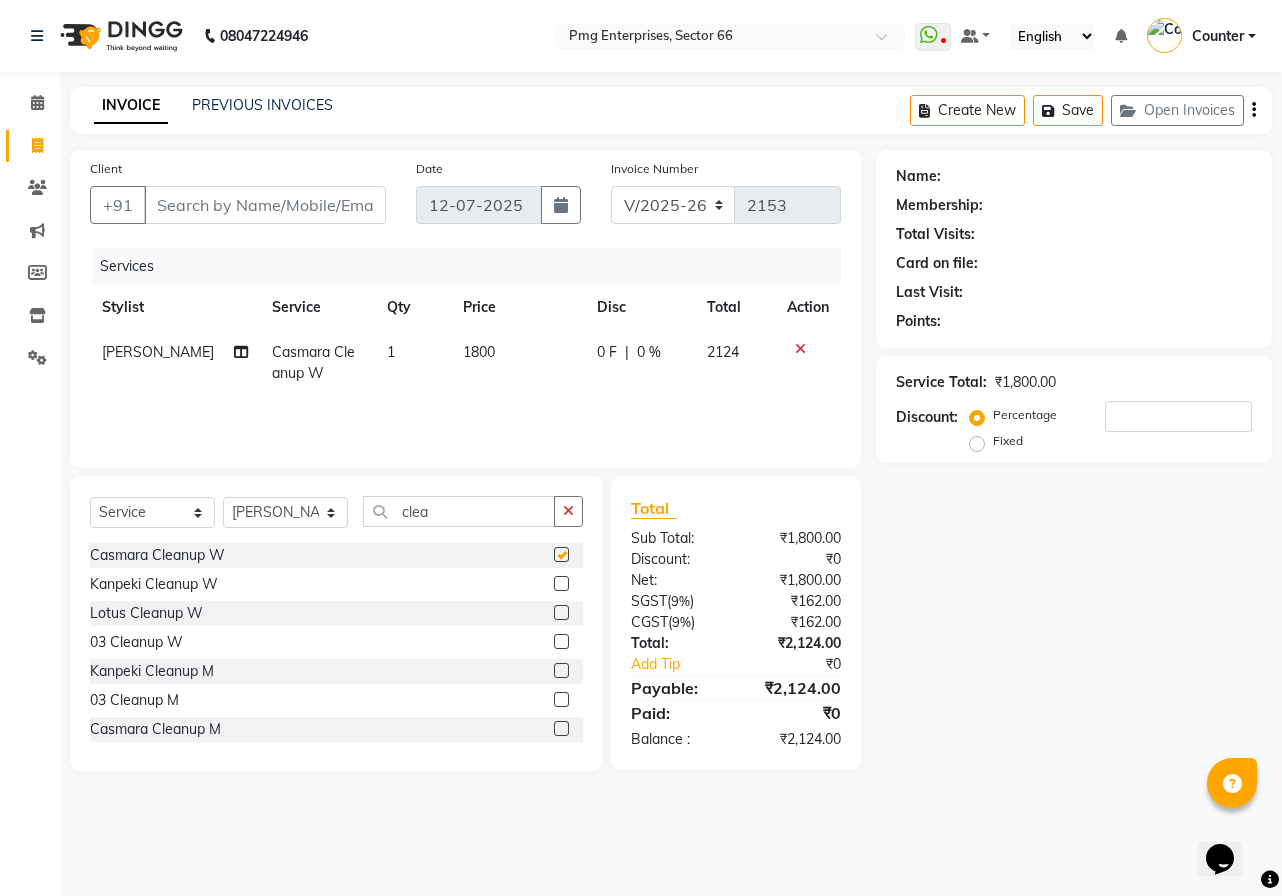 checkbox on "false" 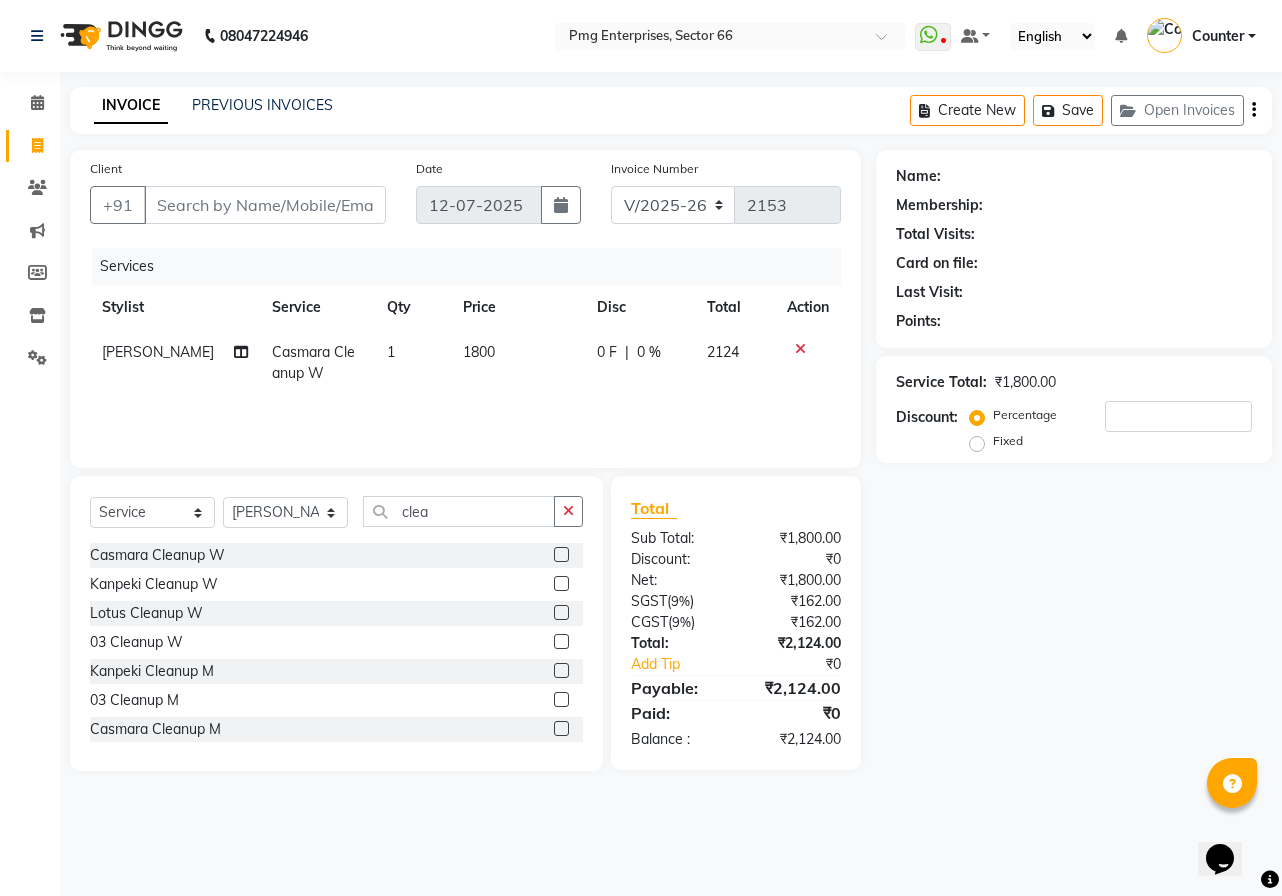 click 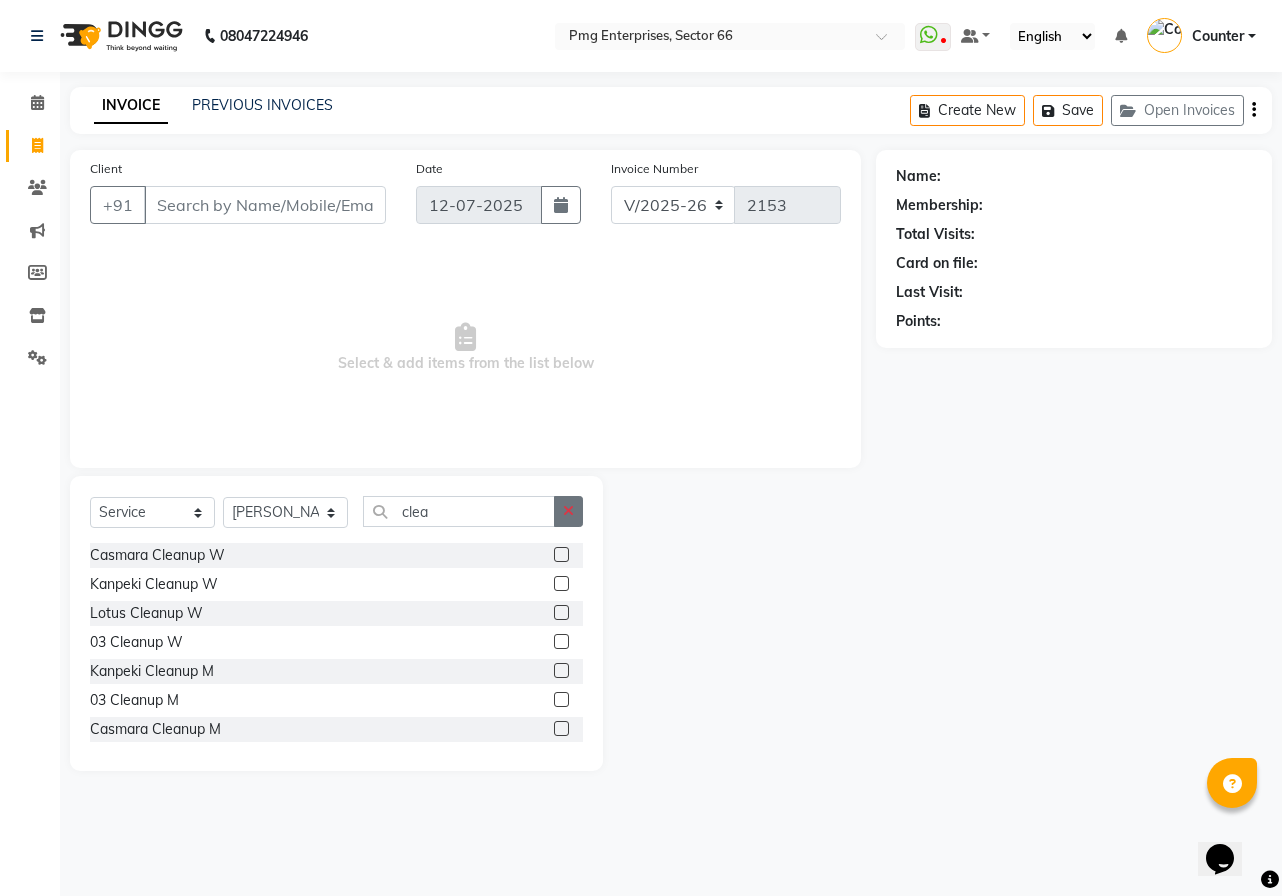 click 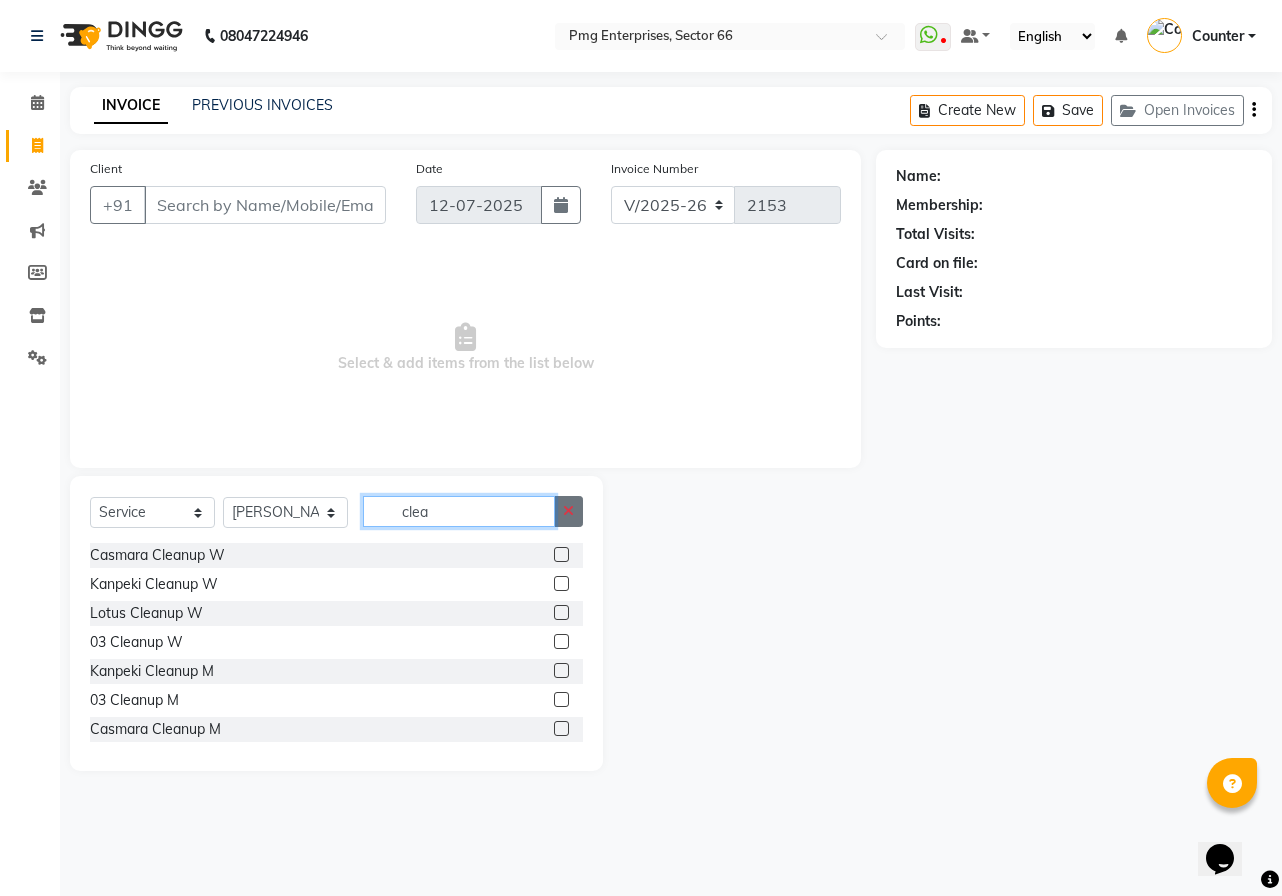type 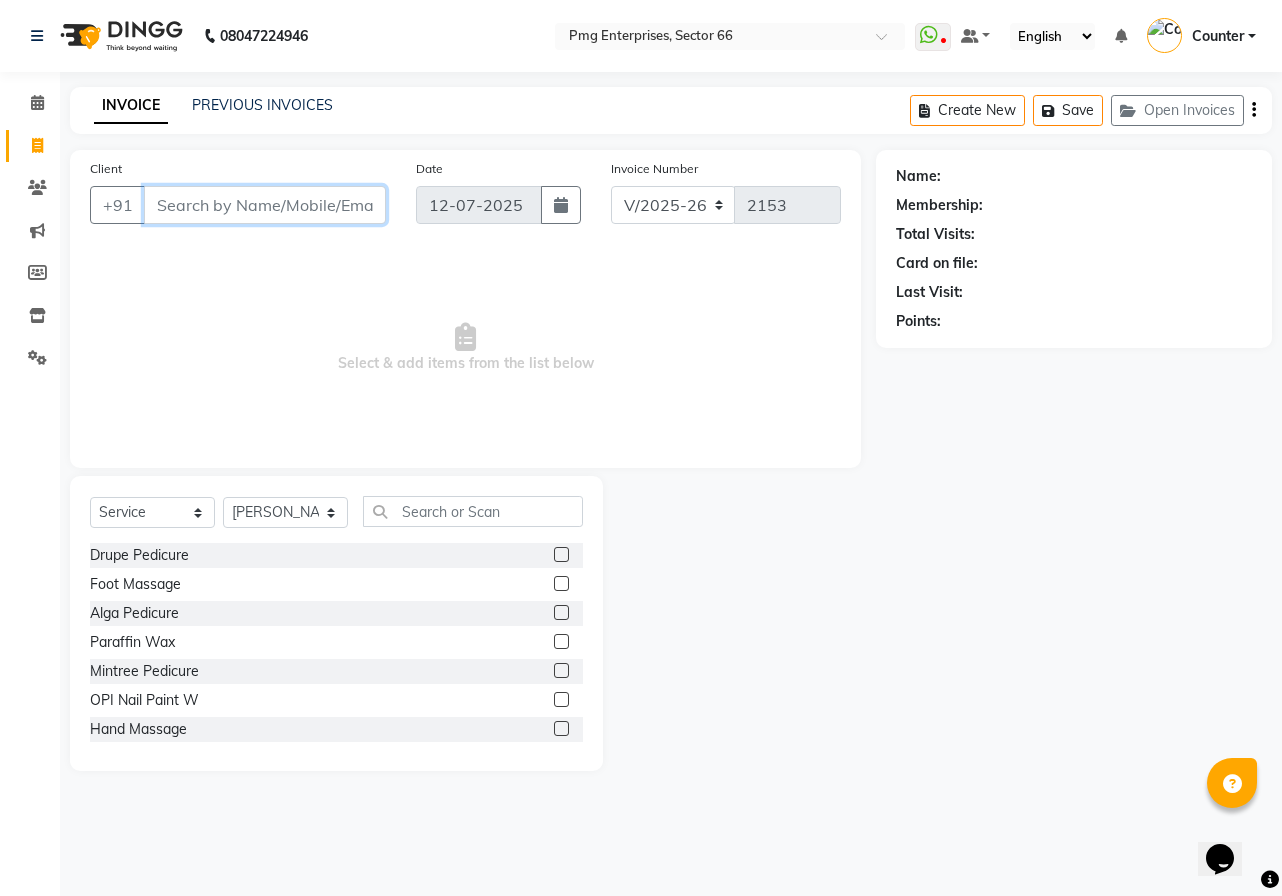 click on "Client" at bounding box center (265, 205) 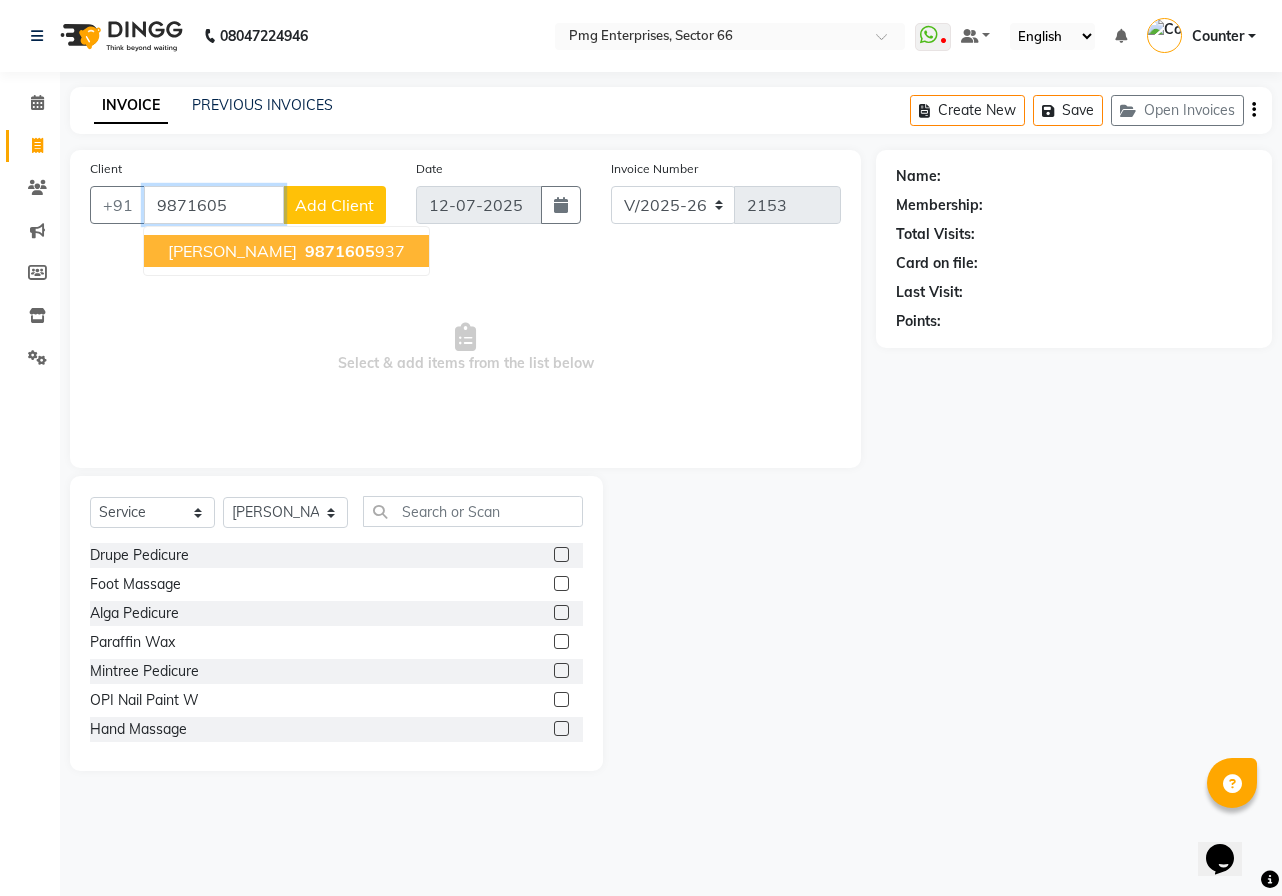 click on "9871605 937" at bounding box center (353, 251) 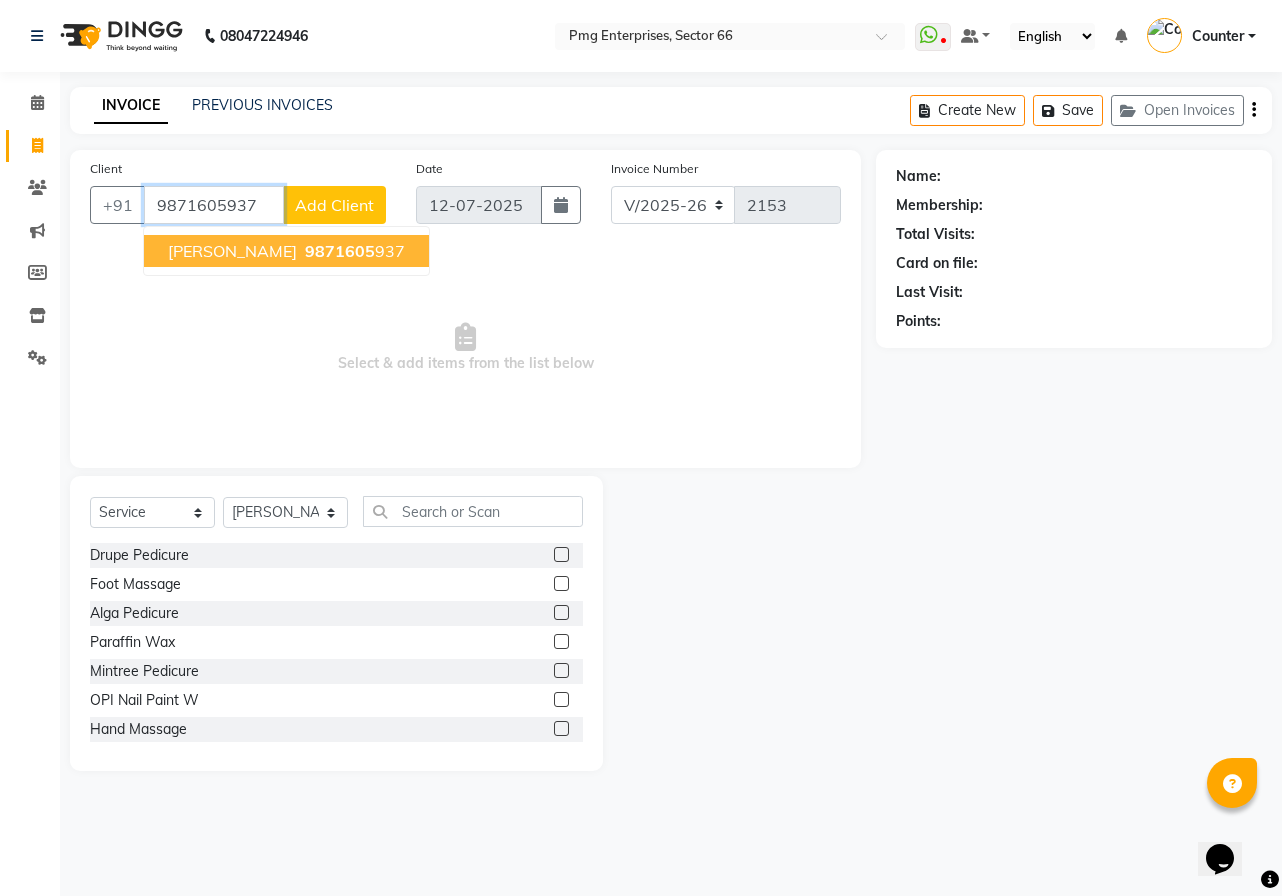 type on "9871605937" 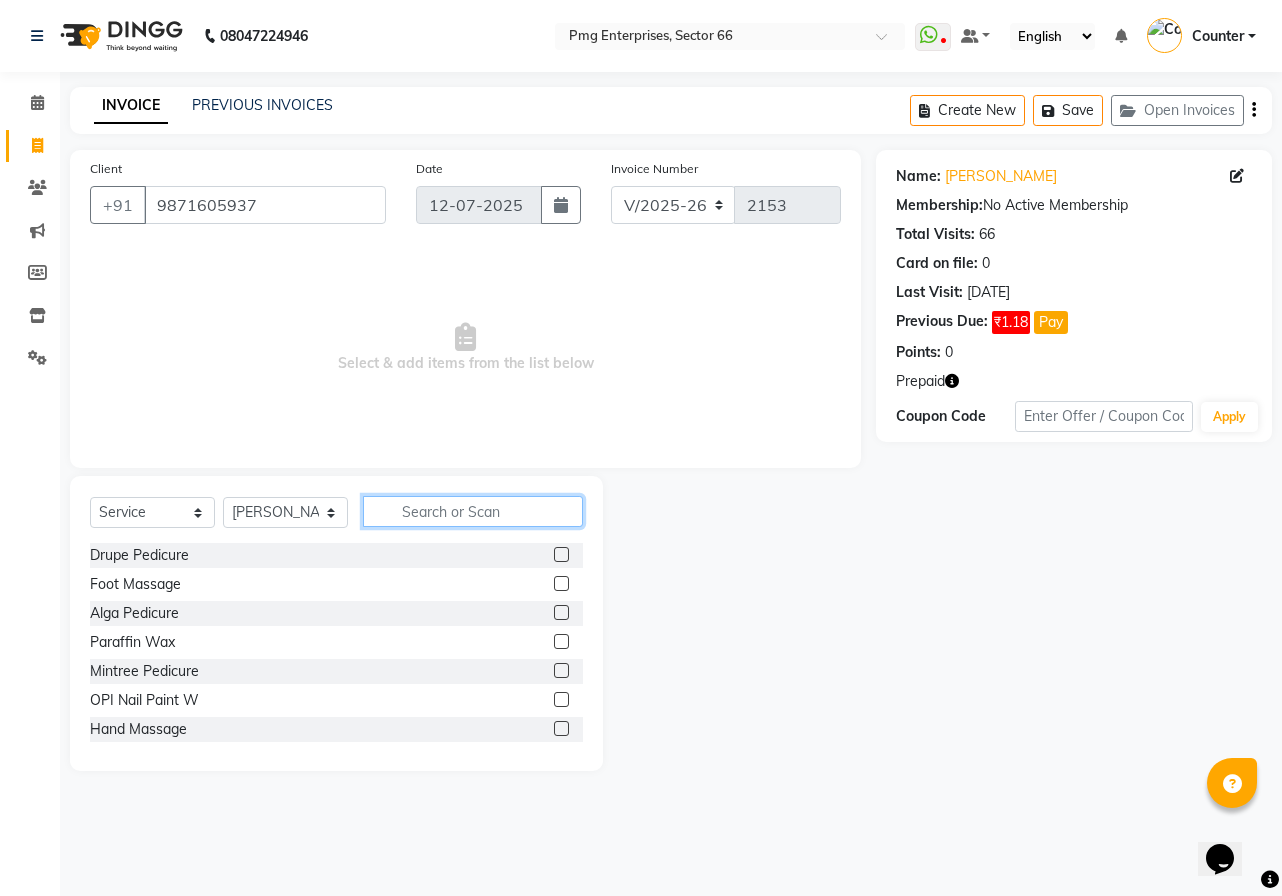 click 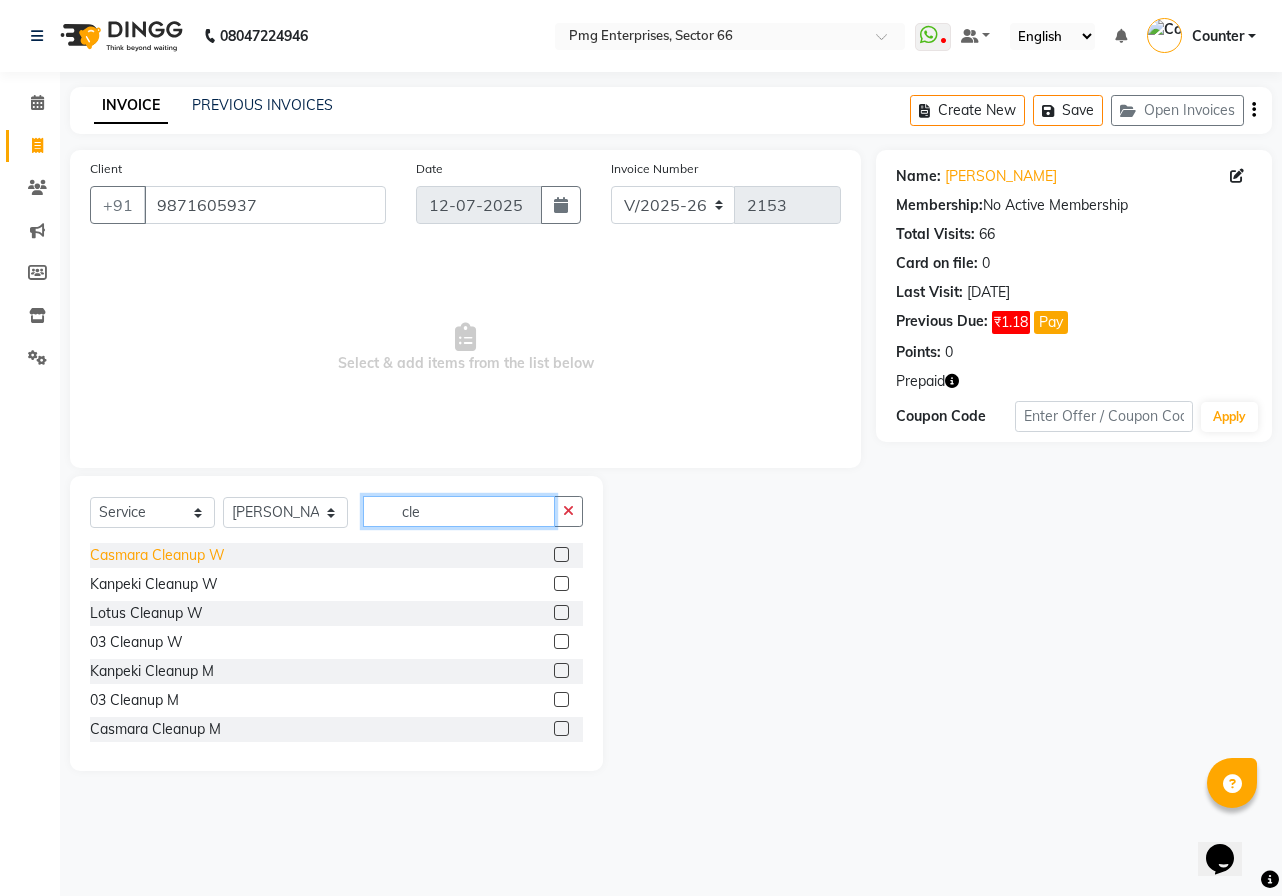 type on "cle" 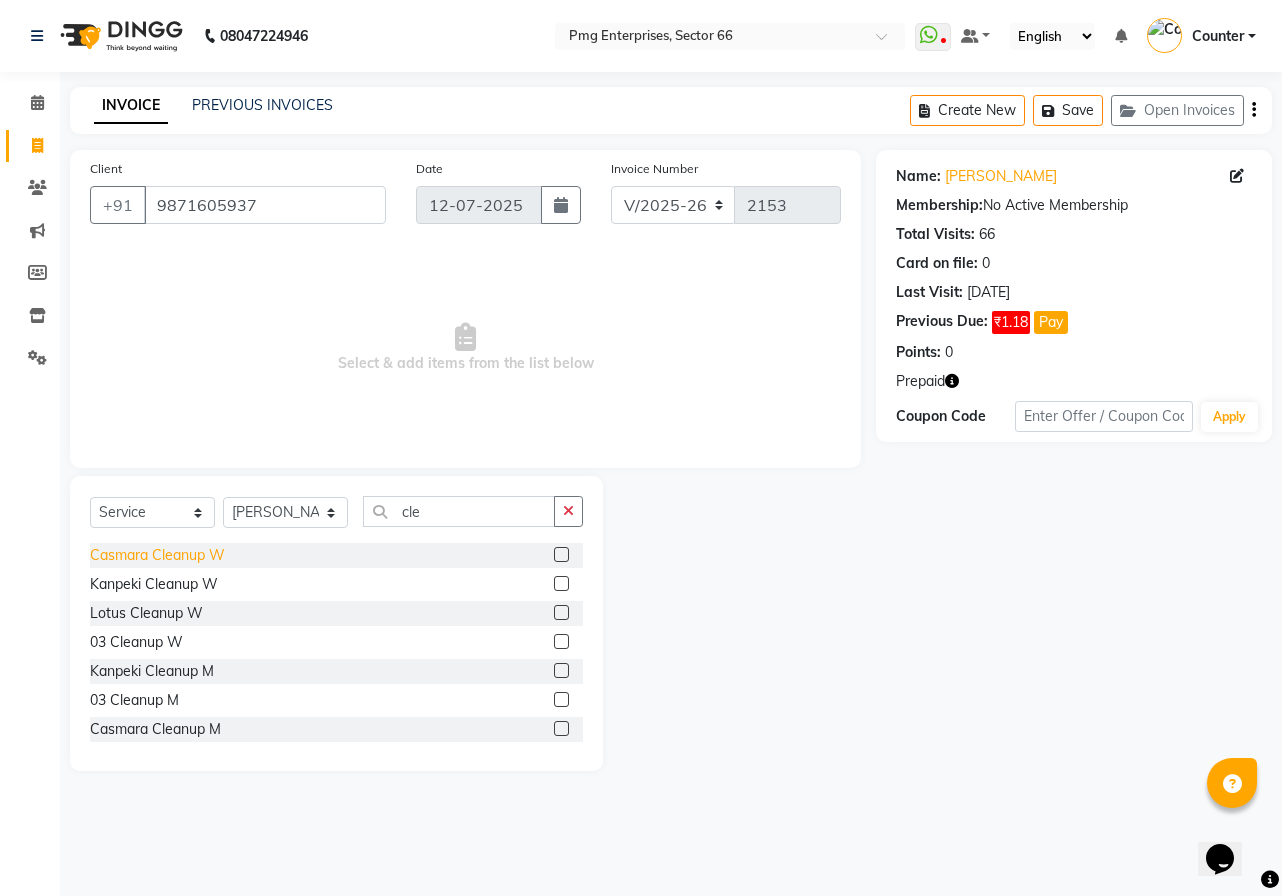 click on "Casmara Cleanup W" 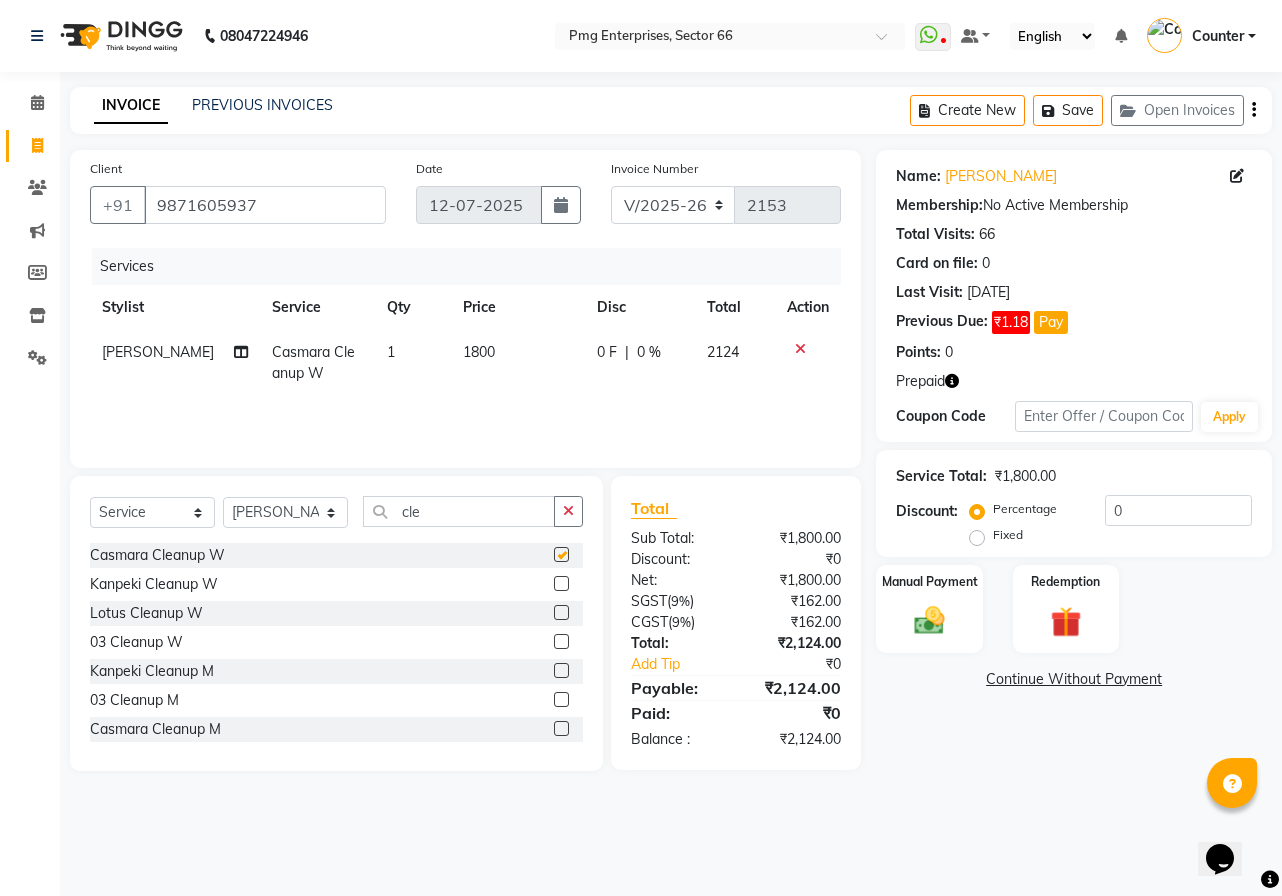 checkbox on "false" 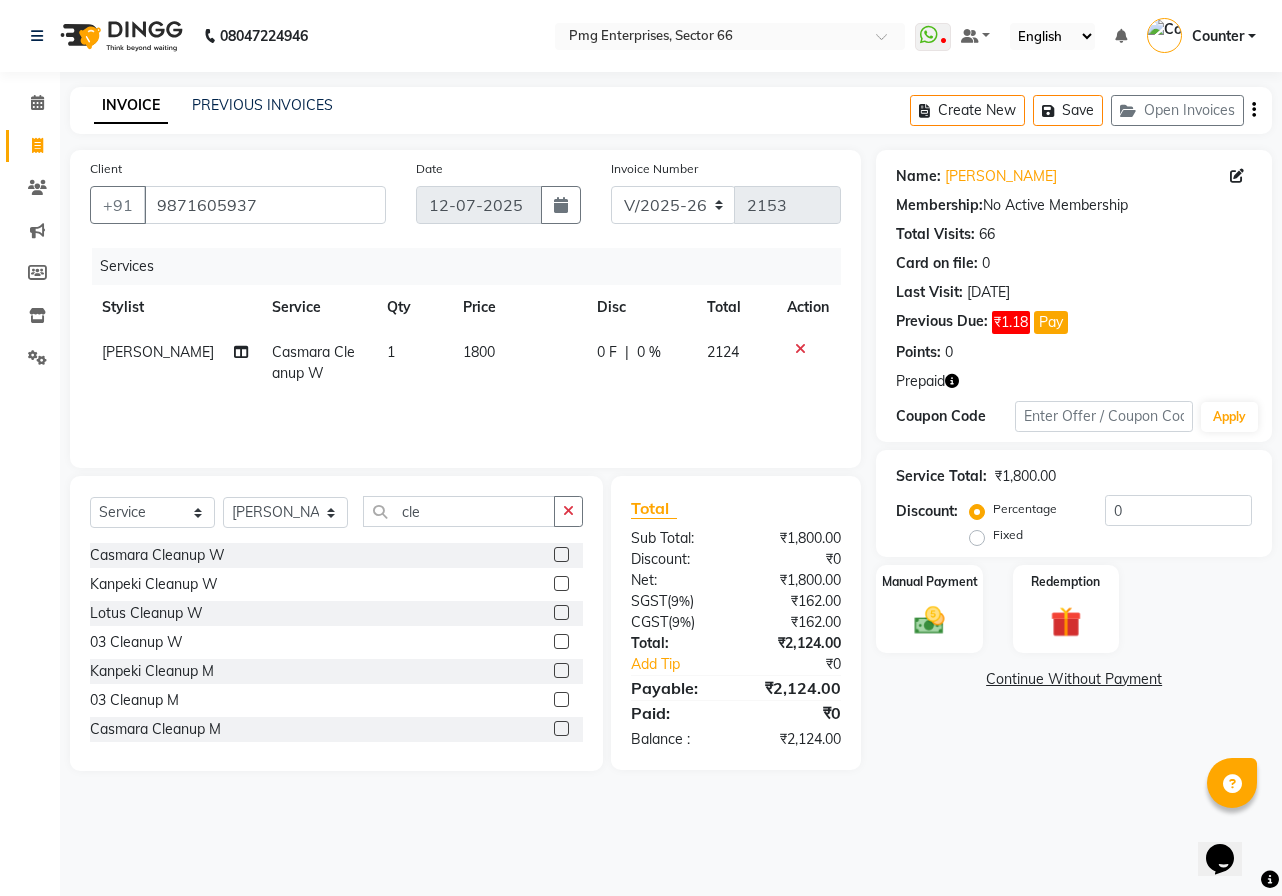 click on "1800" 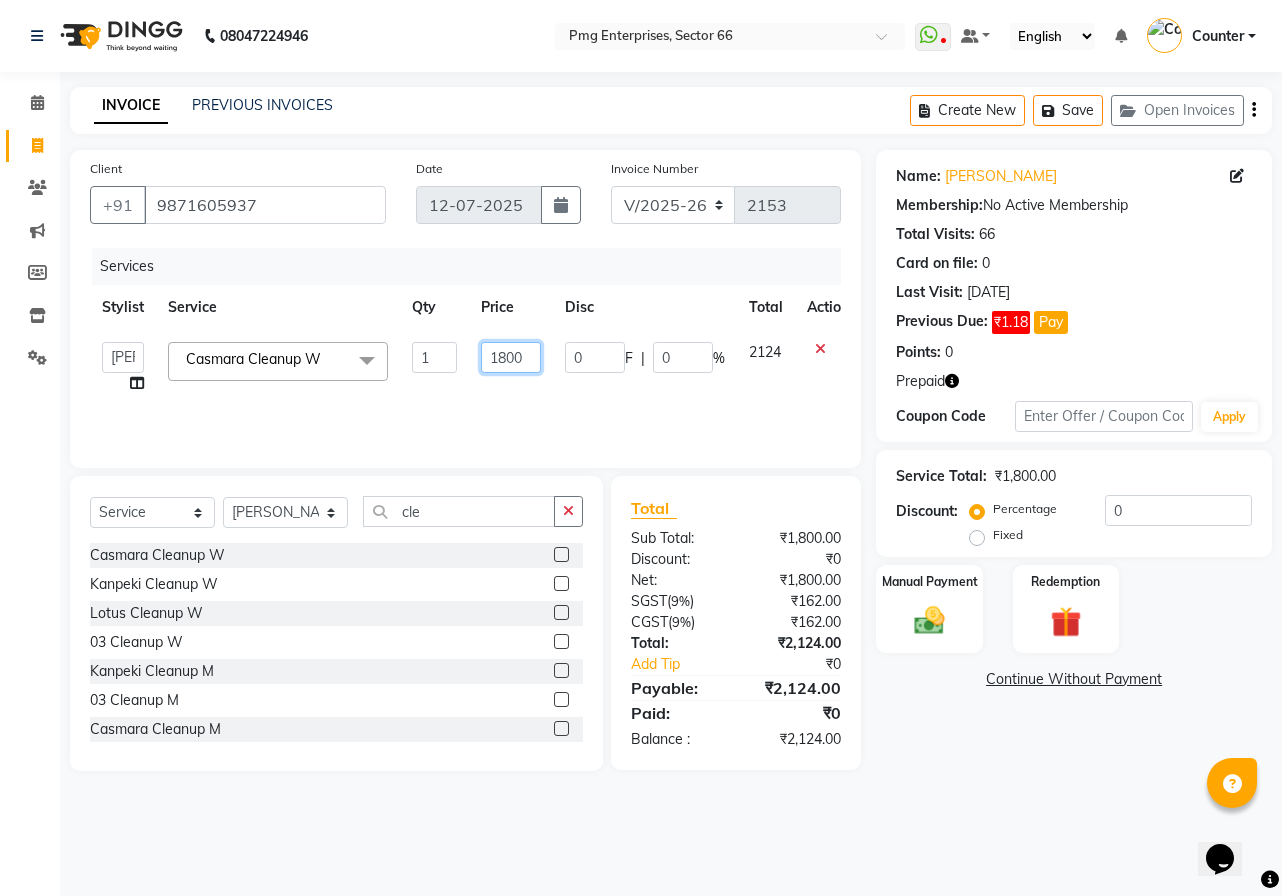 click on "1800" 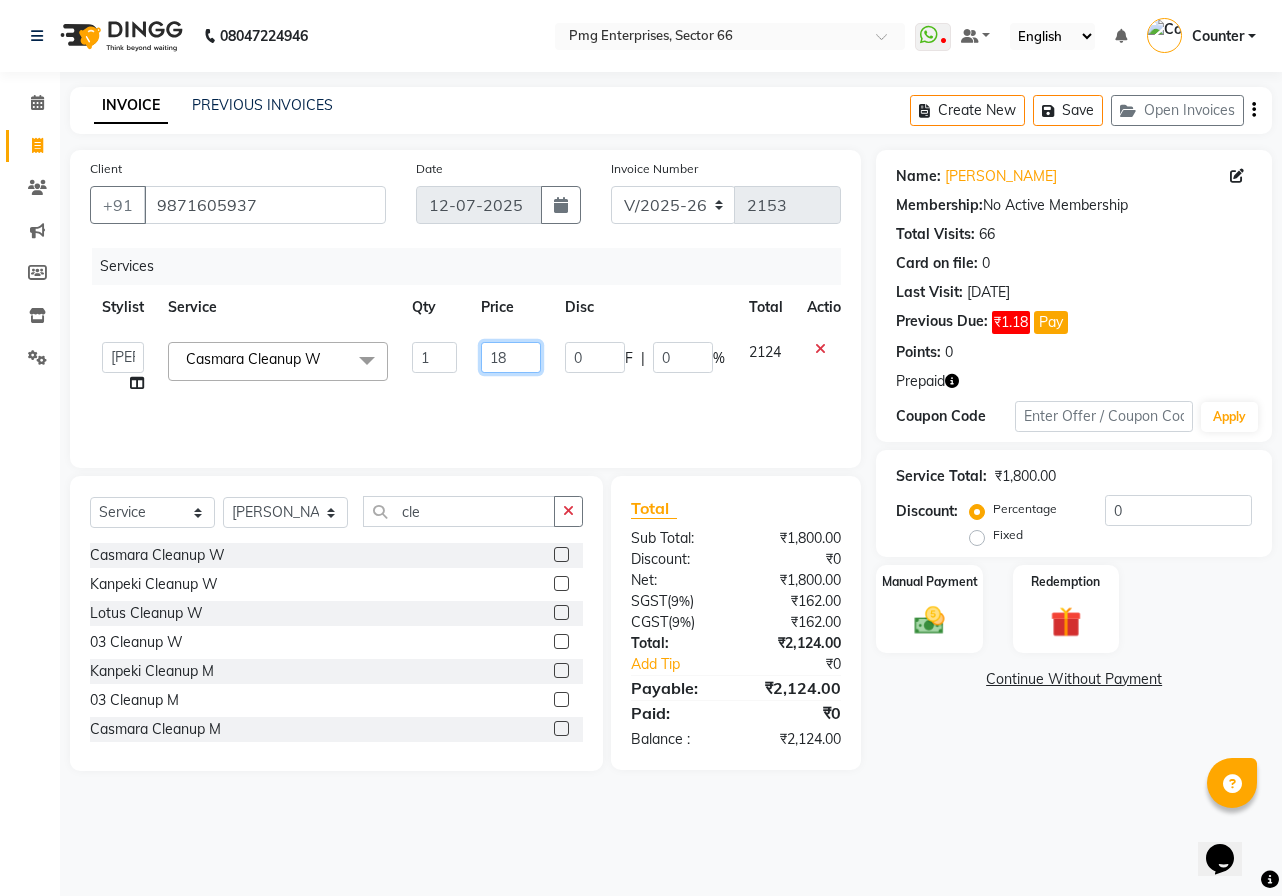 type on "1" 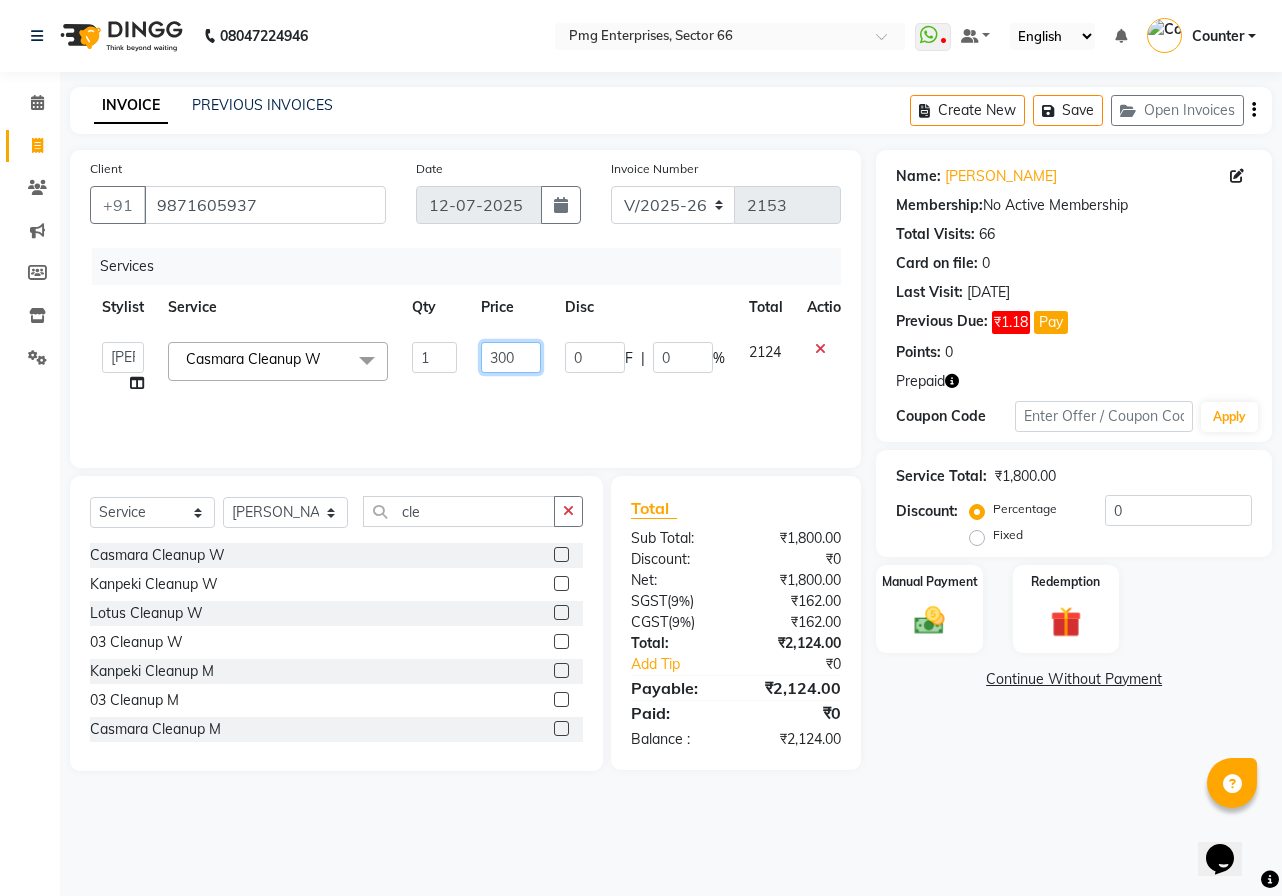 type on "3000" 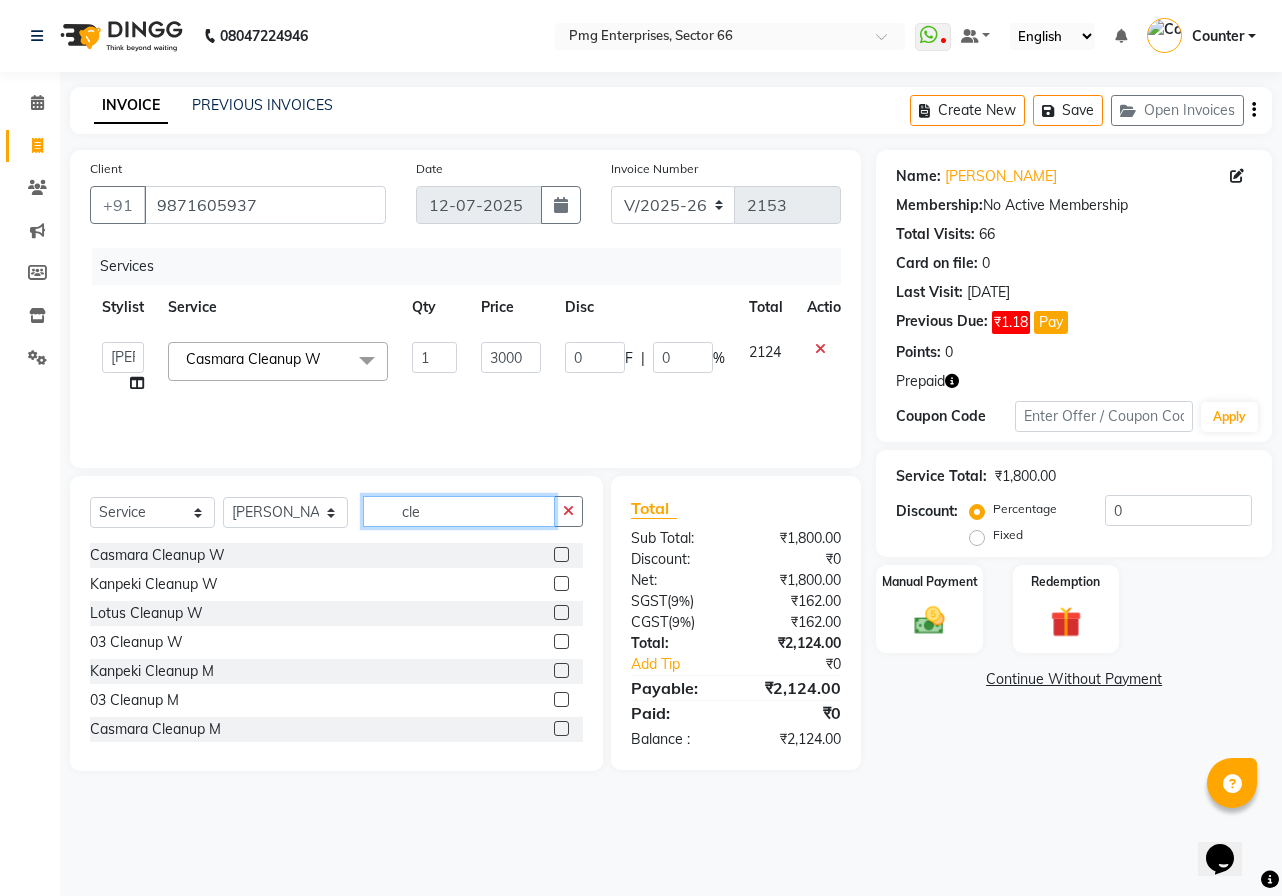 click on "cle" 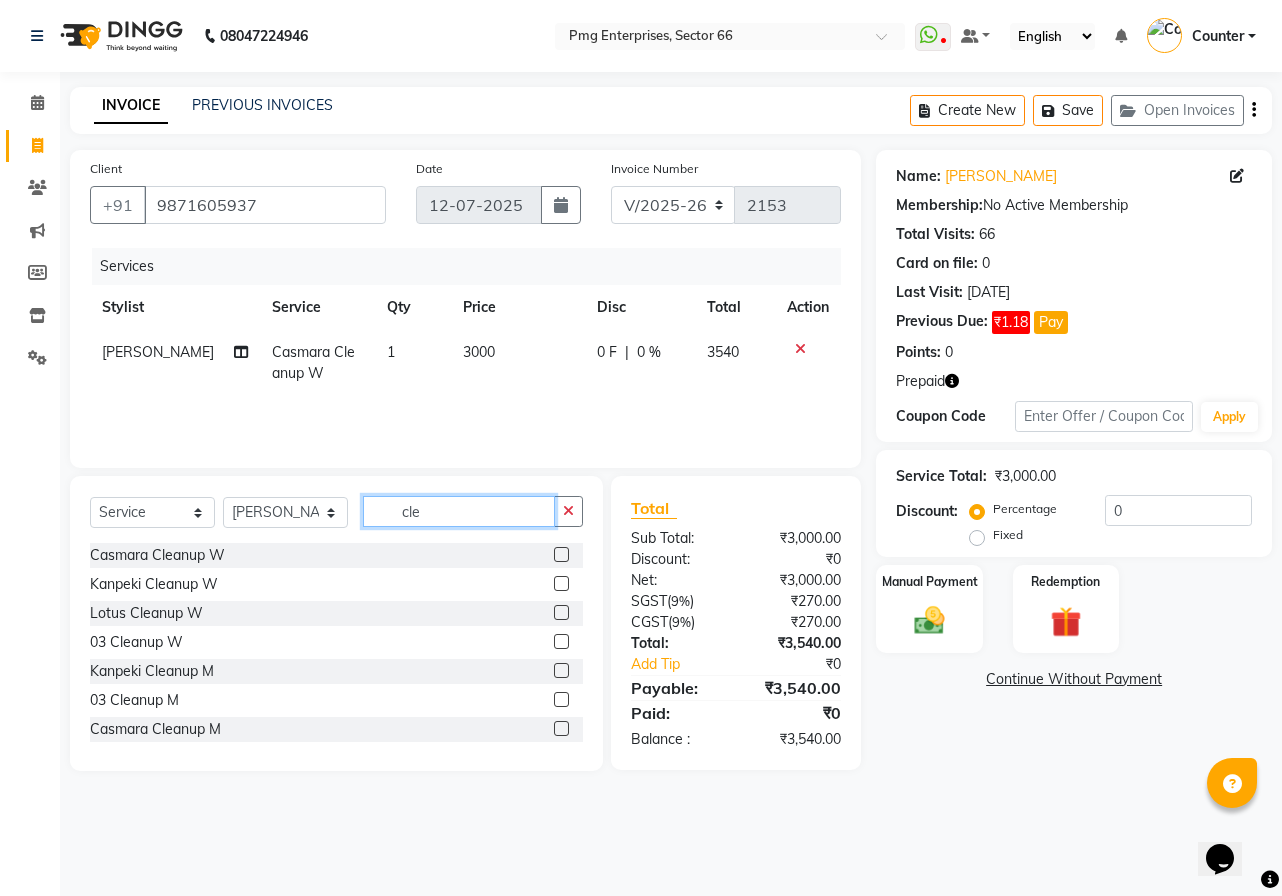 click on "cle" 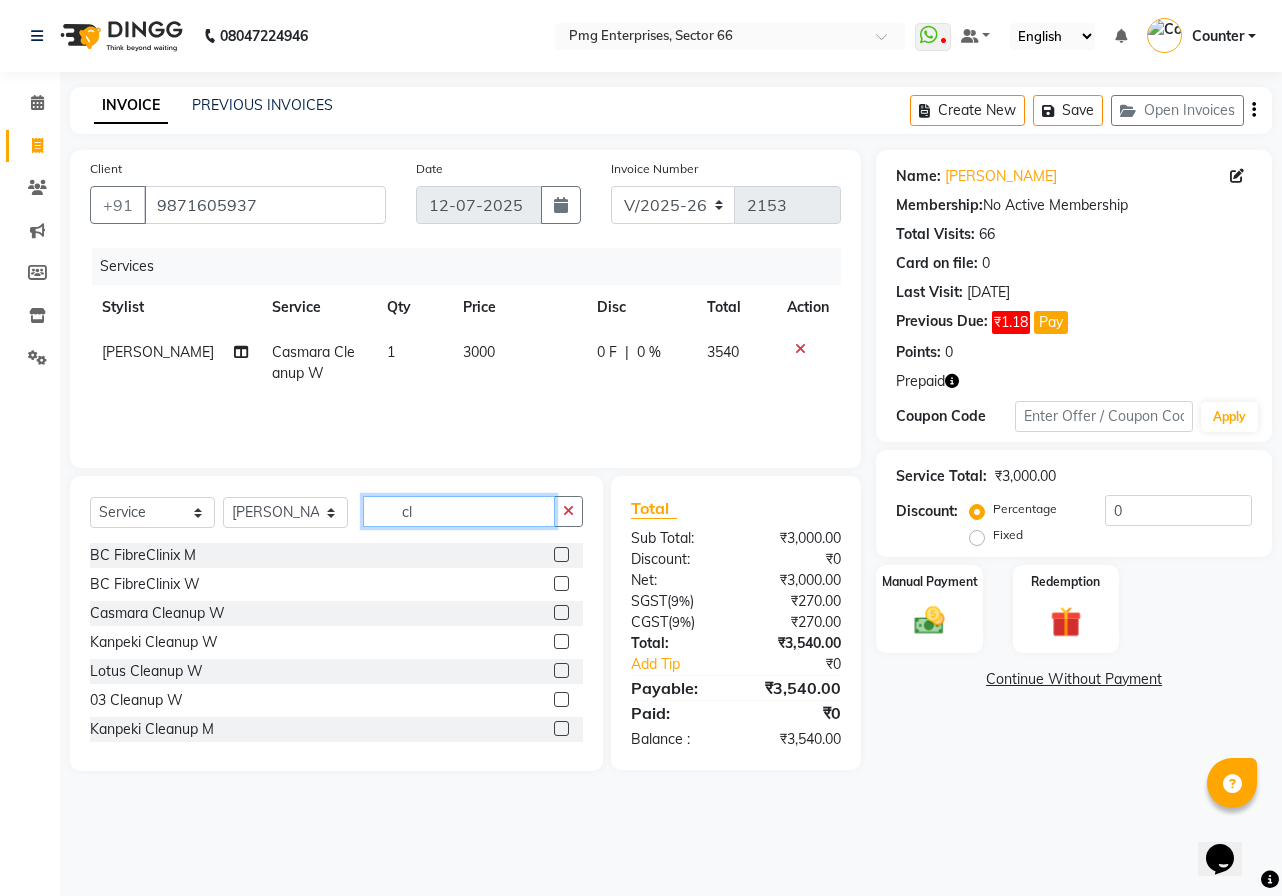 type on "c" 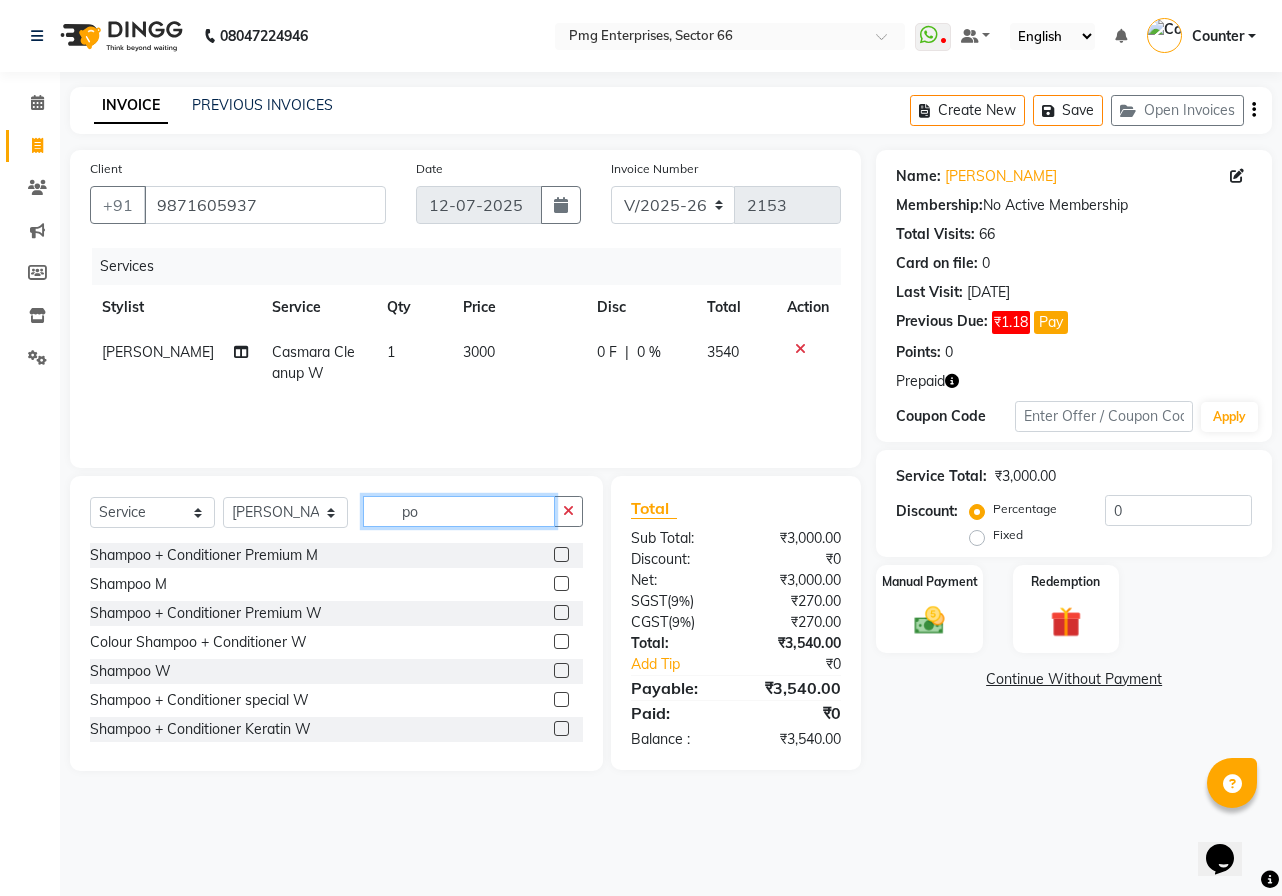 type on "p" 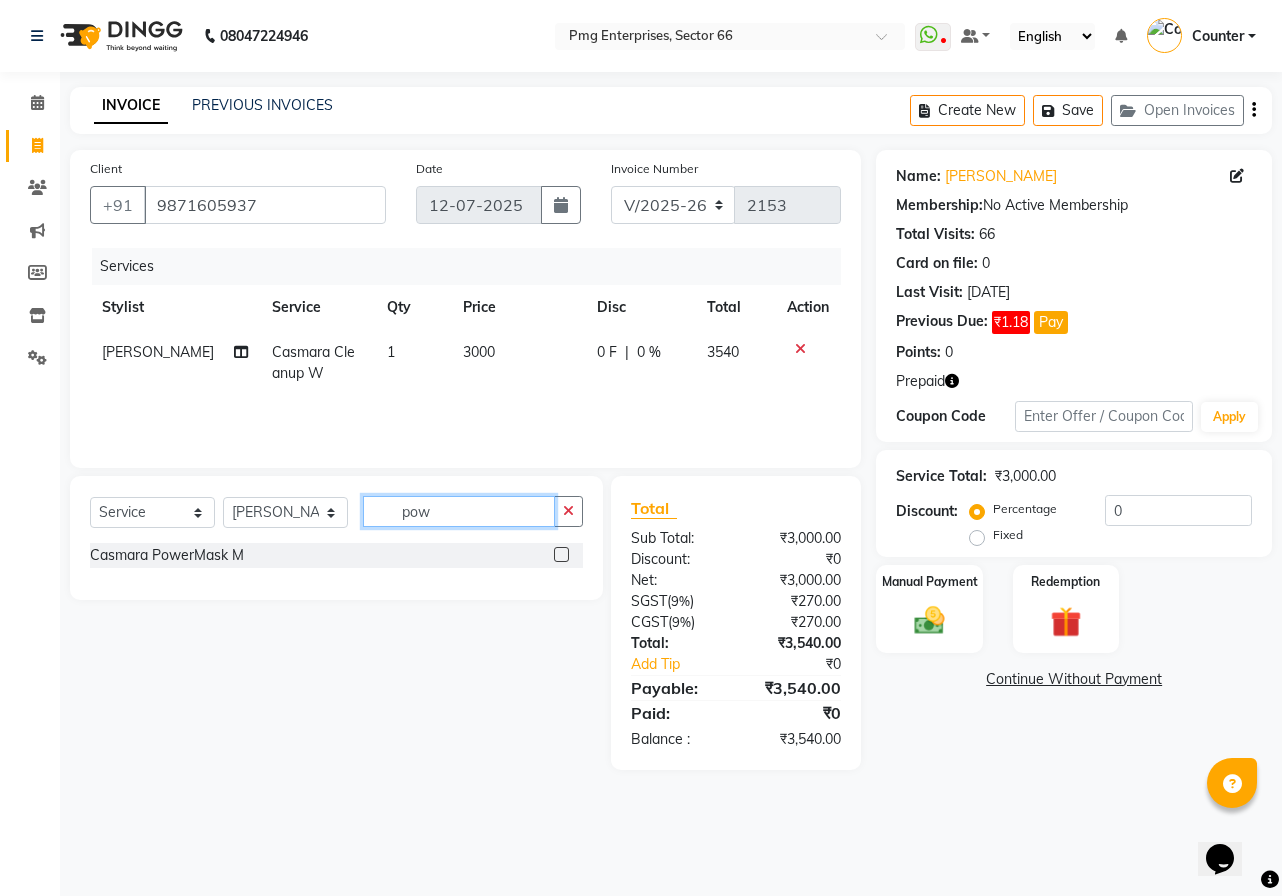 type on "pow" 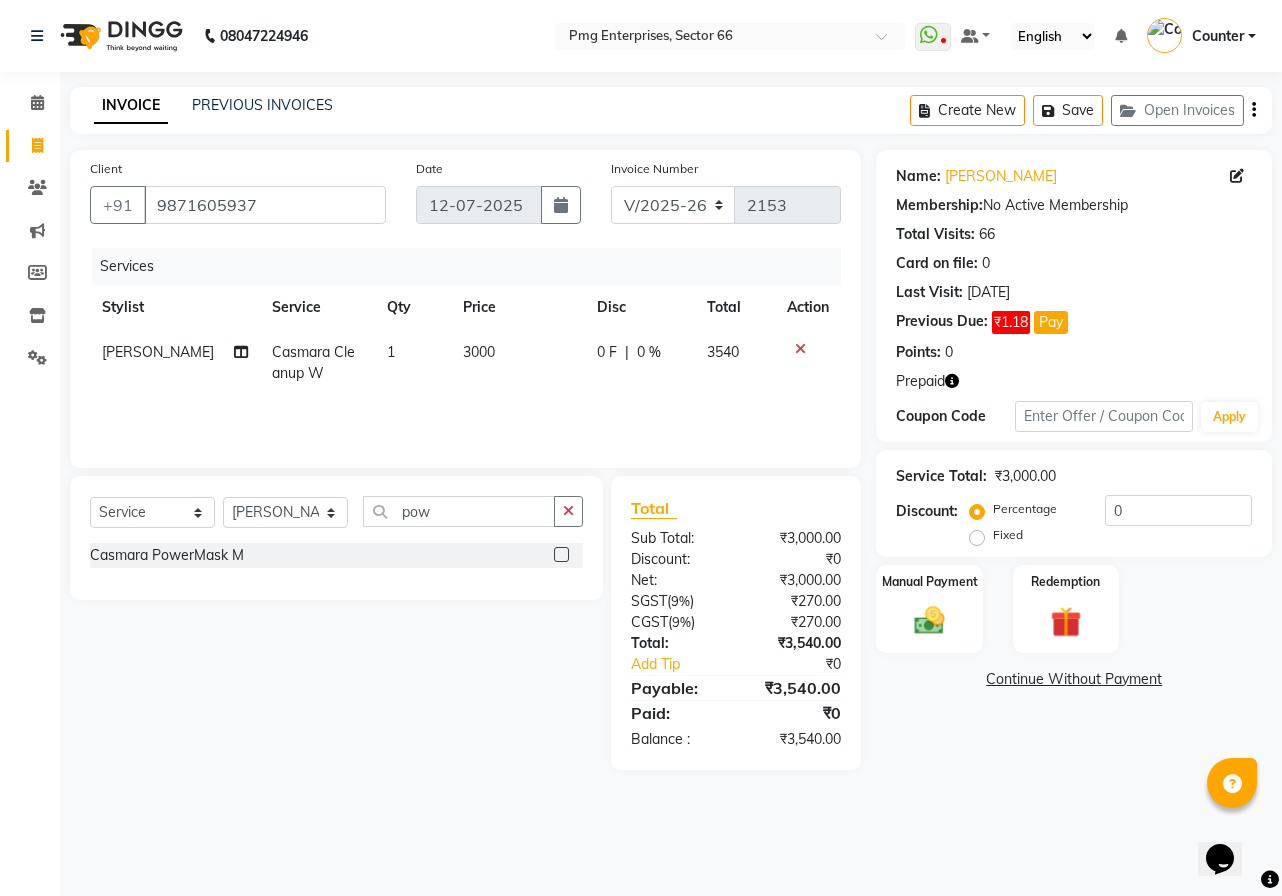 click on "Casmara PowerMask M" 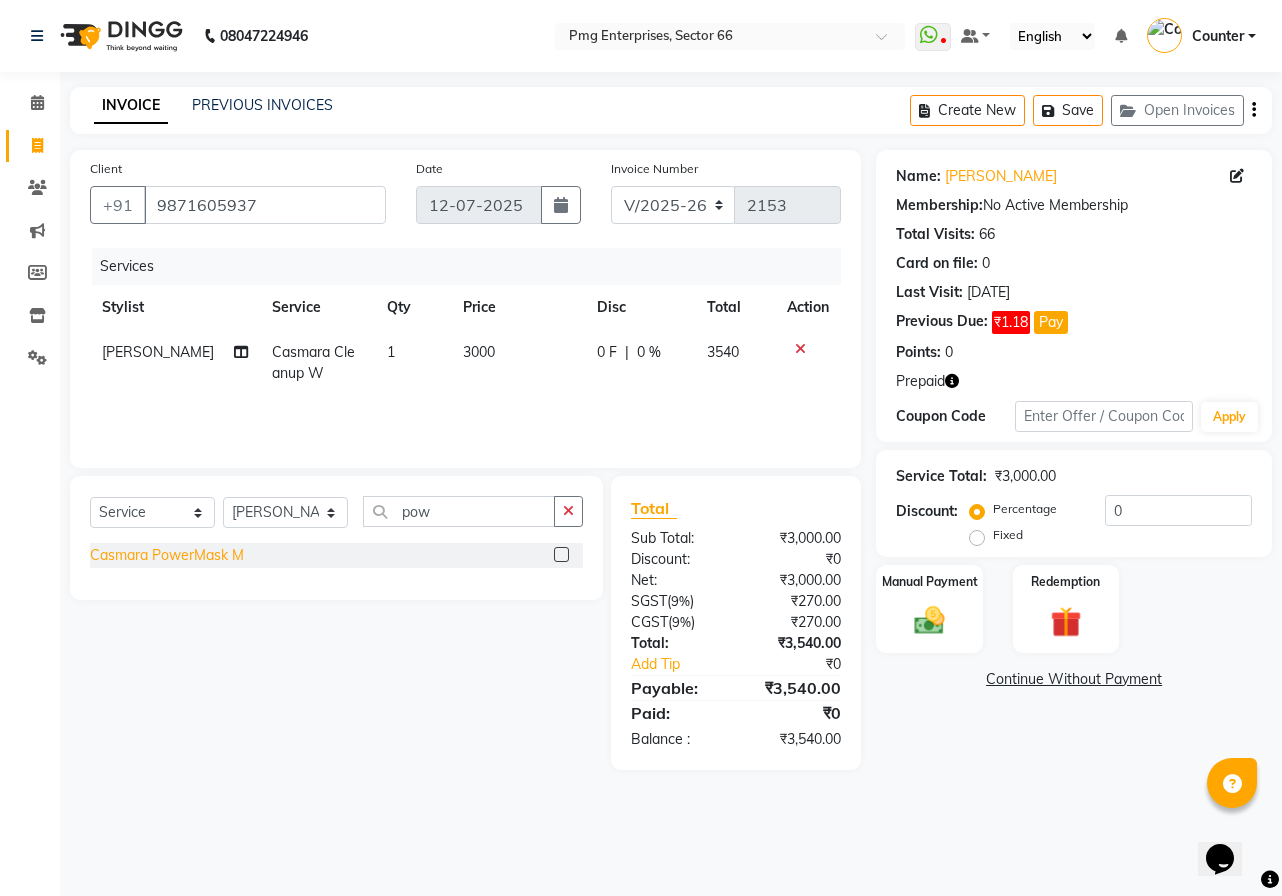 click on "Casmara PowerMask M" 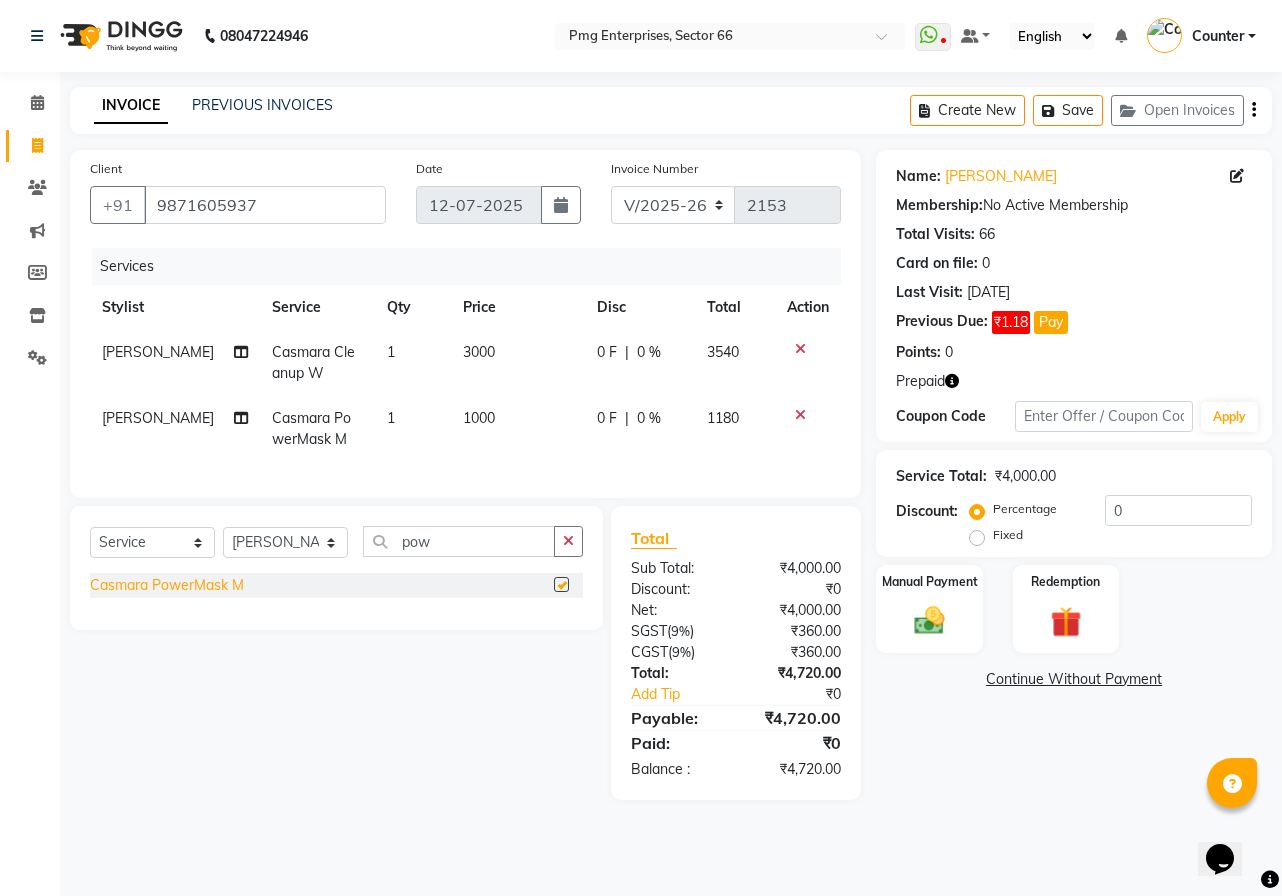checkbox on "false" 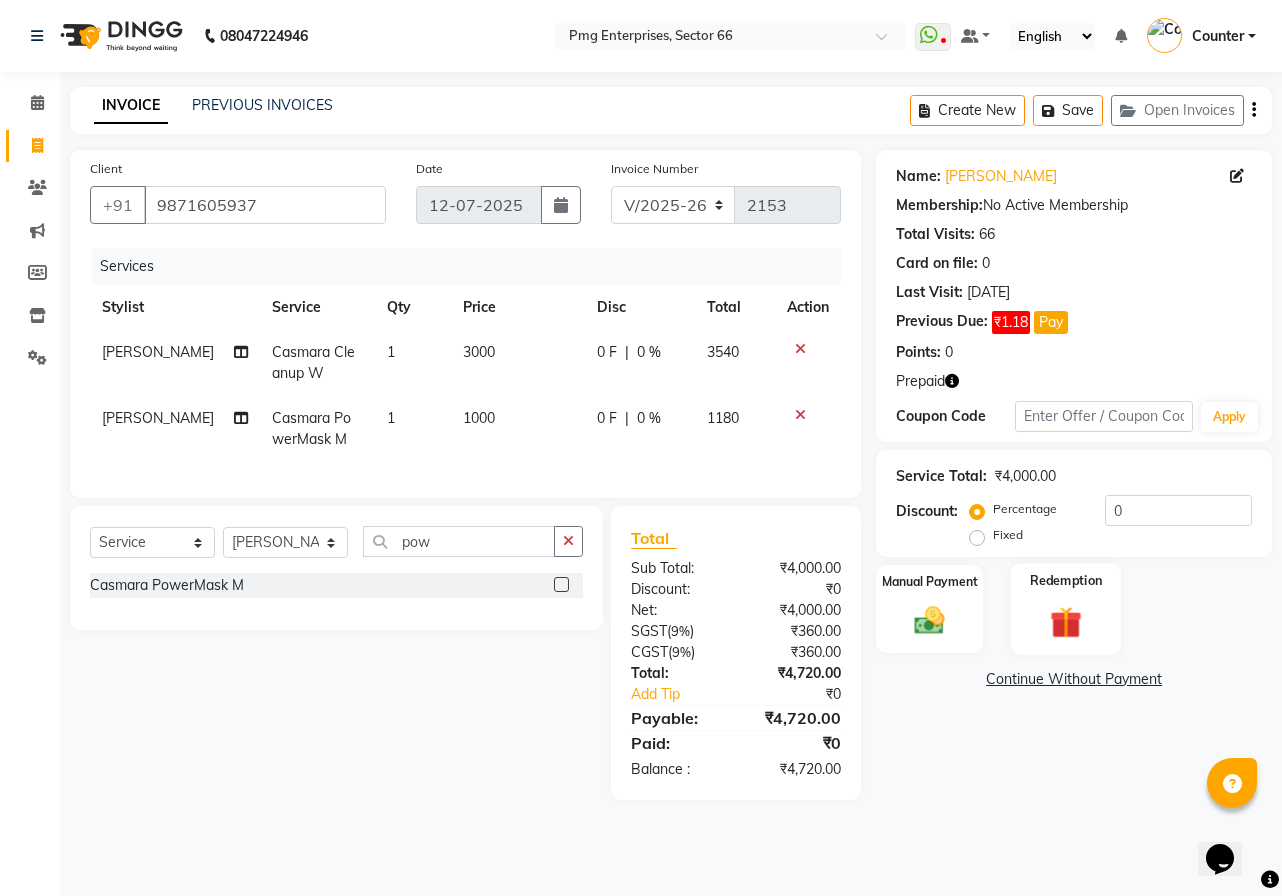 click 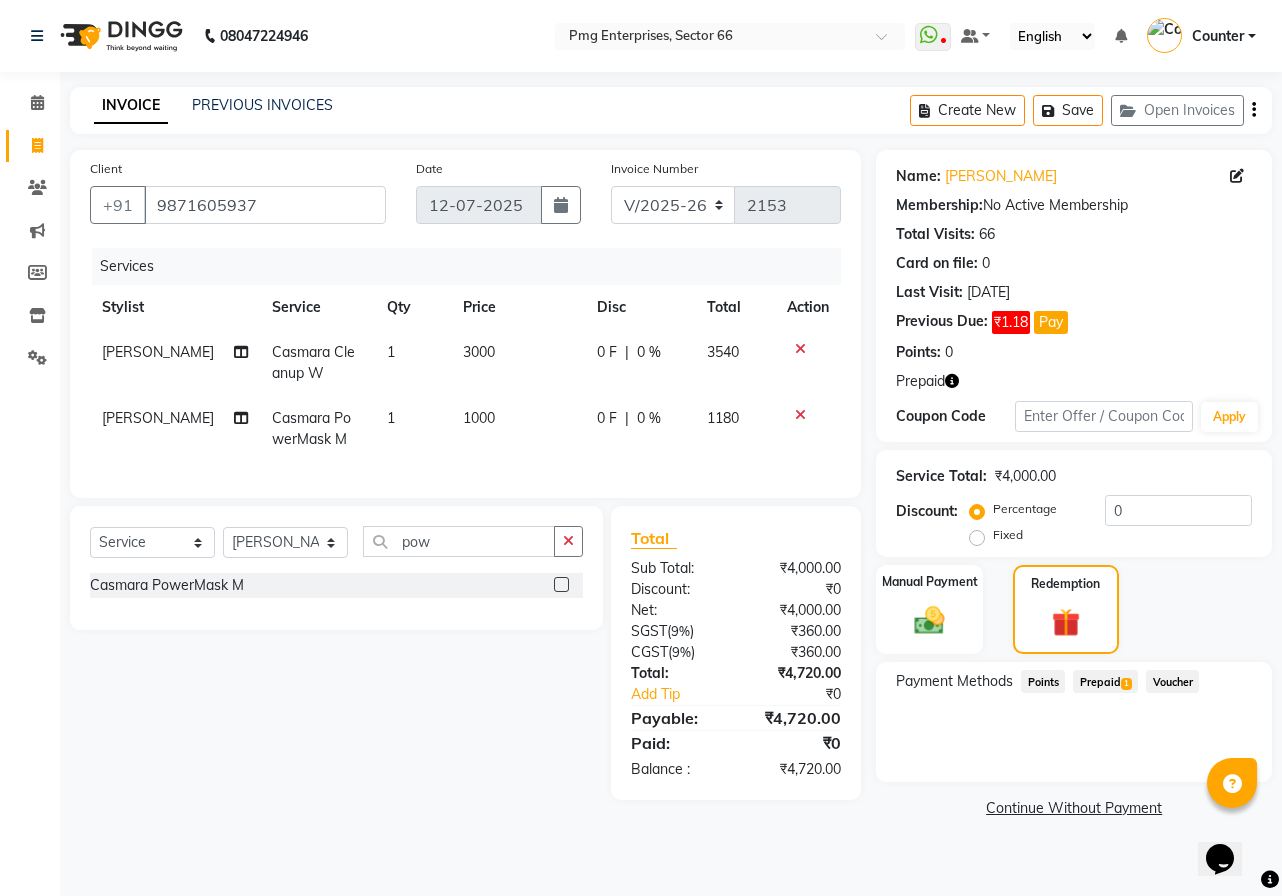 click on "Prepaid  1" 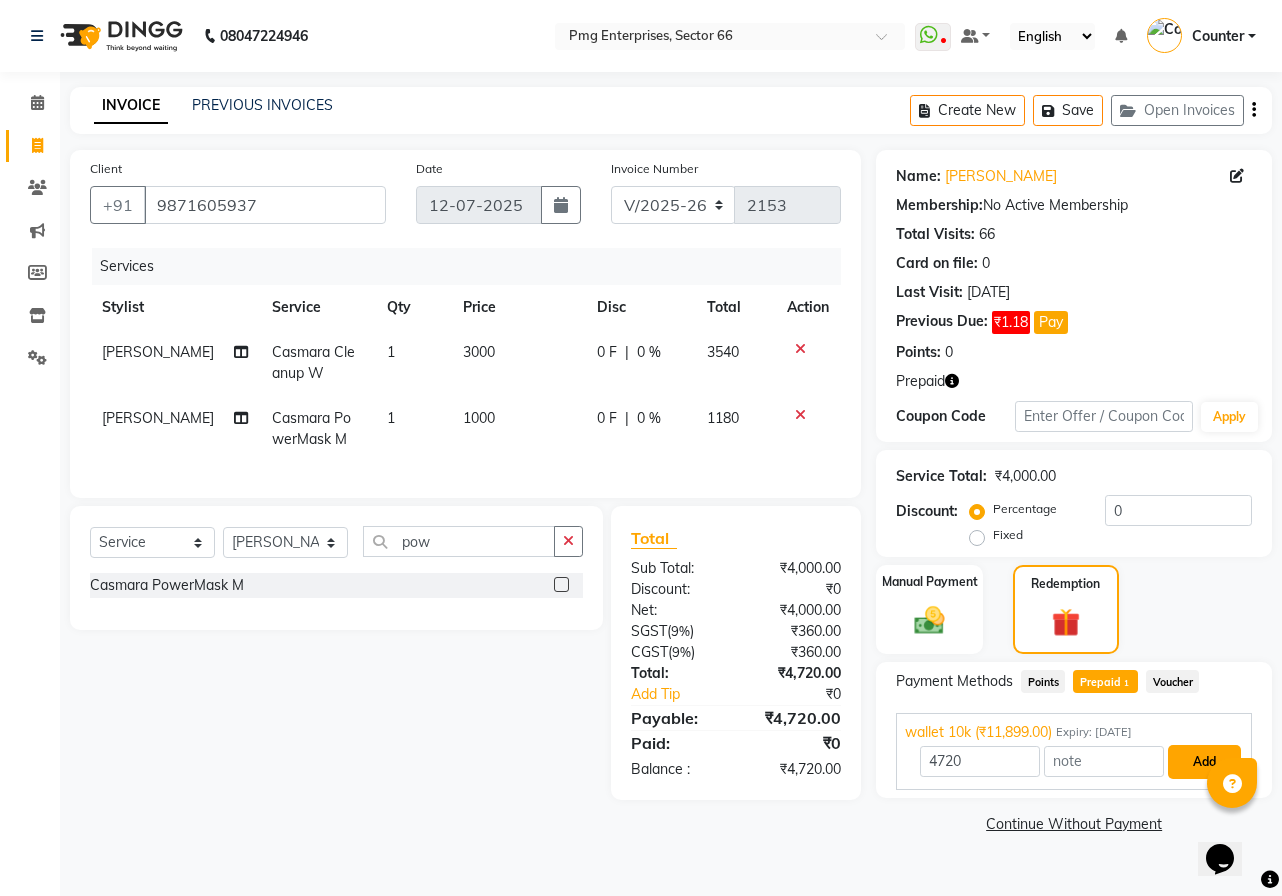 click on "Add" at bounding box center (1204, 762) 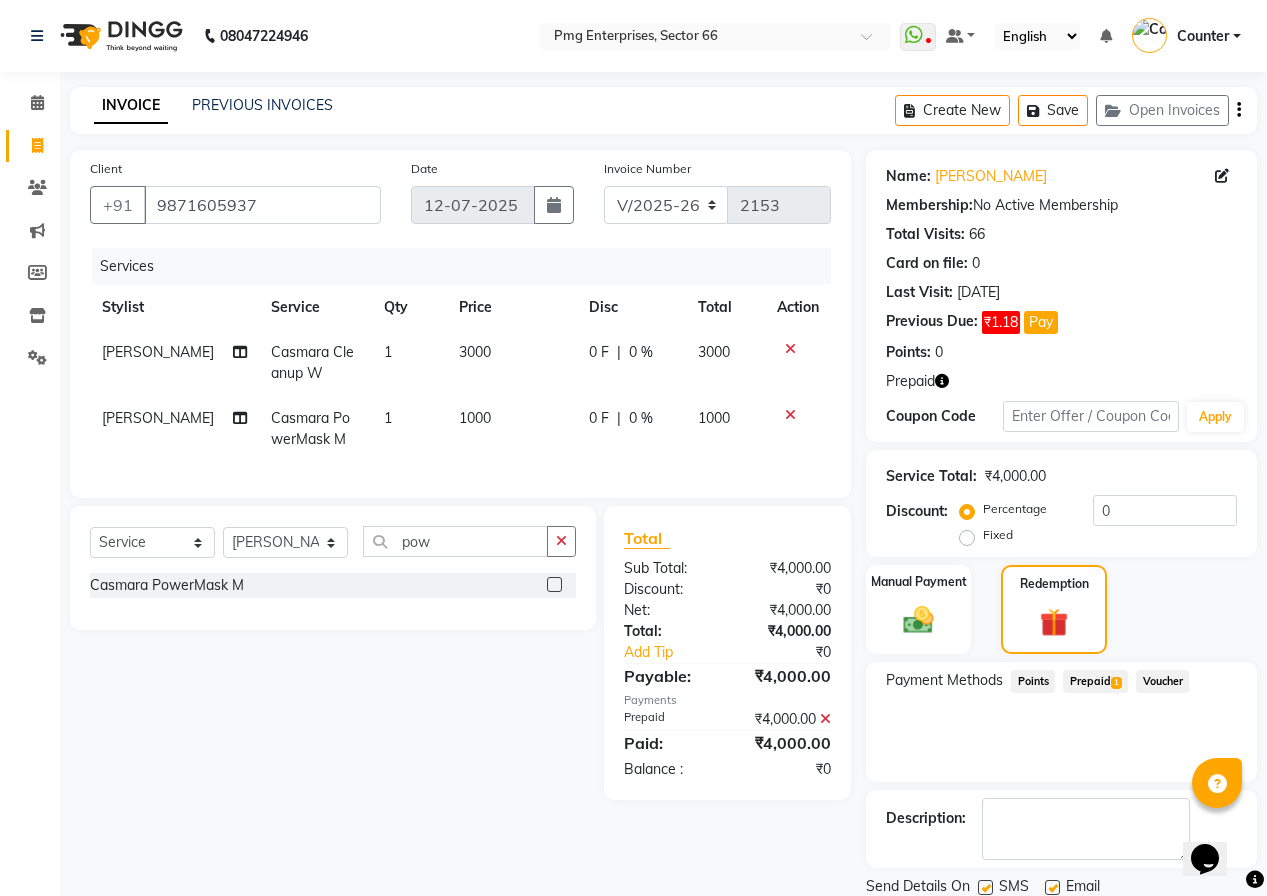 click on "Name: Nitasha  Membership:  No Active Membership  Total Visits:  66 Card on file:  0 Last Visit:   11-07-2025 Previous Due:  ₹1.18 Pay Points:   0  Prepaid Coupon Code Apply Service Total:  ₹4,000.00  Discount:  Percentage   Fixed  0 Manual Payment Redemption Payment Methods  Points   Prepaid  1  Voucher  Description:                  Send Details On SMS Email  Checkout" 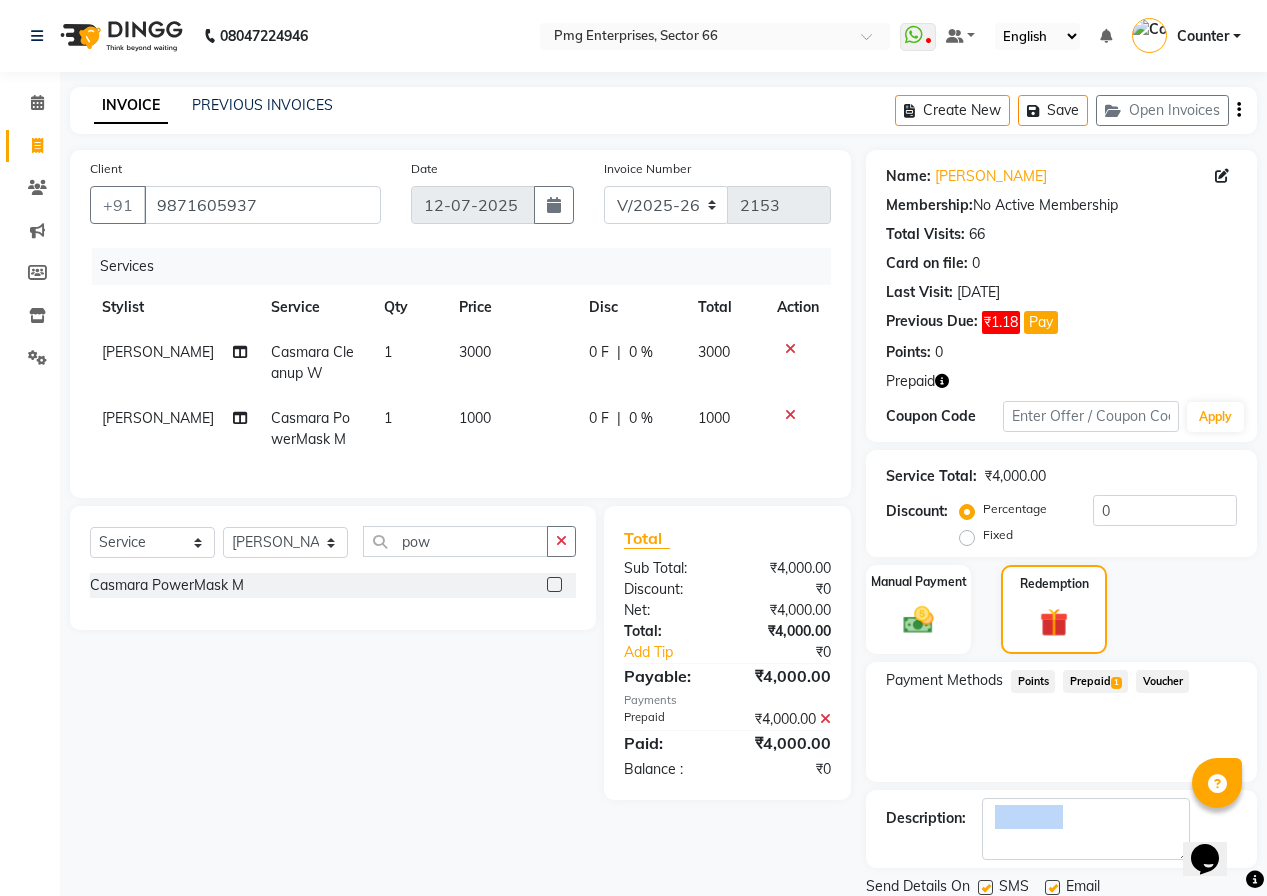 click on "Name: Nitasha  Membership:  No Active Membership  Total Visits:  66 Card on file:  0 Last Visit:   11-07-2025 Previous Due:  ₹1.18 Pay Points:   0  Prepaid Coupon Code Apply Service Total:  ₹4,000.00  Discount:  Percentage   Fixed  0 Manual Payment Redemption Payment Methods  Points   Prepaid  1  Voucher  Description:                  Send Details On SMS Email  Checkout" 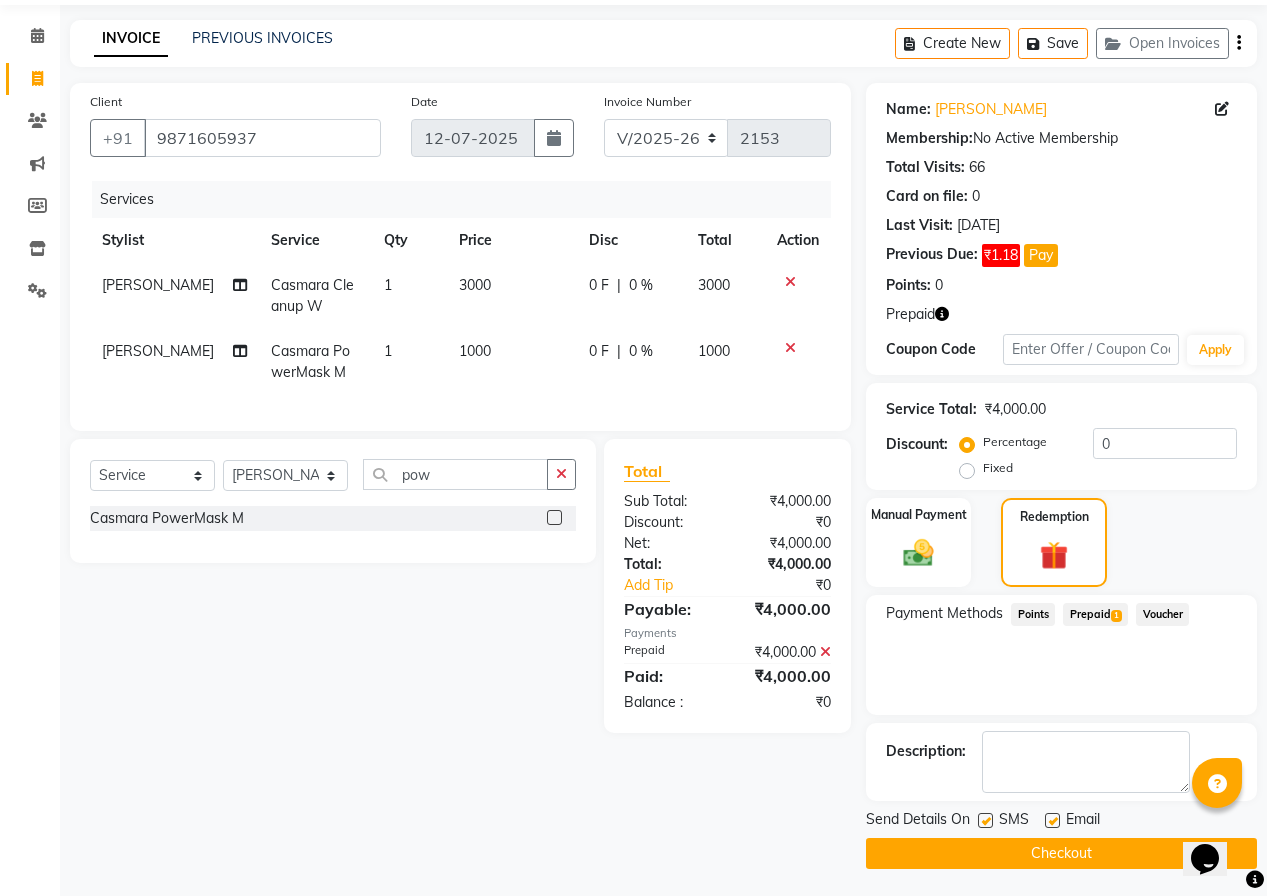 scroll, scrollTop: 70, scrollLeft: 0, axis: vertical 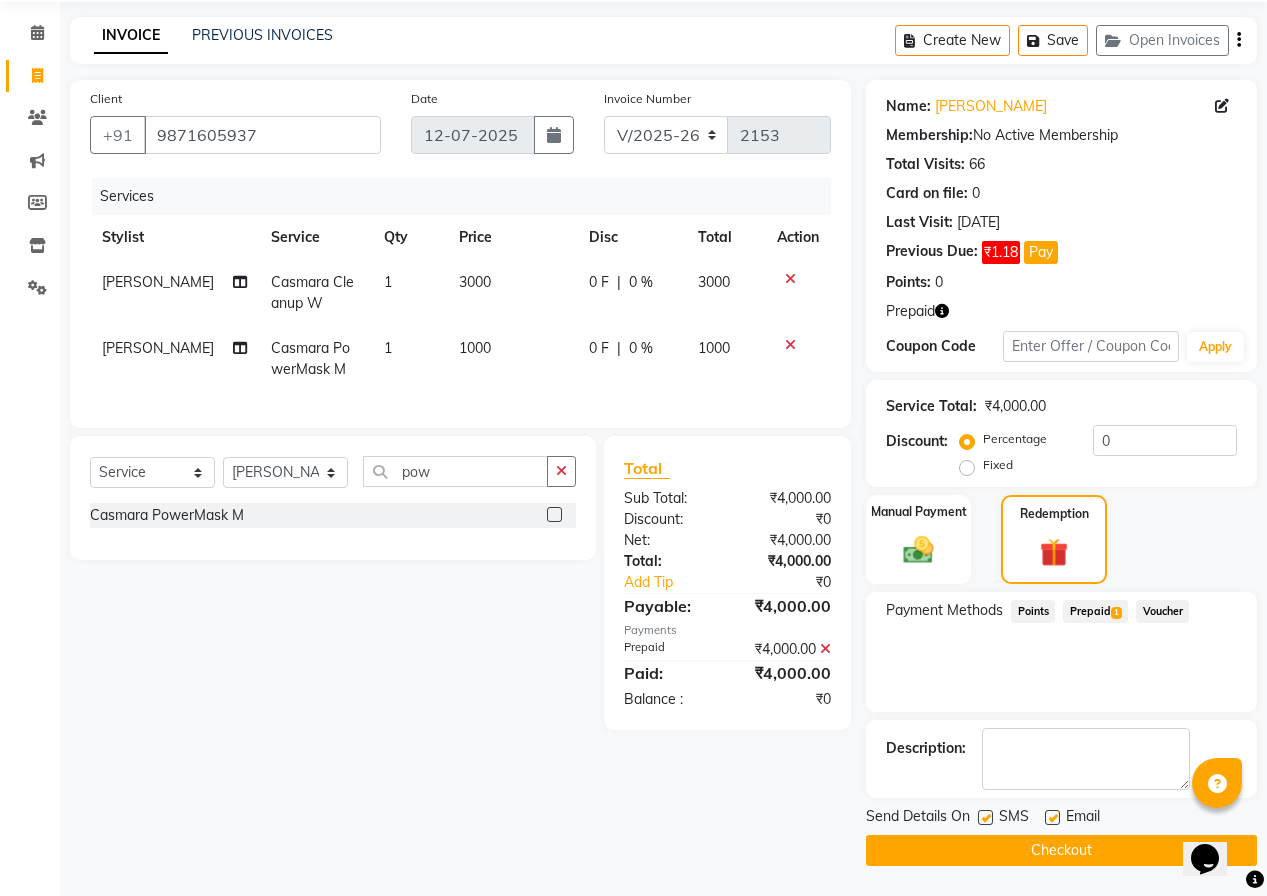click on "Checkout" 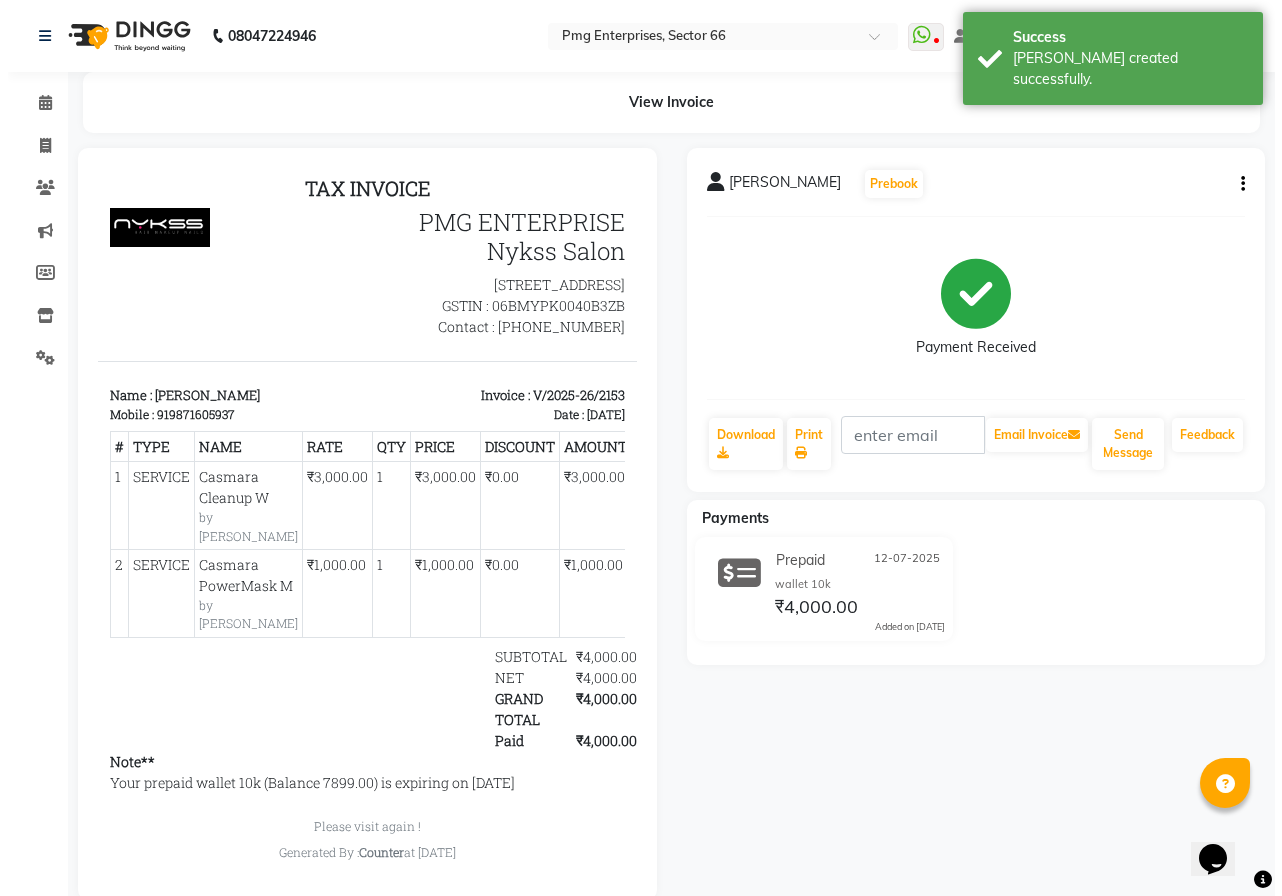 scroll, scrollTop: 0, scrollLeft: 0, axis: both 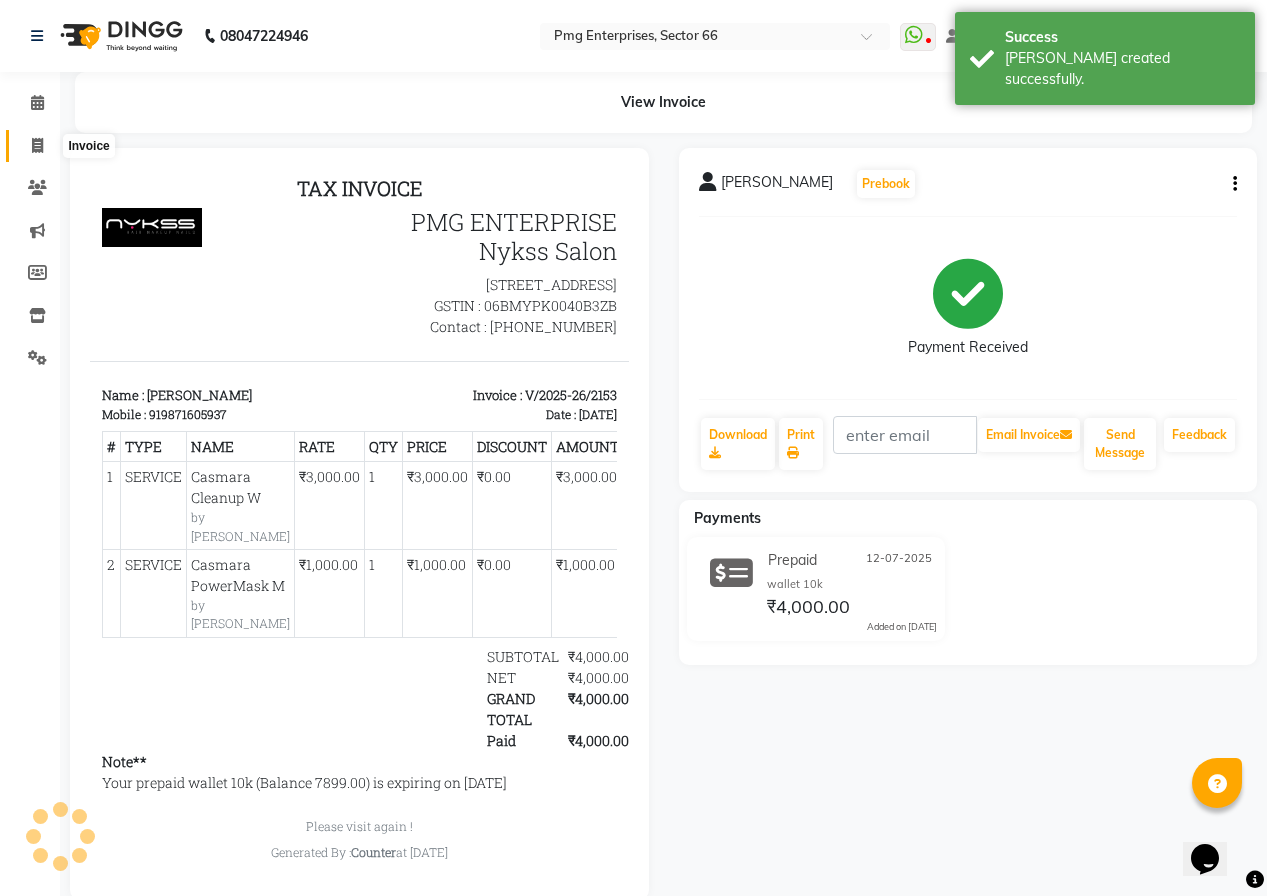 click 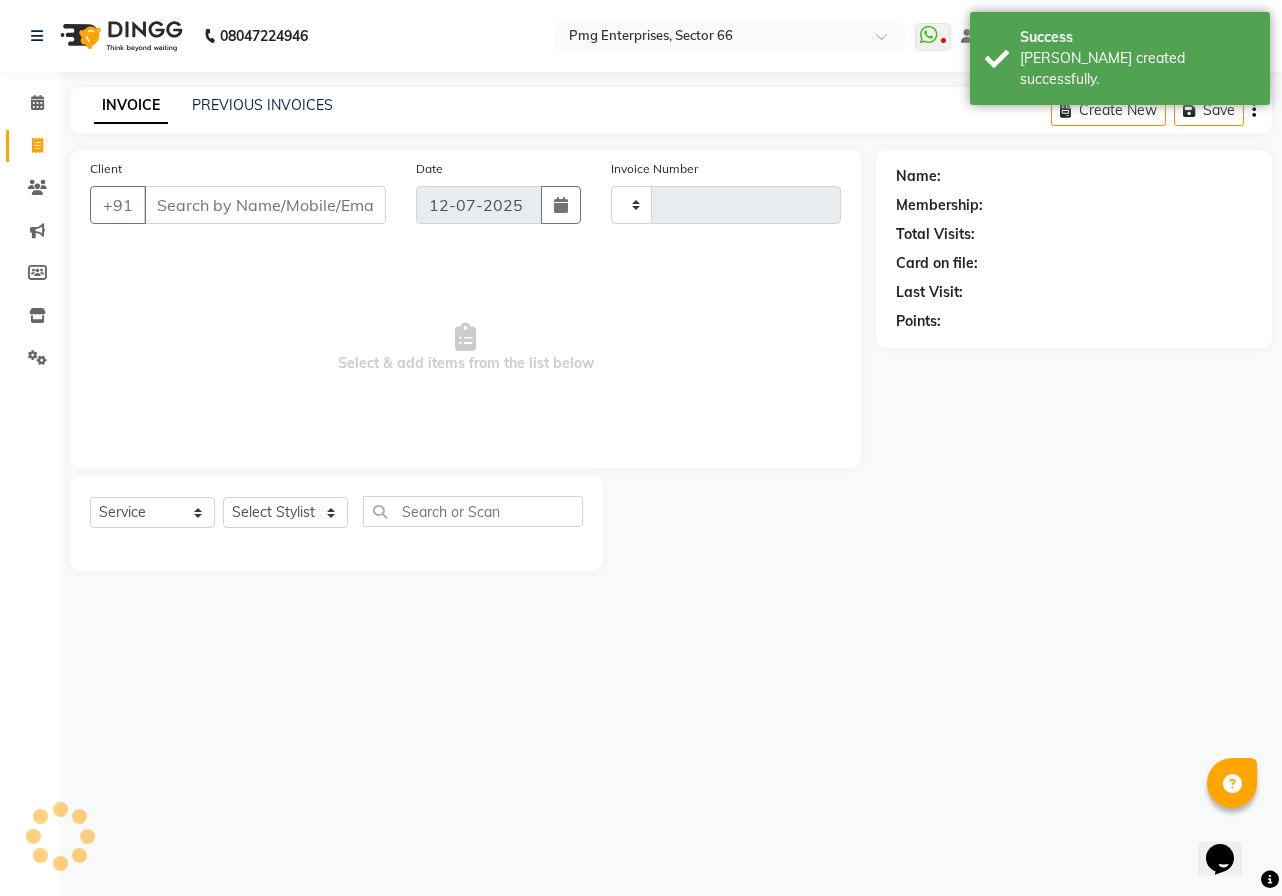 type on "2154" 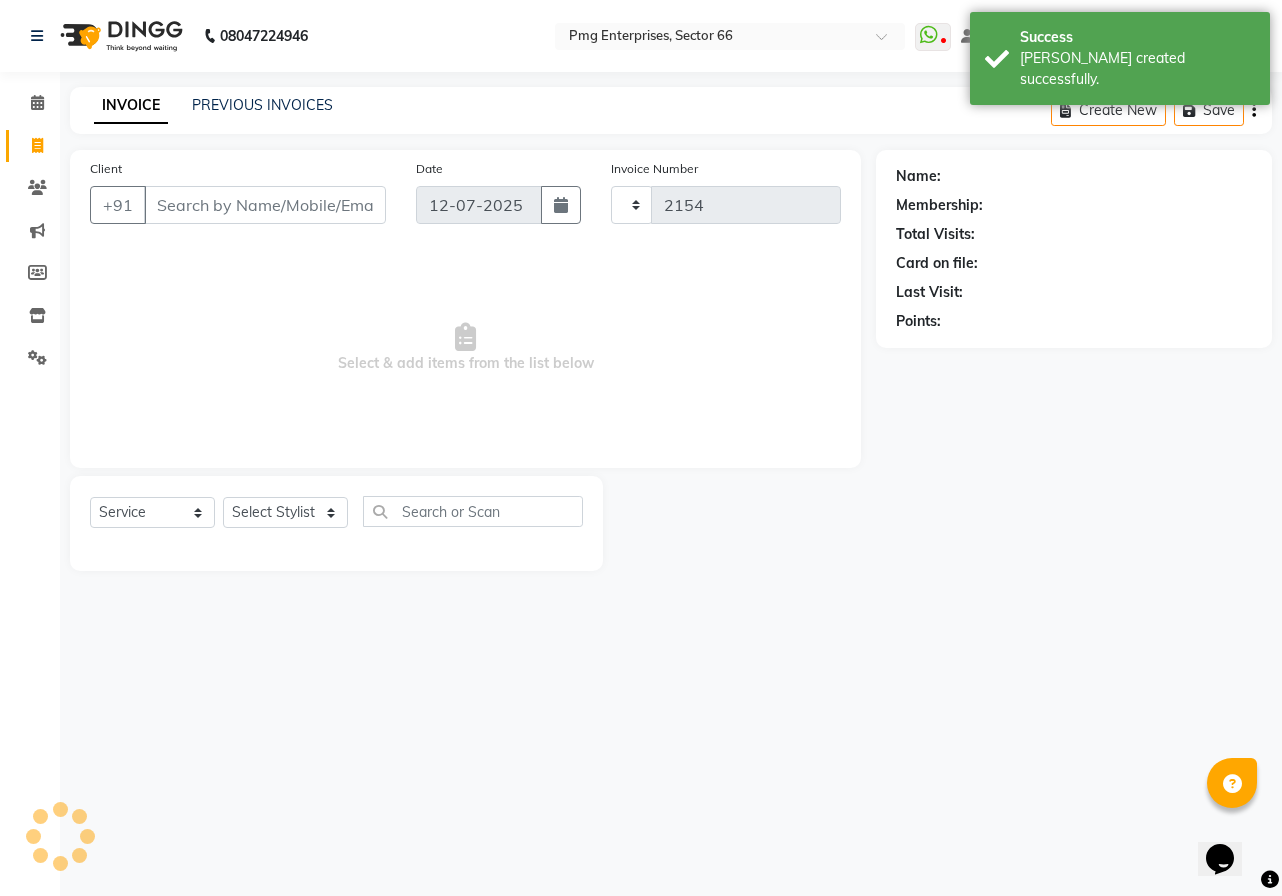select on "889" 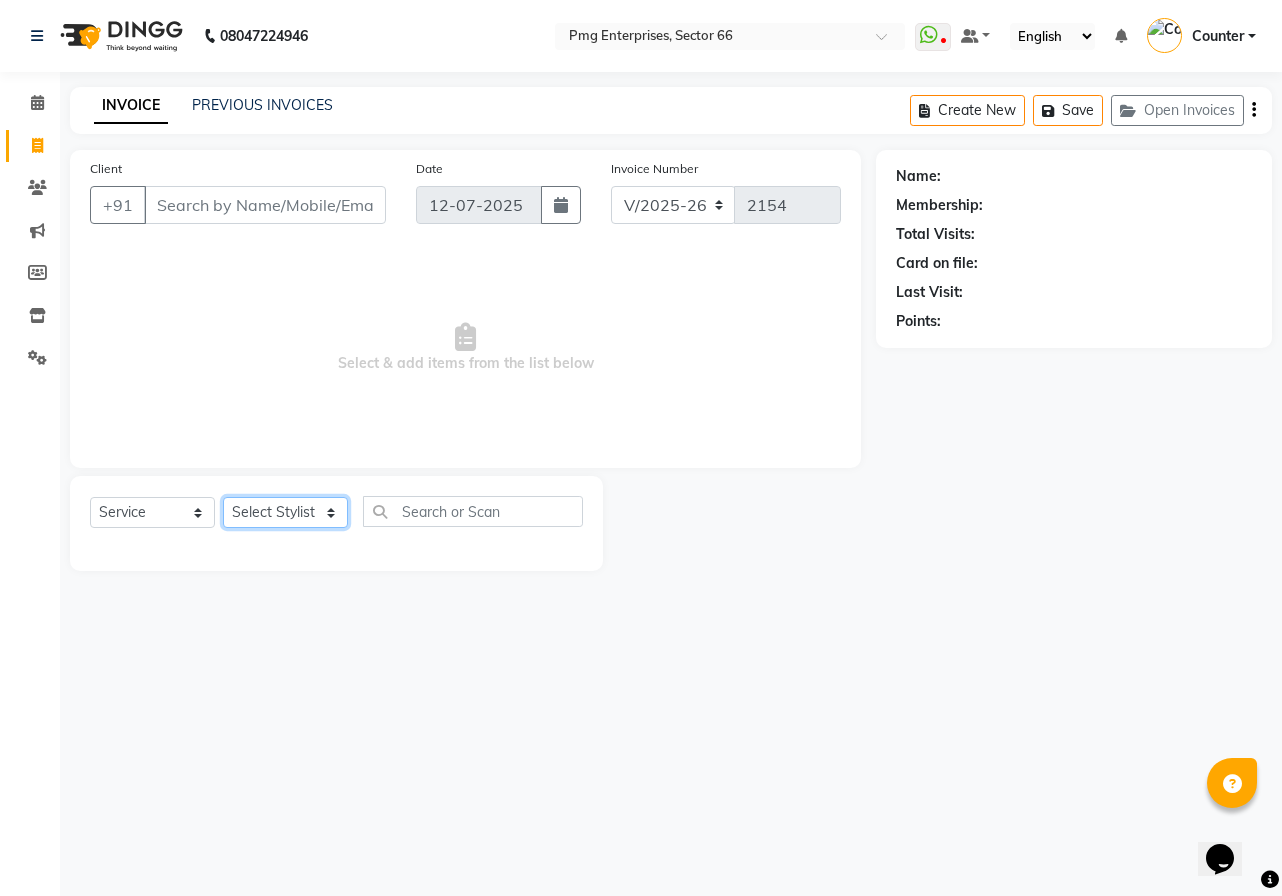 click on "Select Stylist [PERSON_NAME] Counter [PERSON_NAME] [PERSON_NAME] [PERSON_NAME] [PERSON_NAME]" 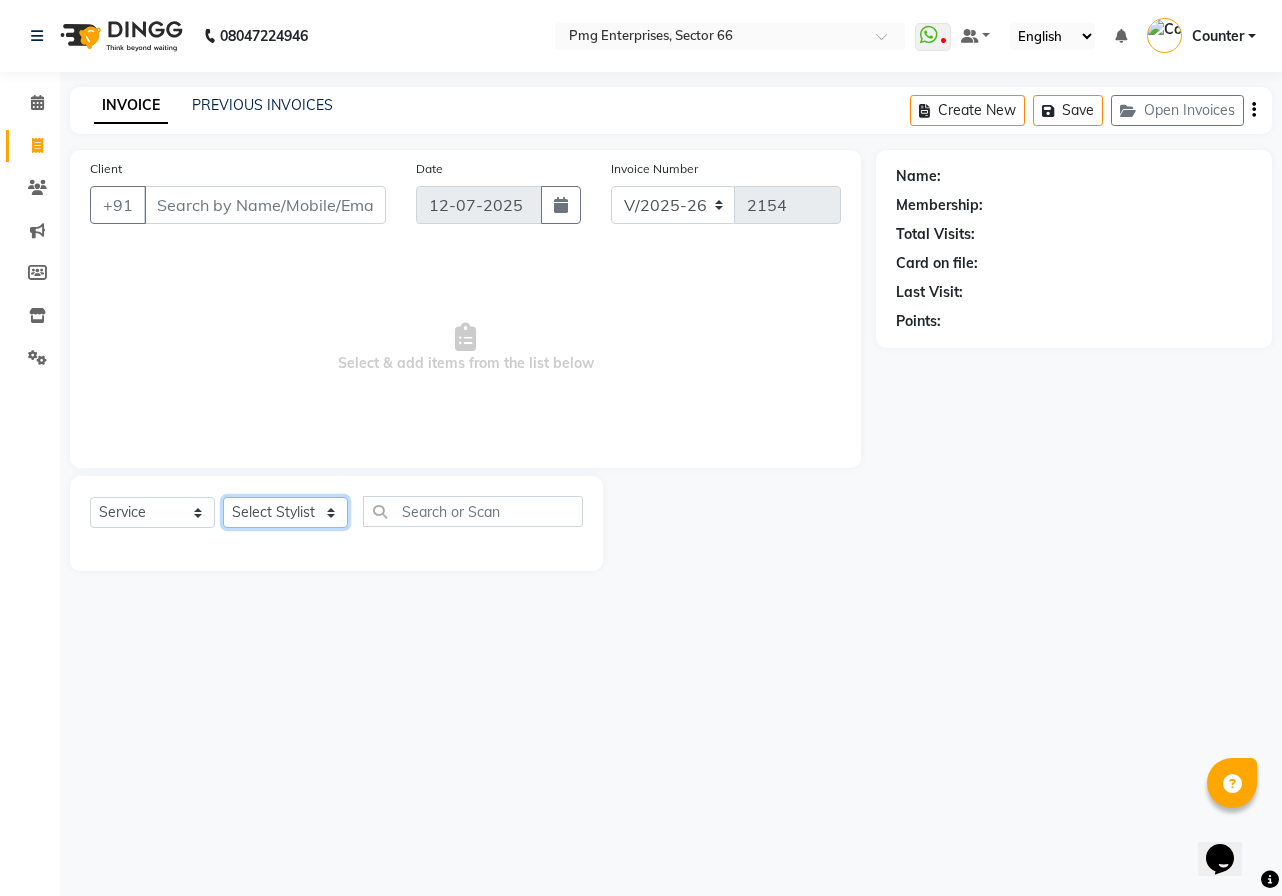 select on "70413" 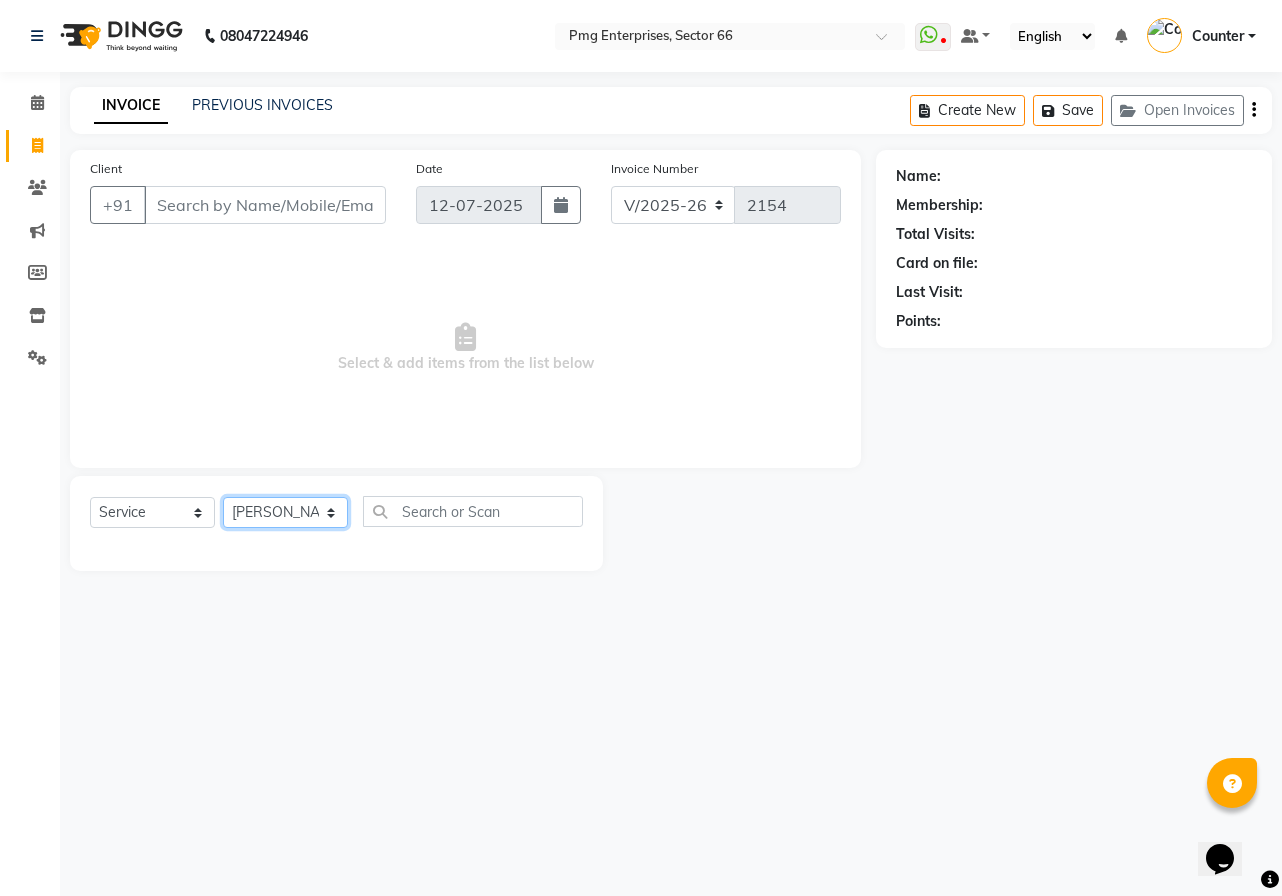 click on "Select Stylist [PERSON_NAME] Counter [PERSON_NAME] [PERSON_NAME] [PERSON_NAME] [PERSON_NAME]" 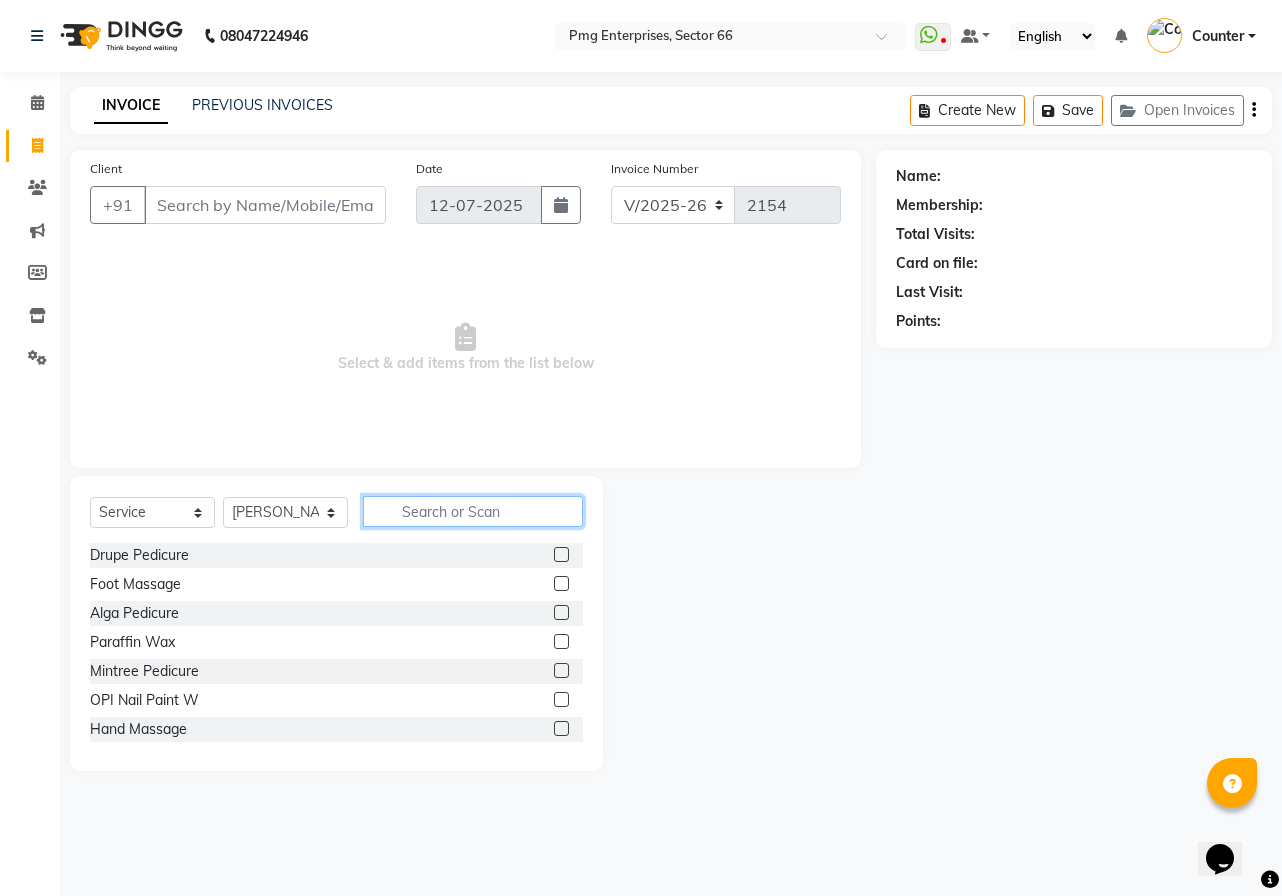 click 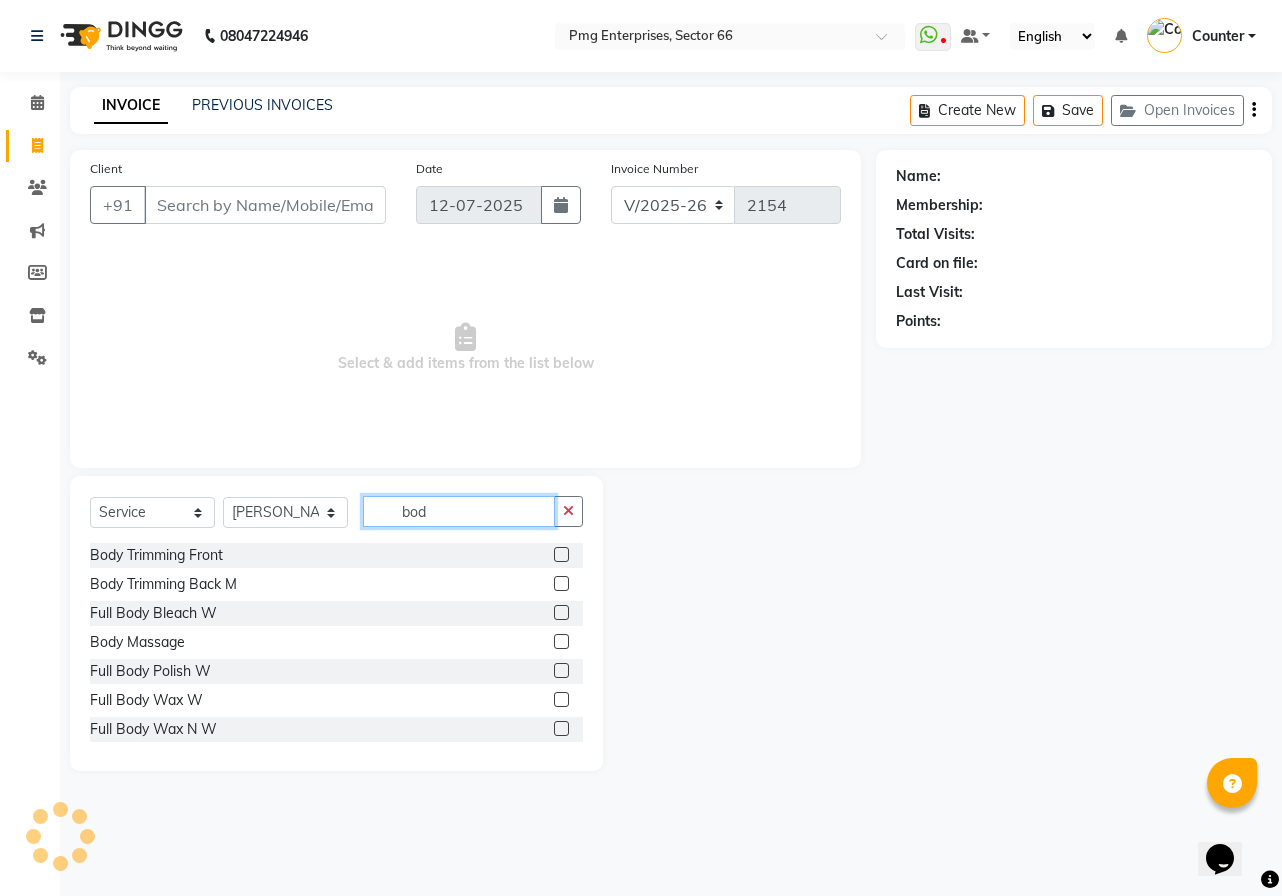 type on "bod" 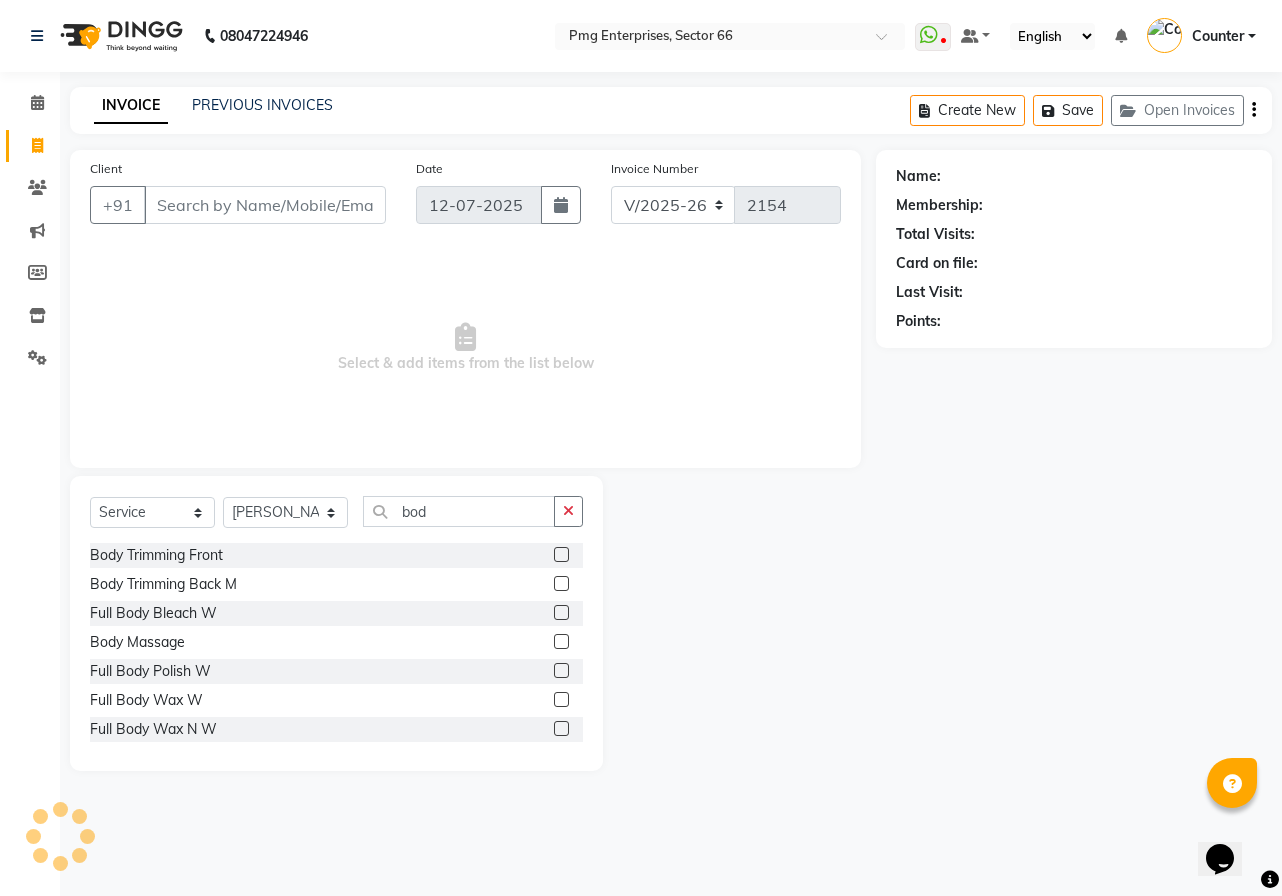 click 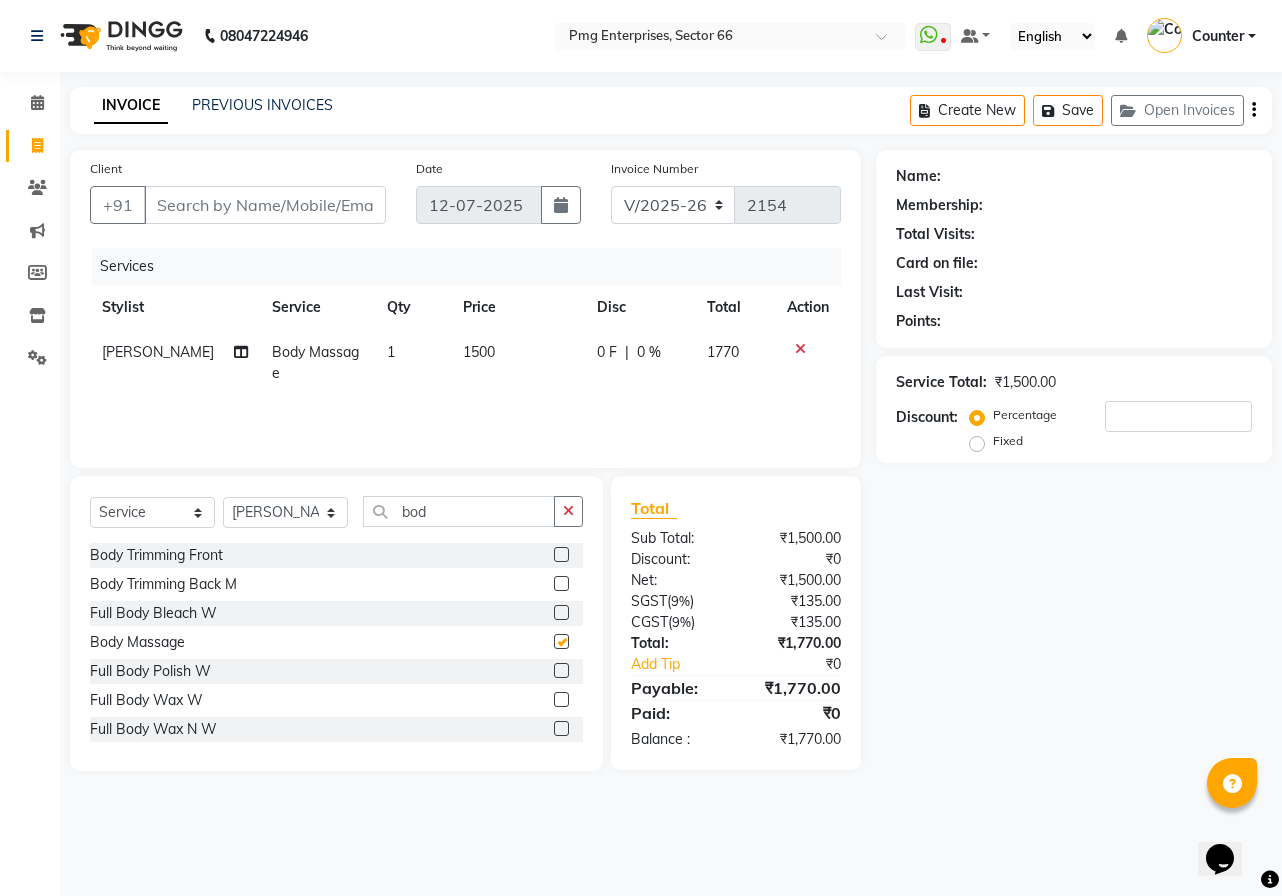 checkbox on "false" 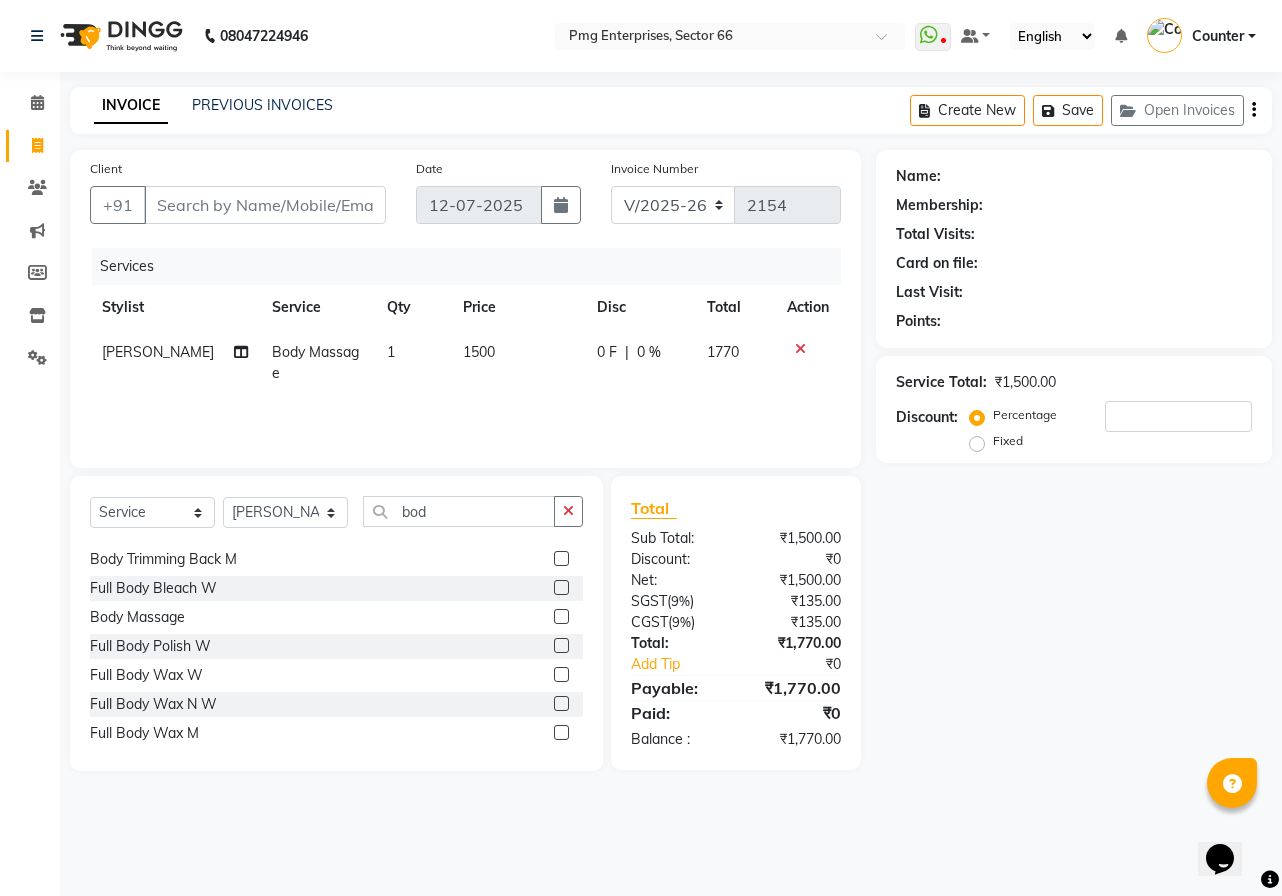 scroll, scrollTop: 32, scrollLeft: 0, axis: vertical 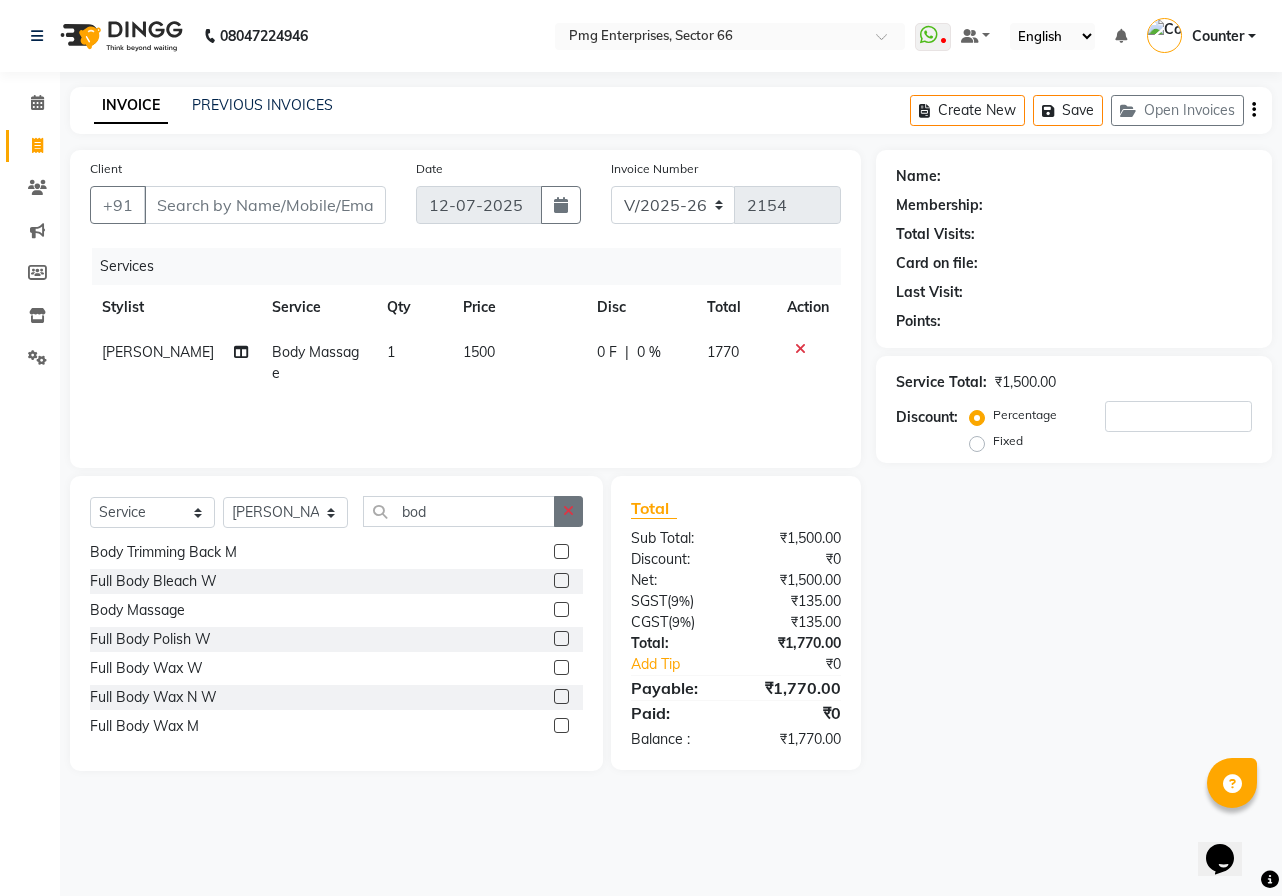 click 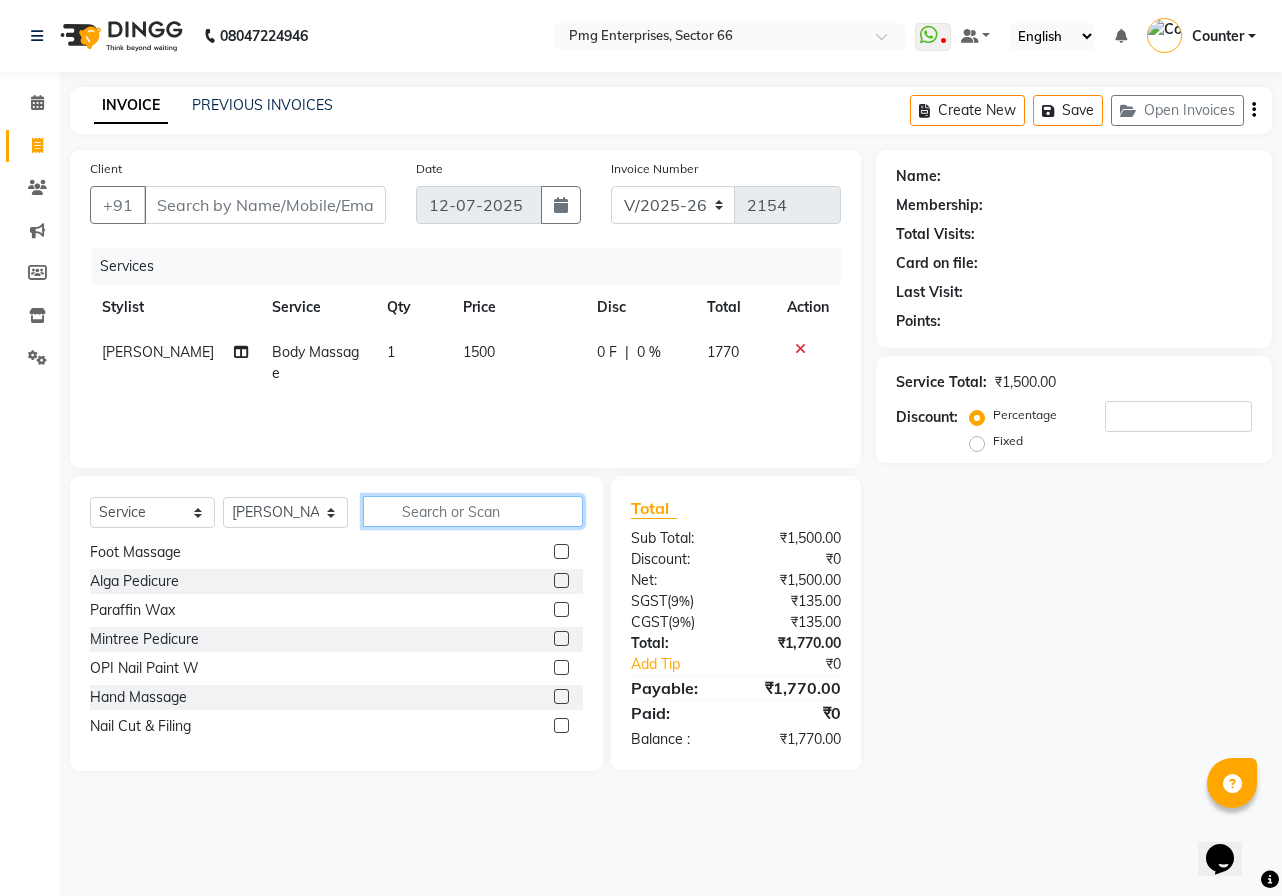 scroll, scrollTop: 612, scrollLeft: 0, axis: vertical 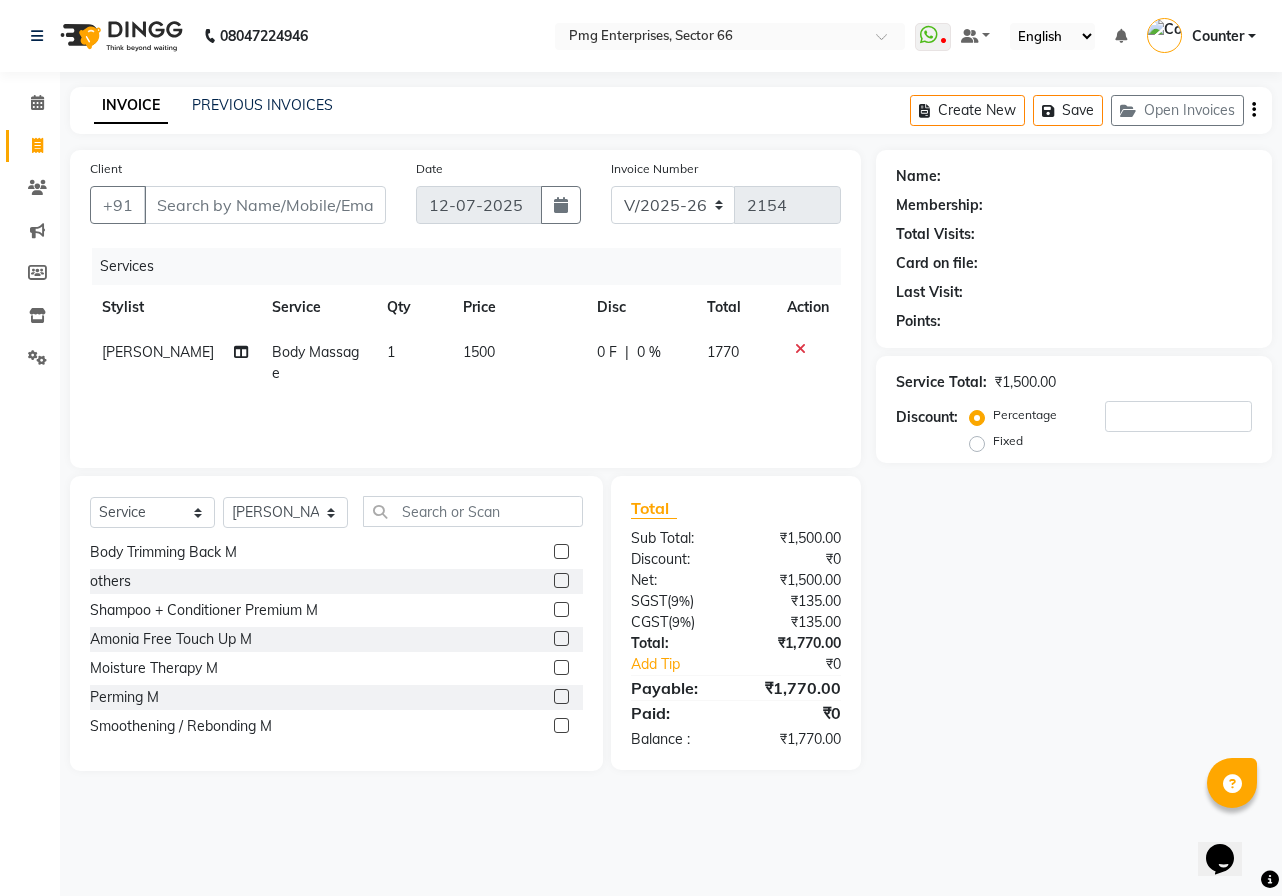 click 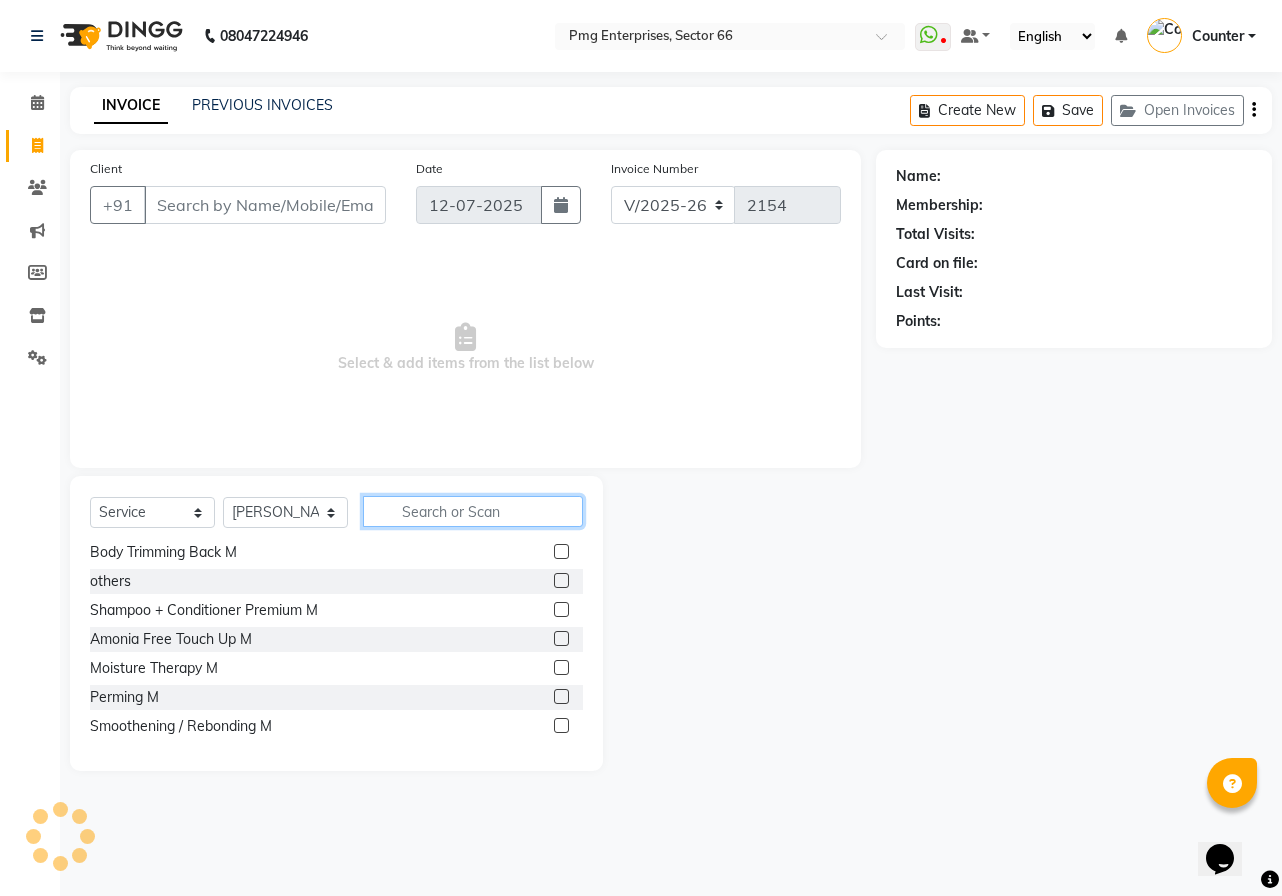 click 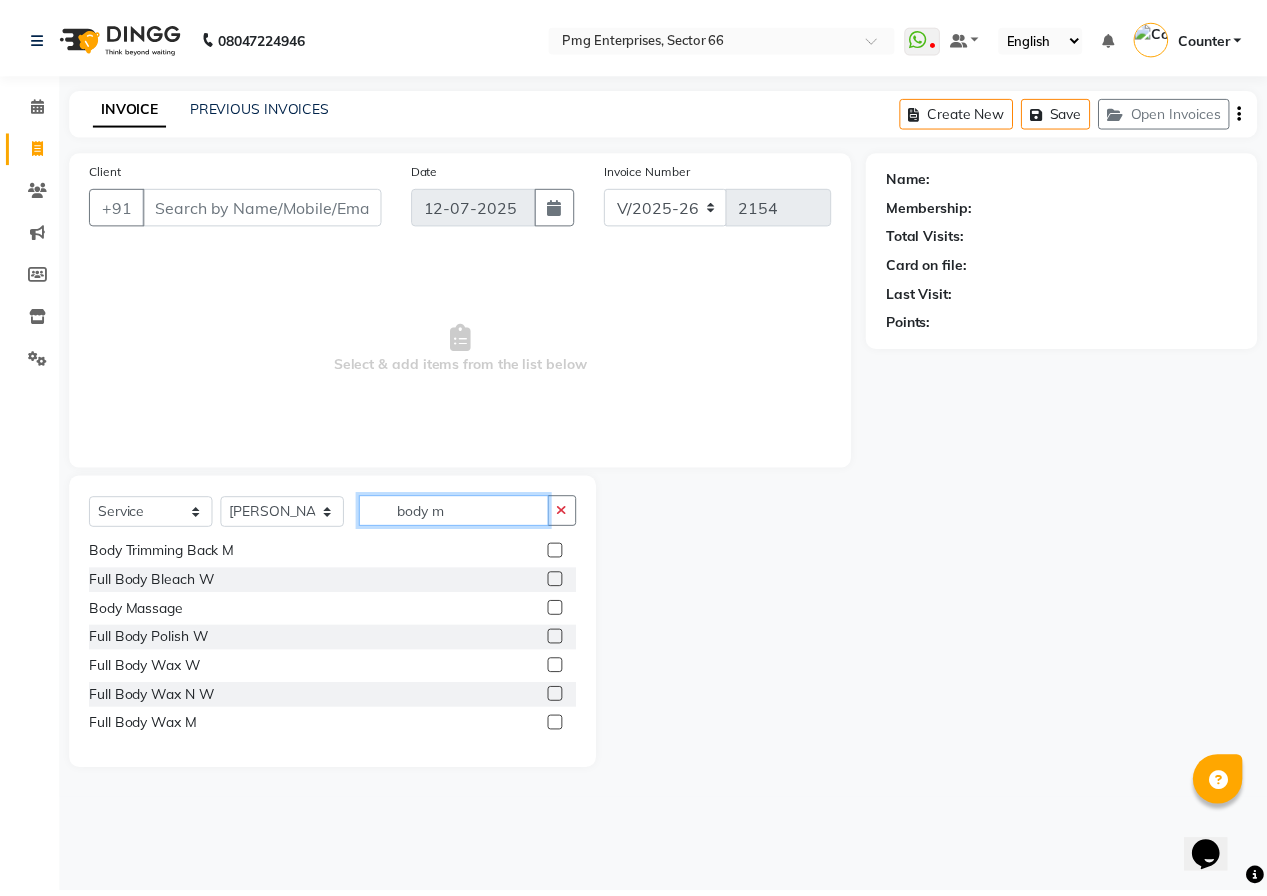 scroll, scrollTop: 0, scrollLeft: 0, axis: both 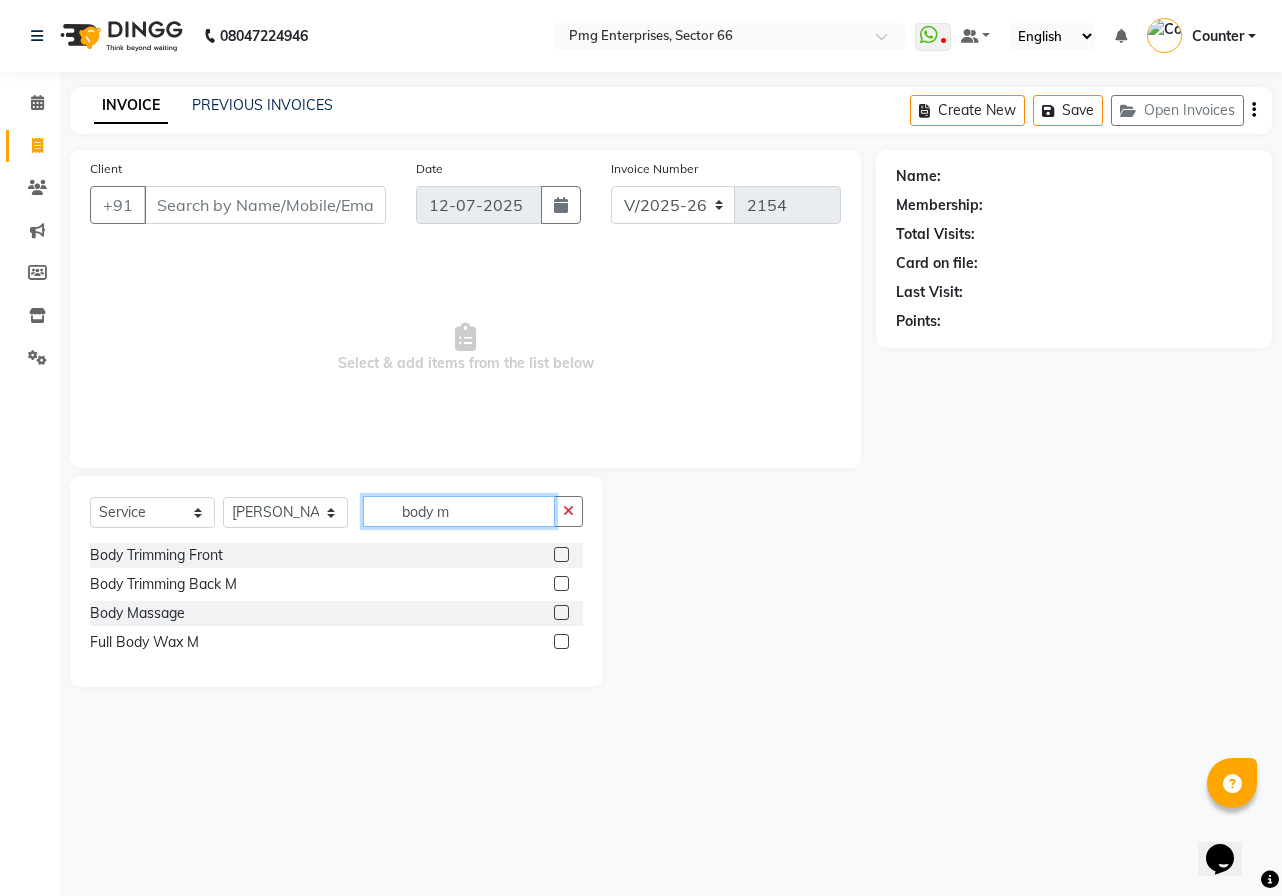 type on "body m" 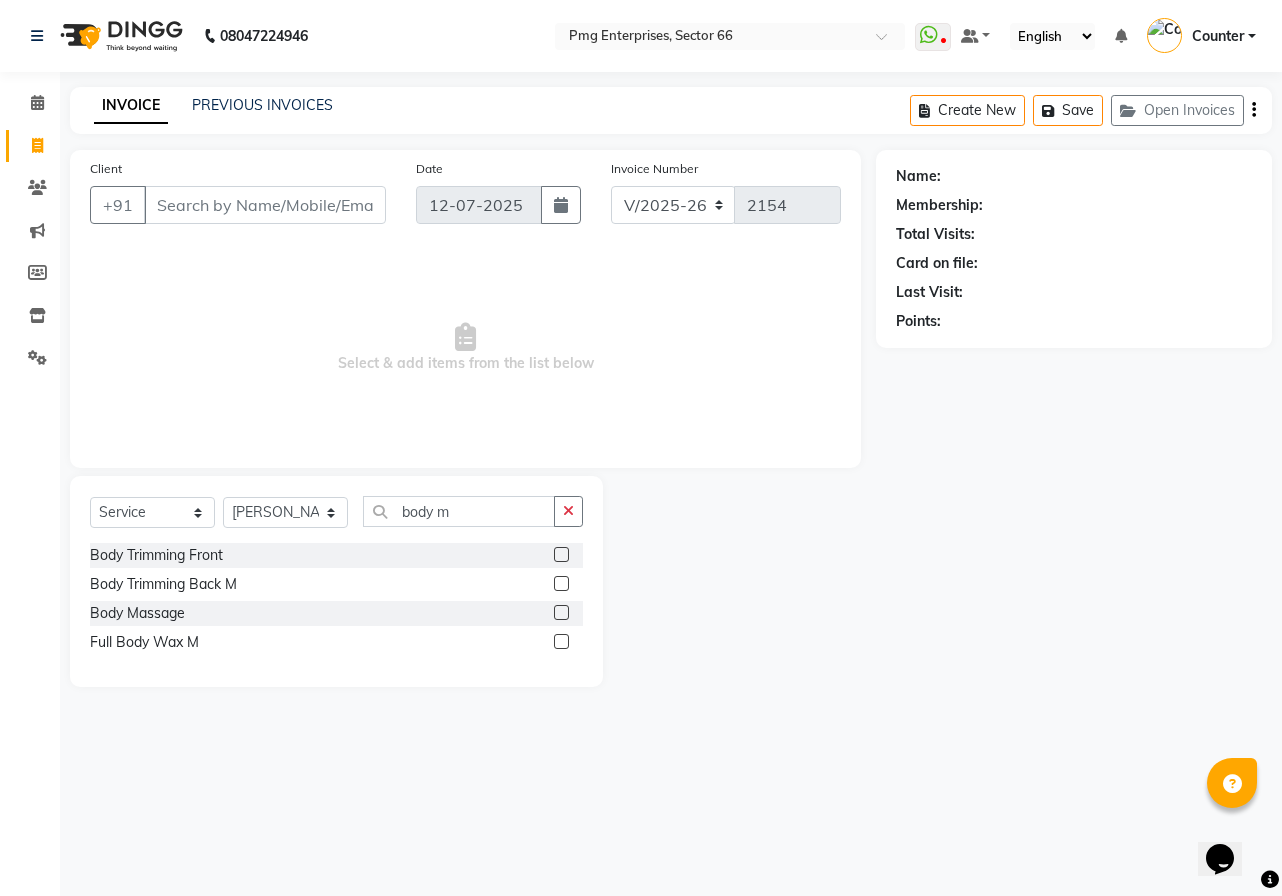click 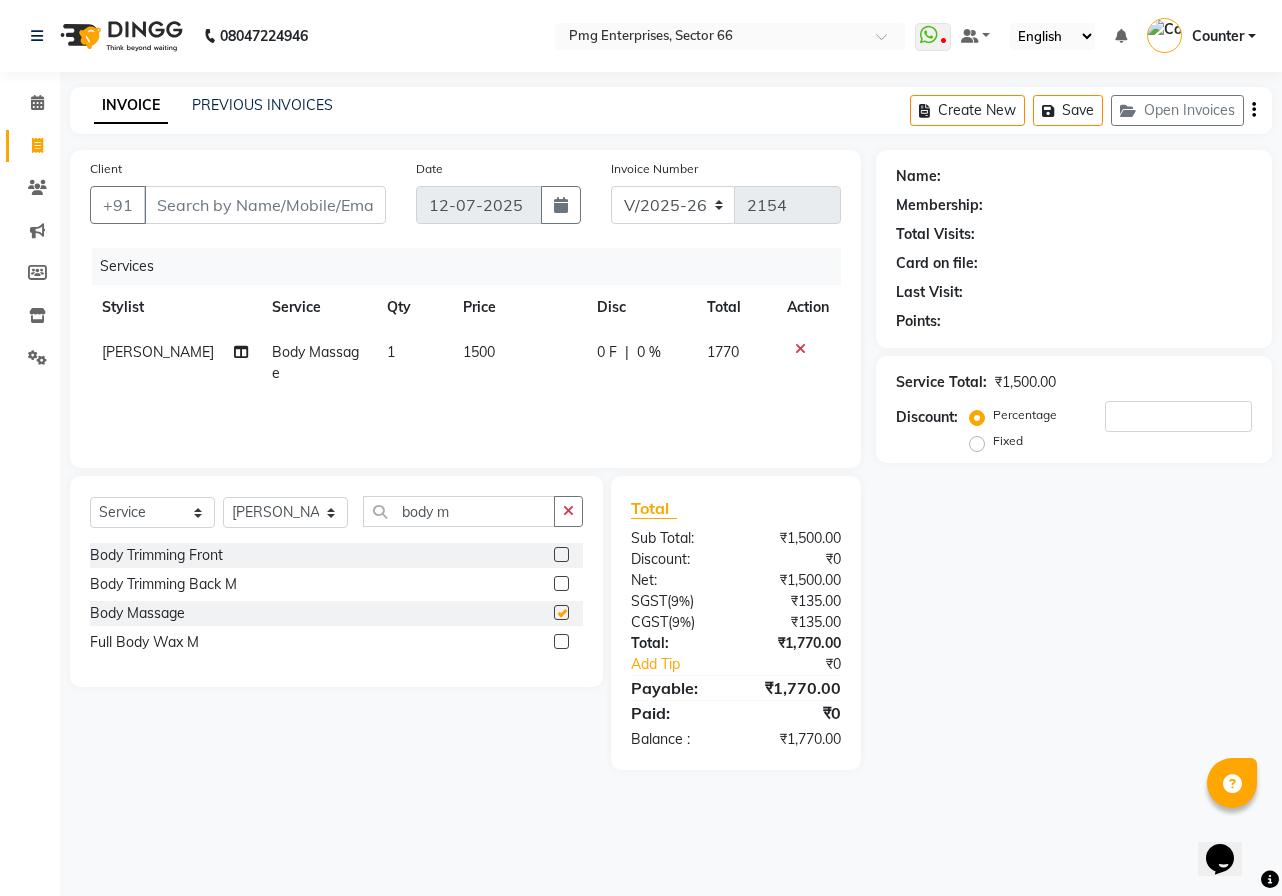 checkbox on "false" 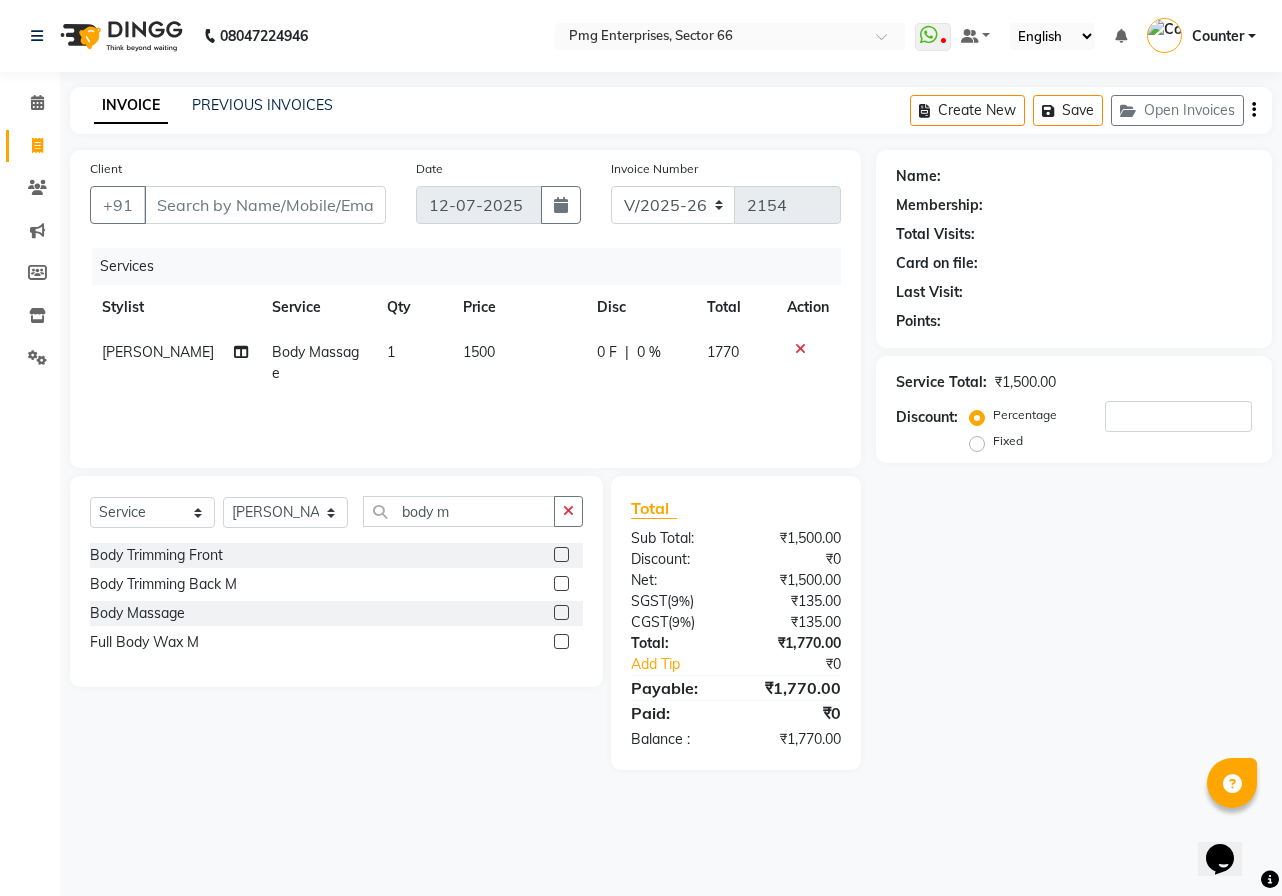 click 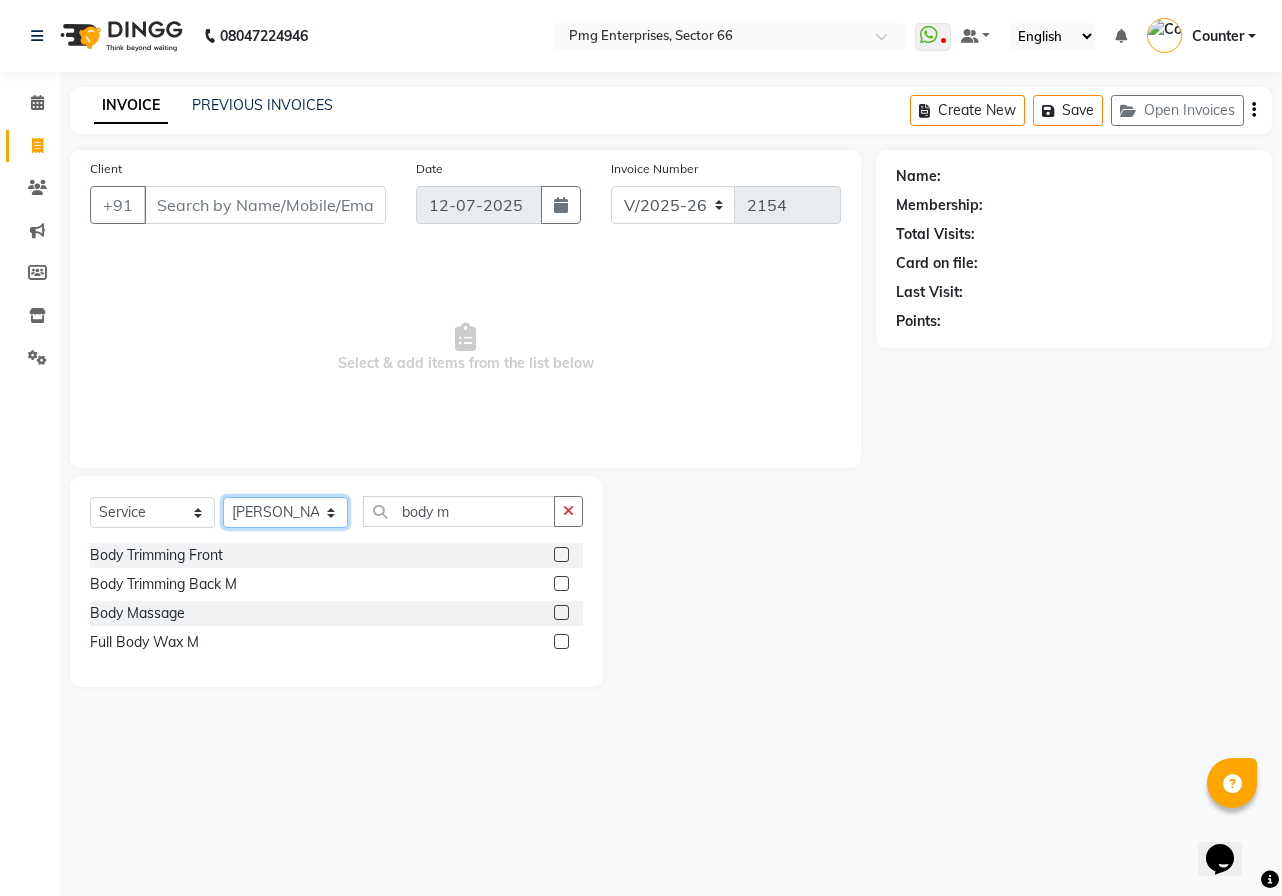 click on "Select Stylist [PERSON_NAME] Counter [PERSON_NAME] [PERSON_NAME] [PERSON_NAME] [PERSON_NAME]" 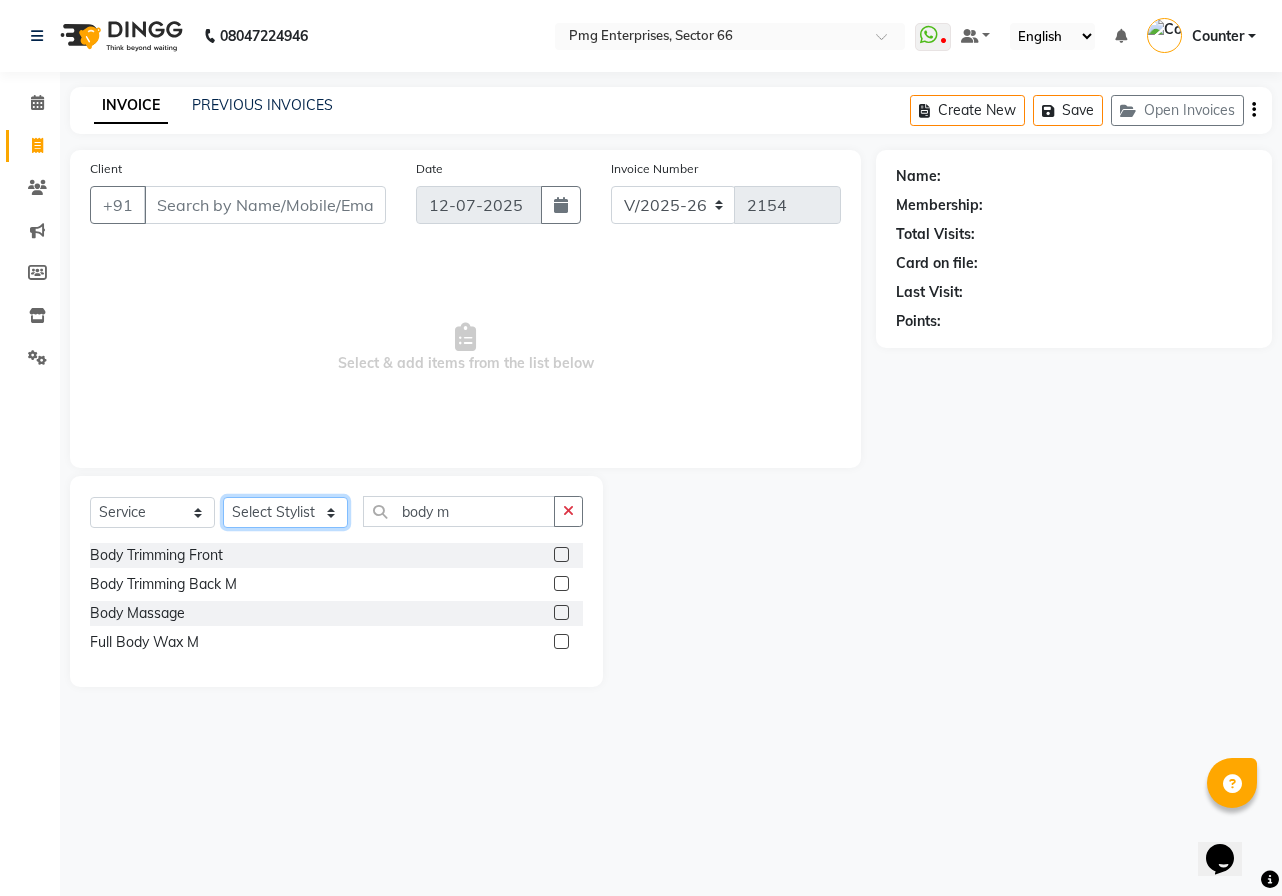 click on "Select Stylist [PERSON_NAME] Counter [PERSON_NAME] [PERSON_NAME] [PERSON_NAME] [PERSON_NAME]" 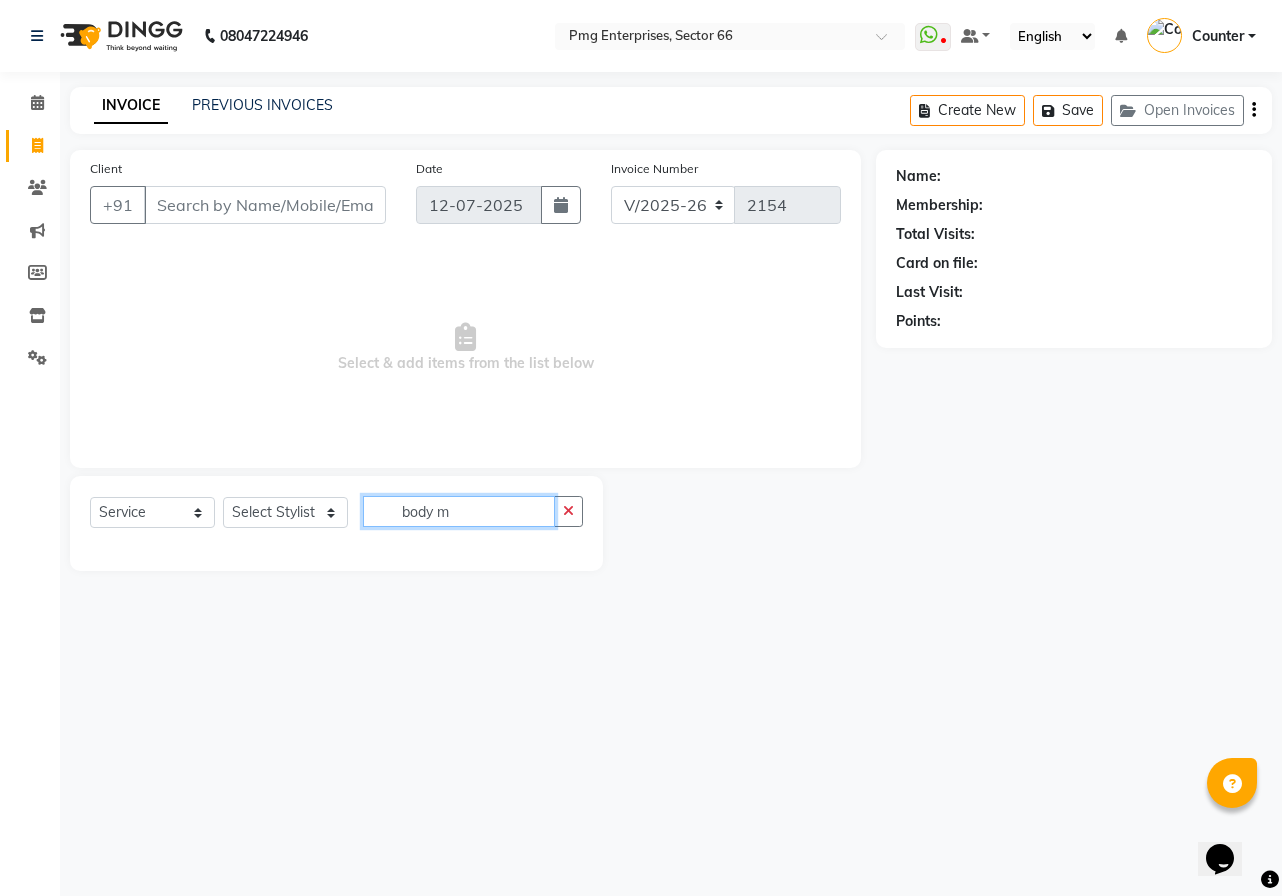 click on "body m" 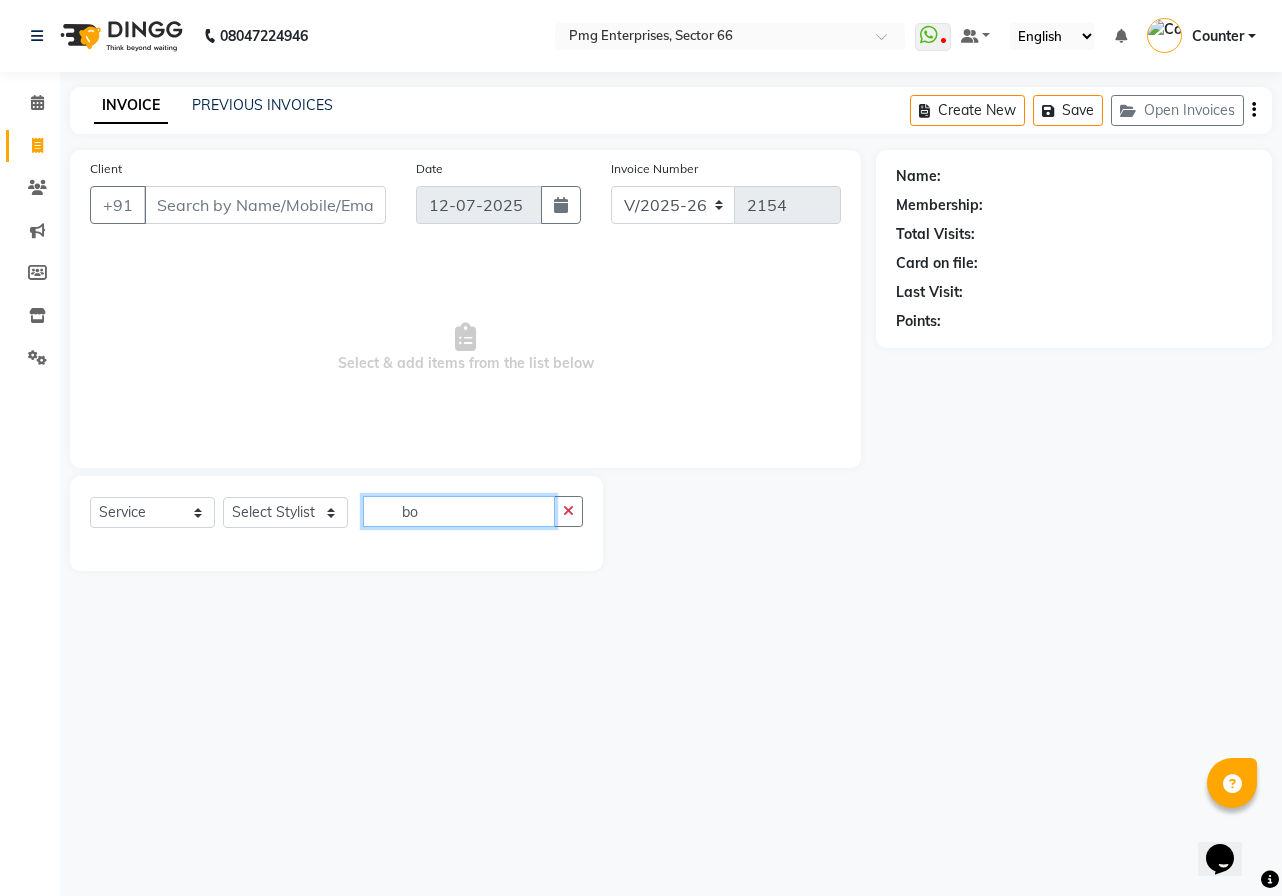 type on "b" 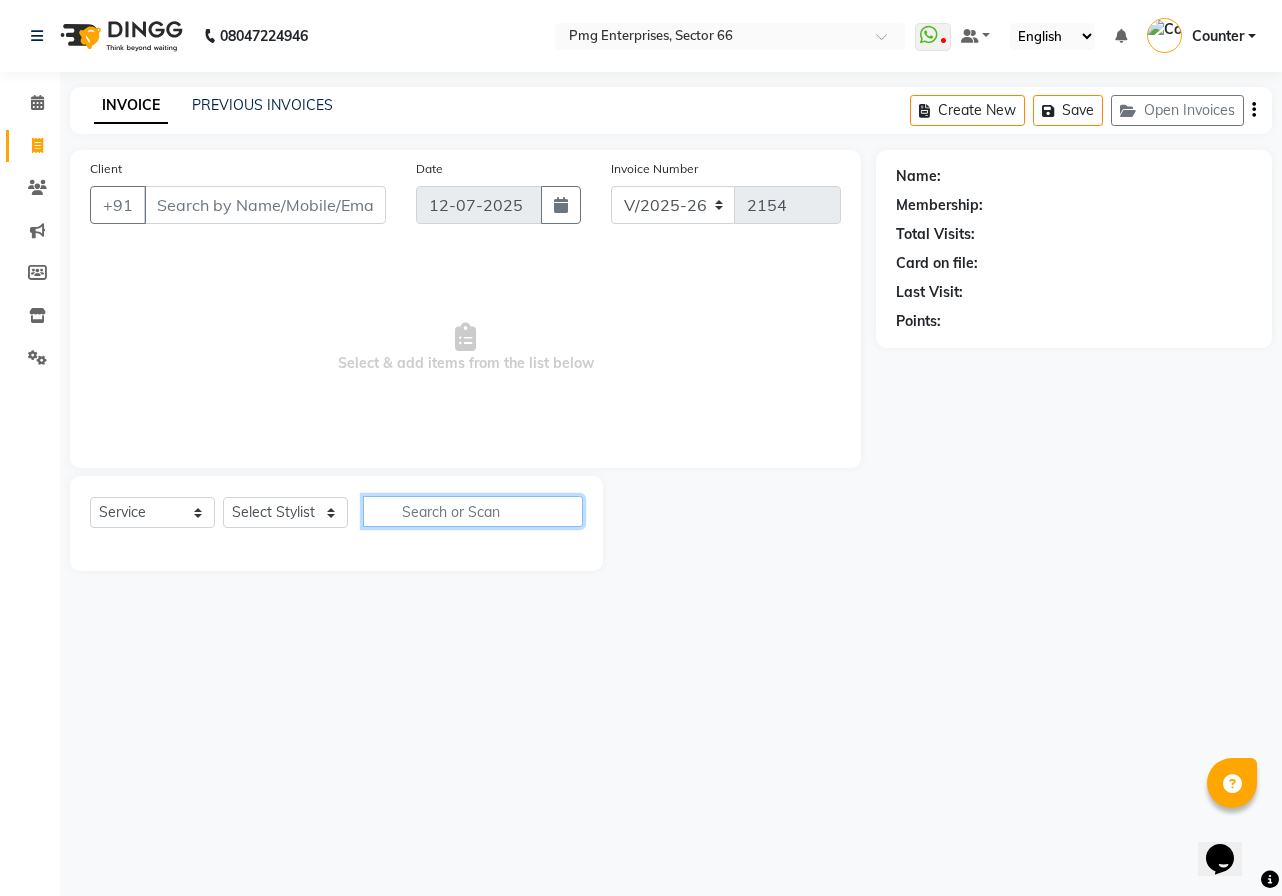 type 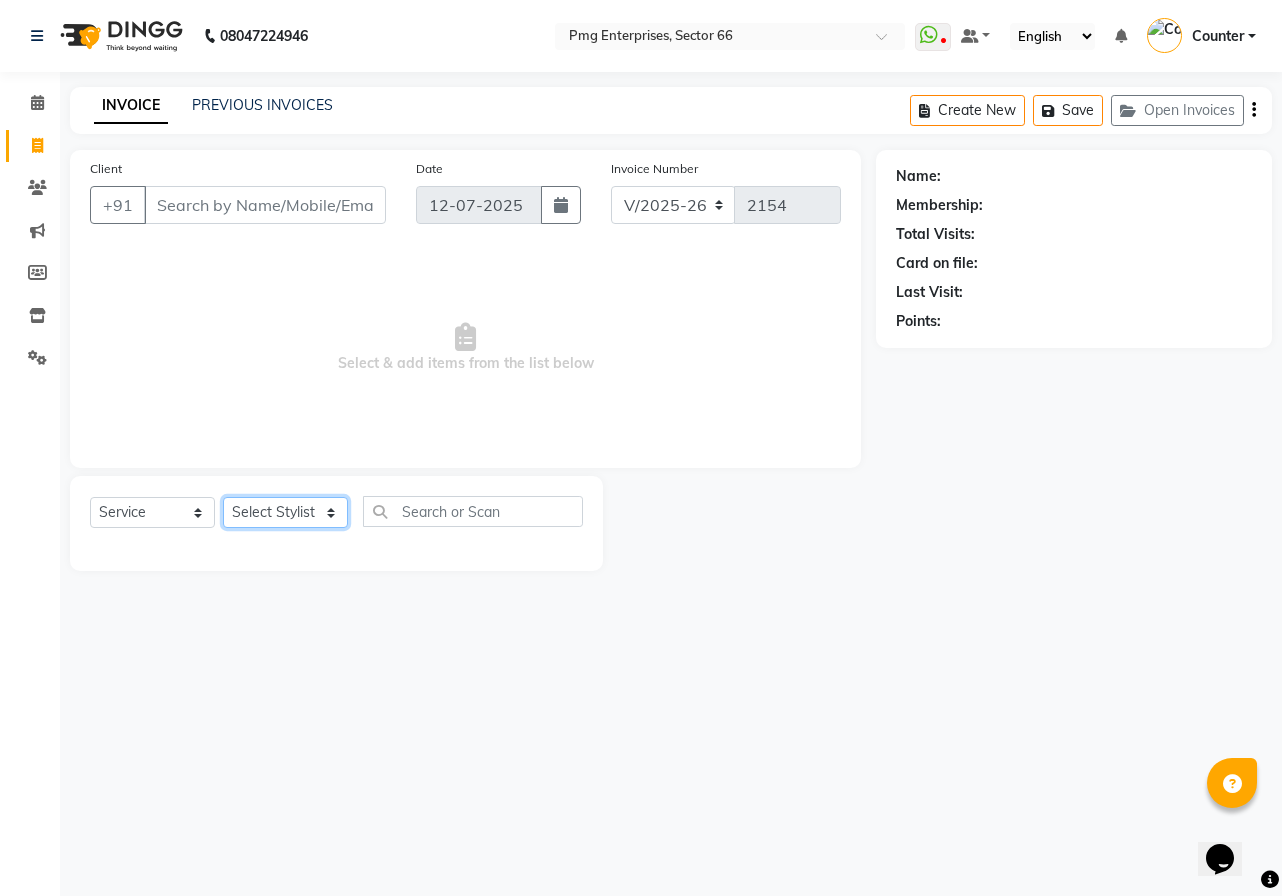 click on "Select Stylist [PERSON_NAME] Counter [PERSON_NAME] [PERSON_NAME] [PERSON_NAME] [PERSON_NAME]" 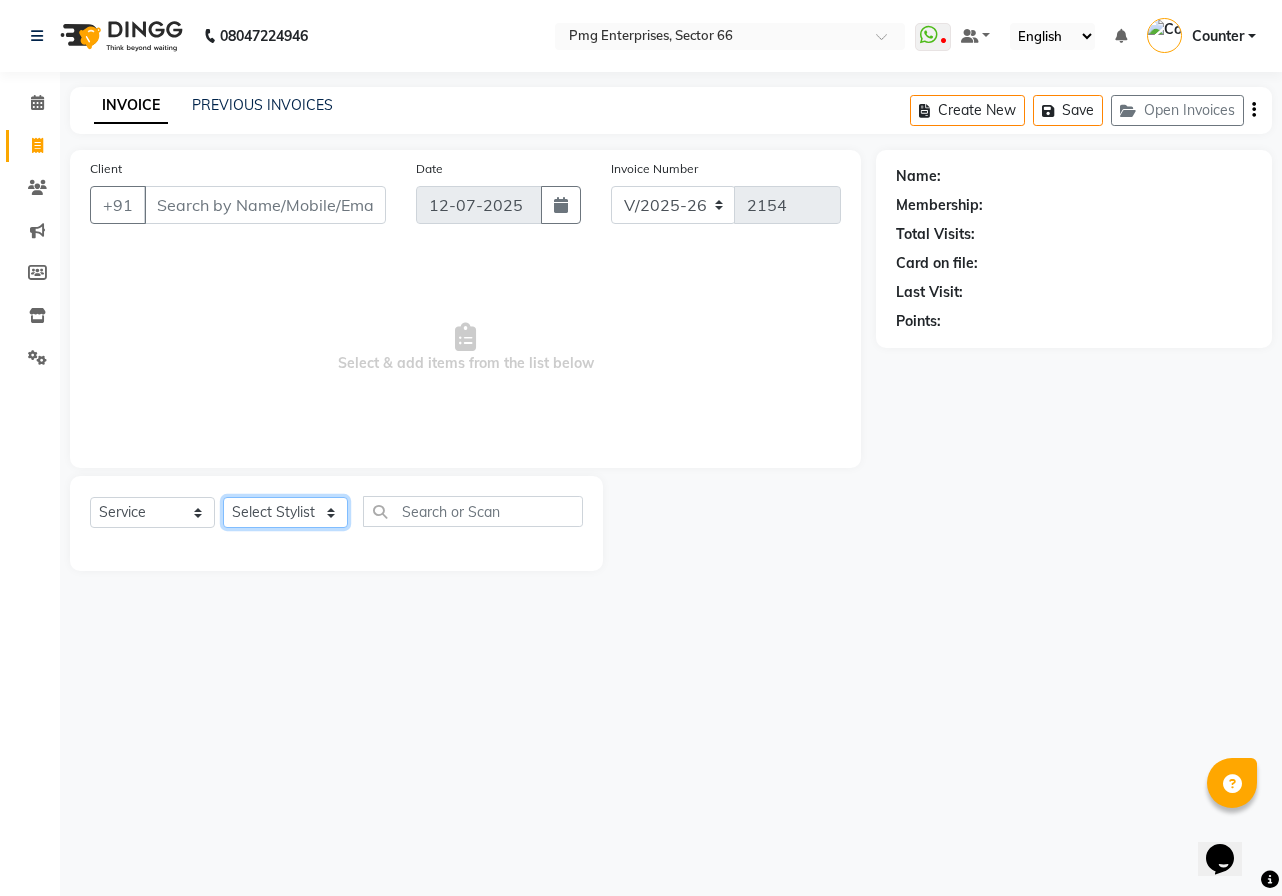 select on "14602" 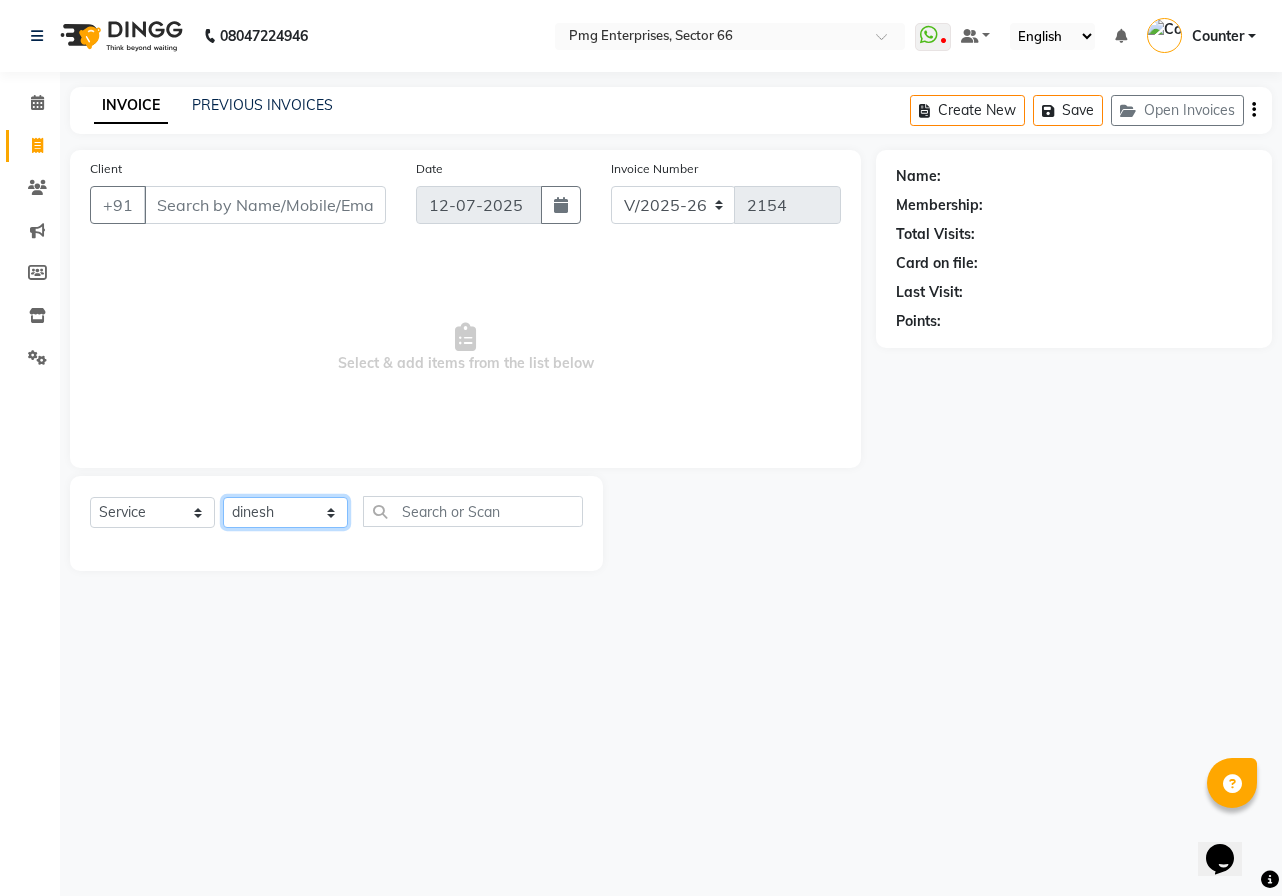 click on "Select Stylist [PERSON_NAME] Counter [PERSON_NAME] [PERSON_NAME] [PERSON_NAME] [PERSON_NAME]" 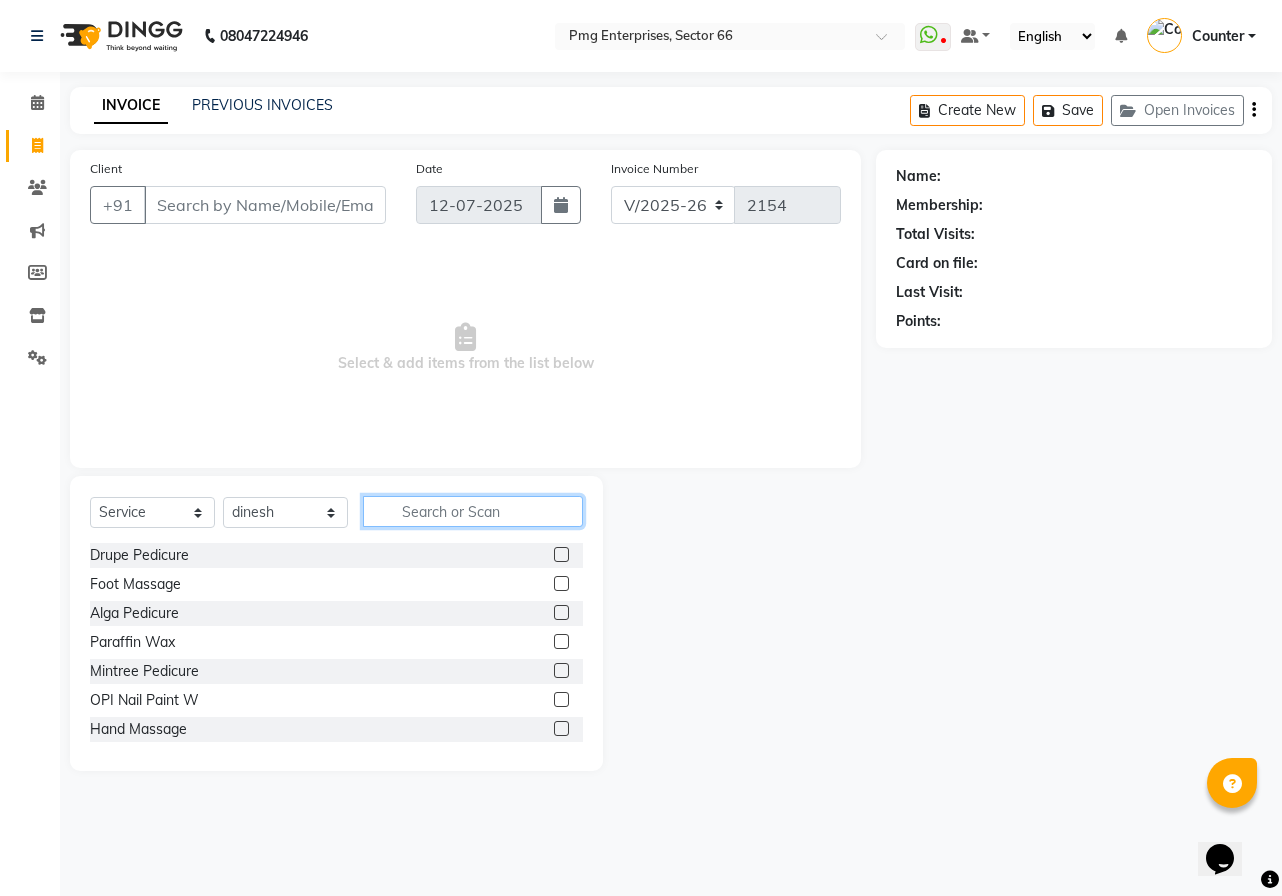 click 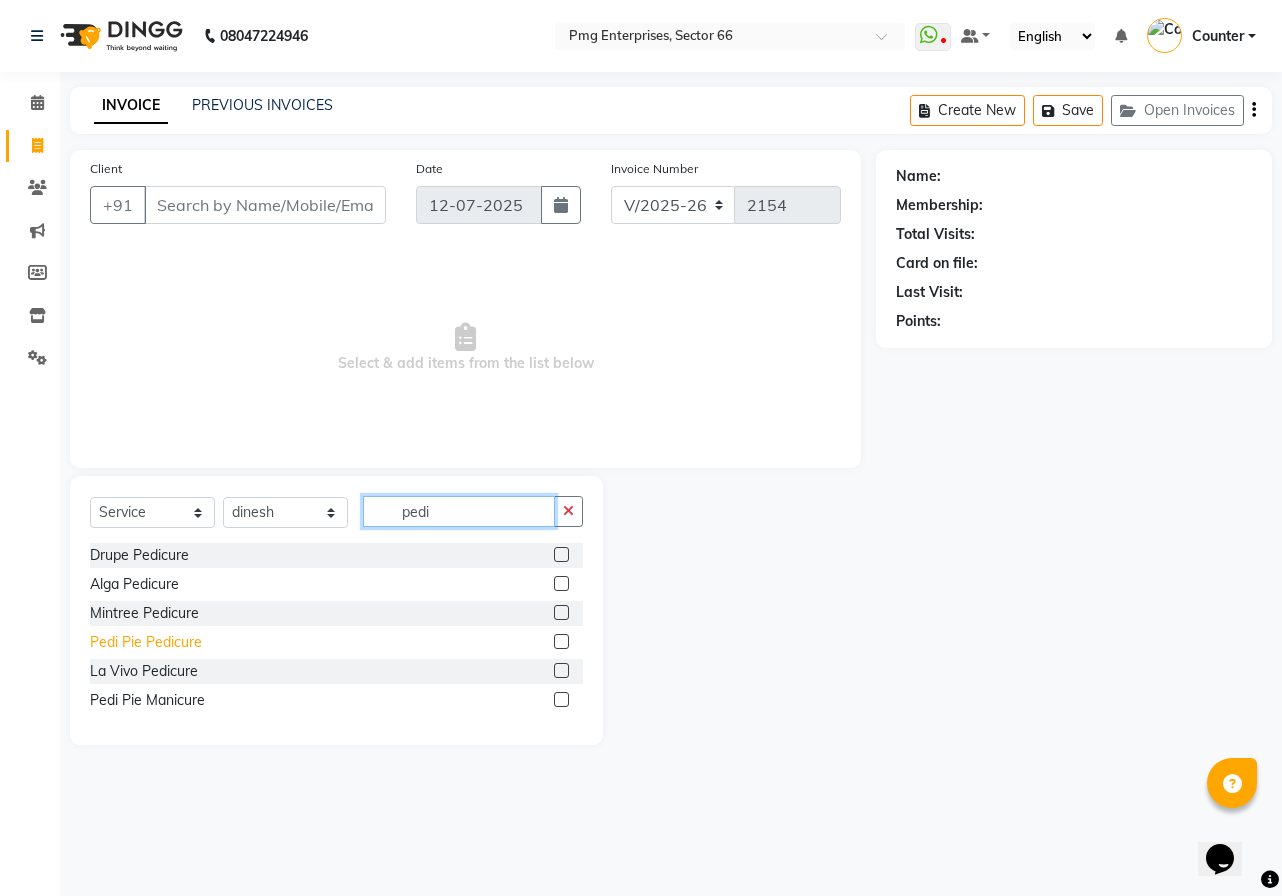 type on "pedi" 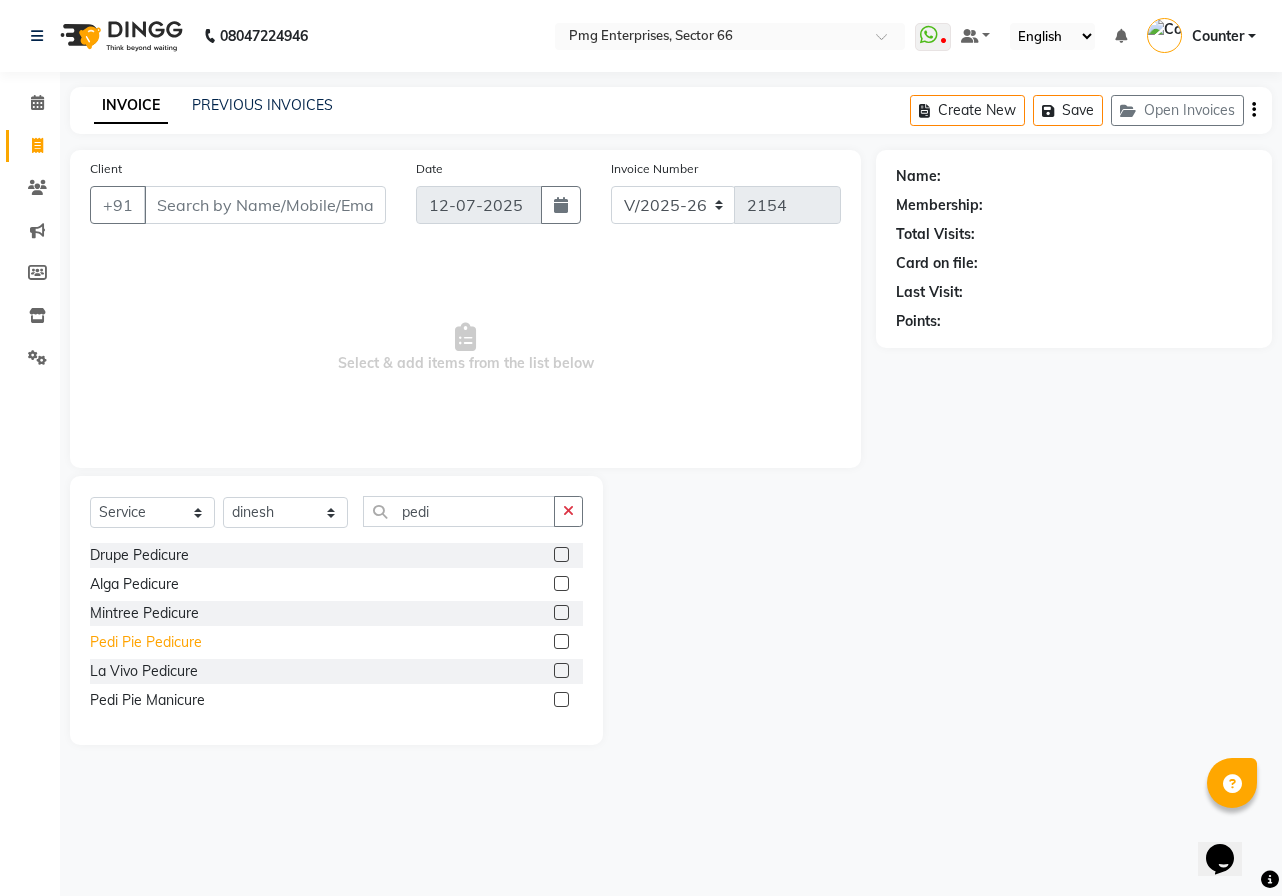 click on "Pedi Pie Pedicure" 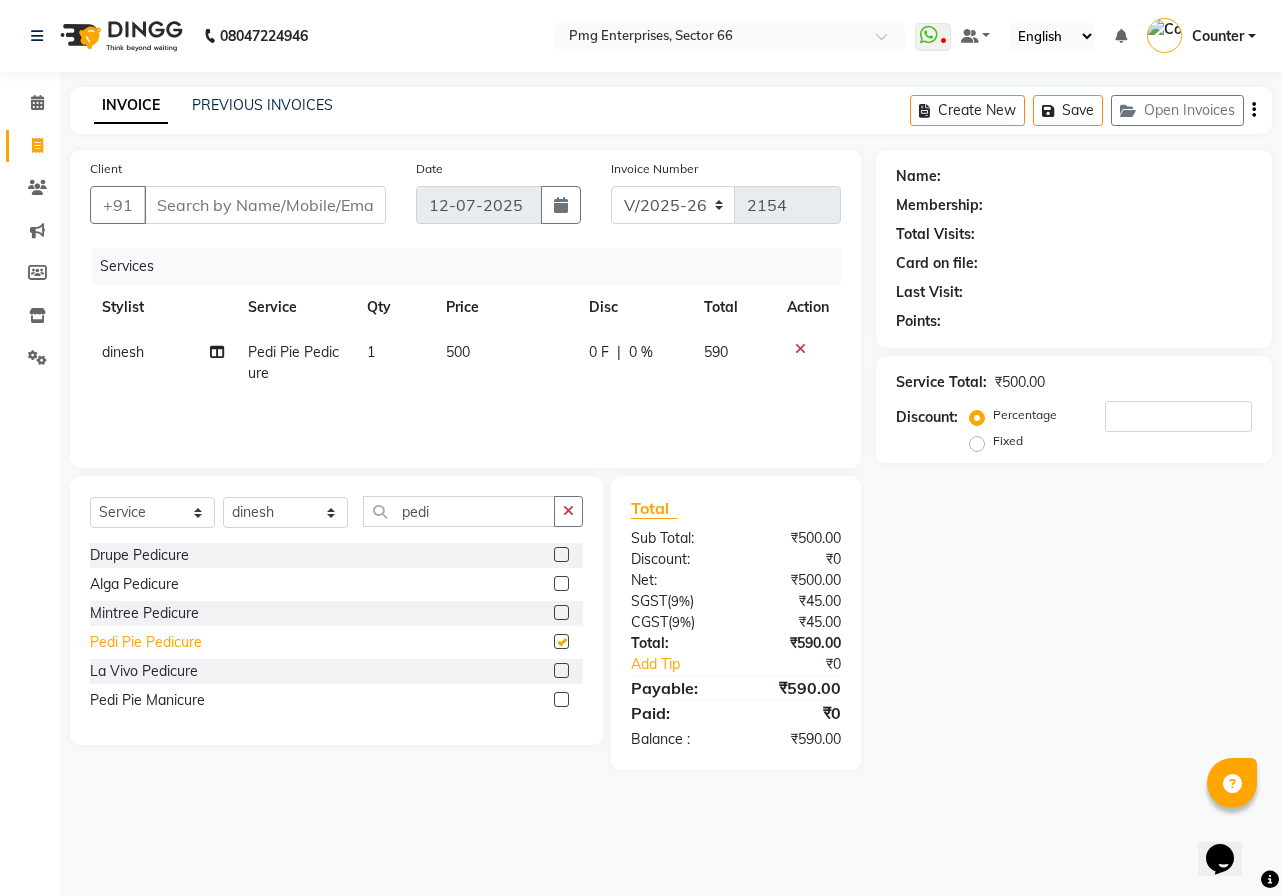 checkbox on "false" 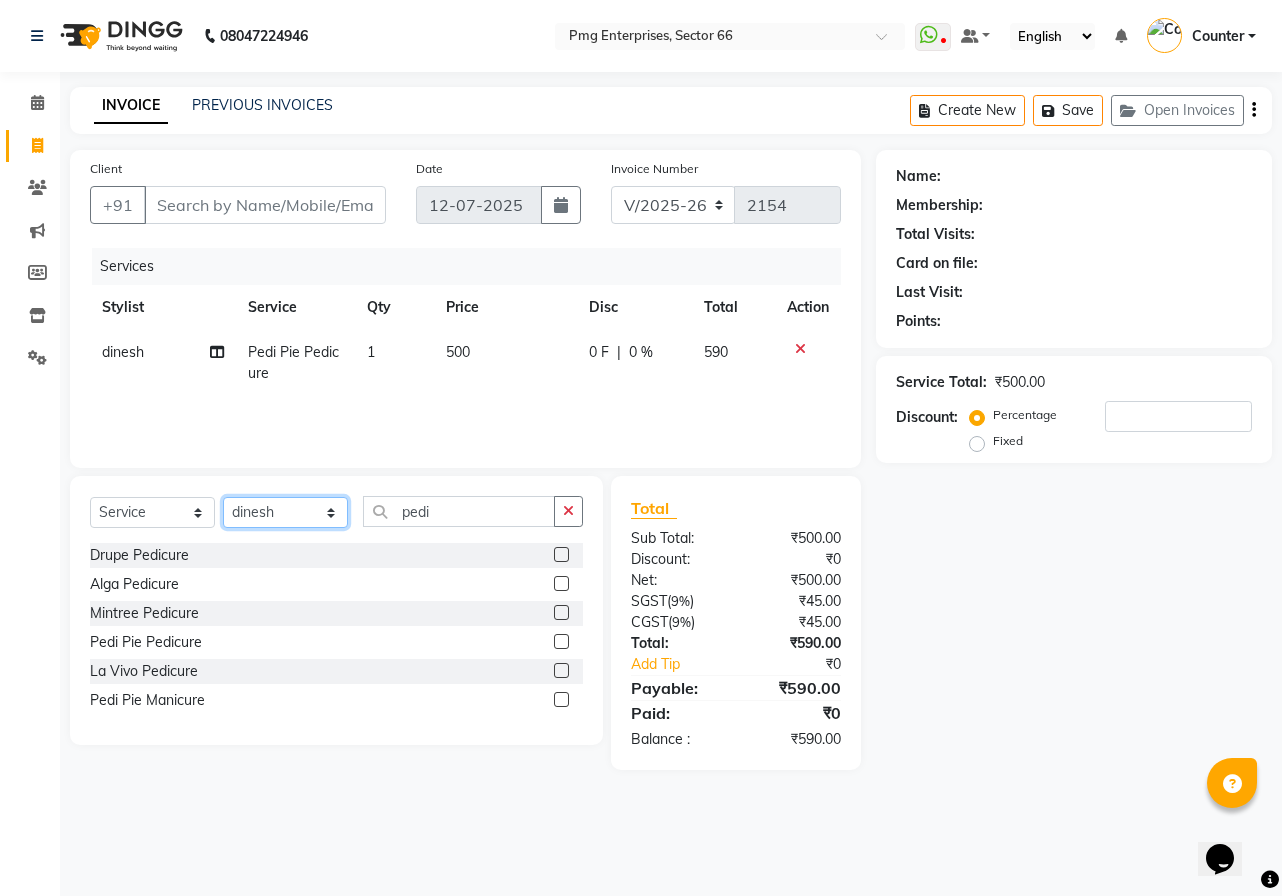 click on "Select Stylist [PERSON_NAME] Counter [PERSON_NAME] [PERSON_NAME] [PERSON_NAME] [PERSON_NAME]" 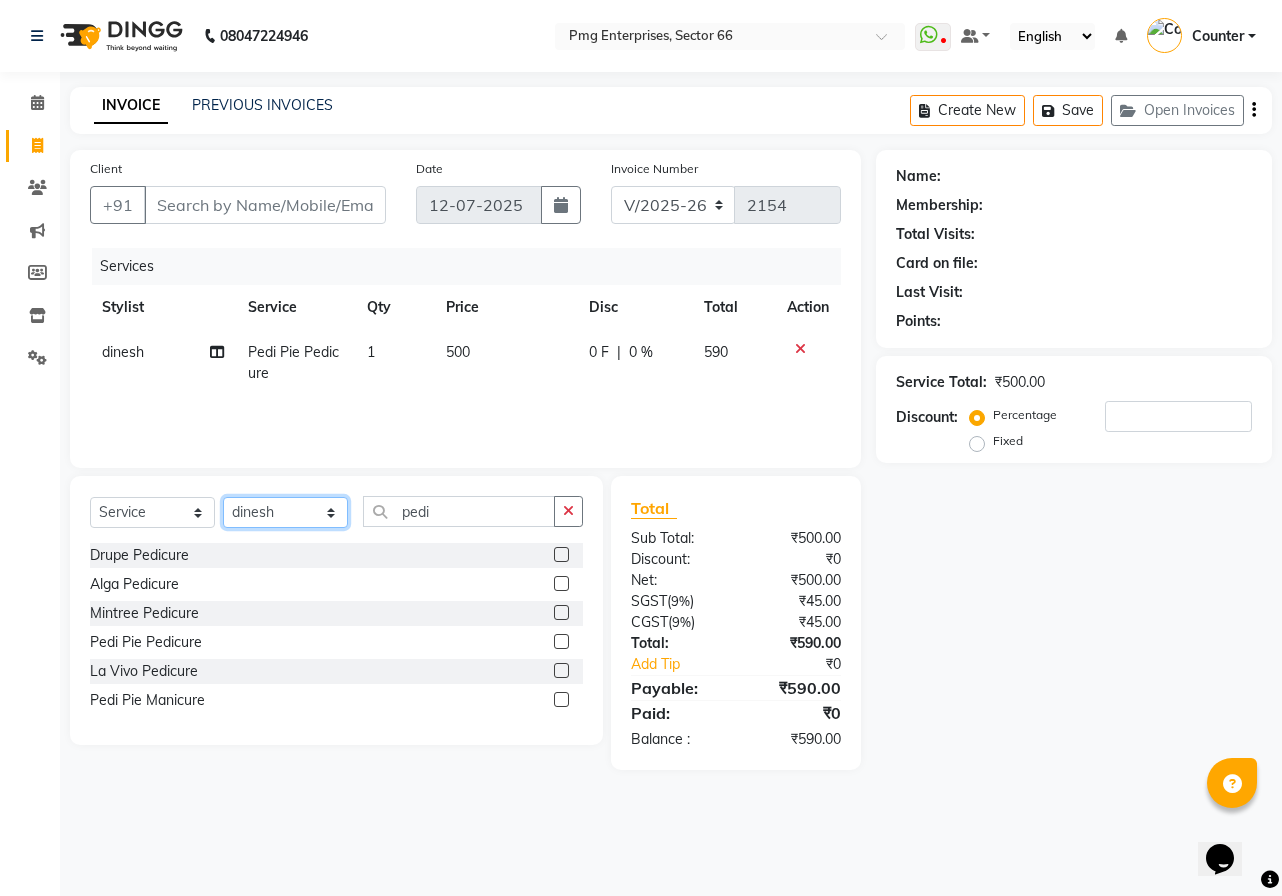 select on "52446" 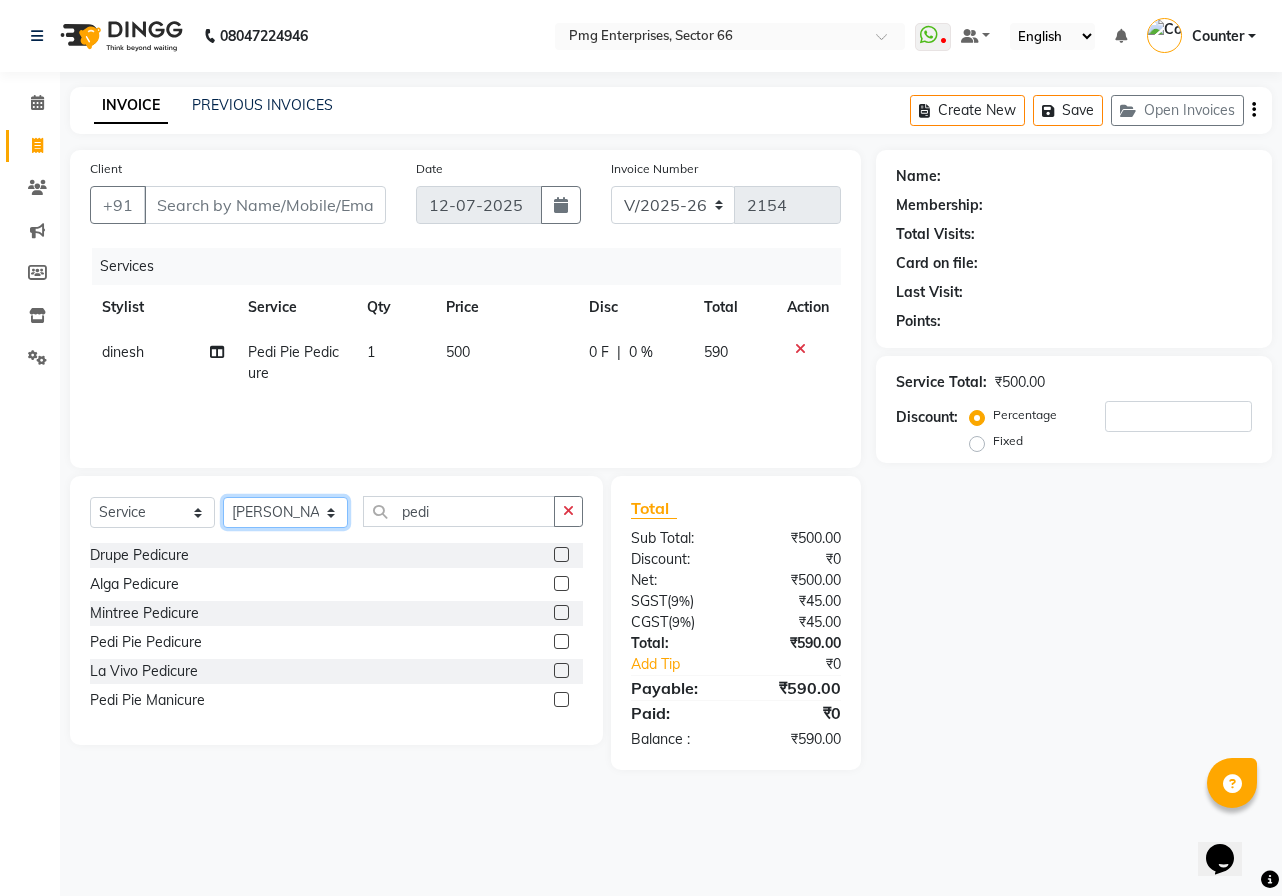 click on "Select Stylist [PERSON_NAME] Counter [PERSON_NAME] [PERSON_NAME] [PERSON_NAME] [PERSON_NAME]" 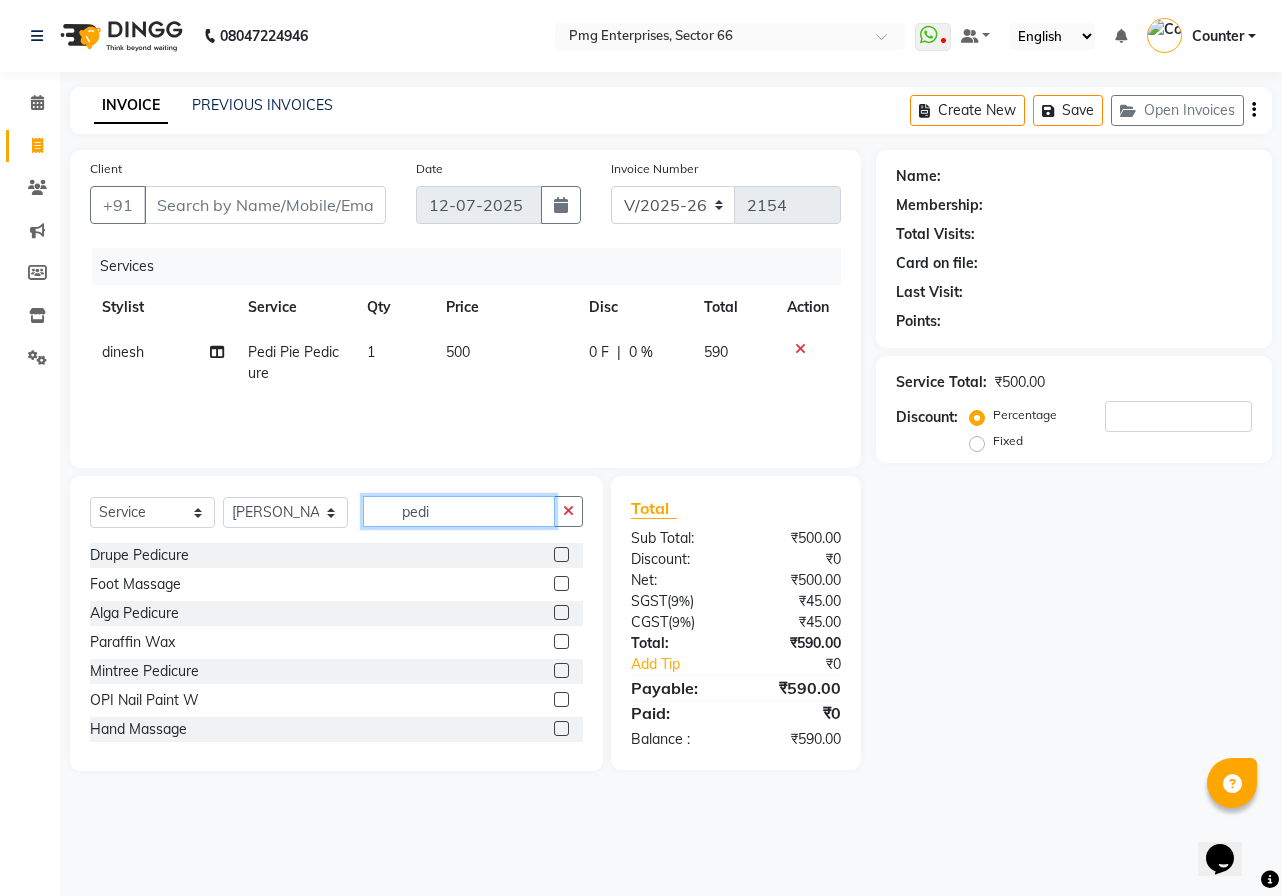 click on "pedi" 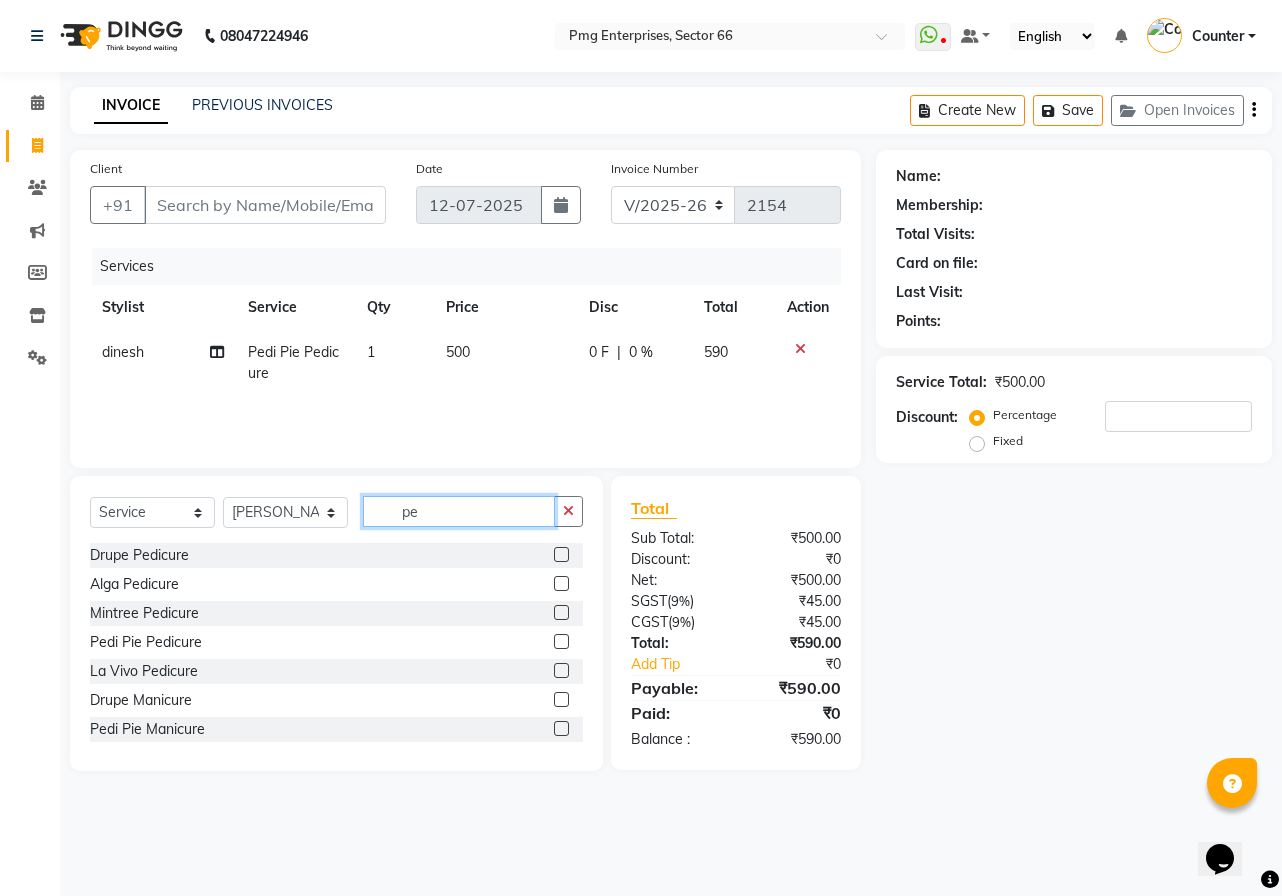 type on "p" 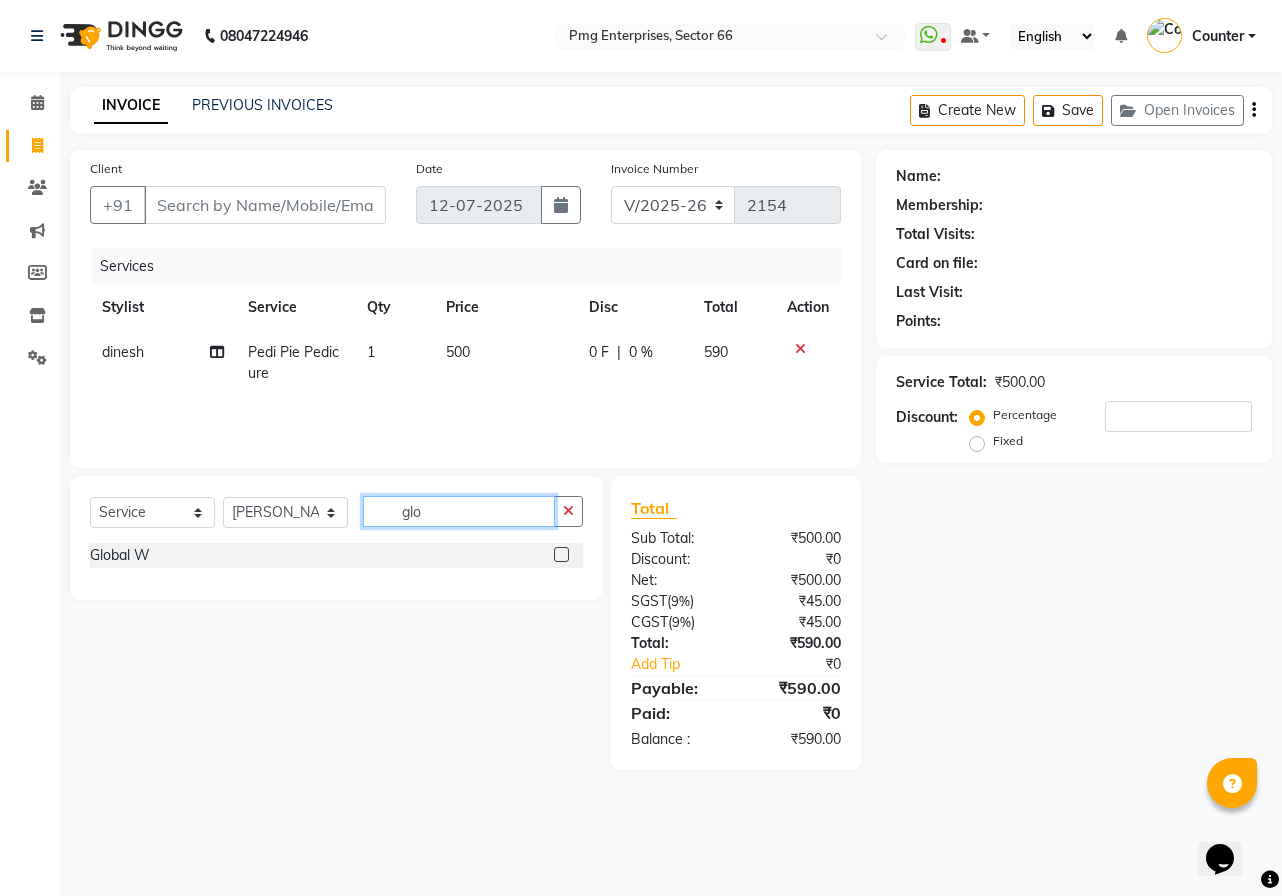 type on "glo" 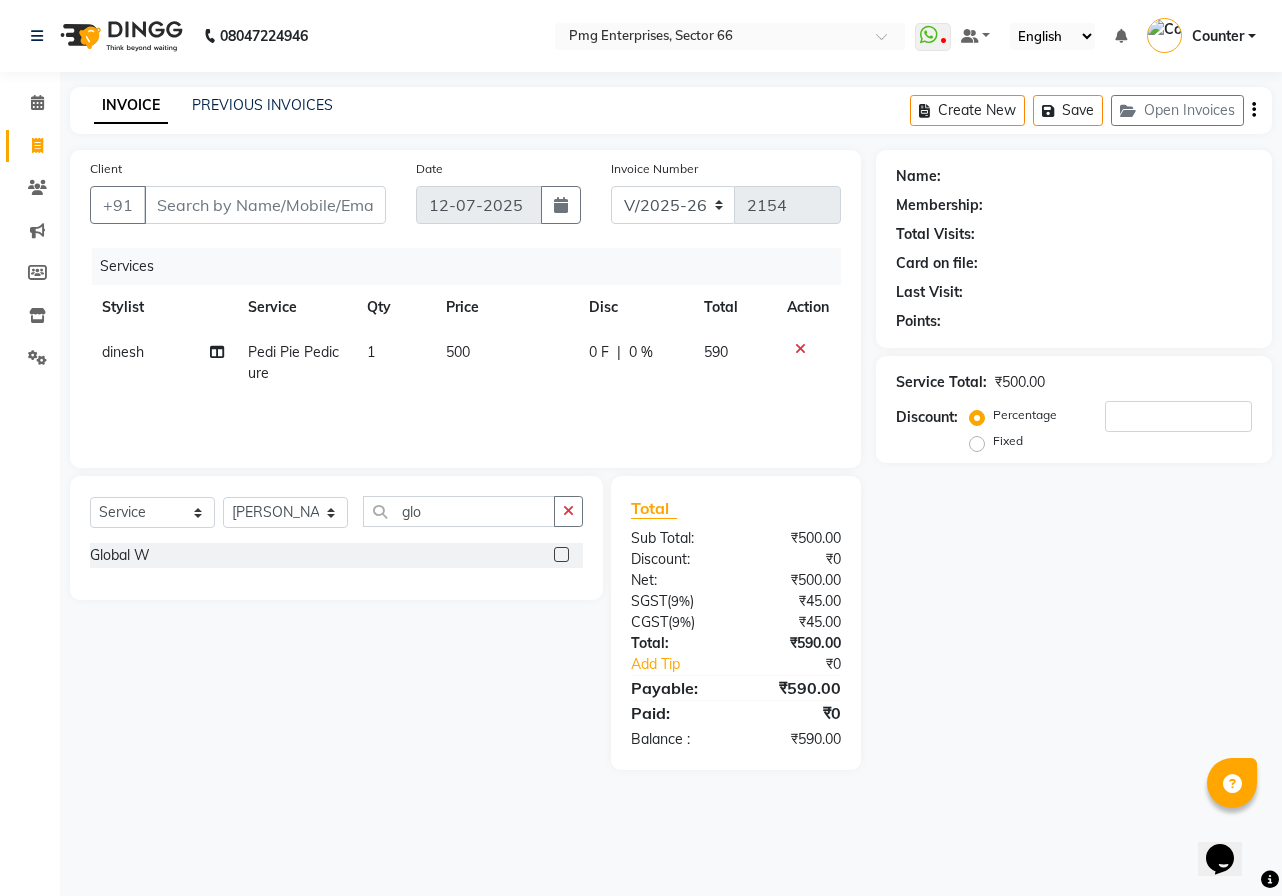 click 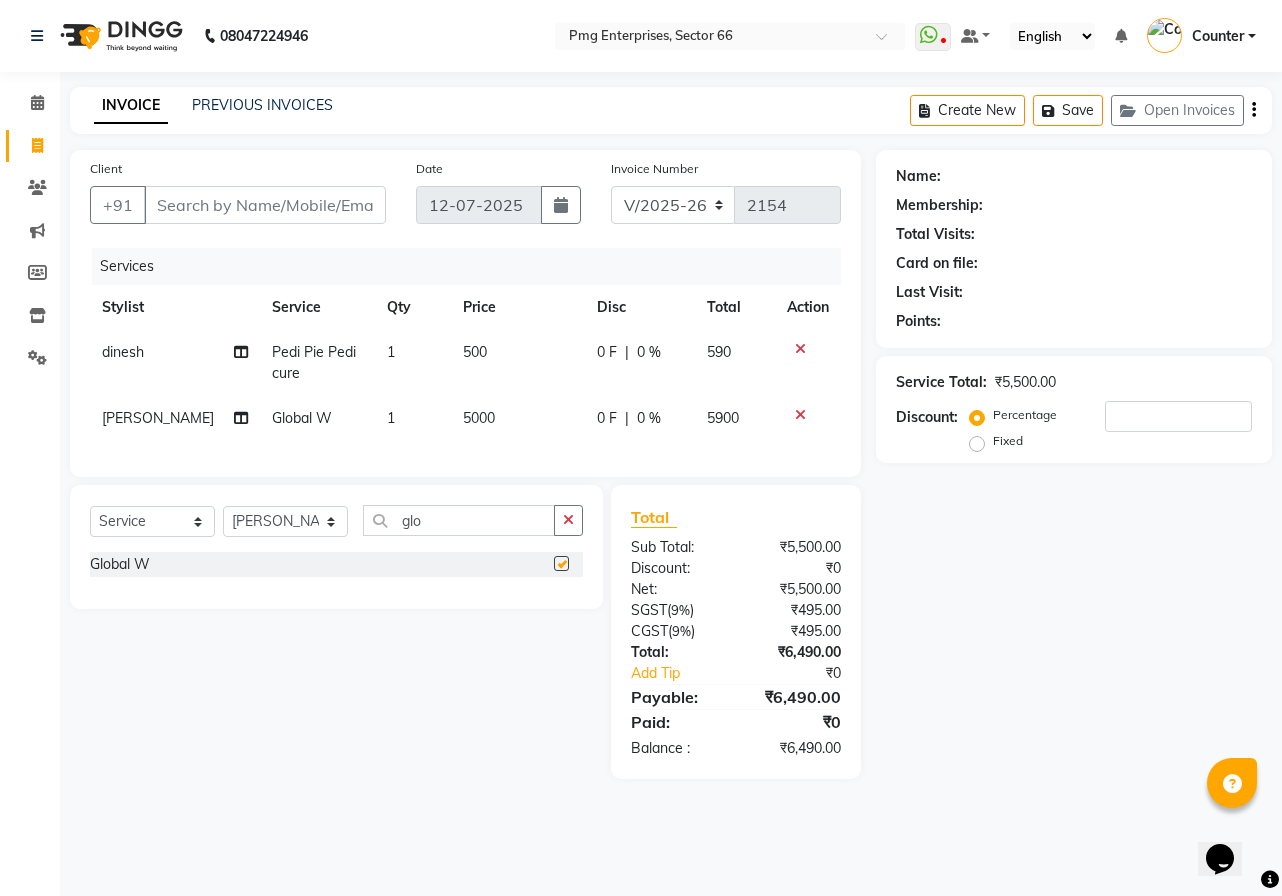 checkbox on "false" 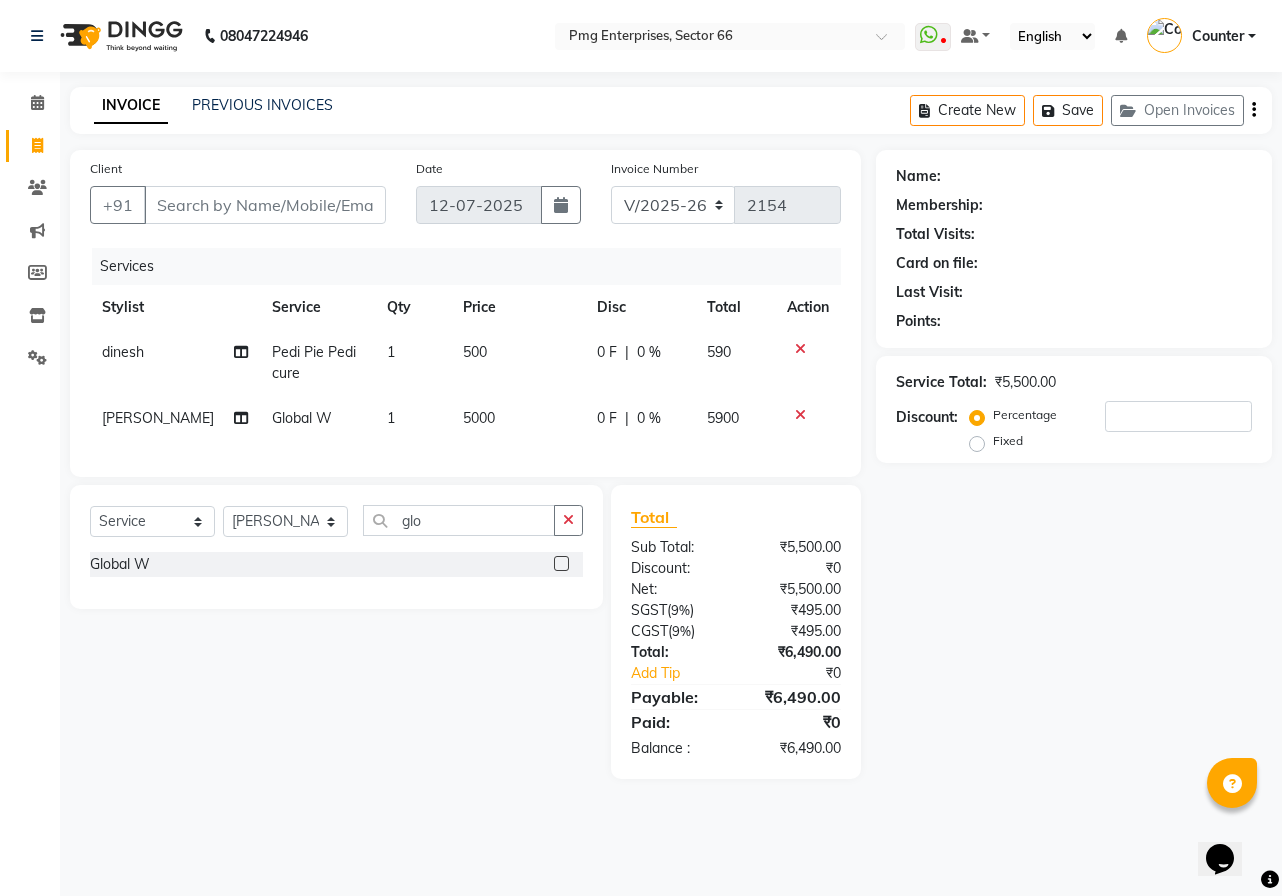 click on "5000" 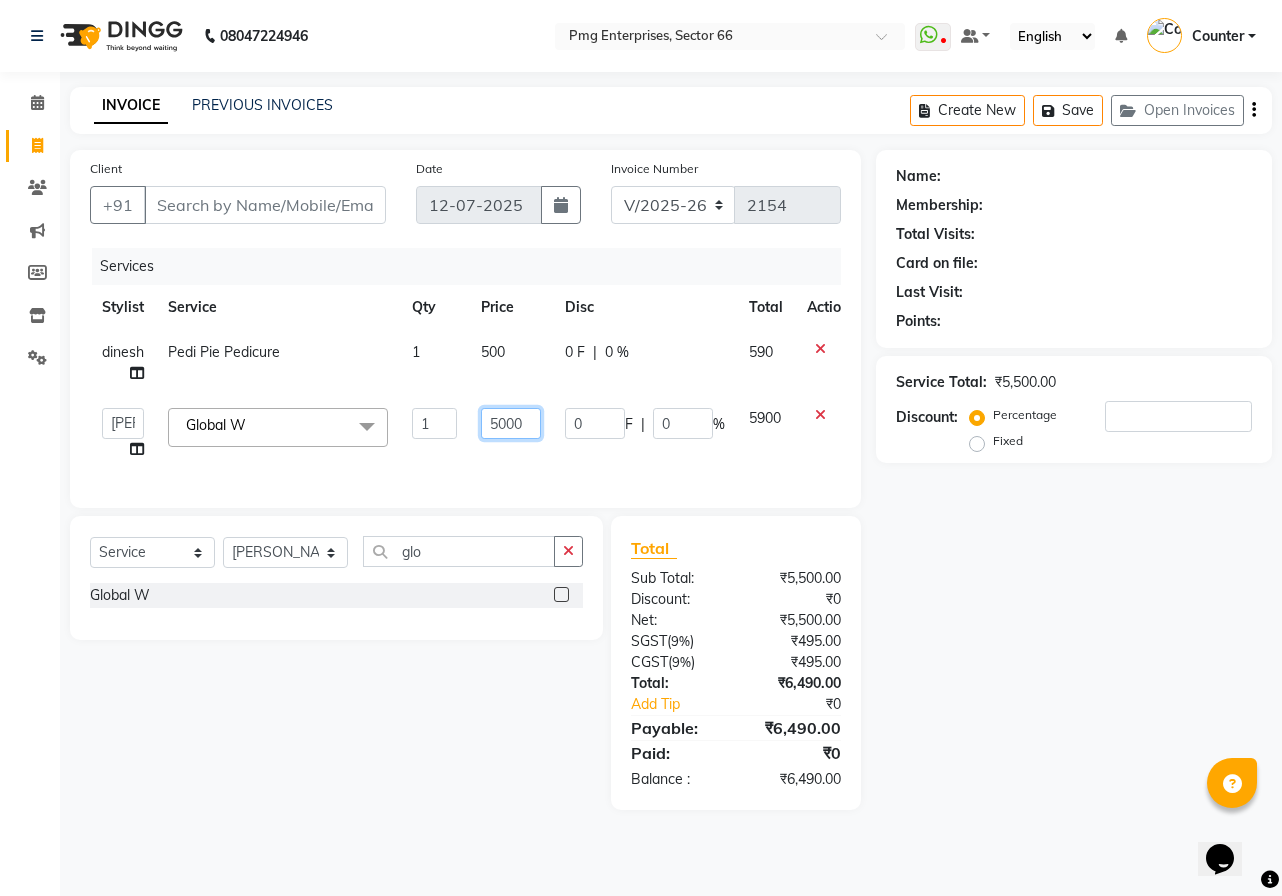click on "5000" 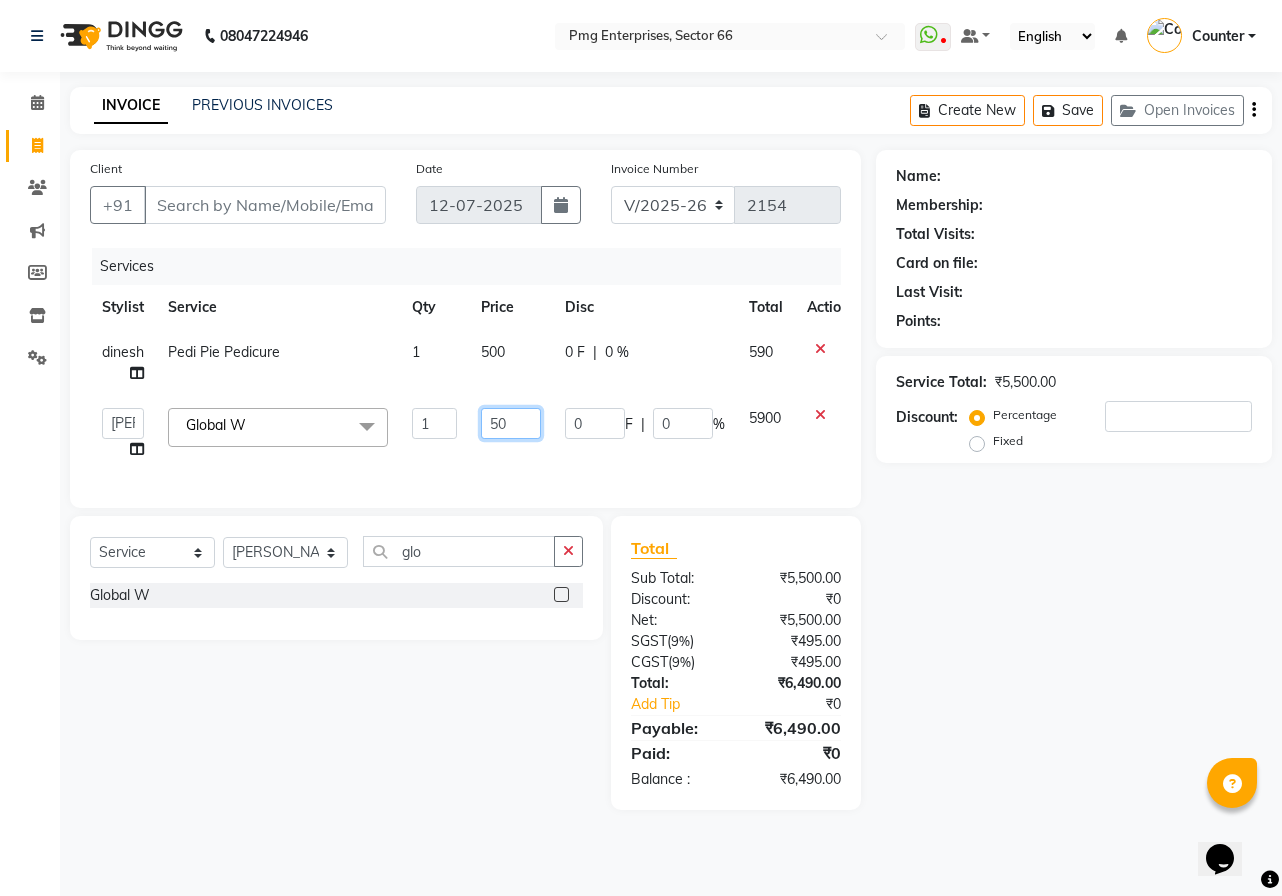 type on "5" 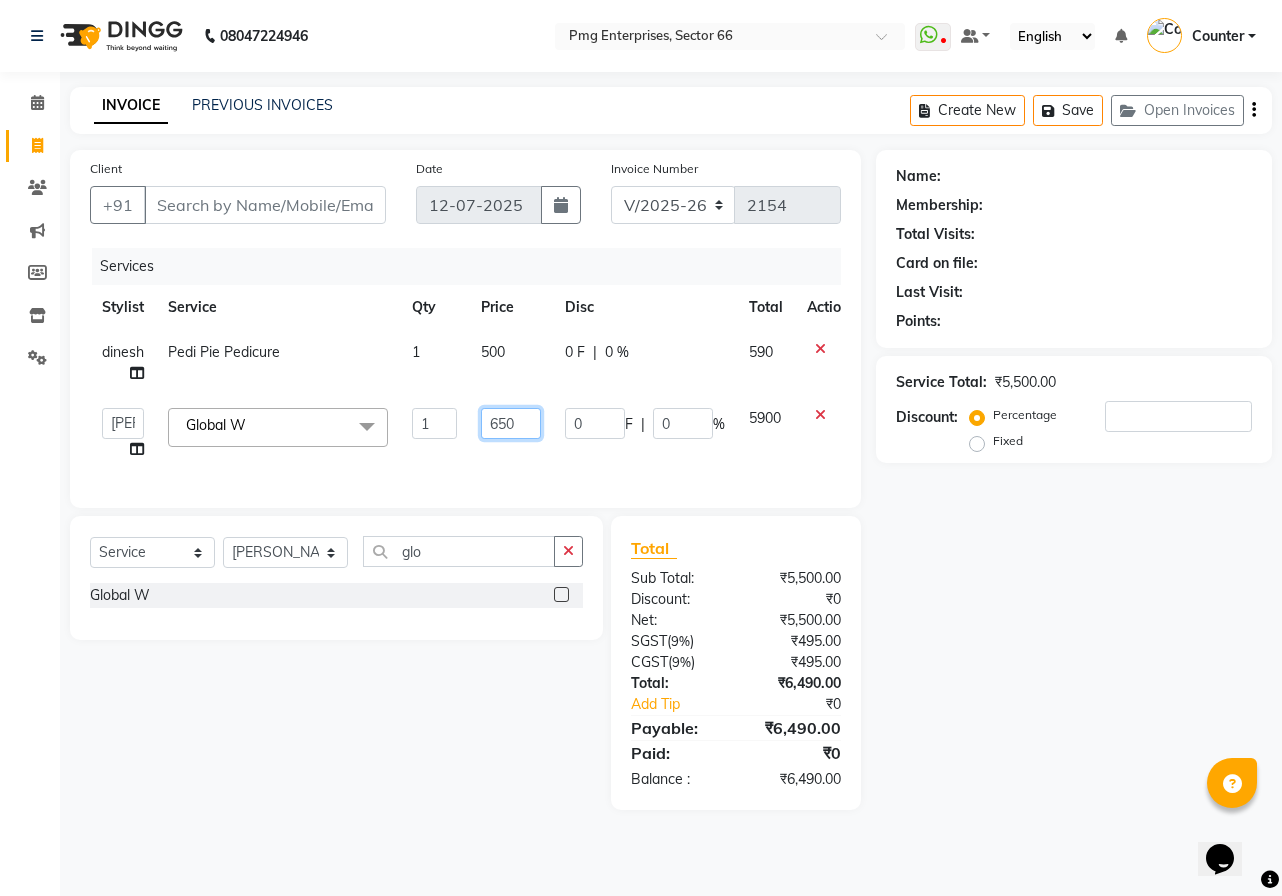 type on "6500" 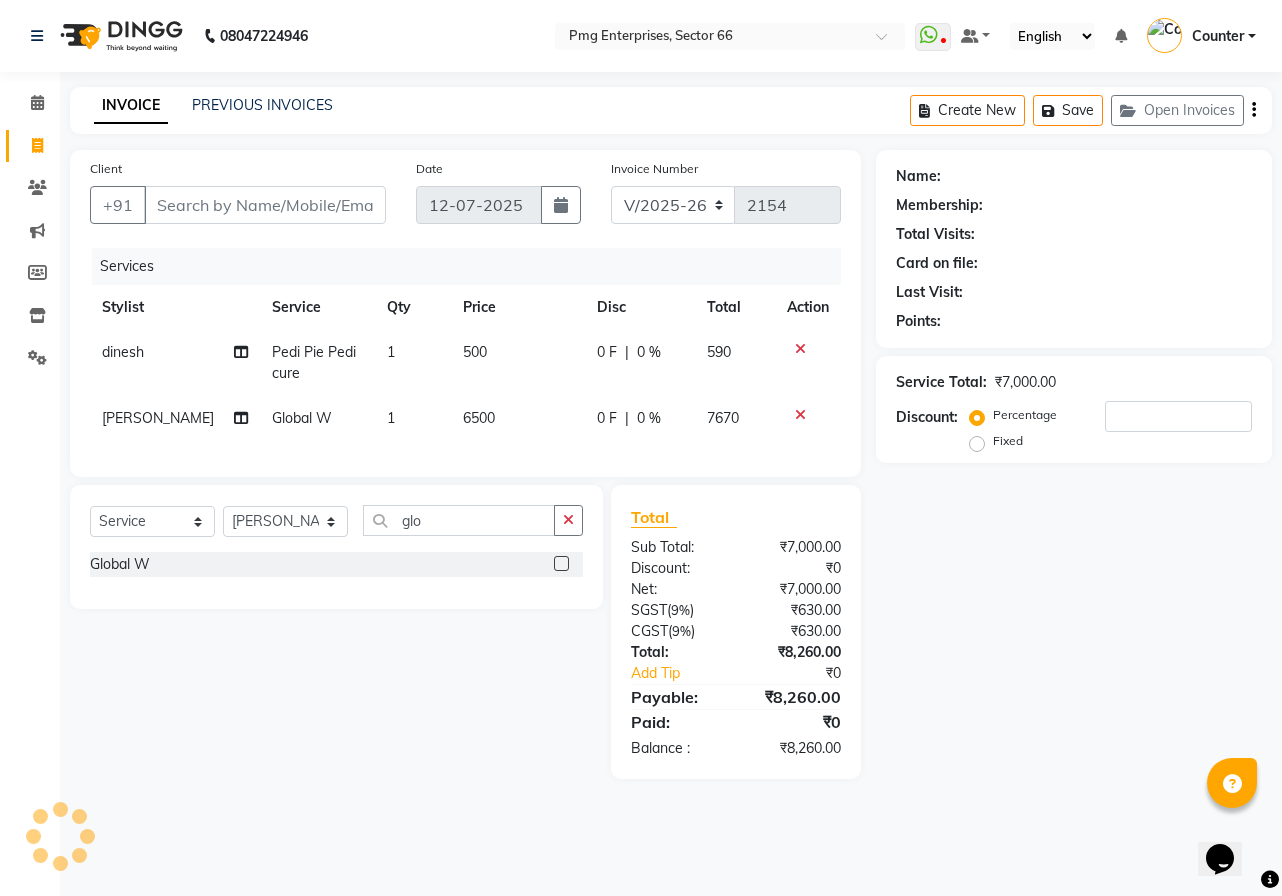 click on "Pedi Pie Pedicure" 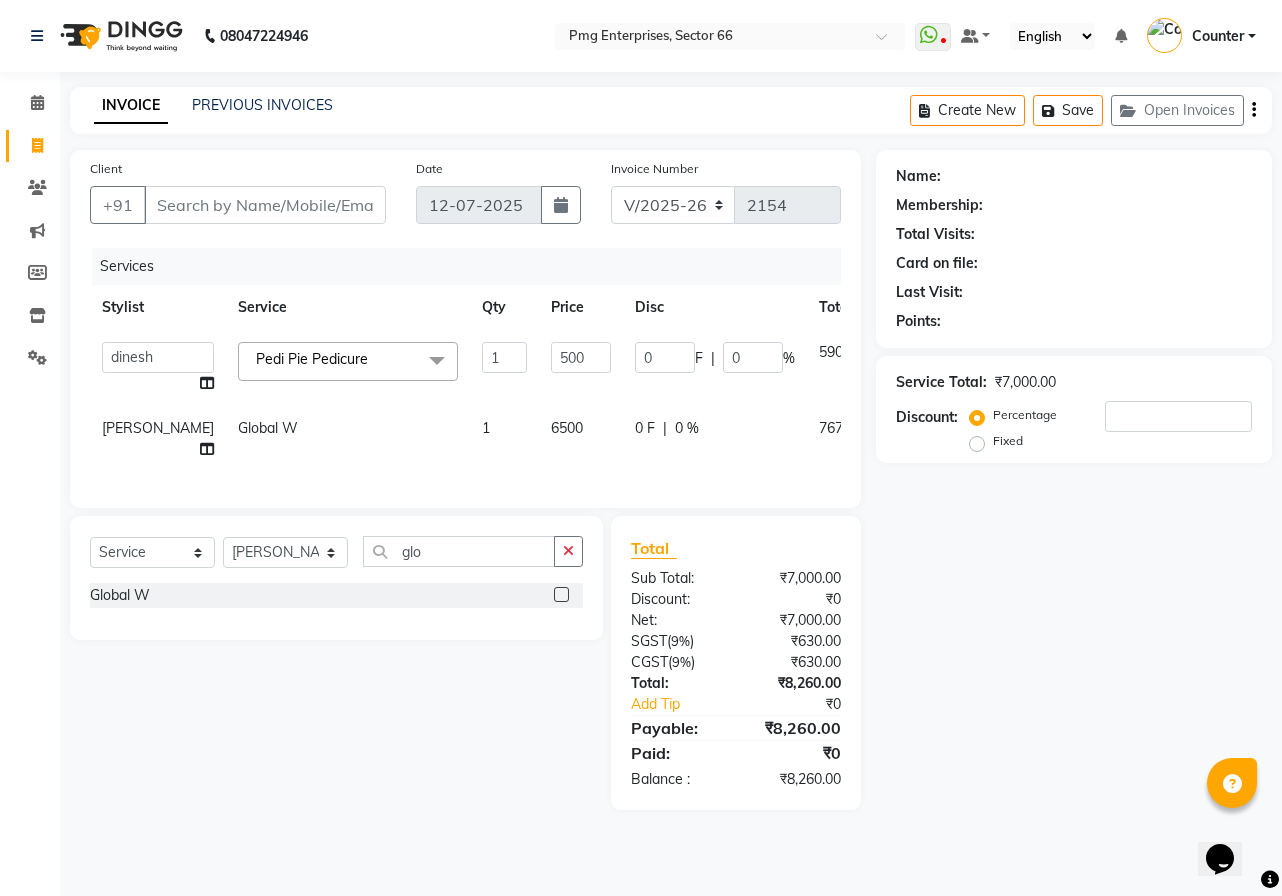 click on "6500" 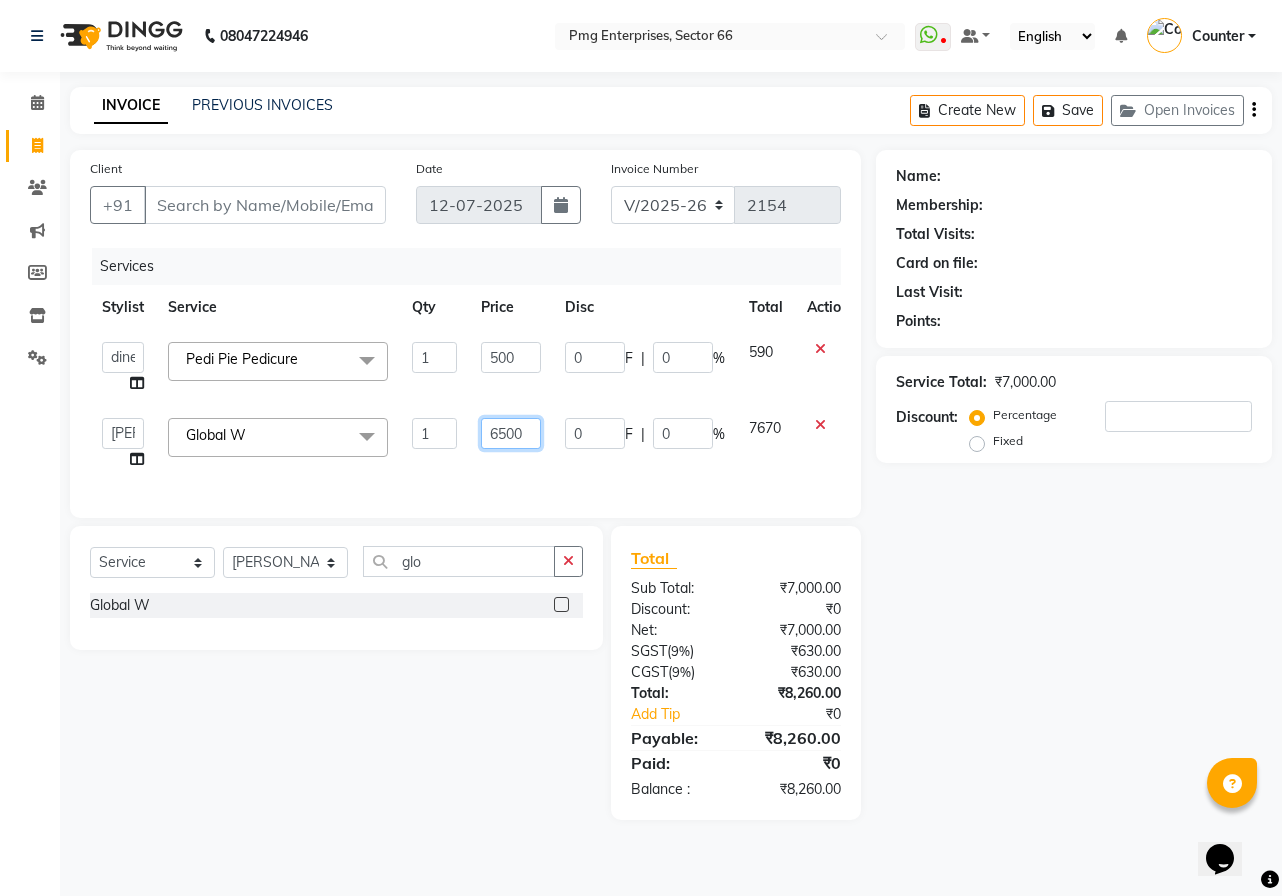 click on "6500" 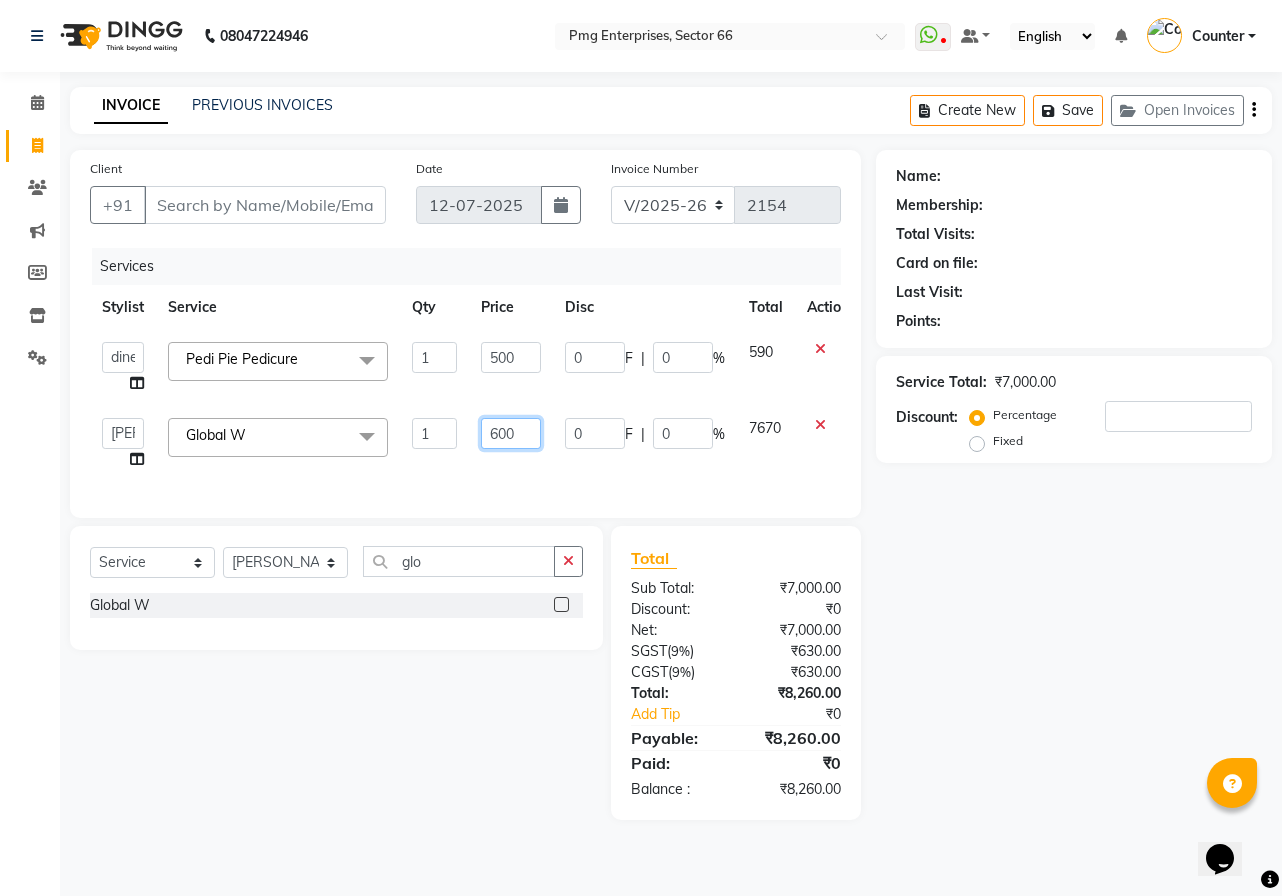 type on "6000" 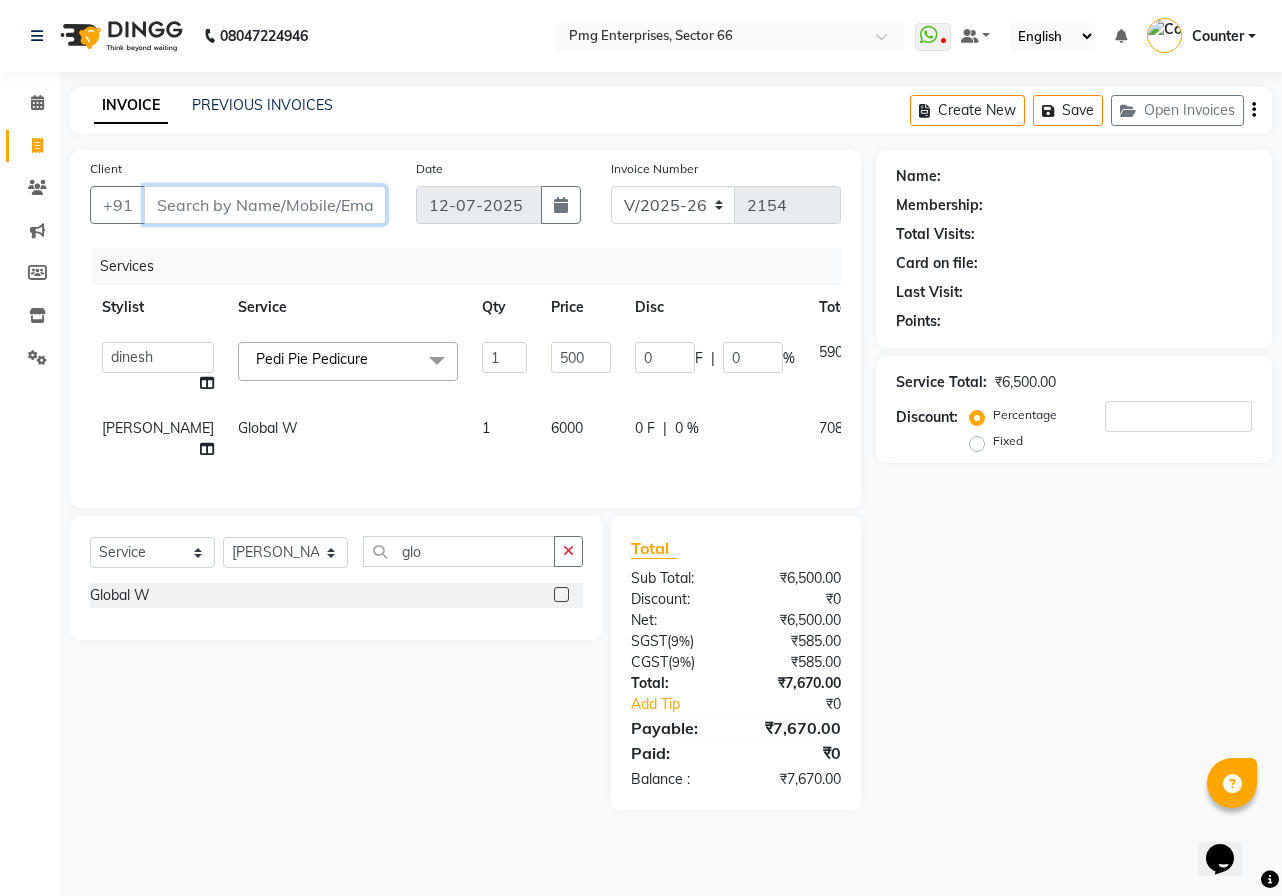 click on "Client" at bounding box center (265, 205) 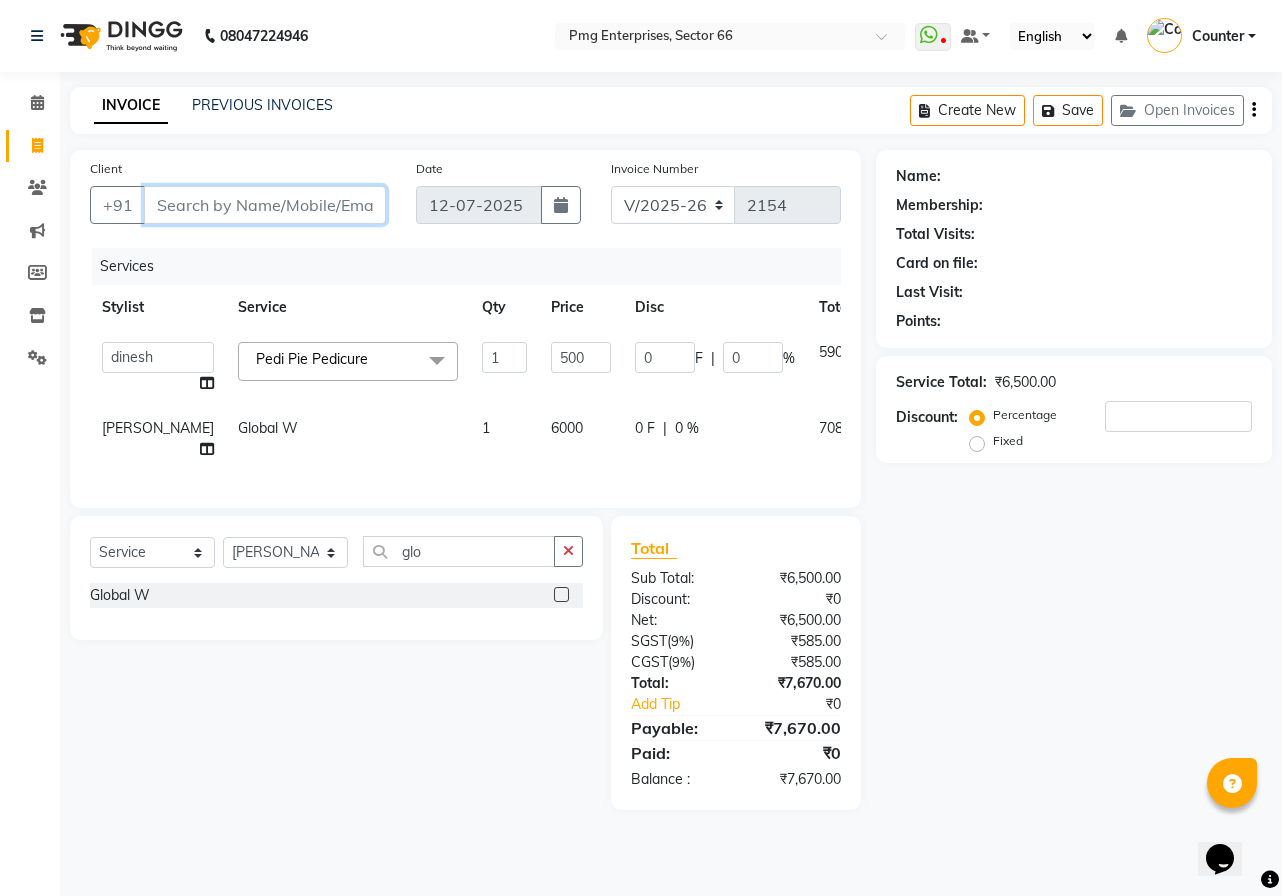 type on "8" 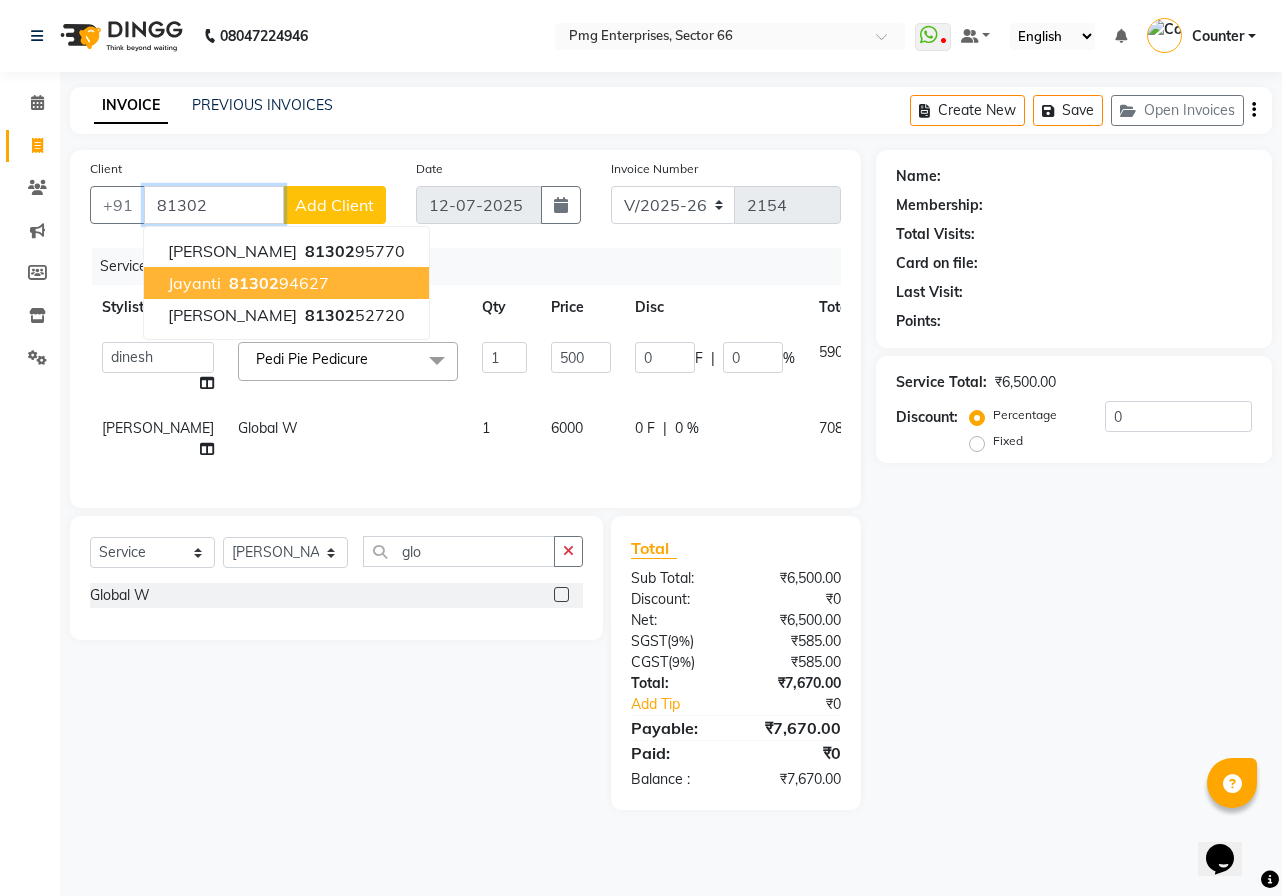 click on "81302" at bounding box center [254, 283] 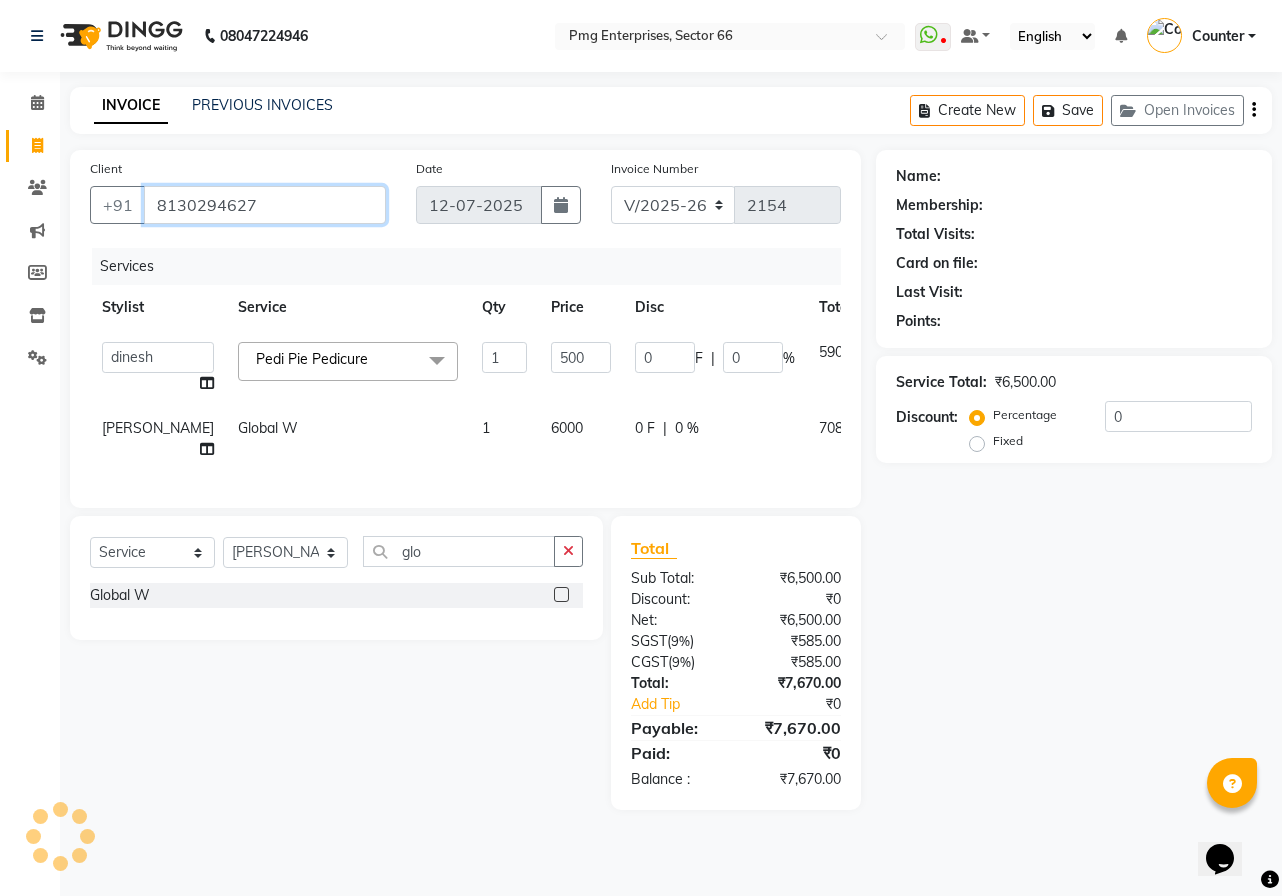 type on "8130294627" 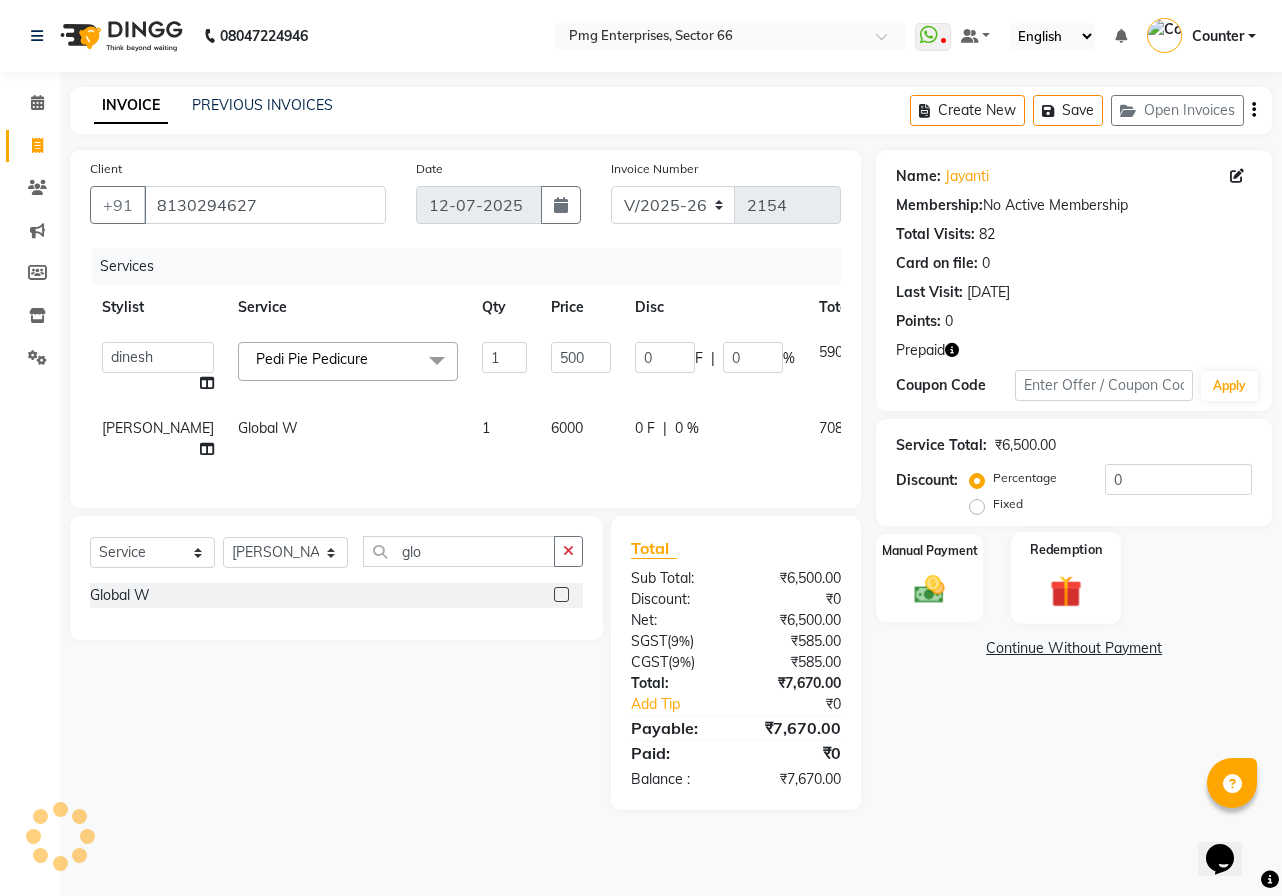 click 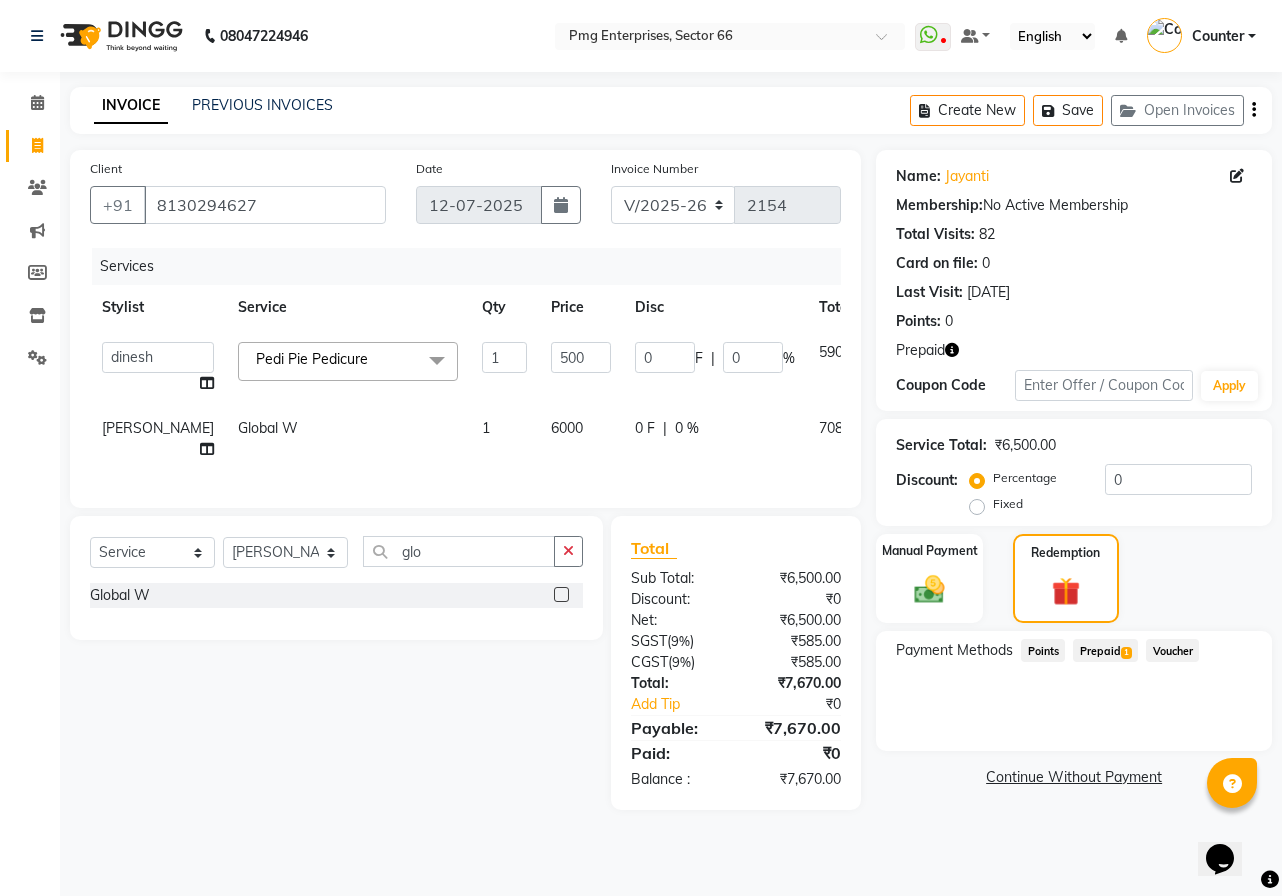 click on "Prepaid  1" 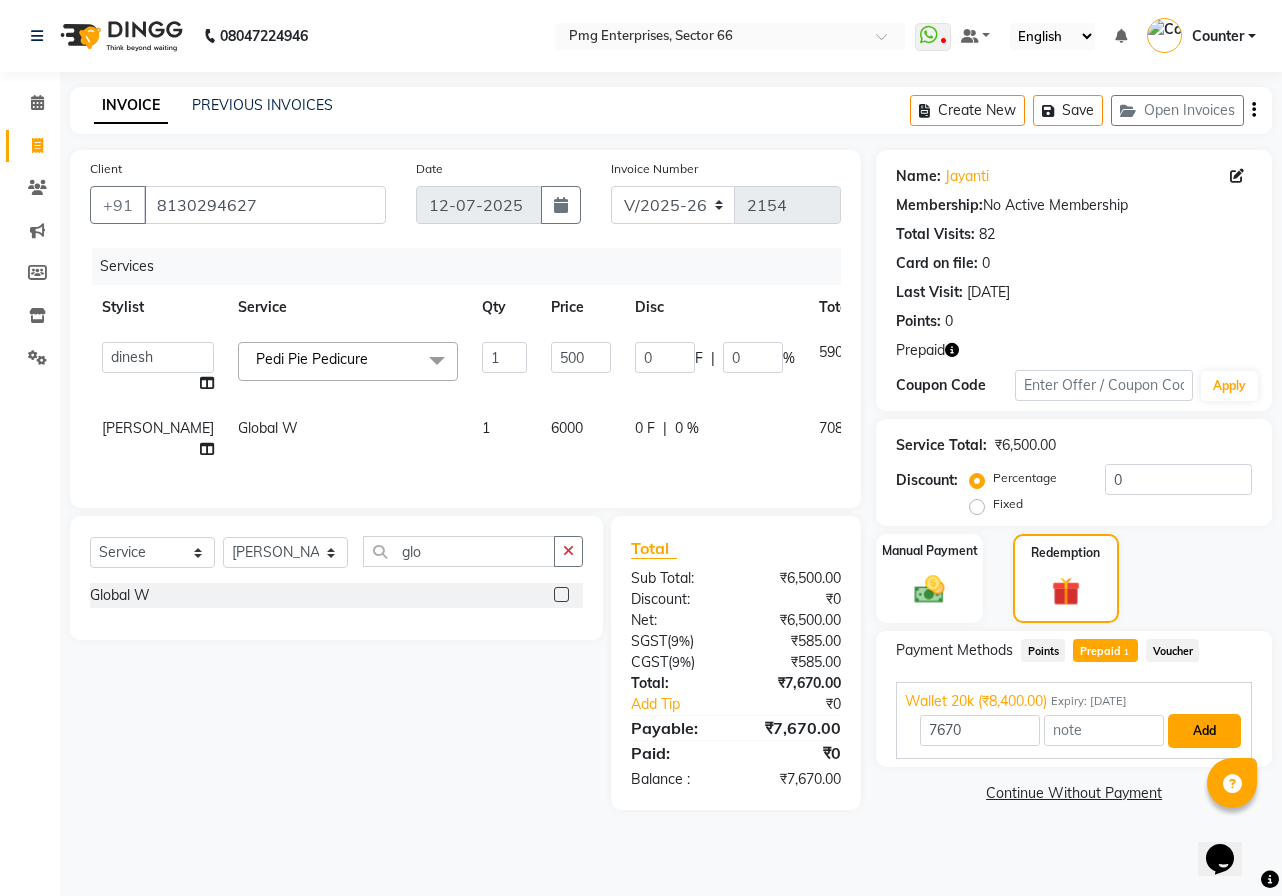 click on "Add" at bounding box center (1204, 731) 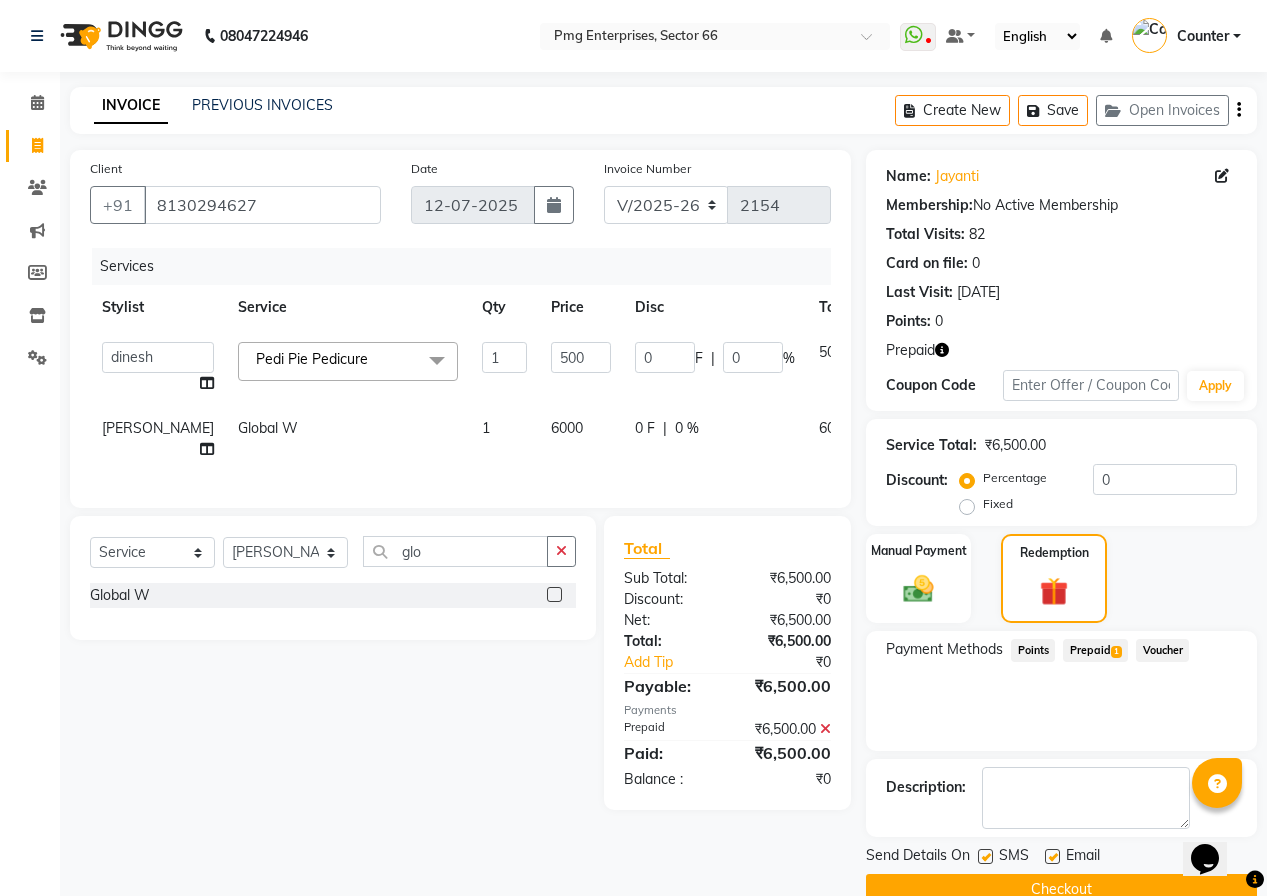 click on "Name: Jayanti  Membership:  No Active Membership  Total Visits:  82 Card on file:  0 Last Visit:   29-06-2025 Points:   0  Prepaid Coupon Code Apply Service Total:  ₹6,500.00  Discount:  Percentage   Fixed  0 Manual Payment Redemption Payment Methods  Points   Prepaid  1  Voucher  Description:                  Send Details On SMS Email  Checkout" 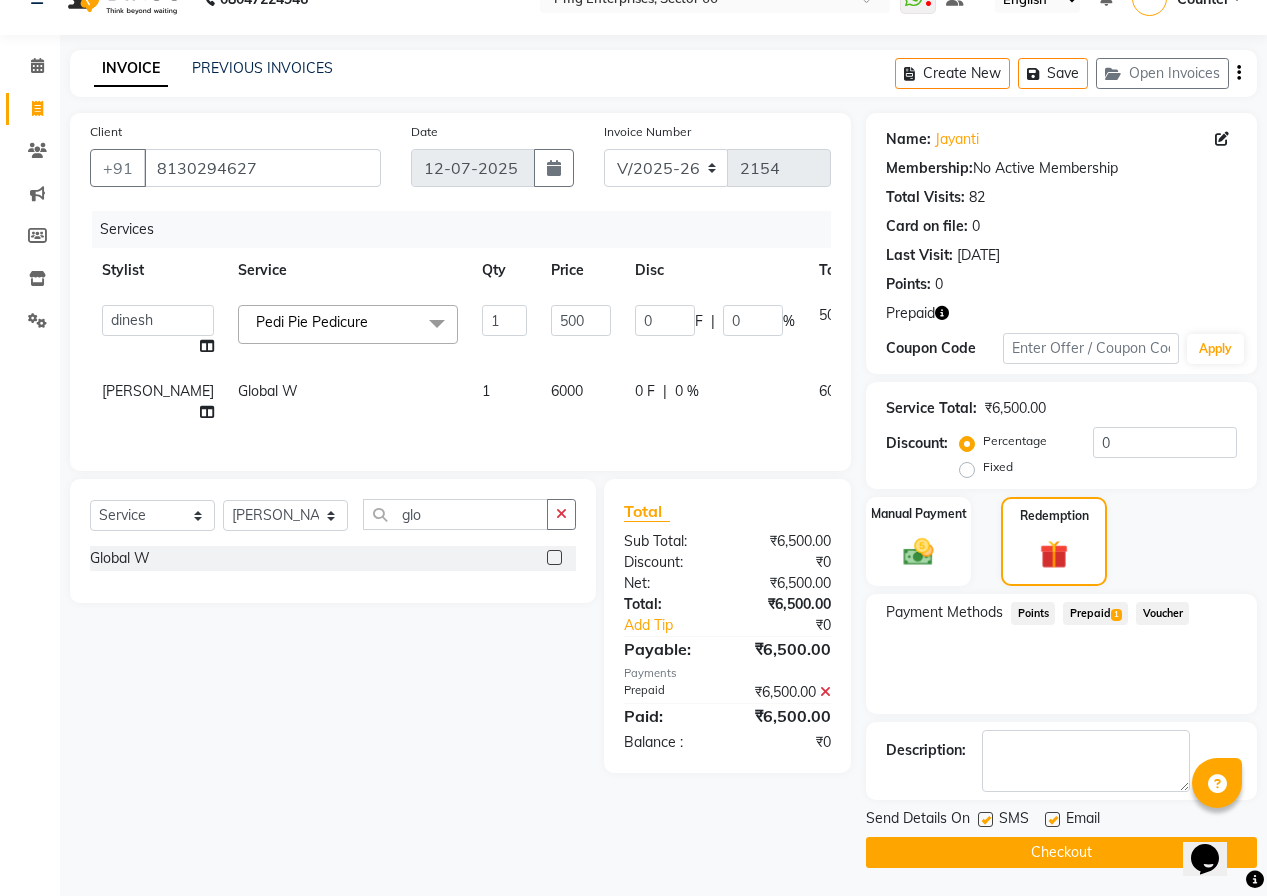 scroll, scrollTop: 39, scrollLeft: 0, axis: vertical 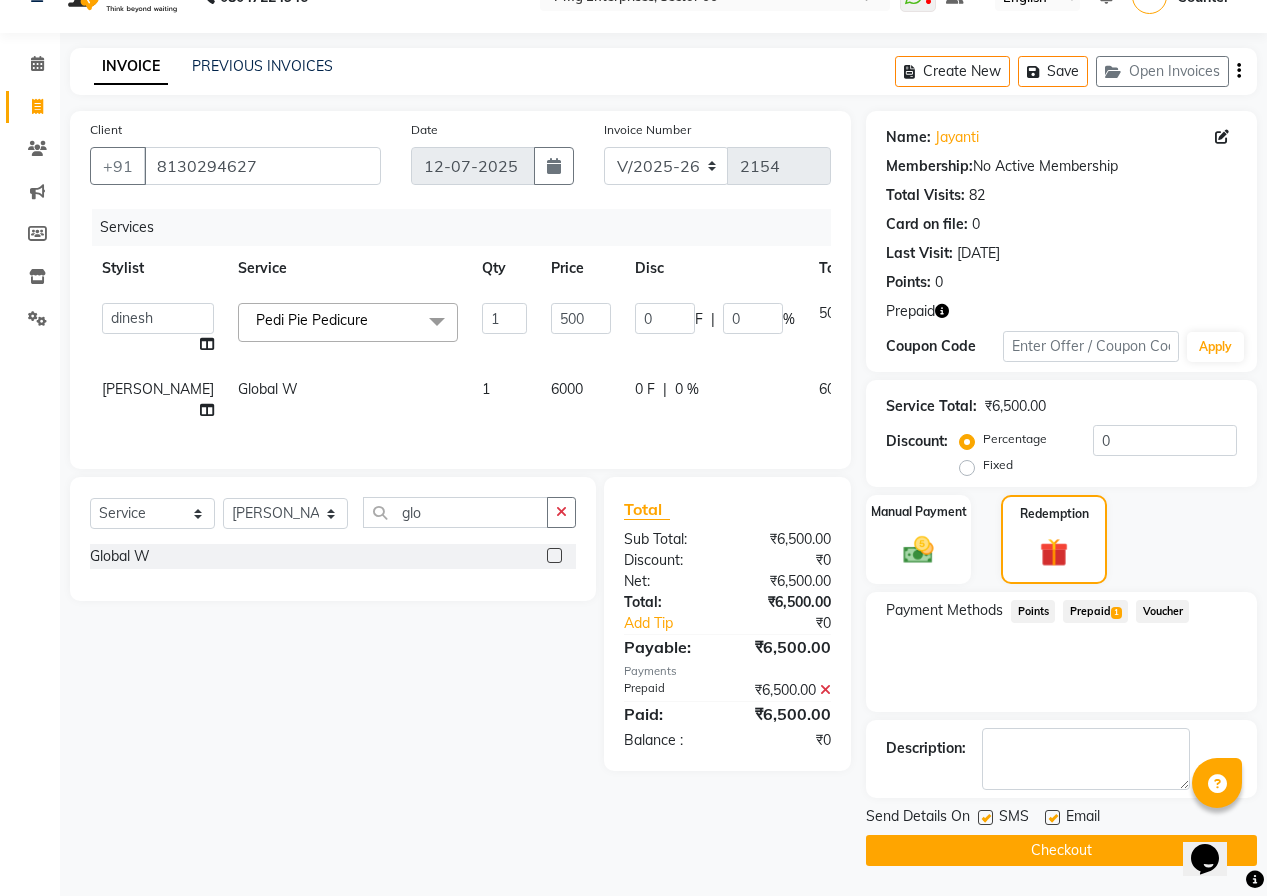 click on "Checkout" 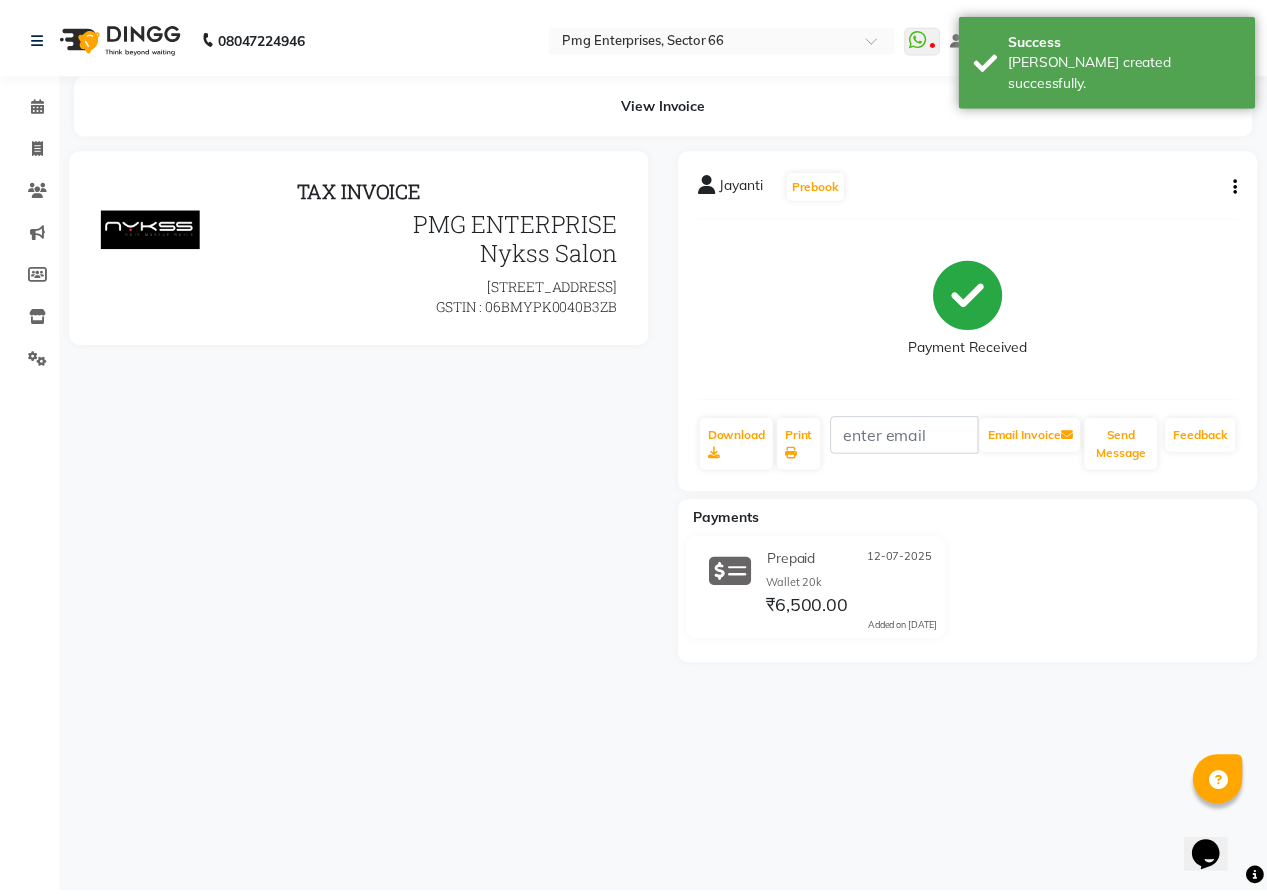 scroll, scrollTop: 0, scrollLeft: 0, axis: both 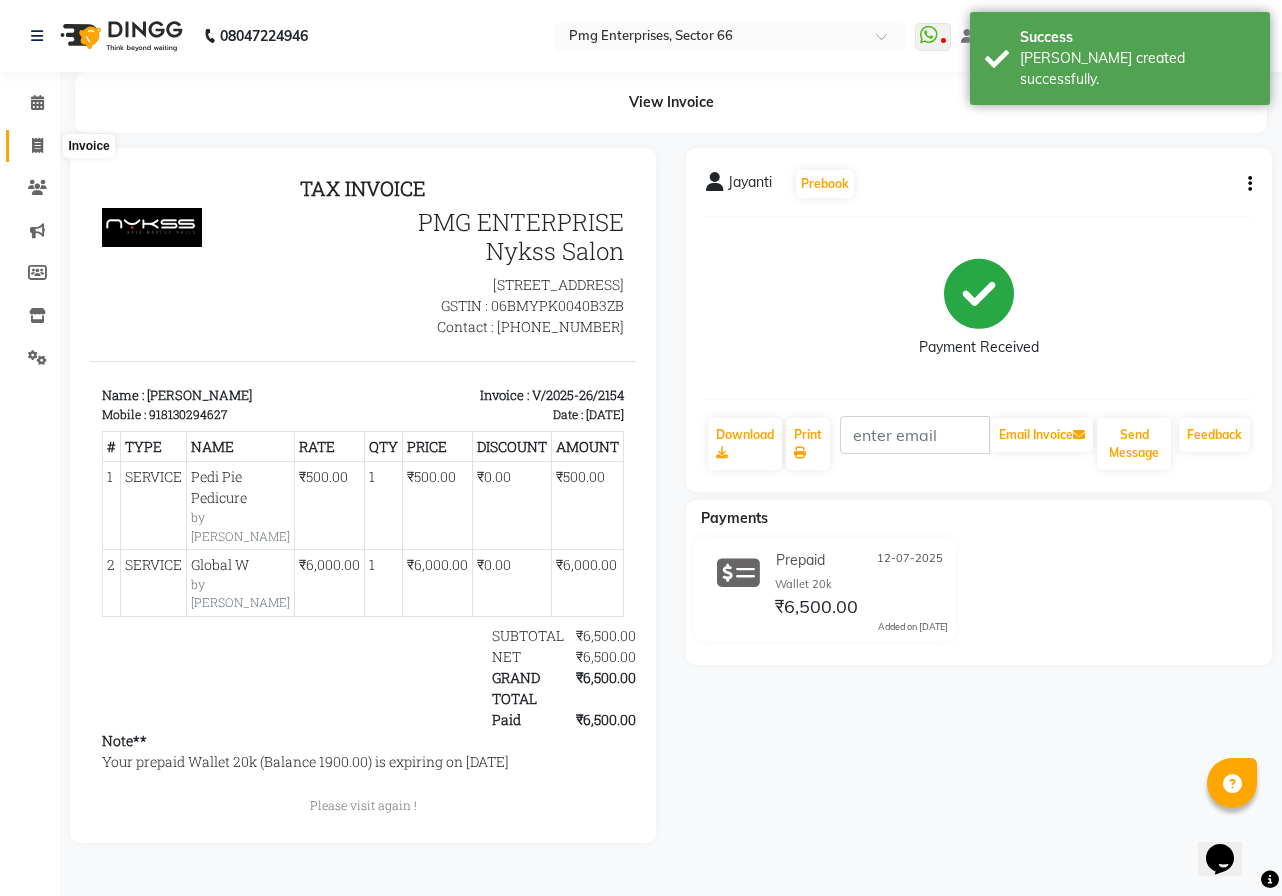click 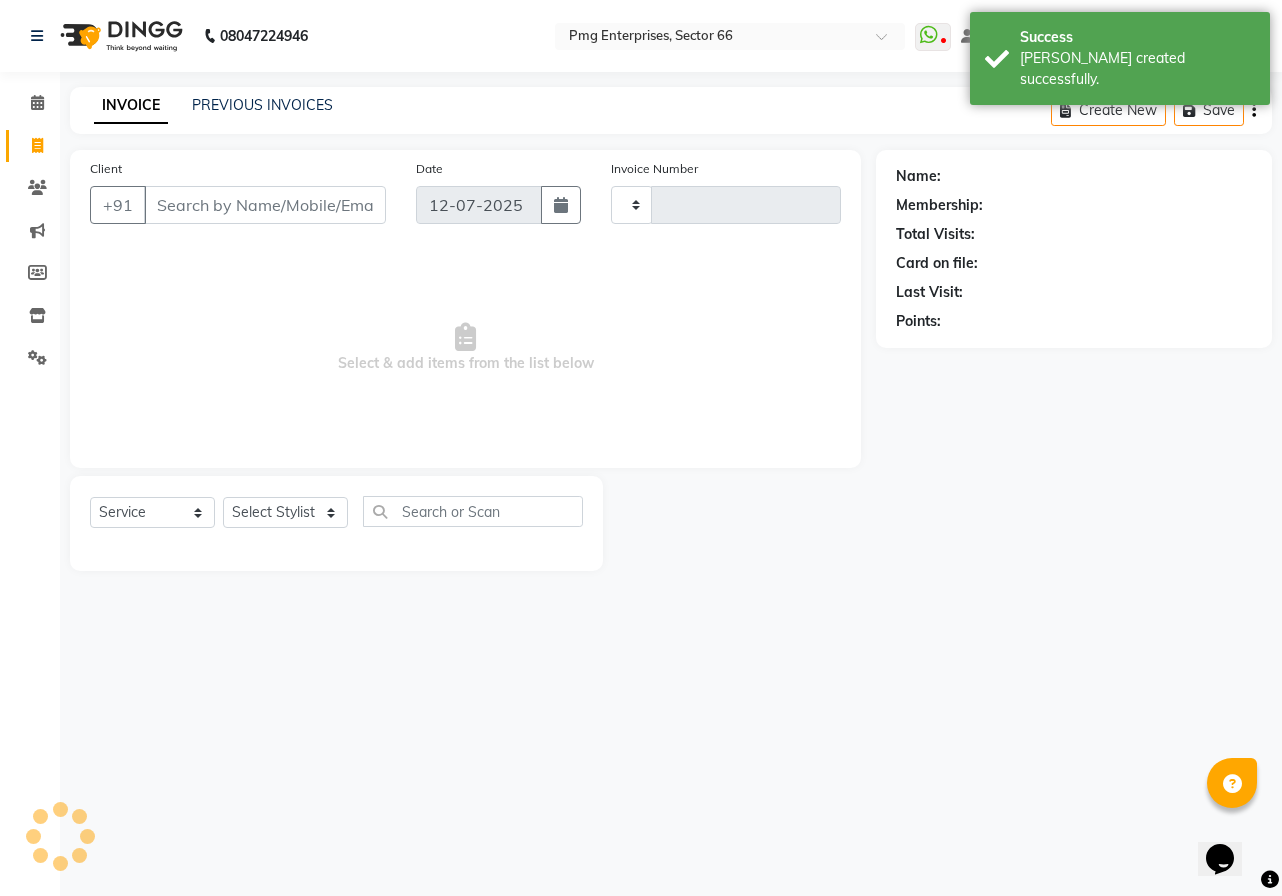 type on "2155" 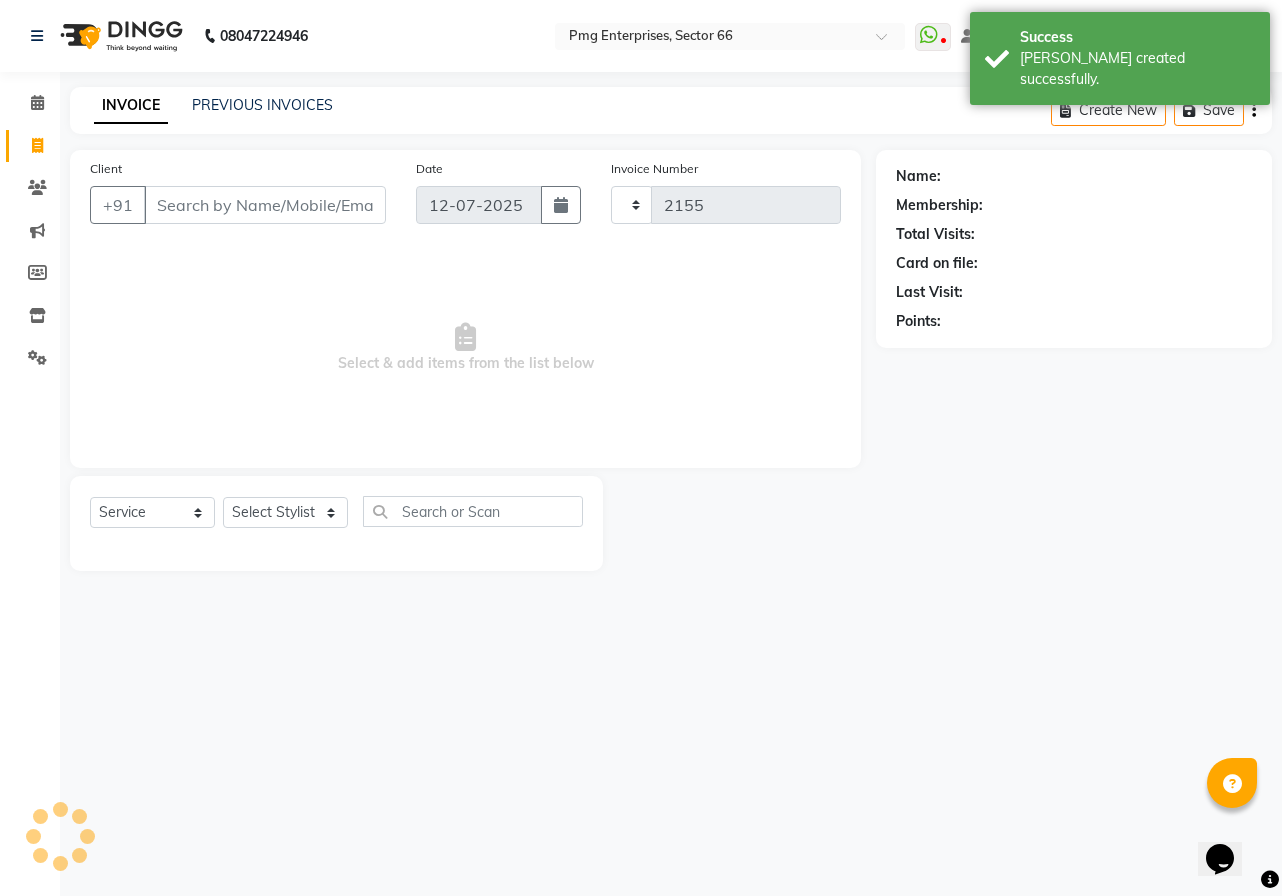 select on "889" 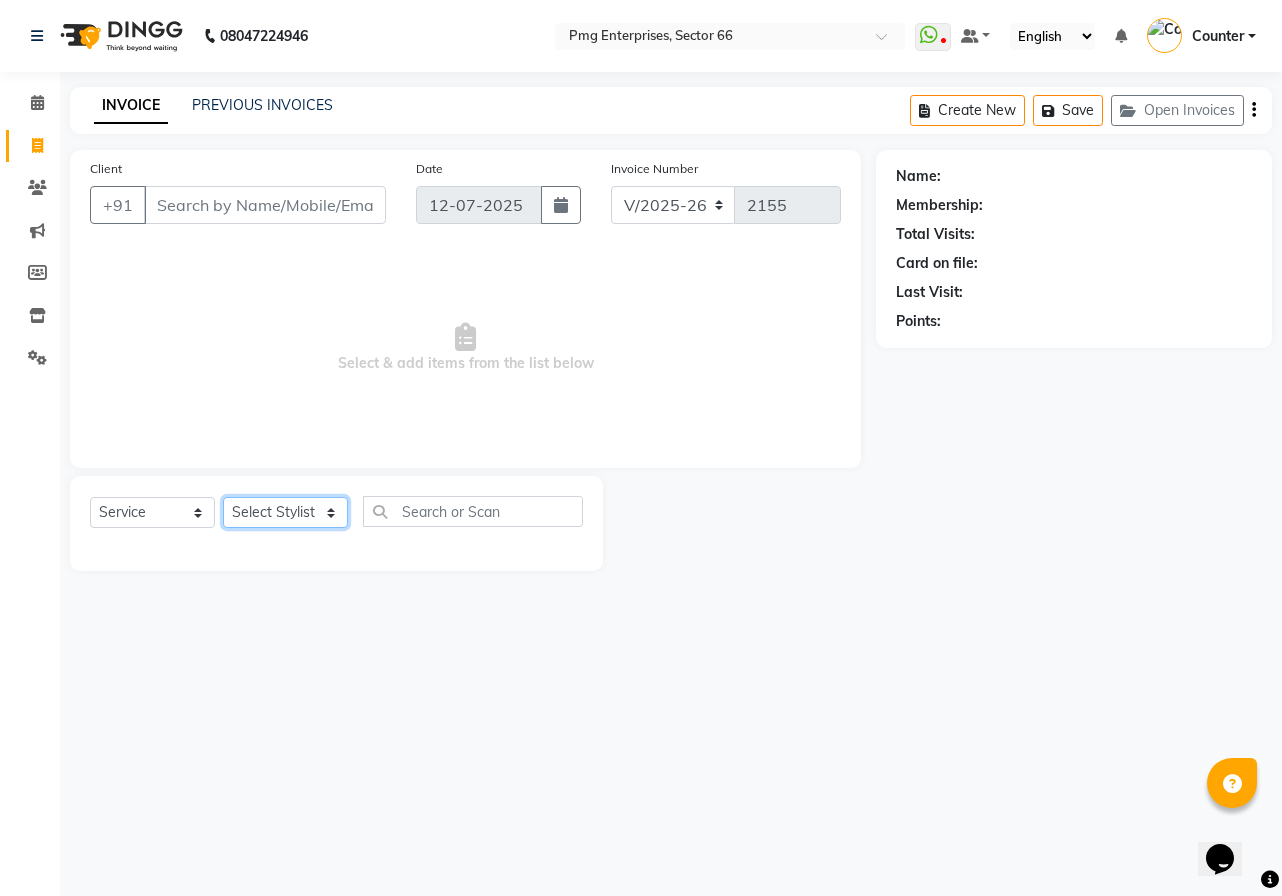 click on "Select Stylist [PERSON_NAME] Counter [PERSON_NAME] [PERSON_NAME] [PERSON_NAME] [PERSON_NAME]" 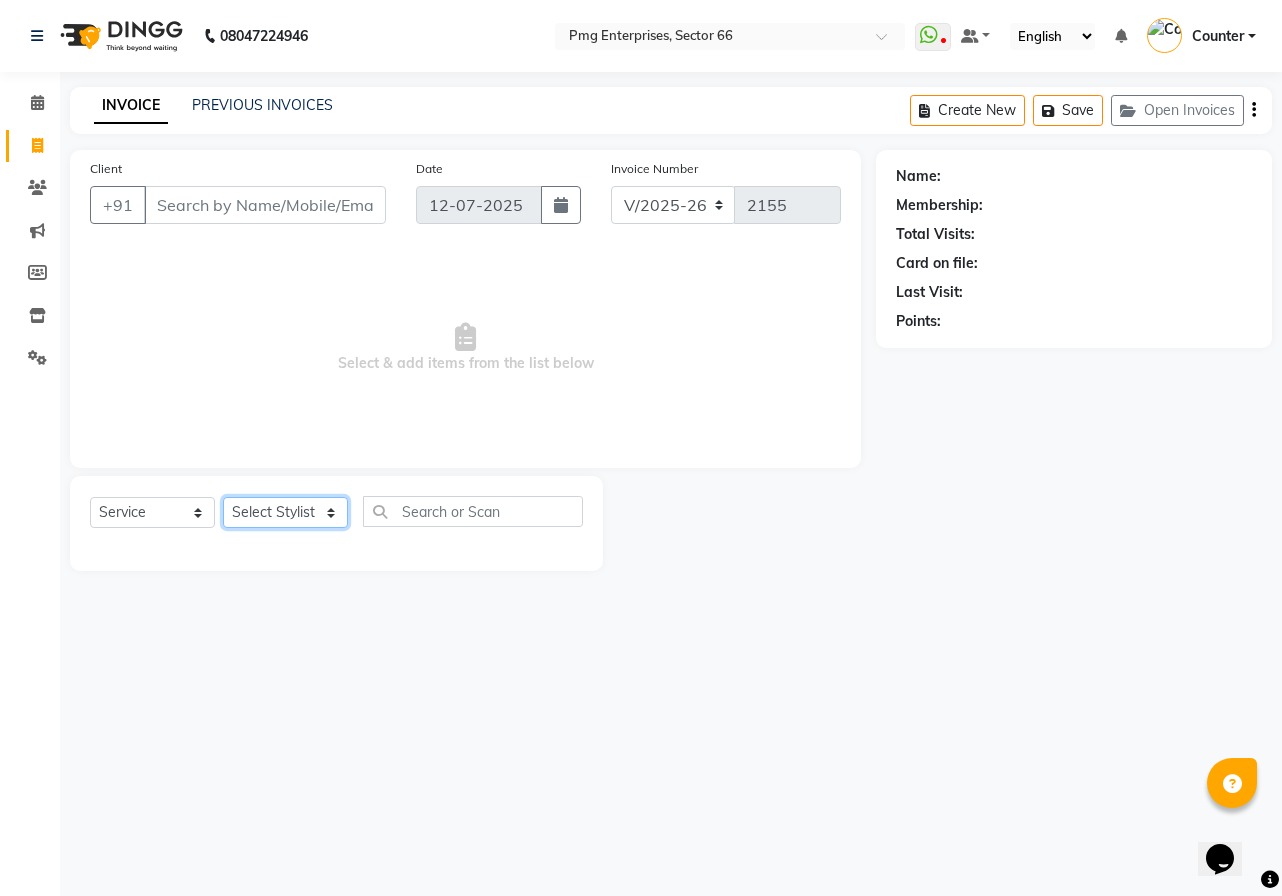 select on "49466" 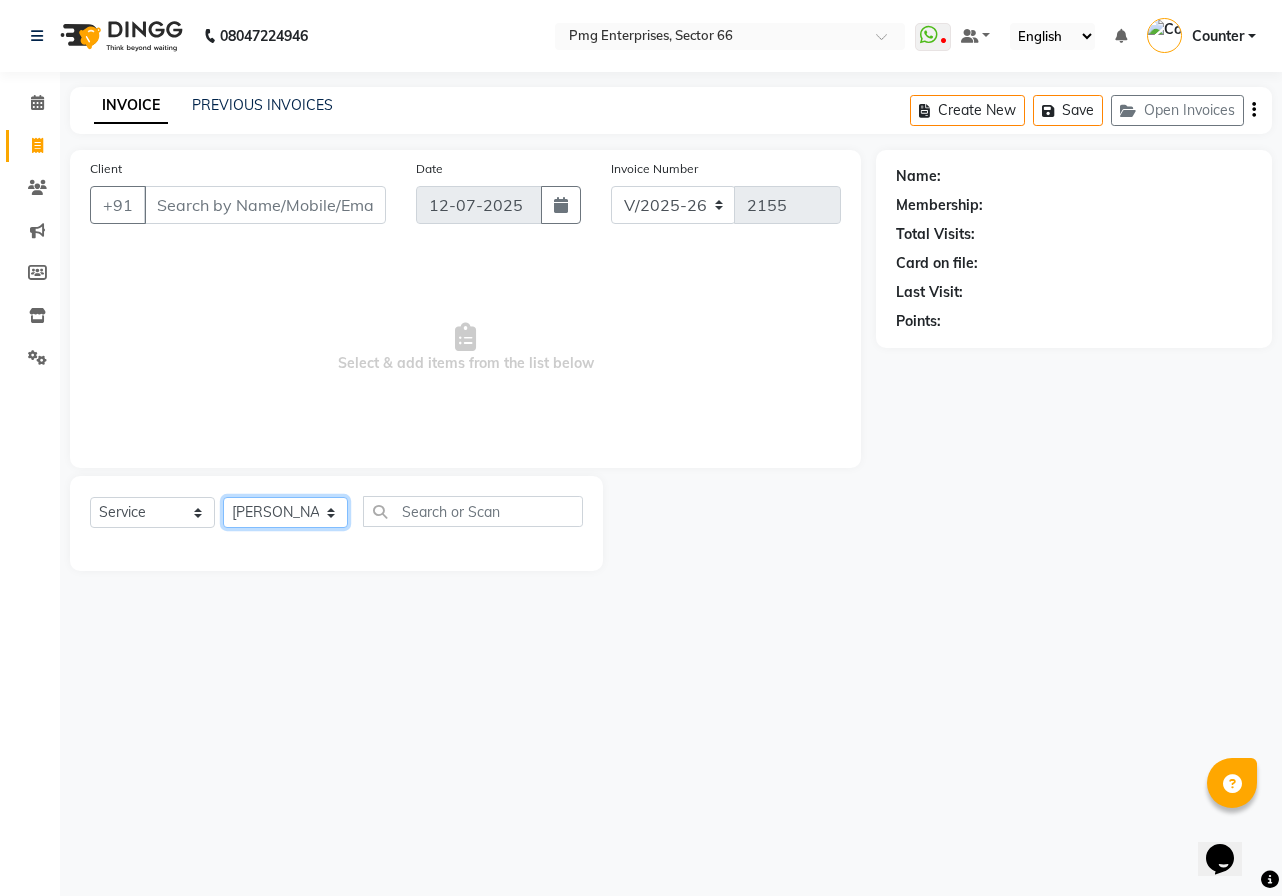click on "Select Stylist [PERSON_NAME] Counter [PERSON_NAME] [PERSON_NAME] [PERSON_NAME] [PERSON_NAME]" 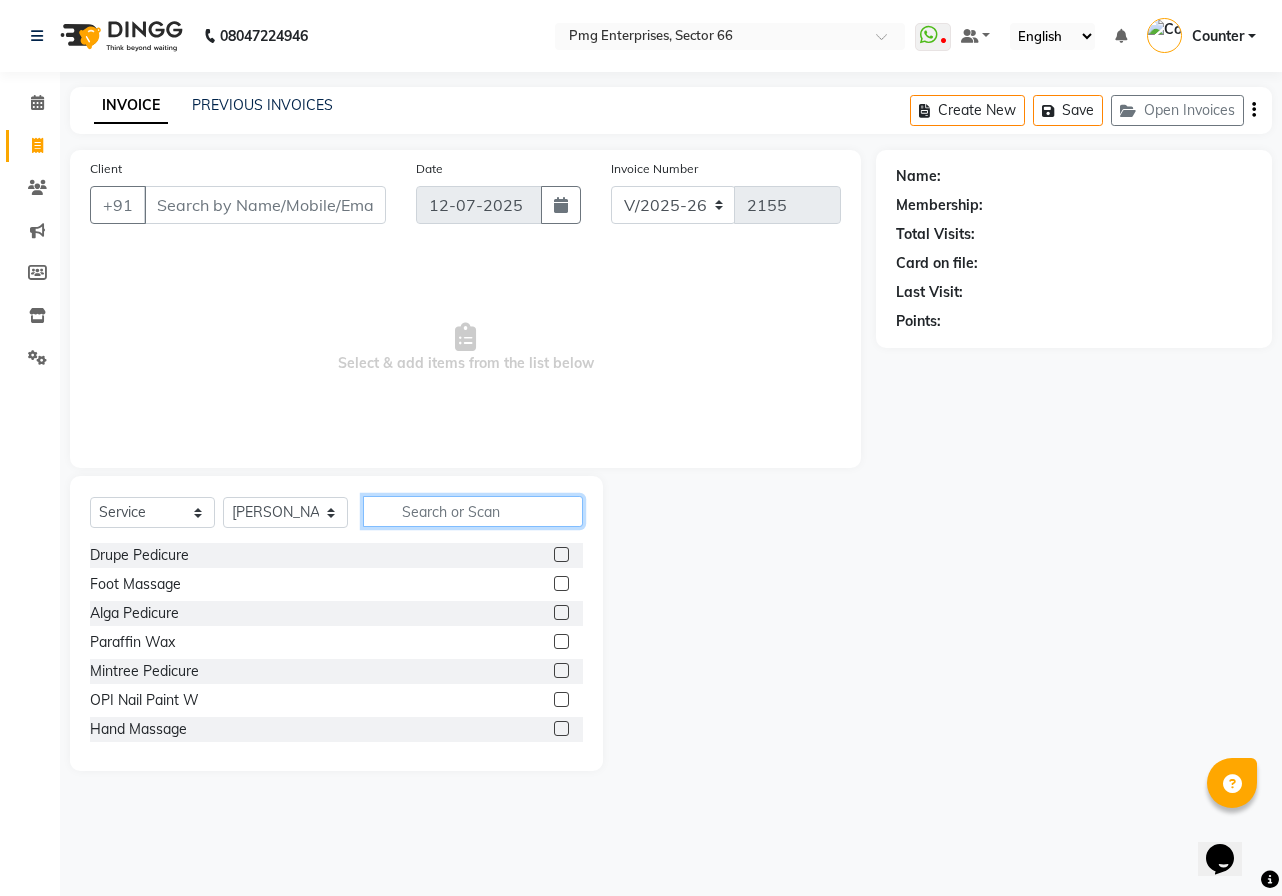 click 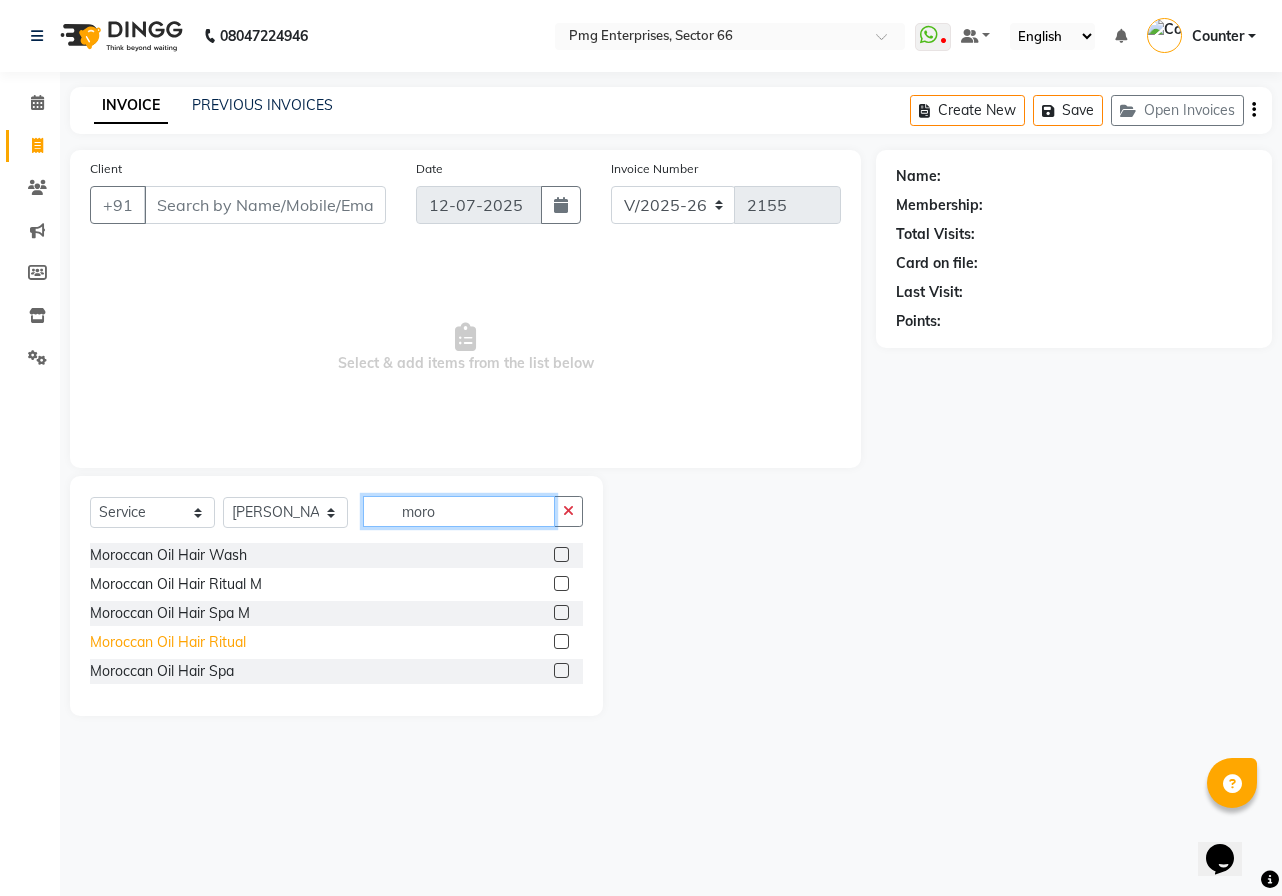 type on "moro" 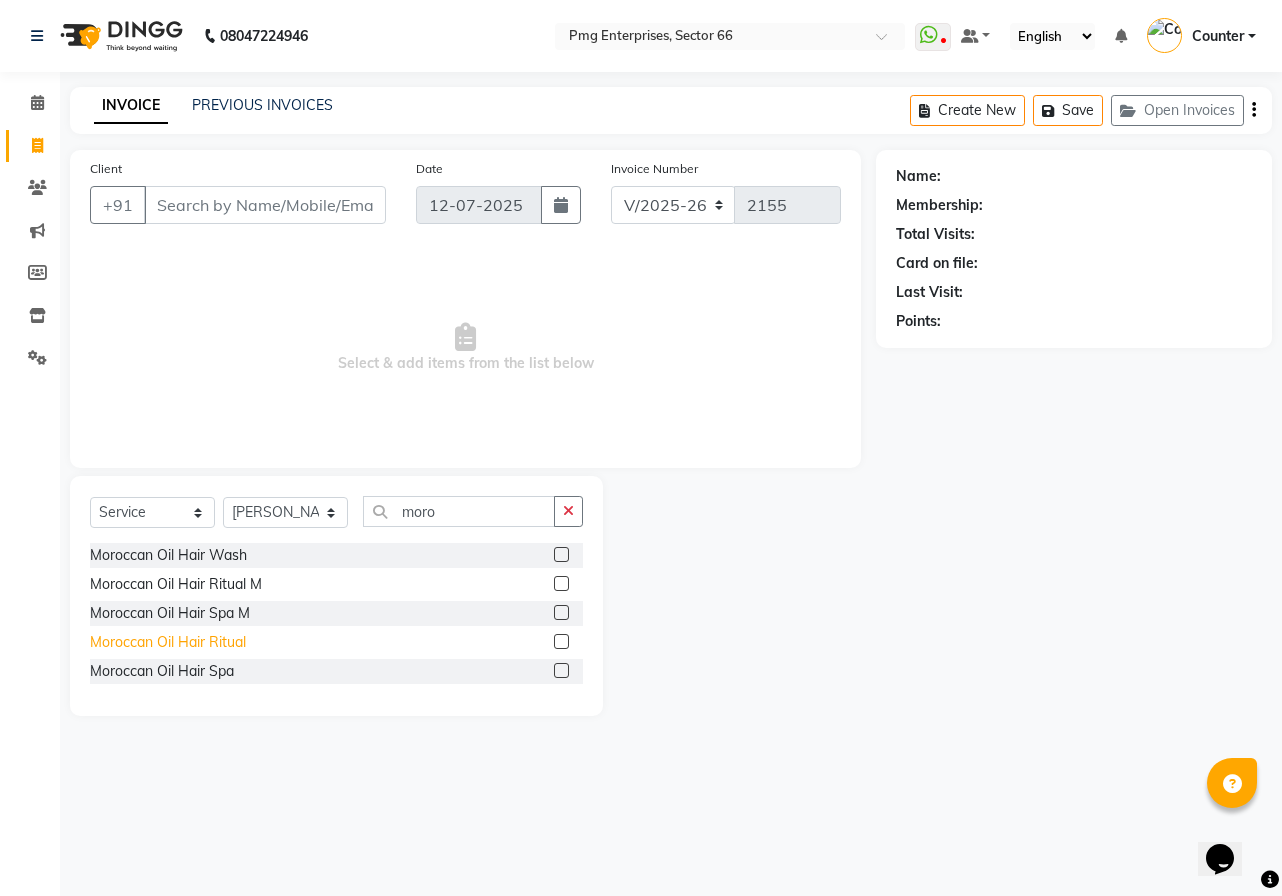 click on "Moroccan Oil Hair Ritual" 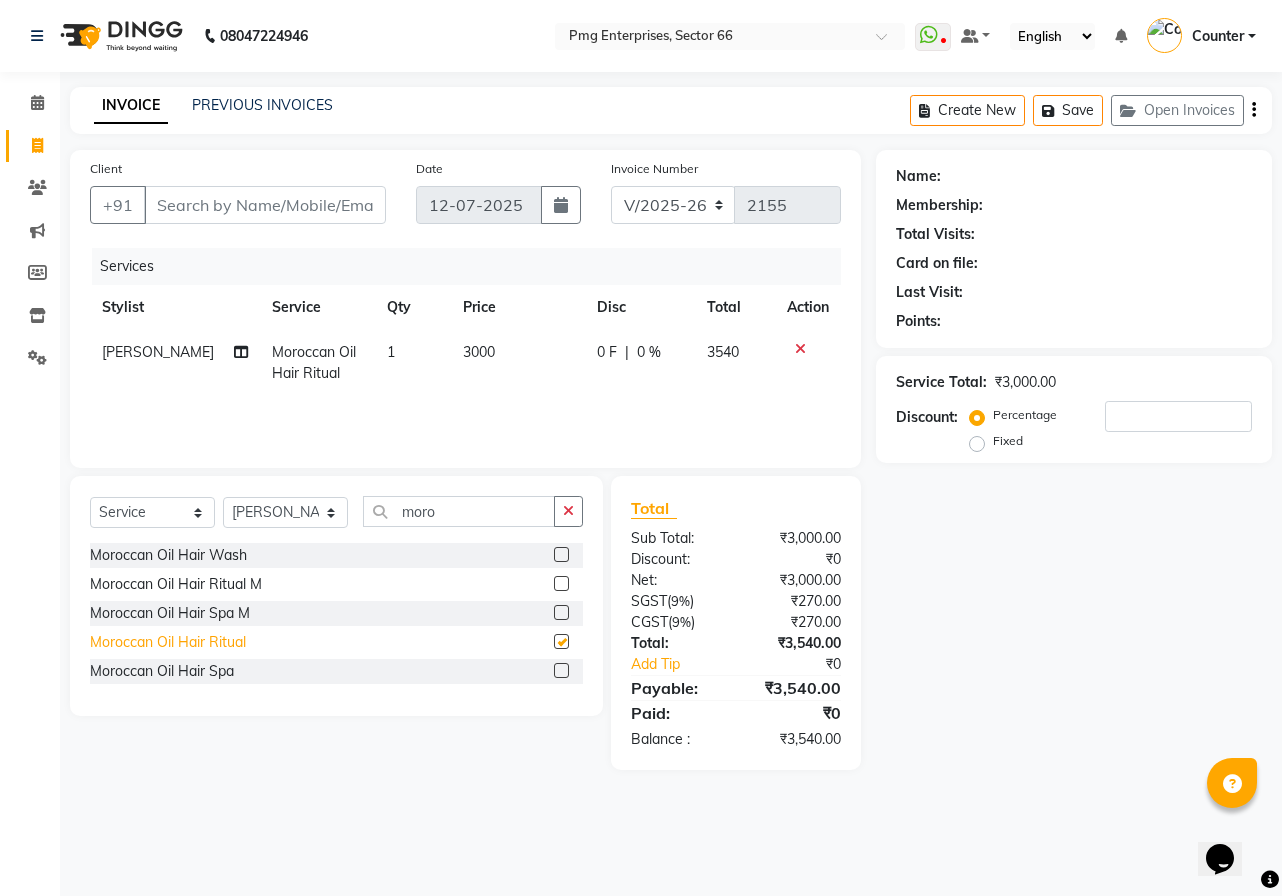 checkbox on "false" 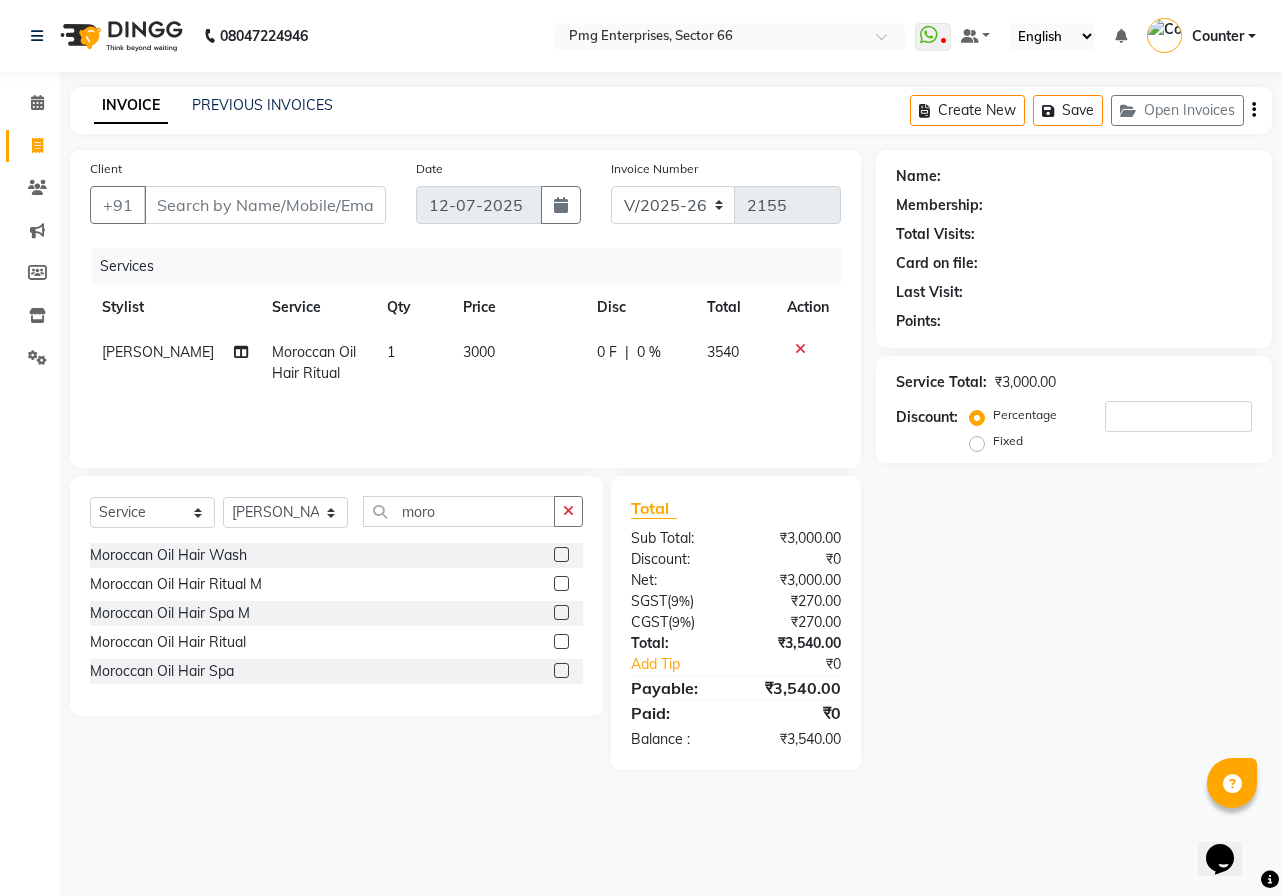 click on "3000" 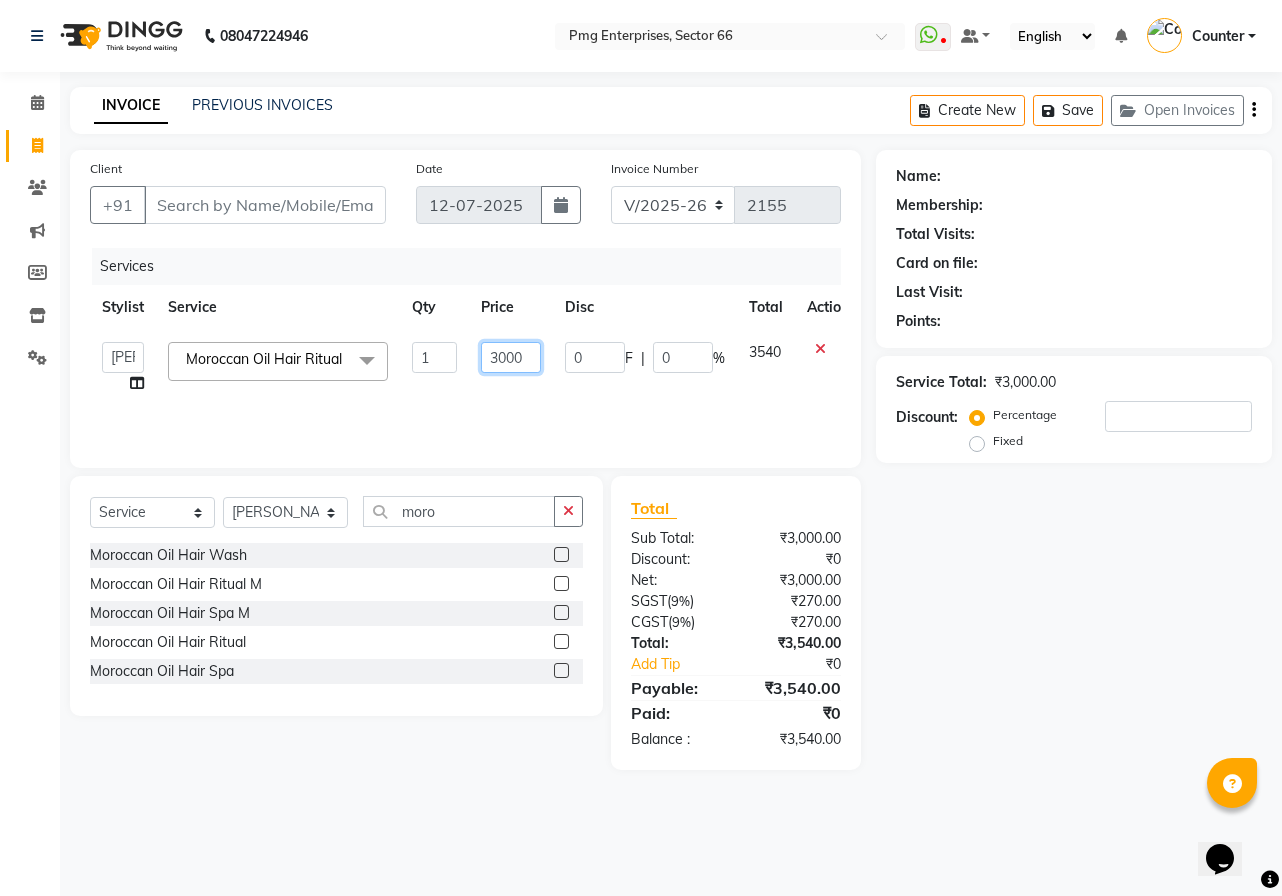 click on "3000" 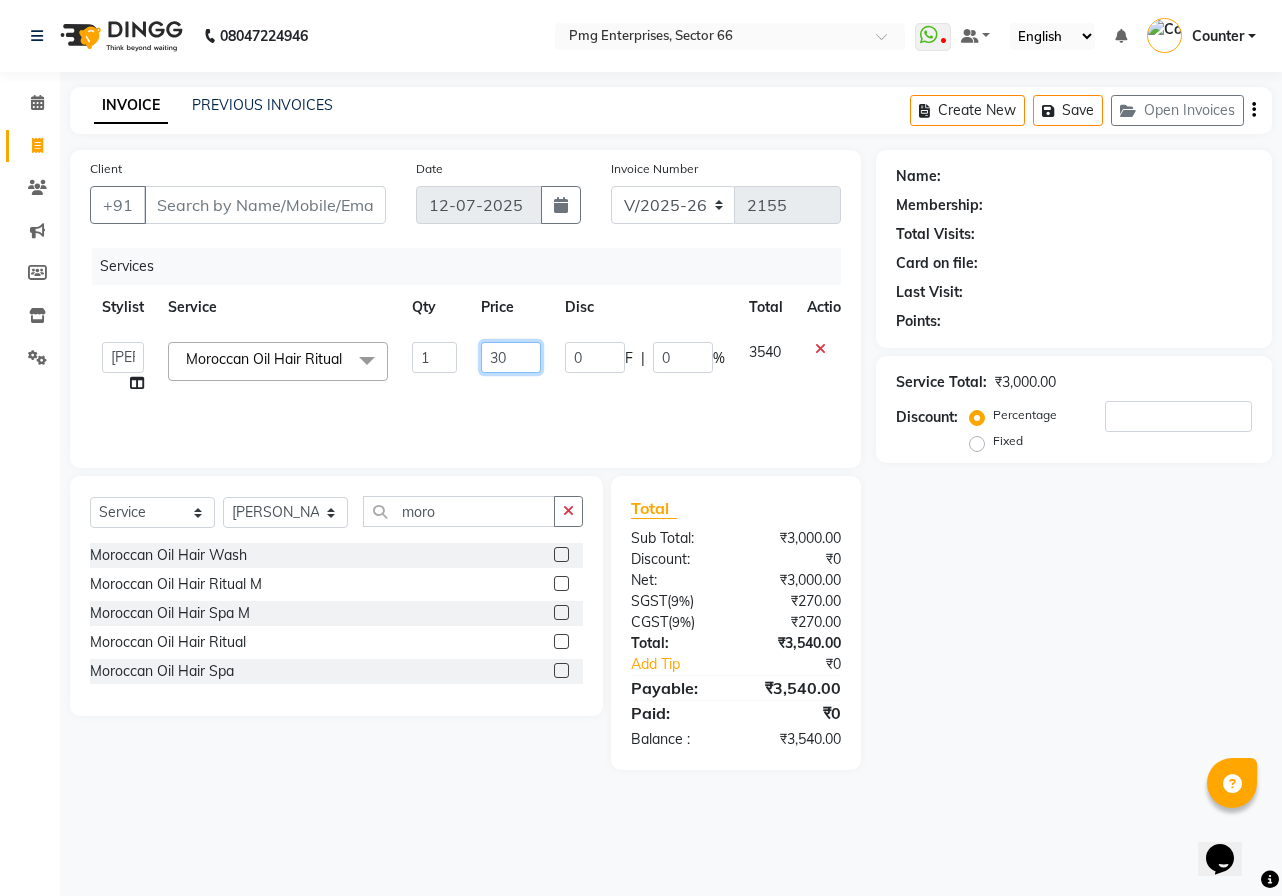 type on "3" 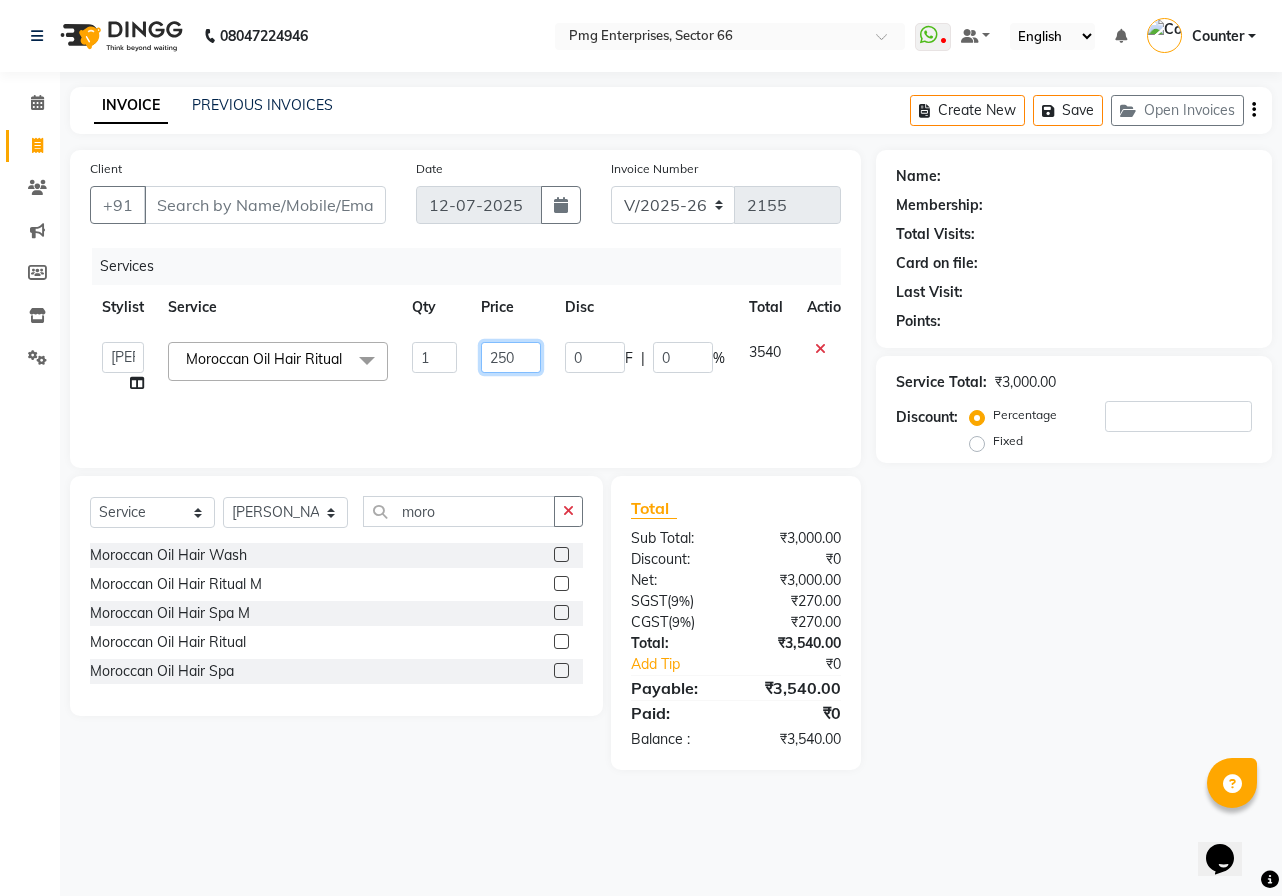 type on "2500" 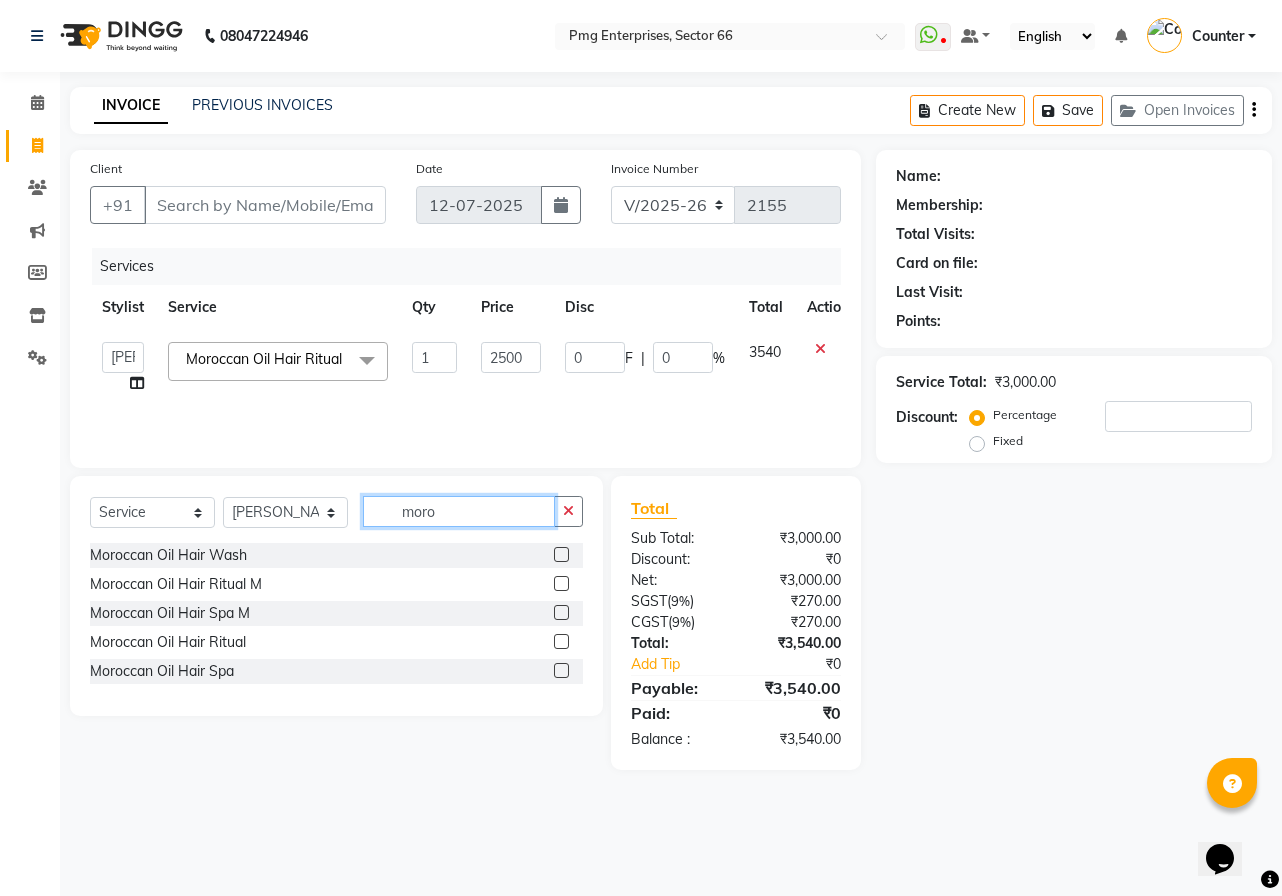 click on "moro" 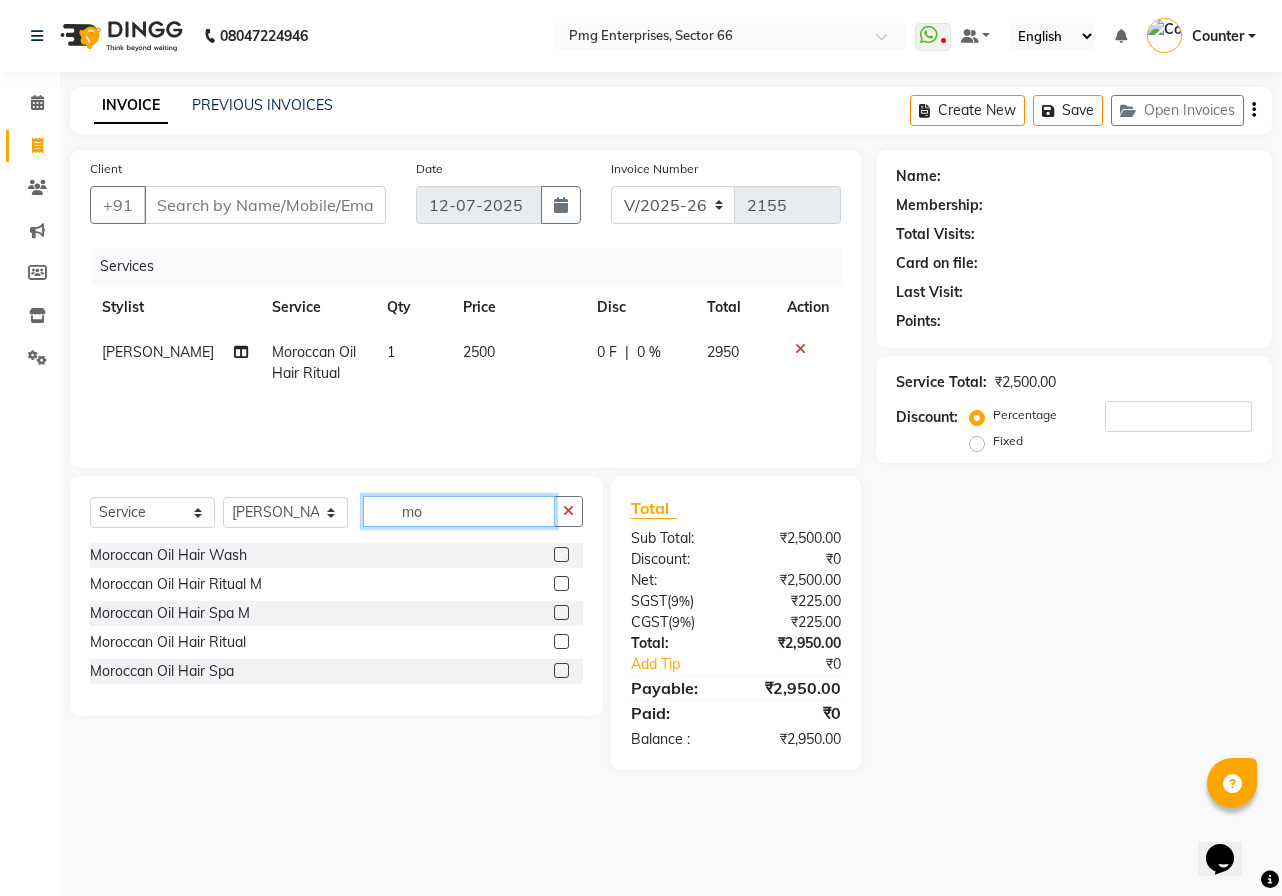 type on "m" 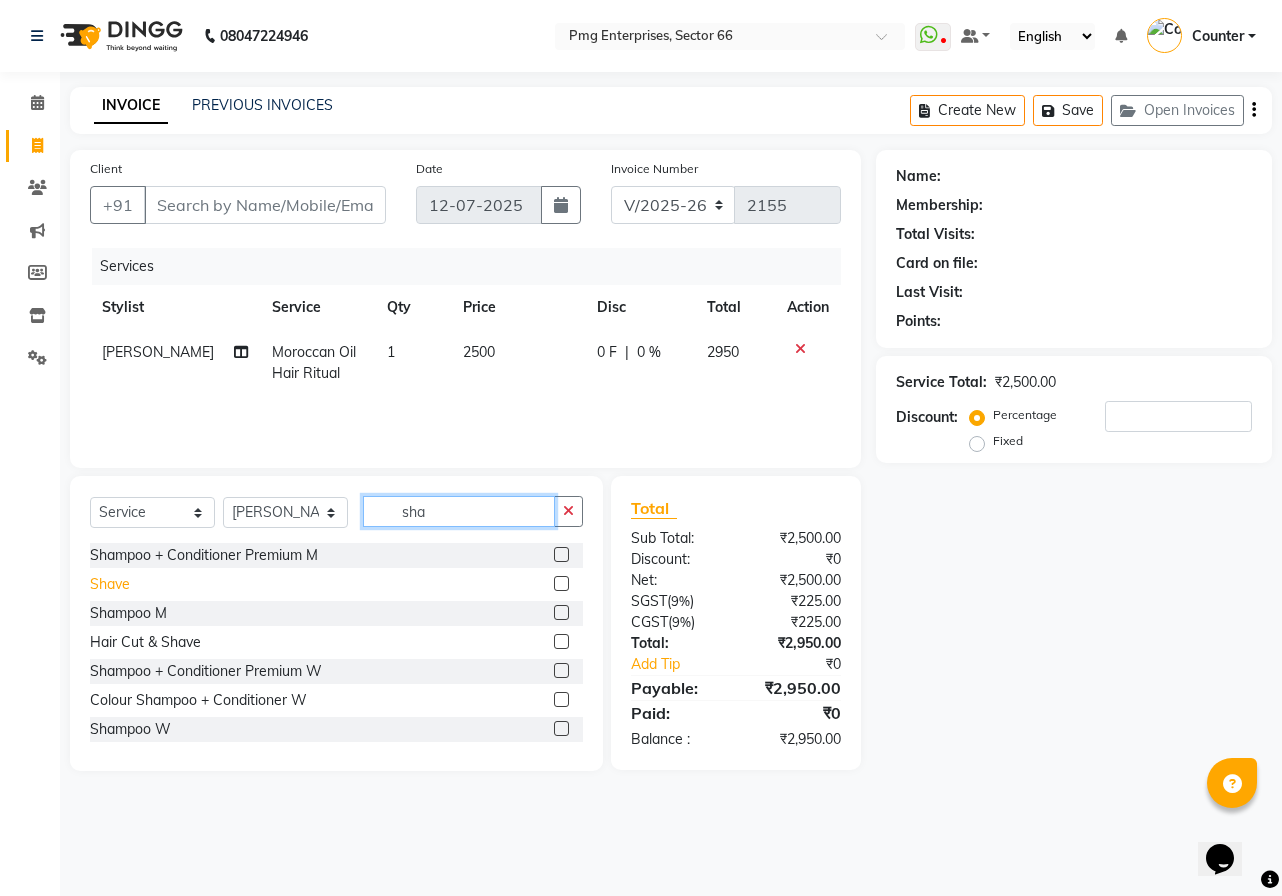 type on "sha" 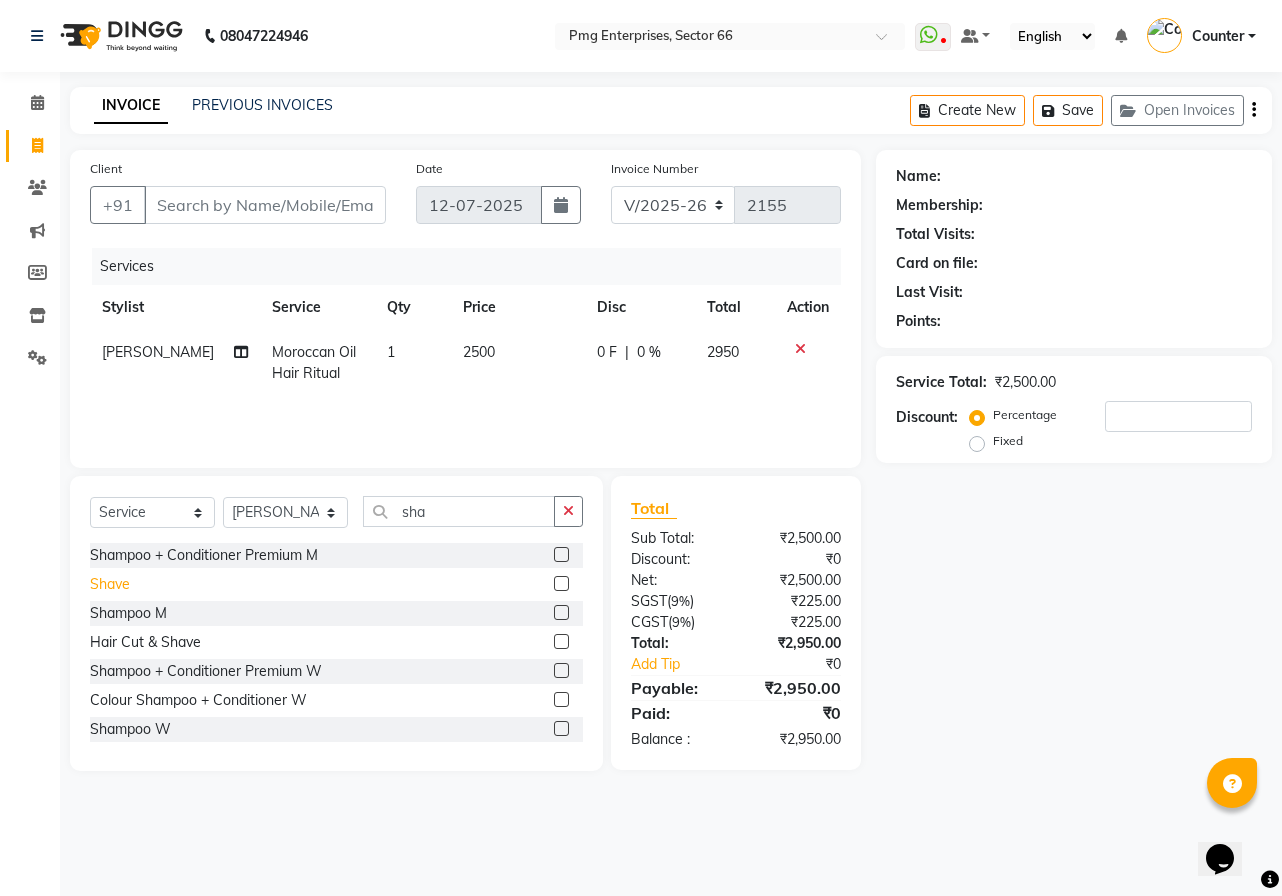 click on "Shave" 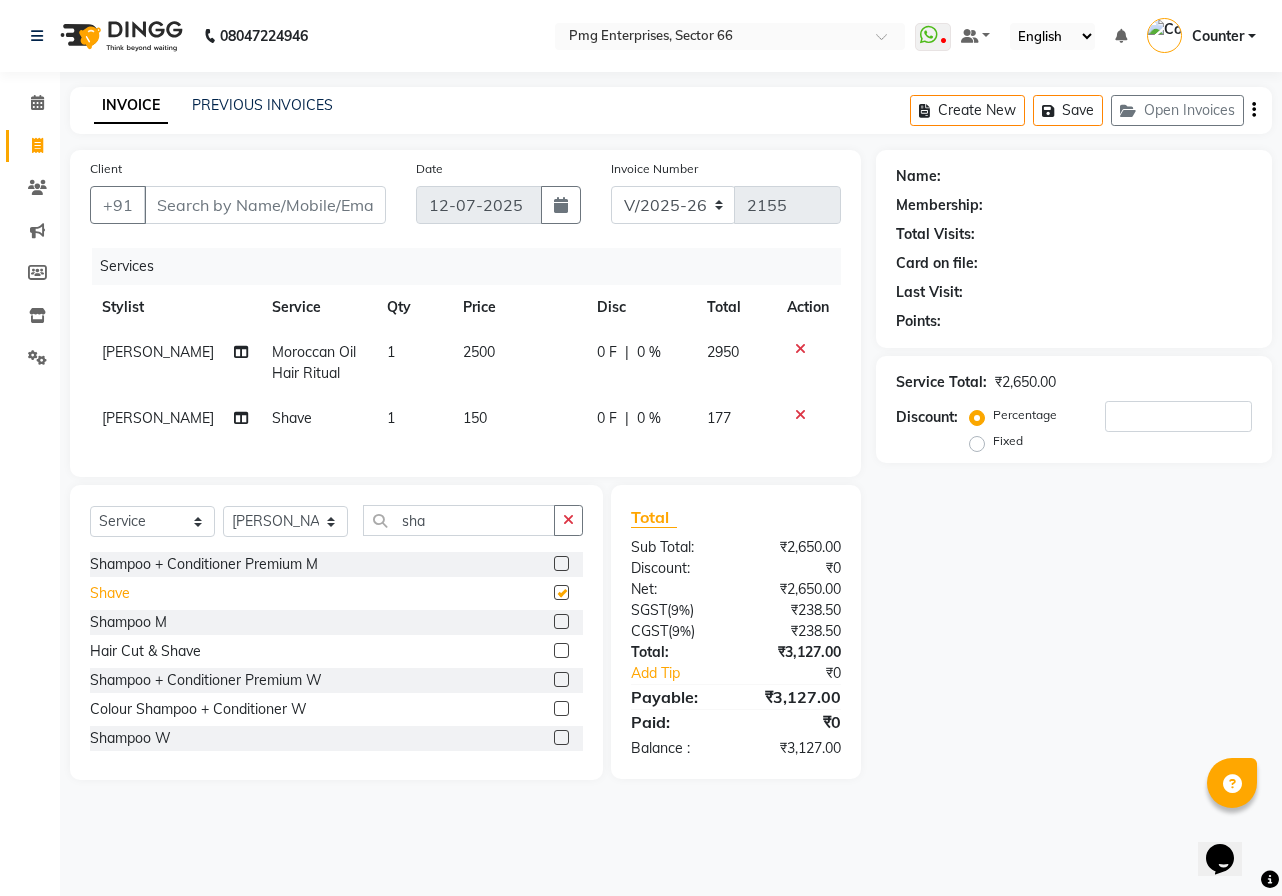 checkbox on "false" 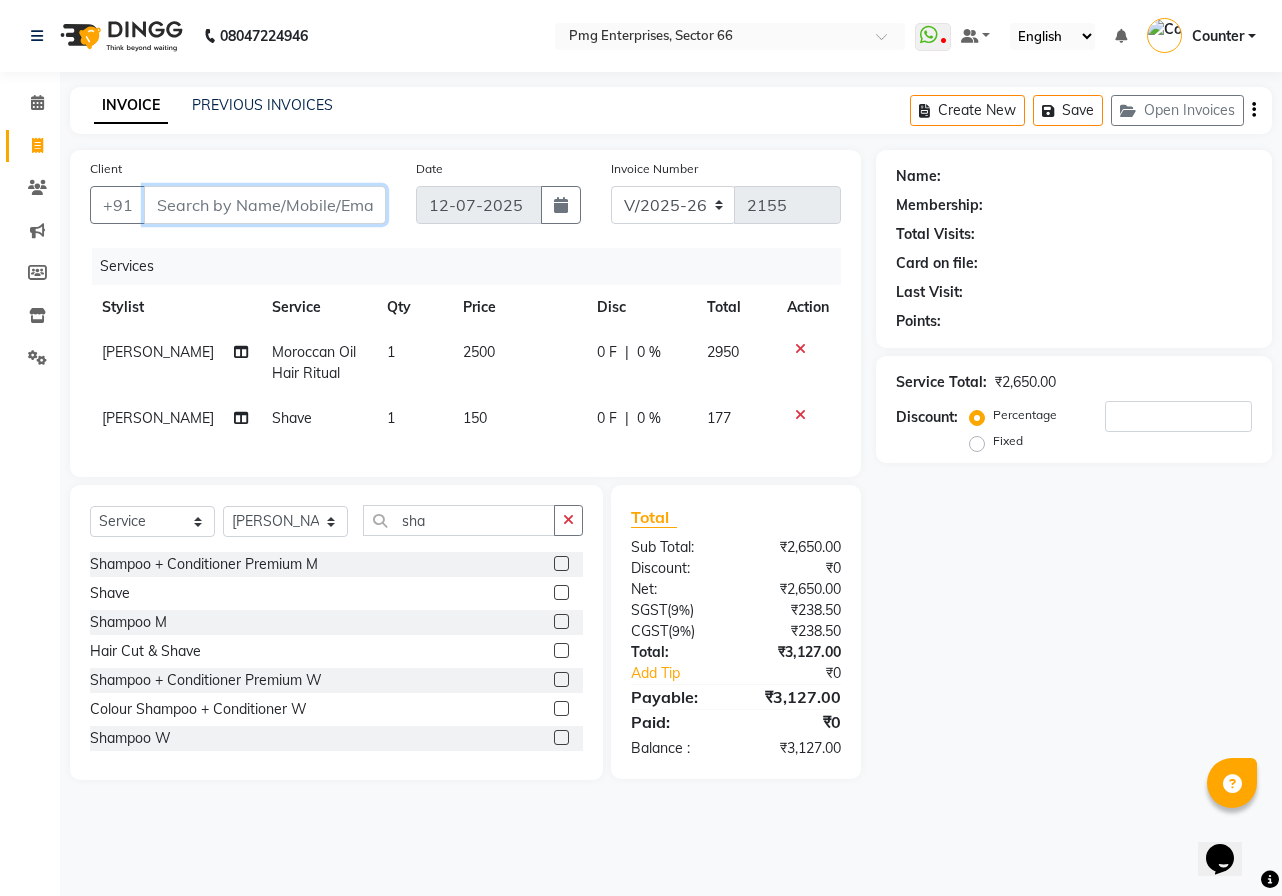 click on "Client" at bounding box center (265, 205) 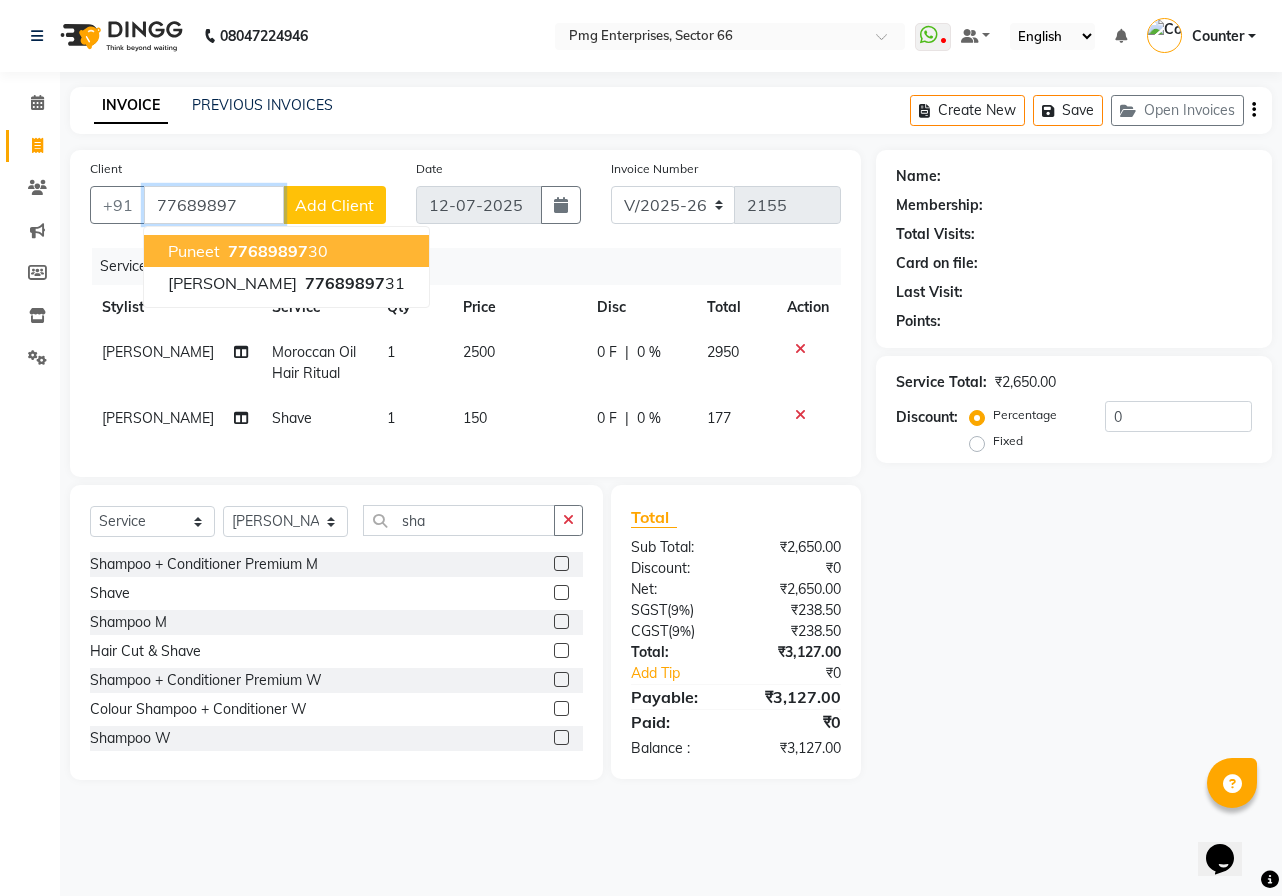 click on "77689897" at bounding box center [268, 251] 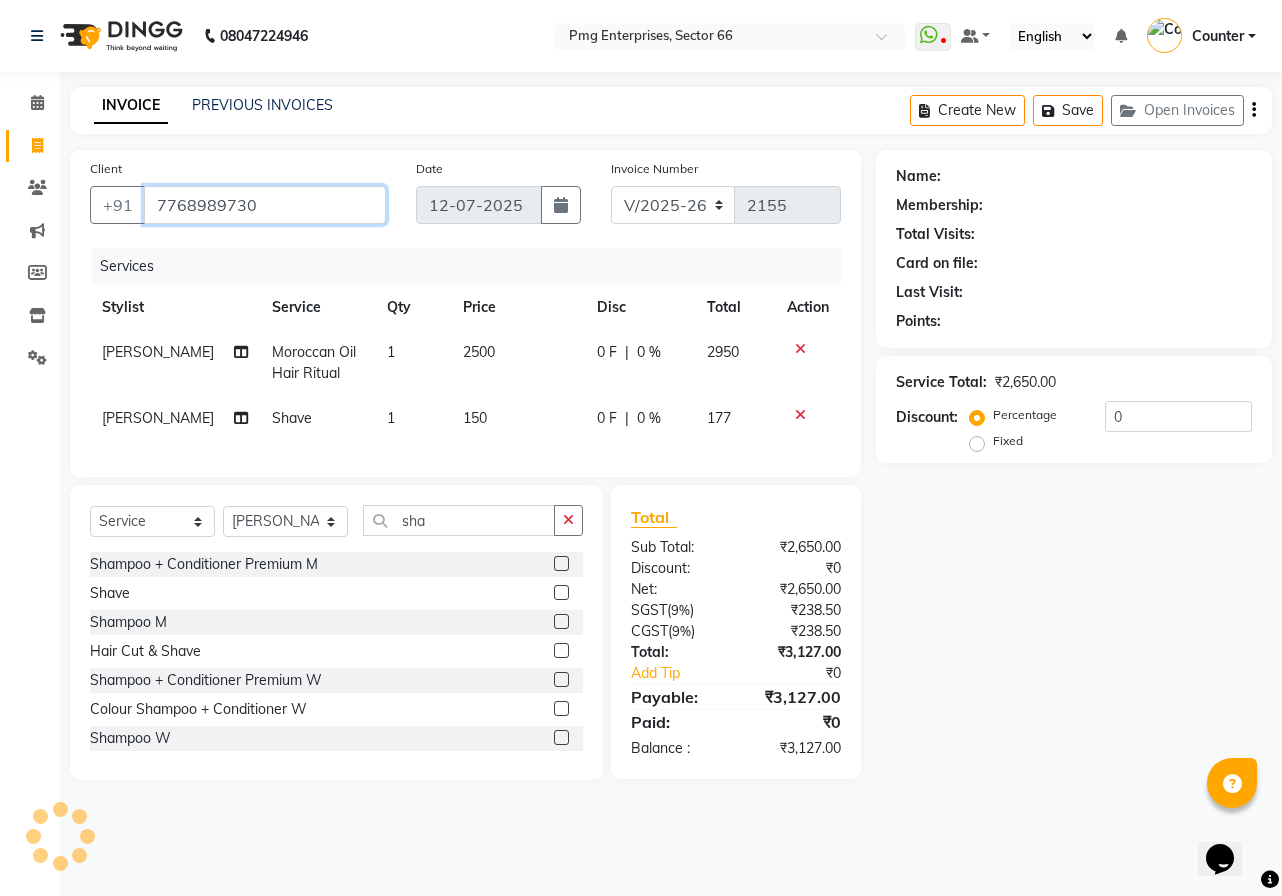 type on "7768989730" 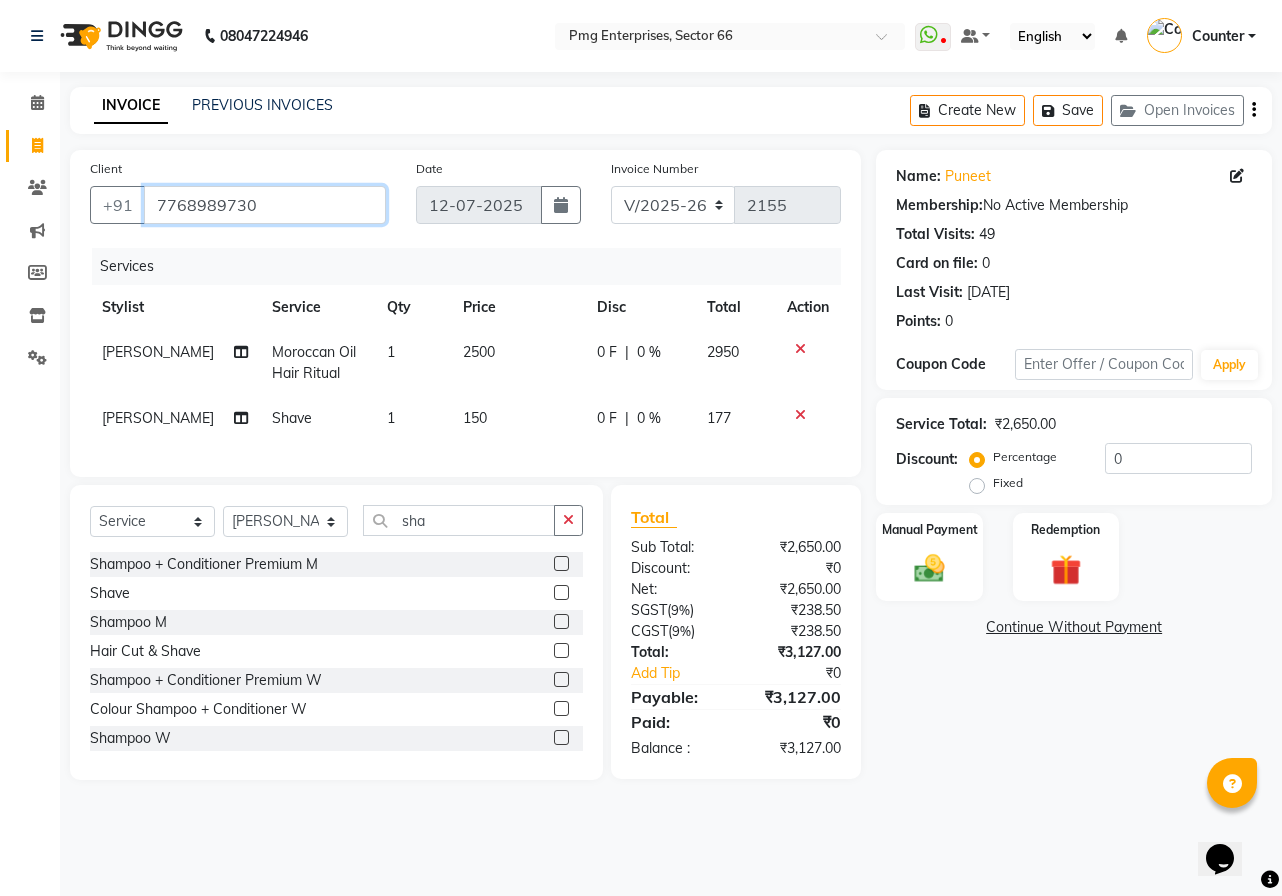 click on "7768989730" at bounding box center [265, 205] 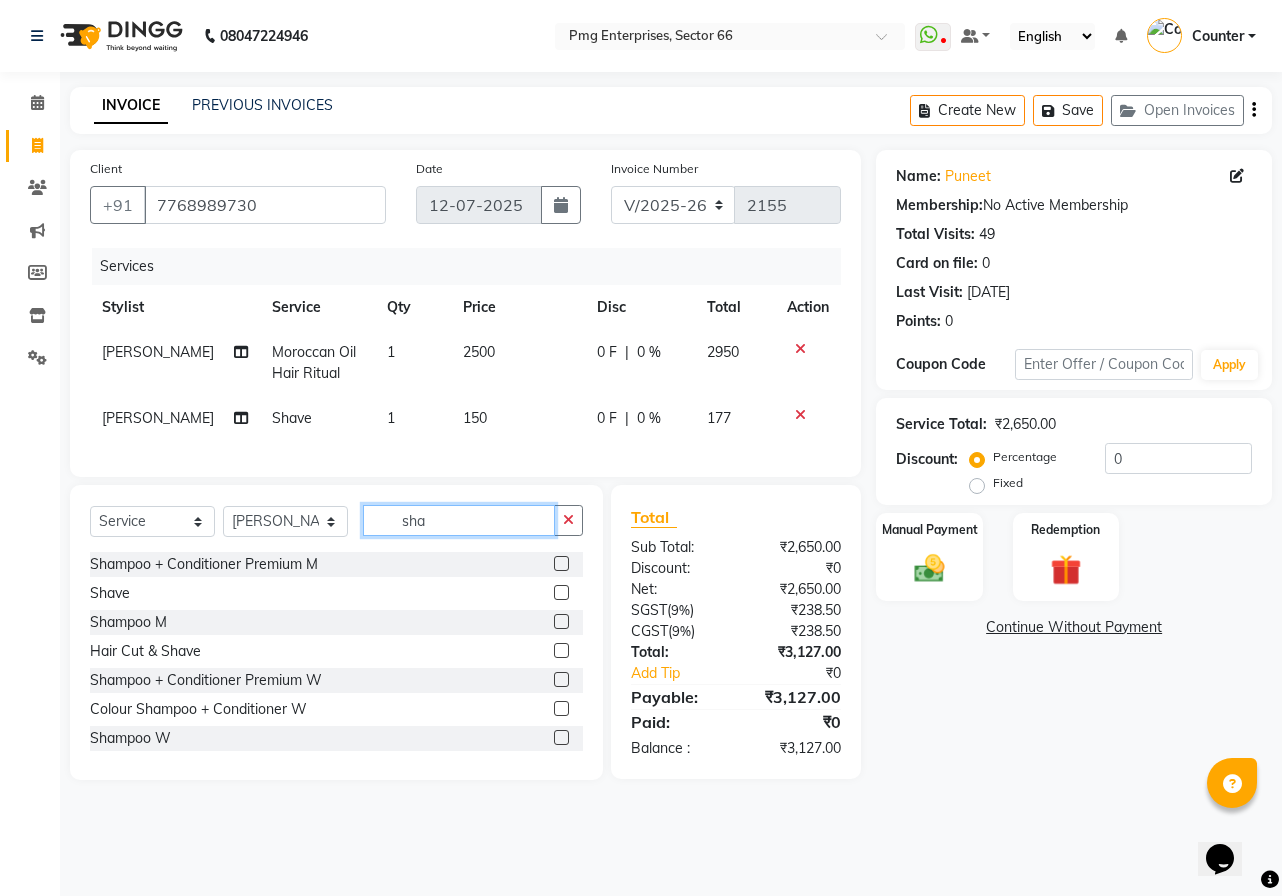 click on "sha" 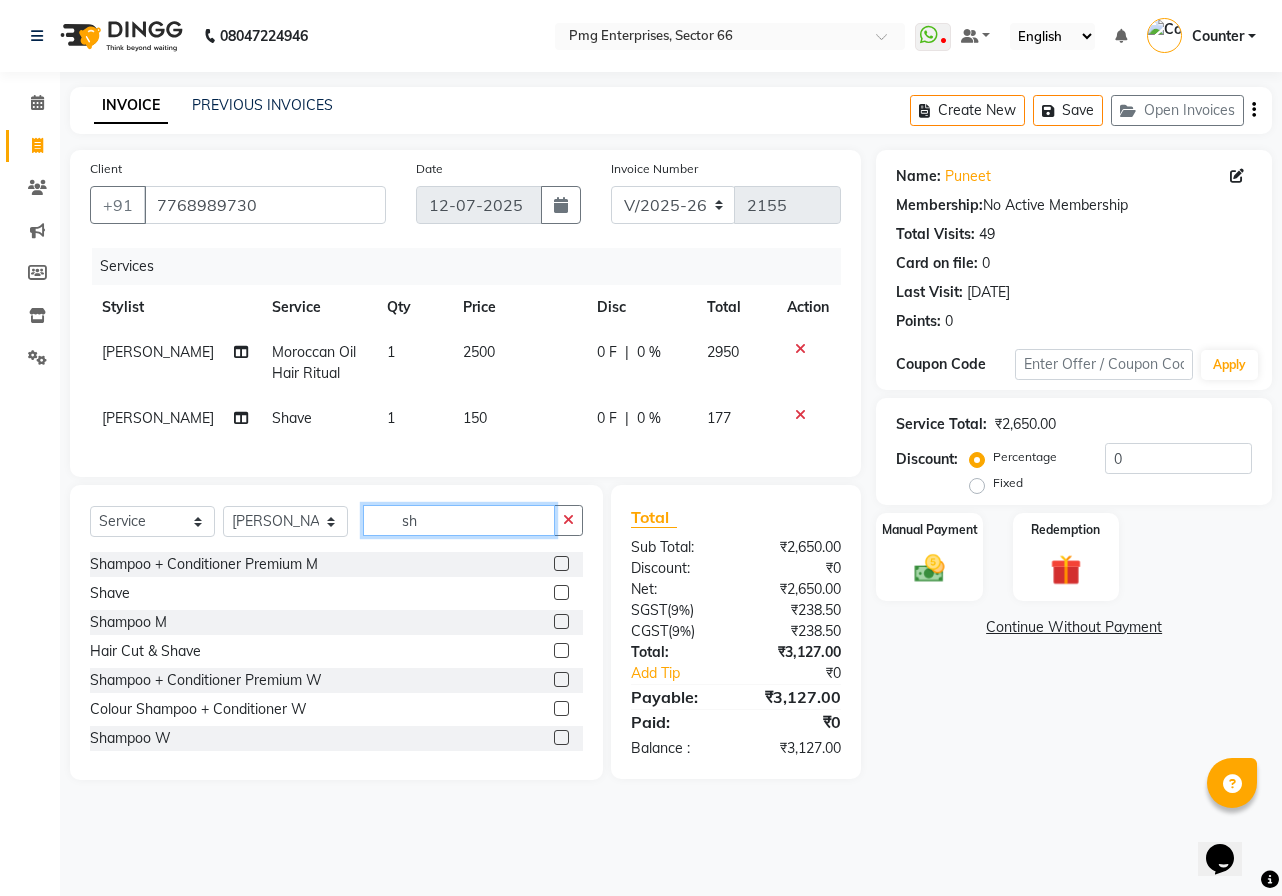 type on "s" 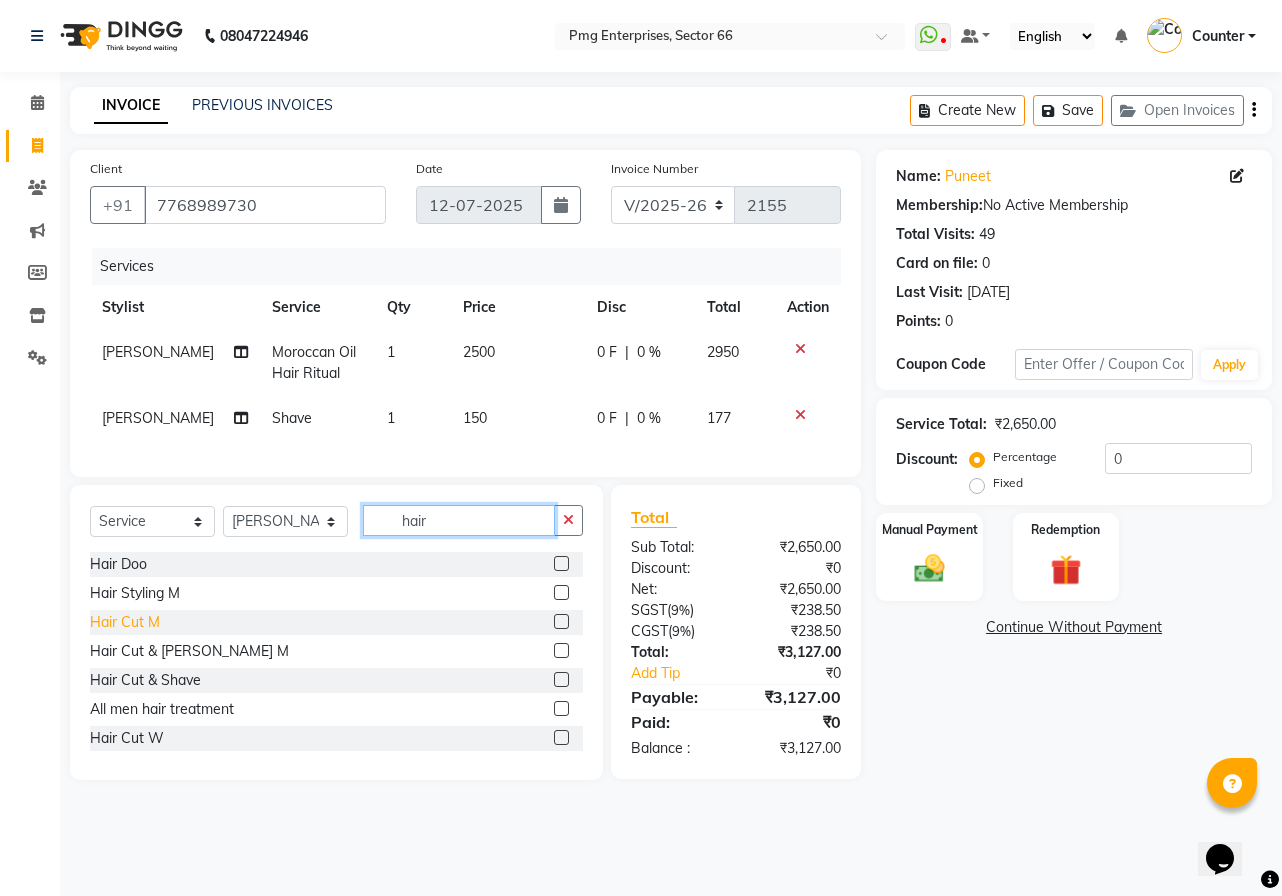 type on "hair" 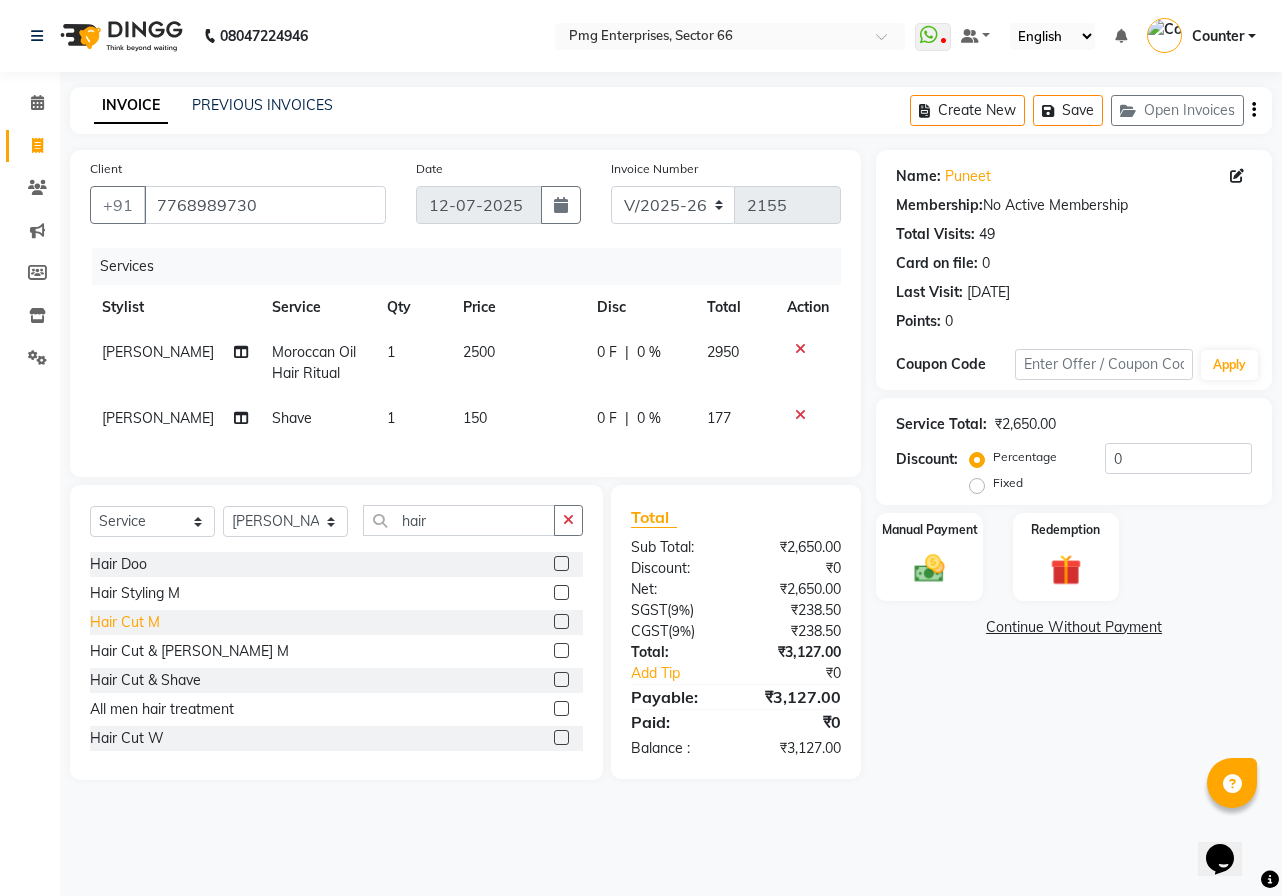click on "Hair Cut M" 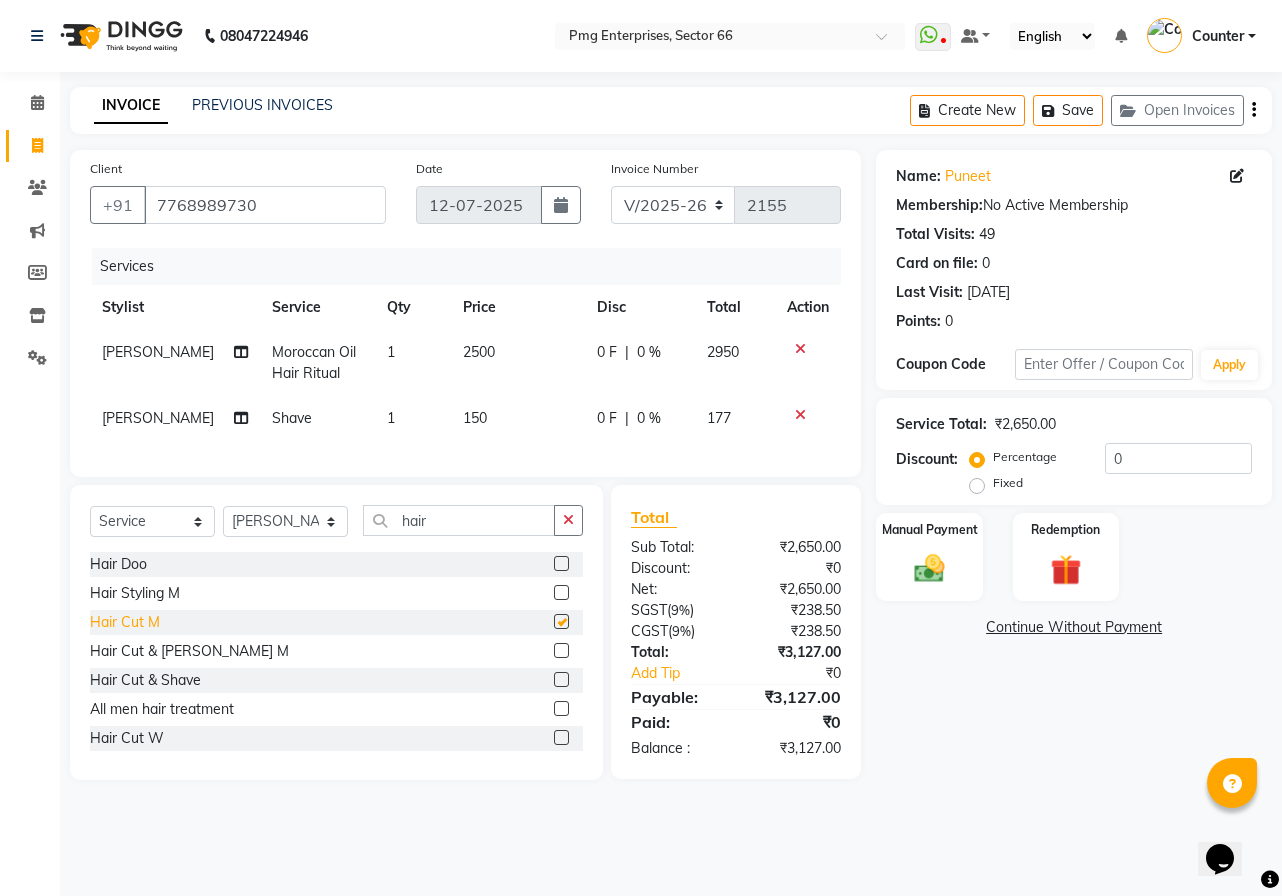 checkbox on "false" 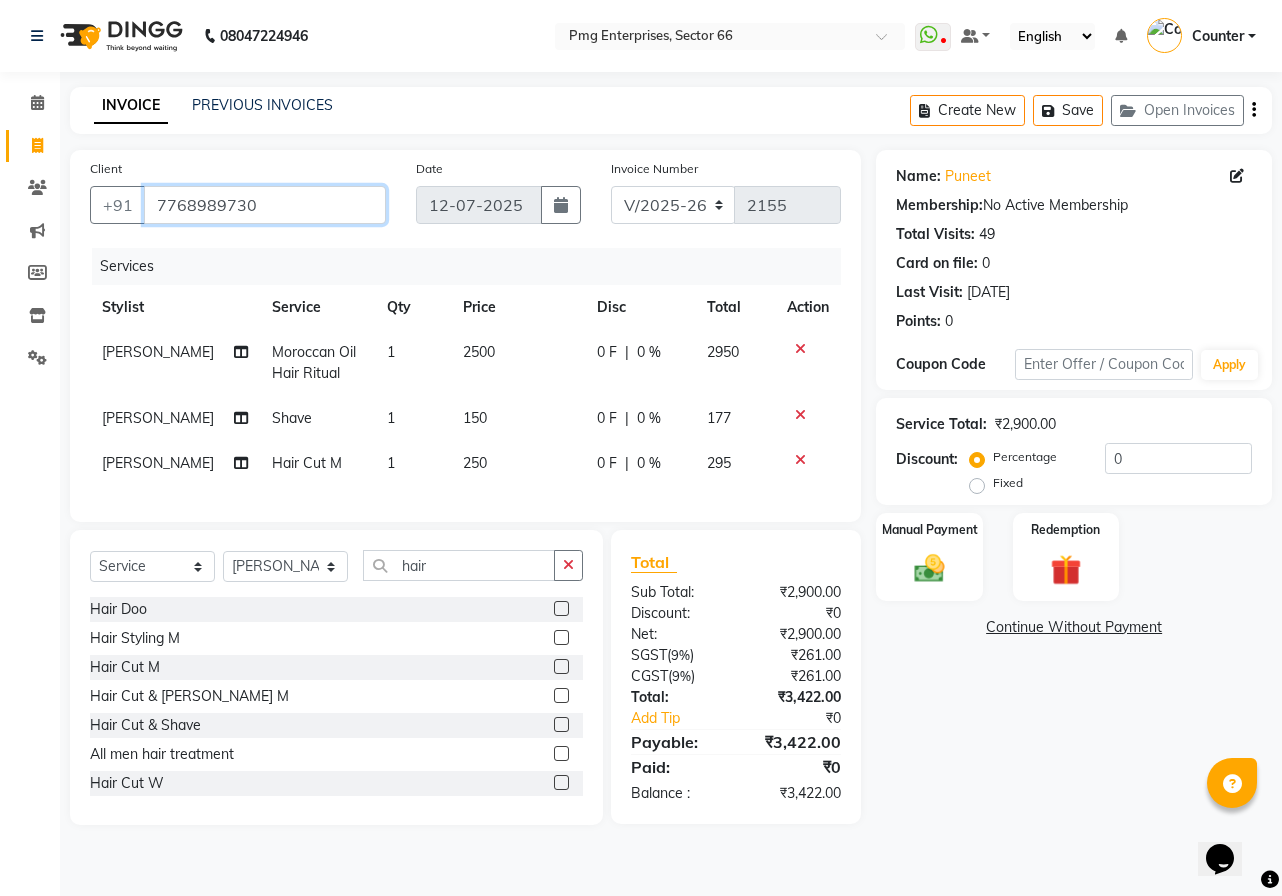 click on "7768989730" at bounding box center (265, 205) 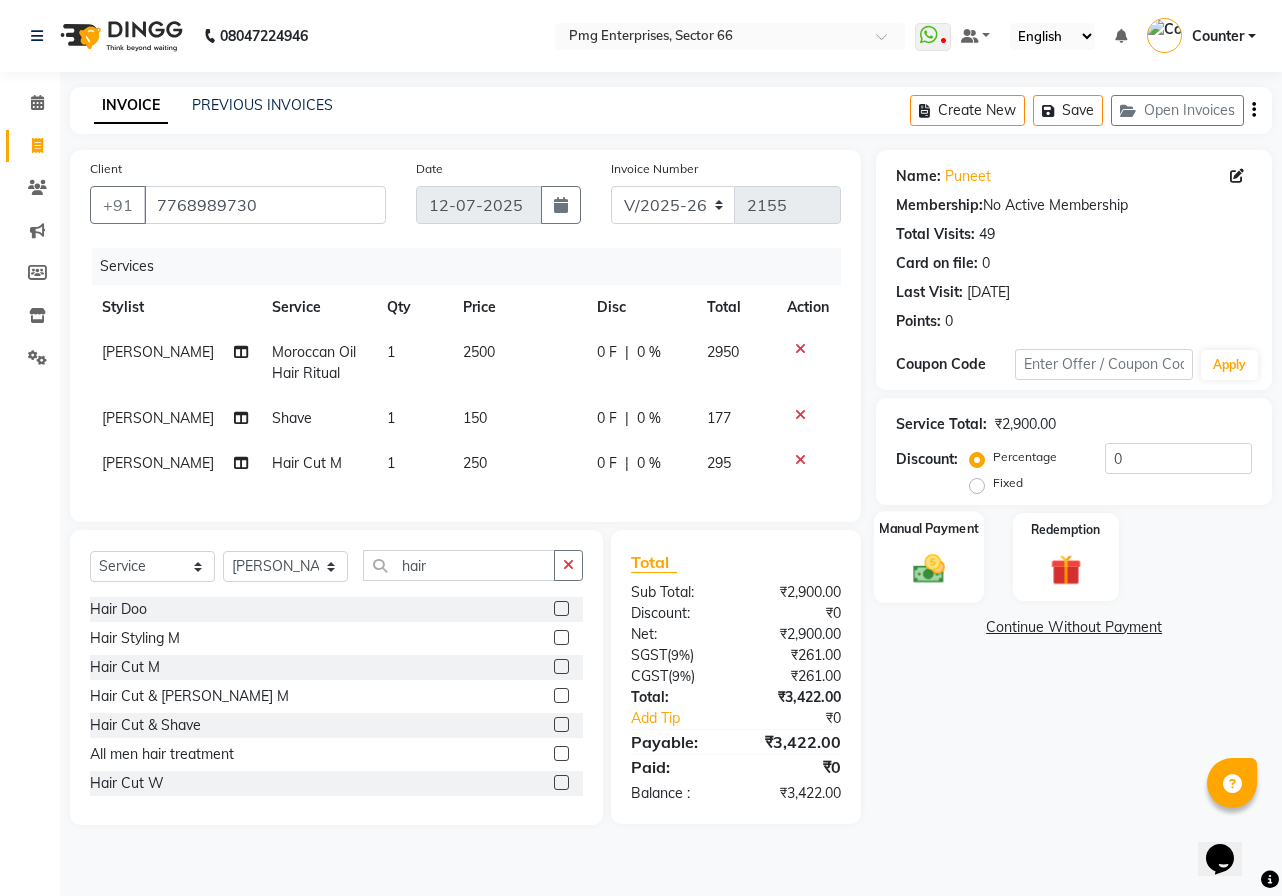 click 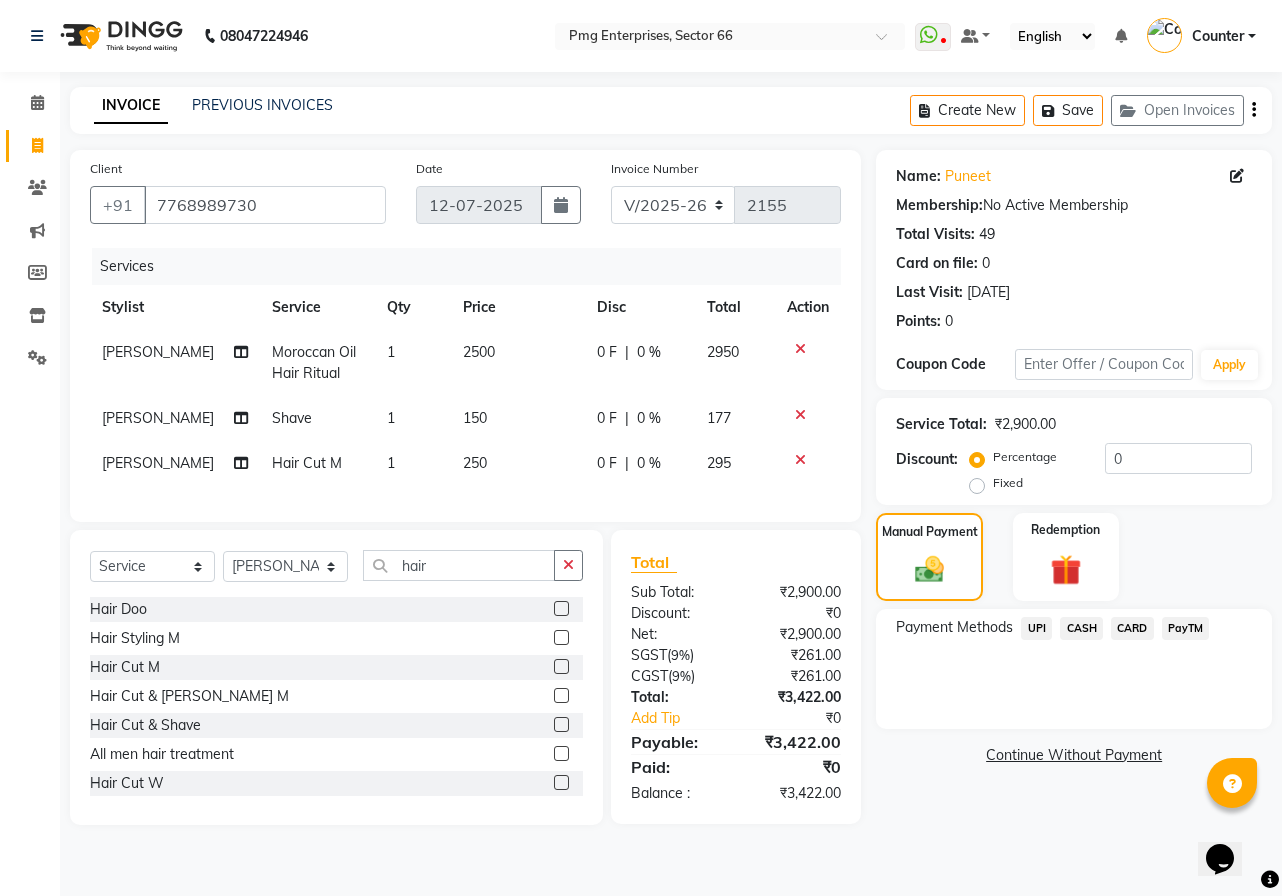 click on "UPI" 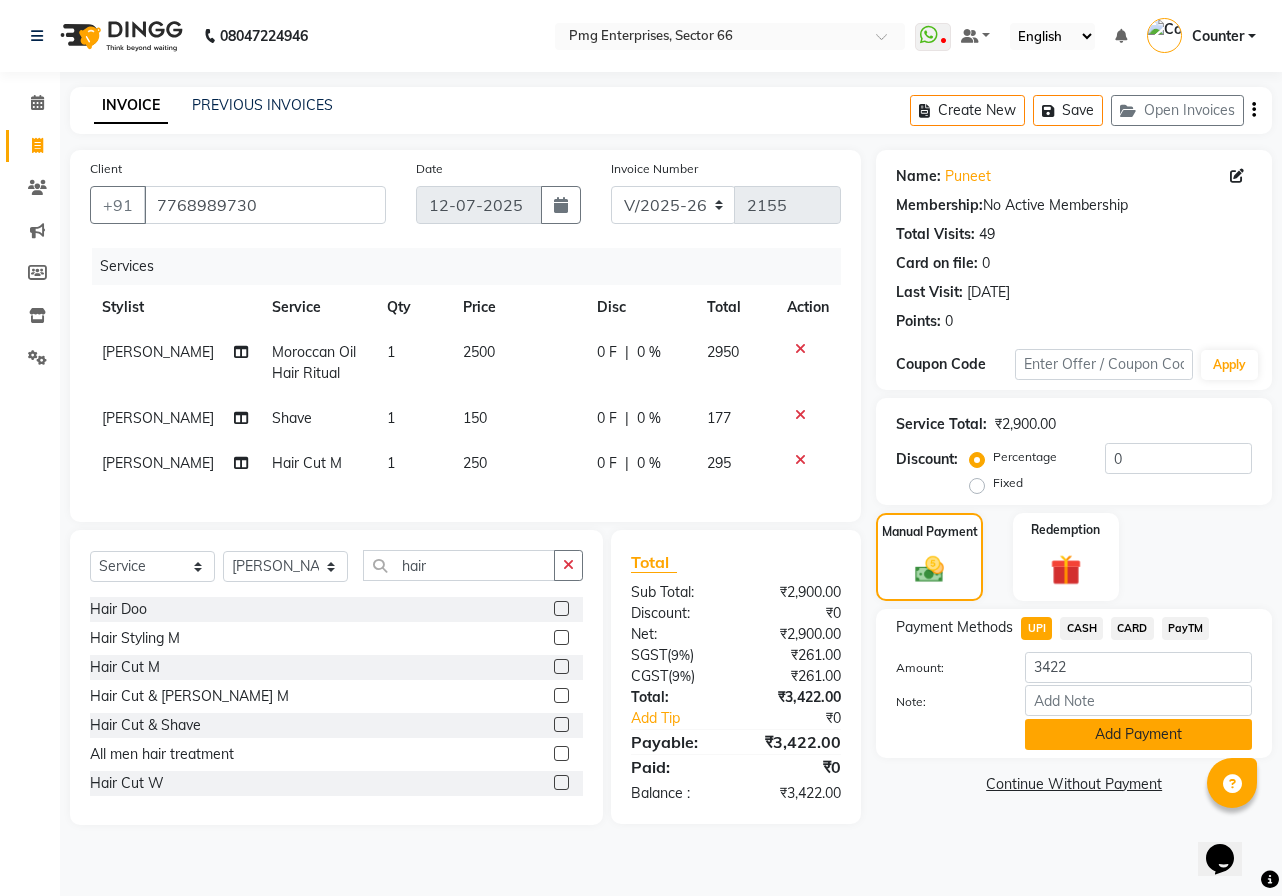 click on "Add Payment" 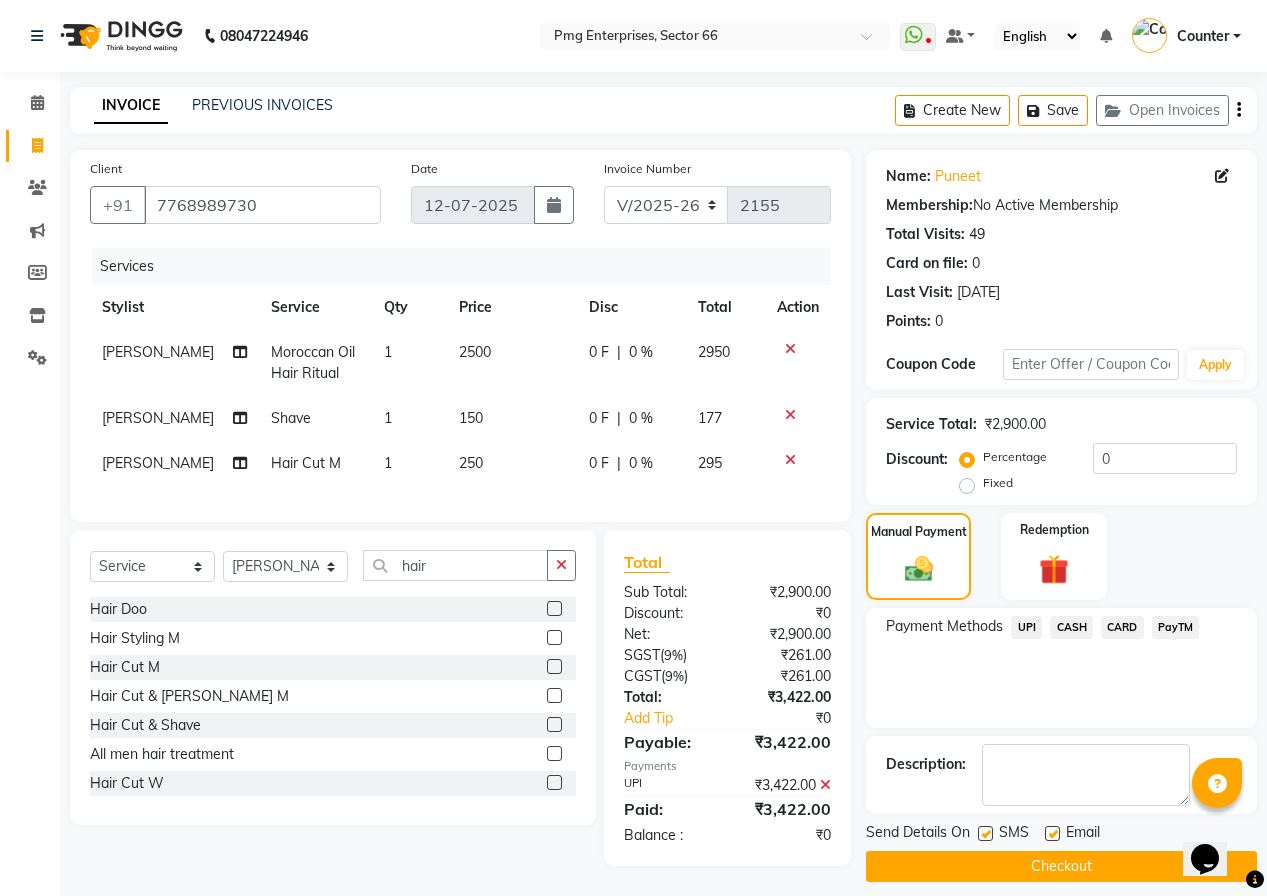 click on "Checkout" 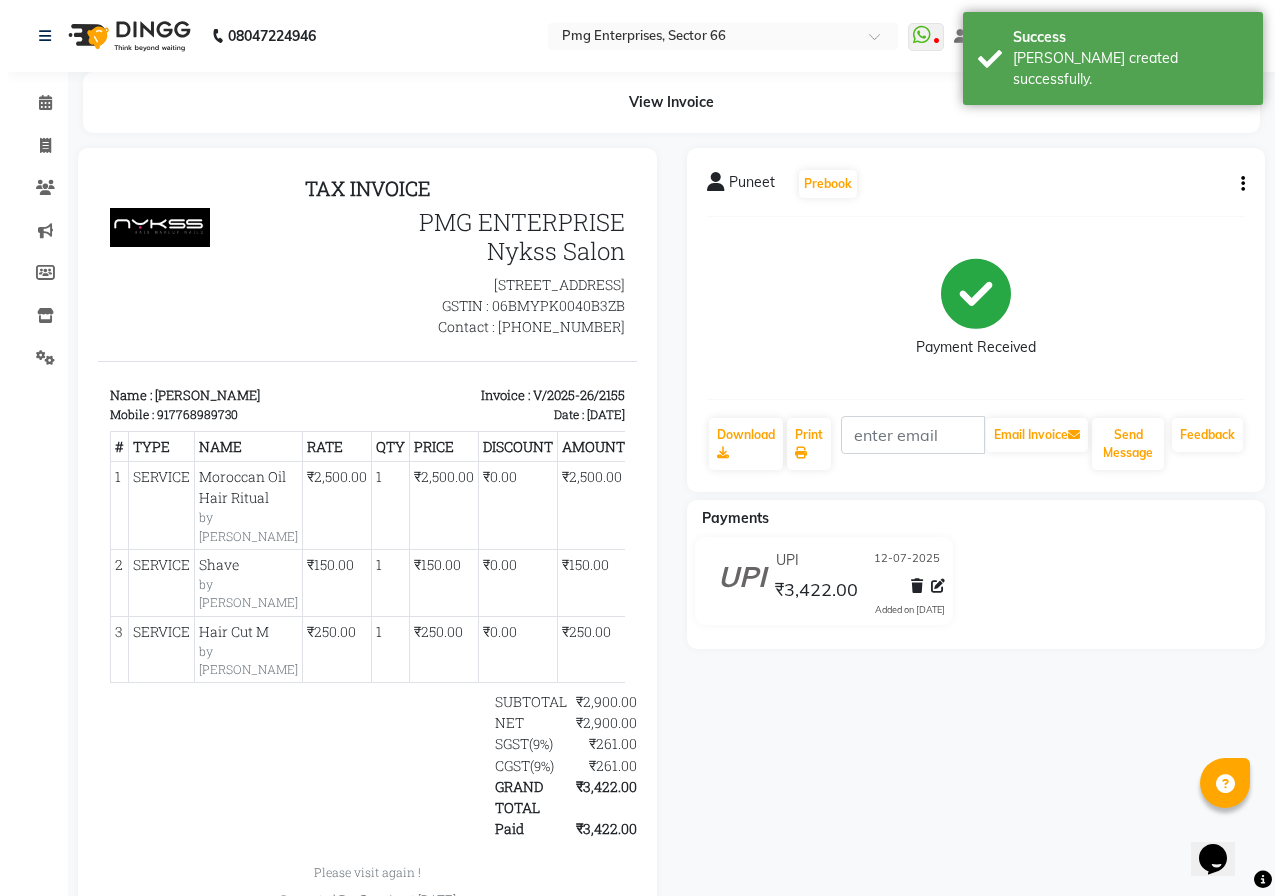 scroll, scrollTop: 0, scrollLeft: 0, axis: both 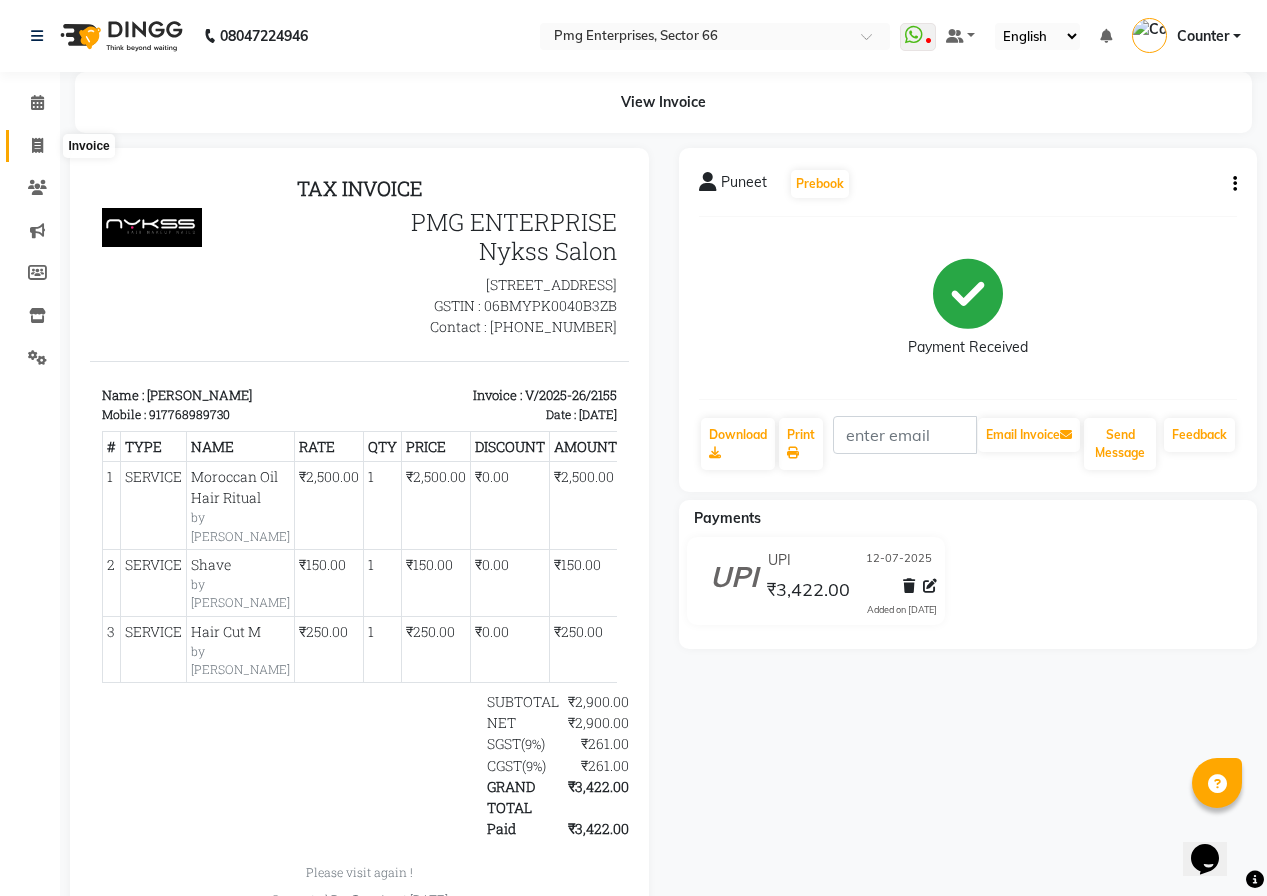 click 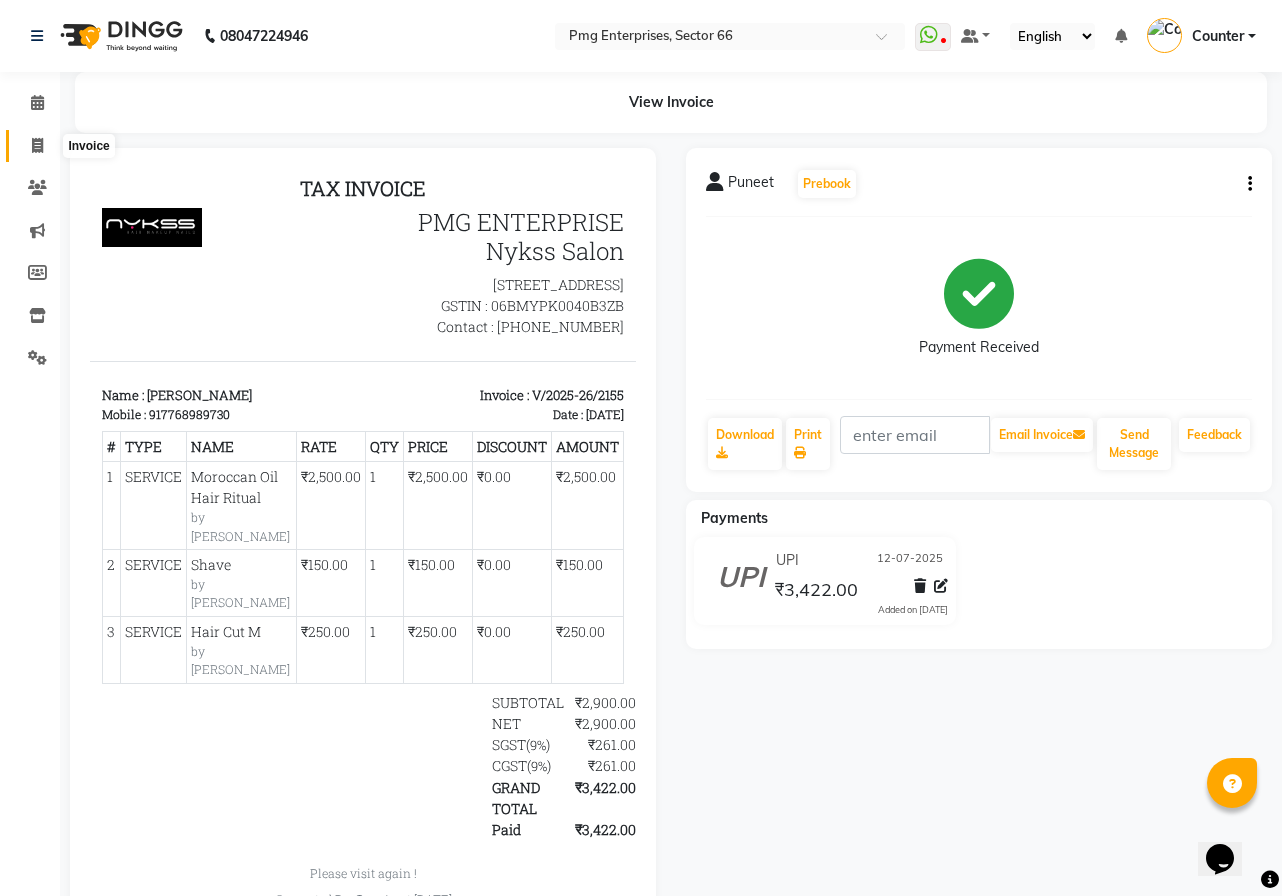 select on "889" 